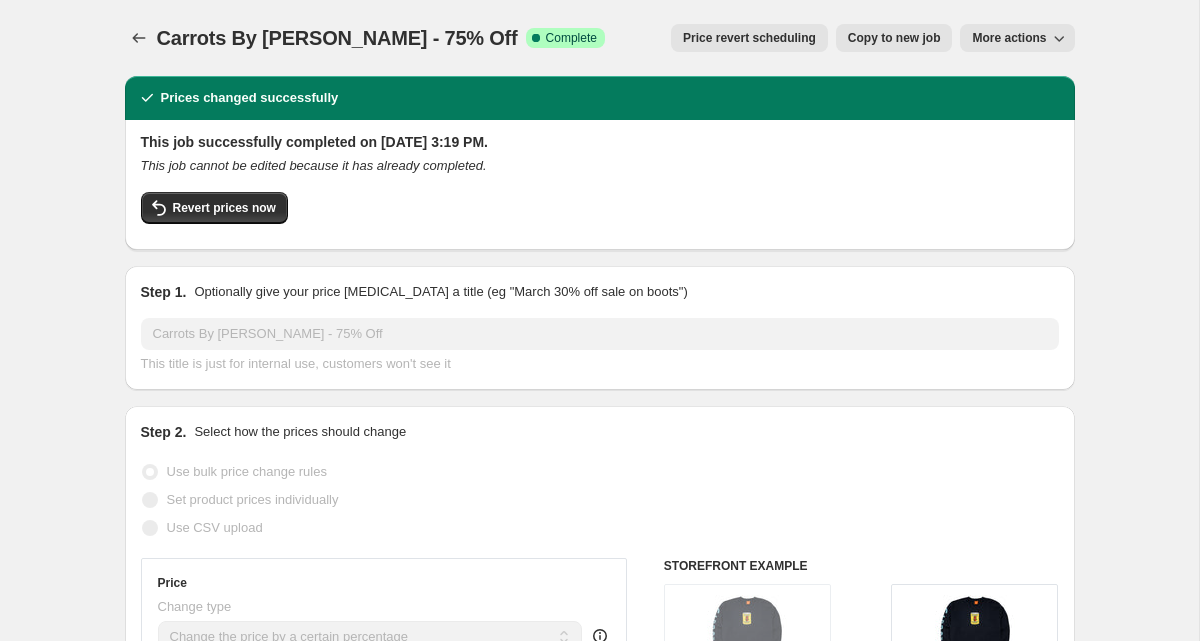 select on "percentage" 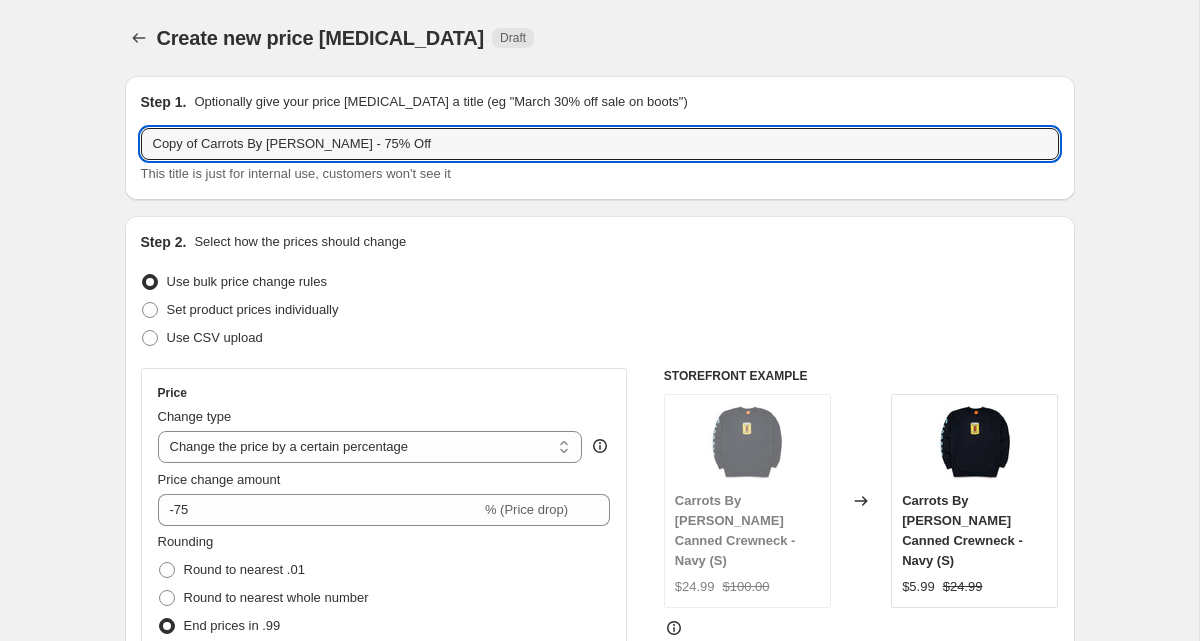drag, startPoint x: 358, startPoint y: 146, endPoint x: 138, endPoint y: 158, distance: 220.32703 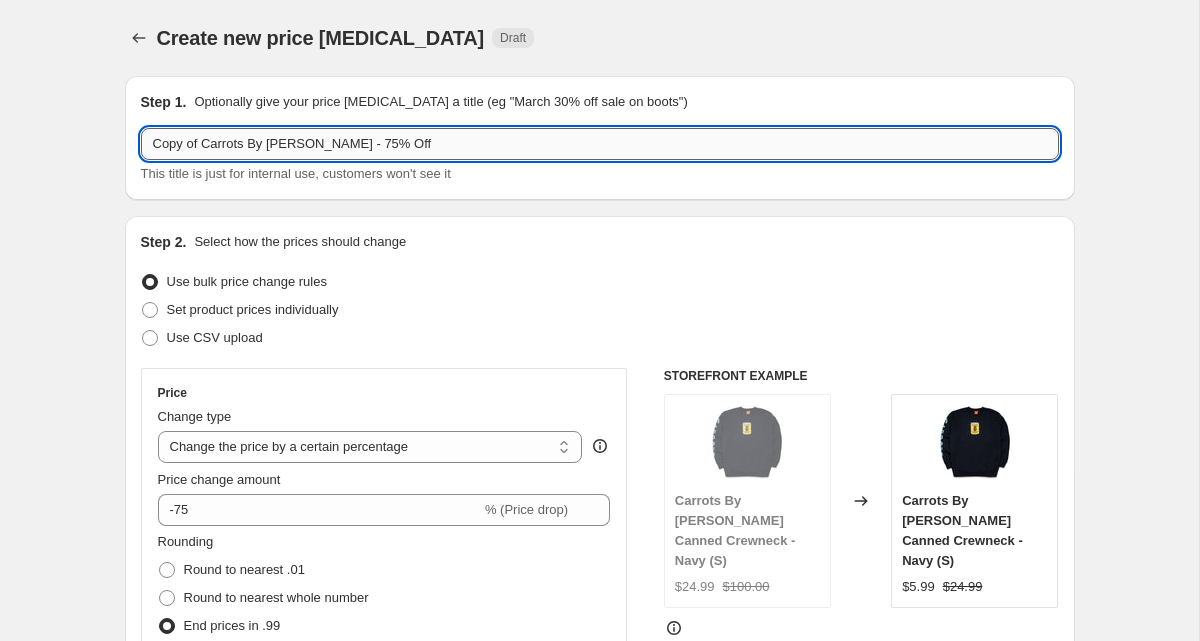 click on "Copy of Carrots By [PERSON_NAME] - 75% Off" at bounding box center (600, 144) 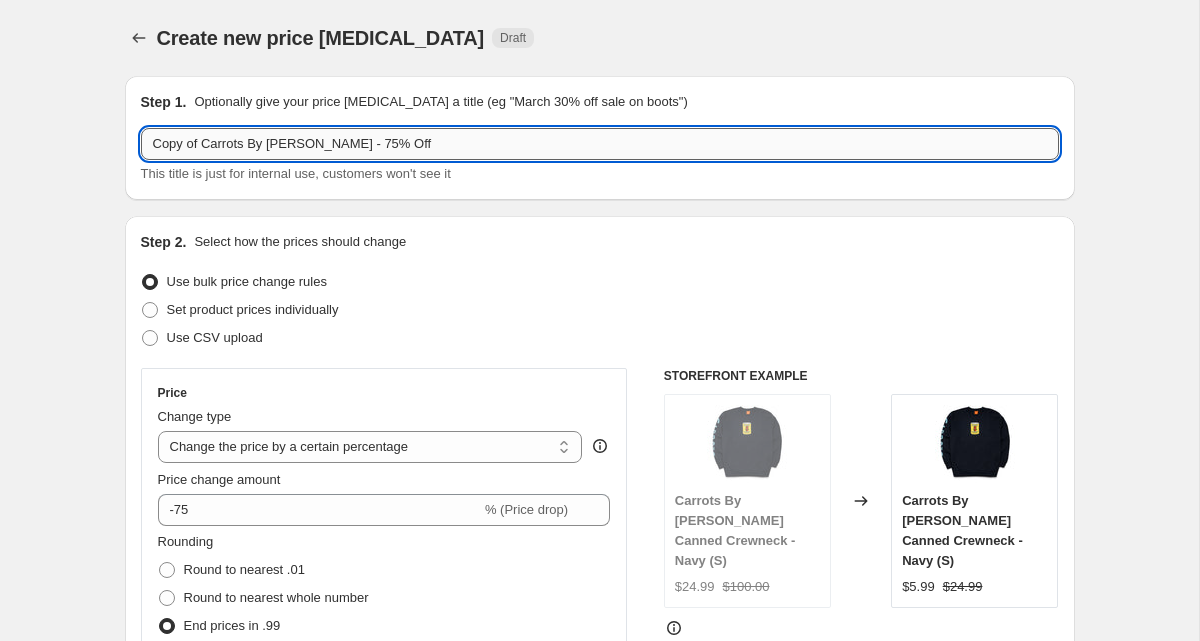 drag, startPoint x: 358, startPoint y: 148, endPoint x: 145, endPoint y: 148, distance: 213 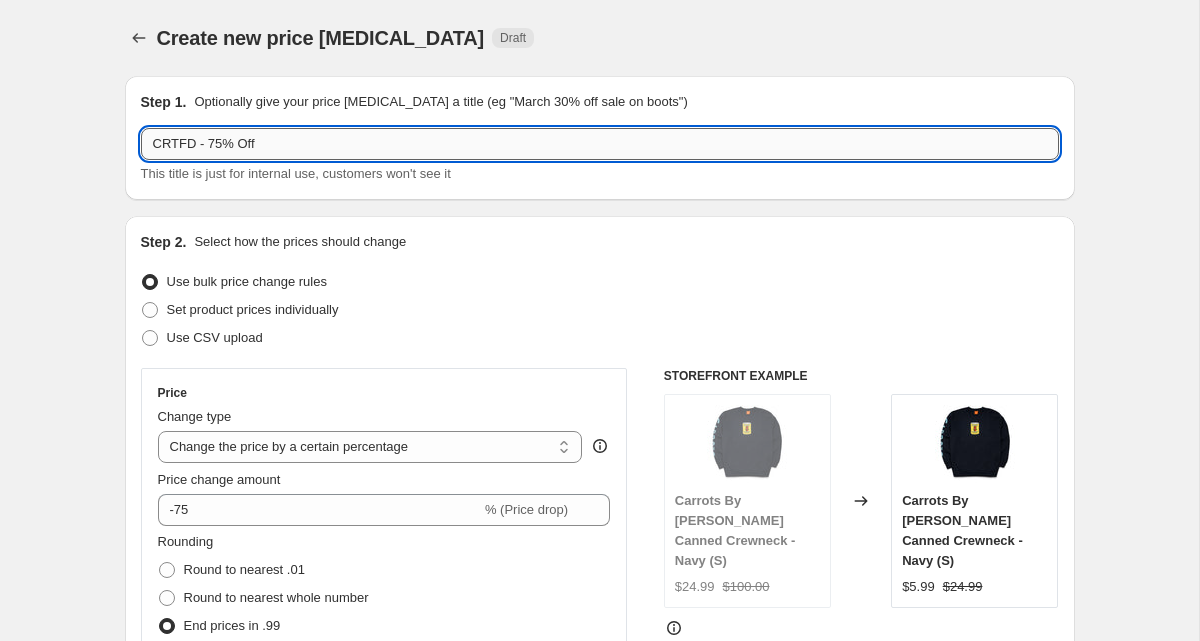 click on "CRTFD - 75% Off" at bounding box center (600, 144) 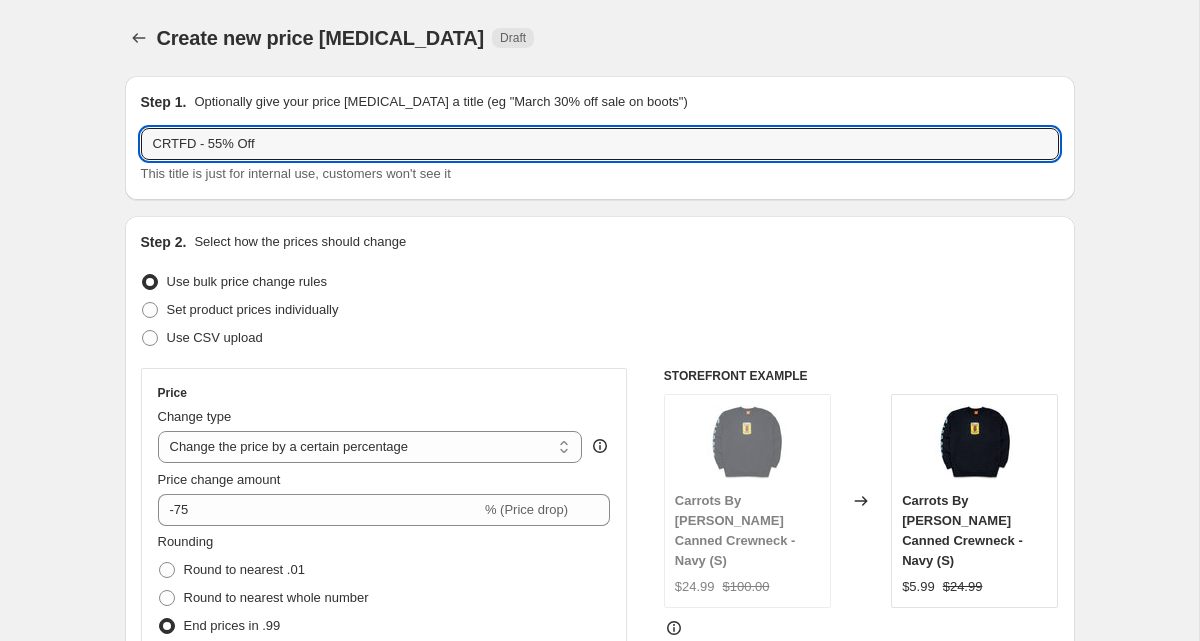 type on "CRTFD - 55% Off" 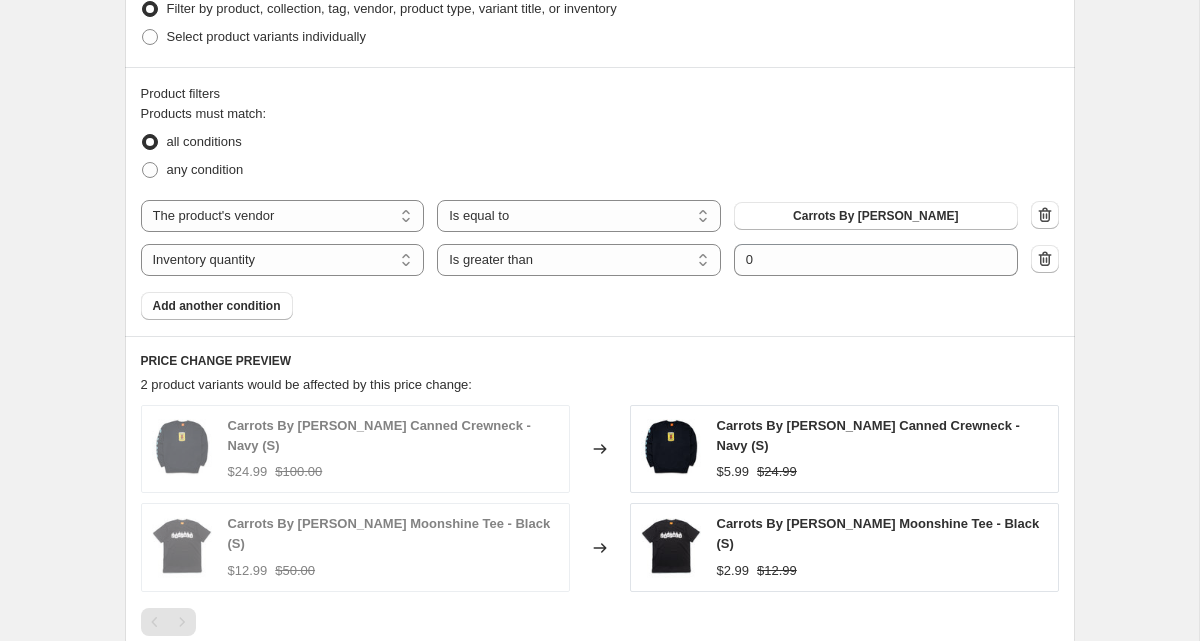 scroll, scrollTop: 1047, scrollLeft: 0, axis: vertical 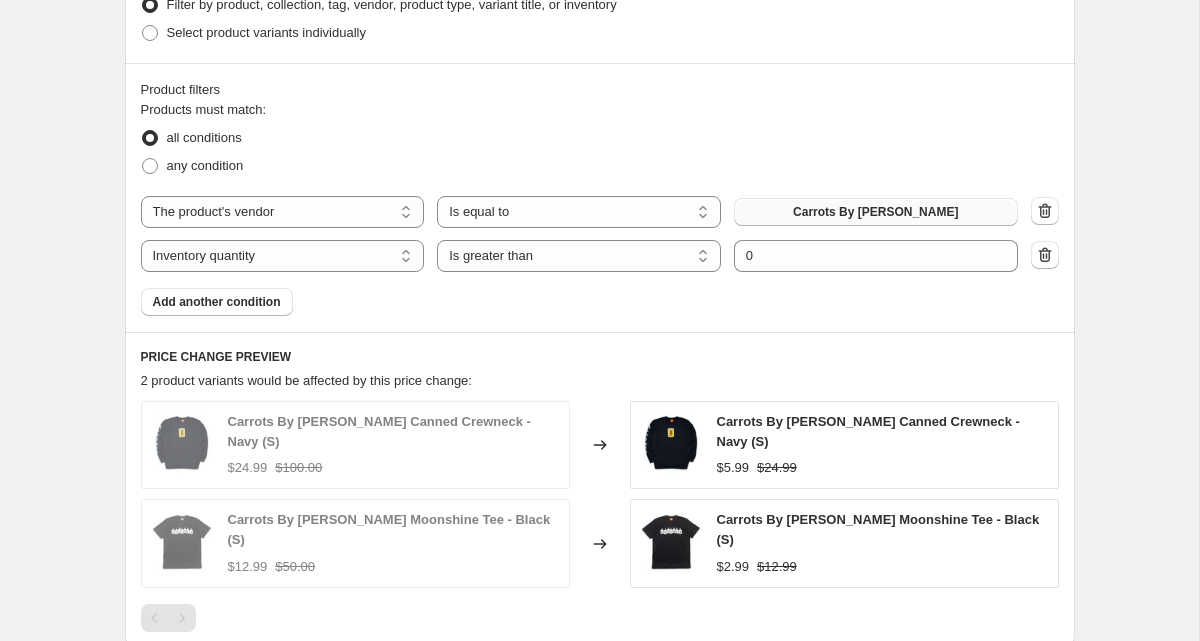 click on "Carrots By [PERSON_NAME]" at bounding box center [876, 212] 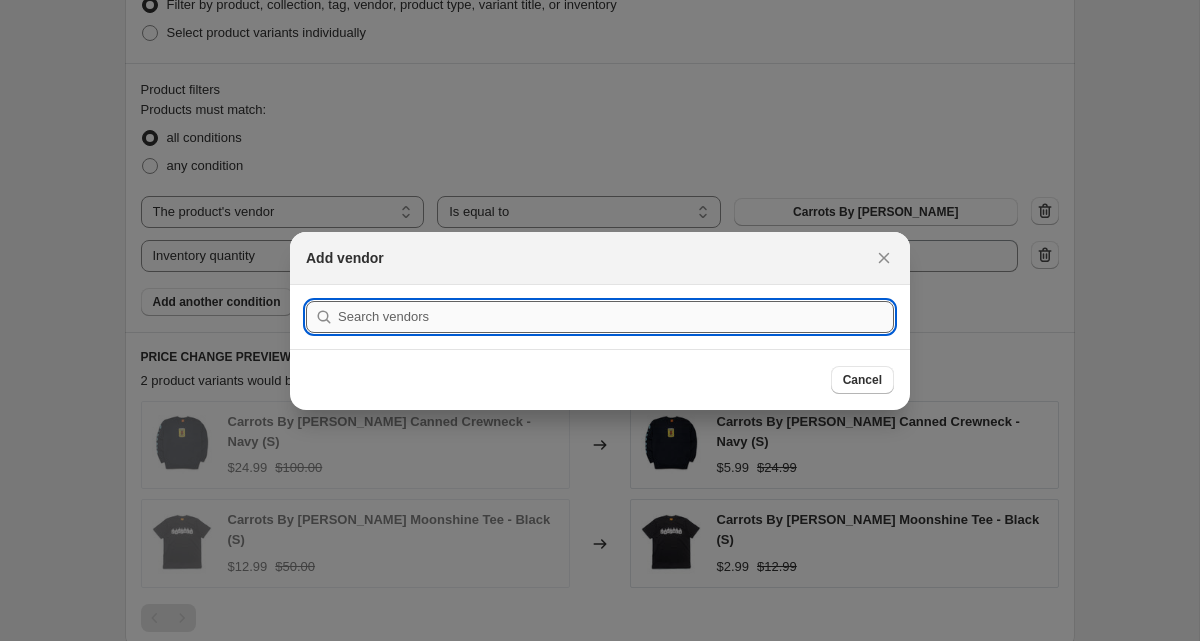 click at bounding box center [616, 317] 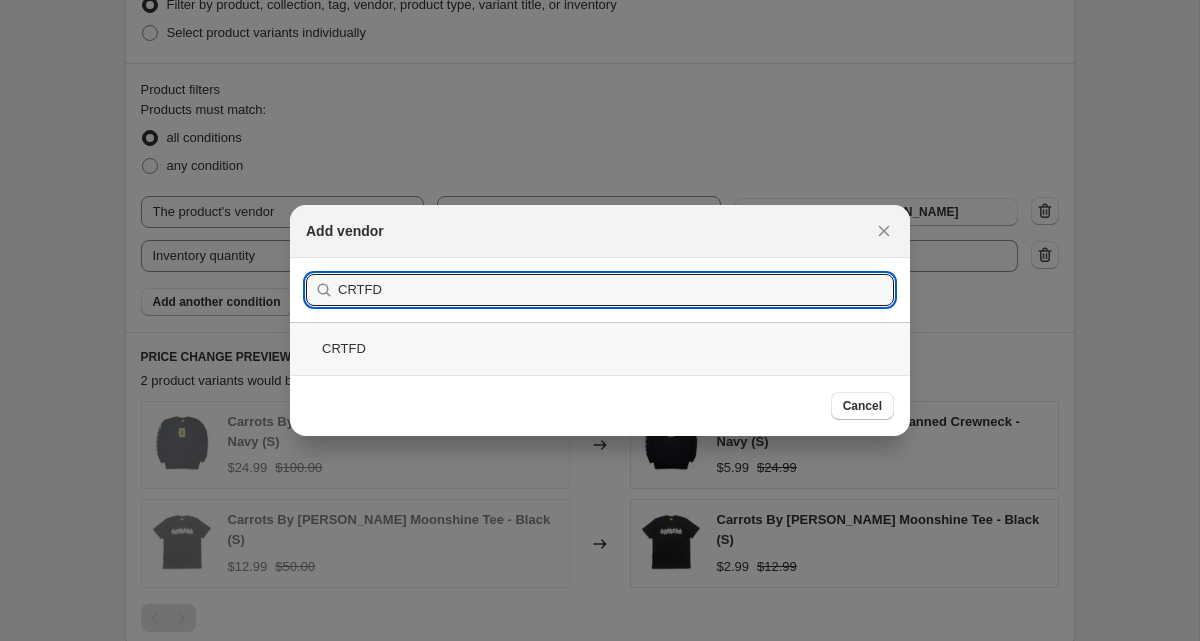type on "CRTFD" 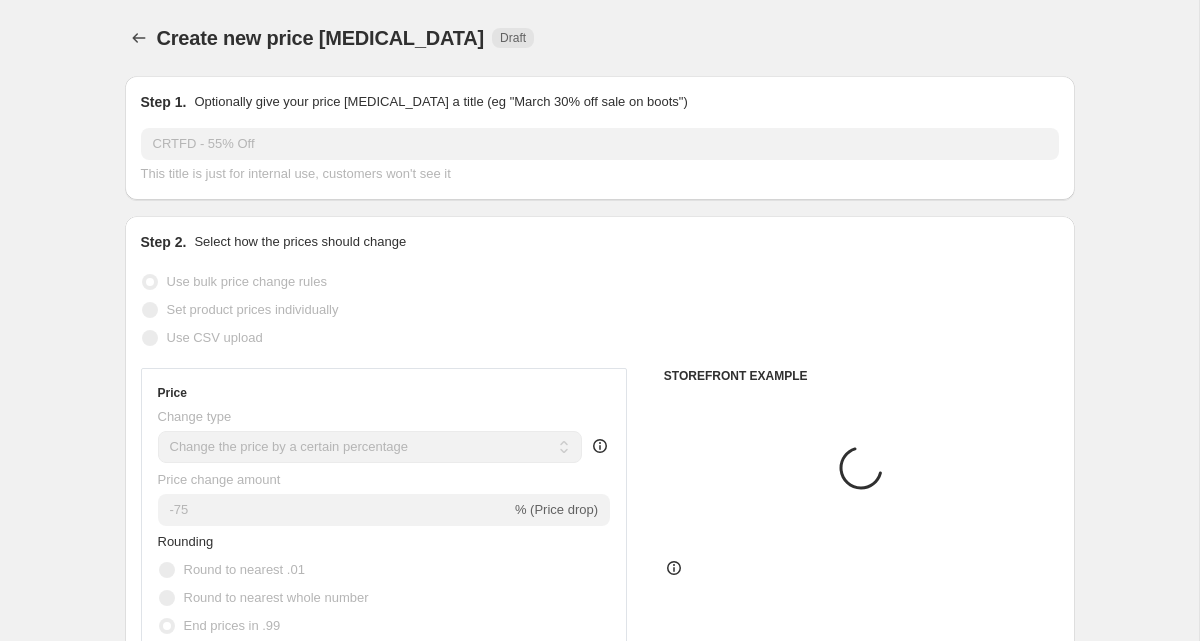 scroll, scrollTop: 1047, scrollLeft: 0, axis: vertical 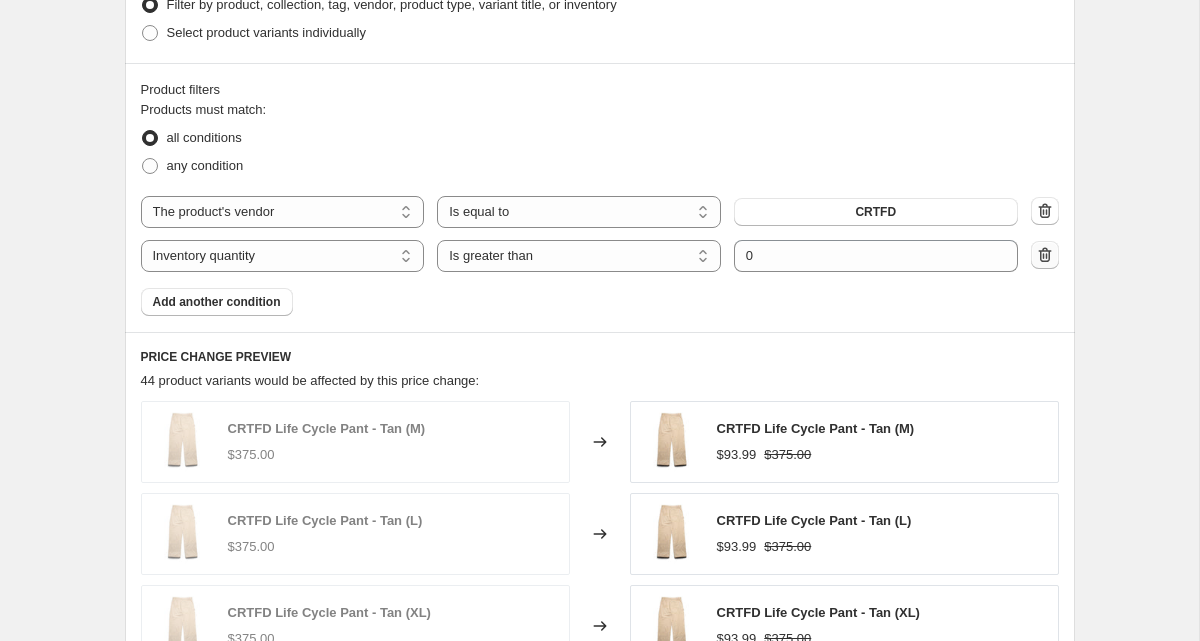 click 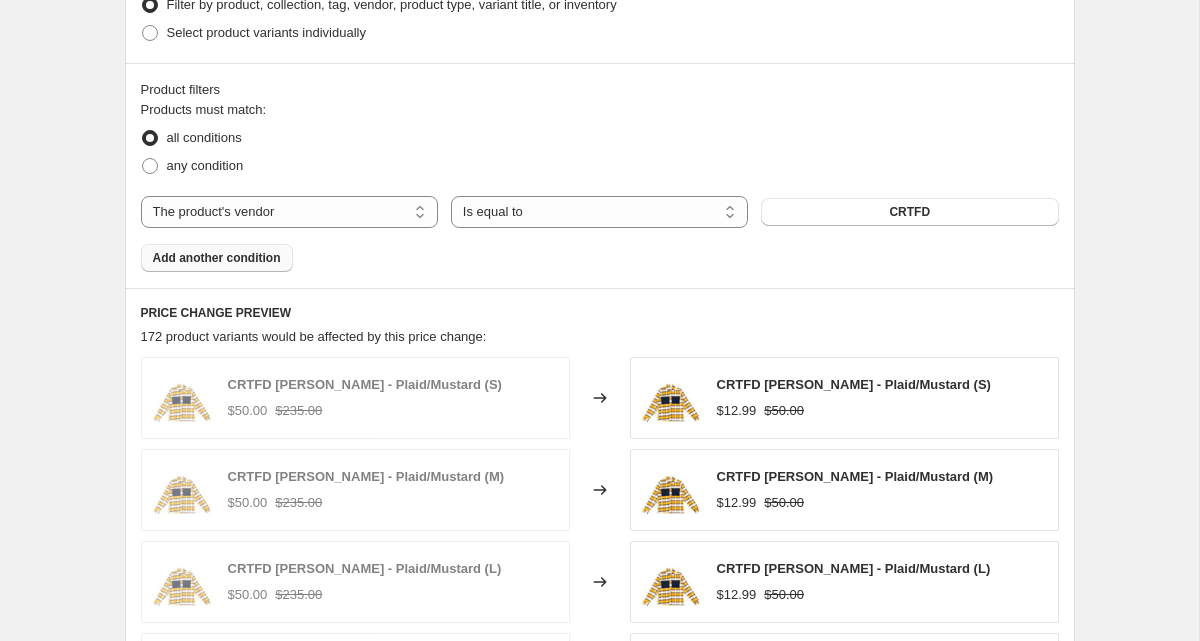 click on "Add another condition" at bounding box center [217, 258] 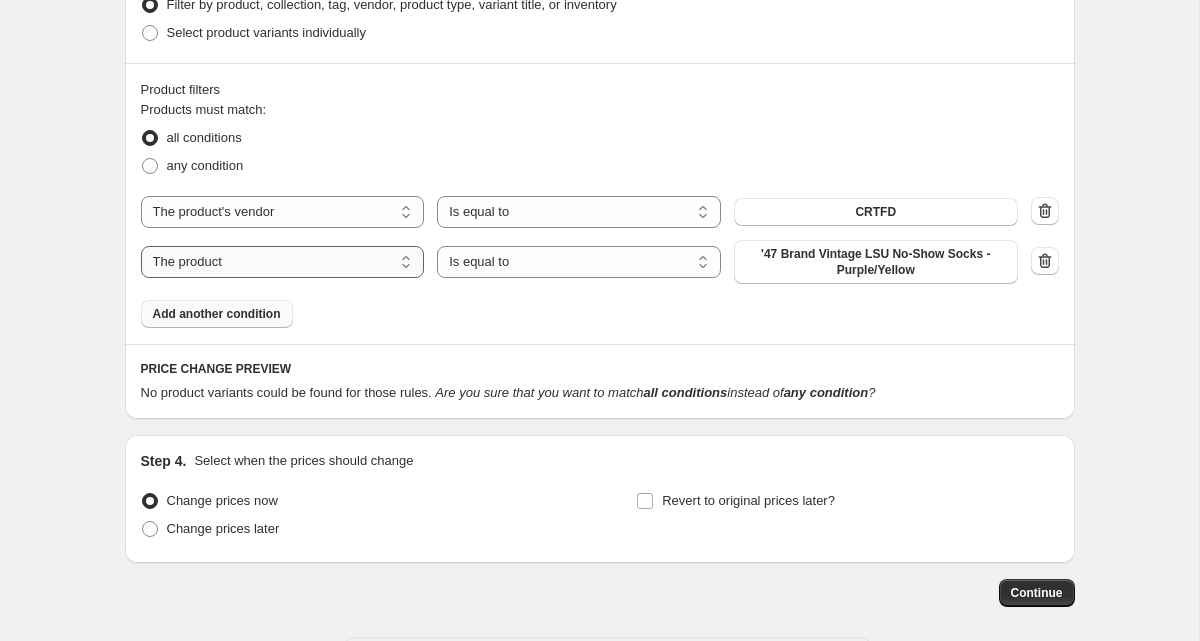 click on "The product The product's collection The product's tag The product's vendor The product's type The product's status The variant's title Inventory quantity" at bounding box center (283, 262) 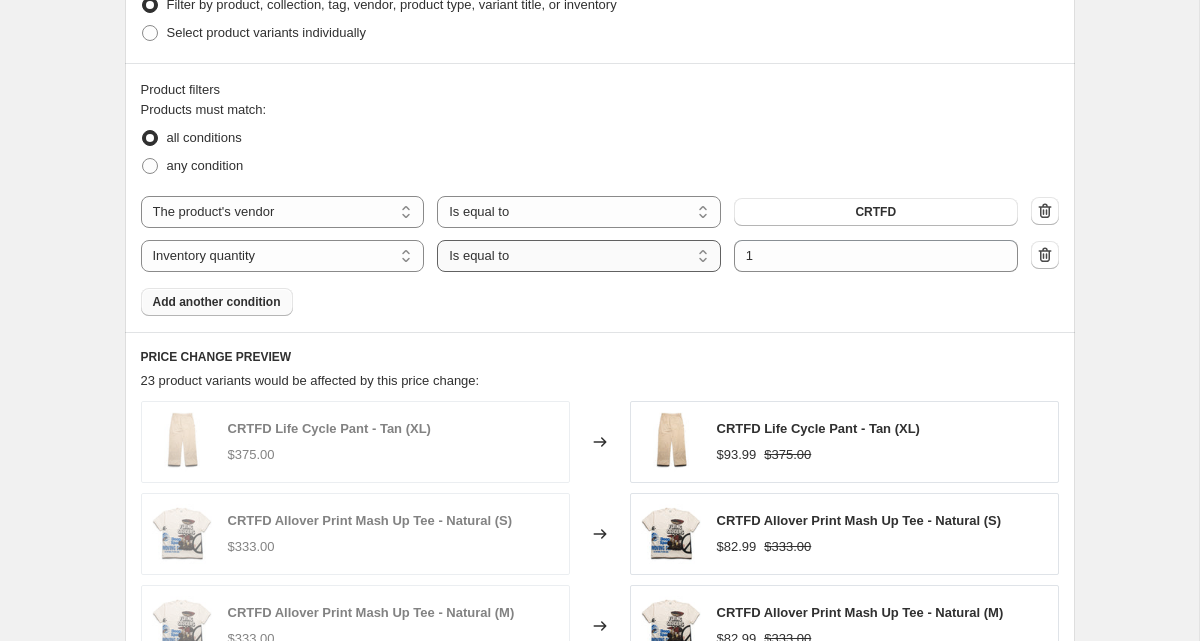 click on "Is equal to Is not equal to Is greater than Is less than" at bounding box center (579, 256) 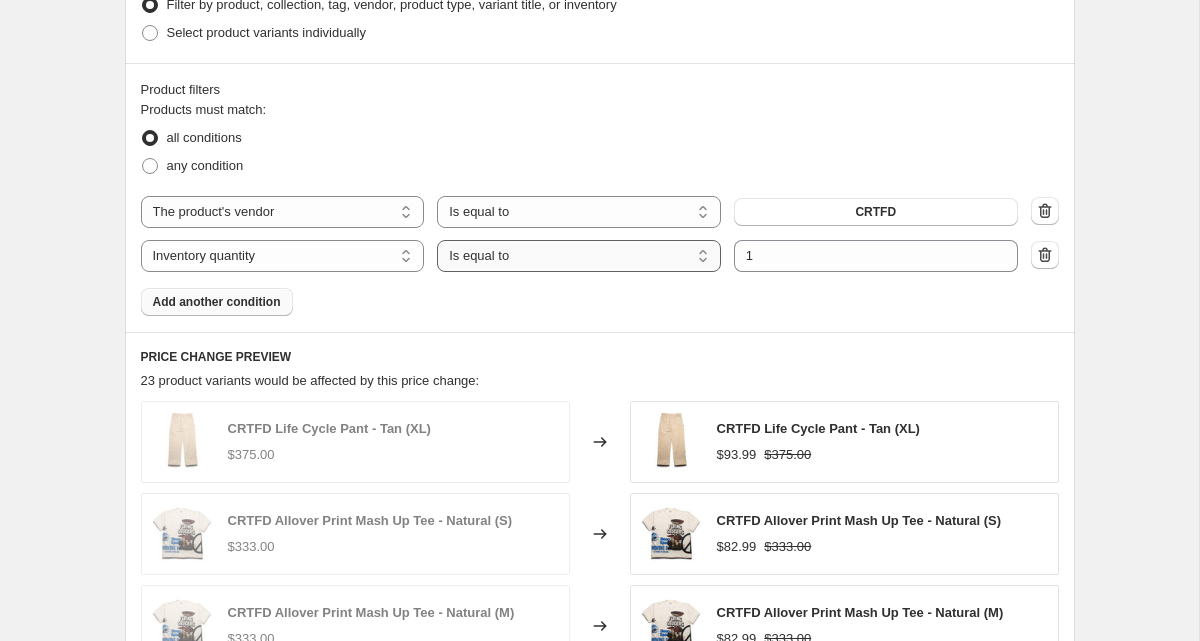 select on ">" 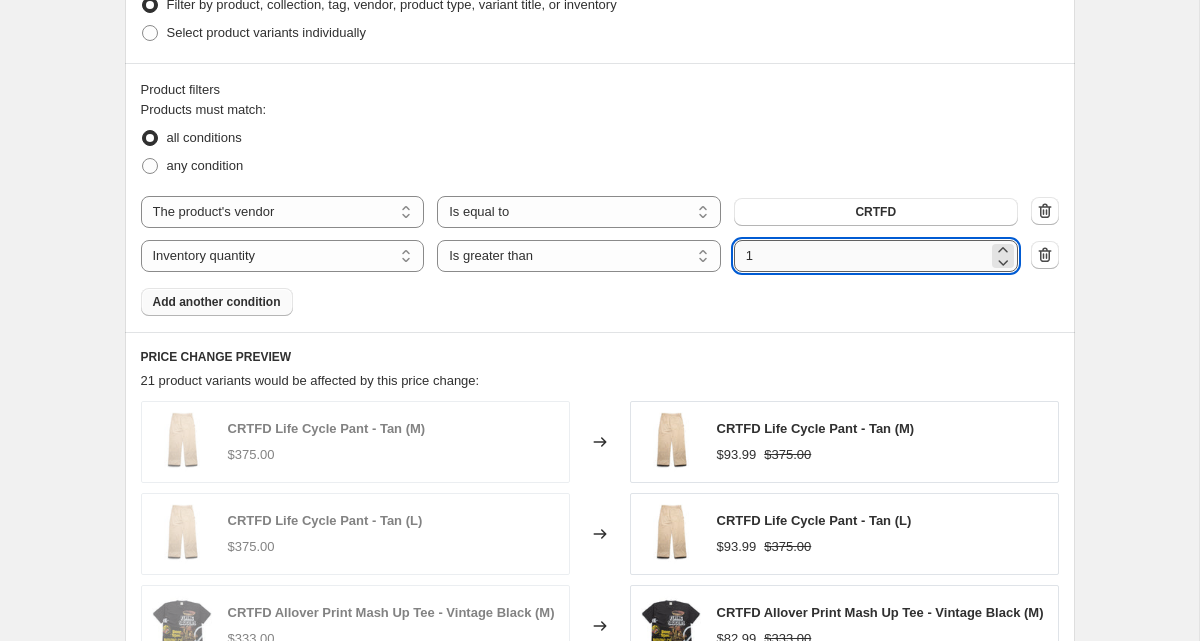 click on "1" at bounding box center (861, 256) 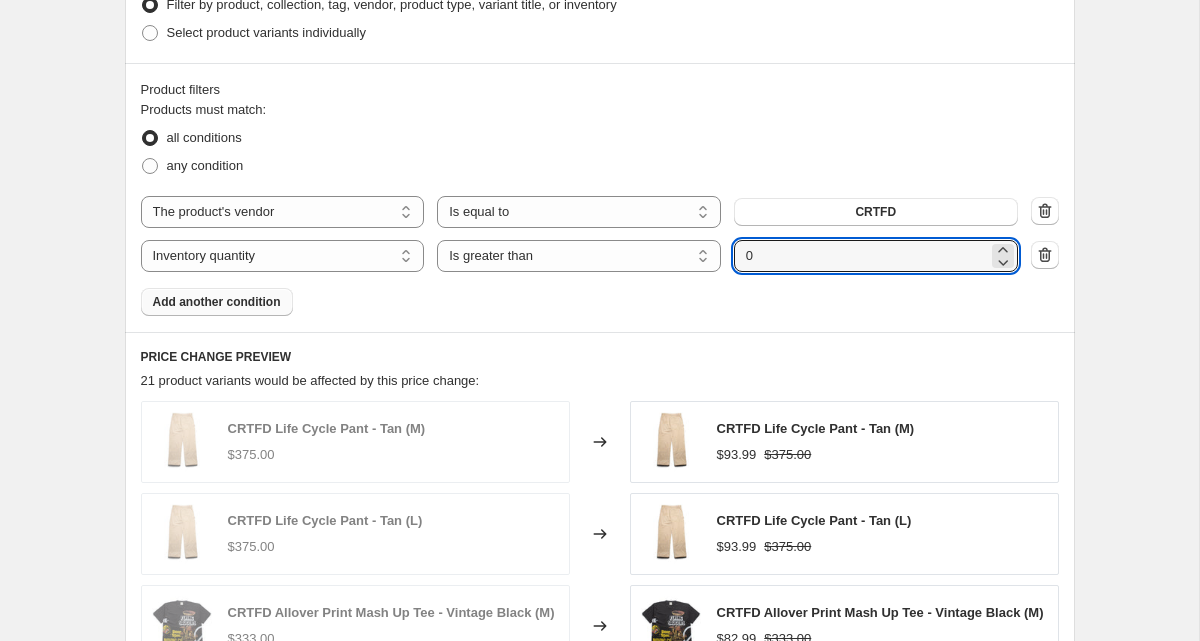 type on "0" 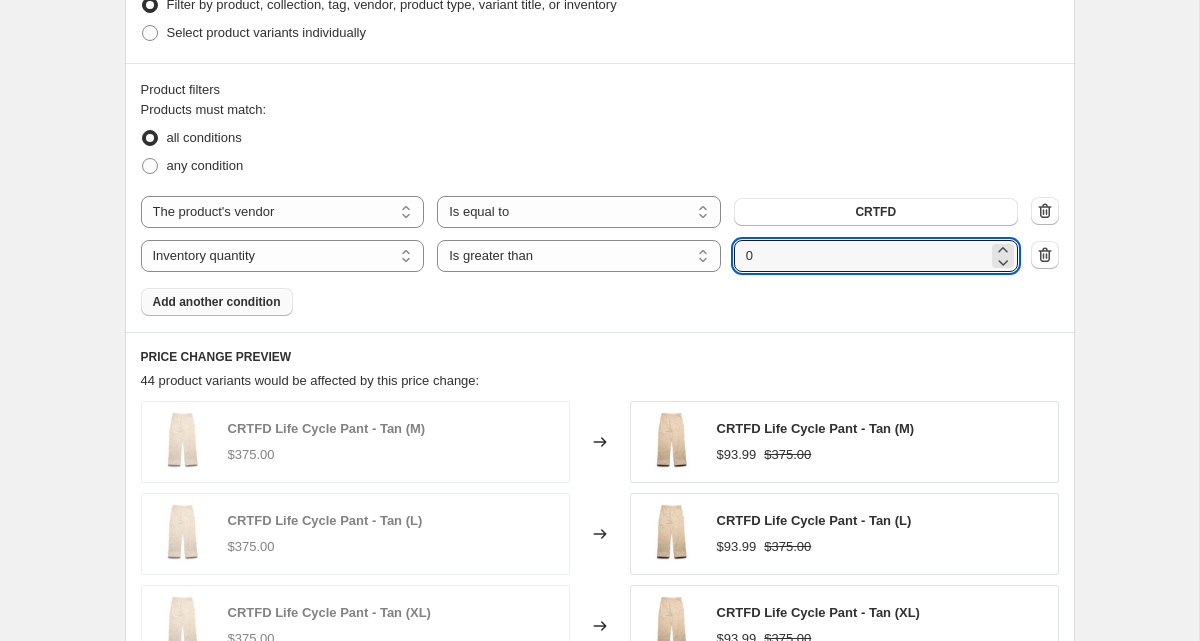 click on "Products must match: all conditions any condition The product The product's collection The product's tag The product's vendor The product's type The product's status The variant's title Inventory quantity The product's vendor Is equal to Is not equal to Is equal to CRTFD The product The product's collection The product's tag The product's vendor The product's type The product's status The variant's title Inventory quantity Inventory quantity Is equal to Is not equal to Is greater than Is less than Is greater than Submit 0 Add another condition" at bounding box center [600, 208] 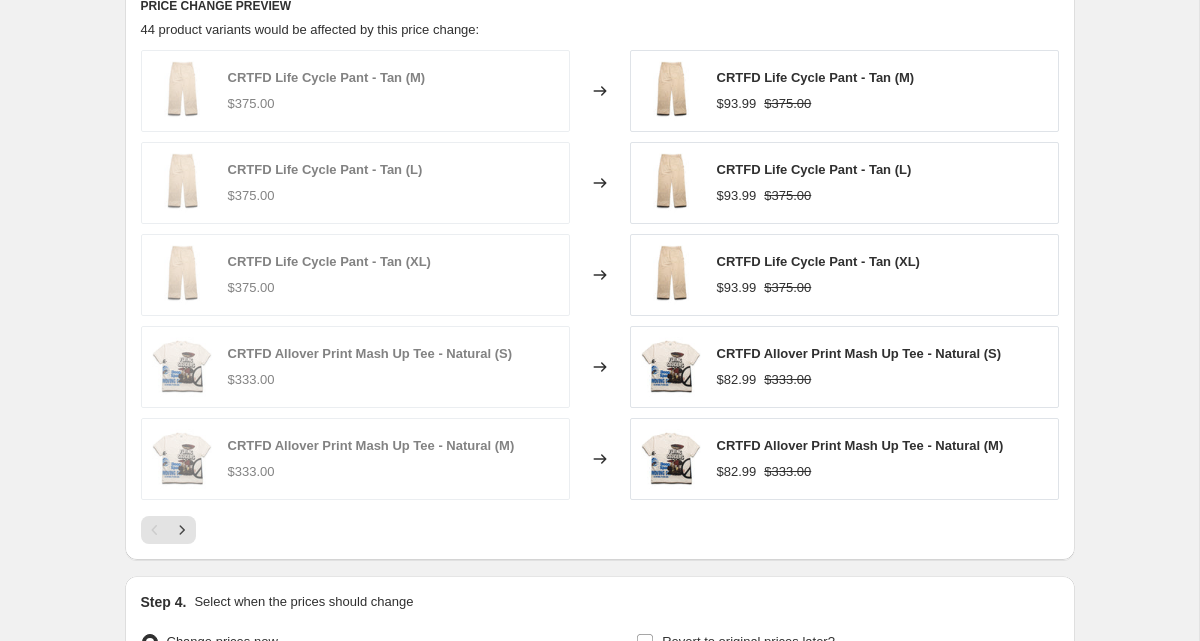 scroll, scrollTop: 1324, scrollLeft: 0, axis: vertical 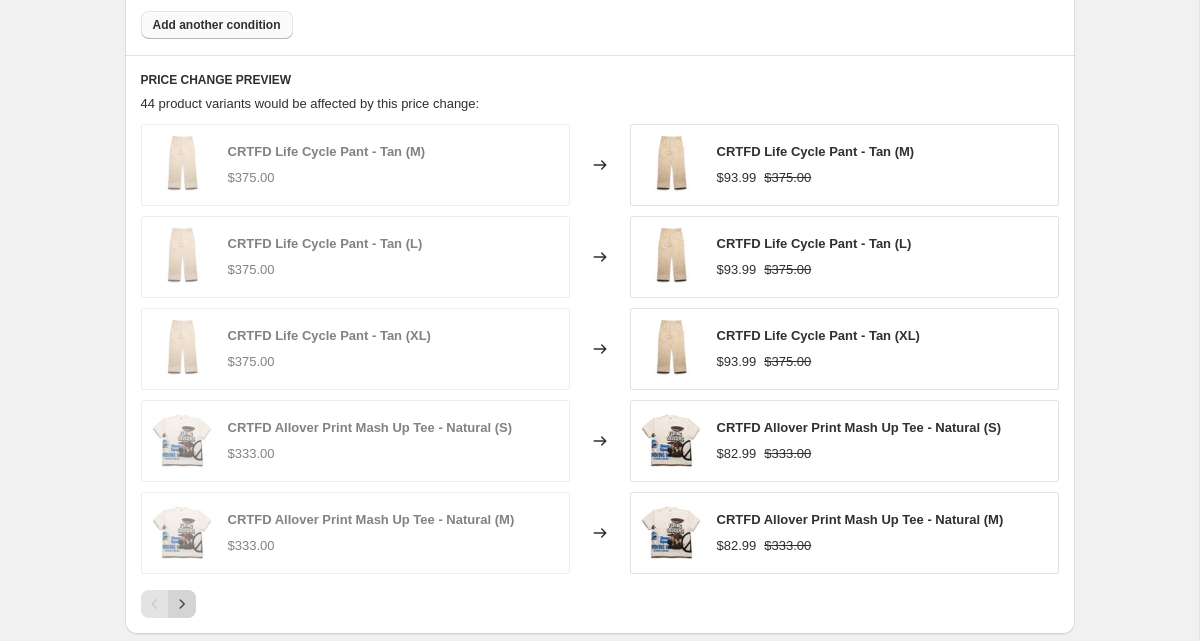 click 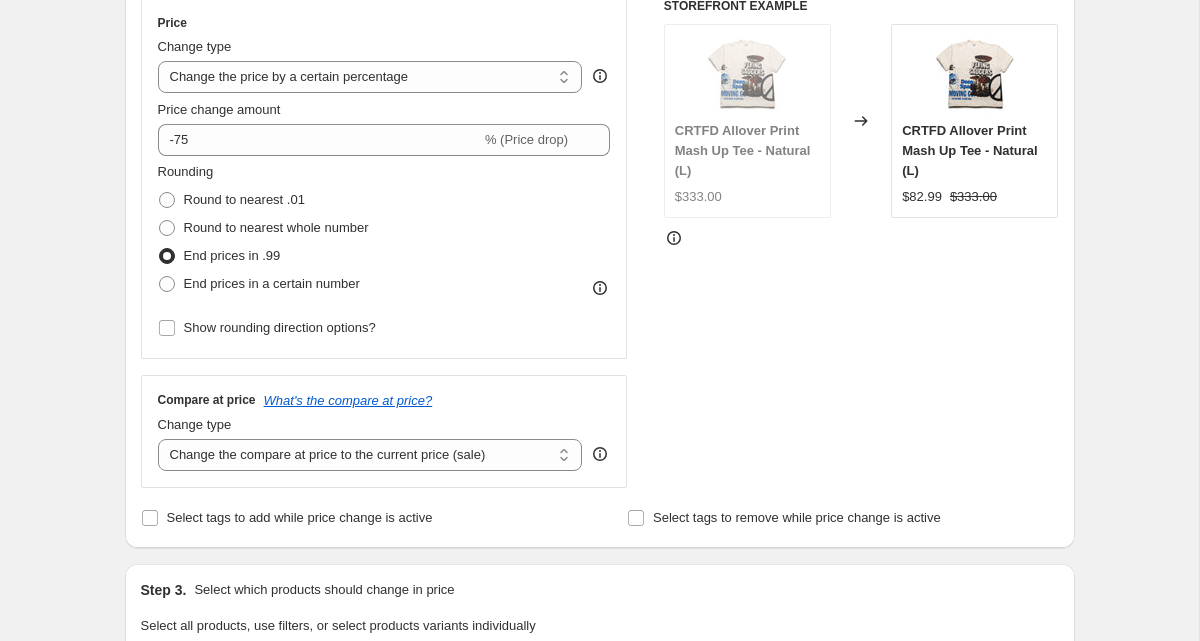 scroll, scrollTop: 355, scrollLeft: 0, axis: vertical 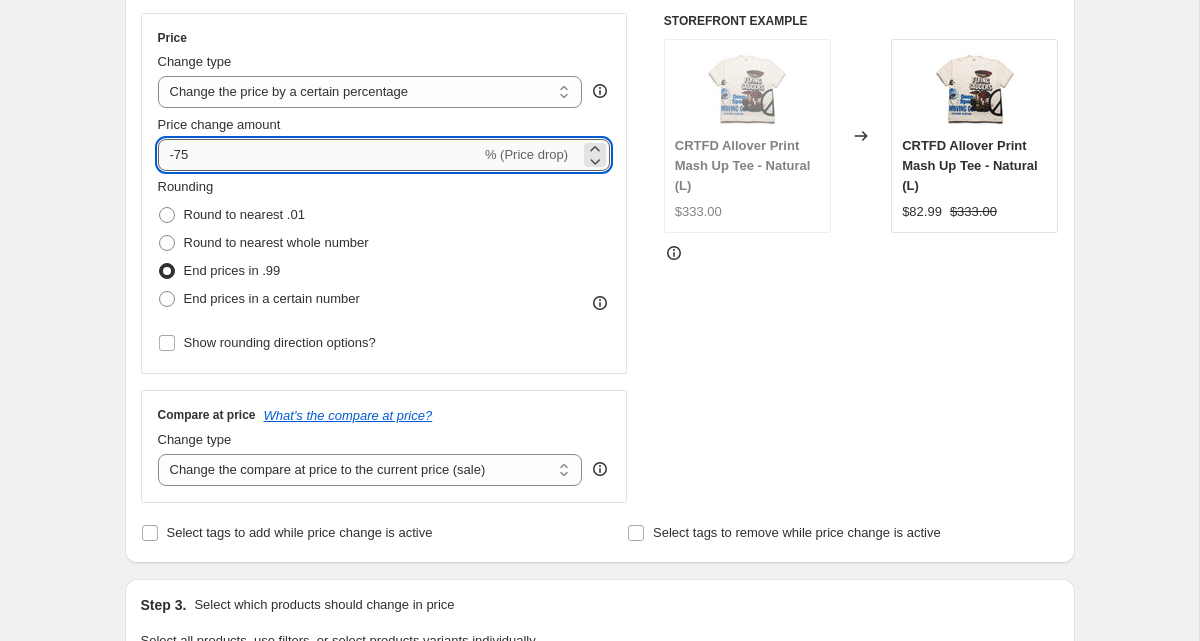click on "-75" at bounding box center (319, 155) 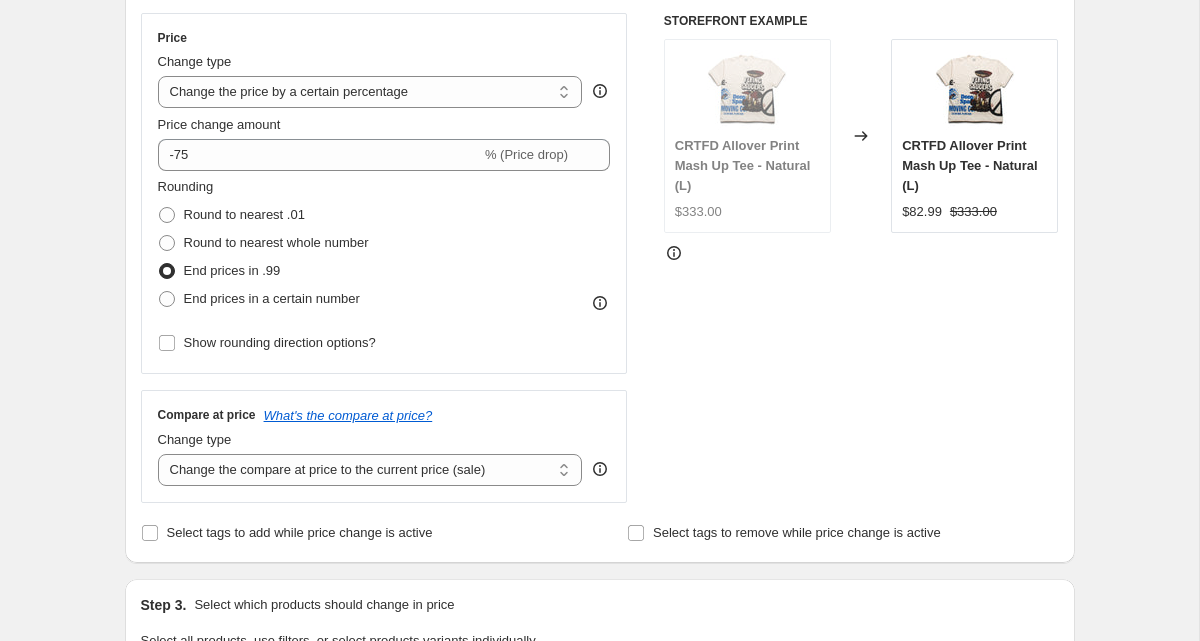click on "Create new price [MEDICAL_DATA]. This page is ready Create new price [MEDICAL_DATA] Draft Step 1. Optionally give your price [MEDICAL_DATA] a title (eg "March 30% off sale on boots") CRTFD - 55% Off This title is just for internal use, customers won't see it Step 2. Select how the prices should change Use bulk price change rules Set product prices individually Use CSV upload Price Change type Change the price to a certain amount Change the price by a certain amount Change the price by a certain percentage Change the price to the current compare at price (price before sale) Change the price by a certain amount relative to the compare at price Change the price by a certain percentage relative to the compare at price Don't change the price Change the price by a certain percentage relative to the cost per item Change price to certain cost margin Change the price by a certain percentage Price change amount -75 % (Price drop) Rounding Round to nearest .01 Round to nearest whole number End prices in .99 Compare at price $333.00" at bounding box center [599, 779] 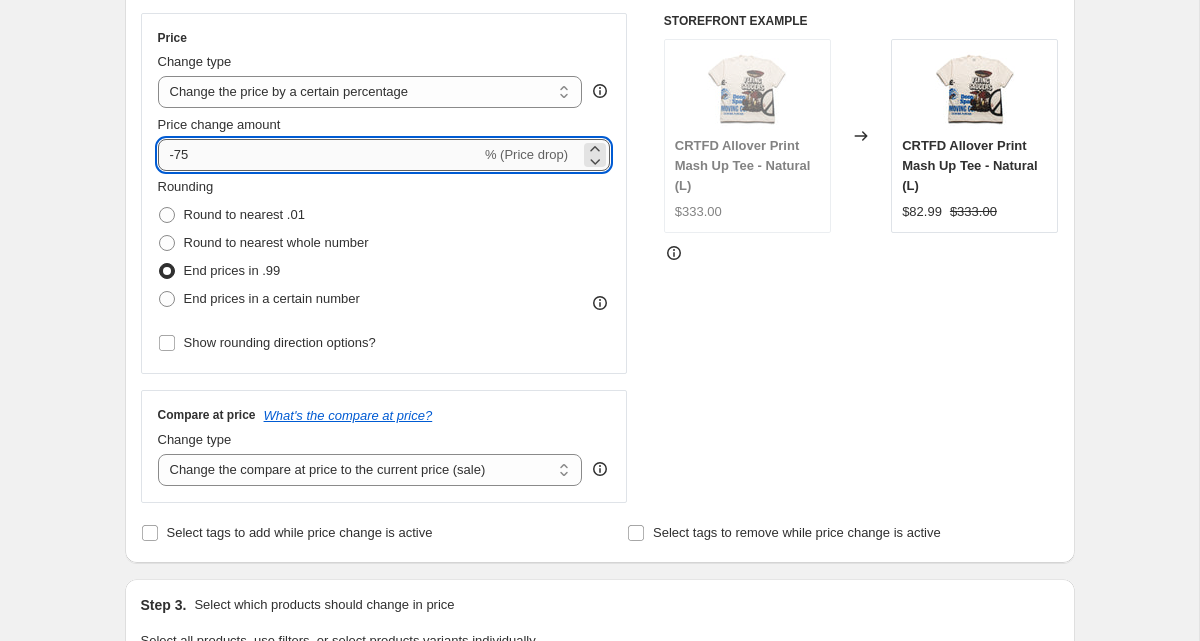 click on "-75" at bounding box center [319, 155] 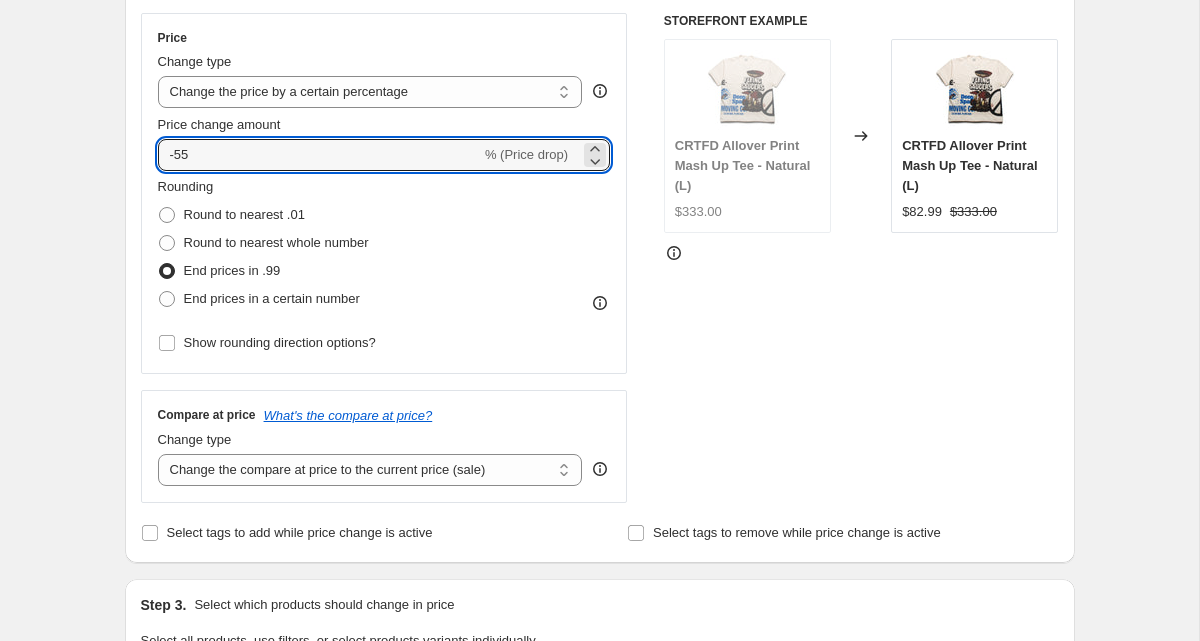 type on "-55" 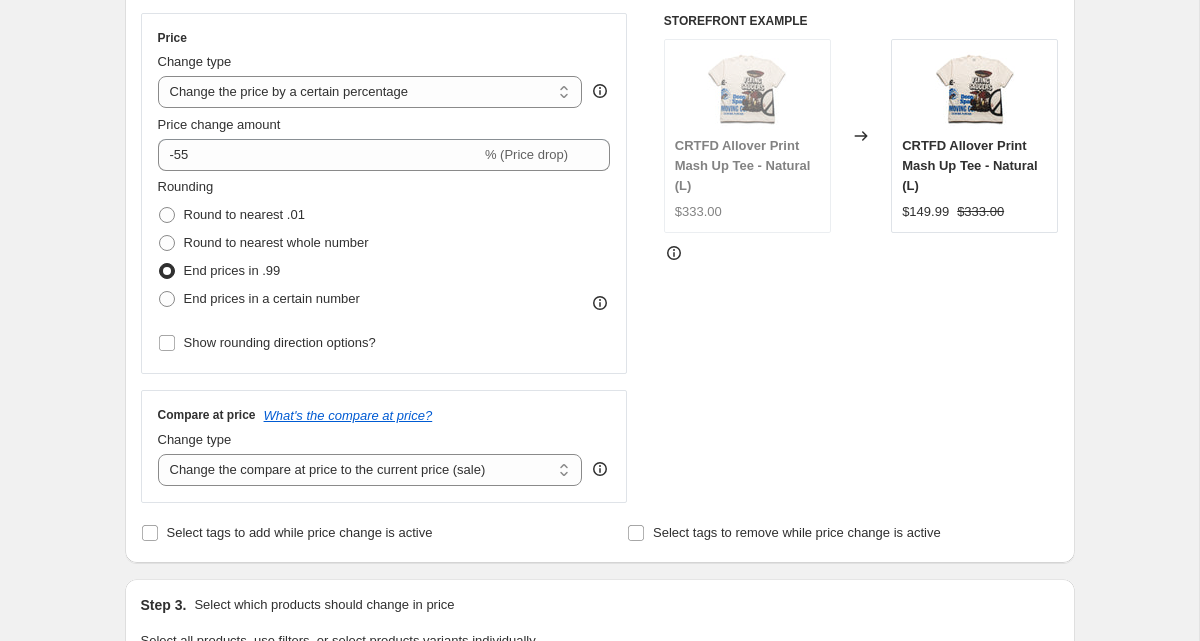 click on "Rounding Round to nearest .01 Round to nearest whole number End prices in .99 End prices in a certain number" at bounding box center [384, 245] 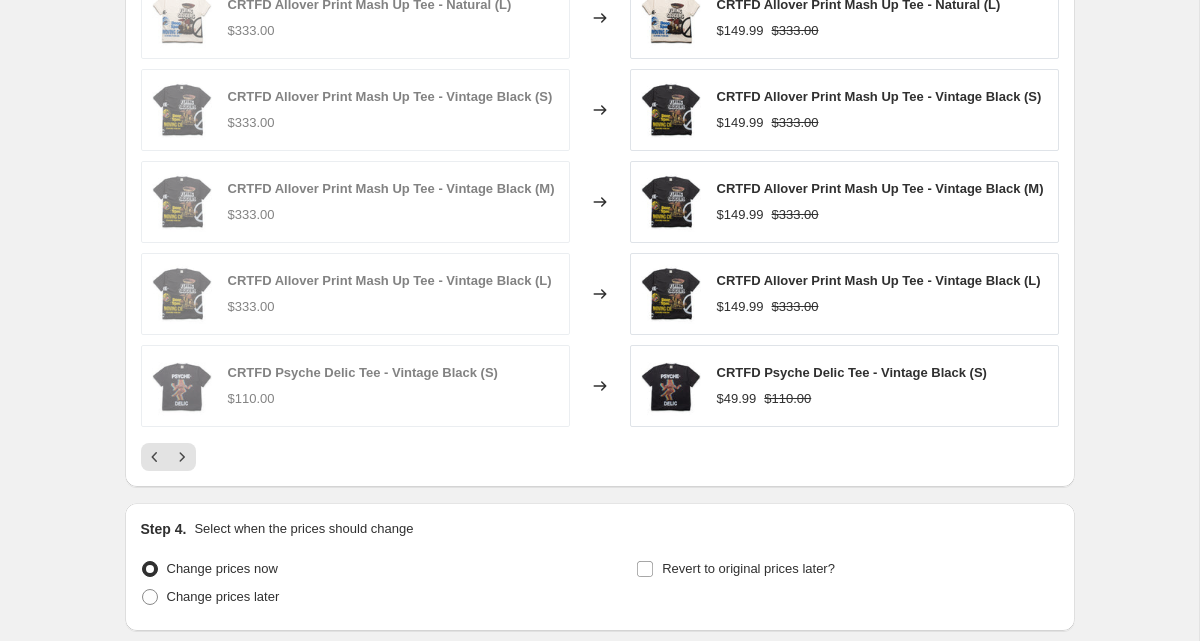 scroll, scrollTop: 1478, scrollLeft: 0, axis: vertical 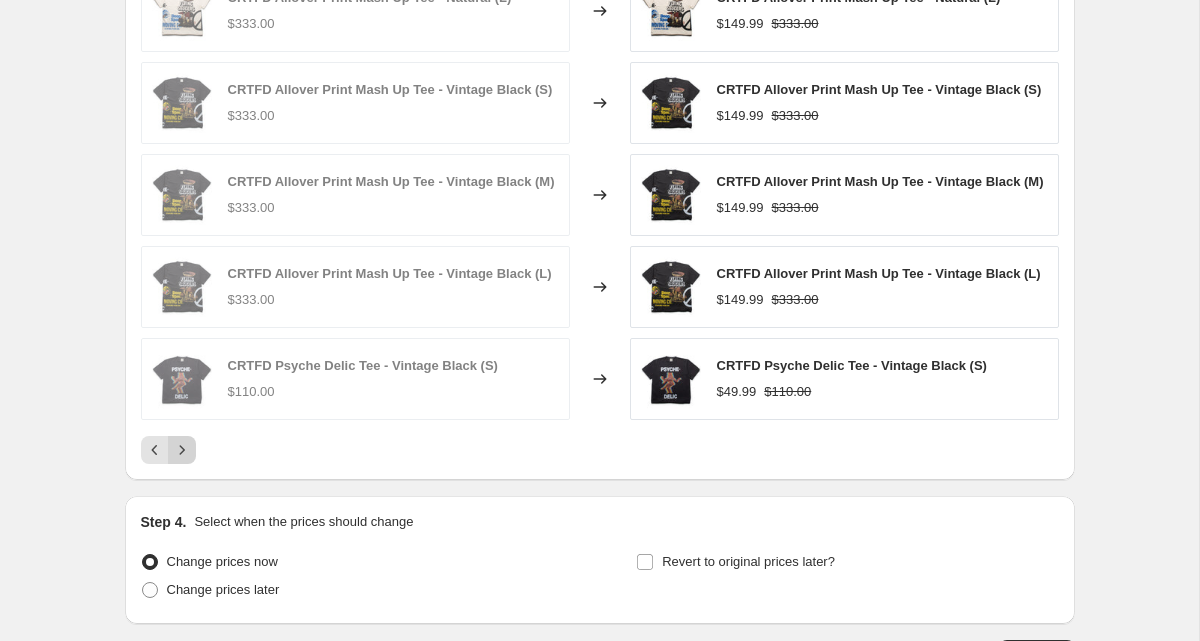 click 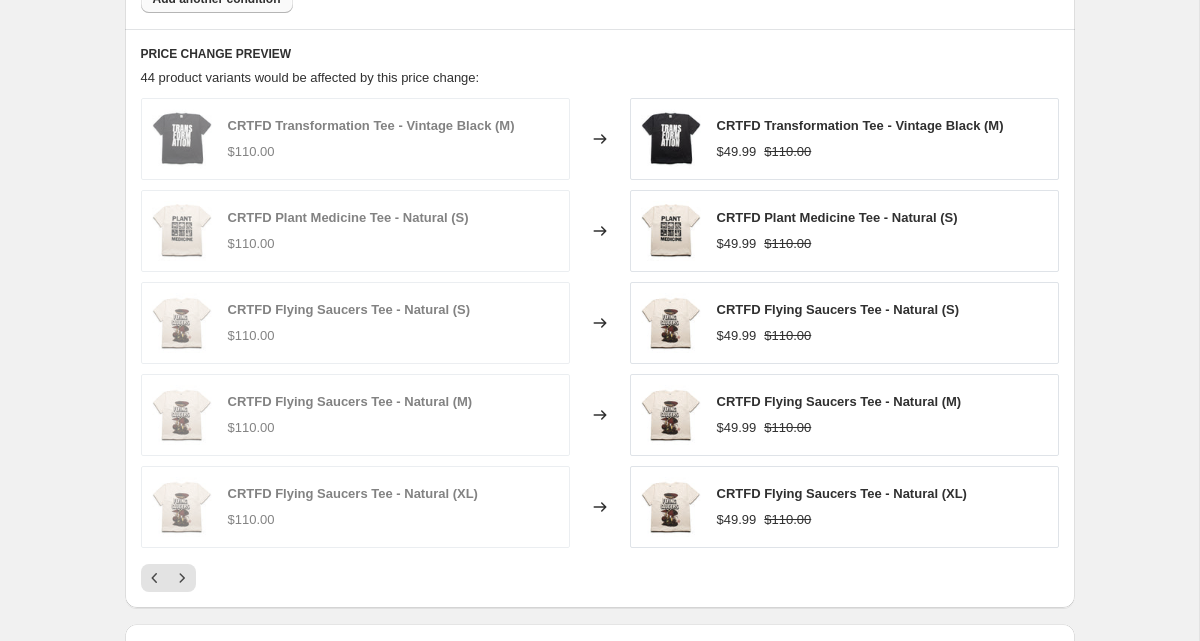 scroll, scrollTop: 1364, scrollLeft: 0, axis: vertical 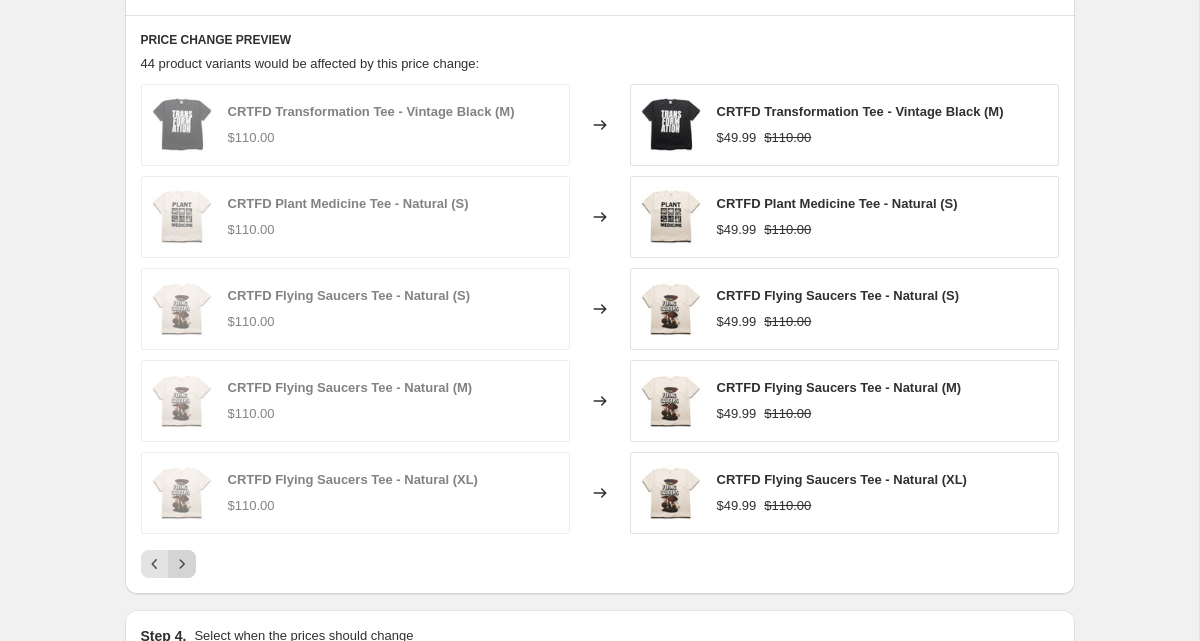 click at bounding box center (182, 564) 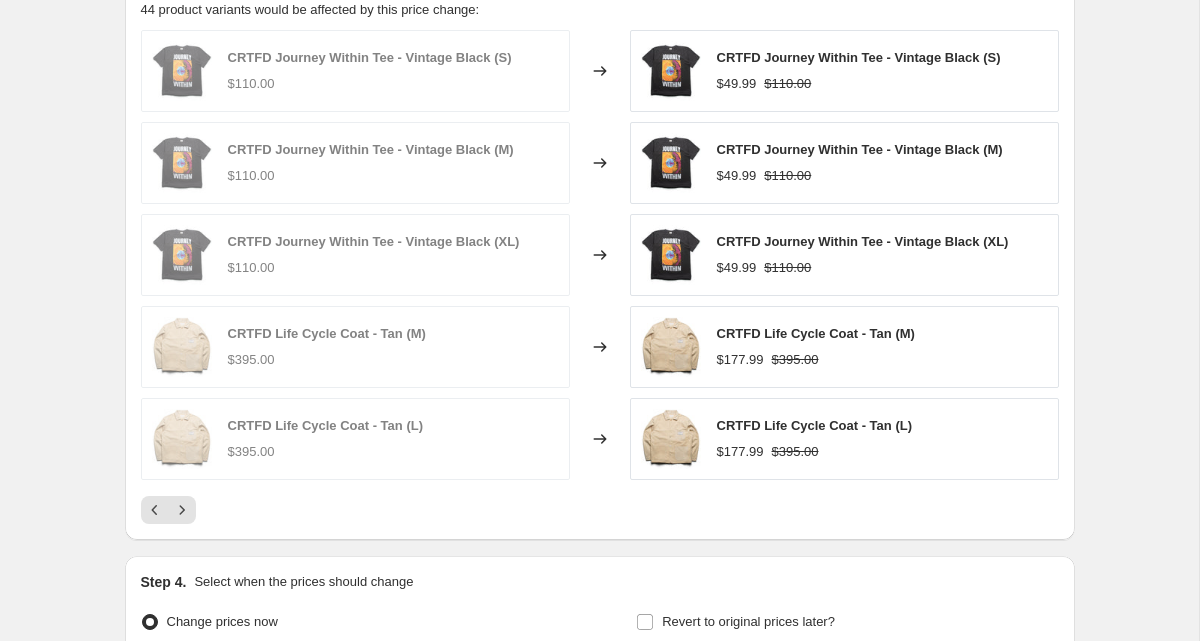 scroll, scrollTop: 1427, scrollLeft: 0, axis: vertical 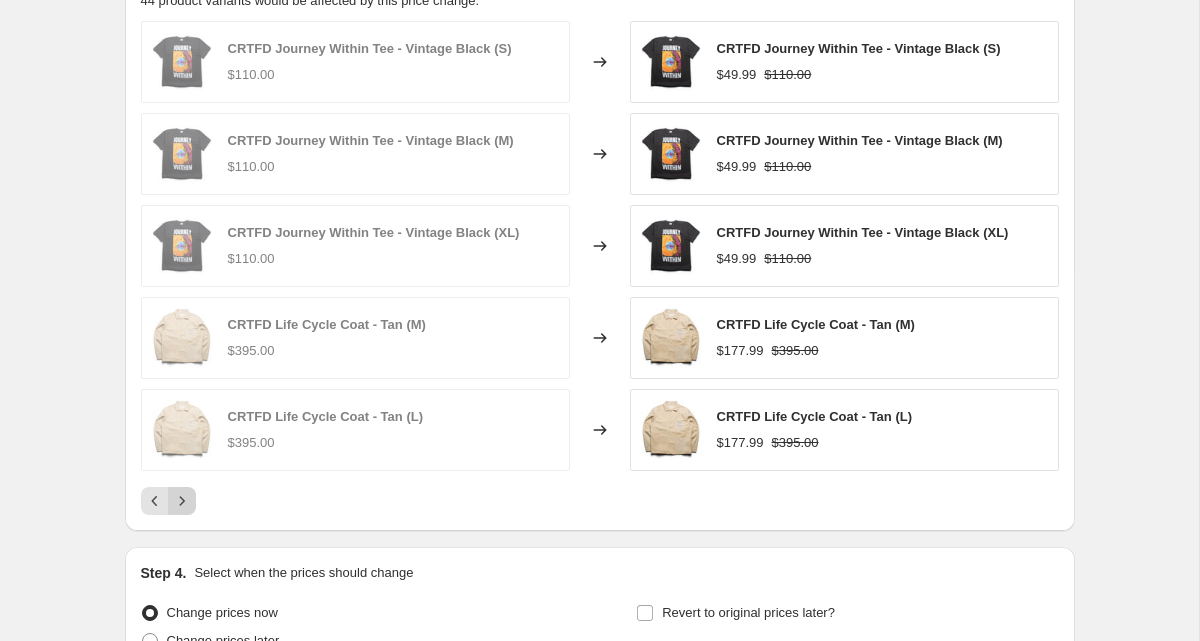 click 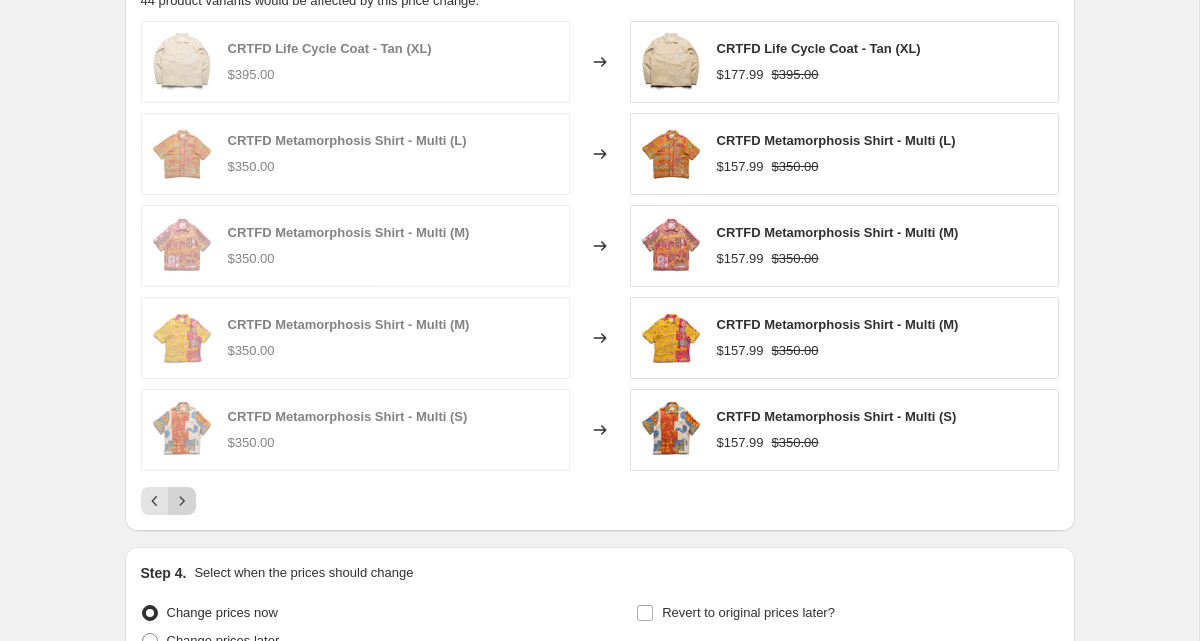 click at bounding box center [182, 501] 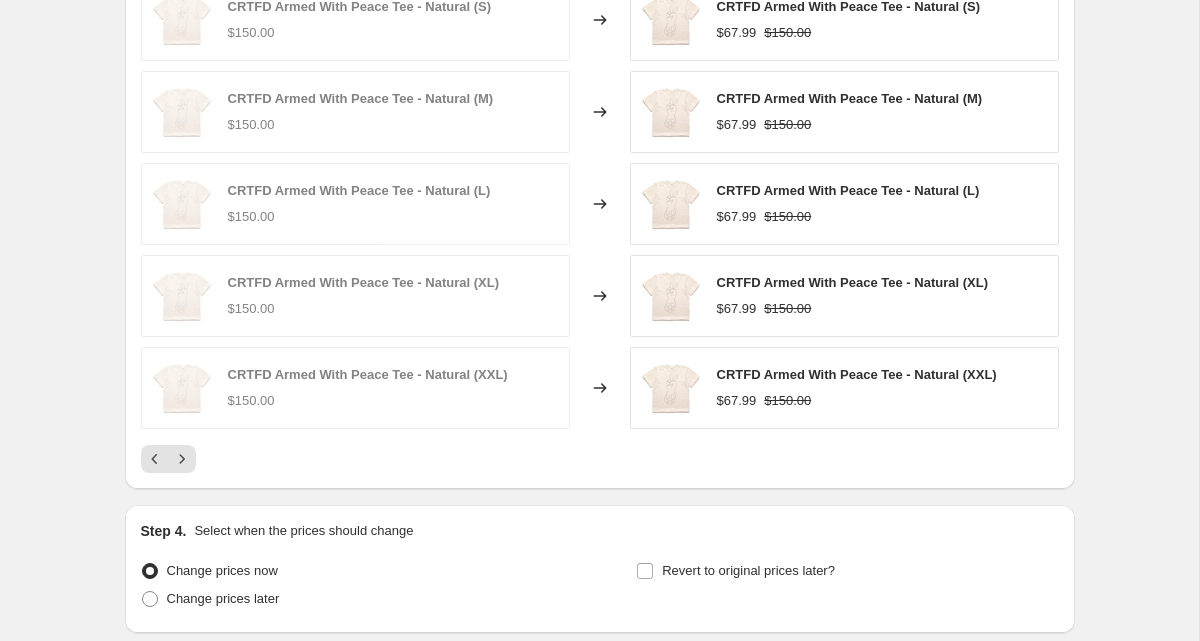 scroll, scrollTop: 1472, scrollLeft: 0, axis: vertical 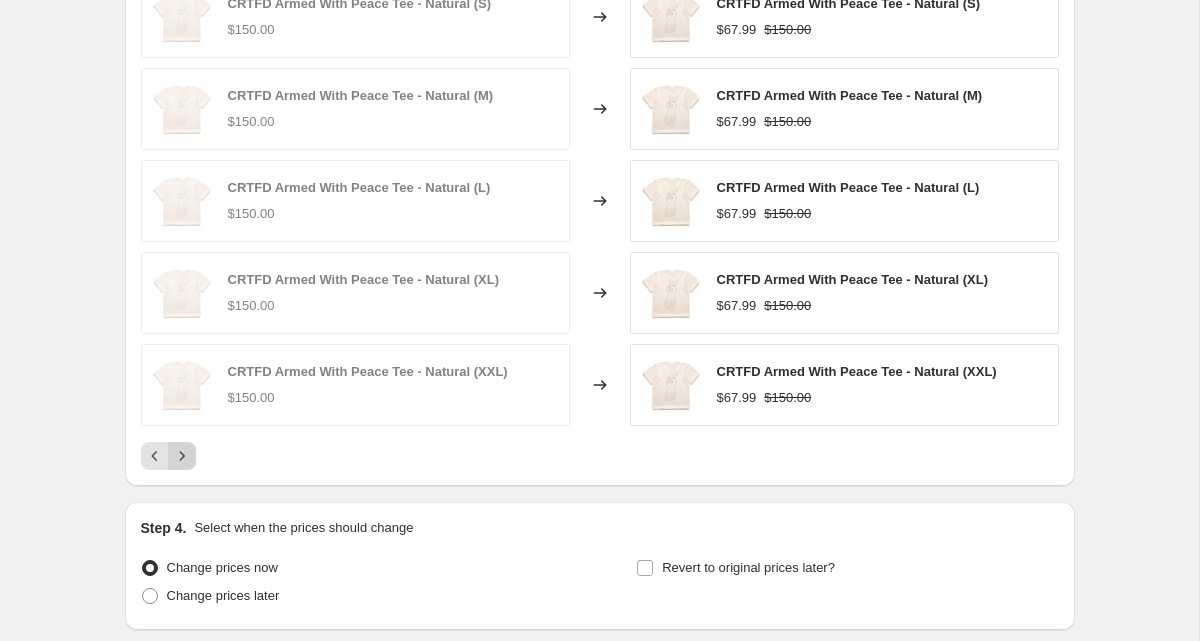 click 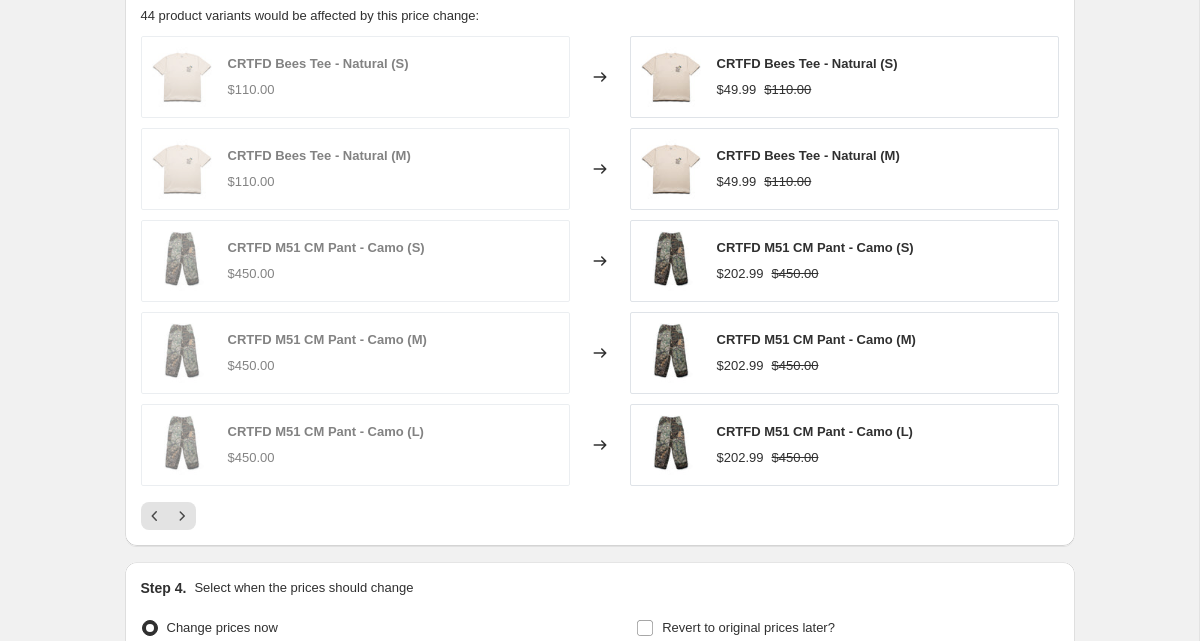scroll, scrollTop: 1425, scrollLeft: 0, axis: vertical 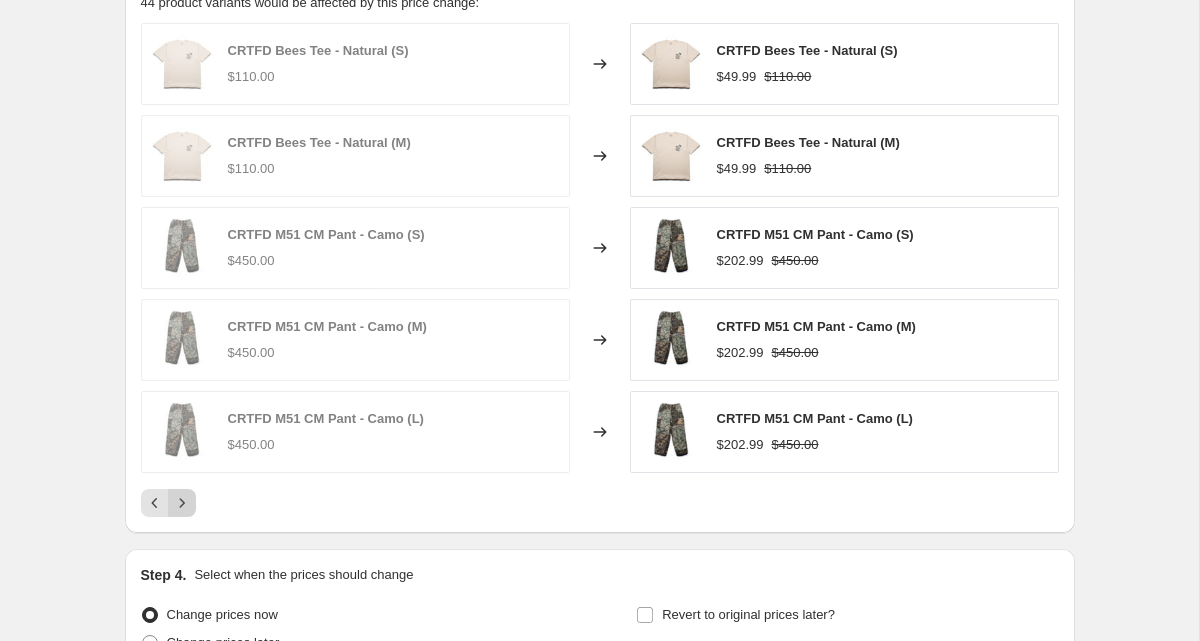 click 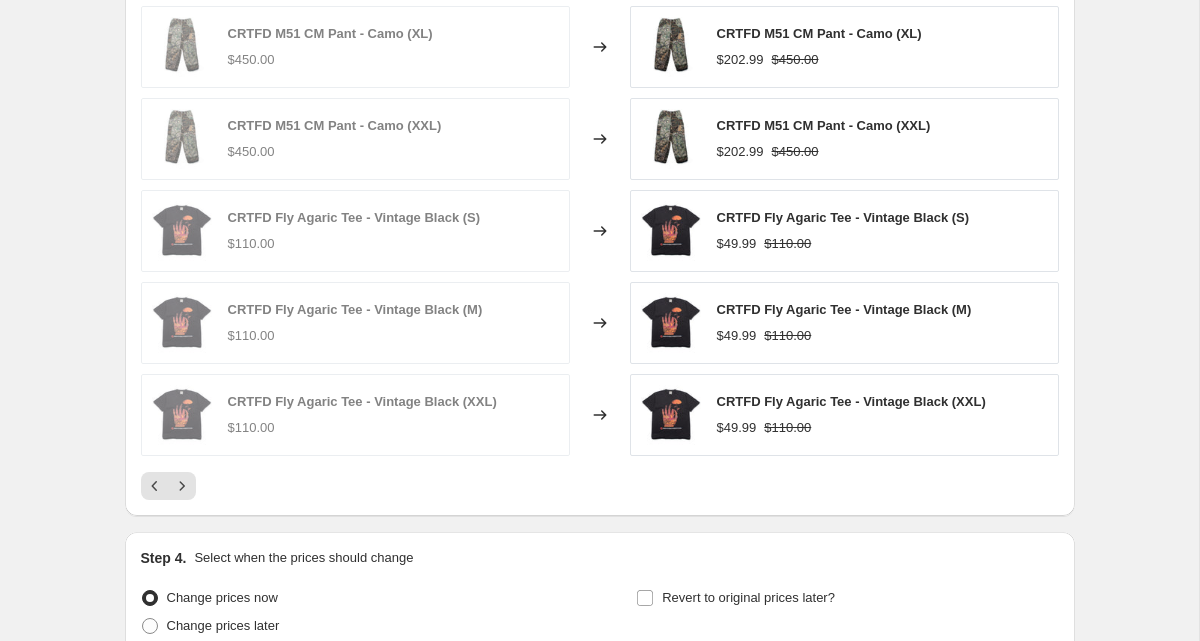scroll, scrollTop: 1458, scrollLeft: 0, axis: vertical 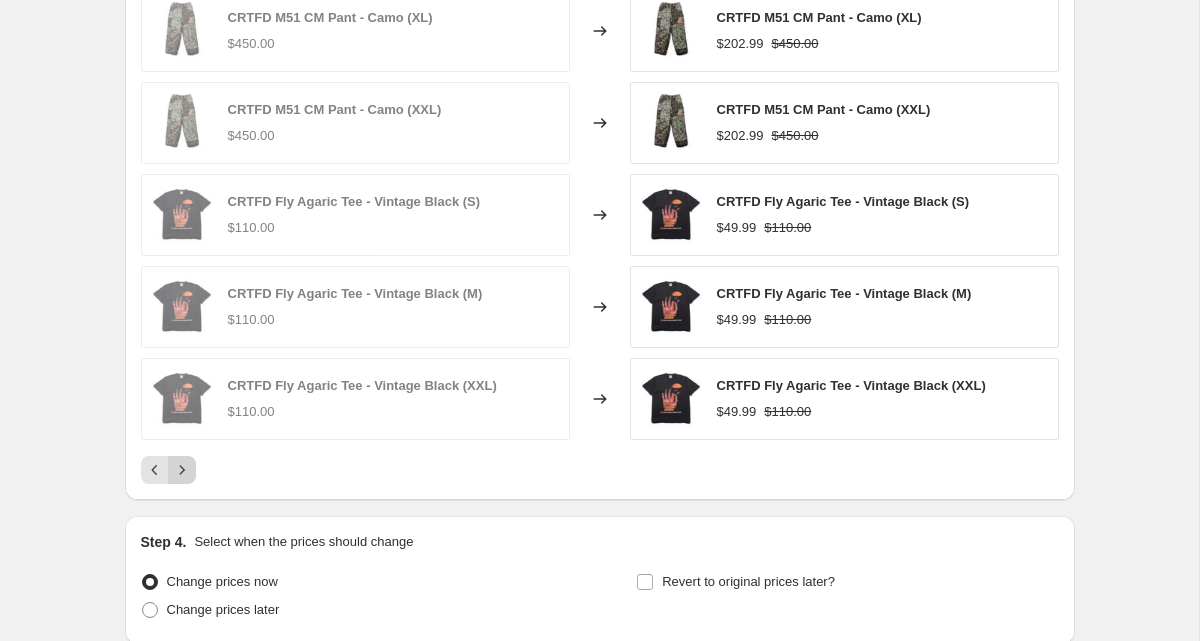 click 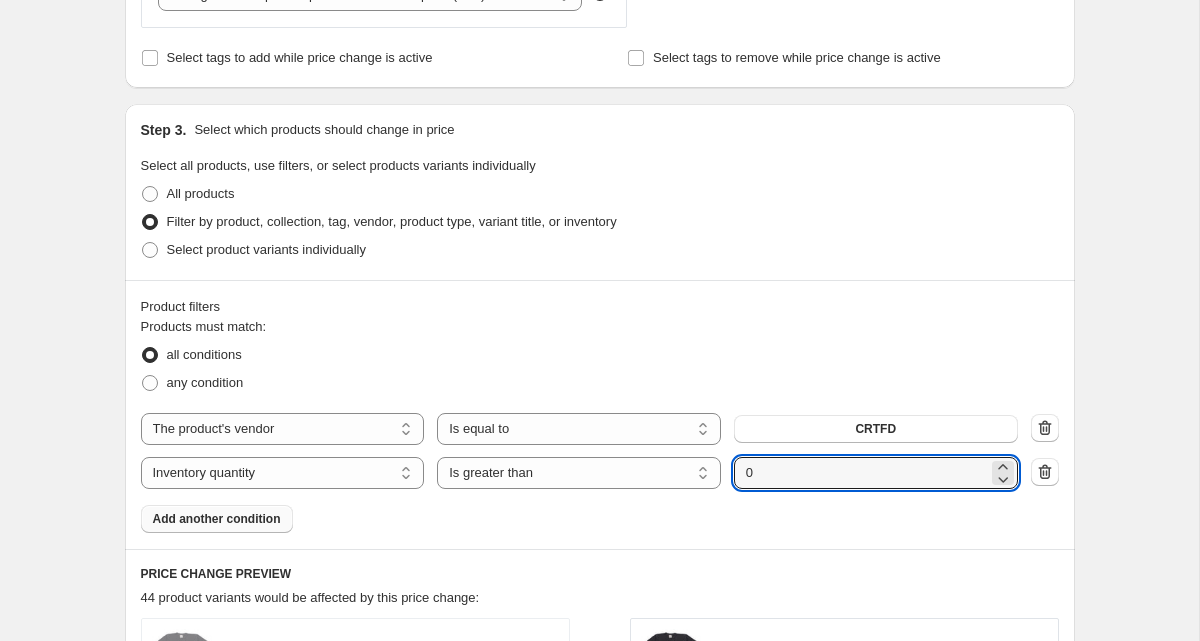 scroll, scrollTop: 806, scrollLeft: 0, axis: vertical 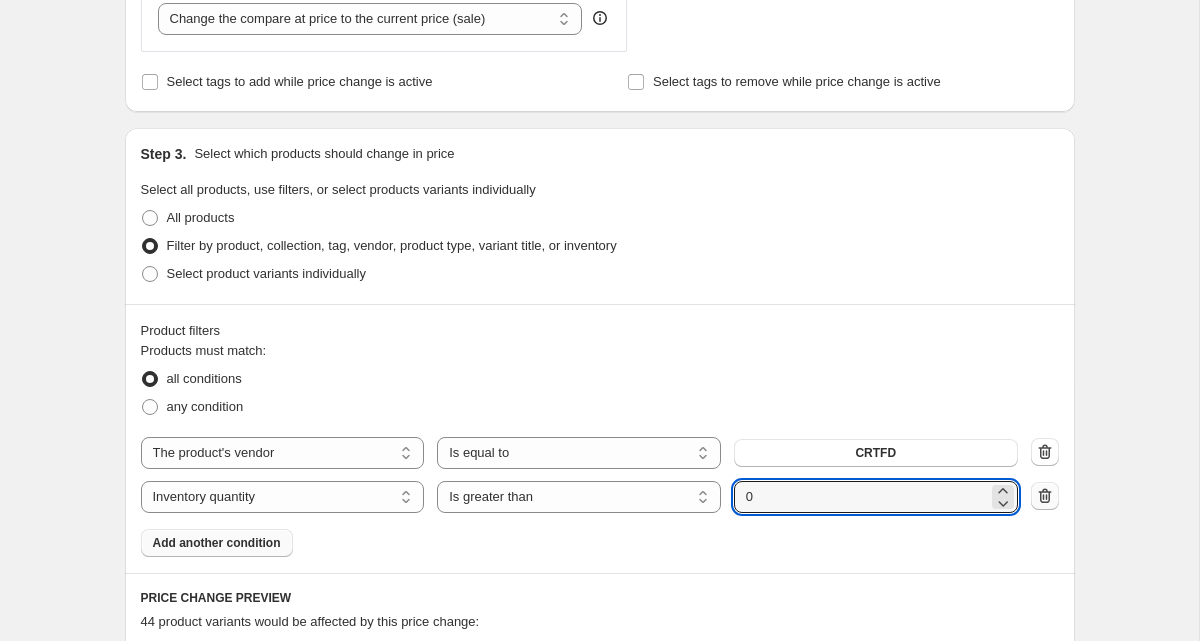 click 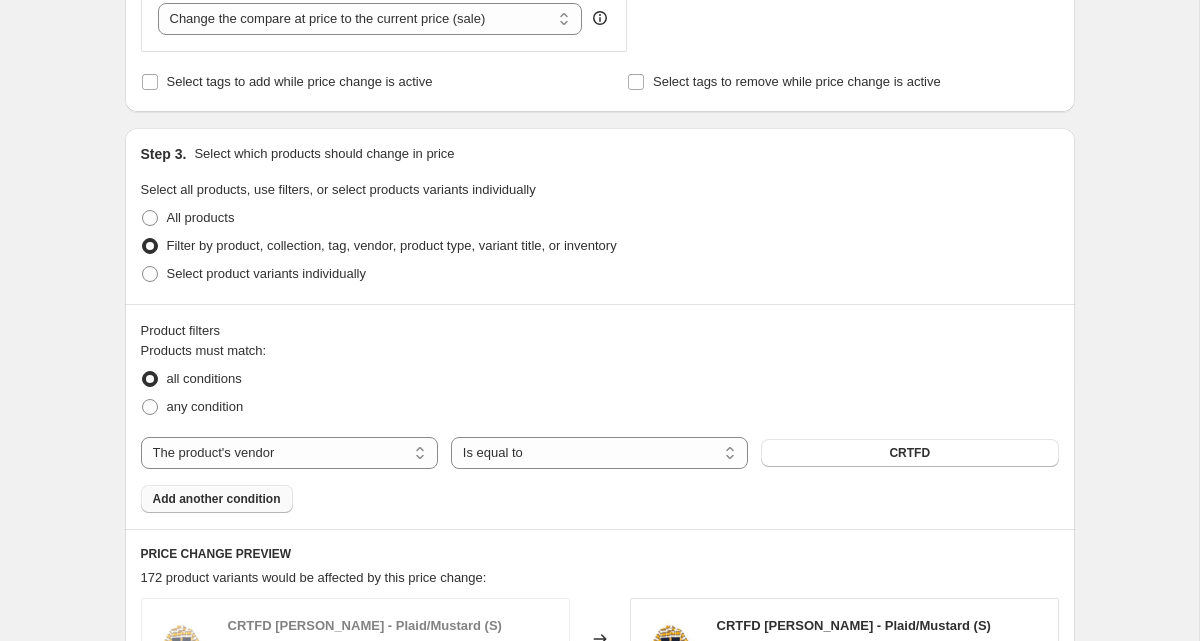 click on "Add another condition" at bounding box center (217, 499) 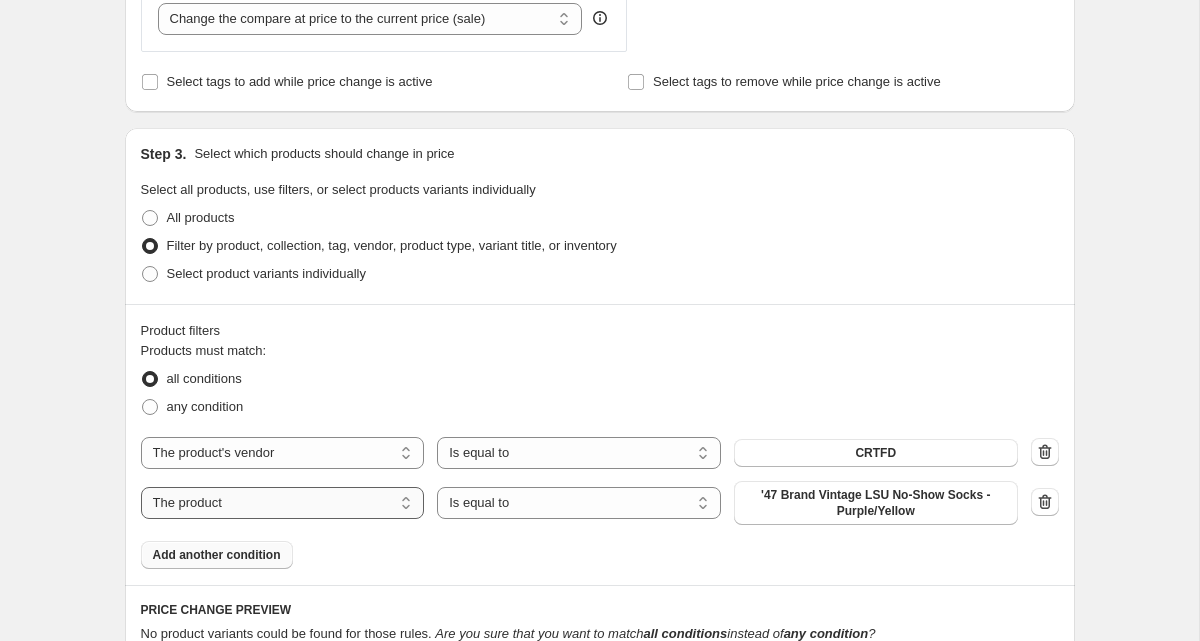 click on "The product The product's collection The product's tag The product's vendor The product's type The product's status The variant's title Inventory quantity" at bounding box center (283, 503) 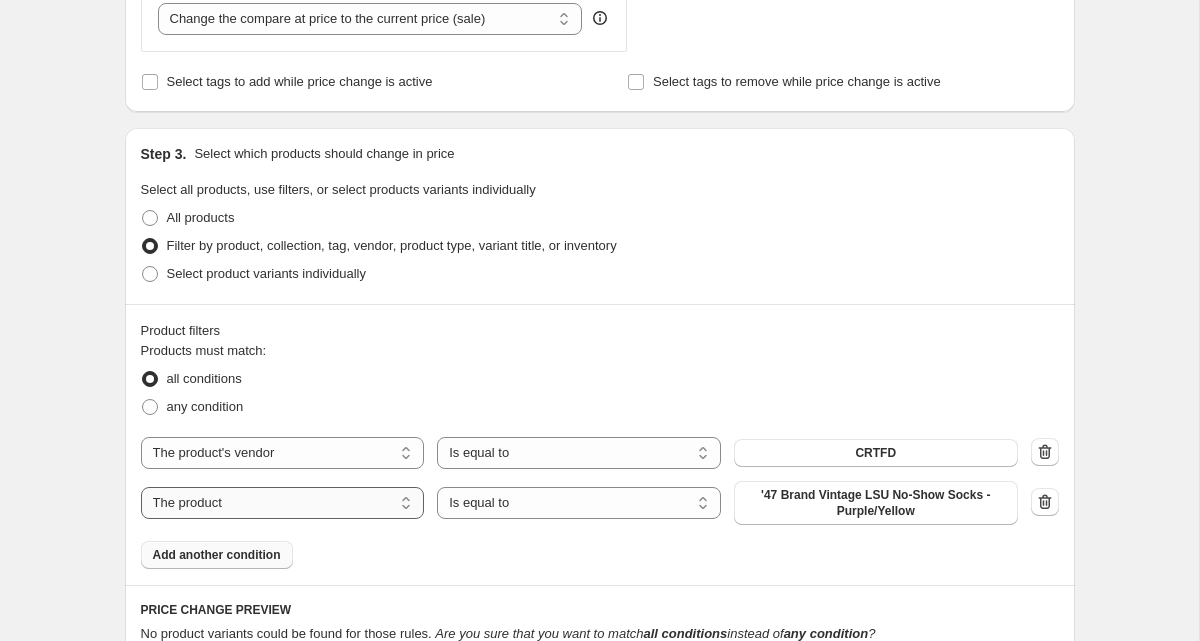 select on "inventory_quantity" 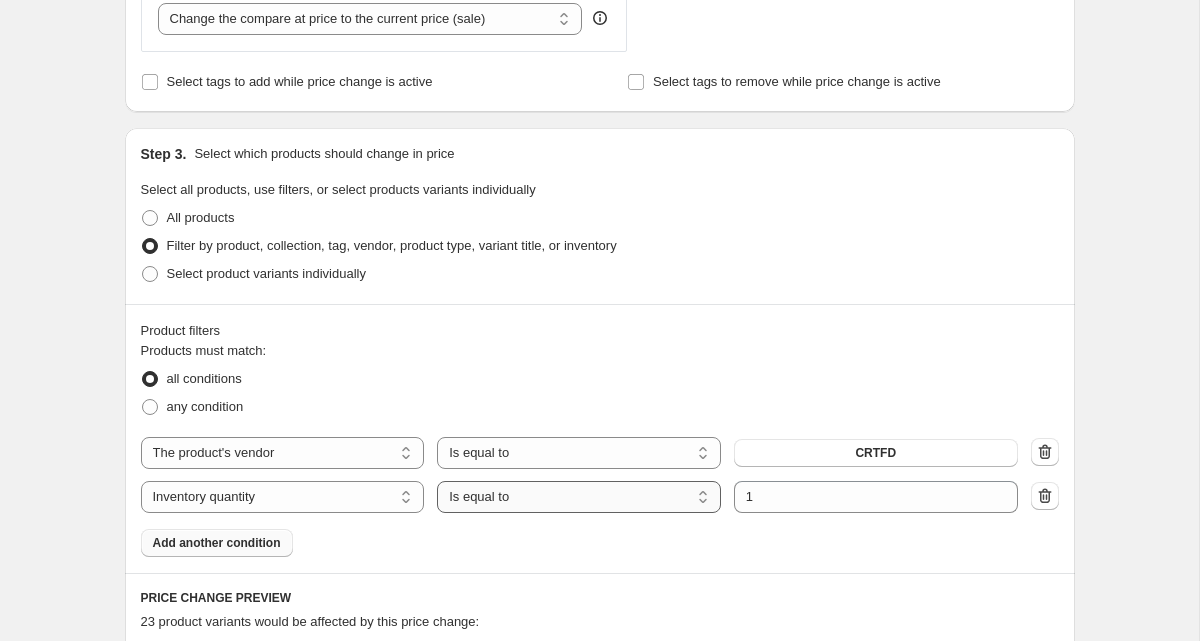 click on "Is equal to Is not equal to Is greater than Is less than" at bounding box center (579, 497) 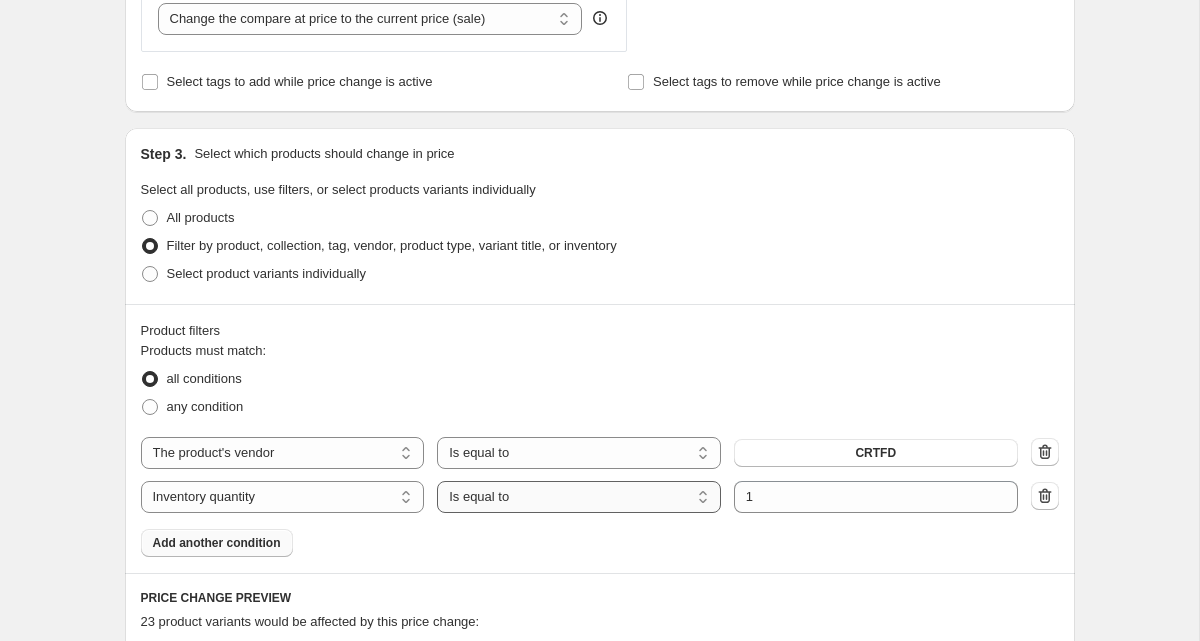 select on ">" 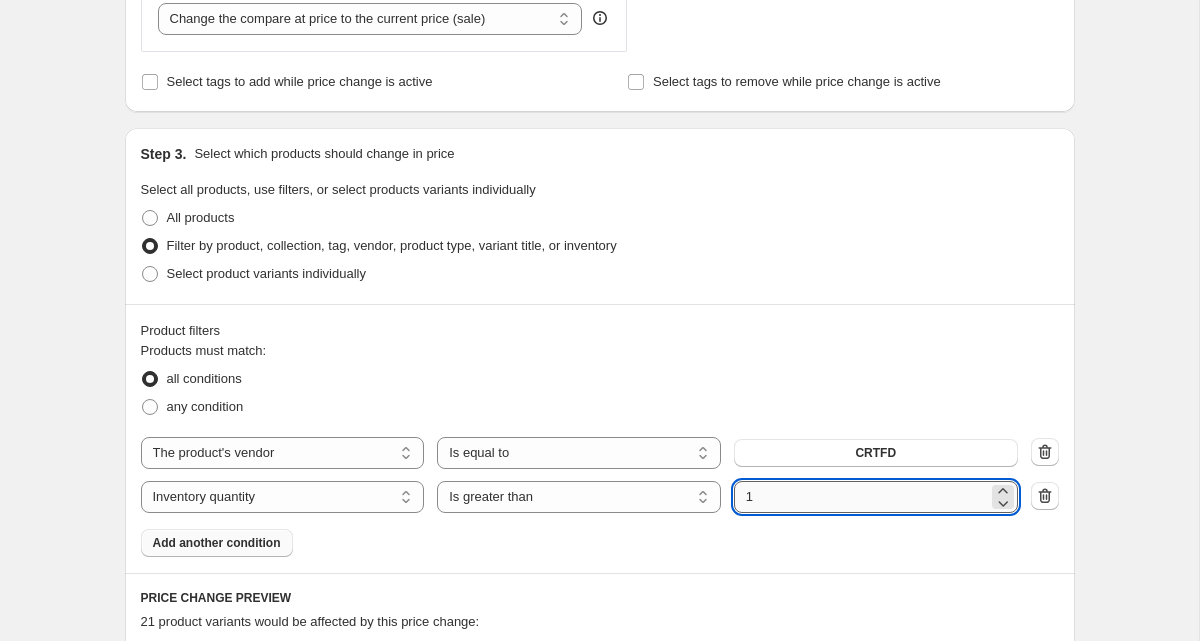 click on "1" at bounding box center [861, 497] 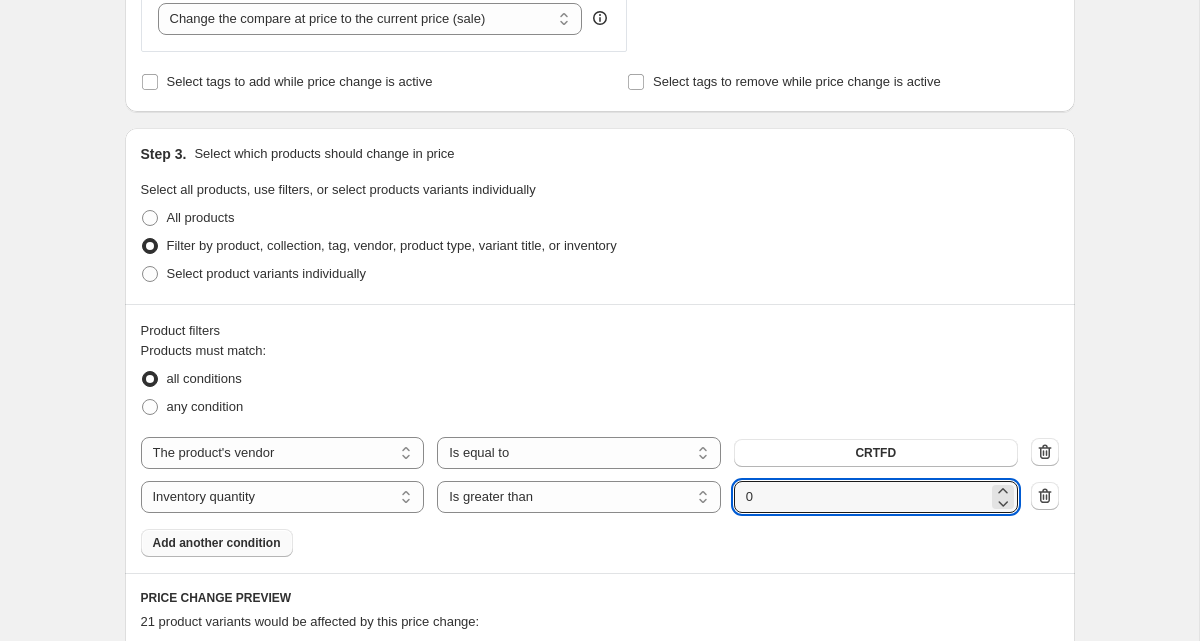 type on "0" 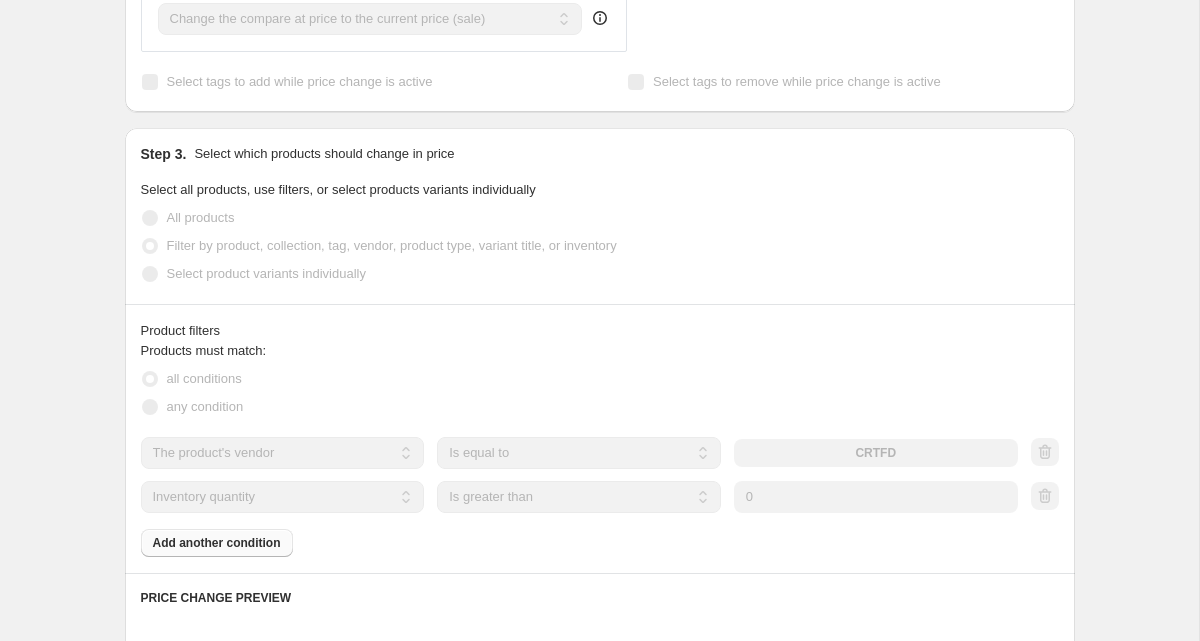 click on "all conditions" at bounding box center [600, 379] 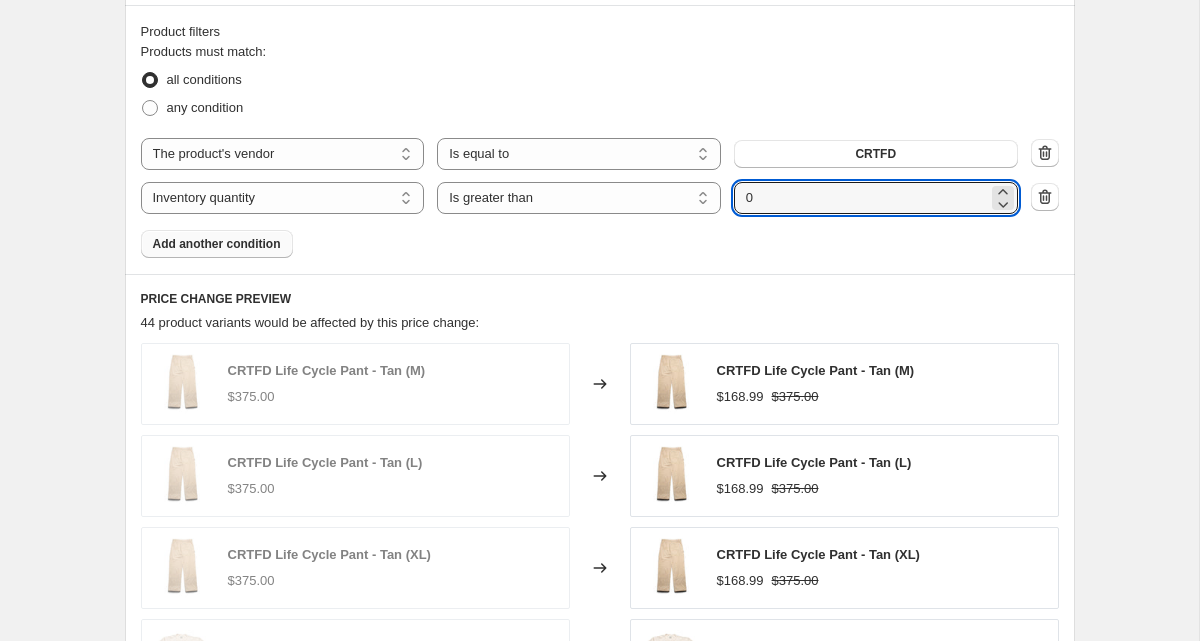 scroll, scrollTop: 1627, scrollLeft: 0, axis: vertical 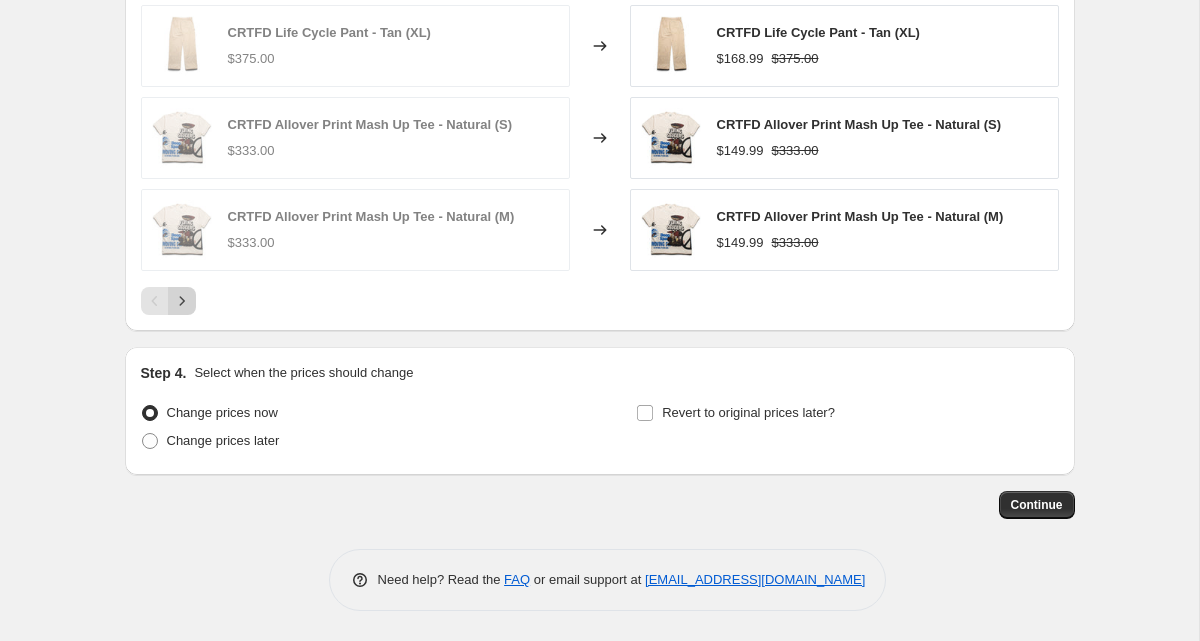 click 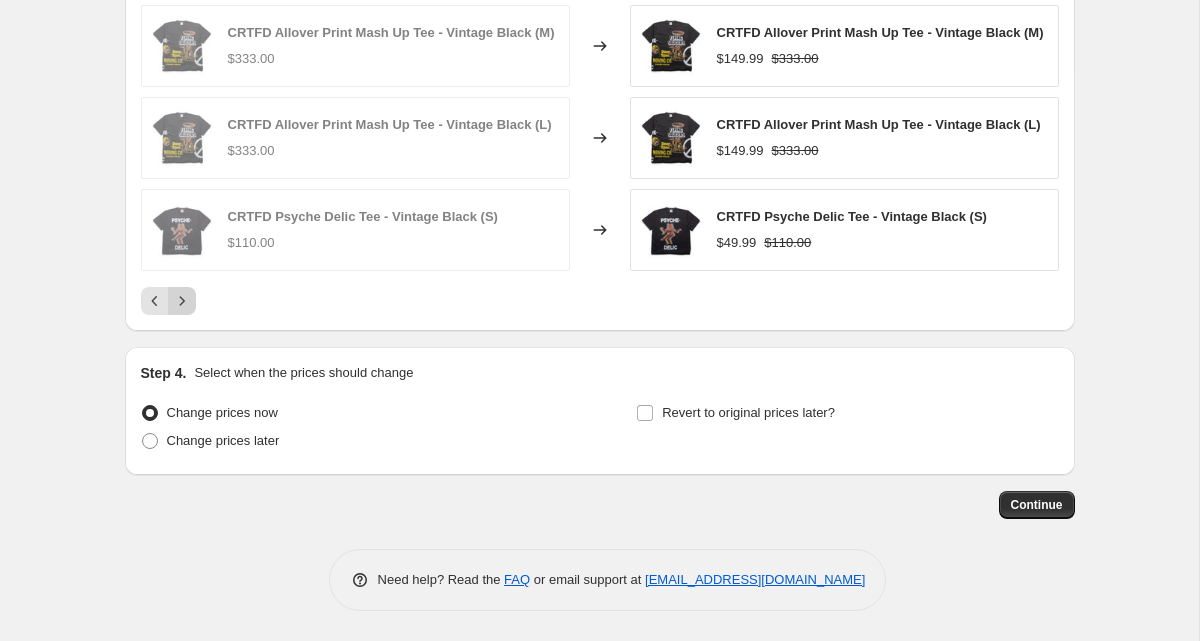 click at bounding box center (182, 301) 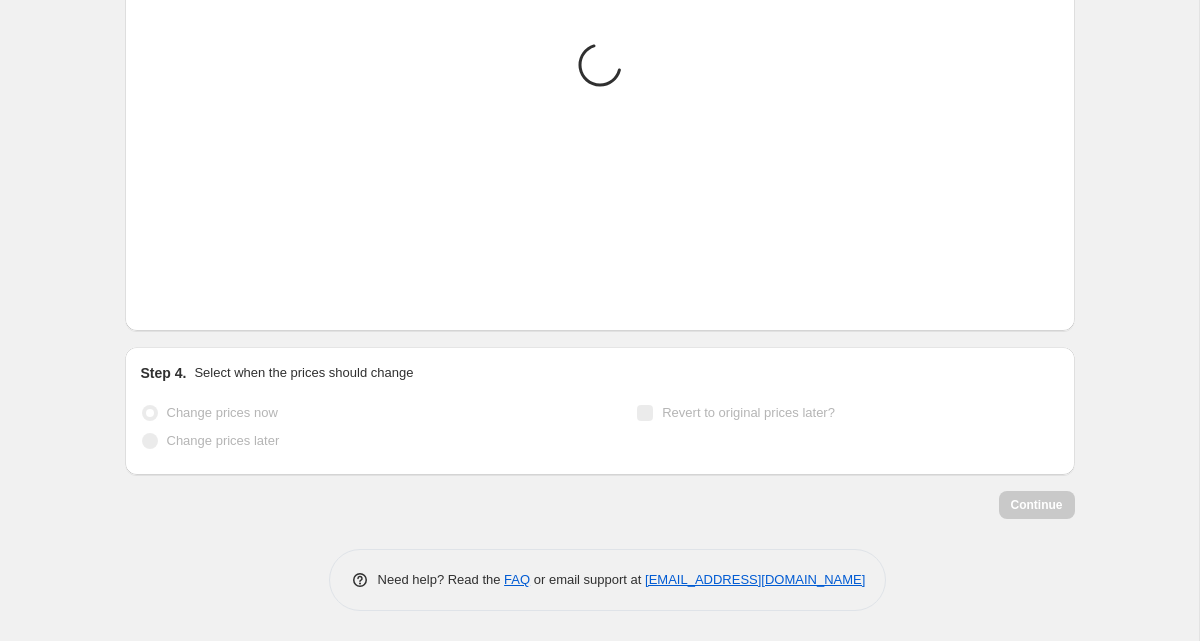 click at bounding box center (182, 301) 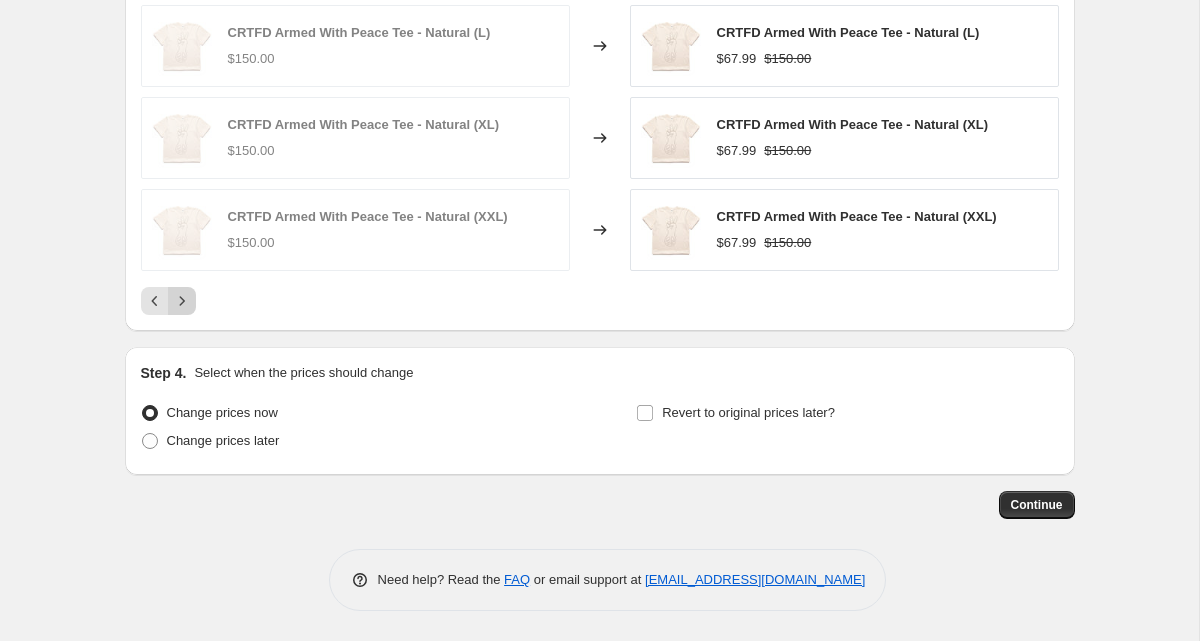 click at bounding box center [182, 301] 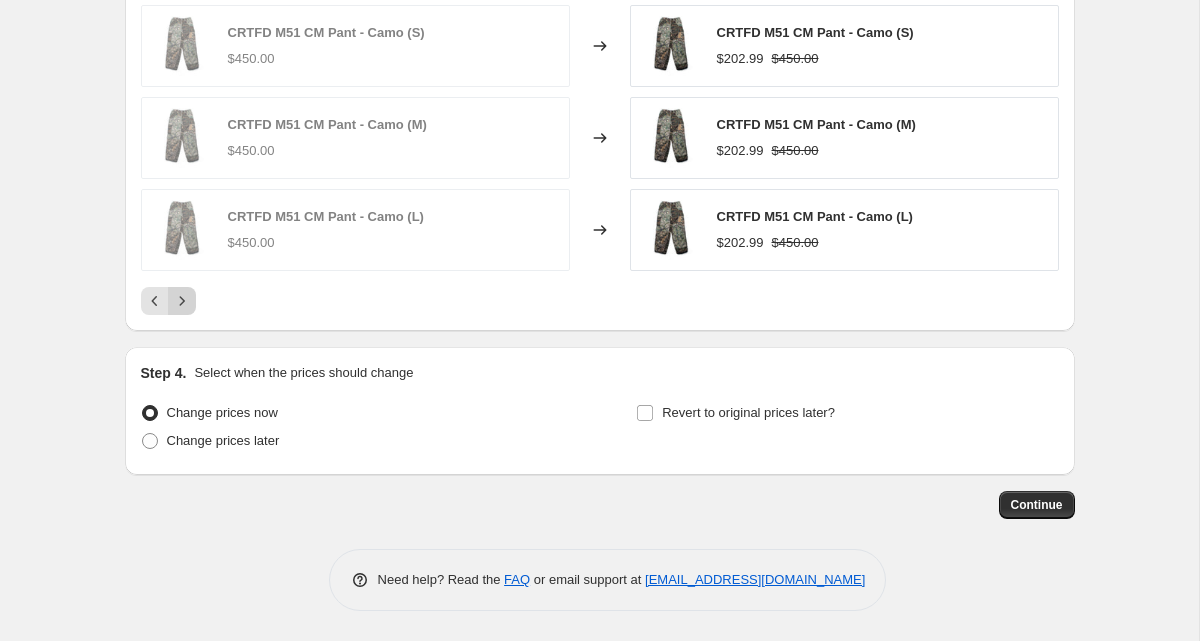 click at bounding box center (182, 301) 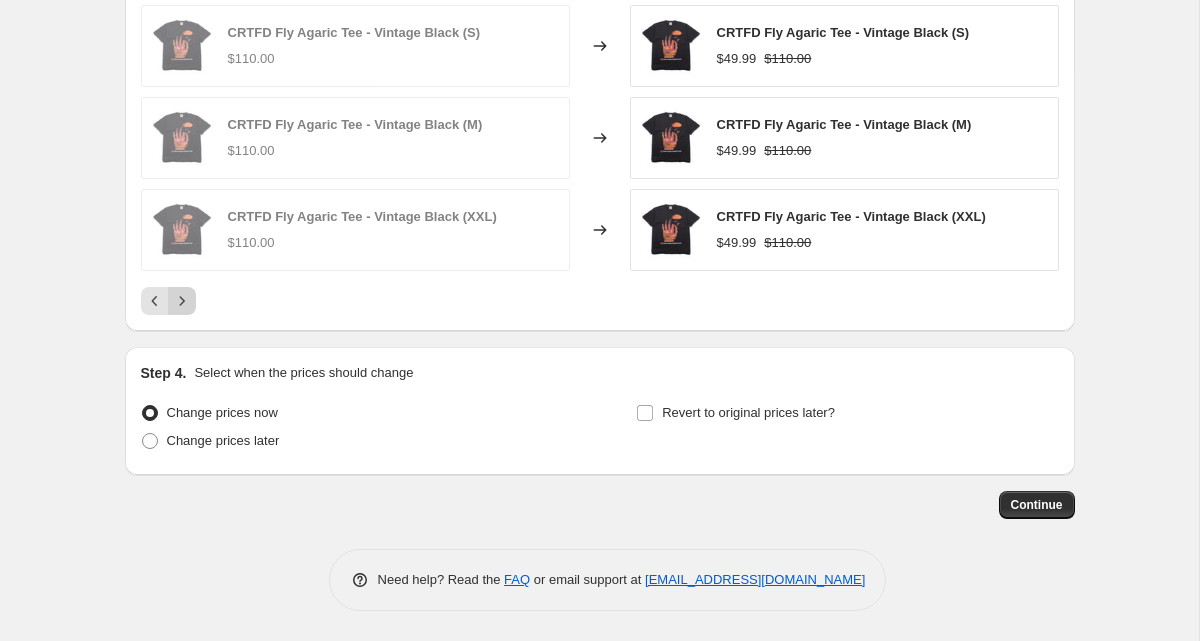 click at bounding box center [182, 301] 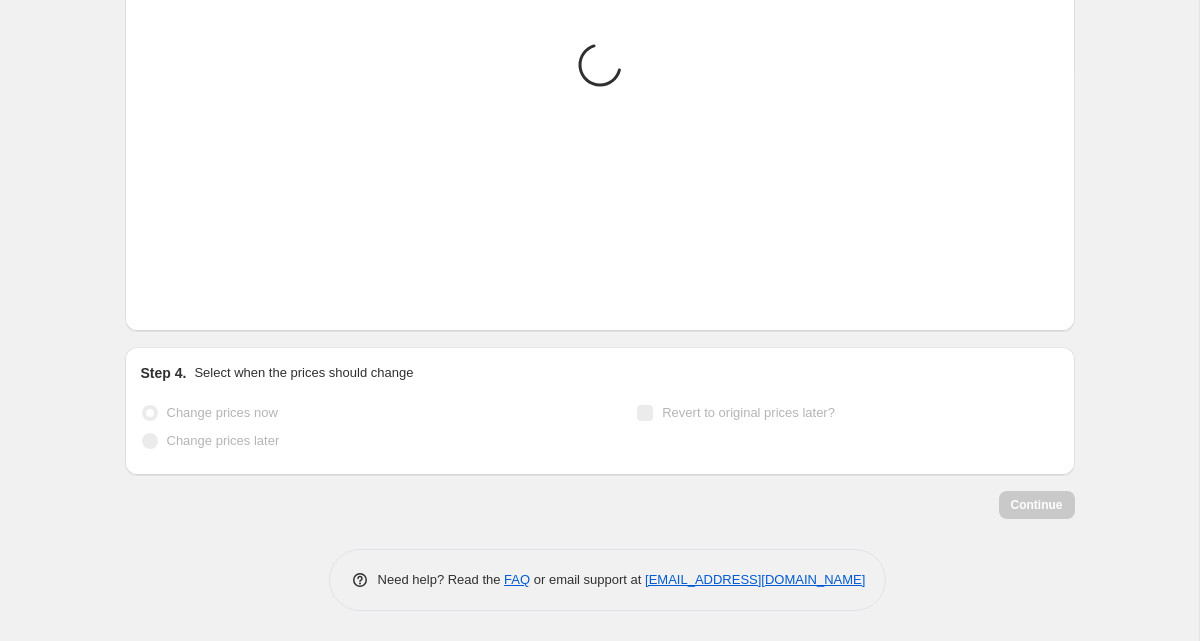 click at bounding box center [182, 301] 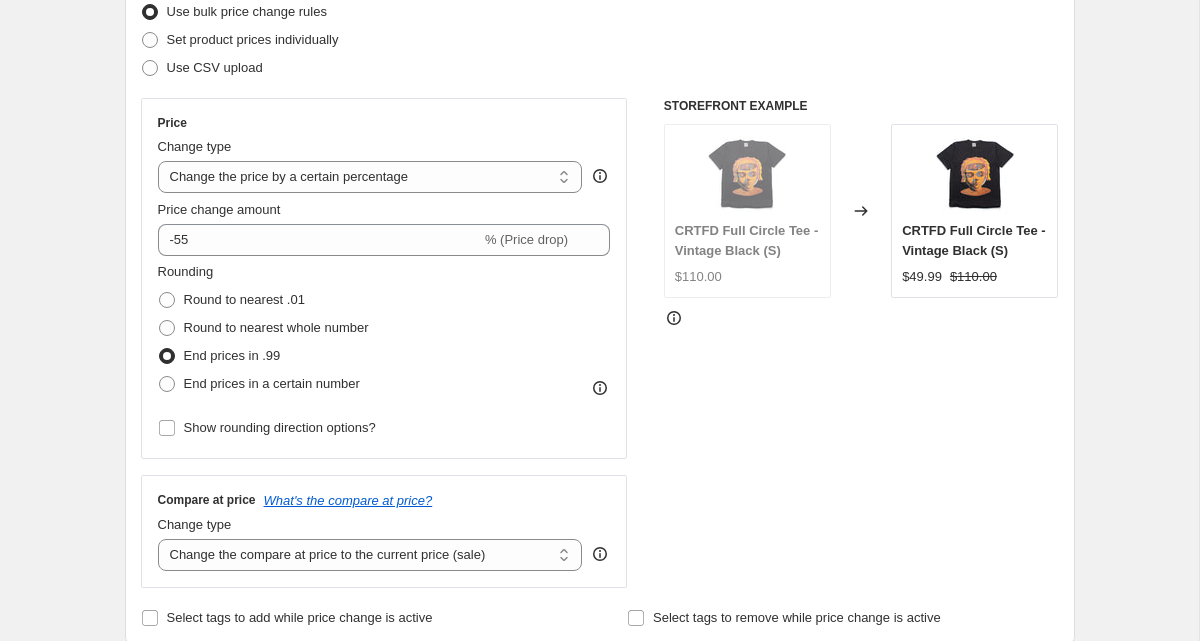 scroll, scrollTop: 264, scrollLeft: 0, axis: vertical 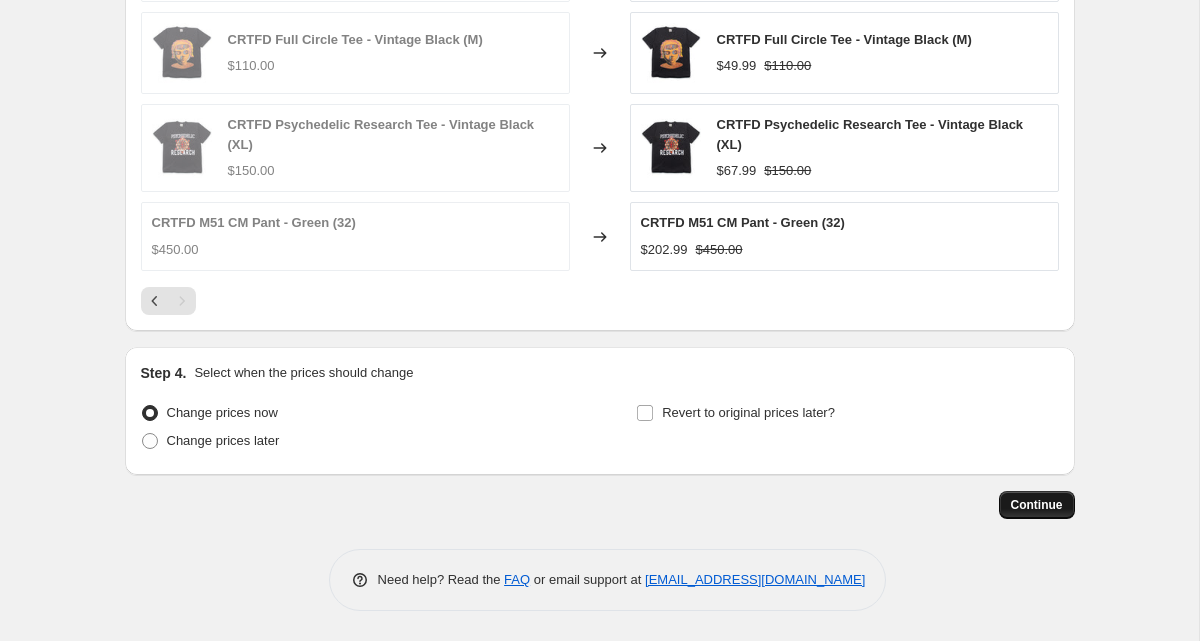 click on "Continue" at bounding box center (1037, 505) 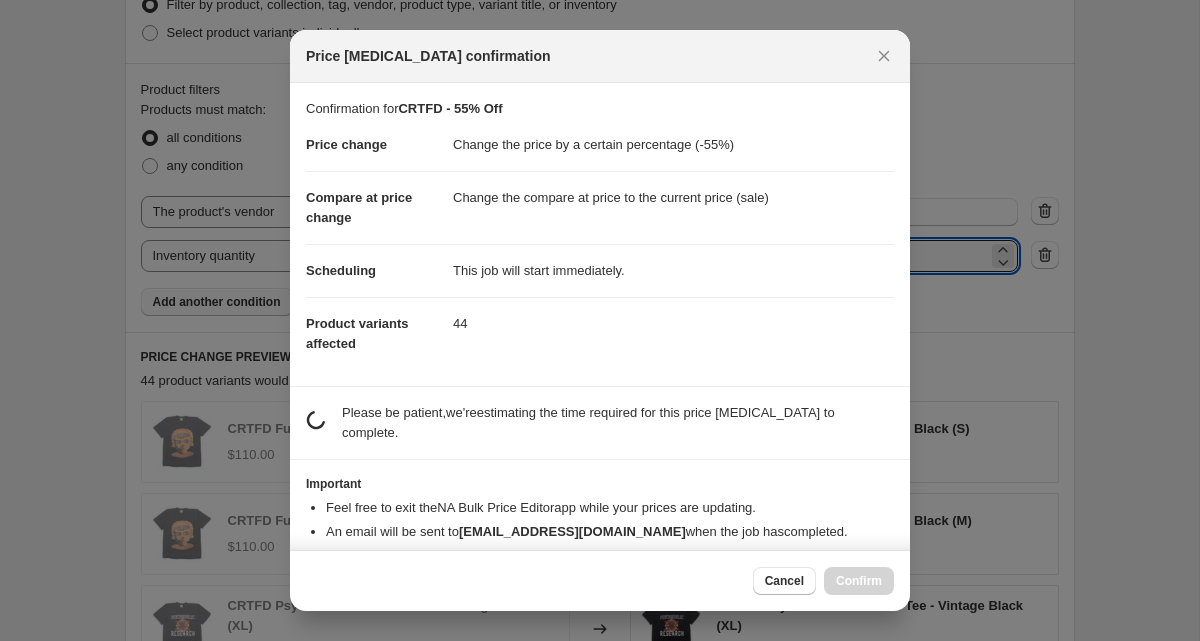 scroll, scrollTop: 0, scrollLeft: 0, axis: both 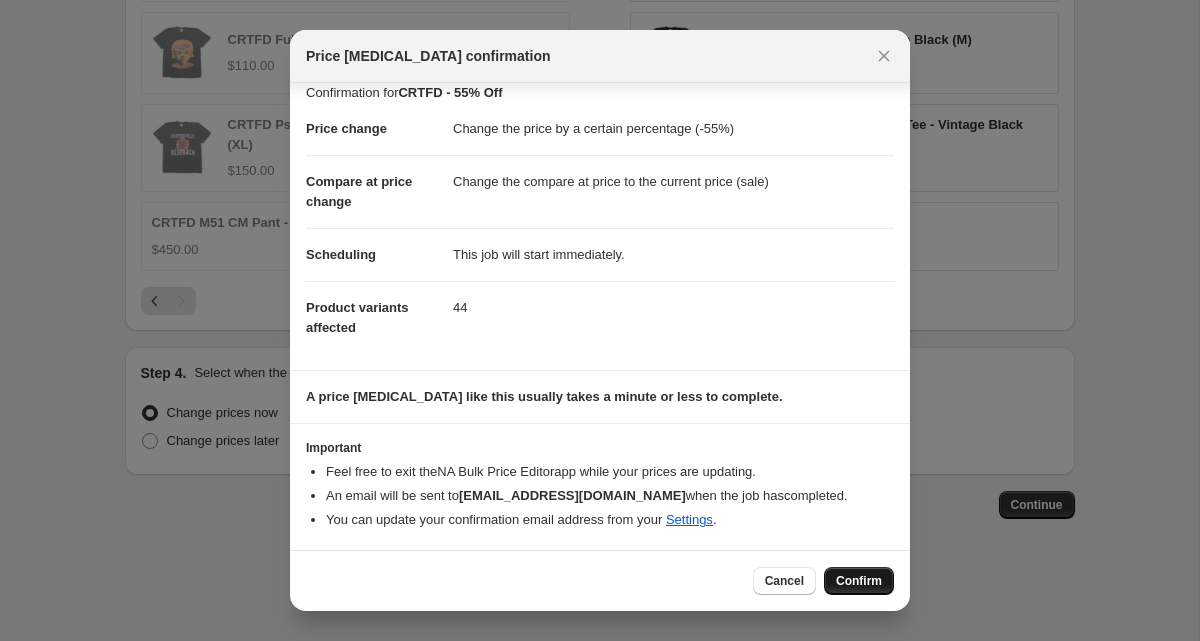 click on "Confirm" at bounding box center [859, 581] 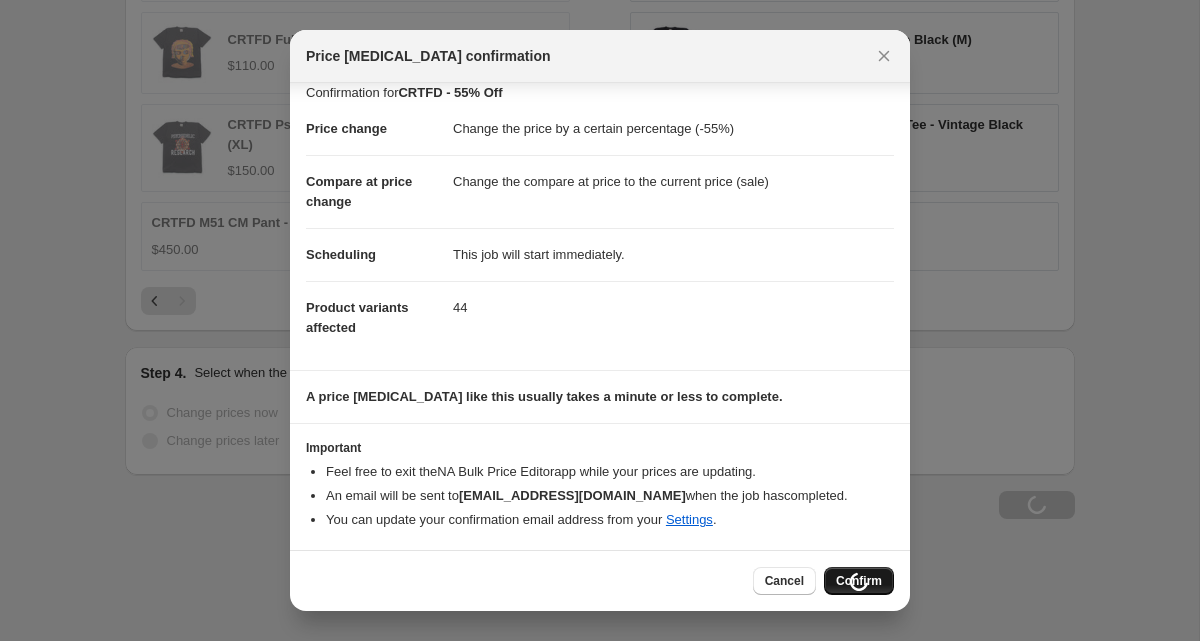 scroll, scrollTop: 1596, scrollLeft: 0, axis: vertical 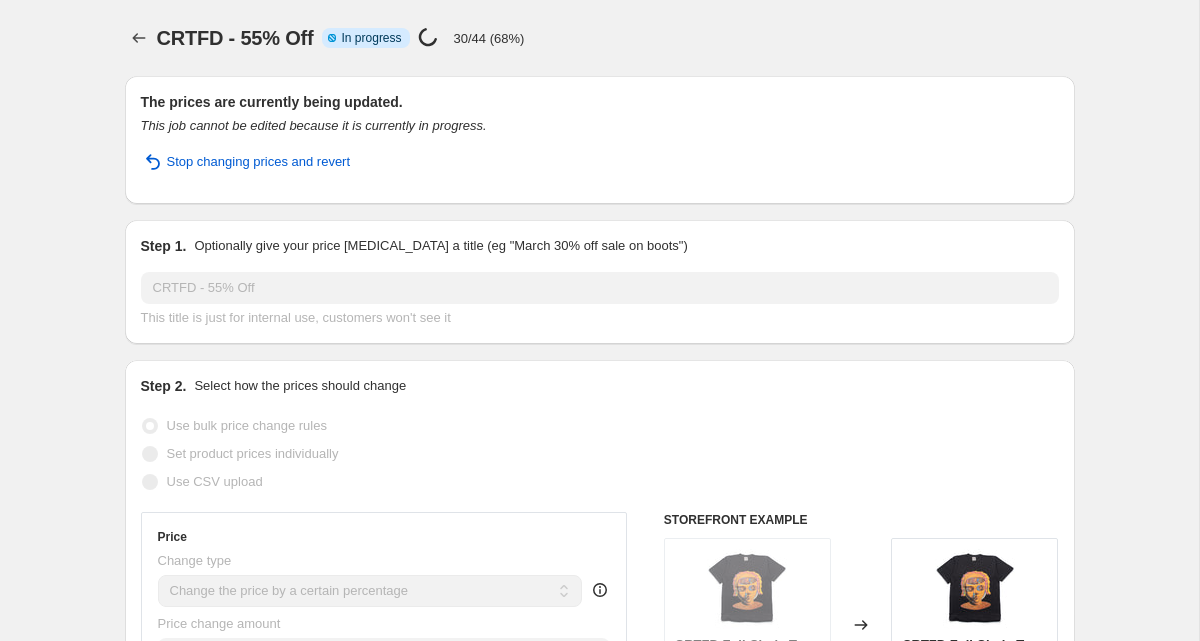 select on "percentage" 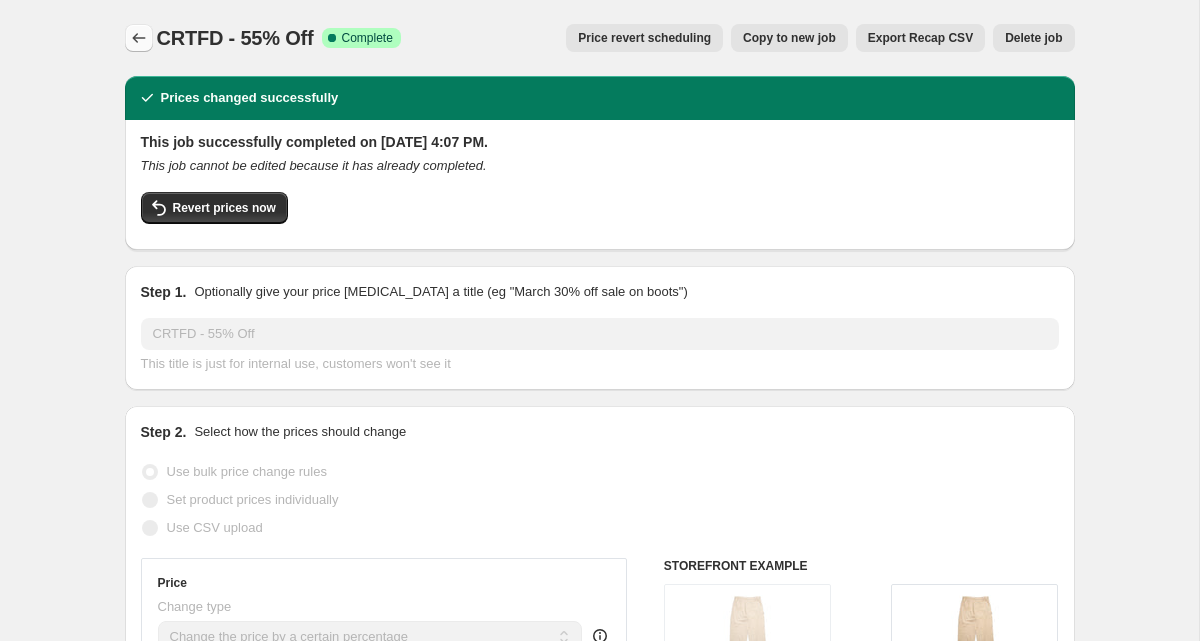 click 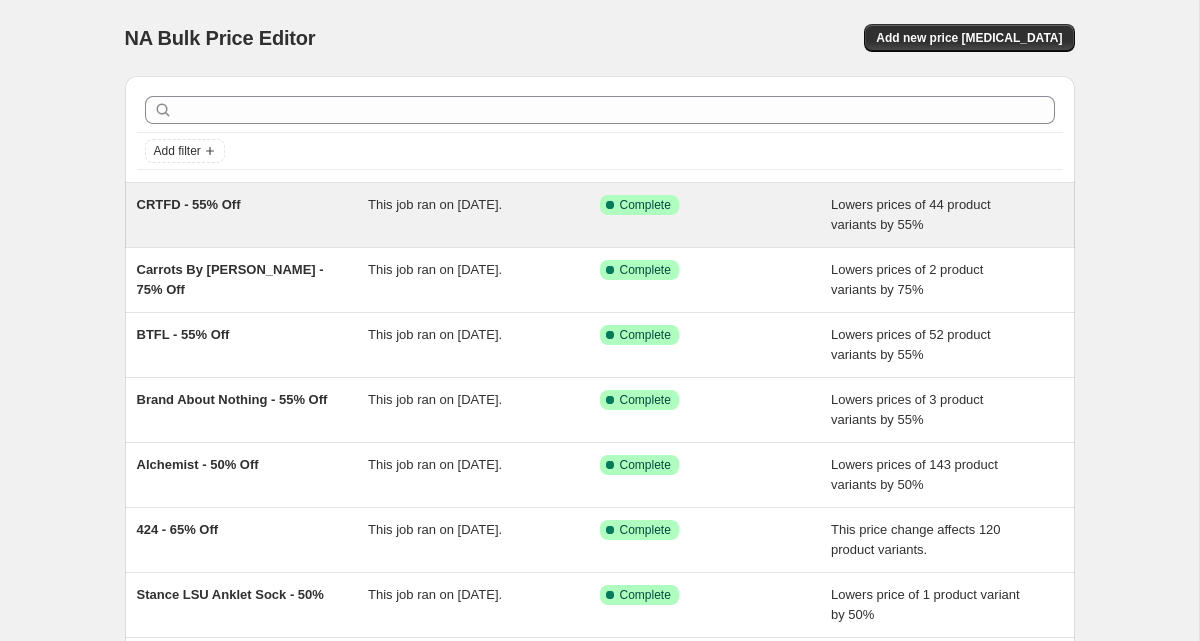 click on "CRTFD - 55% Off" at bounding box center [253, 215] 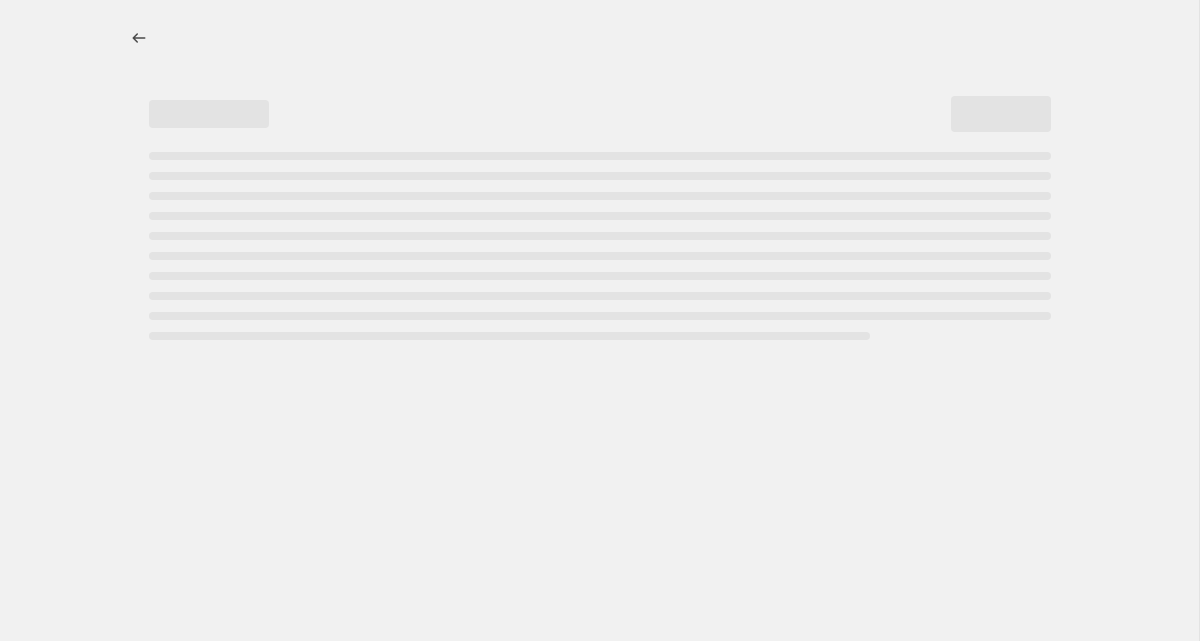 select on "percentage" 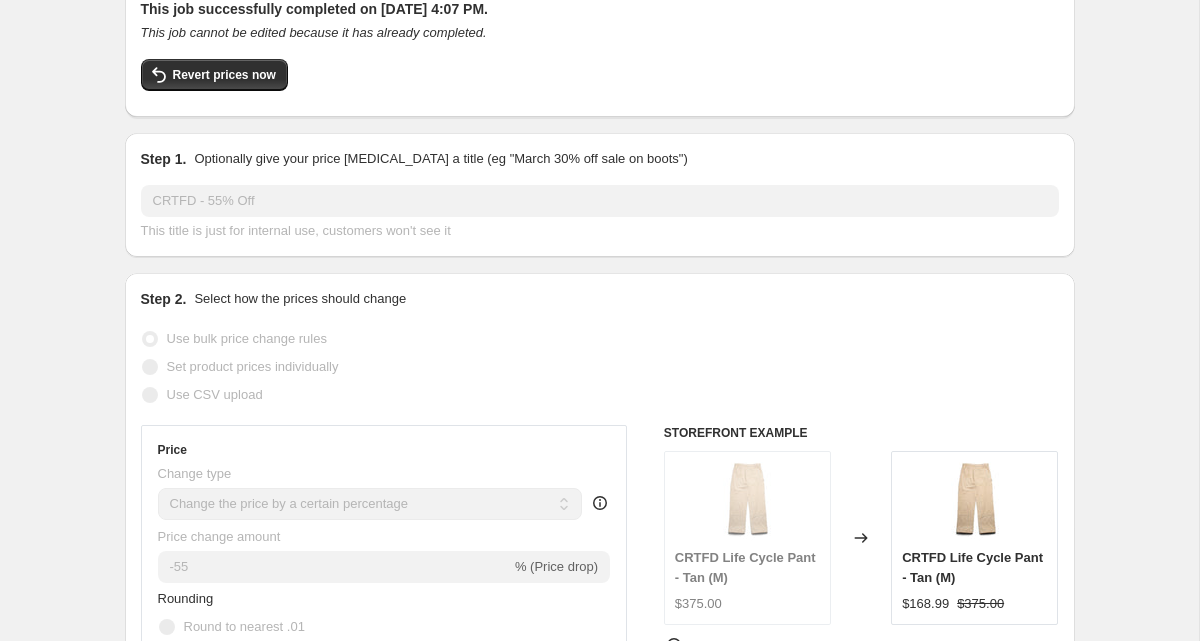 scroll, scrollTop: 0, scrollLeft: 0, axis: both 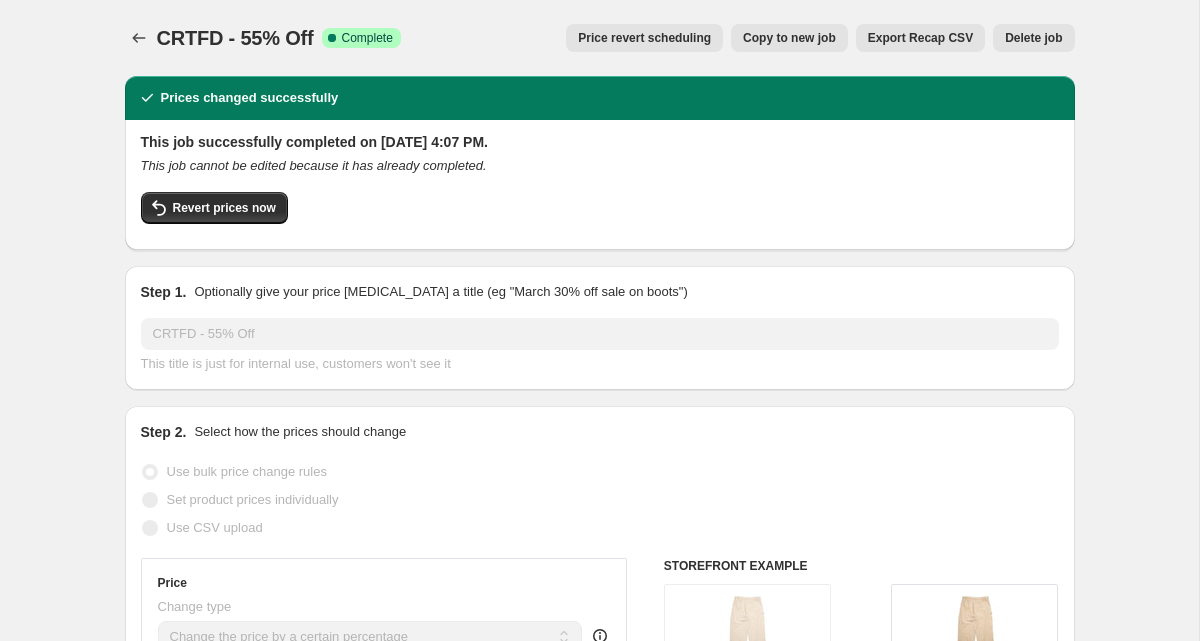 click on "Copy to new job" at bounding box center [789, 38] 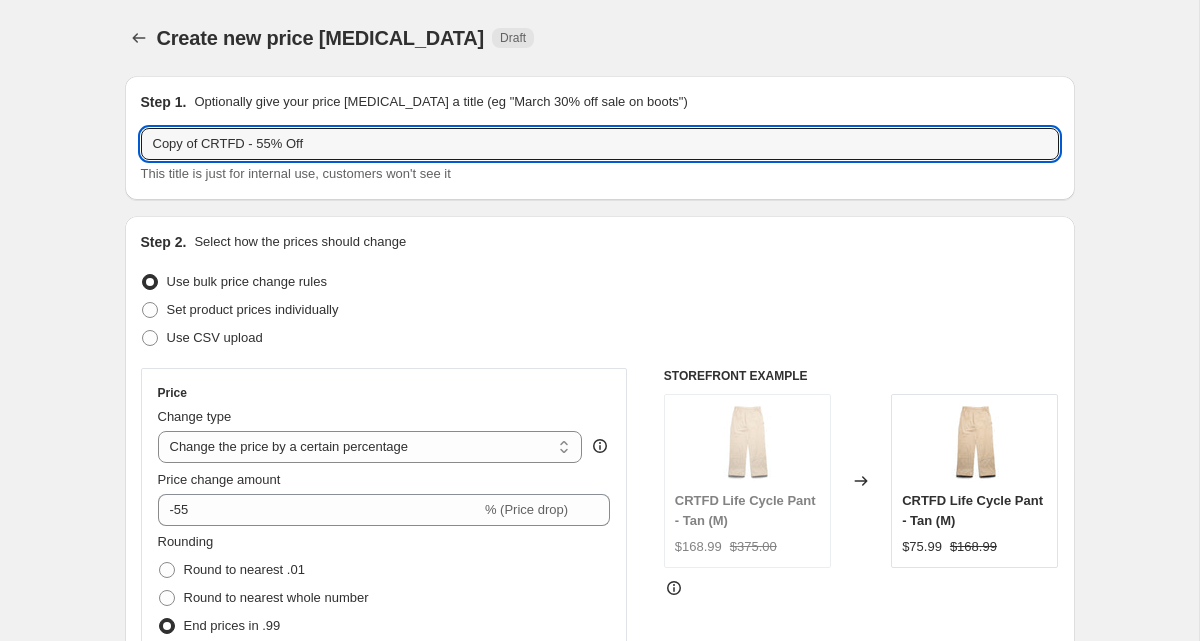 drag, startPoint x: 249, startPoint y: 146, endPoint x: 131, endPoint y: 147, distance: 118.004234 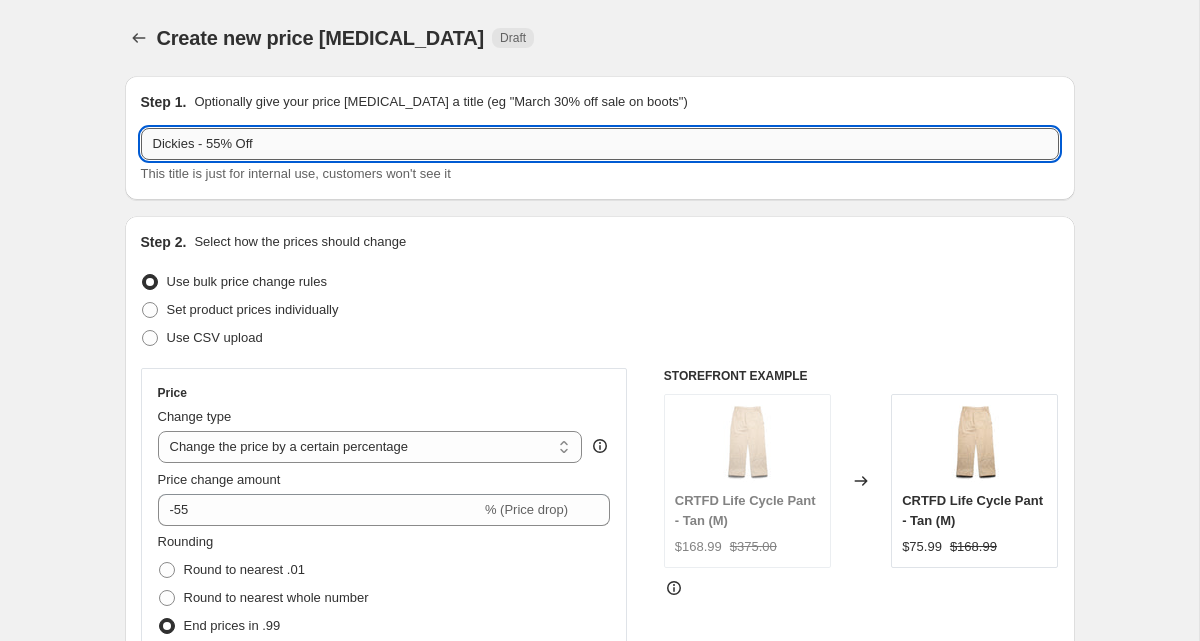 click on "Dickies - 55% Off" at bounding box center [600, 144] 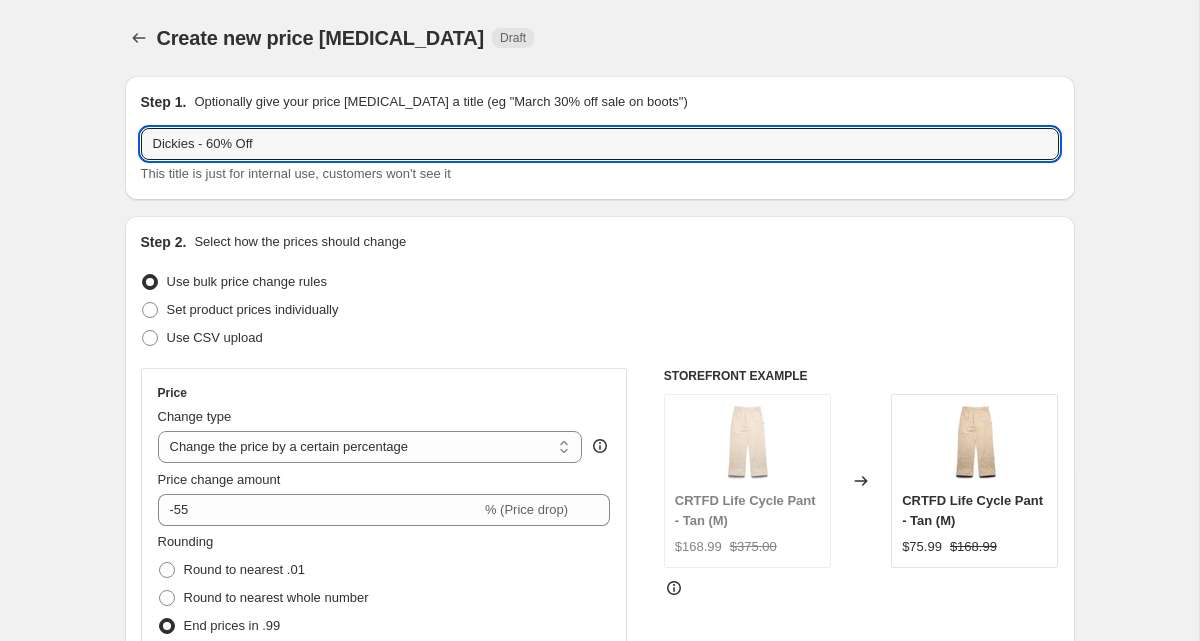 type on "Dickies - 60% Off" 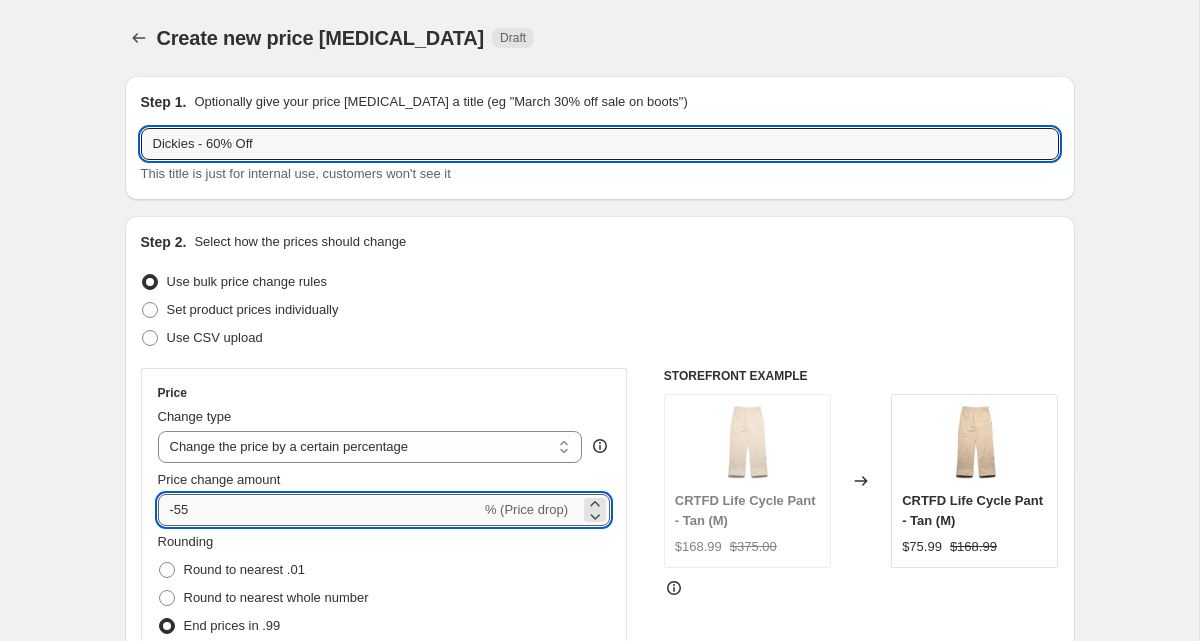 click on "-55" at bounding box center (319, 510) 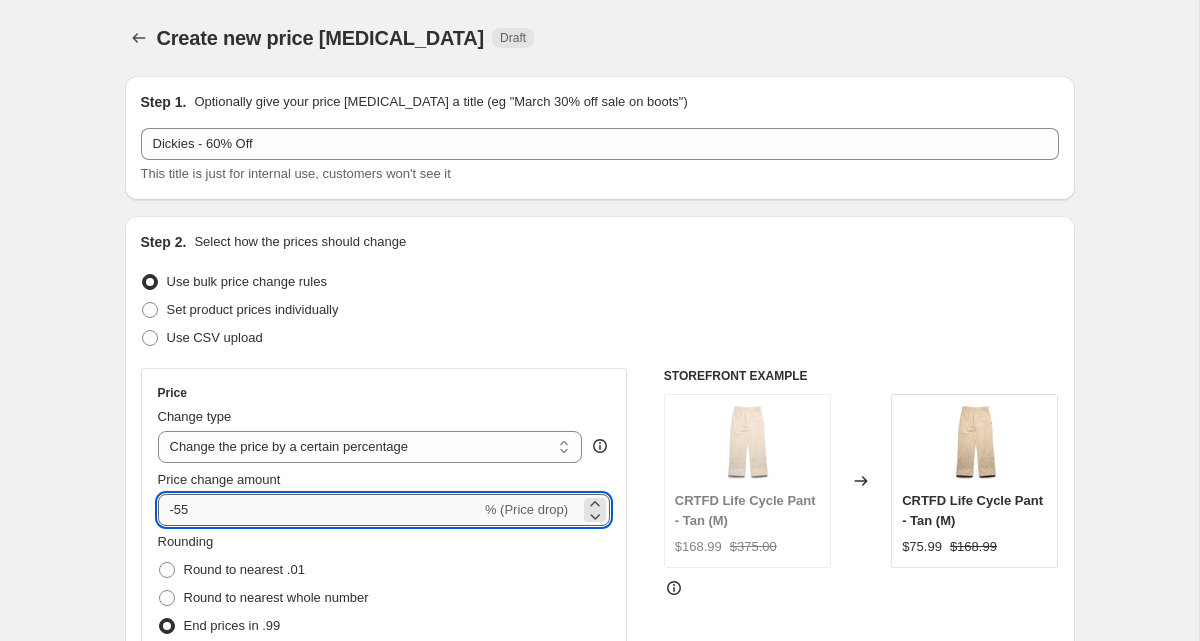 click on "-55" at bounding box center (319, 510) 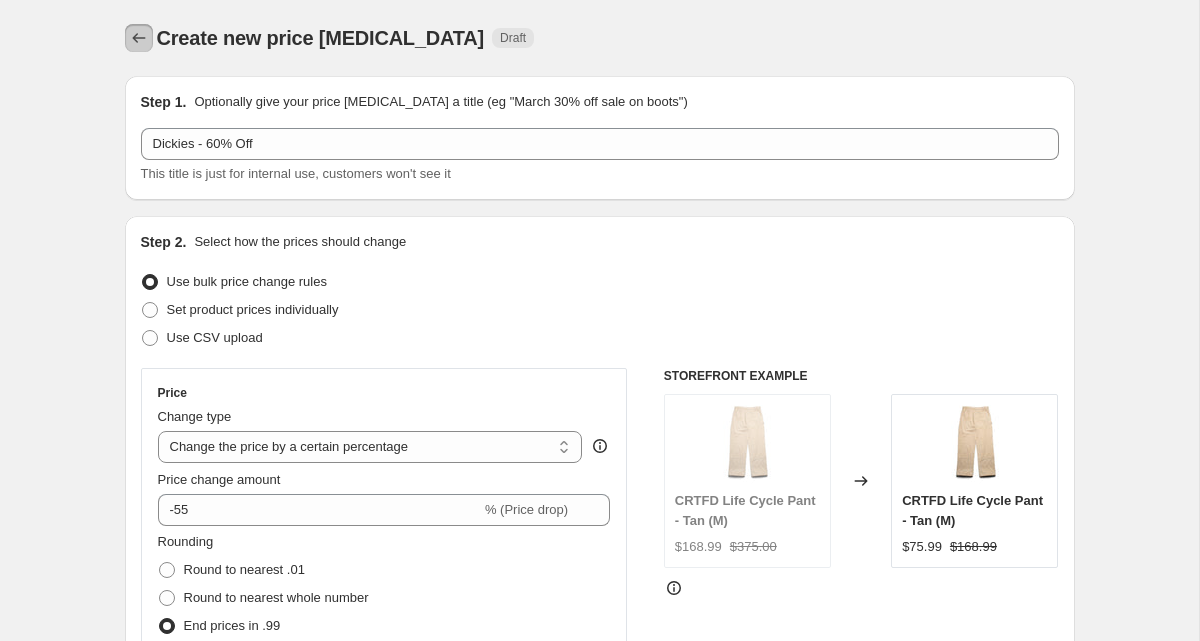 click 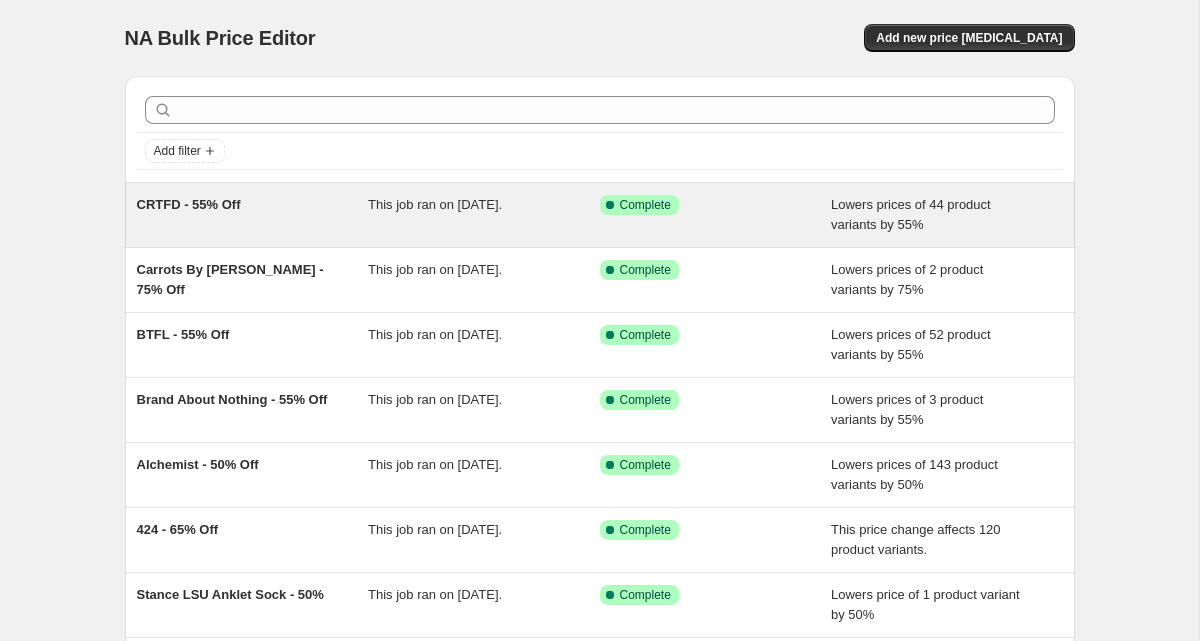 click on "CRTFD - 55% Off This job ran on [DATE]. Success Complete Complete Lowers prices of 44 product variants by 55%" at bounding box center (600, 215) 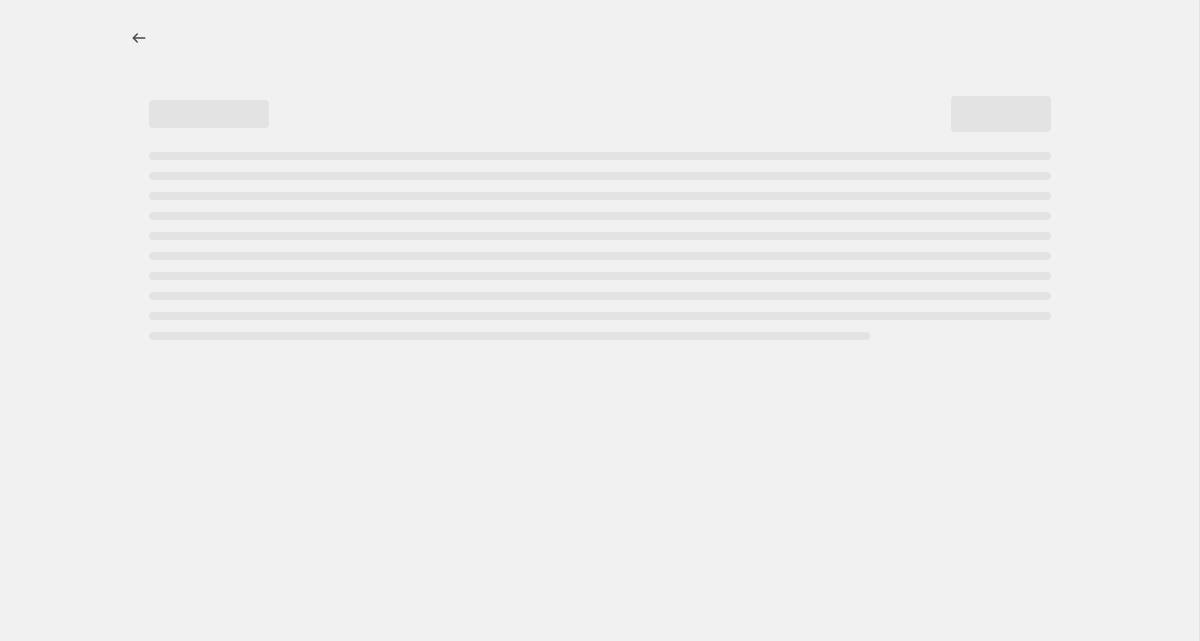 select on "percentage" 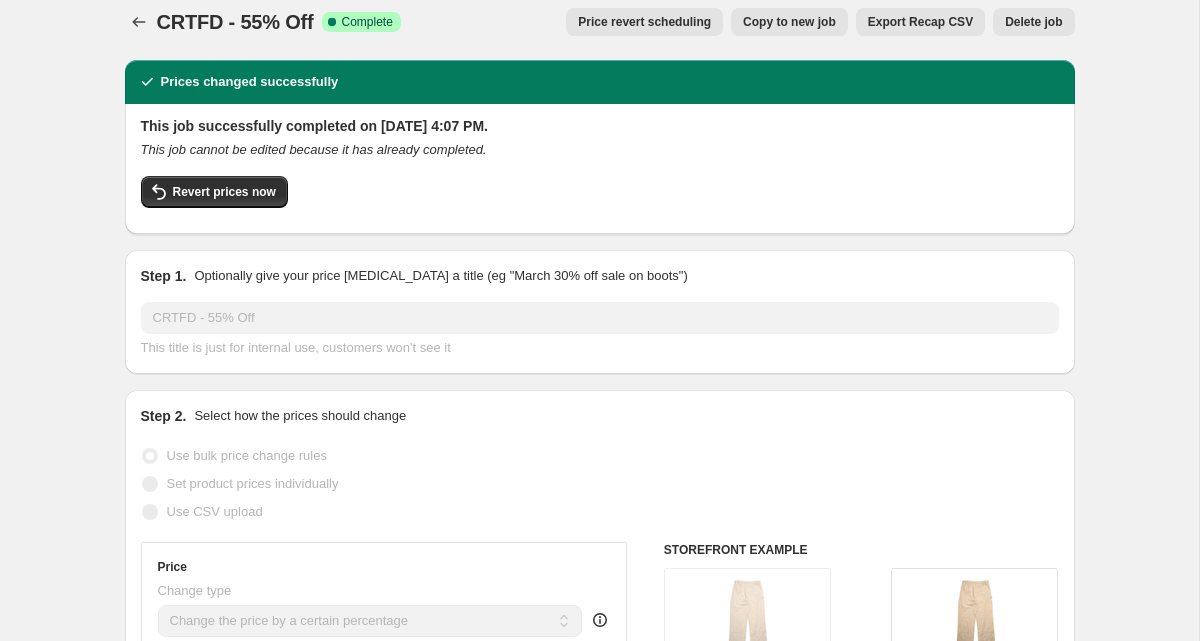 scroll, scrollTop: 0, scrollLeft: 0, axis: both 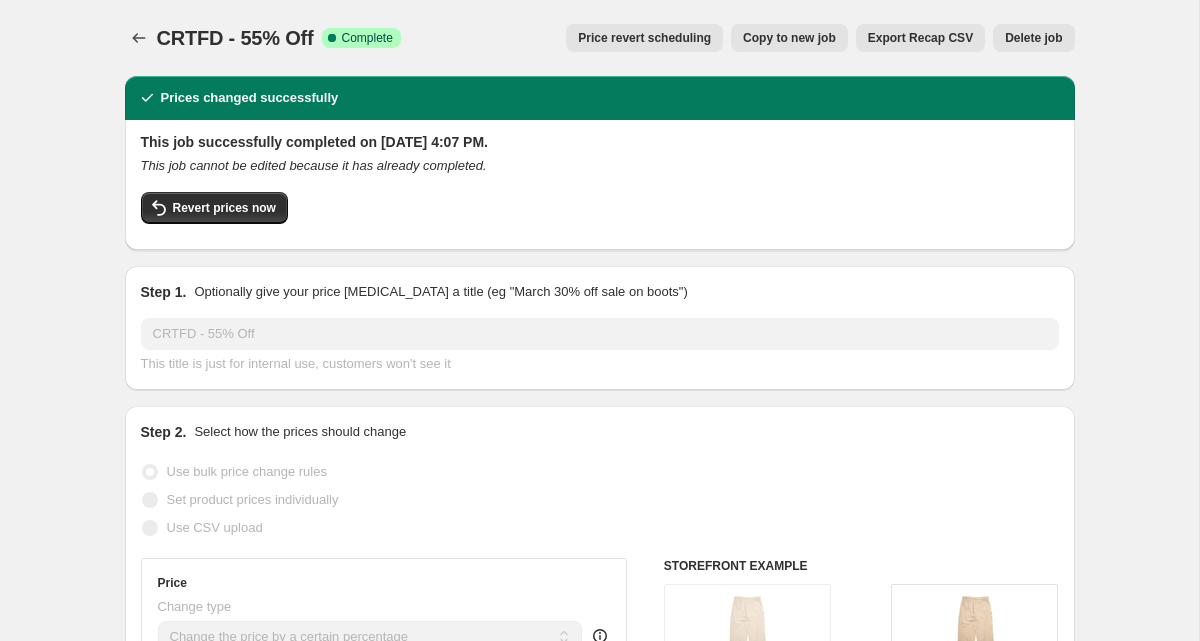 click on "Copy to new job" at bounding box center (789, 38) 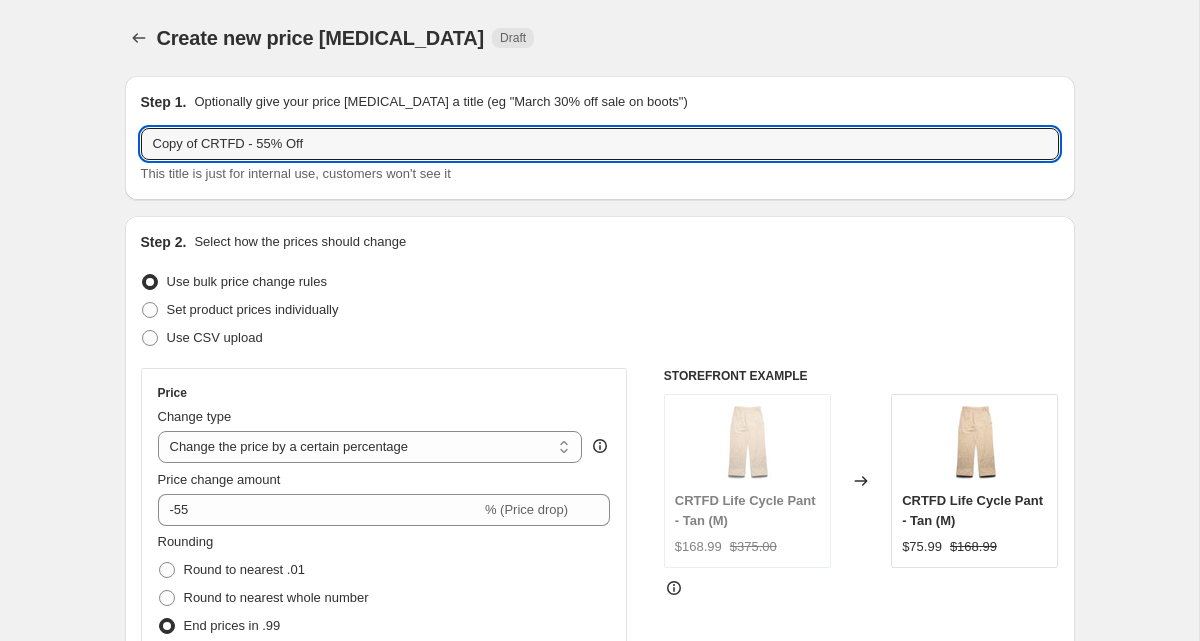 drag, startPoint x: 247, startPoint y: 146, endPoint x: 138, endPoint y: 147, distance: 109.004585 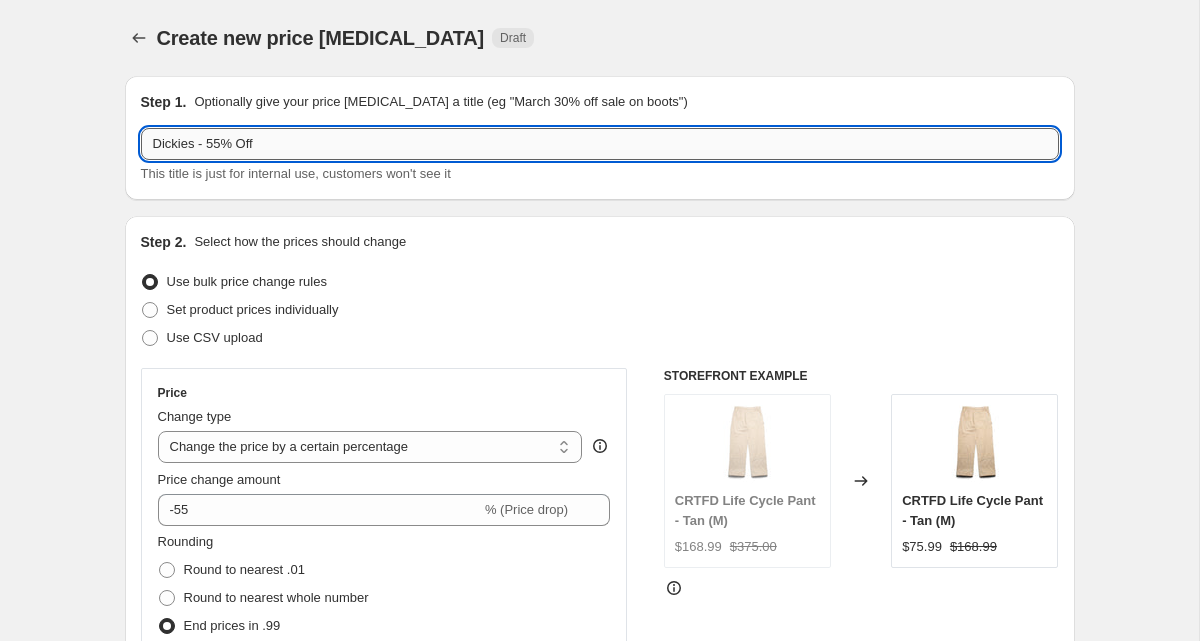 click on "Dickies - 55% Off" at bounding box center [600, 144] 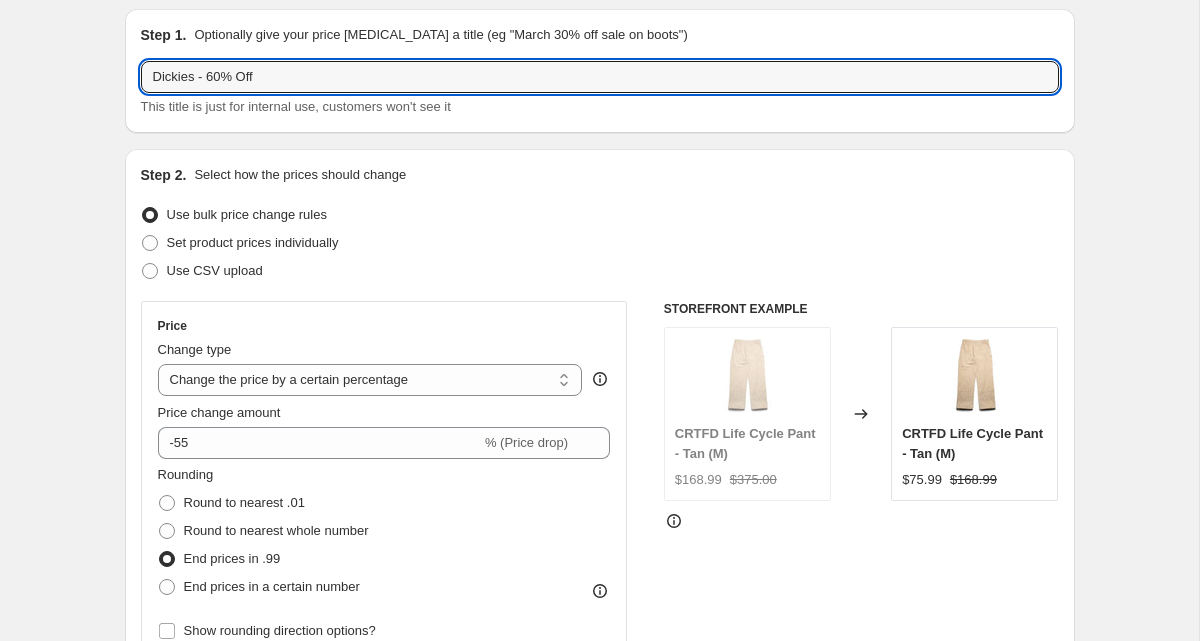 scroll, scrollTop: 96, scrollLeft: 0, axis: vertical 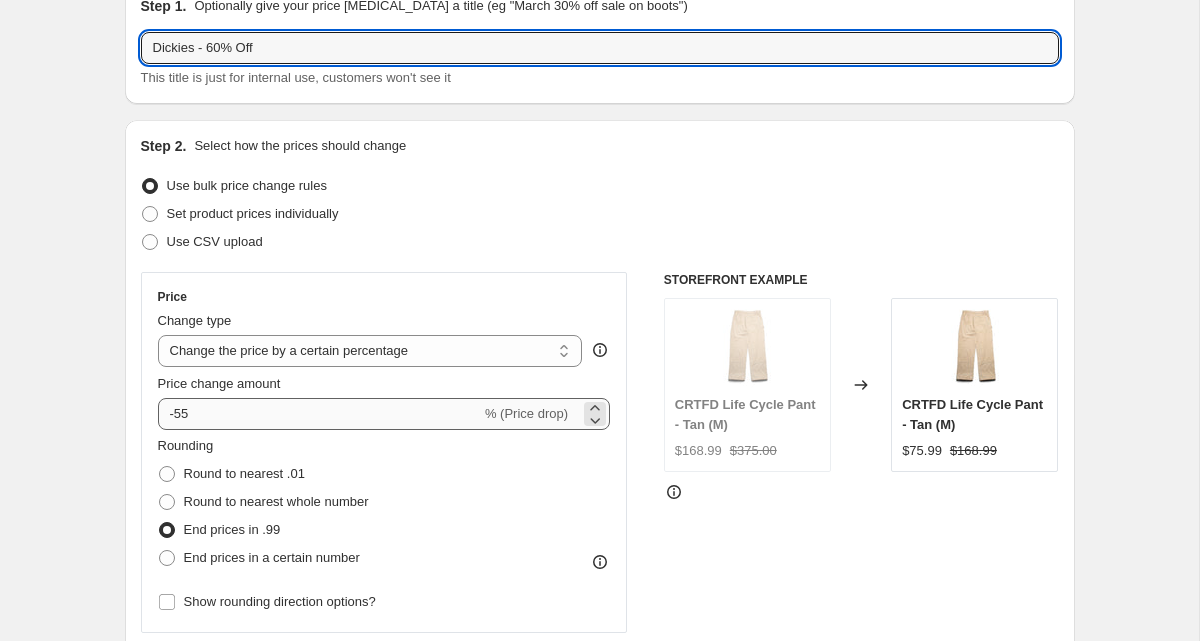 type on "Dickies - 60% Off" 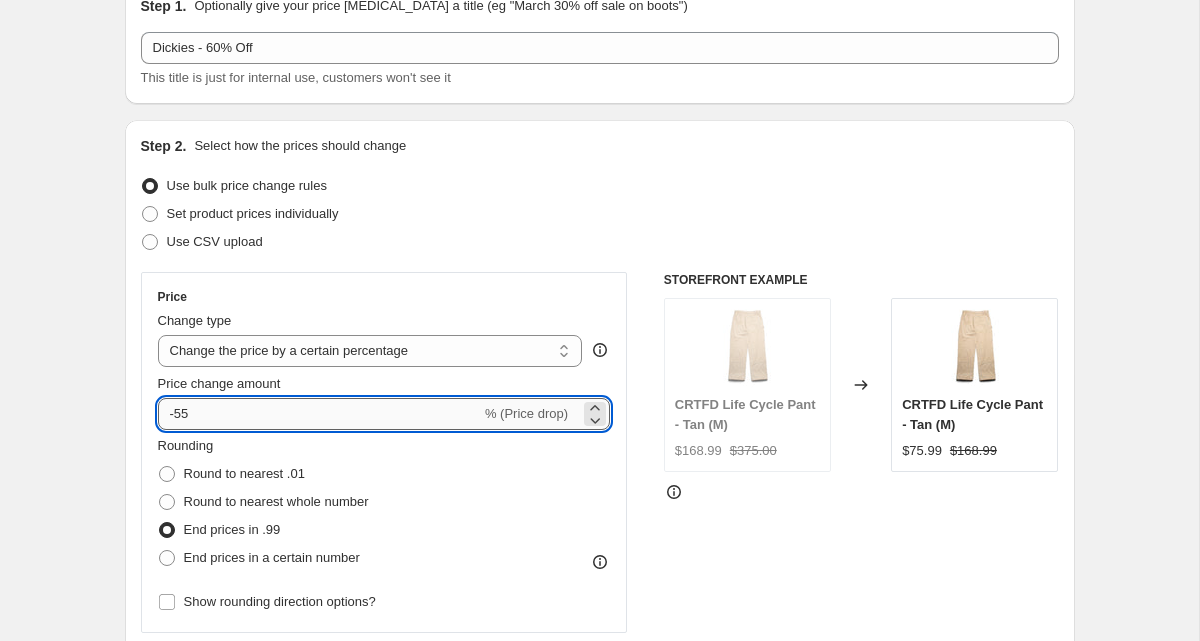 click on "-55" at bounding box center (319, 414) 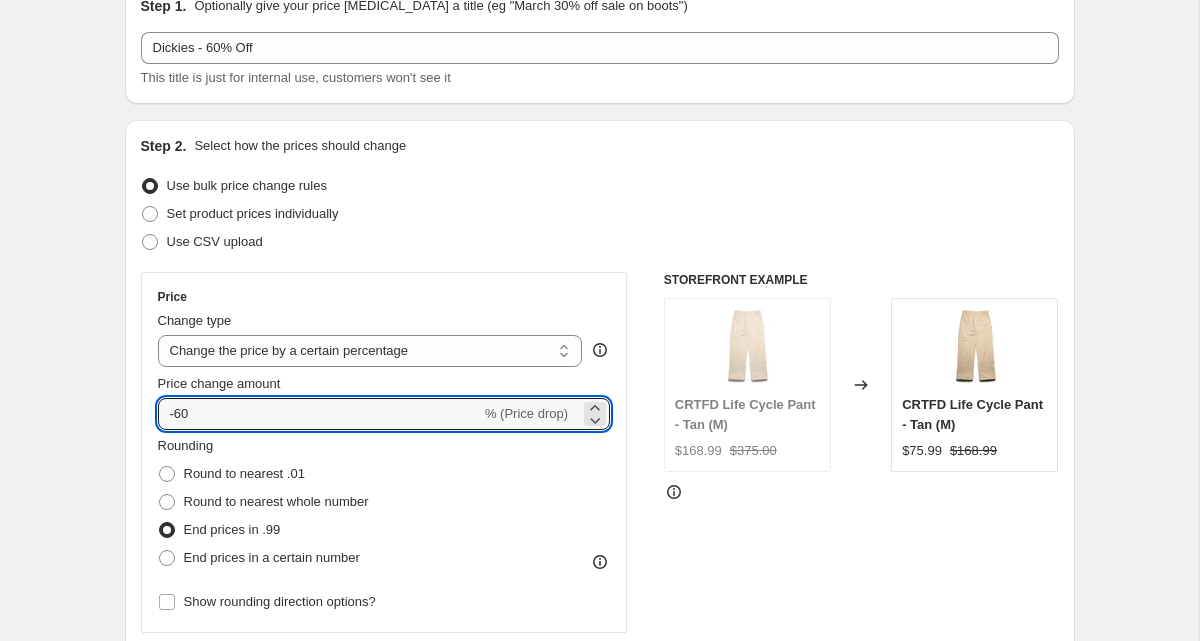 type on "-60" 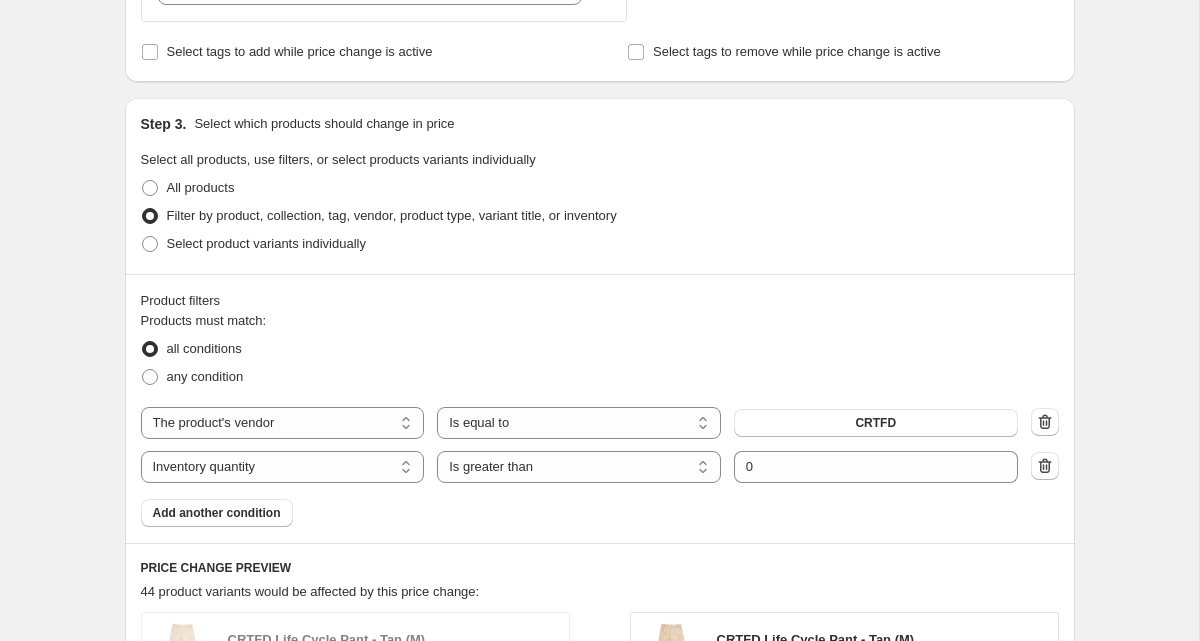scroll, scrollTop: 837, scrollLeft: 0, axis: vertical 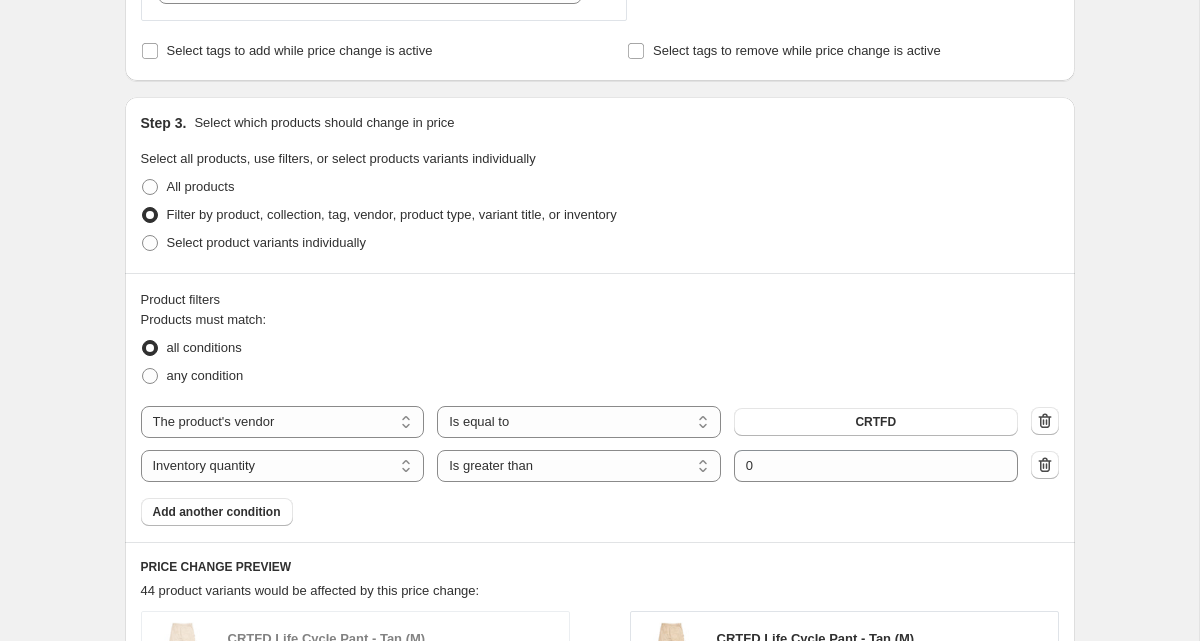 click on "The product The product's collection The product's tag The product's vendor The product's type The product's status The variant's title Inventory quantity The product's vendor Is equal to Is not equal to Is equal to CRTFD" at bounding box center [579, 422] 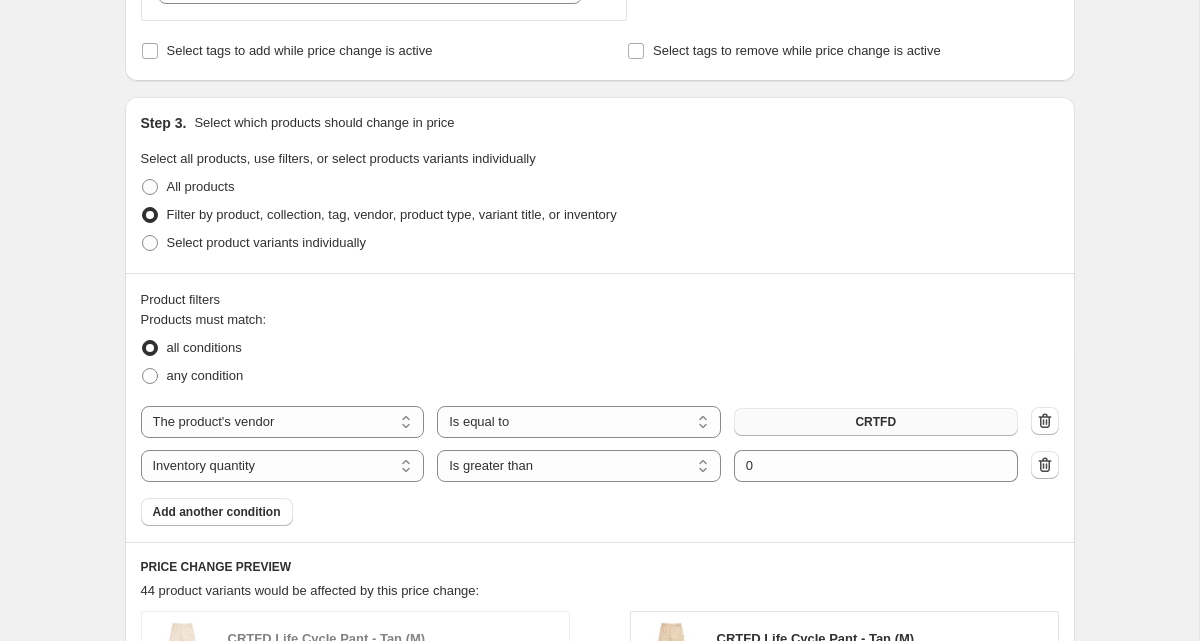 click on "CRTFD" at bounding box center [875, 422] 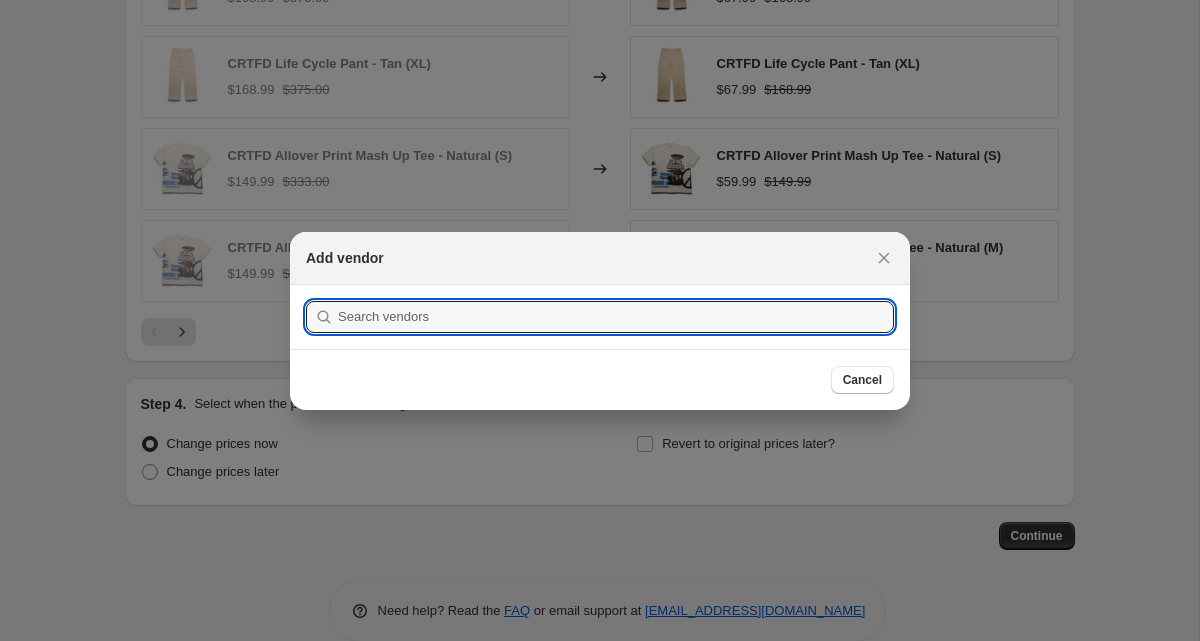scroll, scrollTop: 0, scrollLeft: 0, axis: both 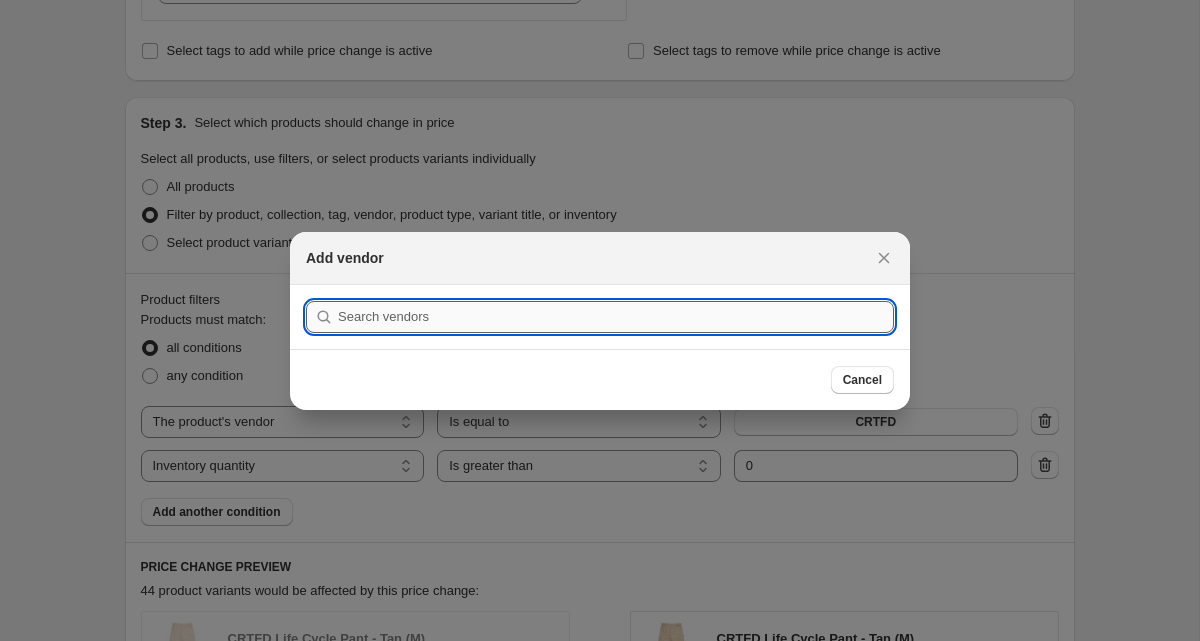 click at bounding box center (616, 317) 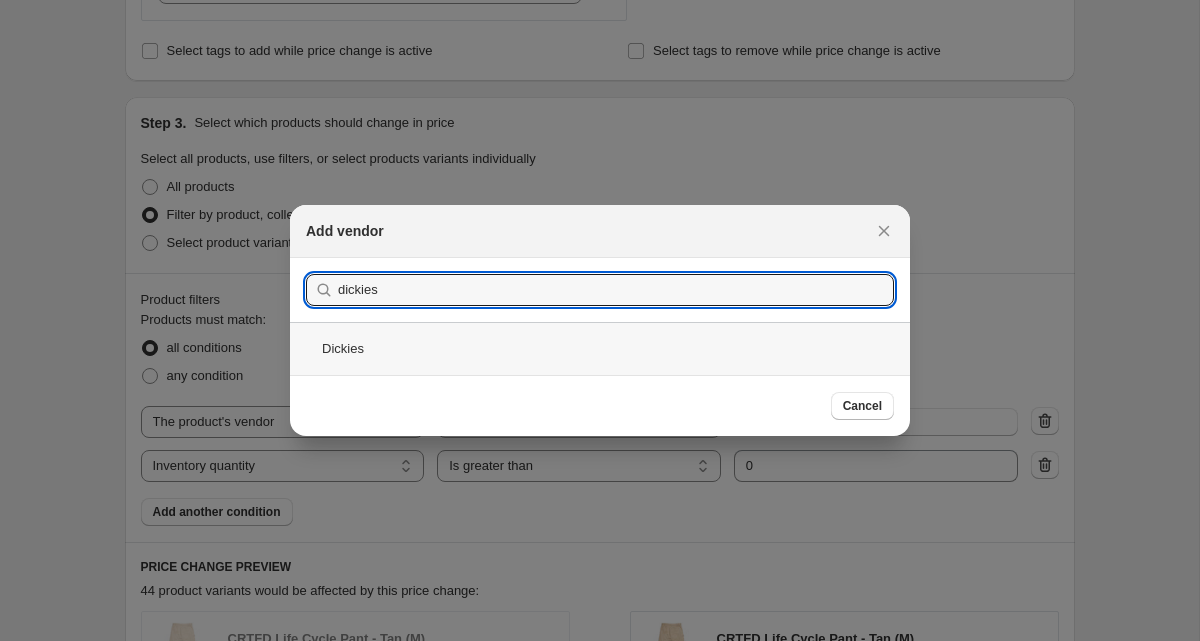 type on "dickies" 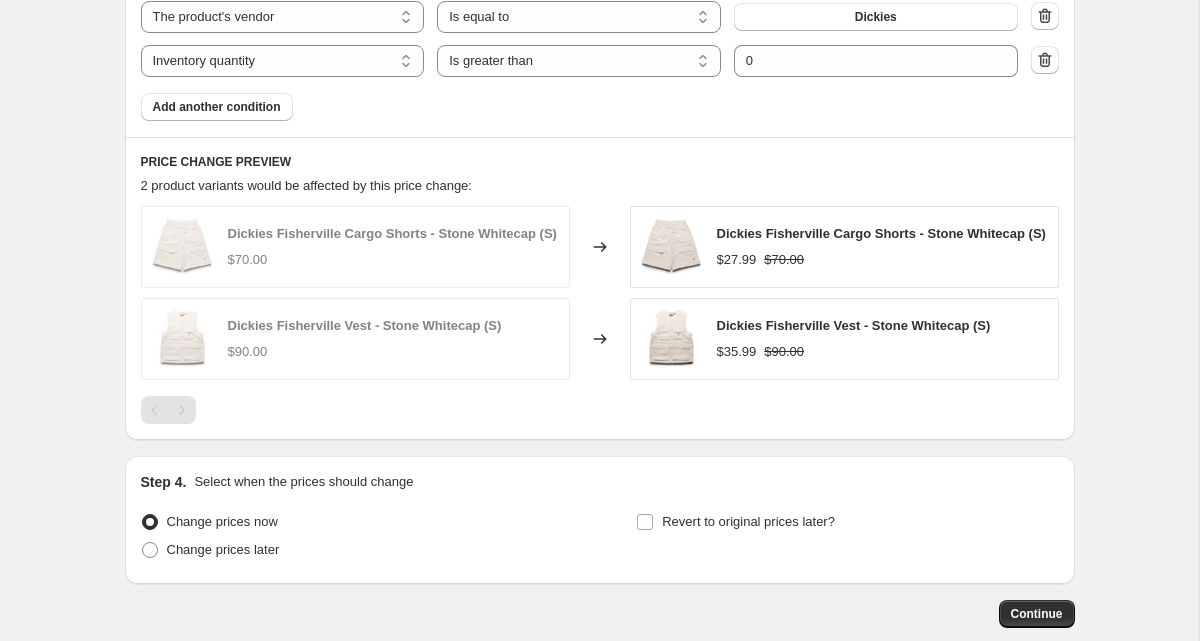 scroll, scrollTop: 1357, scrollLeft: 0, axis: vertical 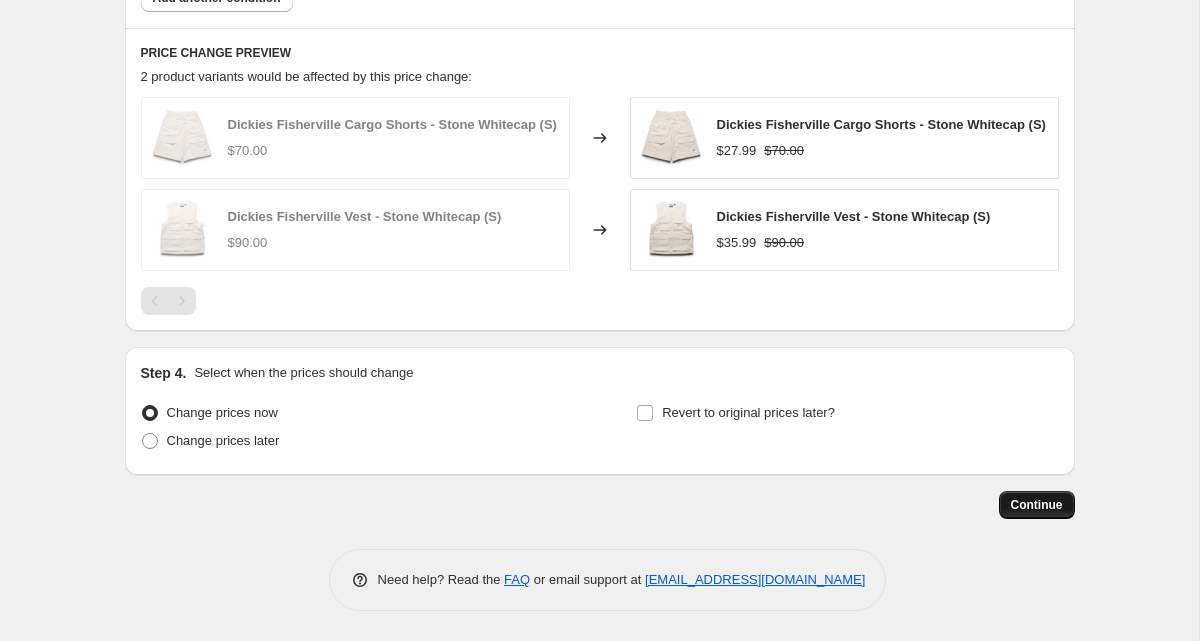 click on "Continue" at bounding box center [1037, 505] 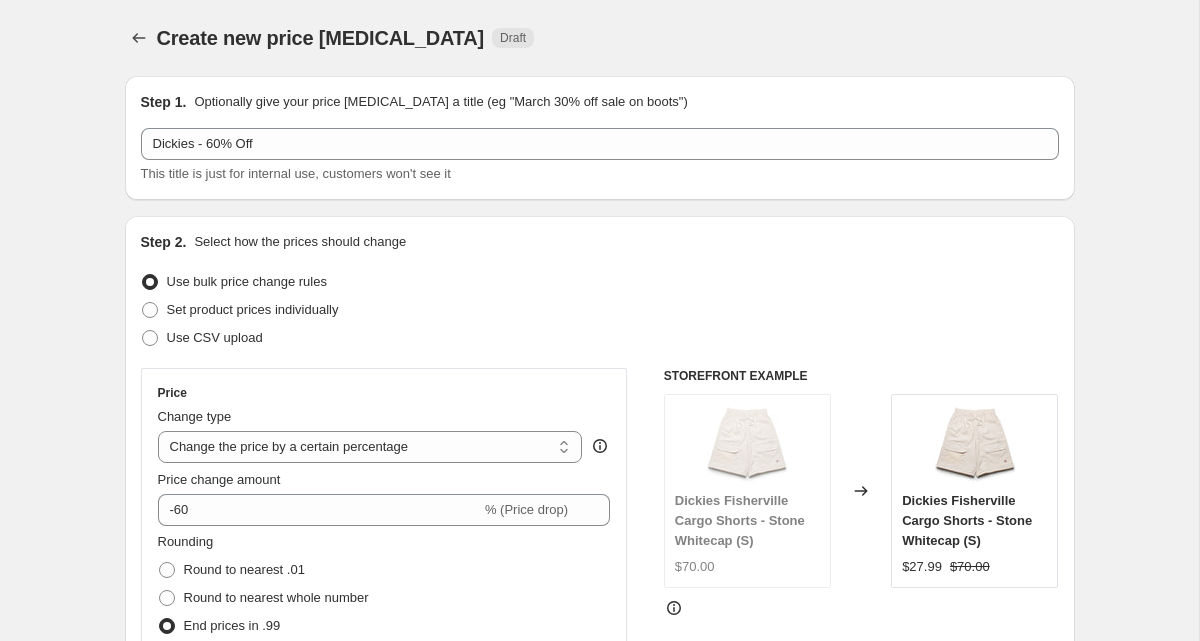 scroll, scrollTop: 1357, scrollLeft: 0, axis: vertical 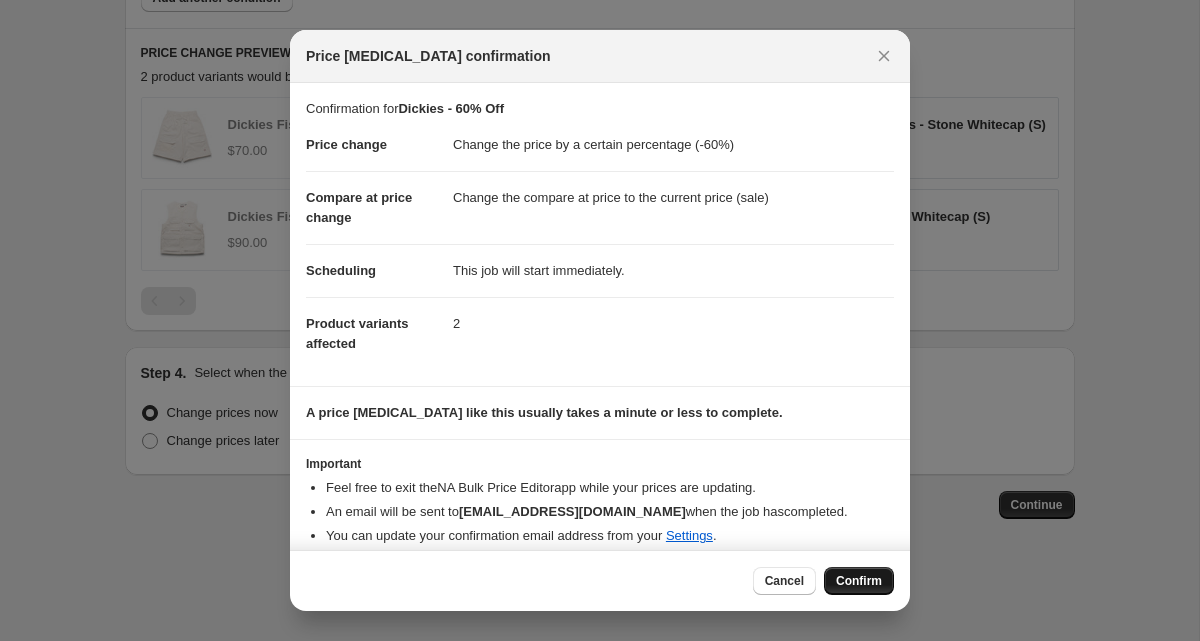 click on "Confirm" at bounding box center [859, 581] 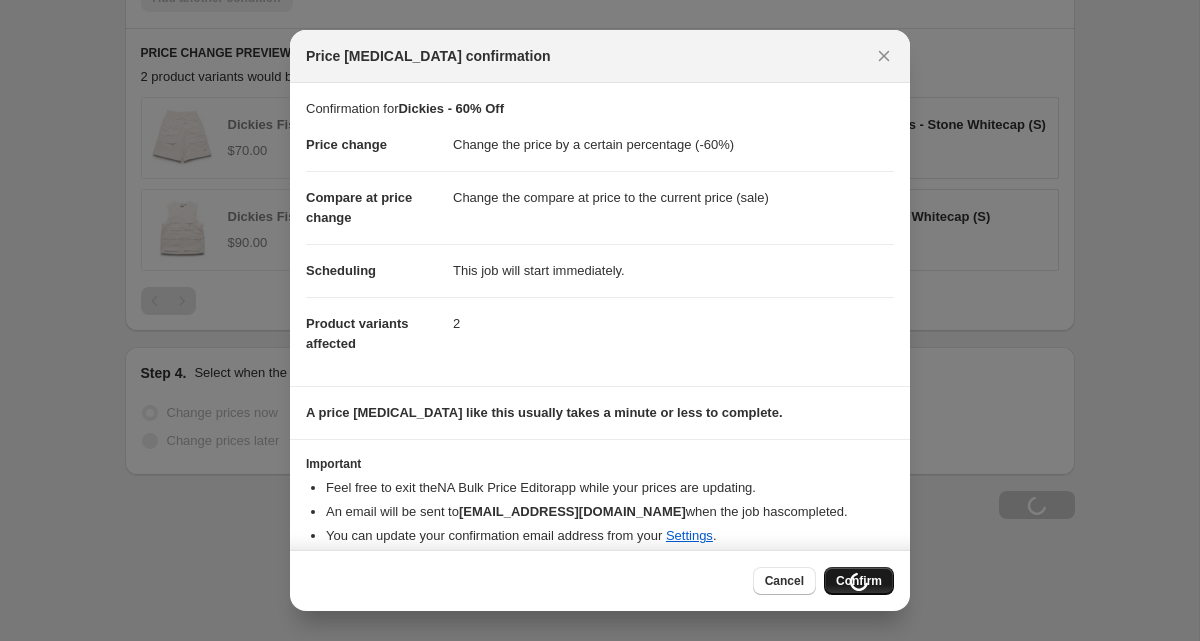 scroll, scrollTop: 1425, scrollLeft: 0, axis: vertical 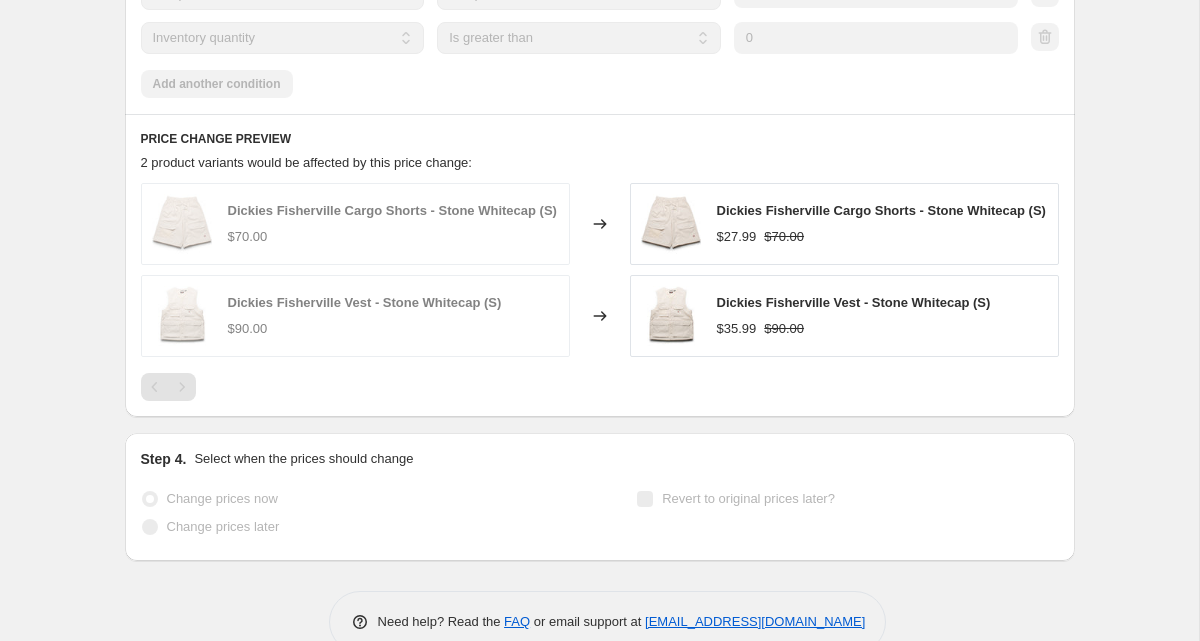 select on "percentage" 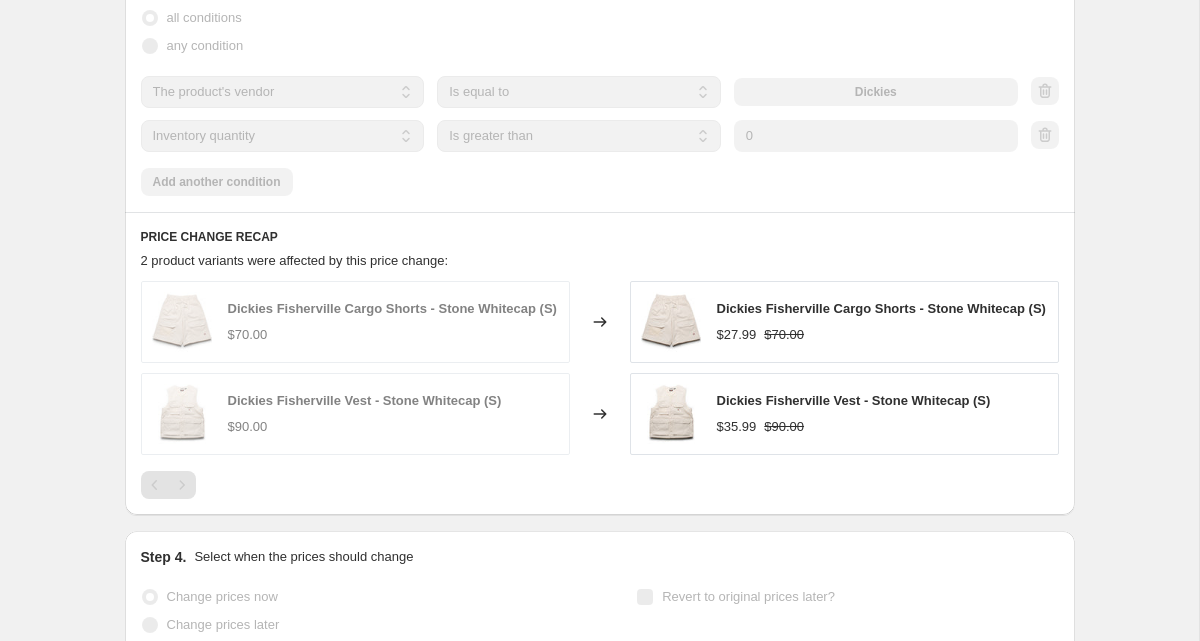 scroll, scrollTop: 0, scrollLeft: 0, axis: both 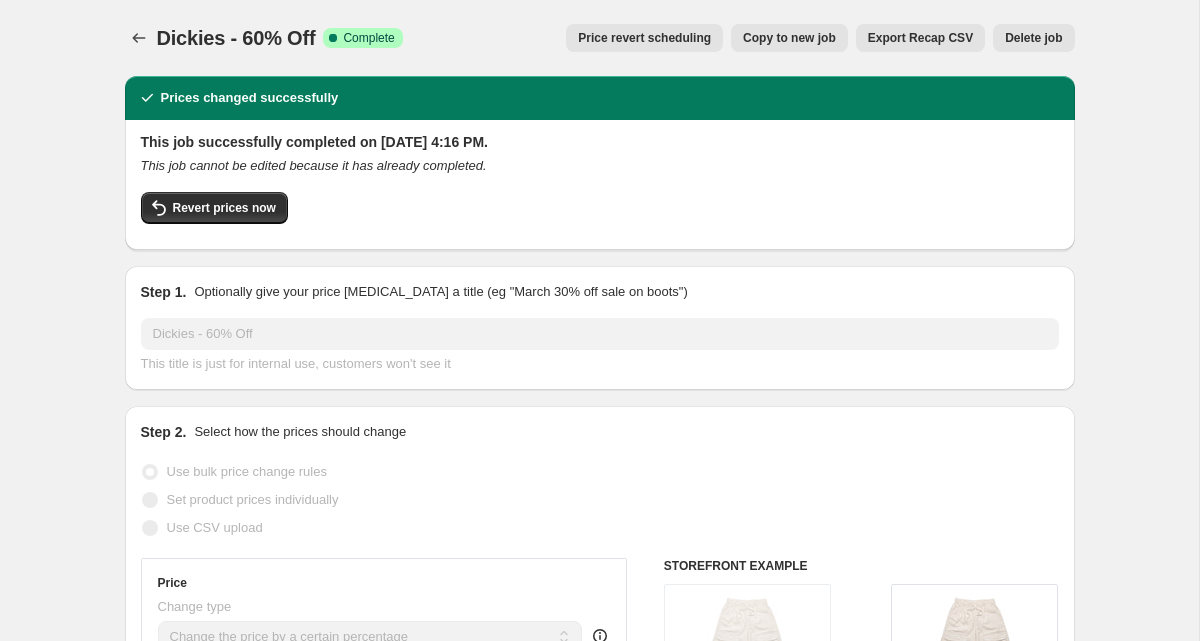 click on "Copy to new job" at bounding box center [789, 38] 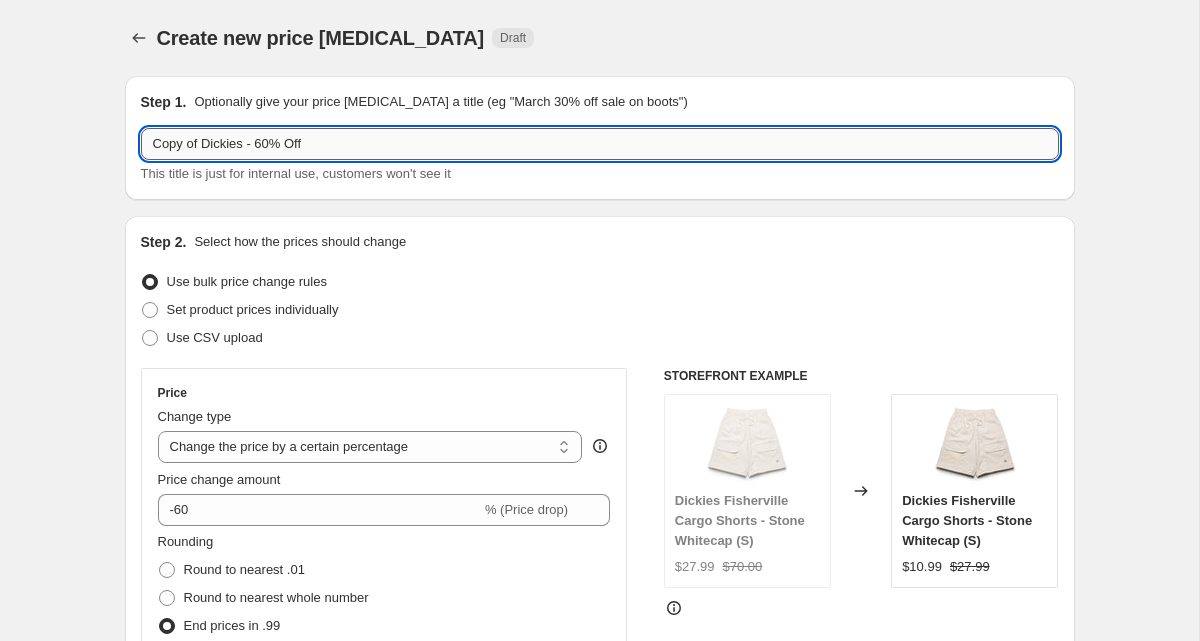 drag, startPoint x: 249, startPoint y: 147, endPoint x: 145, endPoint y: 150, distance: 104.04326 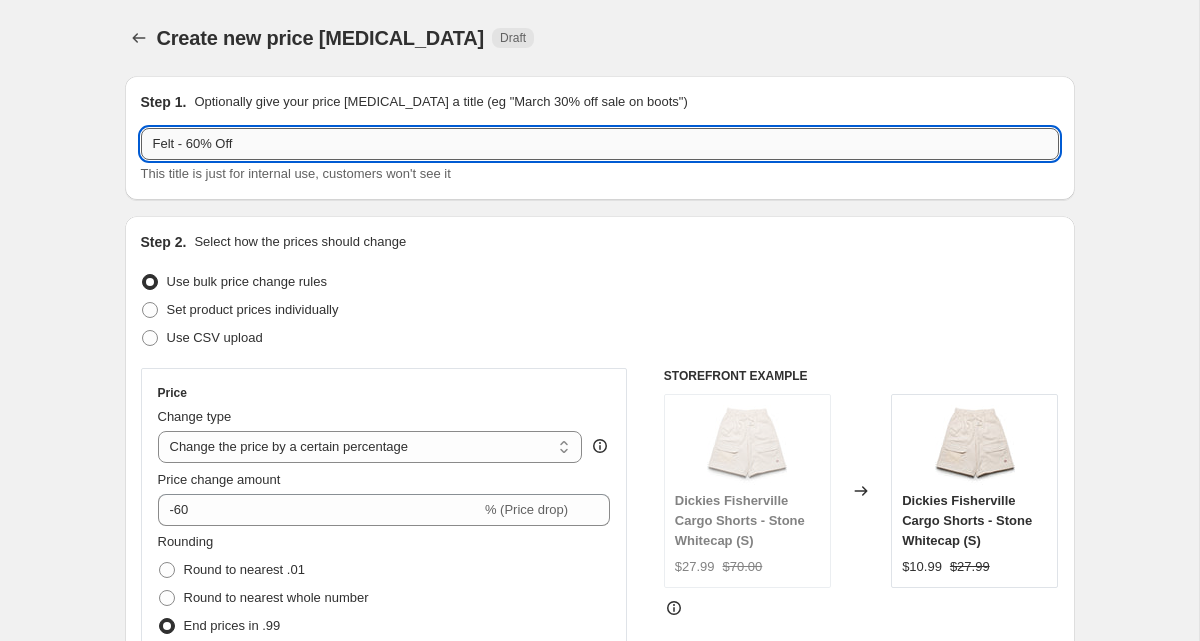 click on "Felt - 60% Off" at bounding box center [600, 144] 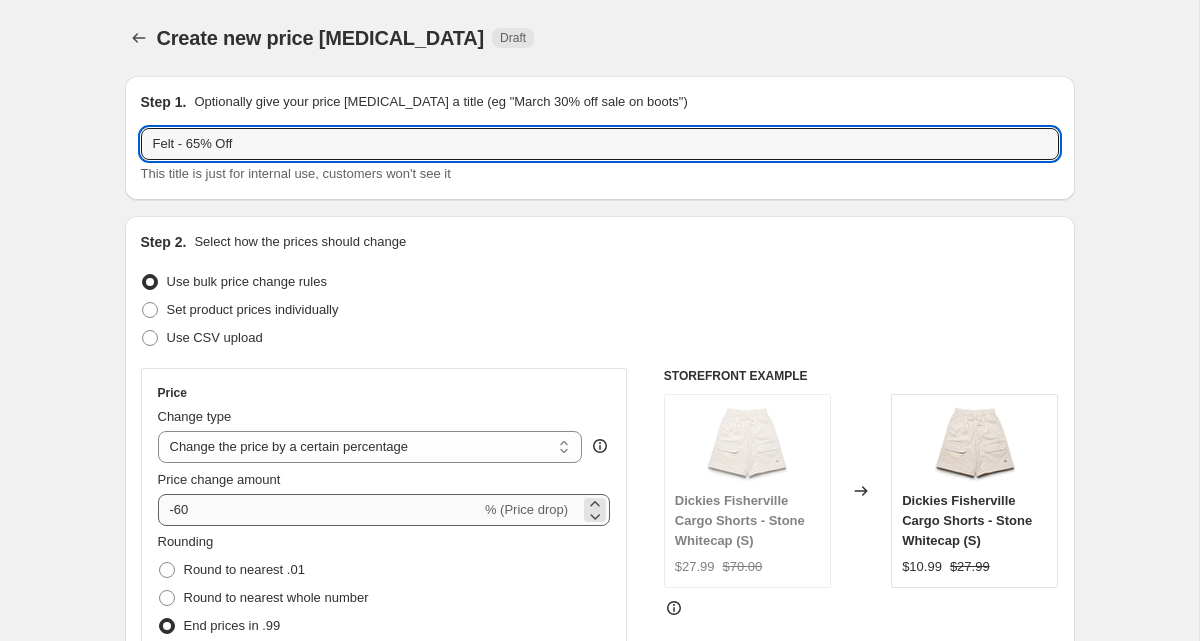 type on "Felt - 65% Off" 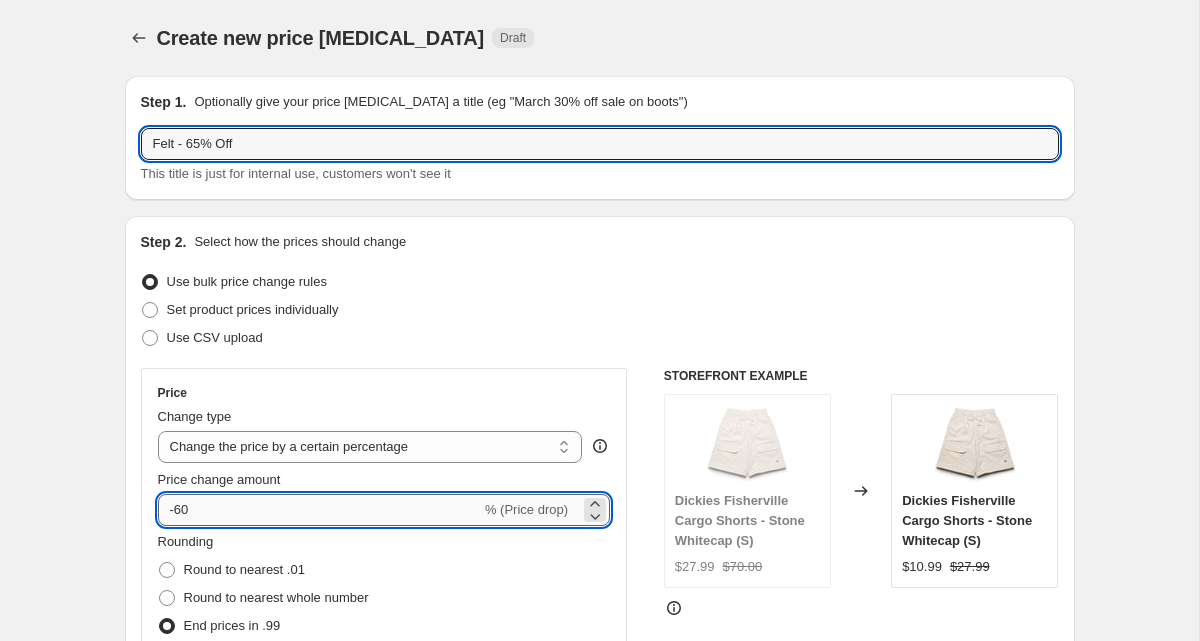 click on "-60" at bounding box center (319, 510) 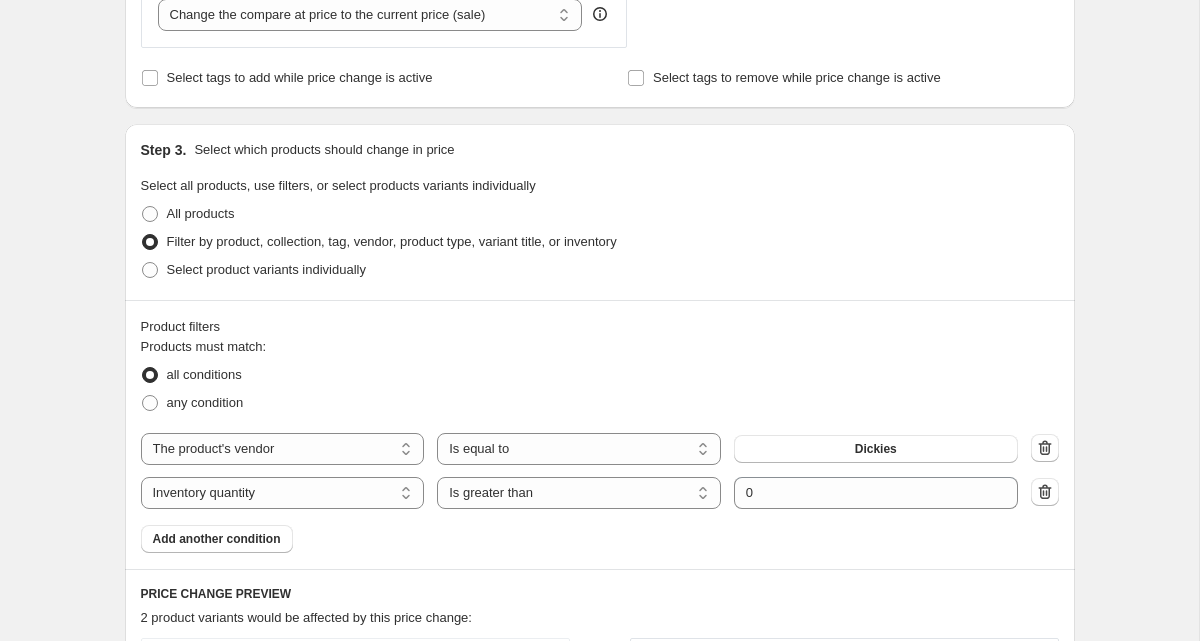 scroll, scrollTop: 815, scrollLeft: 0, axis: vertical 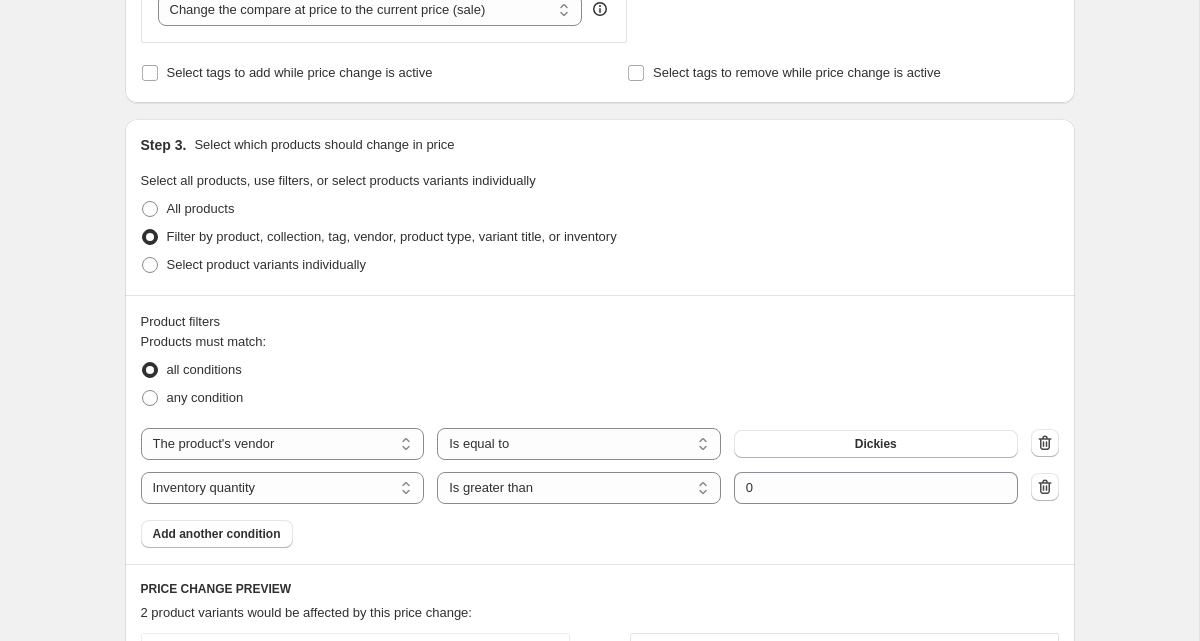 type on "-65" 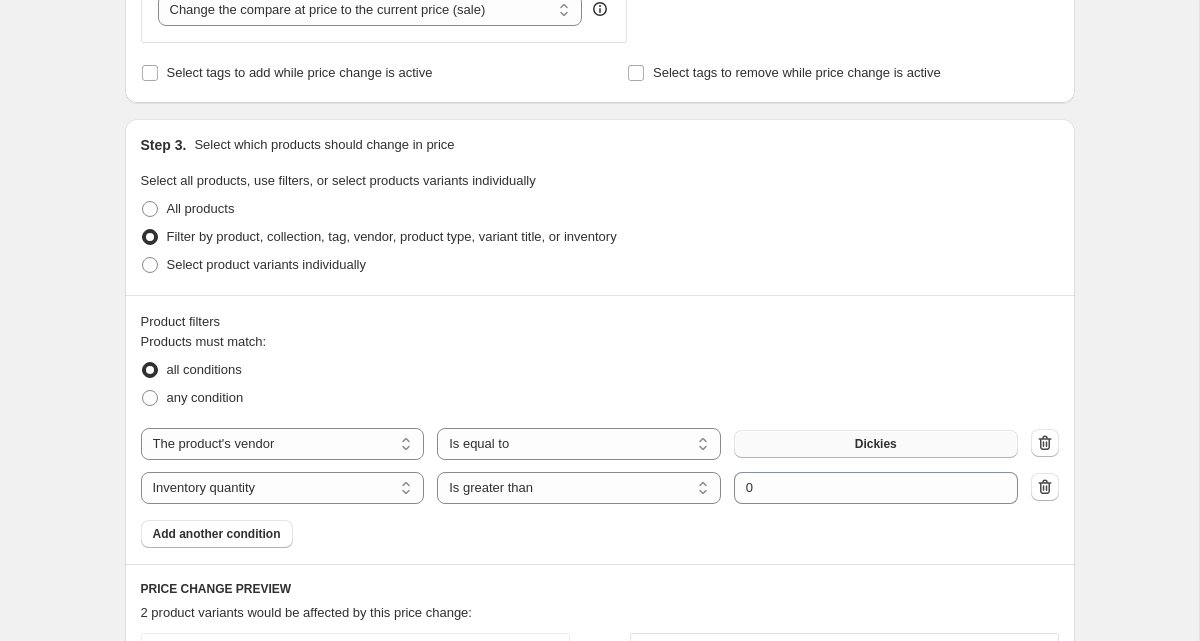 click on "Dickies" at bounding box center (876, 444) 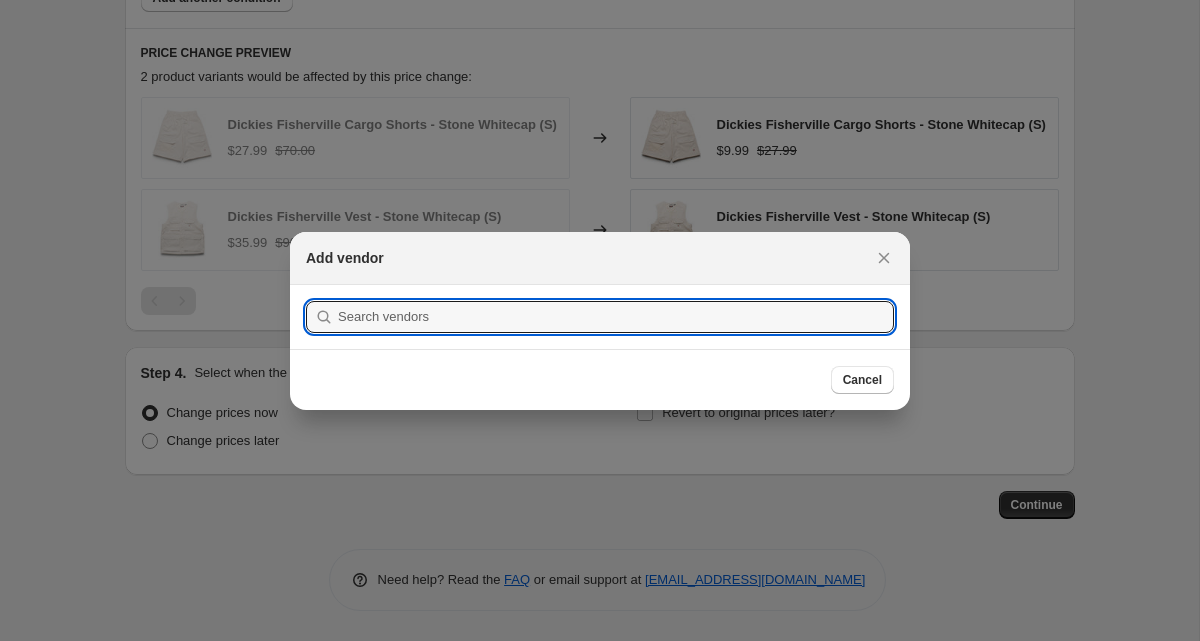 scroll, scrollTop: 815, scrollLeft: 0, axis: vertical 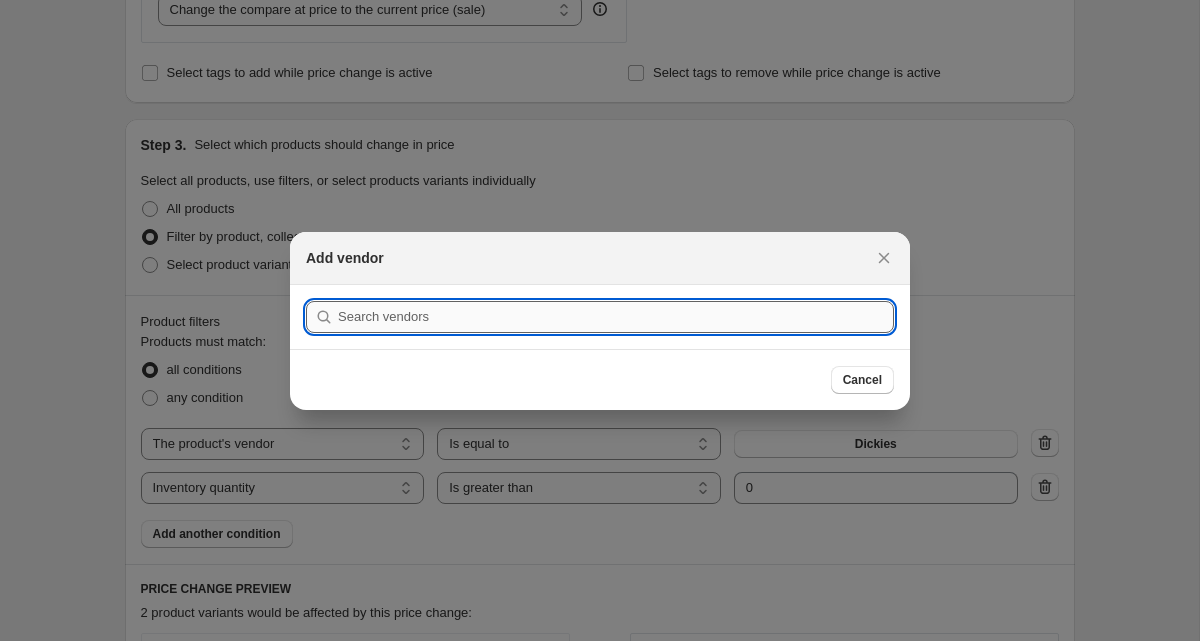 click at bounding box center (616, 317) 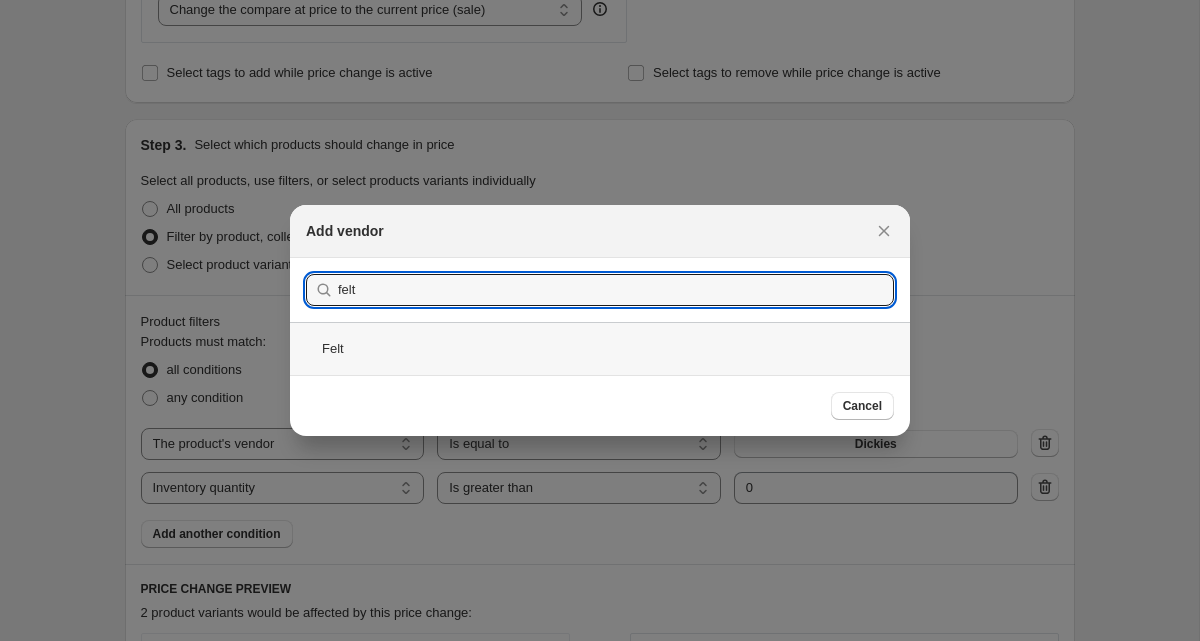 type on "felt" 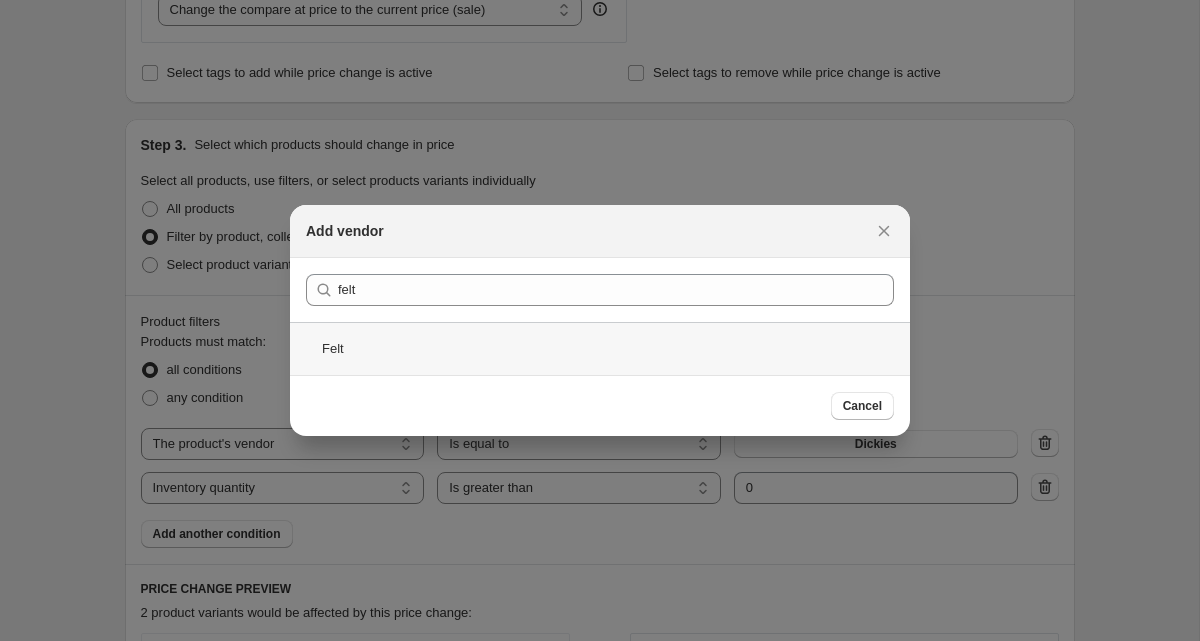 click on "Felt" at bounding box center (600, 348) 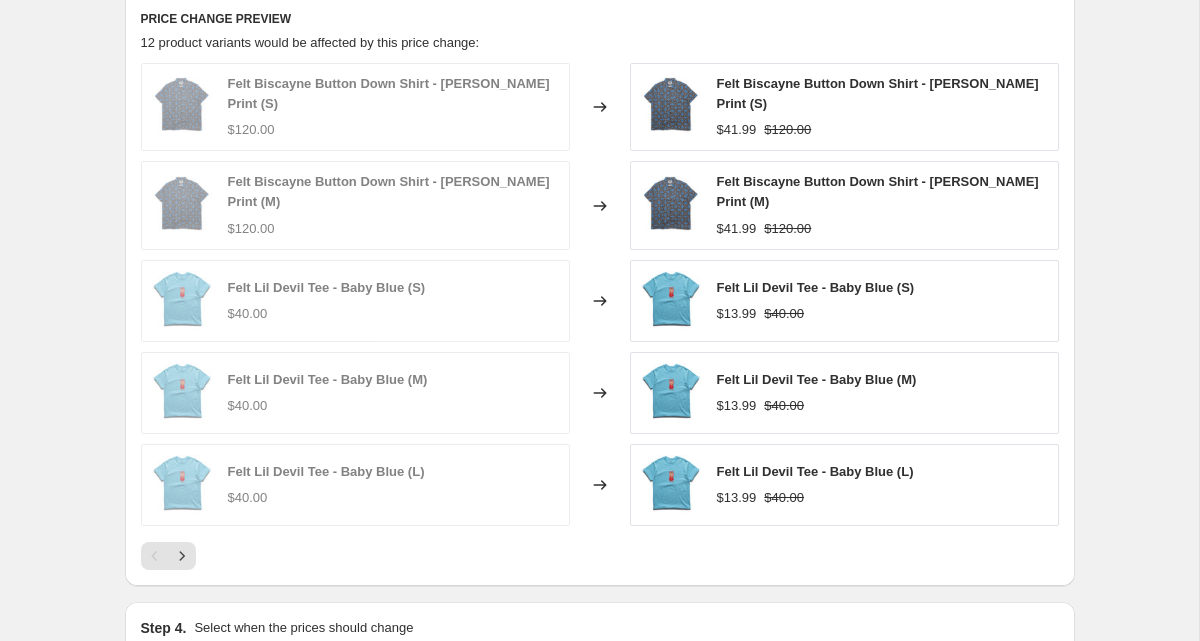 scroll, scrollTop: 1409, scrollLeft: 0, axis: vertical 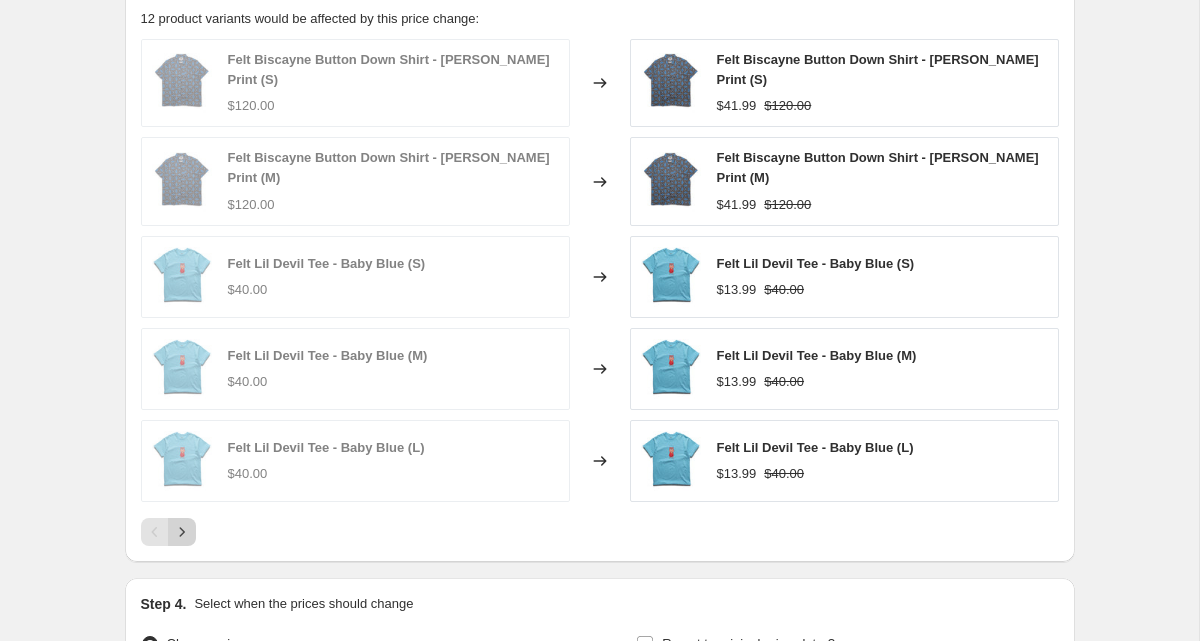 click 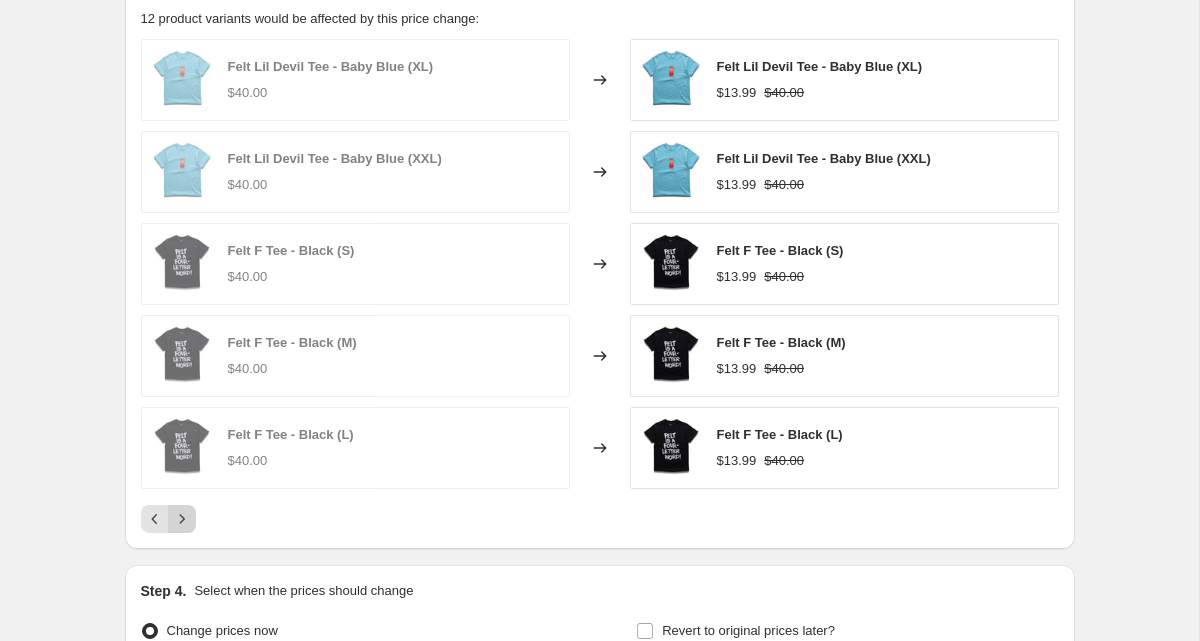 click 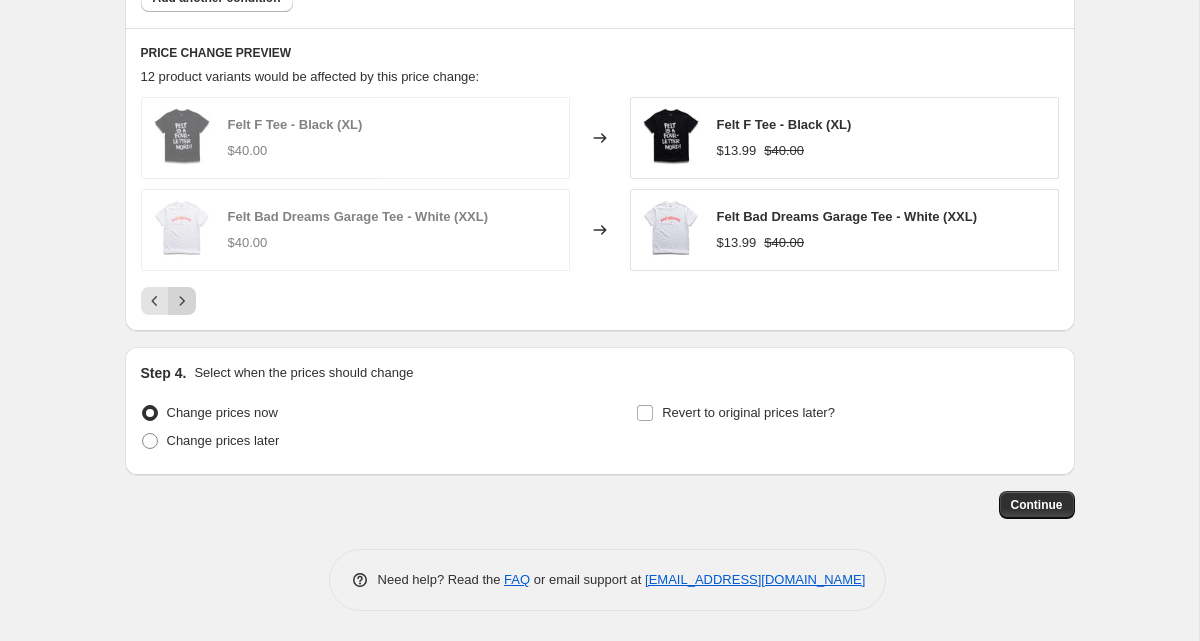 scroll, scrollTop: 1351, scrollLeft: 0, axis: vertical 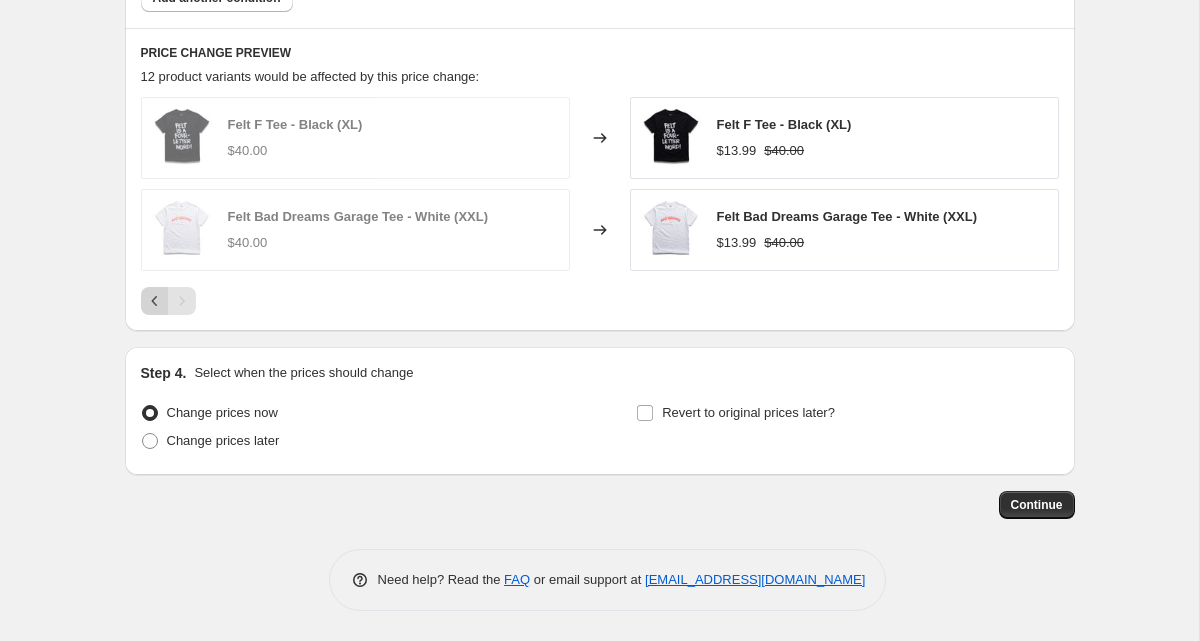 click 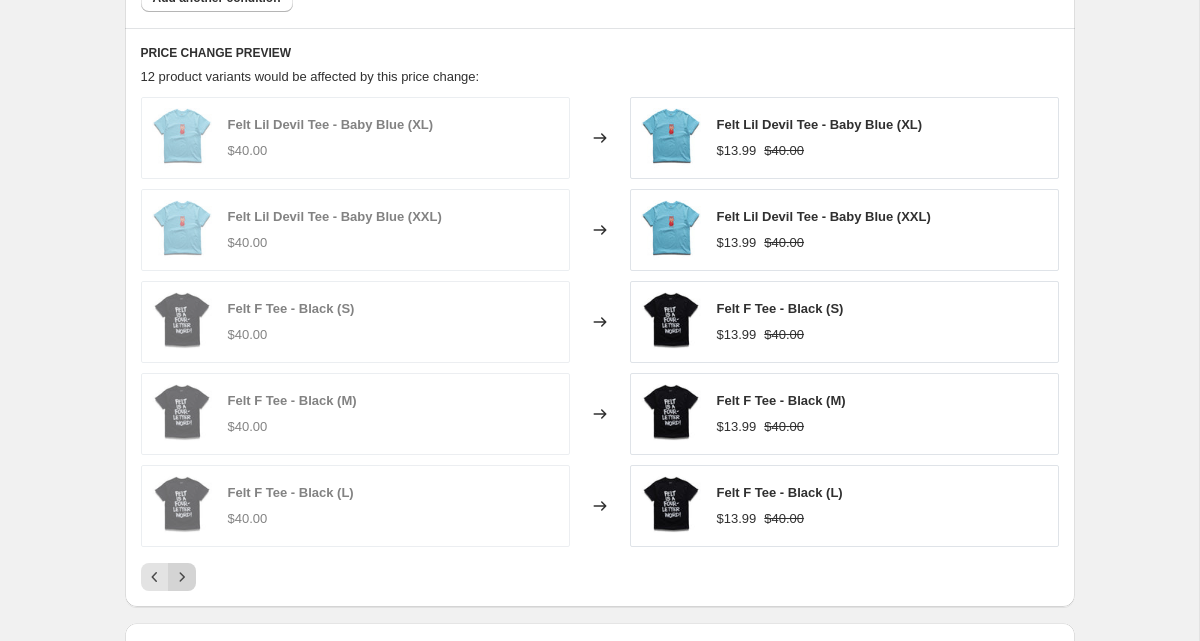click at bounding box center [182, 577] 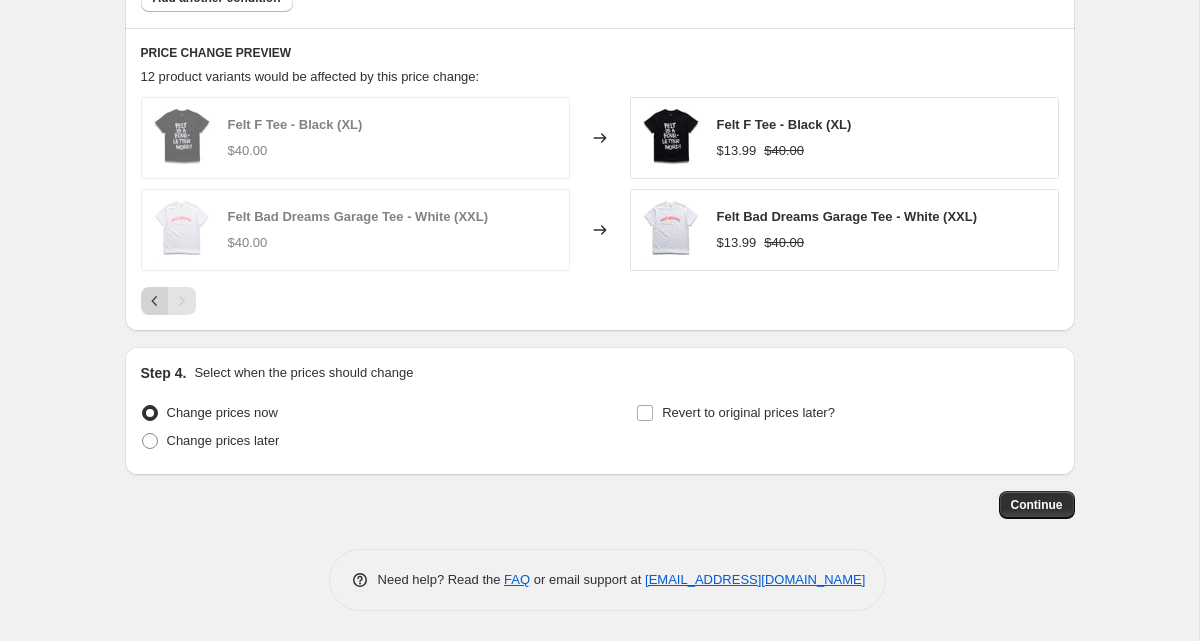 click at bounding box center [155, 301] 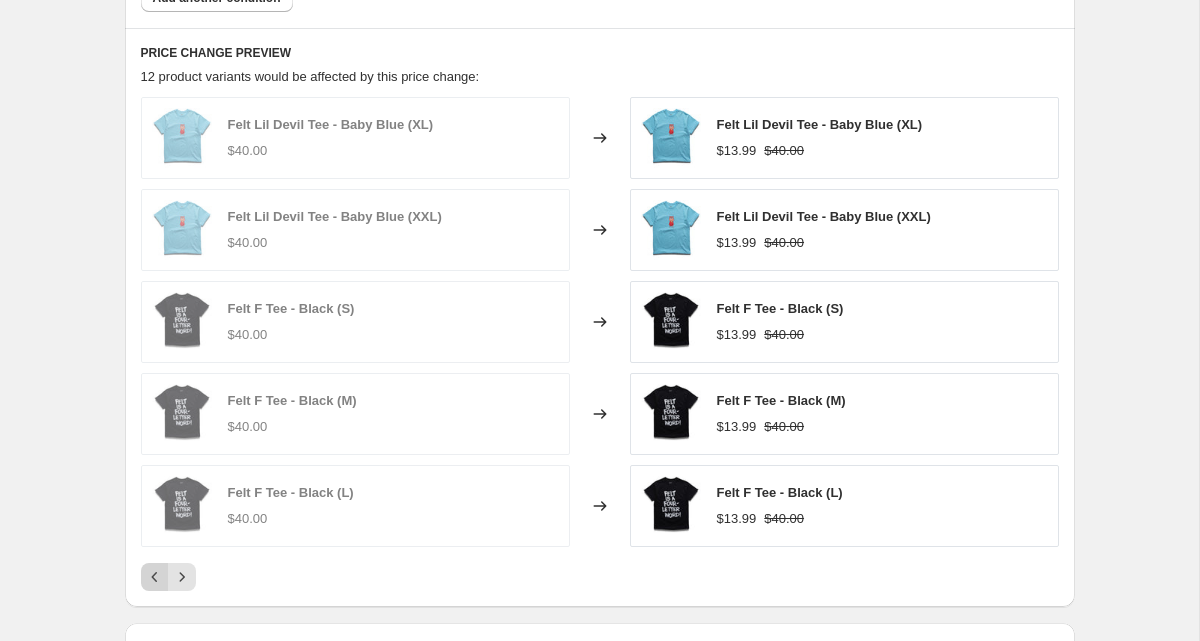 click 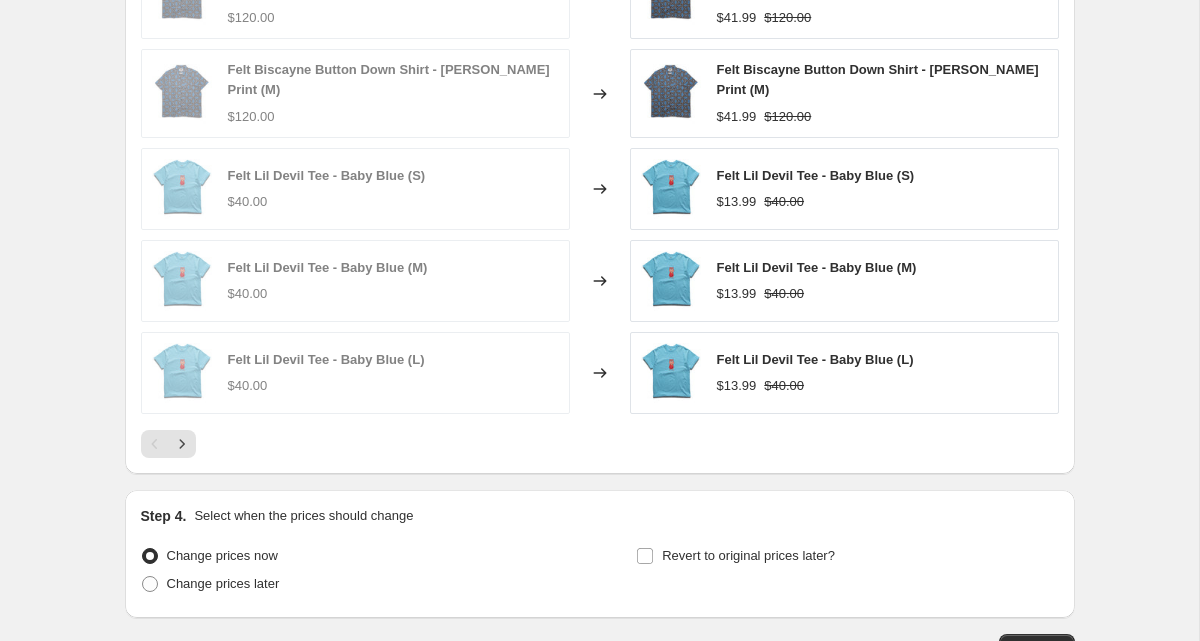 scroll, scrollTop: 1640, scrollLeft: 0, axis: vertical 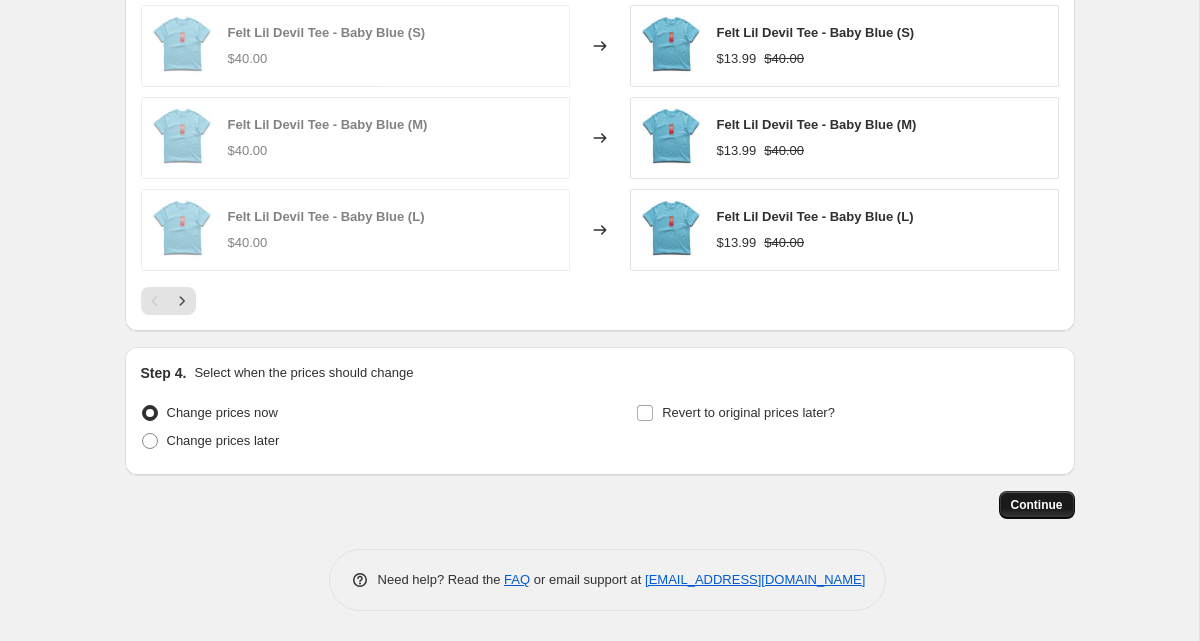 click on "Continue" at bounding box center [1037, 505] 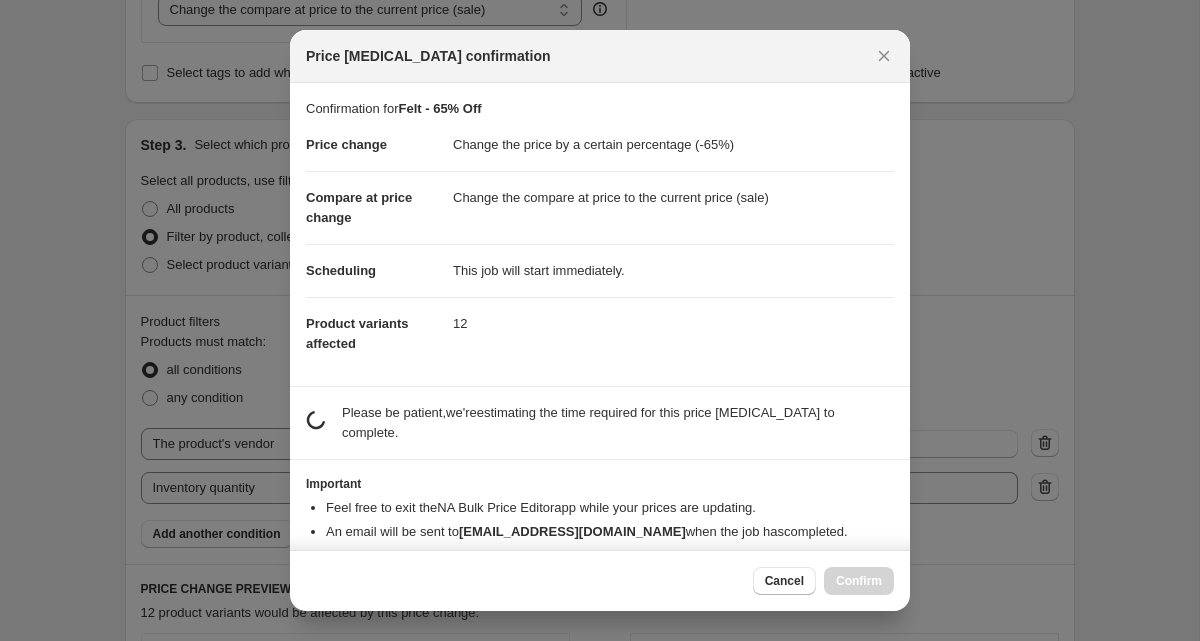 scroll, scrollTop: 0, scrollLeft: 0, axis: both 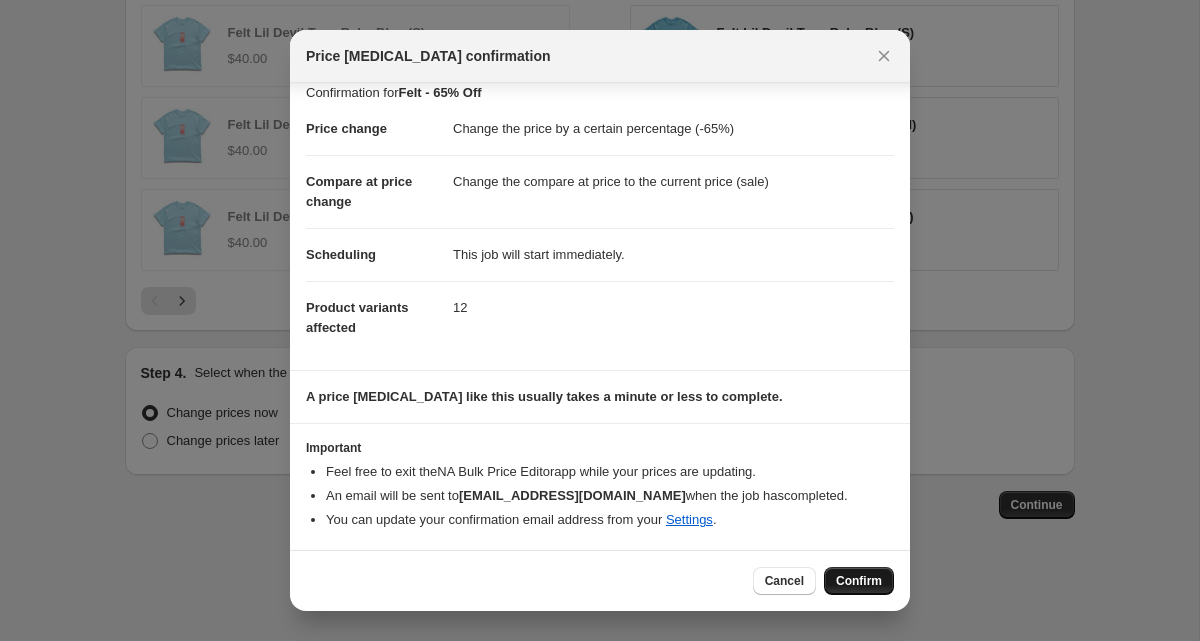 click on "Confirm" at bounding box center (859, 581) 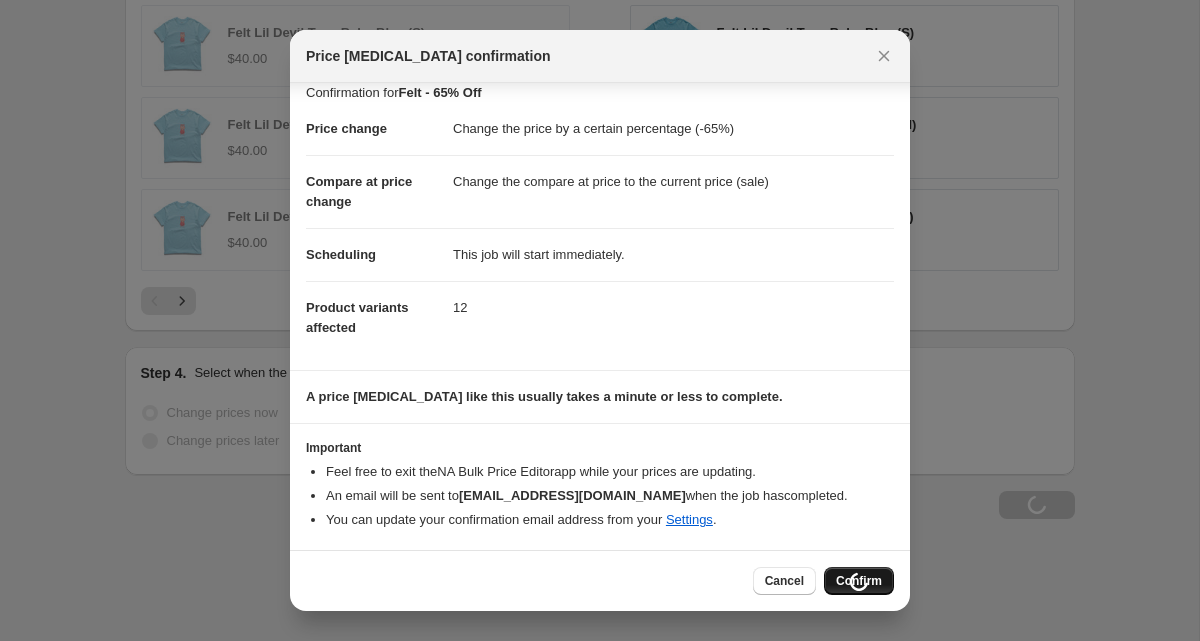scroll, scrollTop: 1708, scrollLeft: 0, axis: vertical 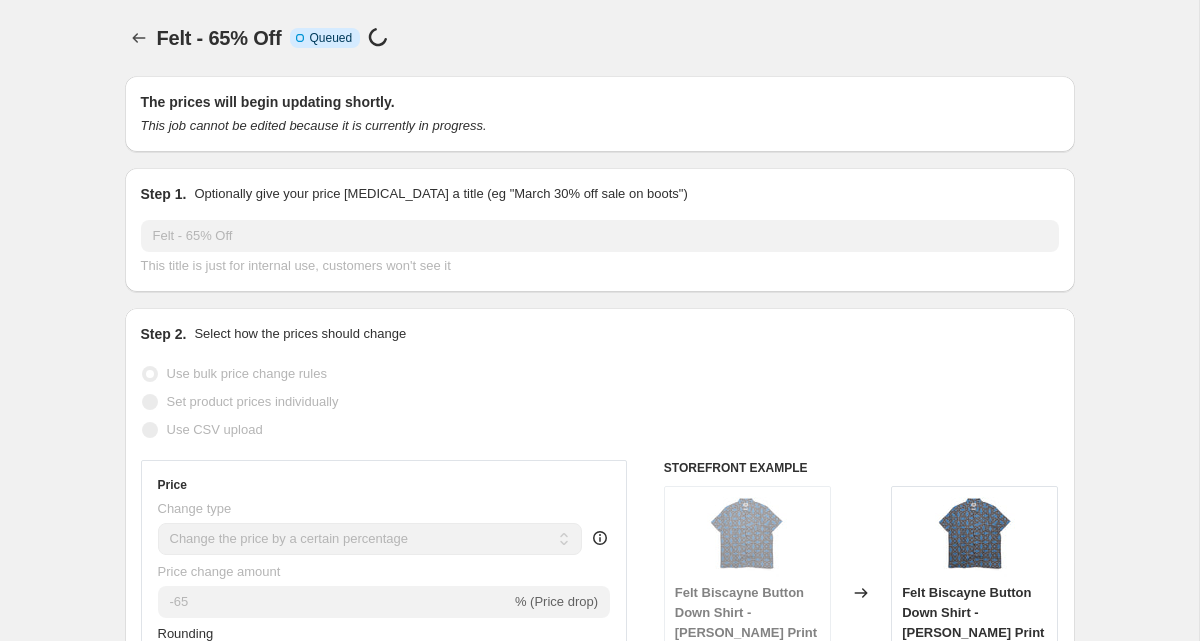 select on "percentage" 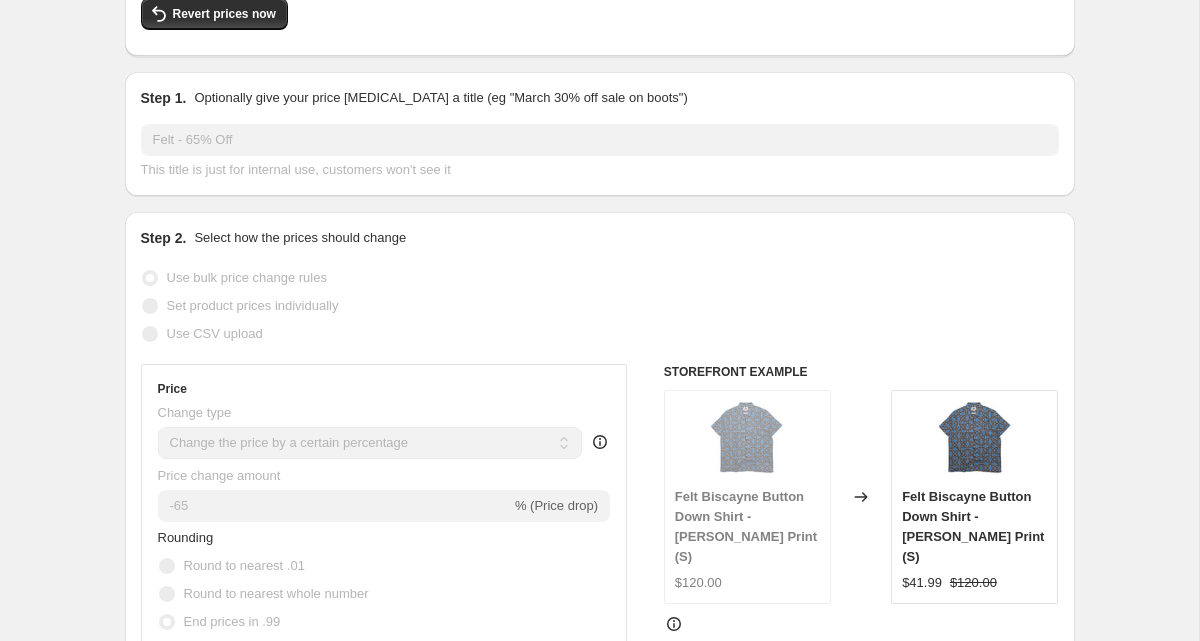 scroll, scrollTop: 0, scrollLeft: 0, axis: both 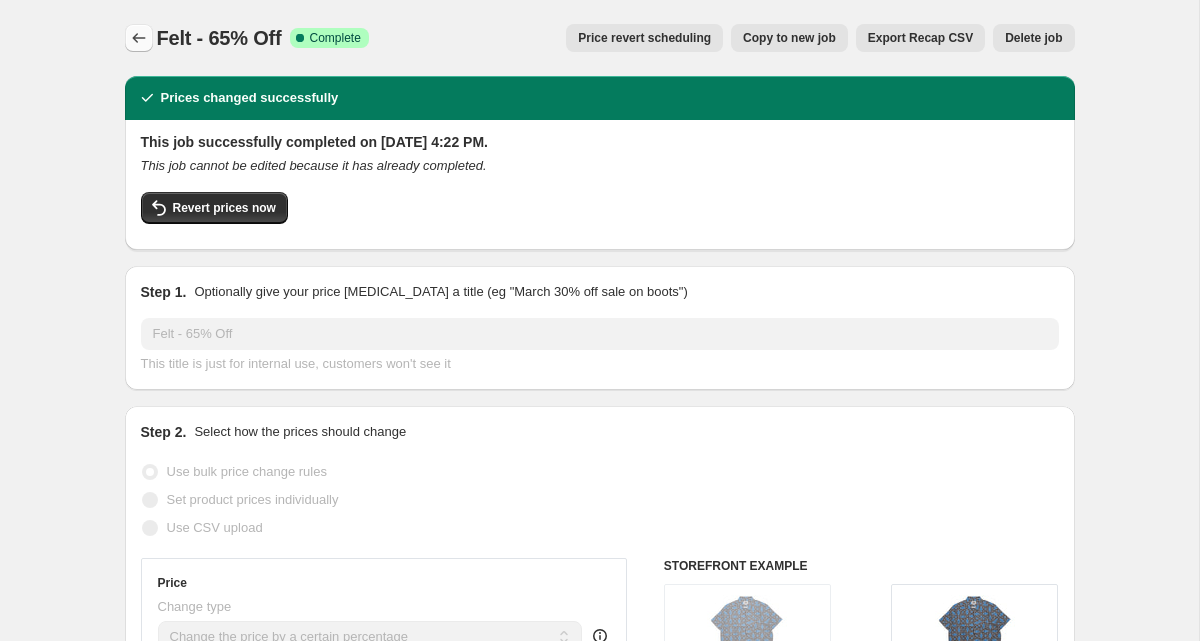 click 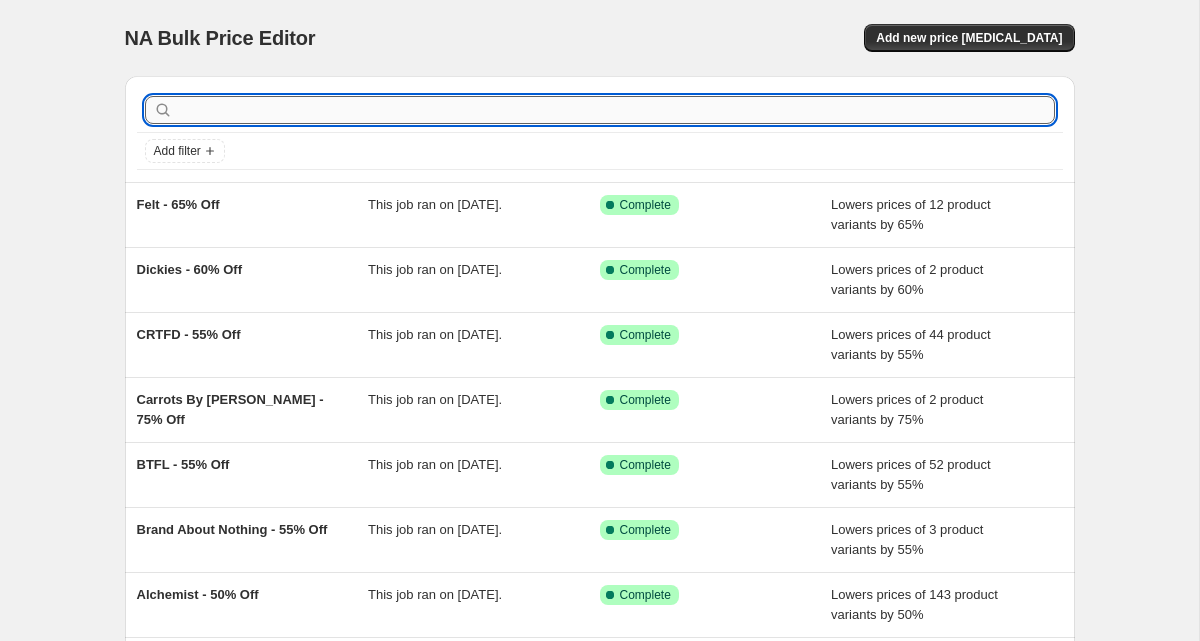 click at bounding box center [616, 110] 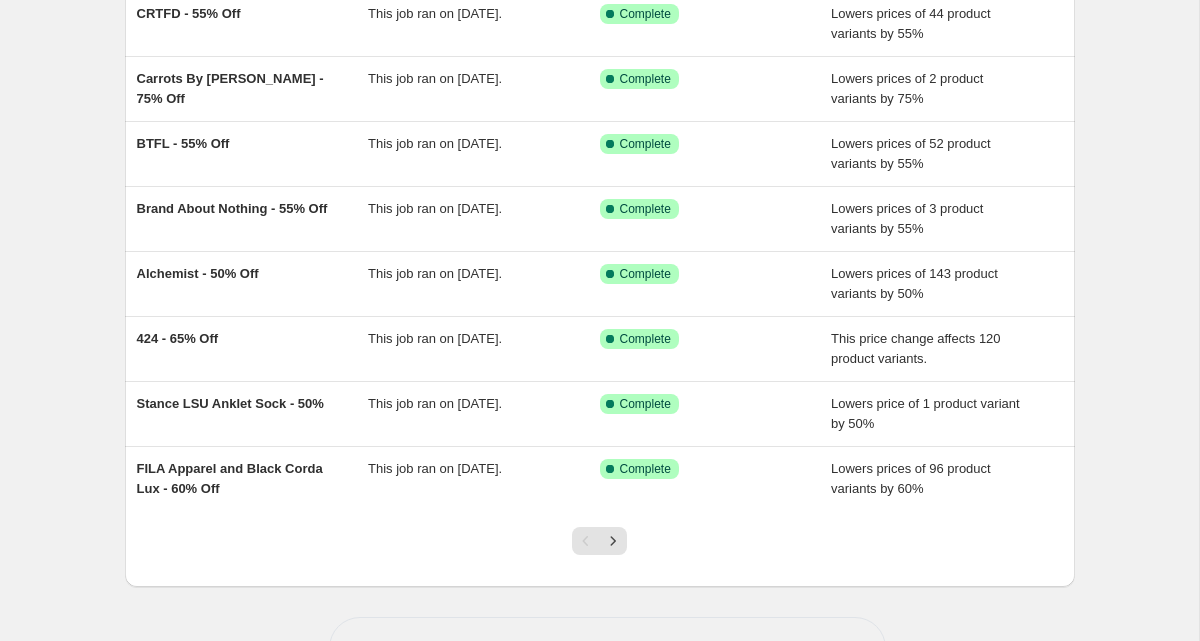 scroll, scrollTop: 389, scrollLeft: 0, axis: vertical 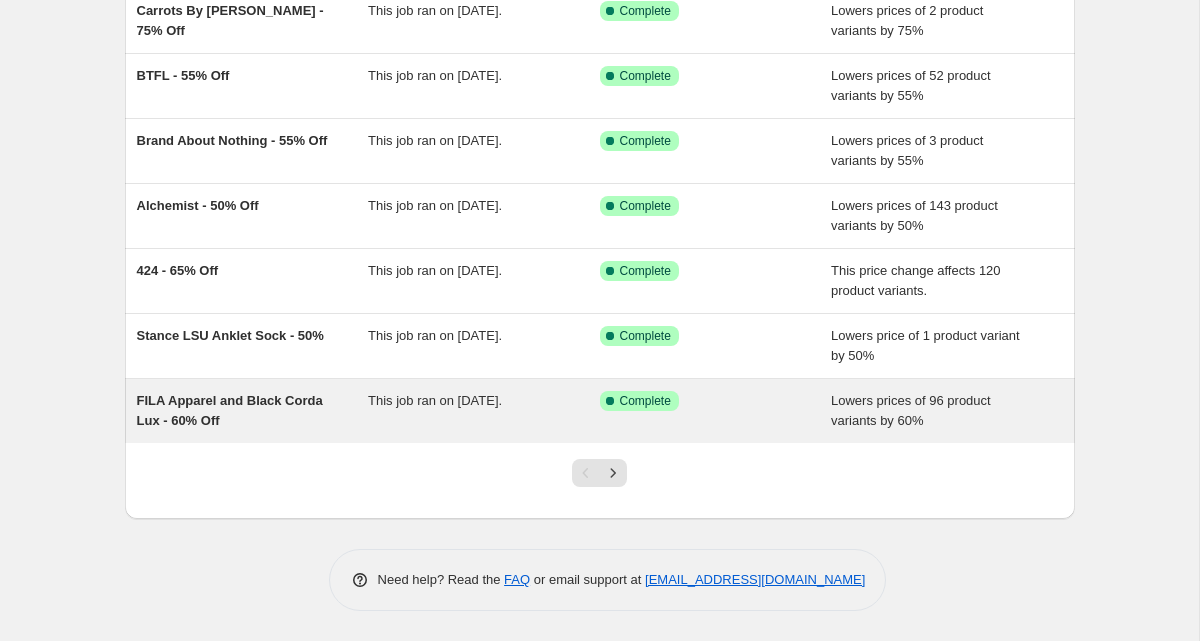 click on "FILA Apparel and Black Corda Lux - 60% Off" at bounding box center (253, 411) 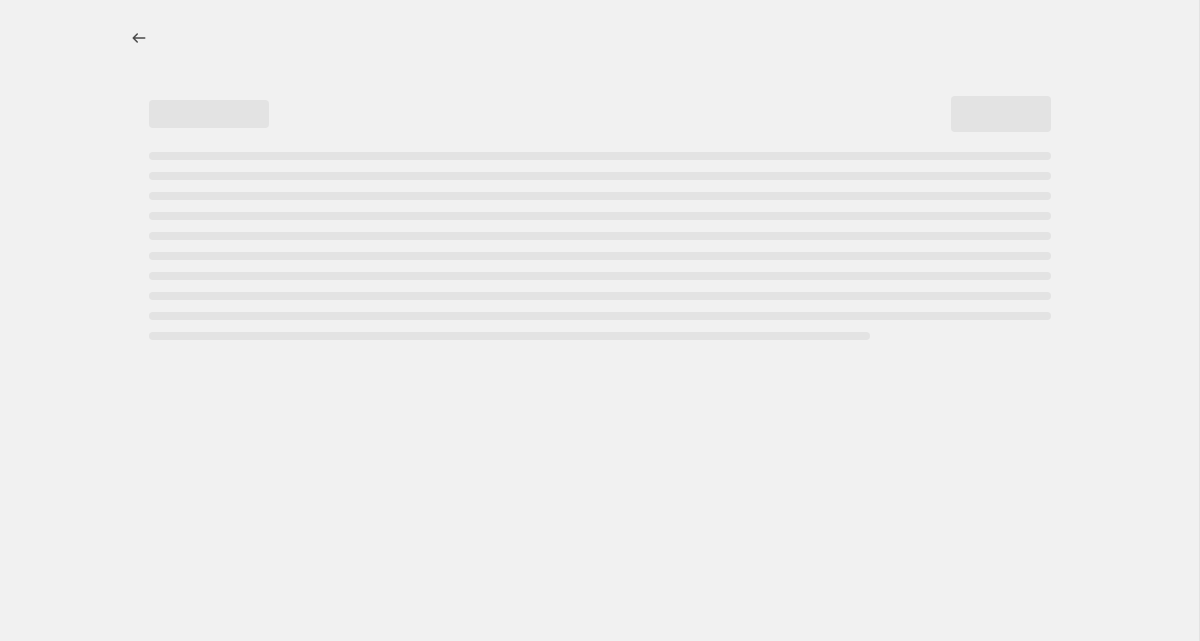 select on "percentage" 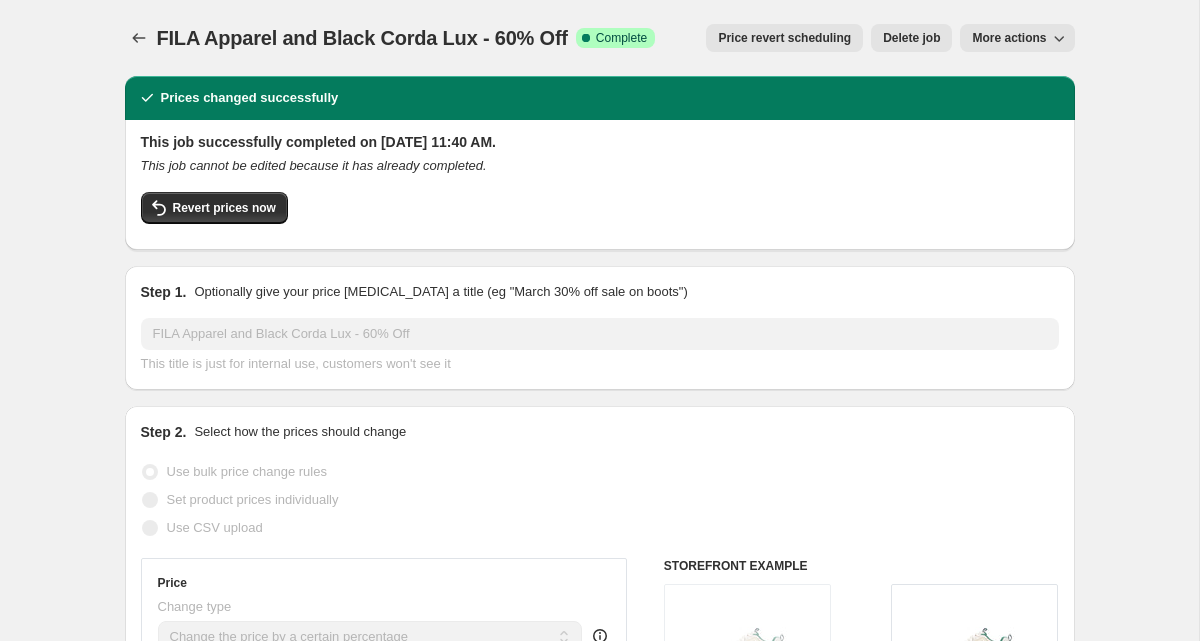 click on "More actions" at bounding box center (1009, 38) 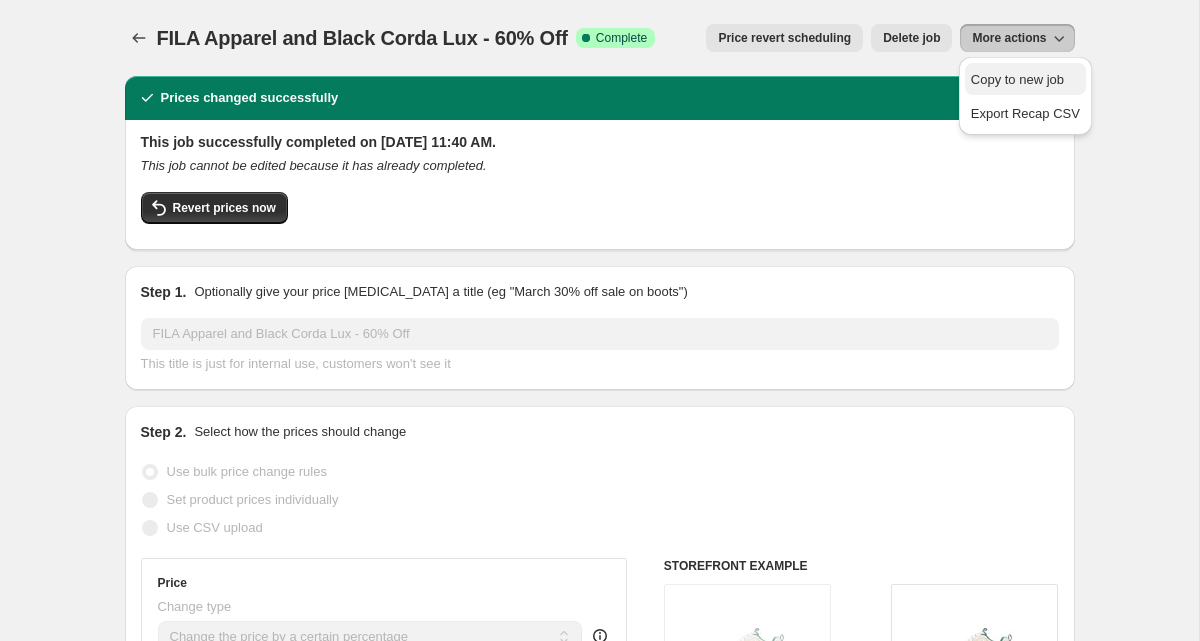 click on "Copy to new job" at bounding box center [1017, 79] 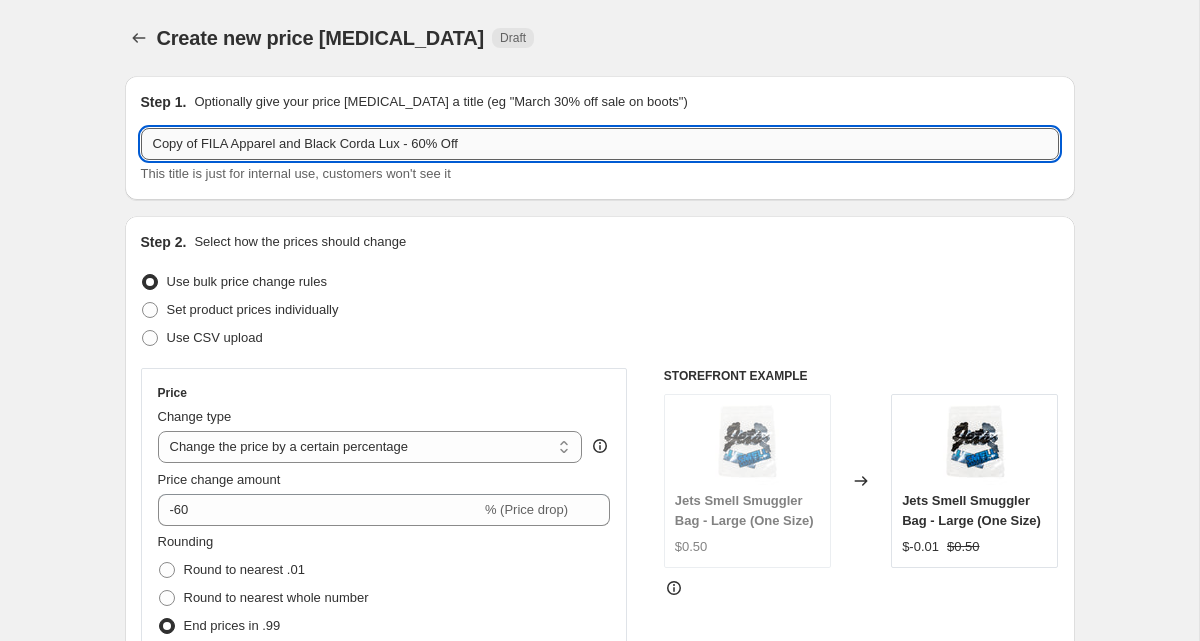 drag, startPoint x: 407, startPoint y: 146, endPoint x: 232, endPoint y: 152, distance: 175.10283 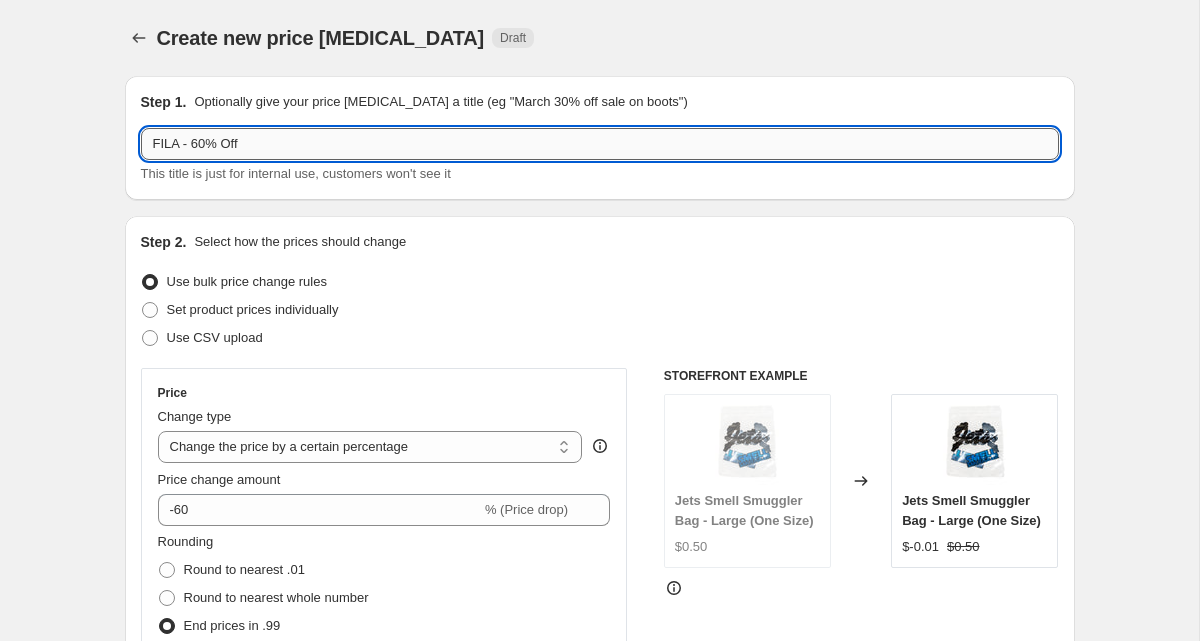 click on "FILA - 60% Off" at bounding box center [600, 144] 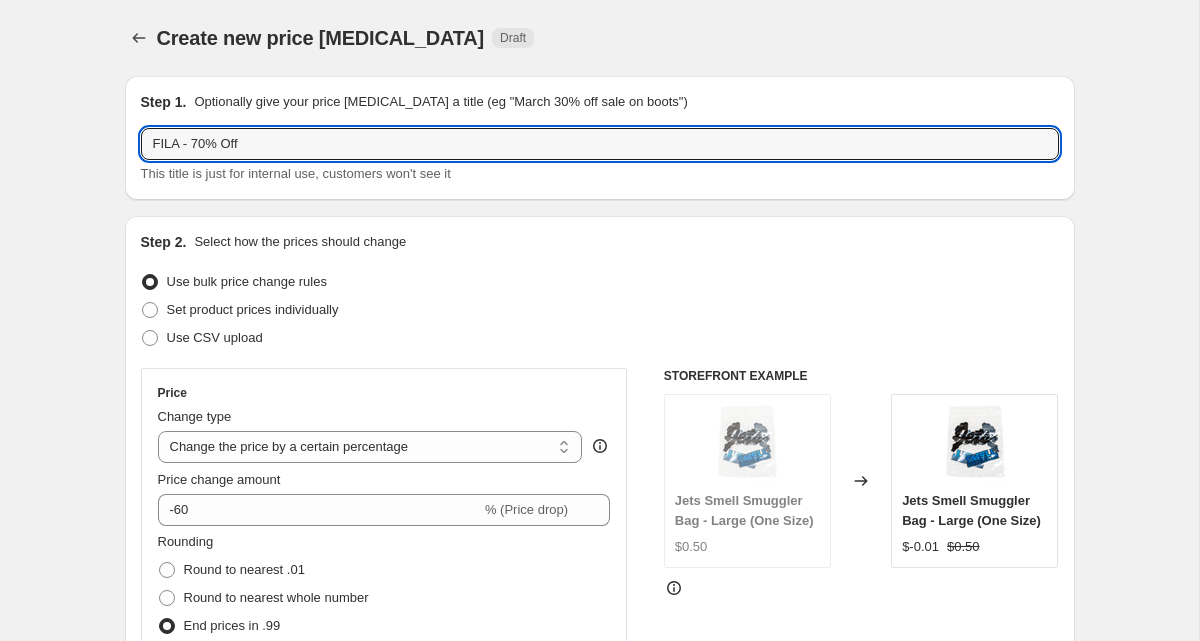 type on "FILA - 70% Off" 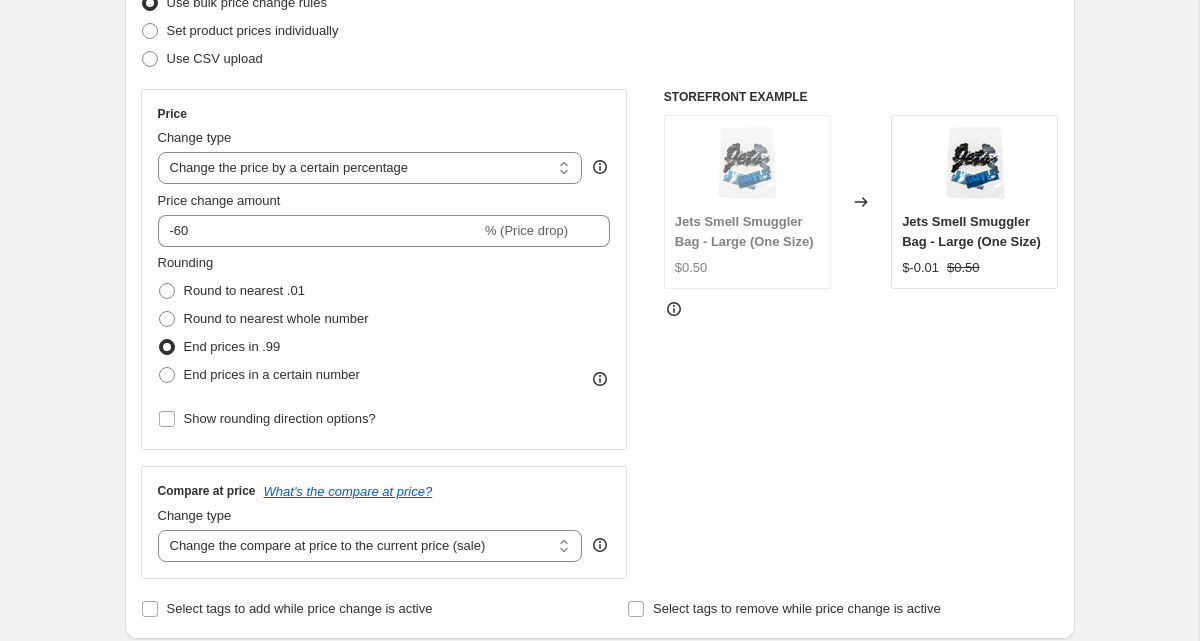 scroll, scrollTop: 281, scrollLeft: 0, axis: vertical 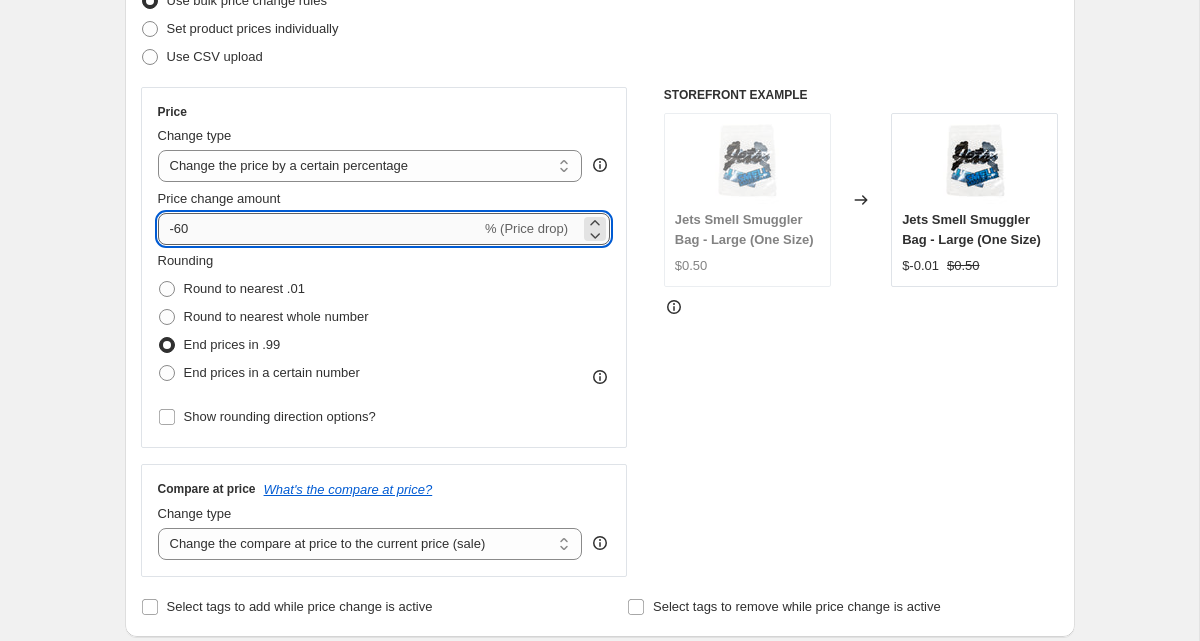 click on "-60" at bounding box center (319, 229) 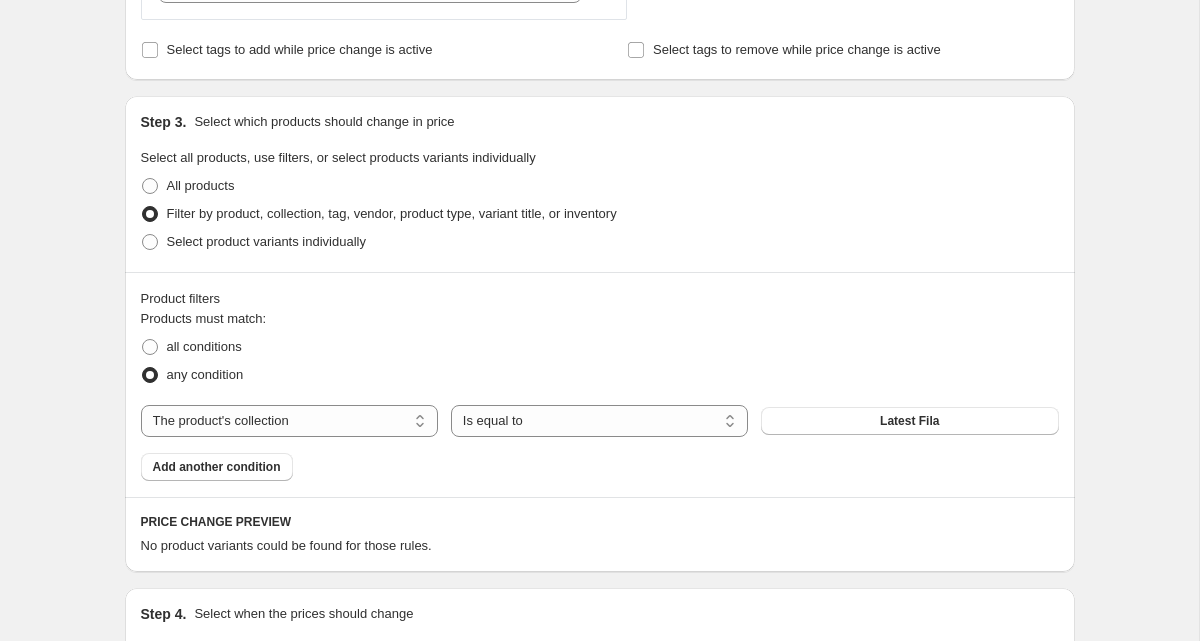 scroll, scrollTop: 850, scrollLeft: 0, axis: vertical 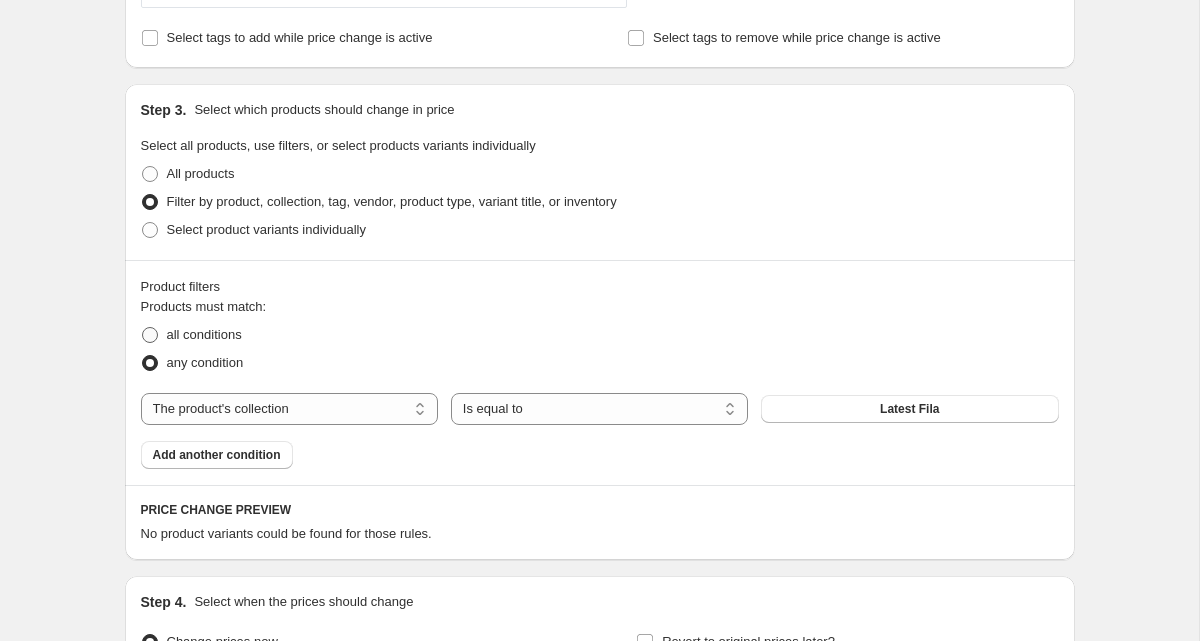 type on "-70" 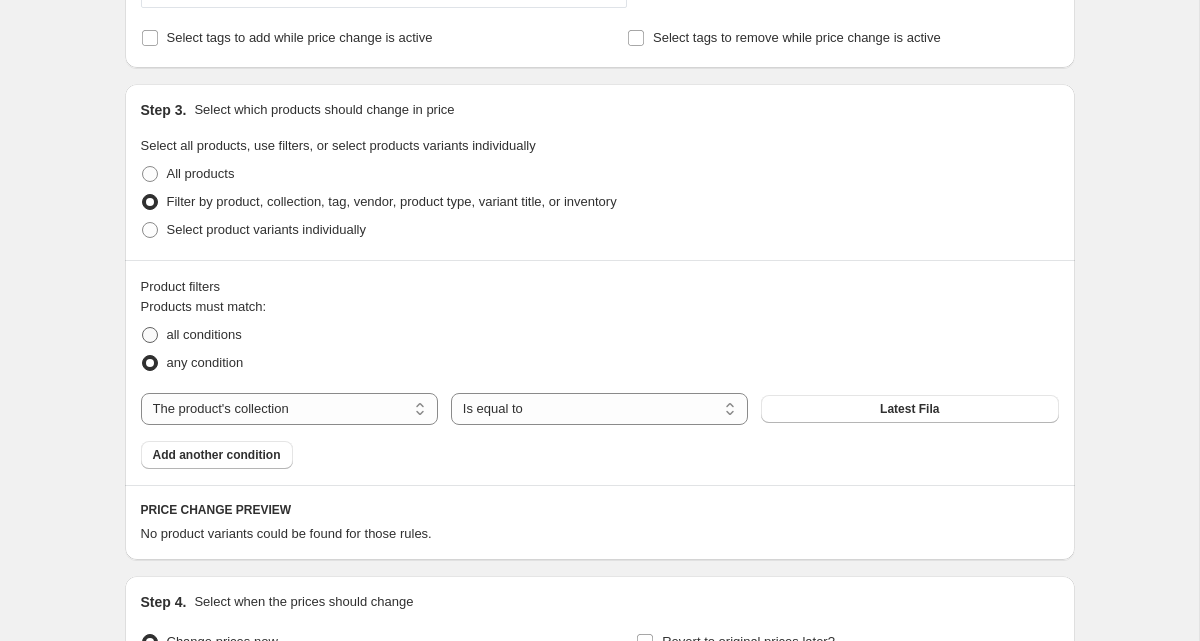 radio on "true" 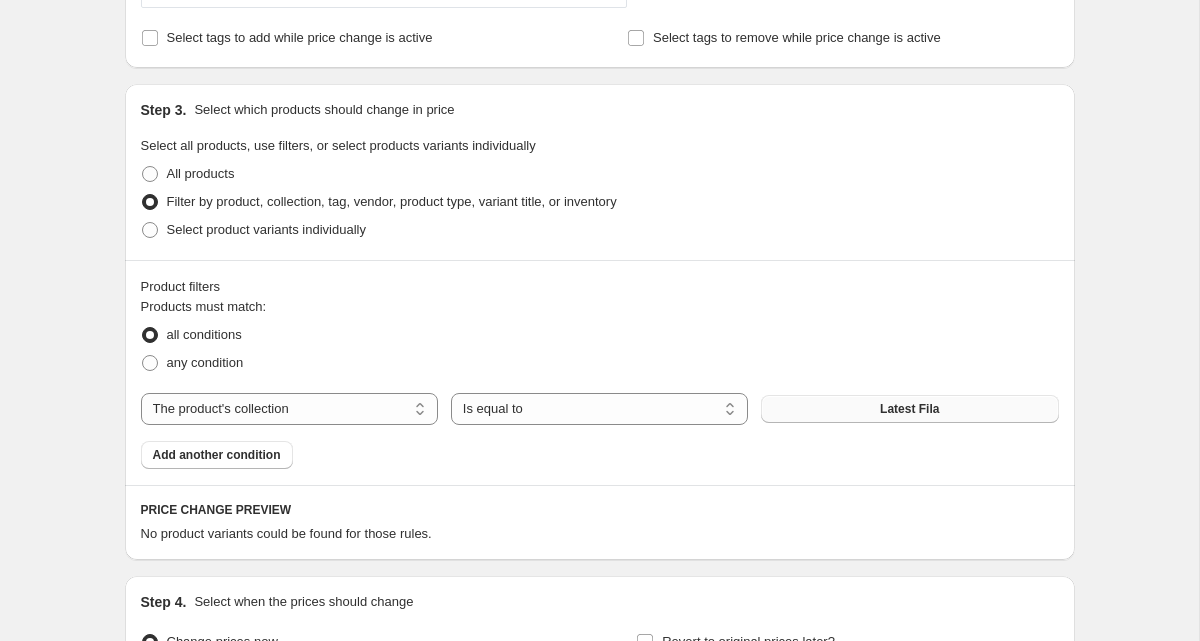 click on "Latest Fila" at bounding box center [909, 409] 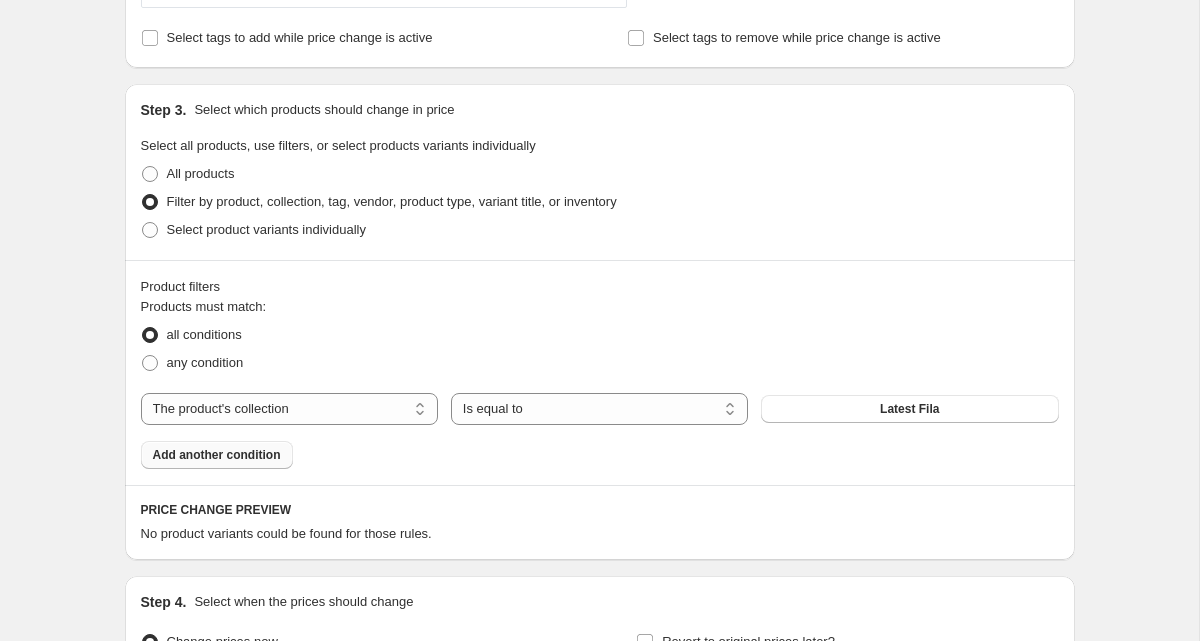 click on "Add another condition" at bounding box center [217, 455] 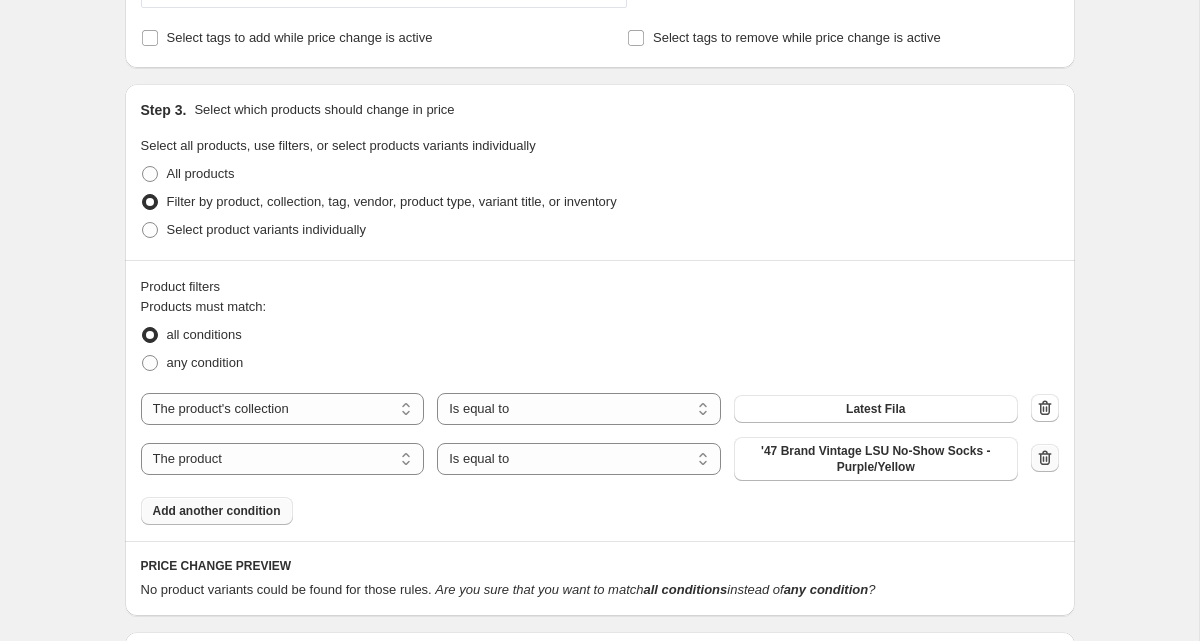 click 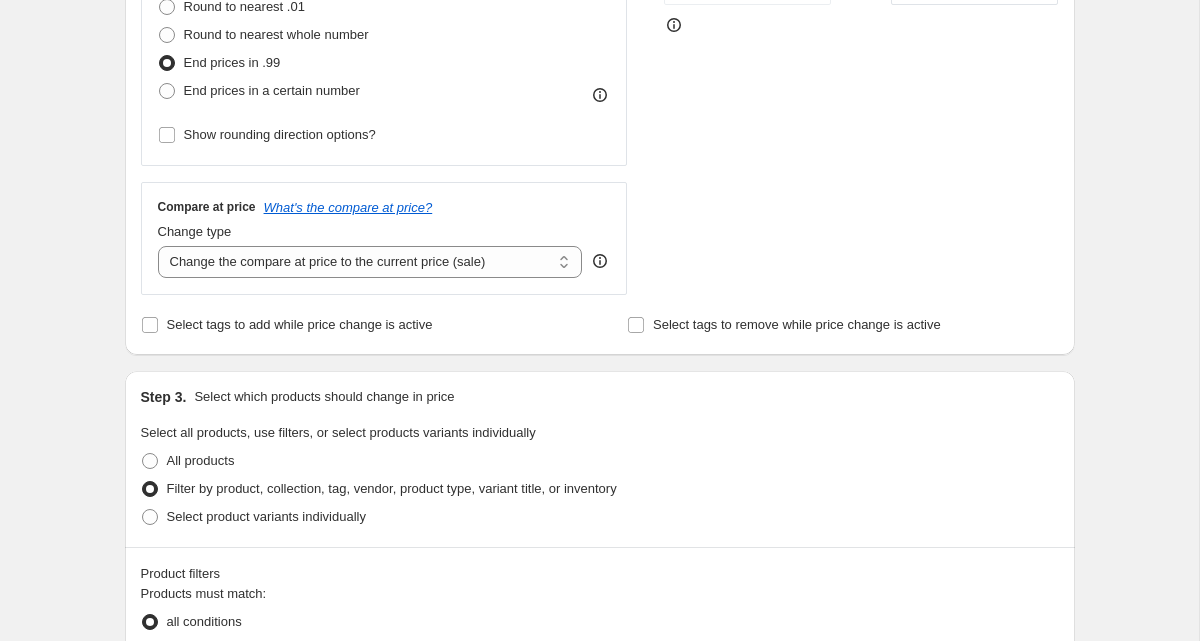 scroll, scrollTop: 1079, scrollLeft: 0, axis: vertical 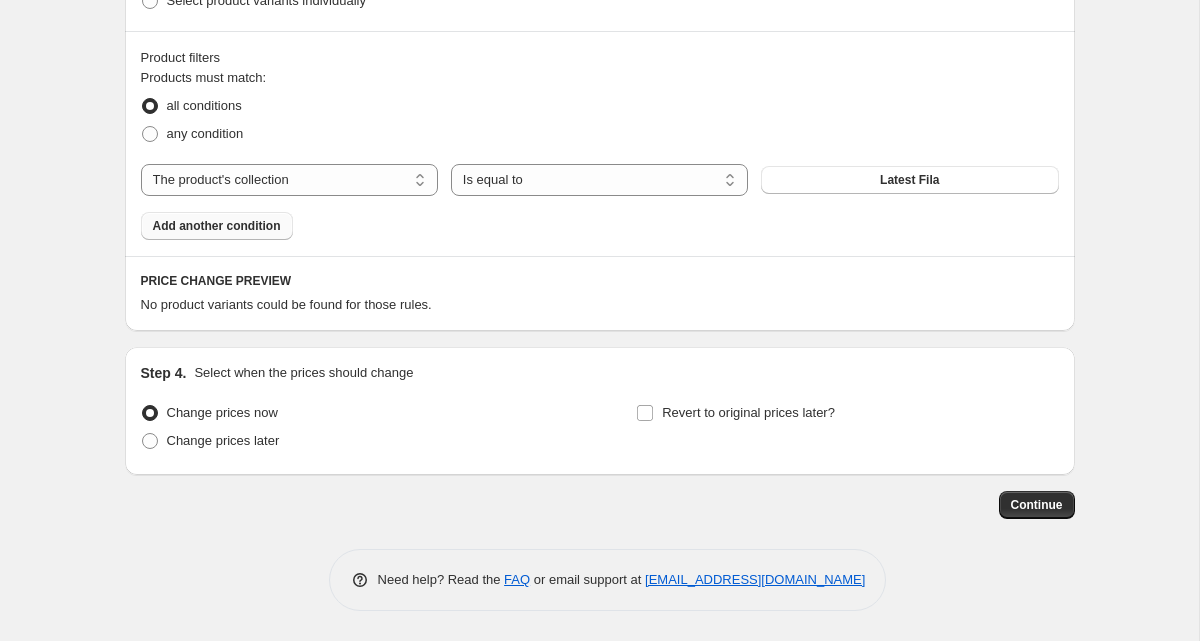 click on "PRICE CHANGE PREVIEW" at bounding box center (600, 281) 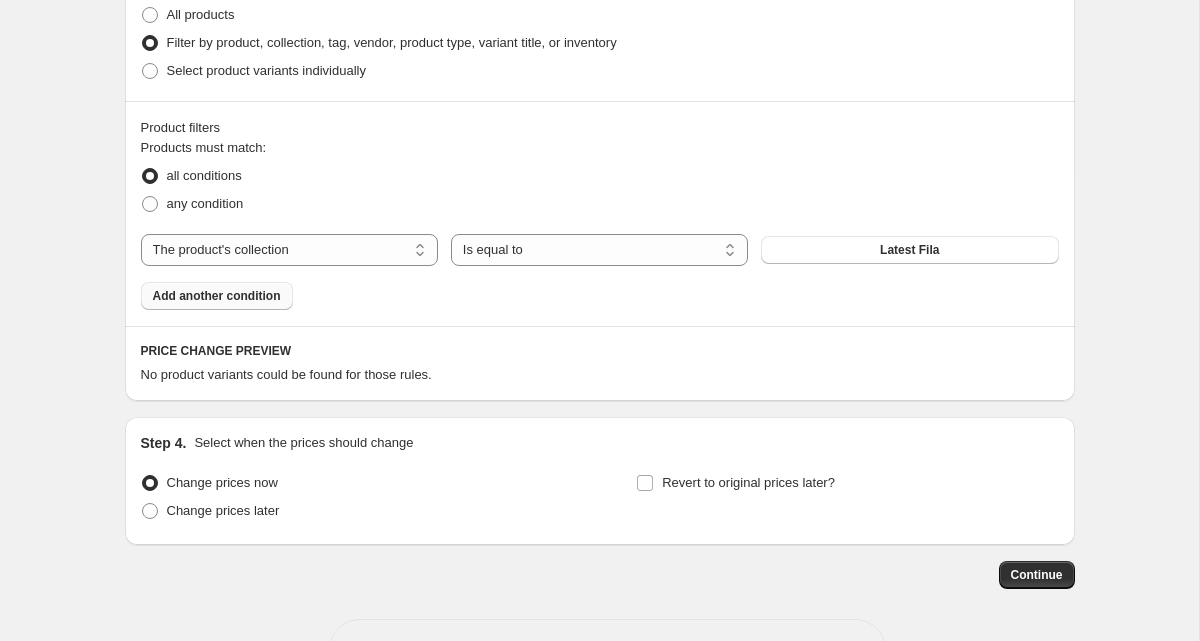 scroll, scrollTop: 1008, scrollLeft: 0, axis: vertical 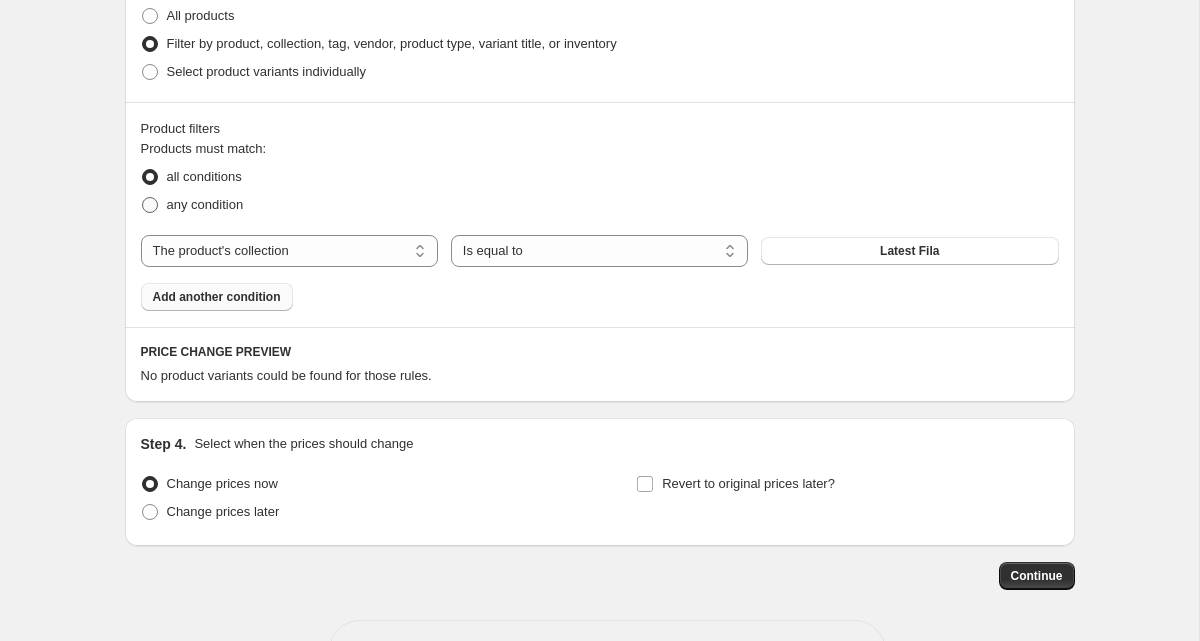 click on "any condition" at bounding box center [192, 205] 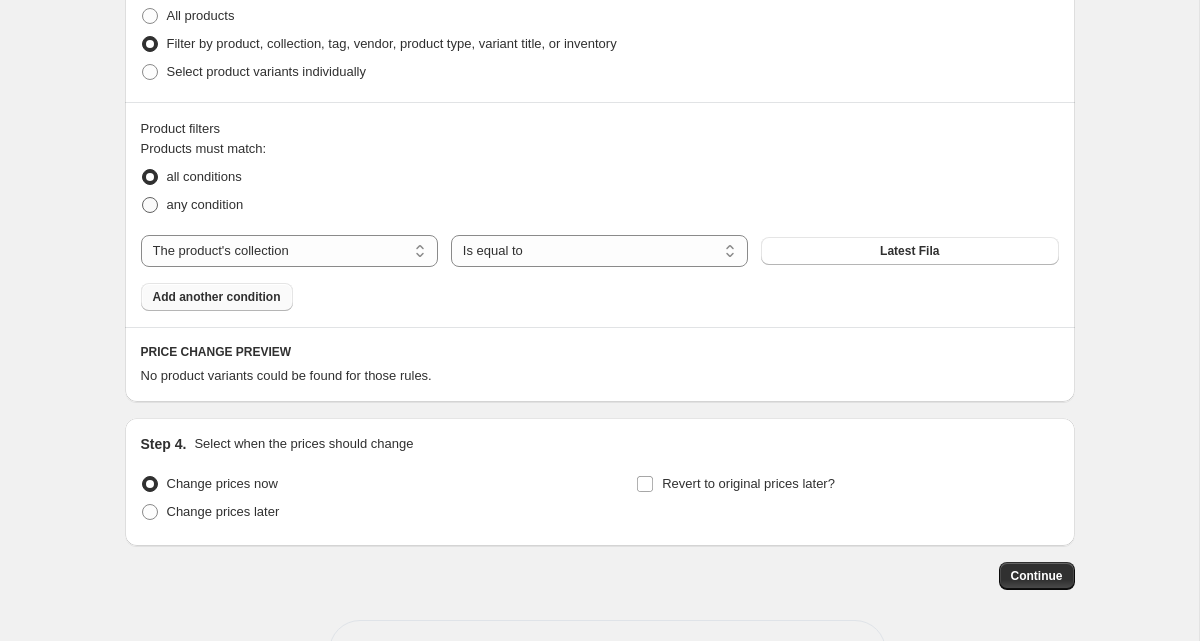 radio on "true" 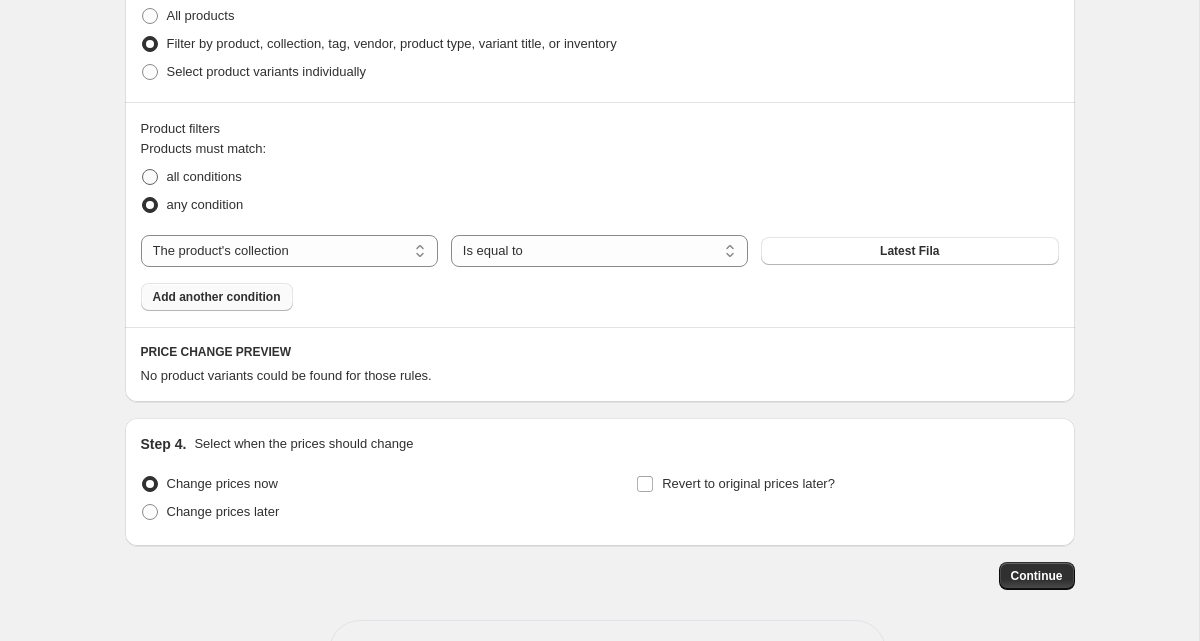 click on "all conditions" at bounding box center [204, 176] 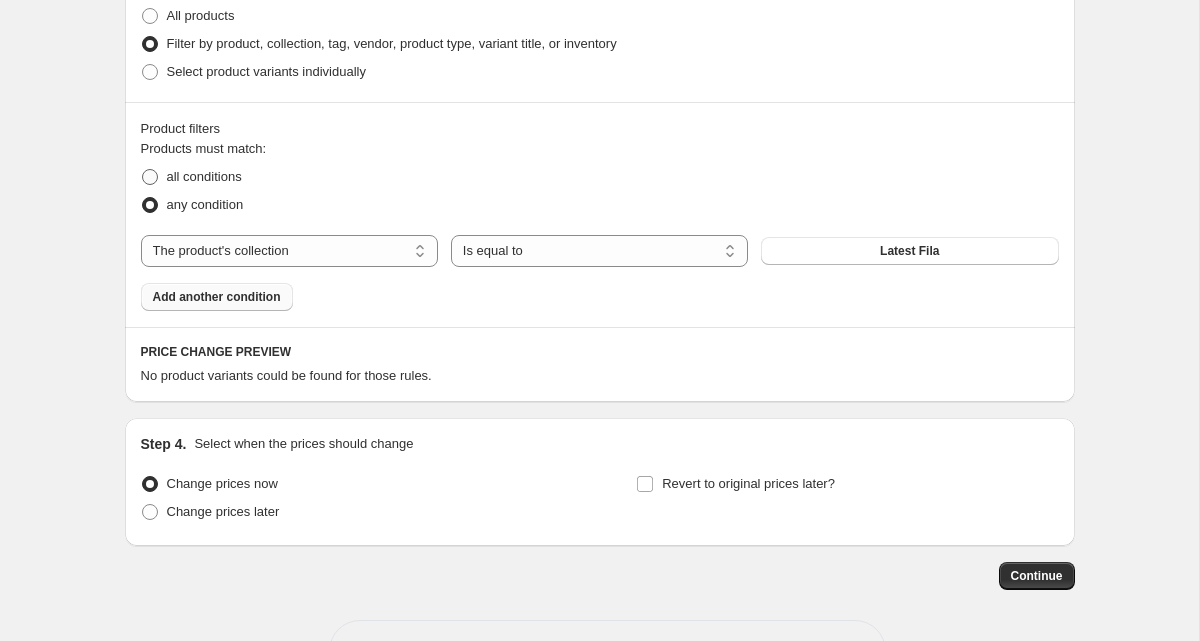 radio on "true" 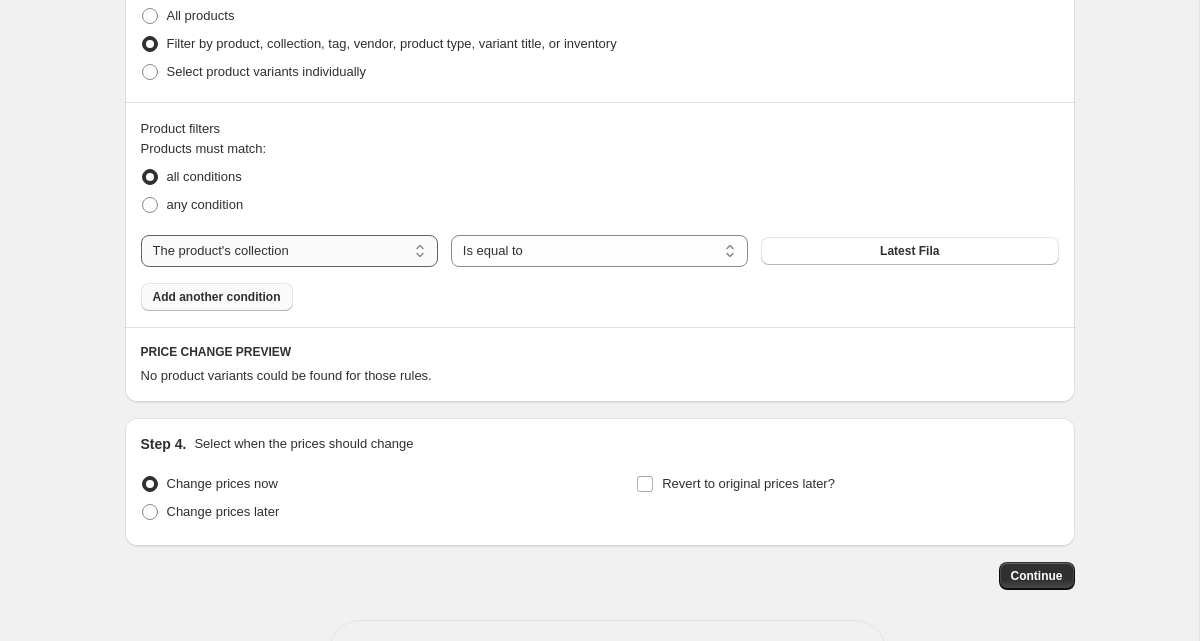 click on "The product The product's collection The product's tag The product's vendor The product's type The product's status The variant's title Inventory quantity" at bounding box center (289, 251) 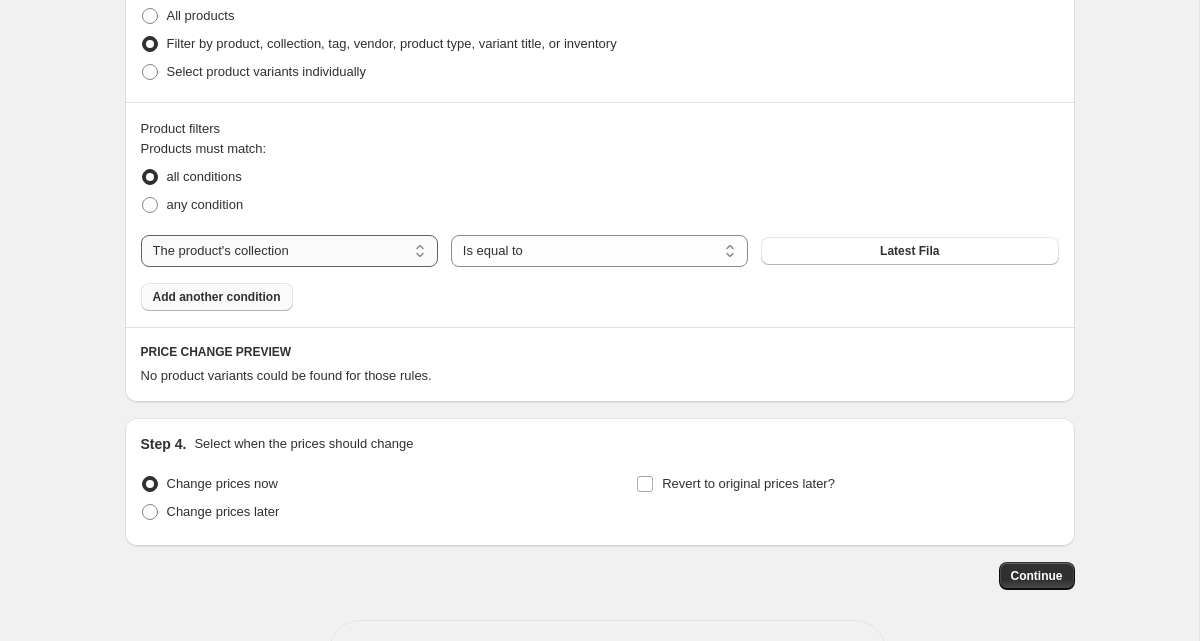 select on "vendor" 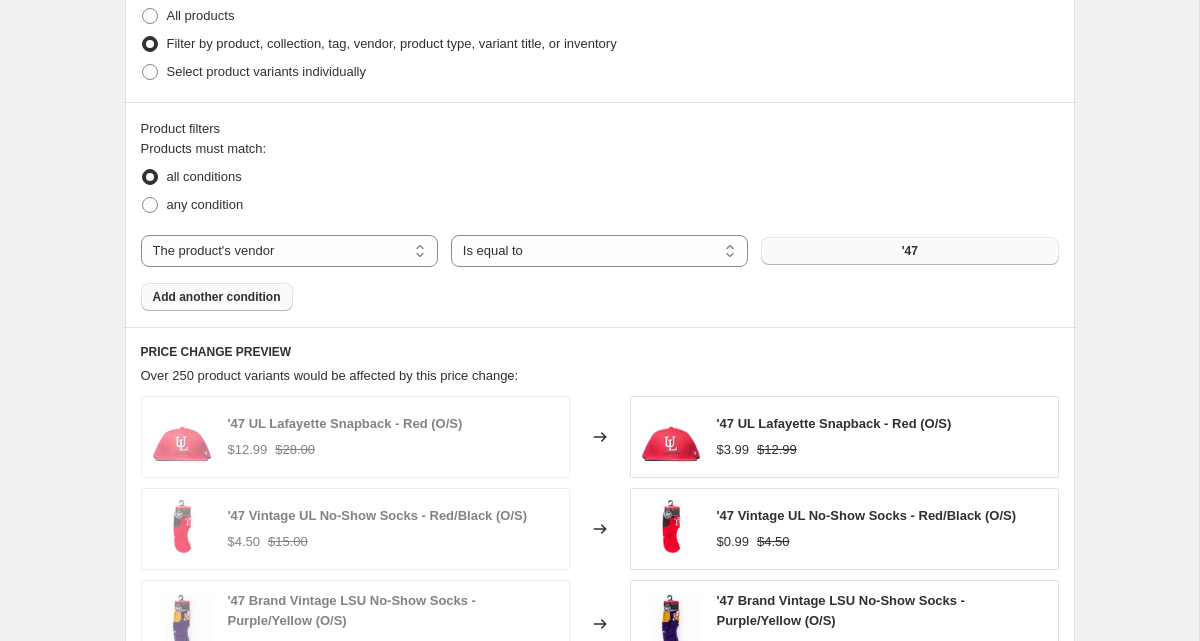 click on "'47" at bounding box center [909, 251] 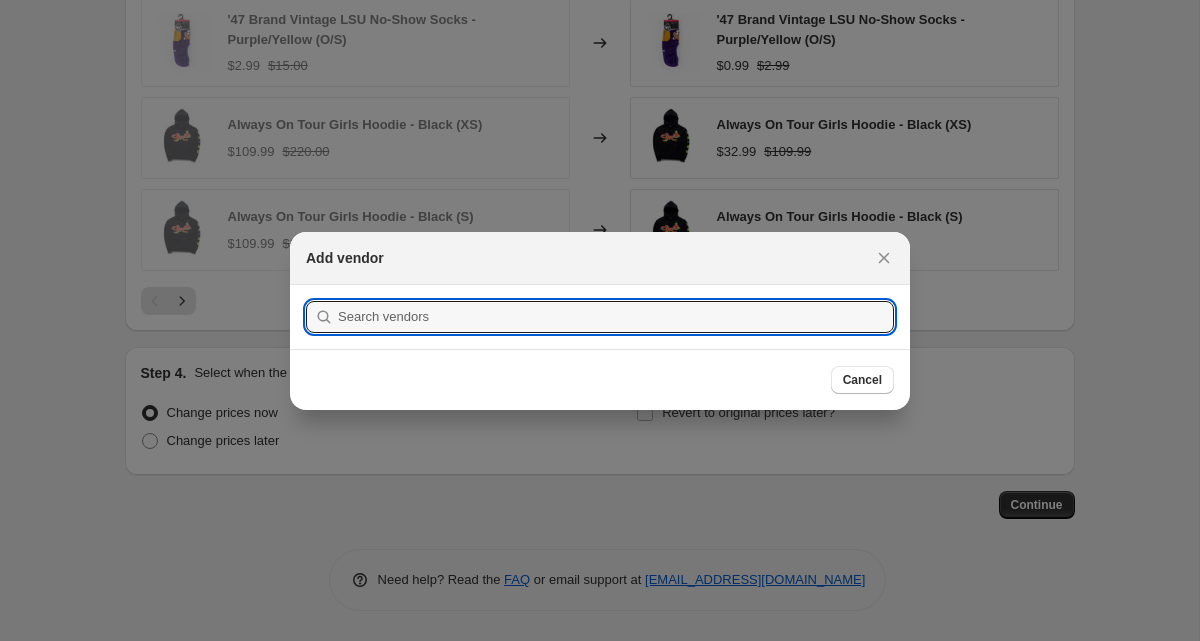 scroll, scrollTop: 1008, scrollLeft: 0, axis: vertical 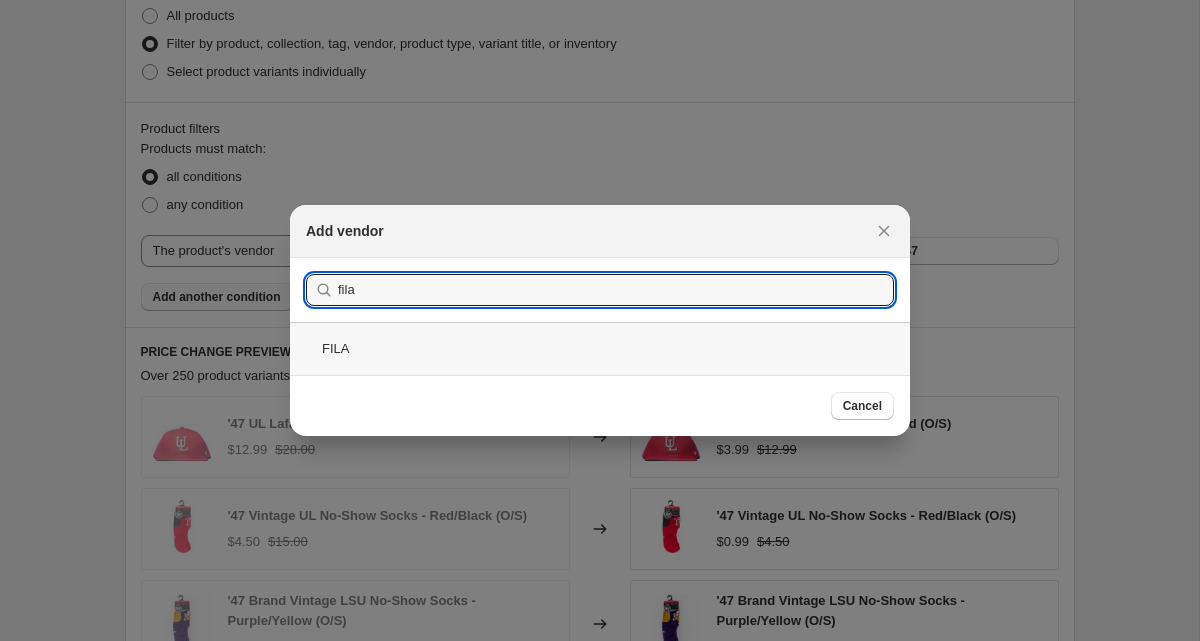 type on "fila" 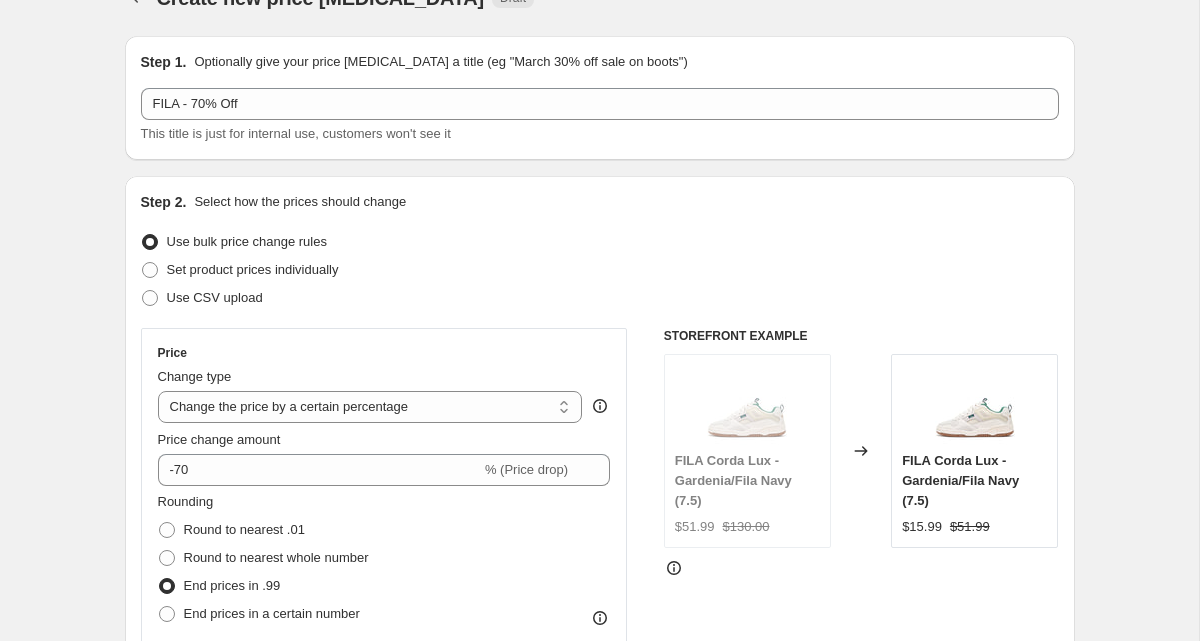 scroll, scrollTop: 0, scrollLeft: 0, axis: both 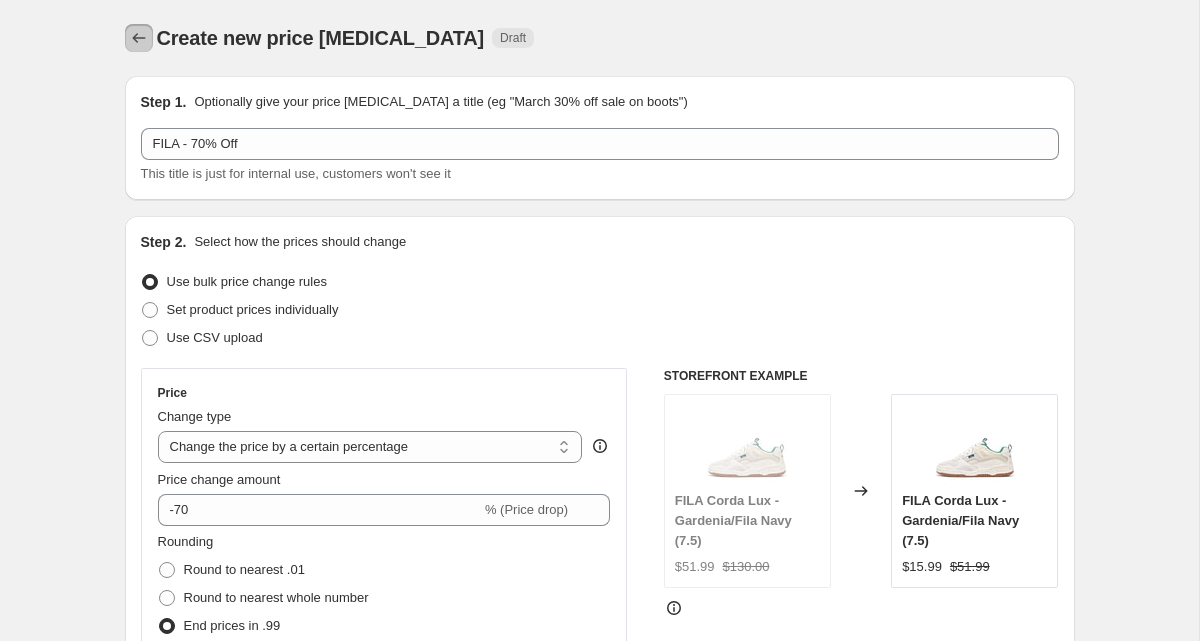 click 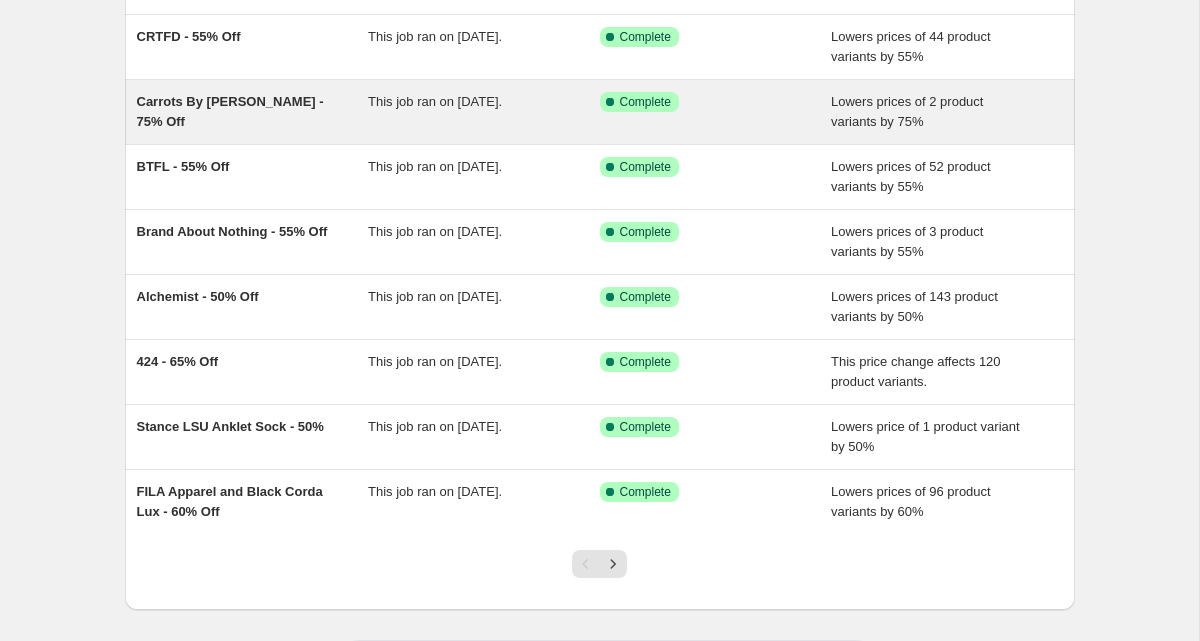 scroll, scrollTop: 308, scrollLeft: 0, axis: vertical 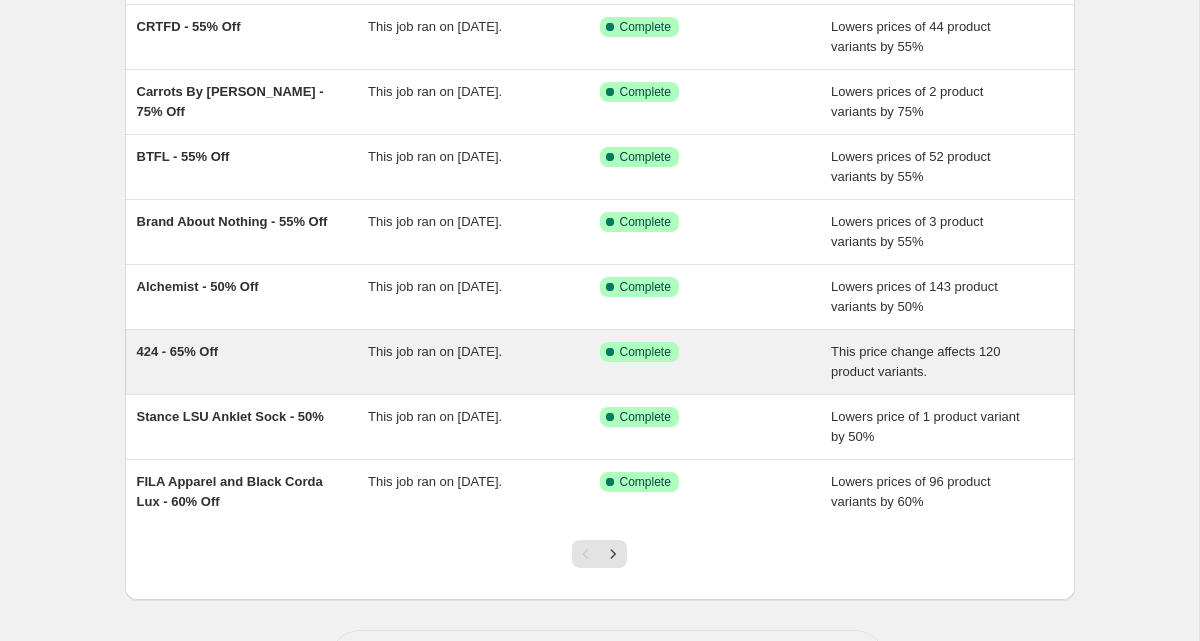 click on "424 - 65% Off" at bounding box center [253, 362] 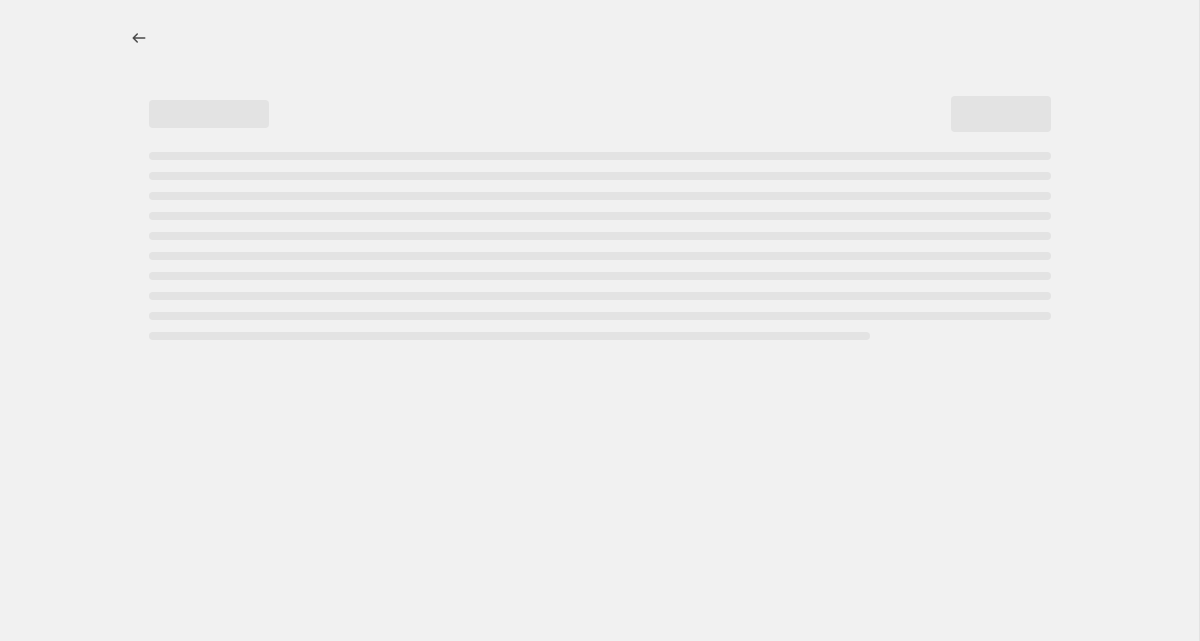 scroll, scrollTop: 0, scrollLeft: 0, axis: both 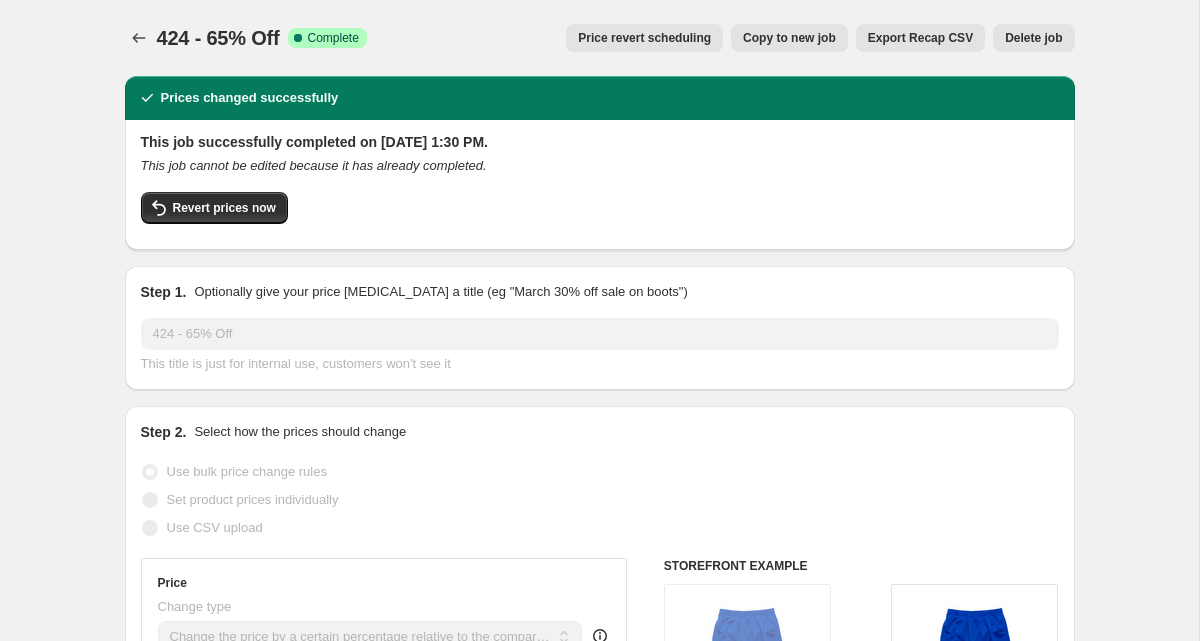 click on "Copy to new job" at bounding box center [789, 38] 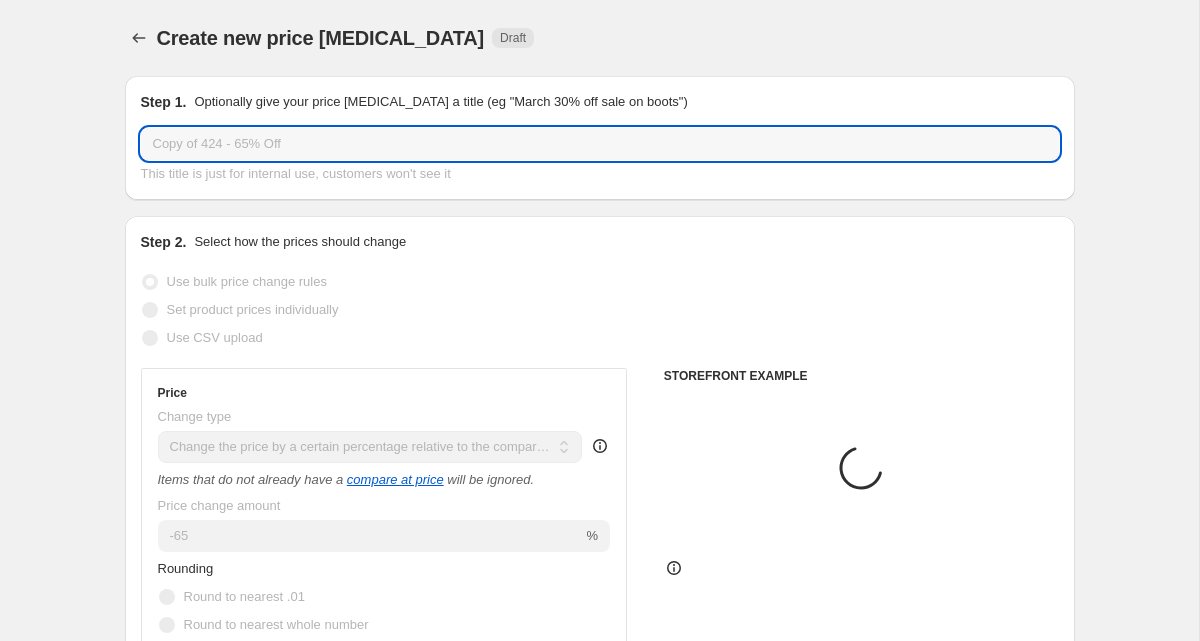 click on "Copy of 424 - 65% Off" at bounding box center [600, 144] 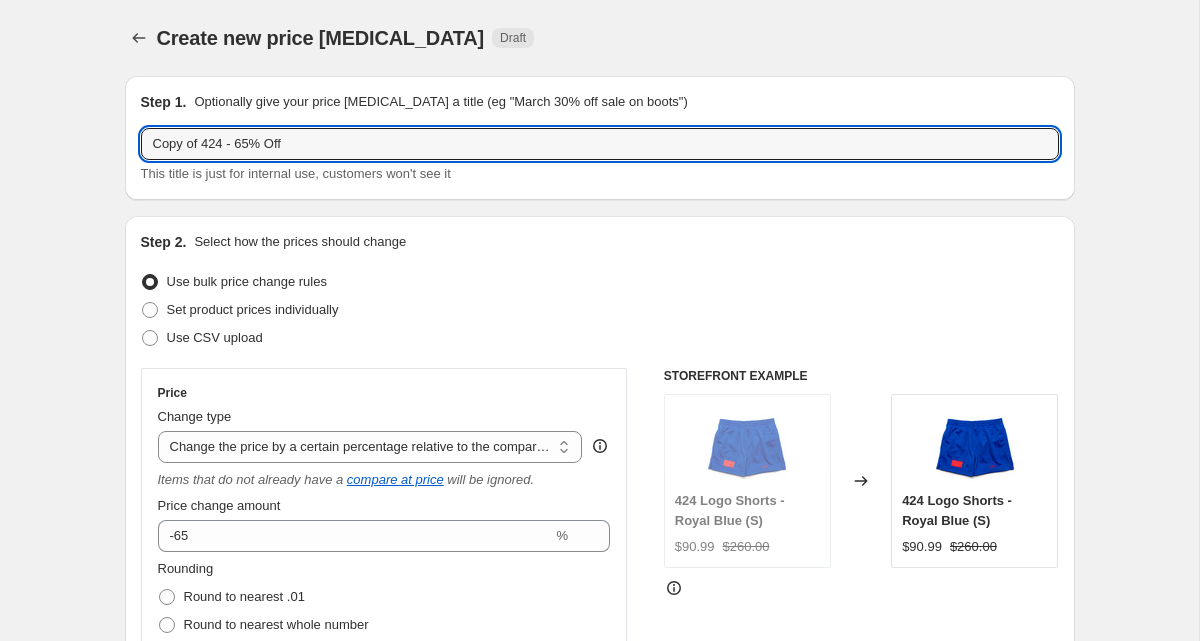 drag, startPoint x: 224, startPoint y: 144, endPoint x: 108, endPoint y: 143, distance: 116.00431 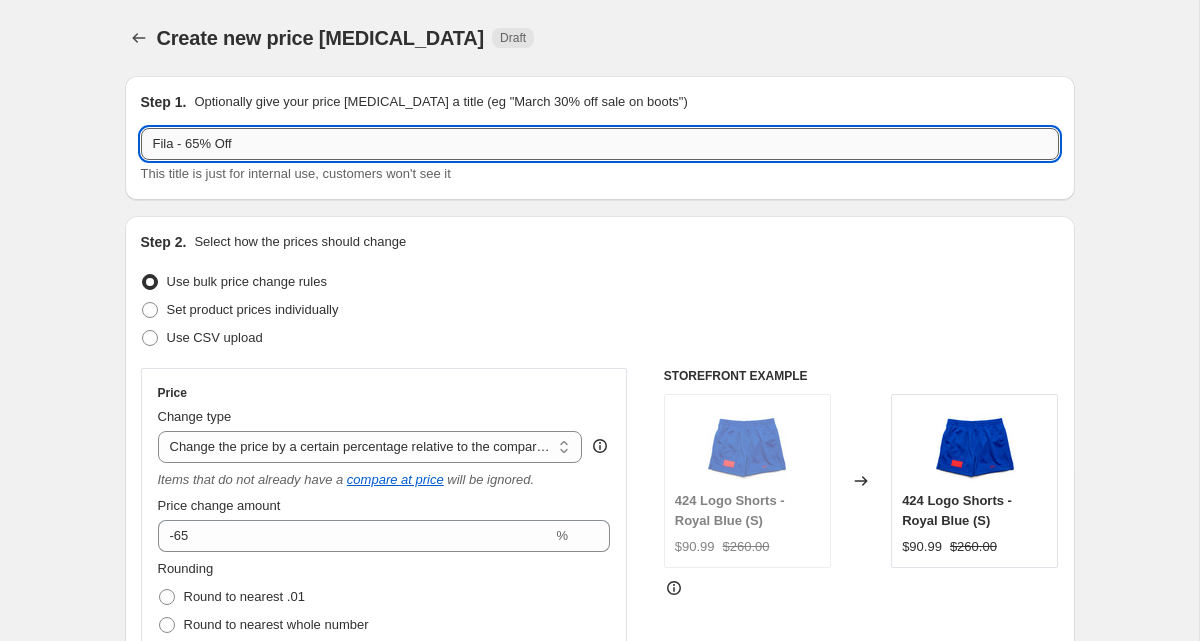 click on "Fila - 65% Off" at bounding box center [600, 144] 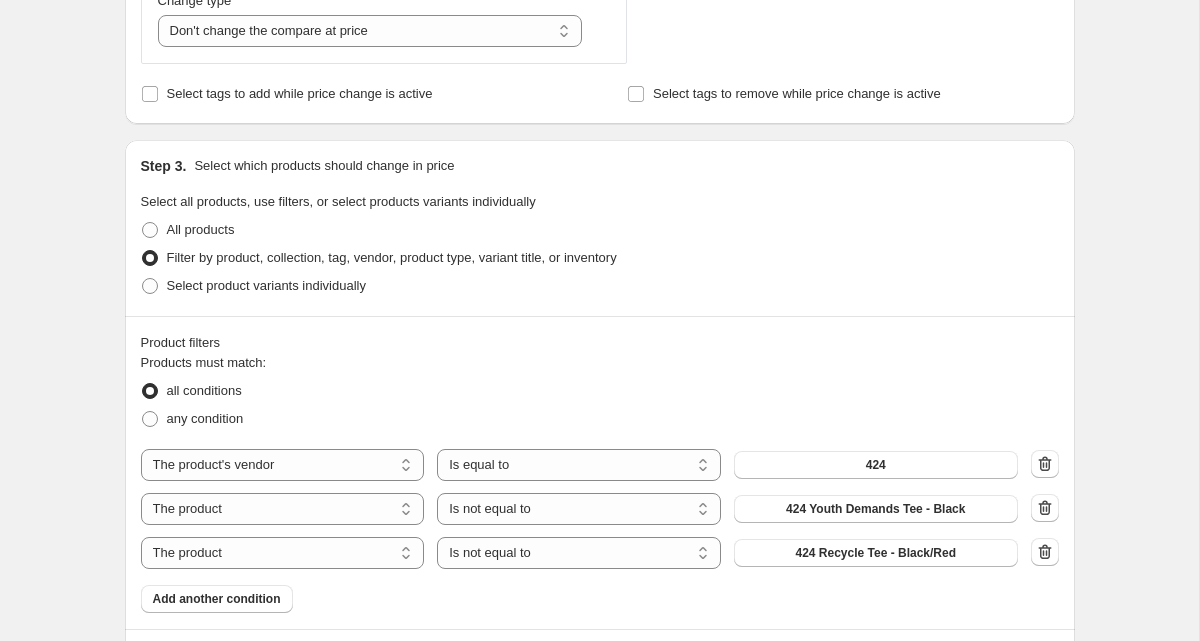 scroll, scrollTop: 831, scrollLeft: 0, axis: vertical 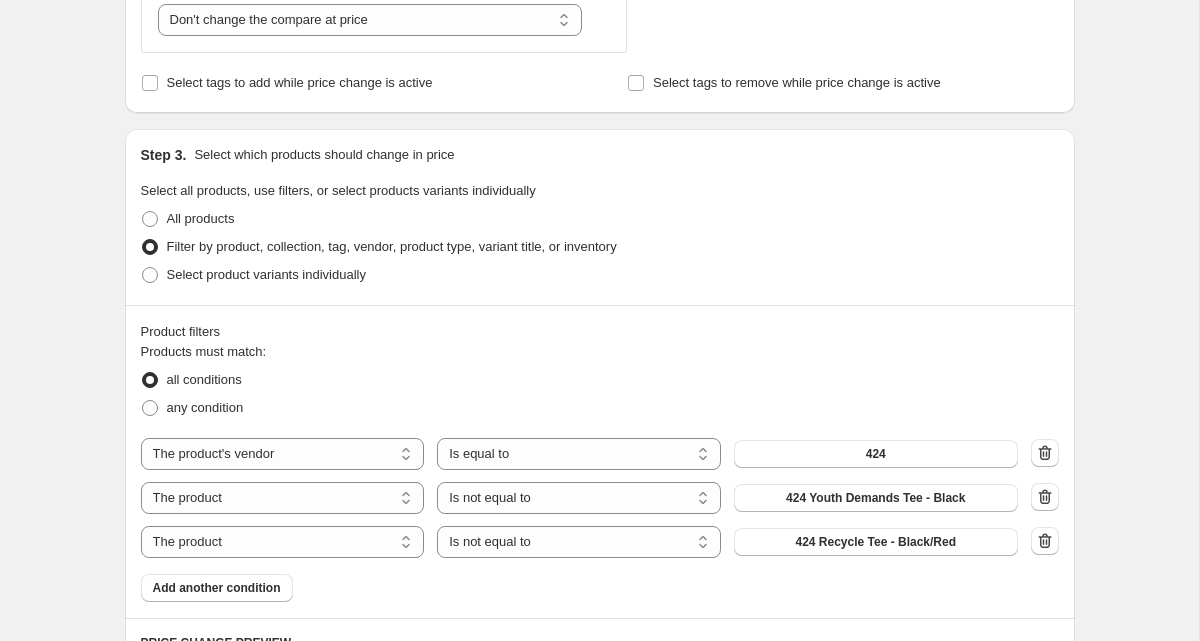 type on "Fila - 70% Off" 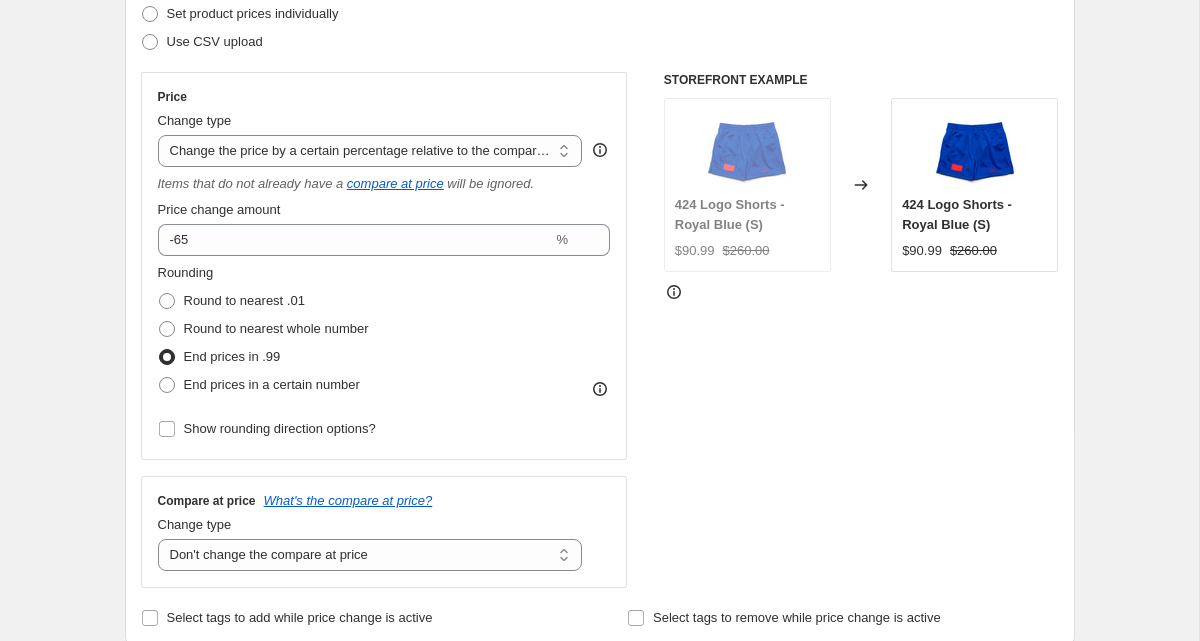 scroll, scrollTop: 0, scrollLeft: 0, axis: both 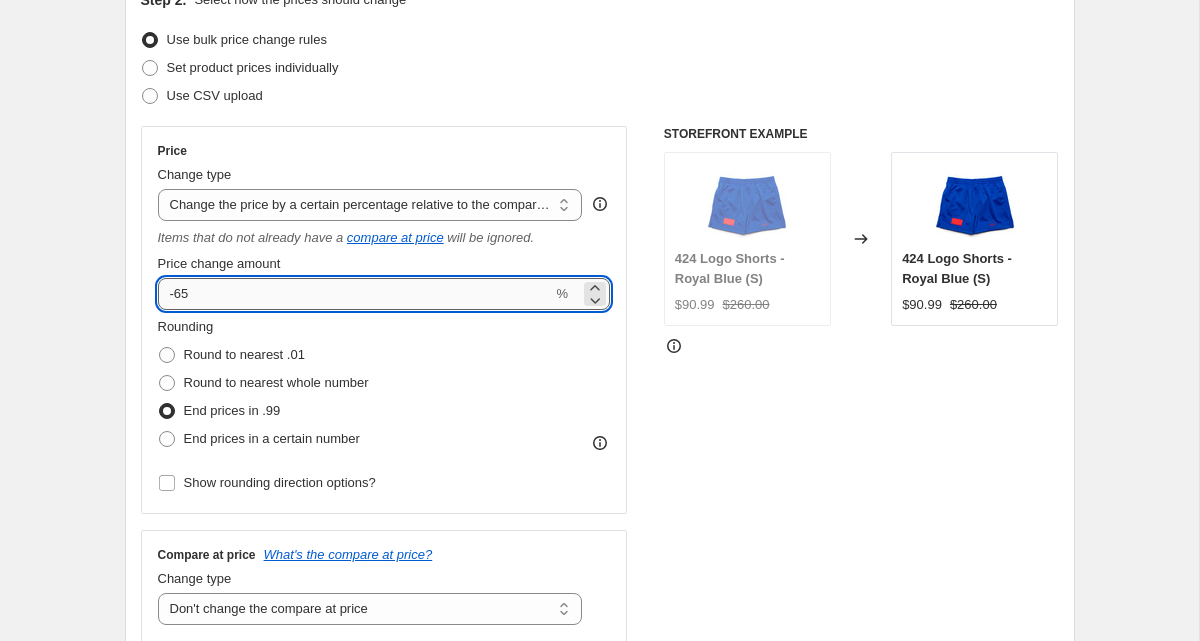 click on "-65" at bounding box center [355, 294] 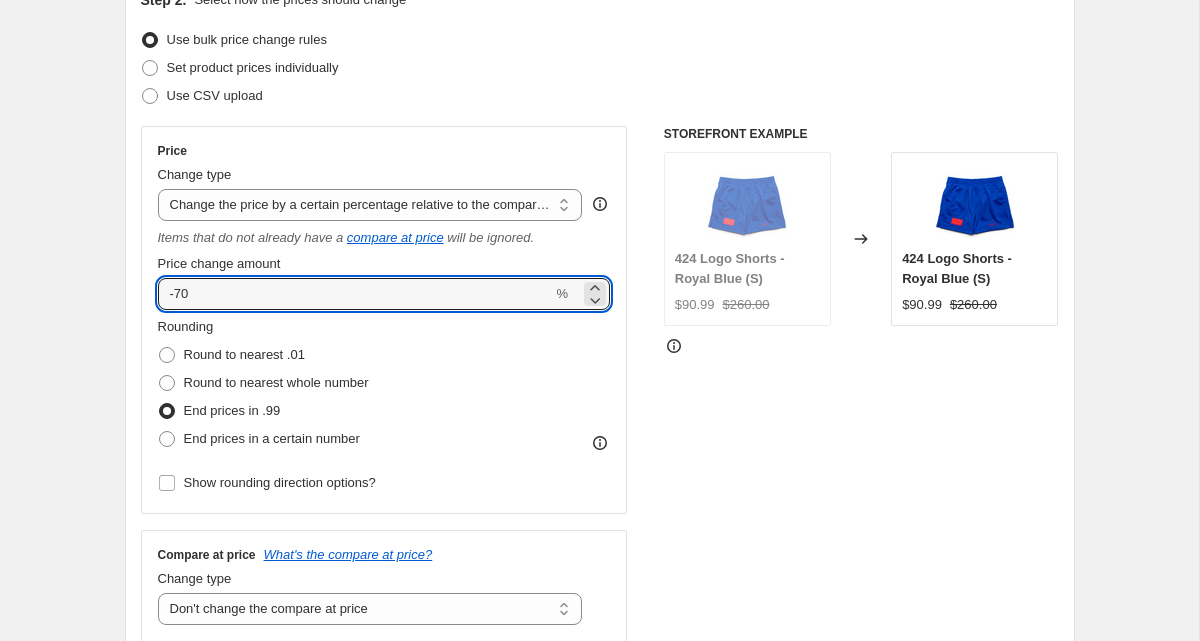 type on "-70" 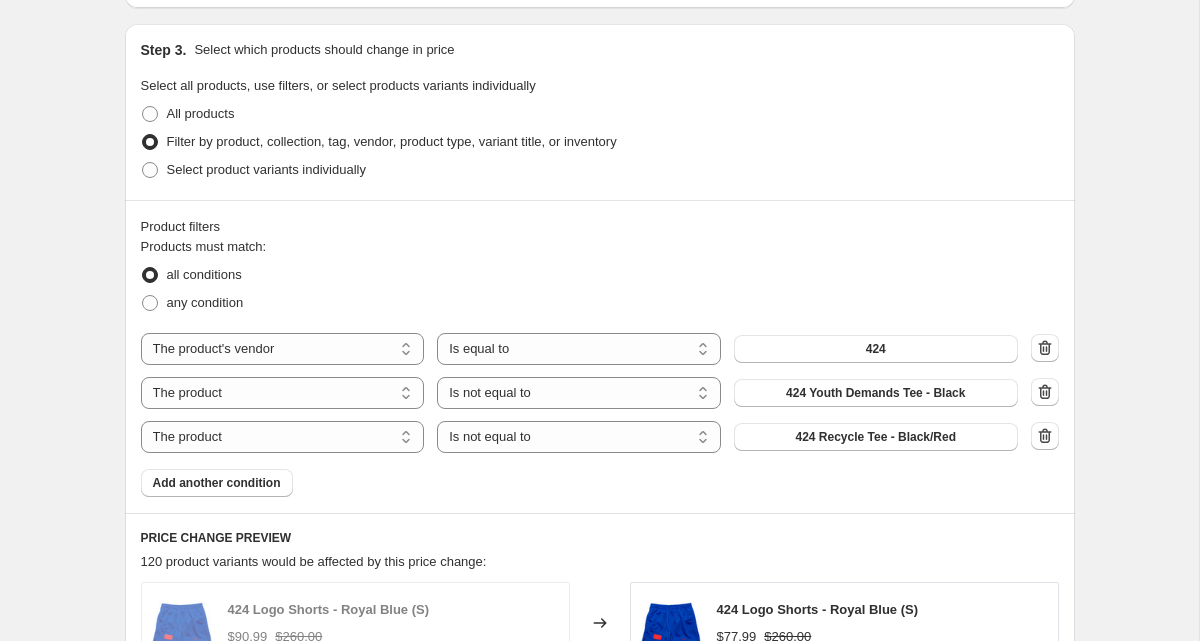 scroll, scrollTop: 960, scrollLeft: 0, axis: vertical 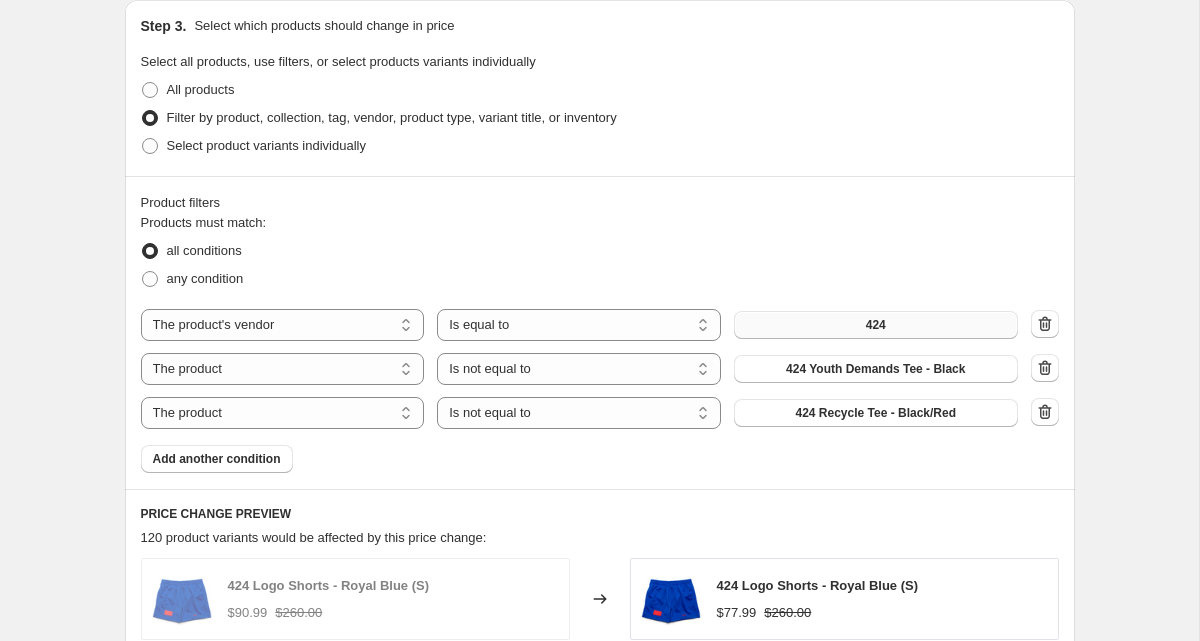 click on "424" at bounding box center [876, 325] 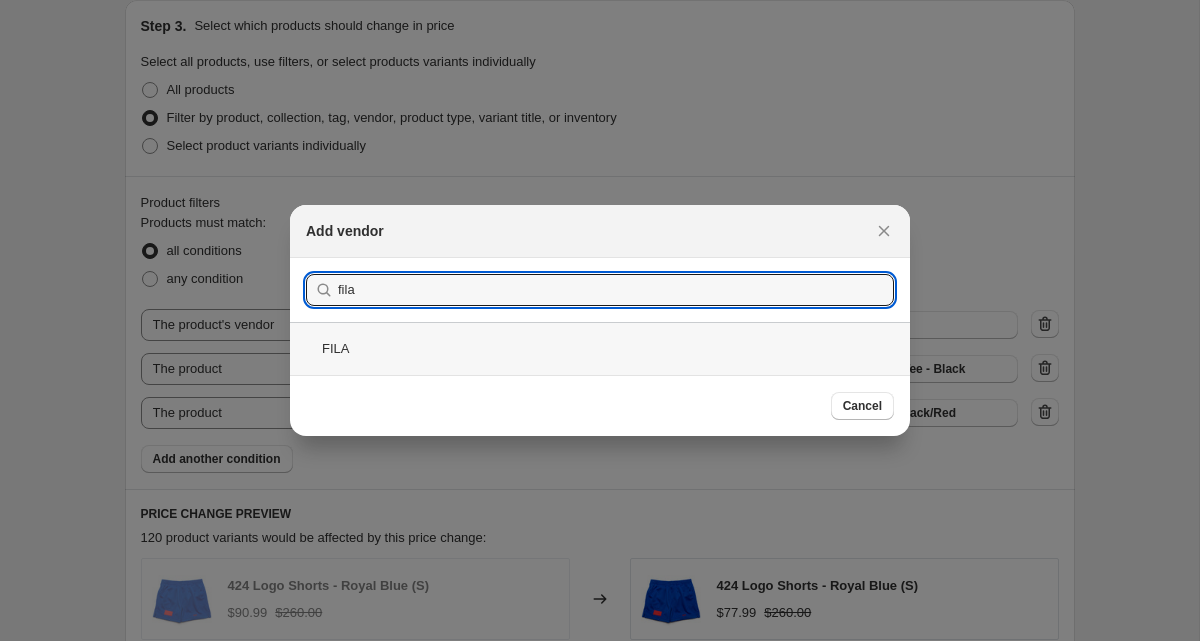 type on "fila" 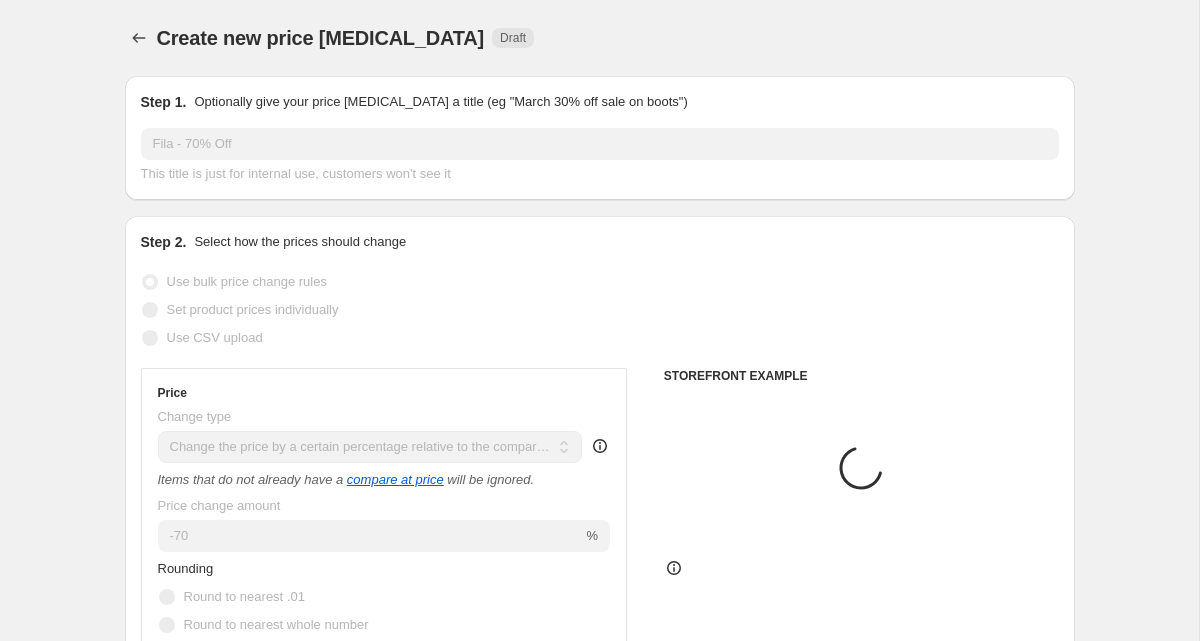 scroll, scrollTop: 960, scrollLeft: 0, axis: vertical 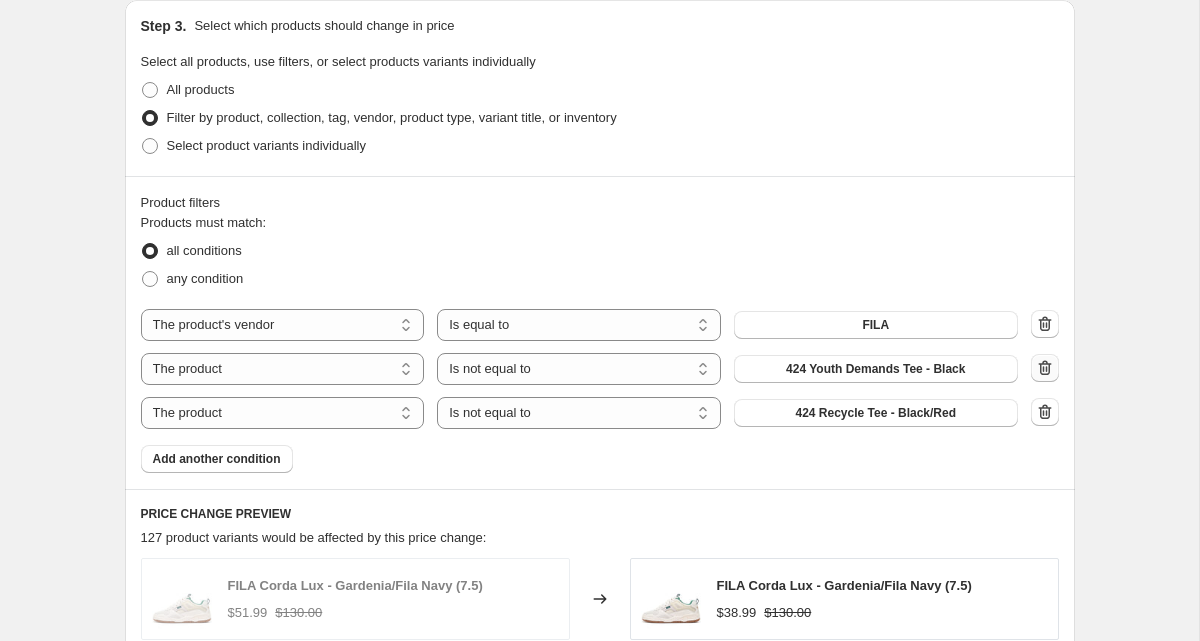click 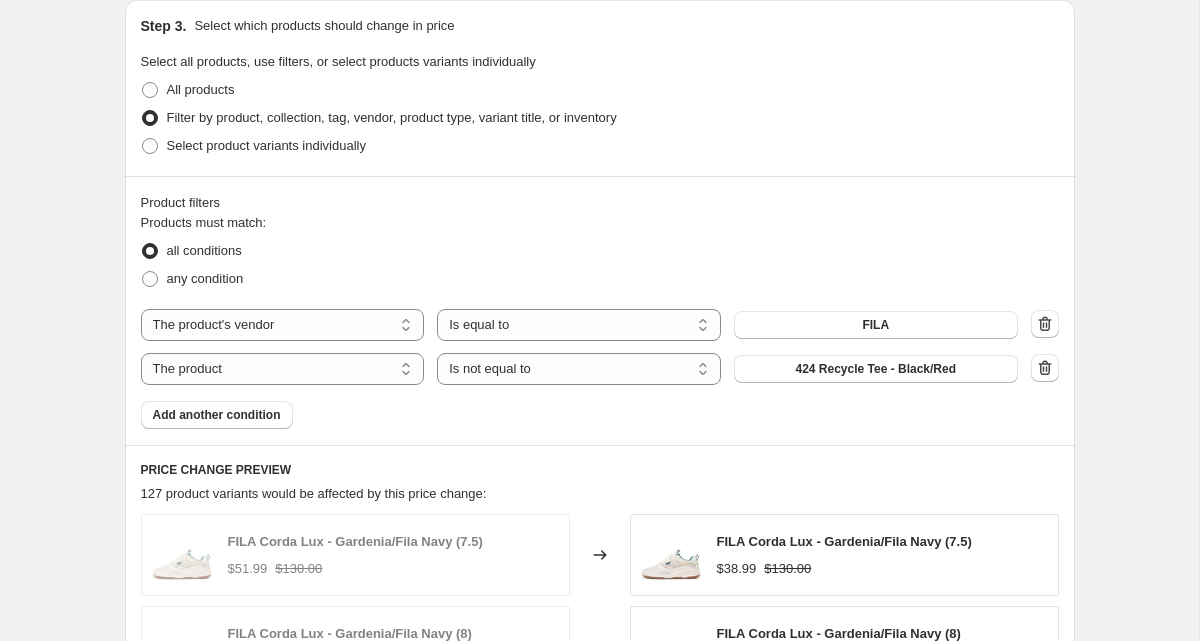 click 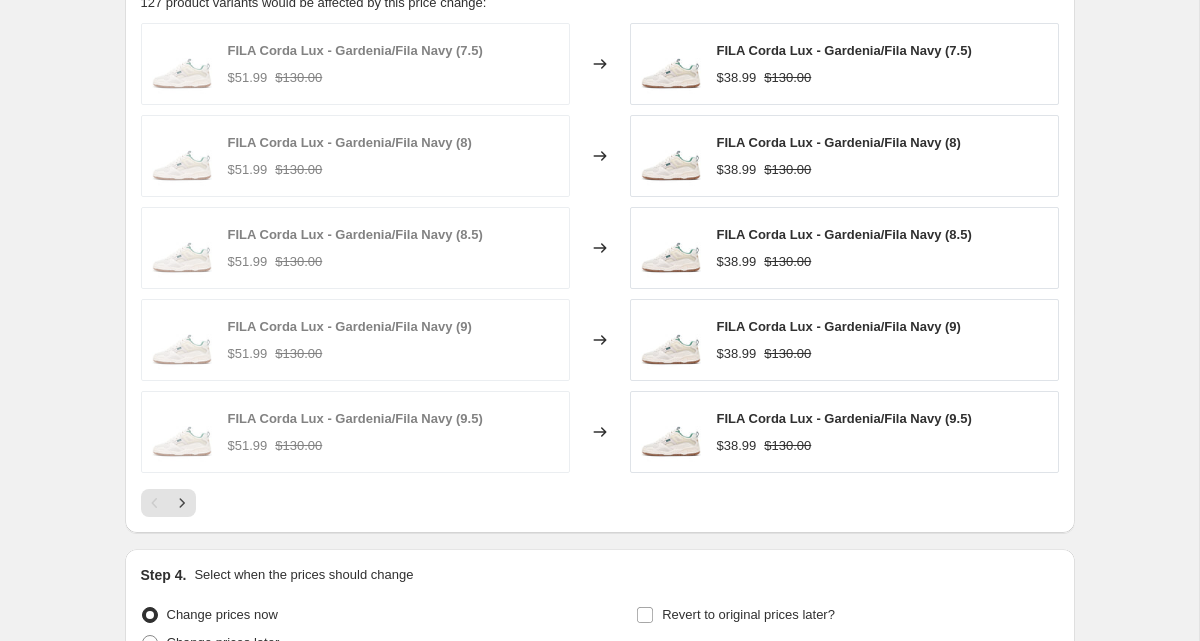 scroll, scrollTop: 1508, scrollLeft: 0, axis: vertical 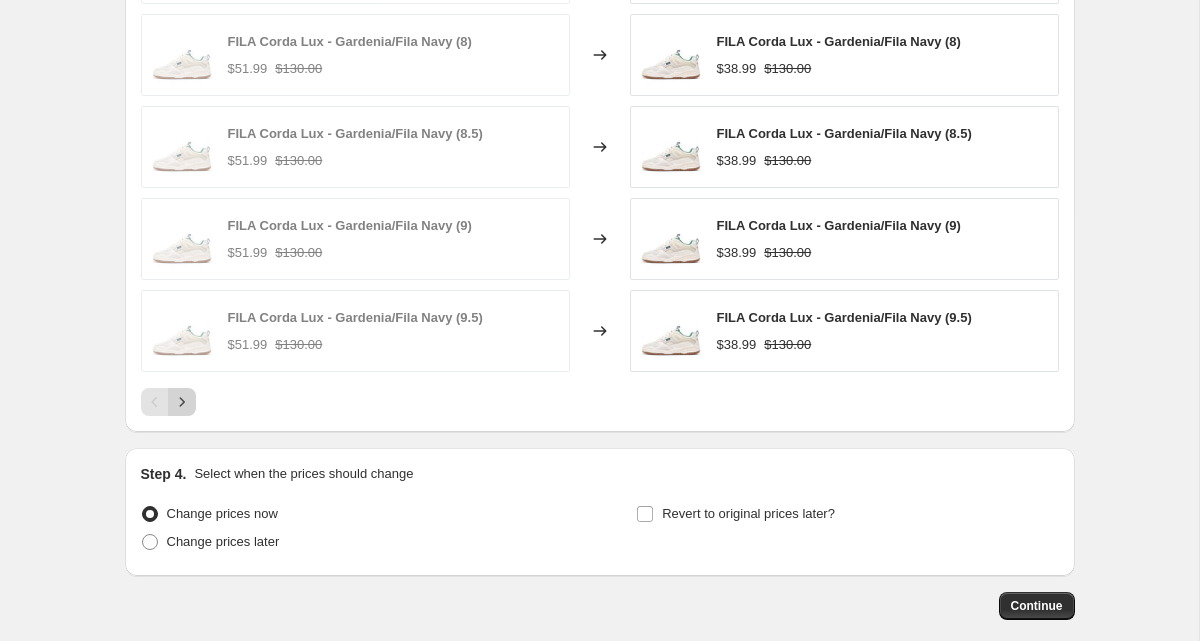 click 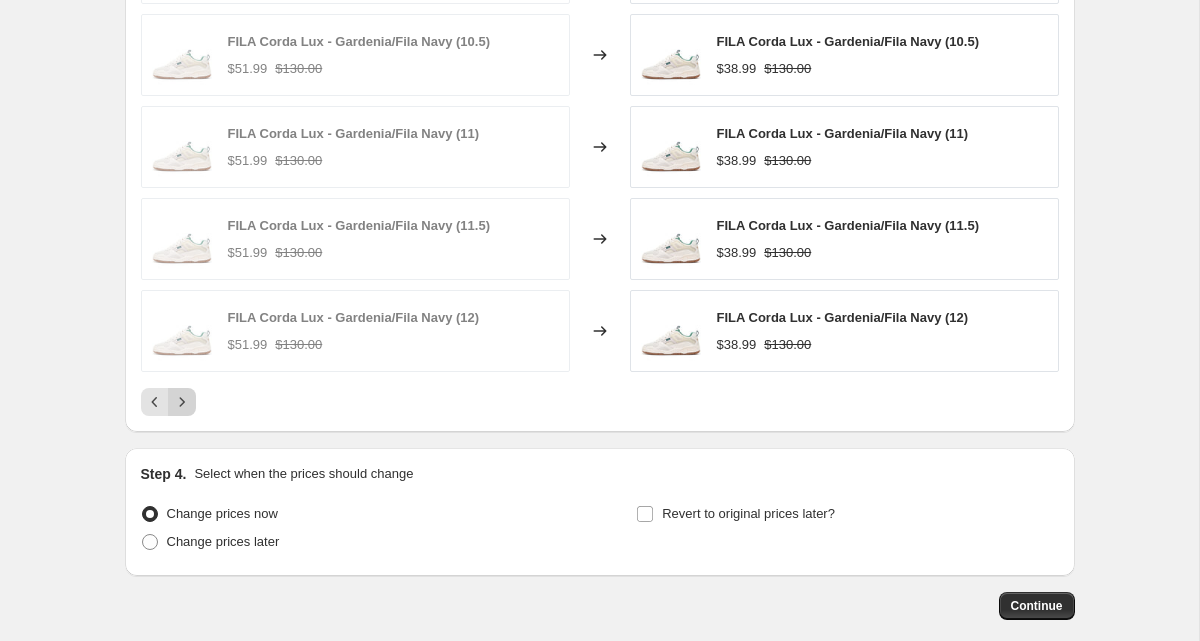 click 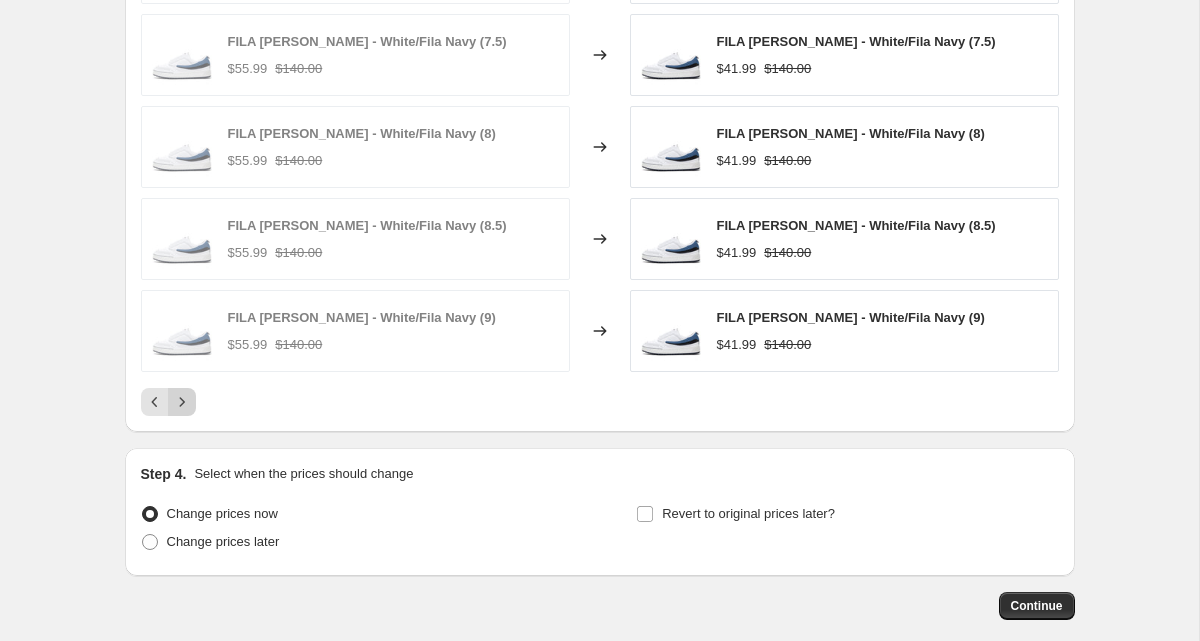 click 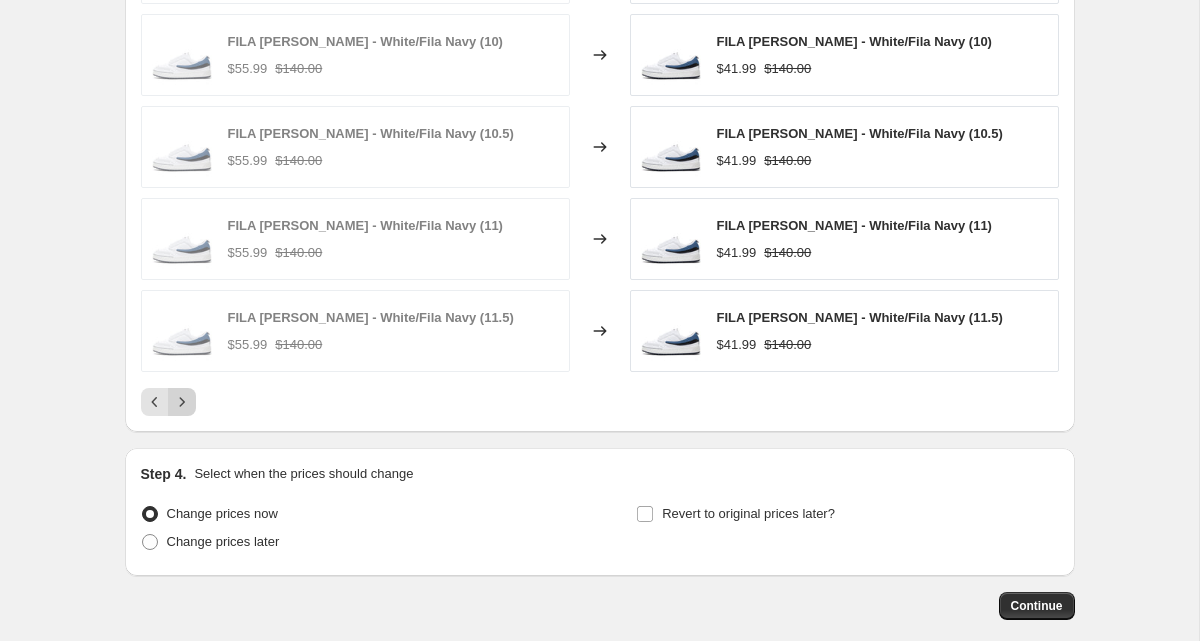 click 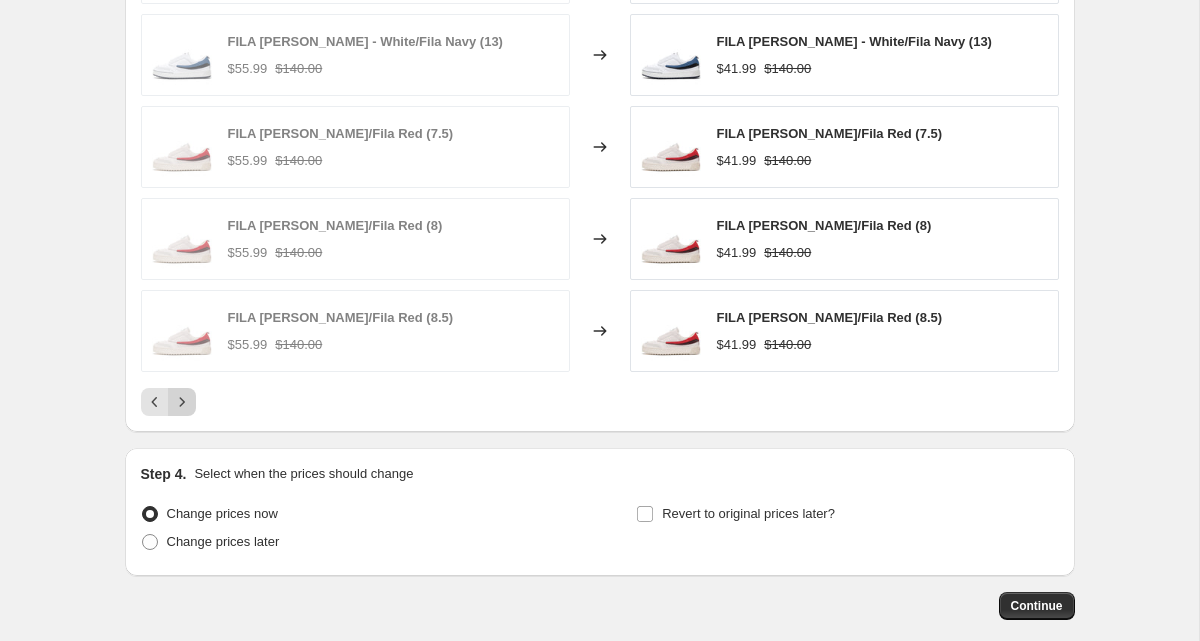 click 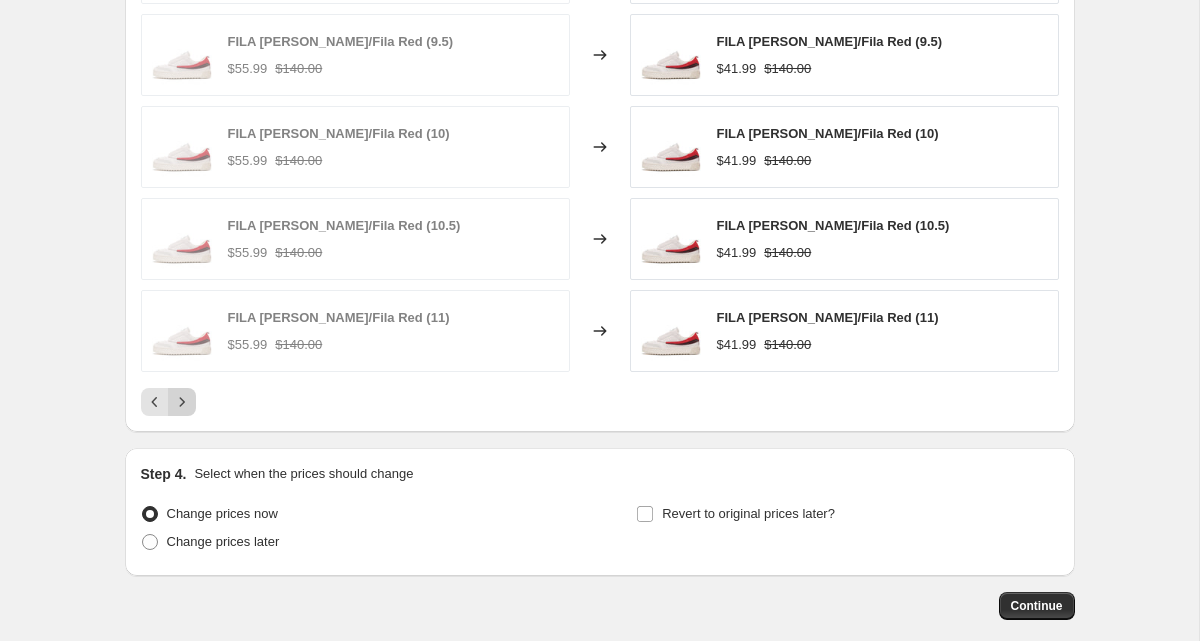 click 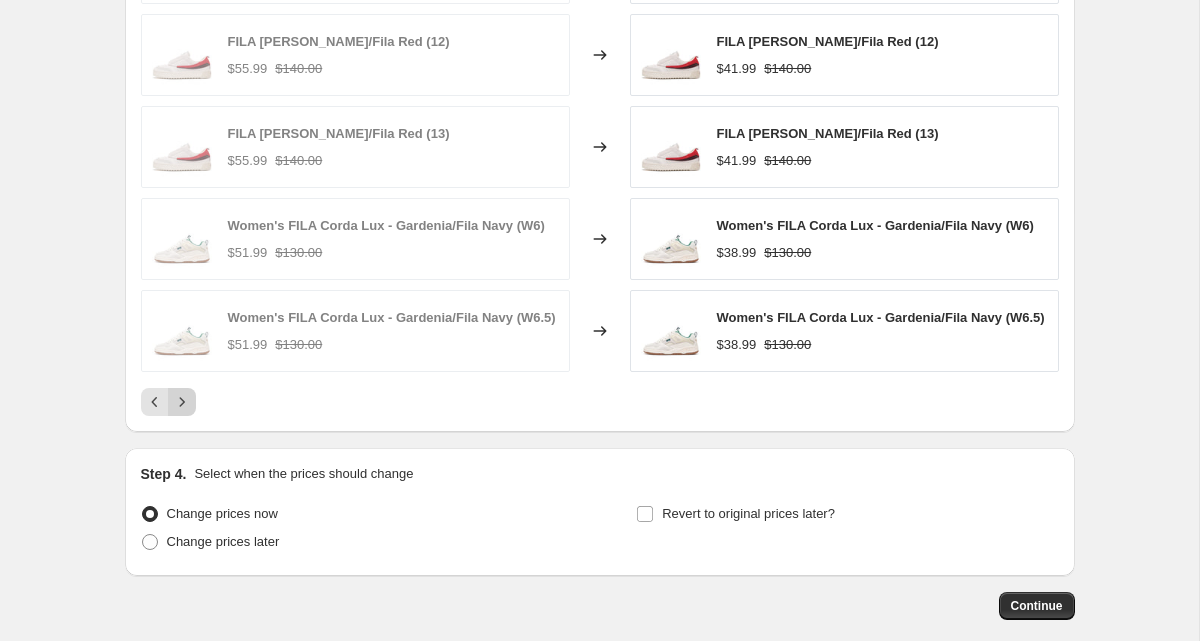 click at bounding box center [182, 402] 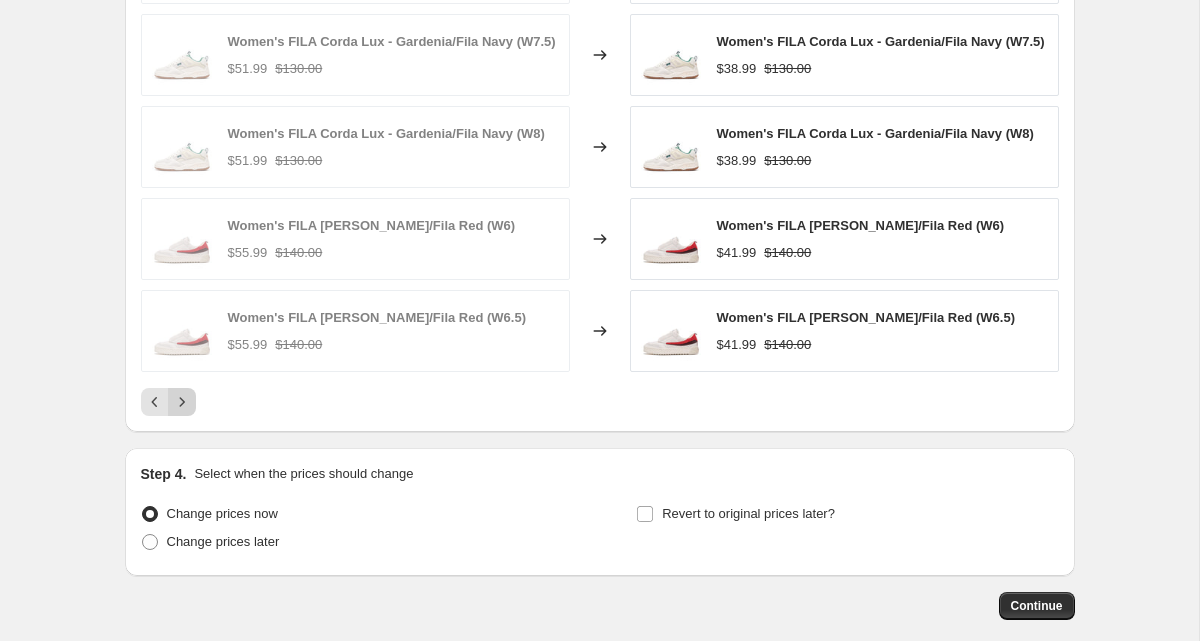 click at bounding box center (182, 402) 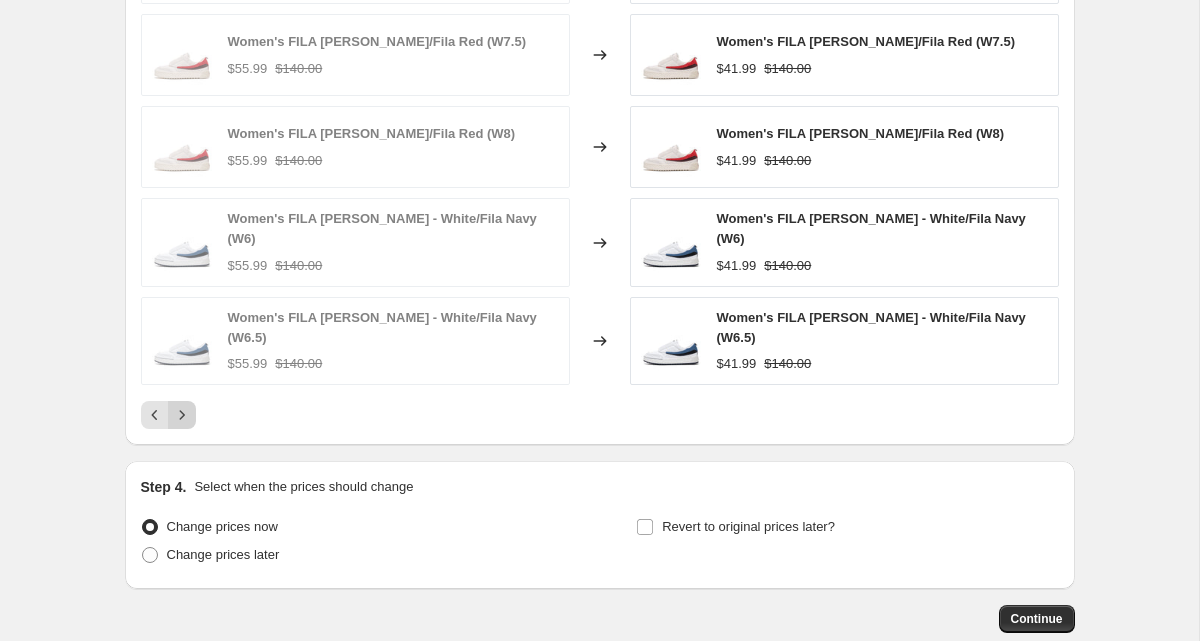 click 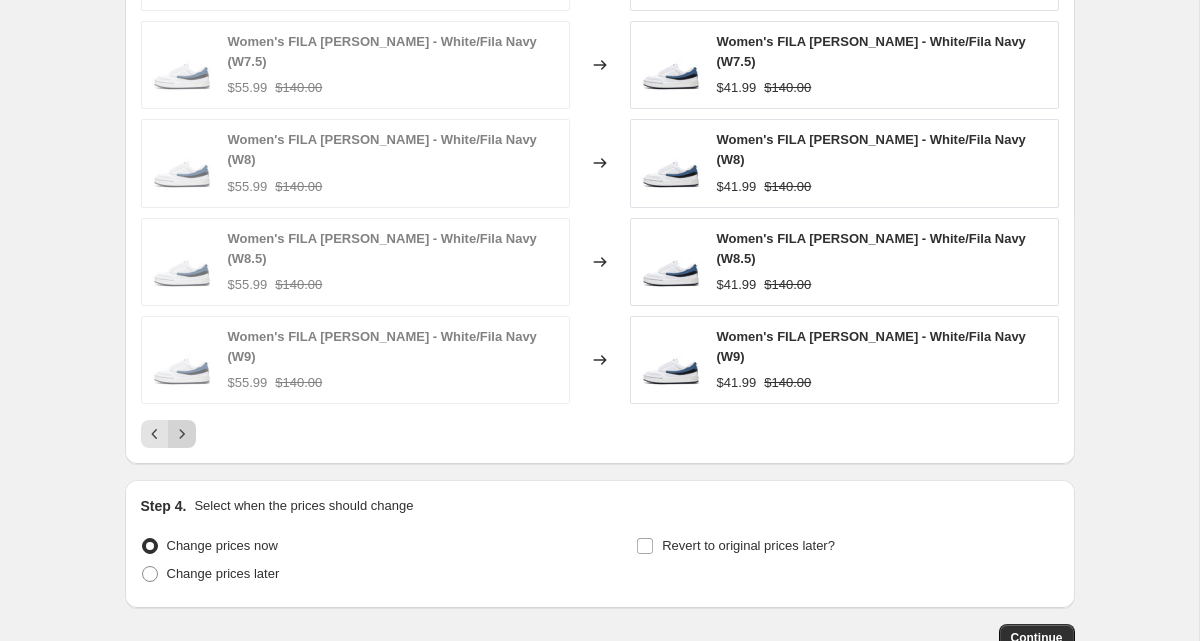 click 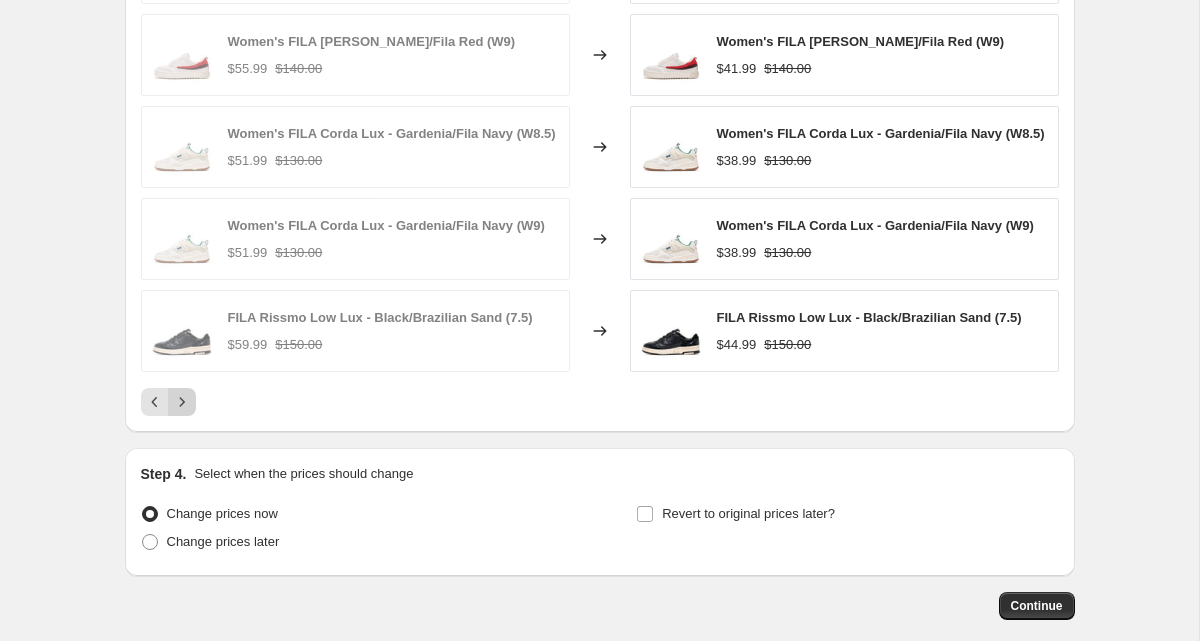 click at bounding box center [182, 402] 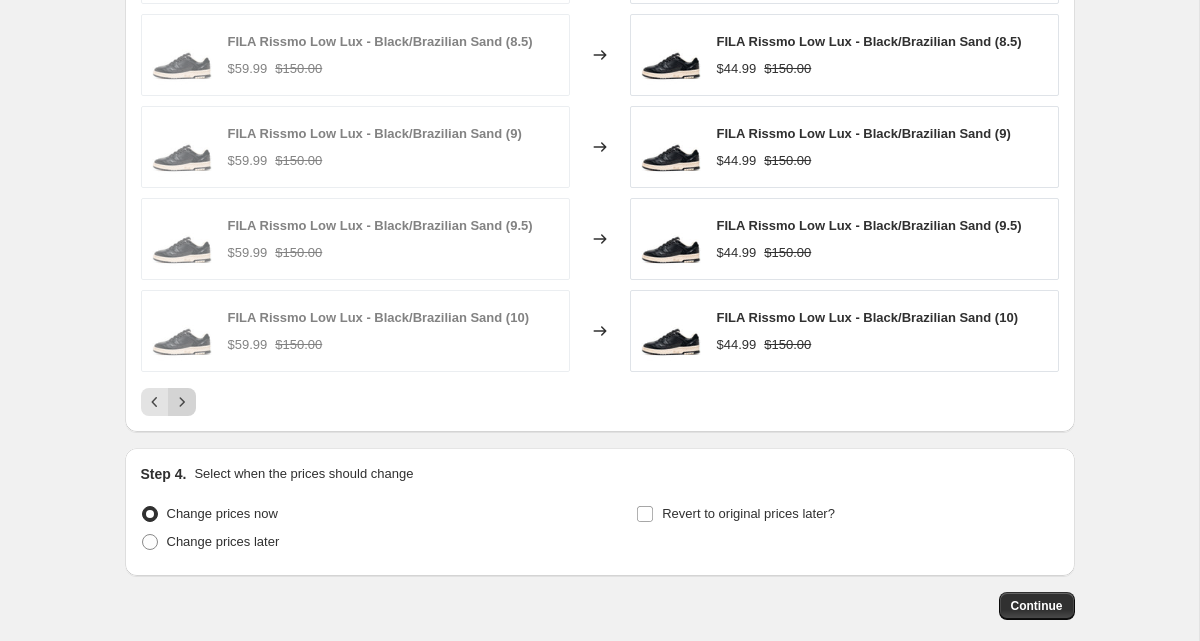 click 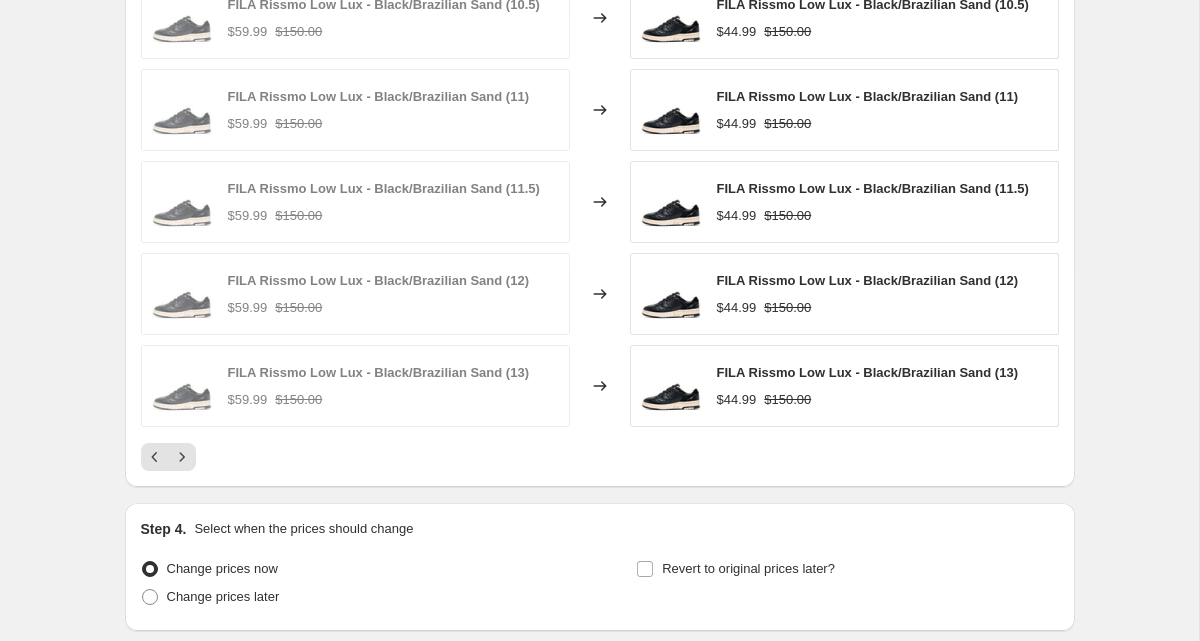 scroll, scrollTop: 1335, scrollLeft: 0, axis: vertical 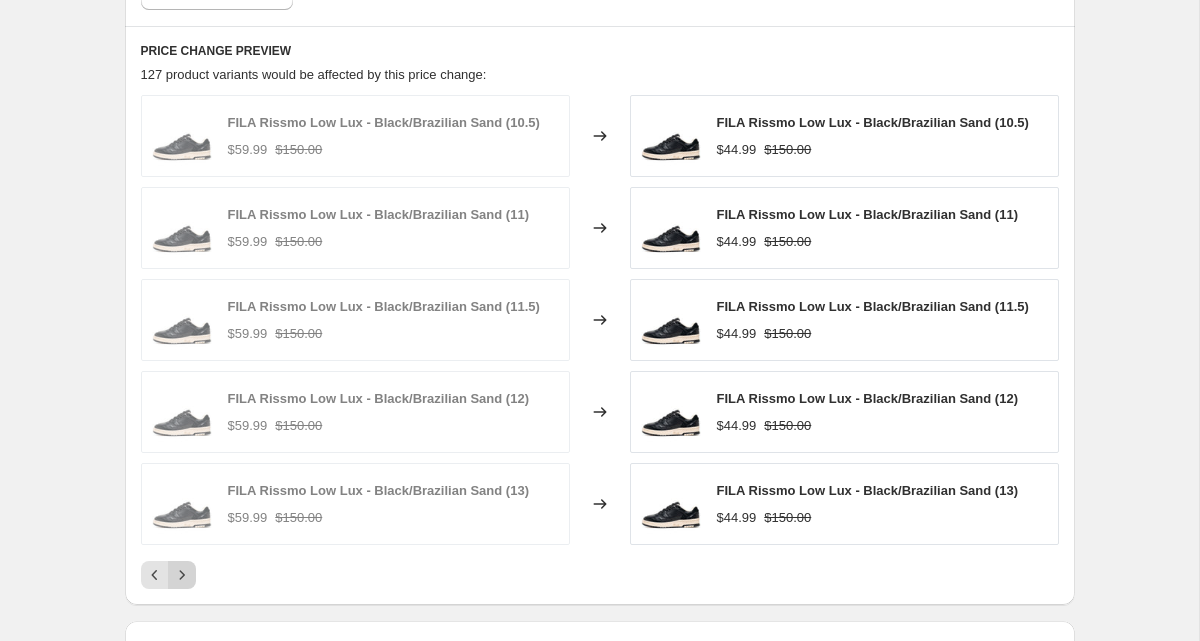 click 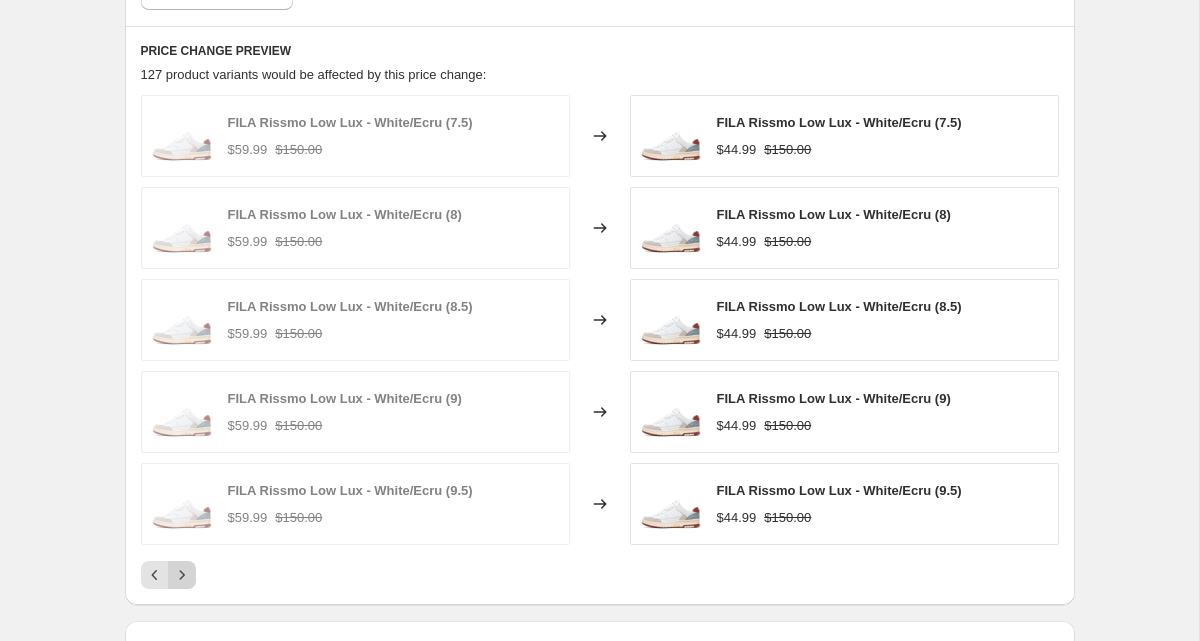 click 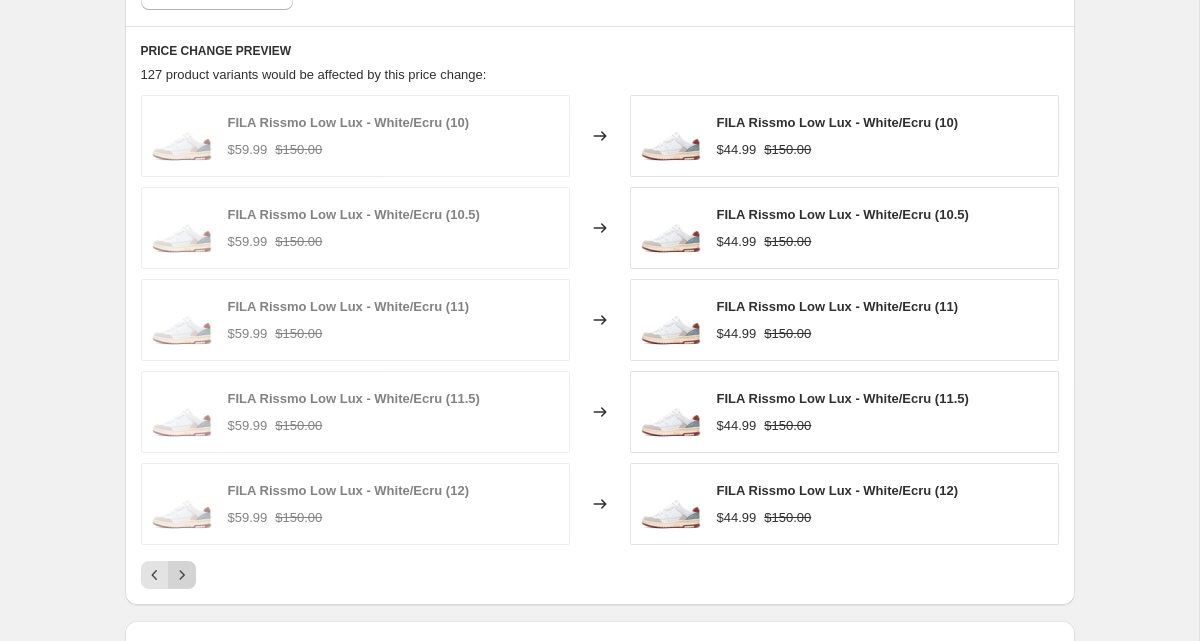 click 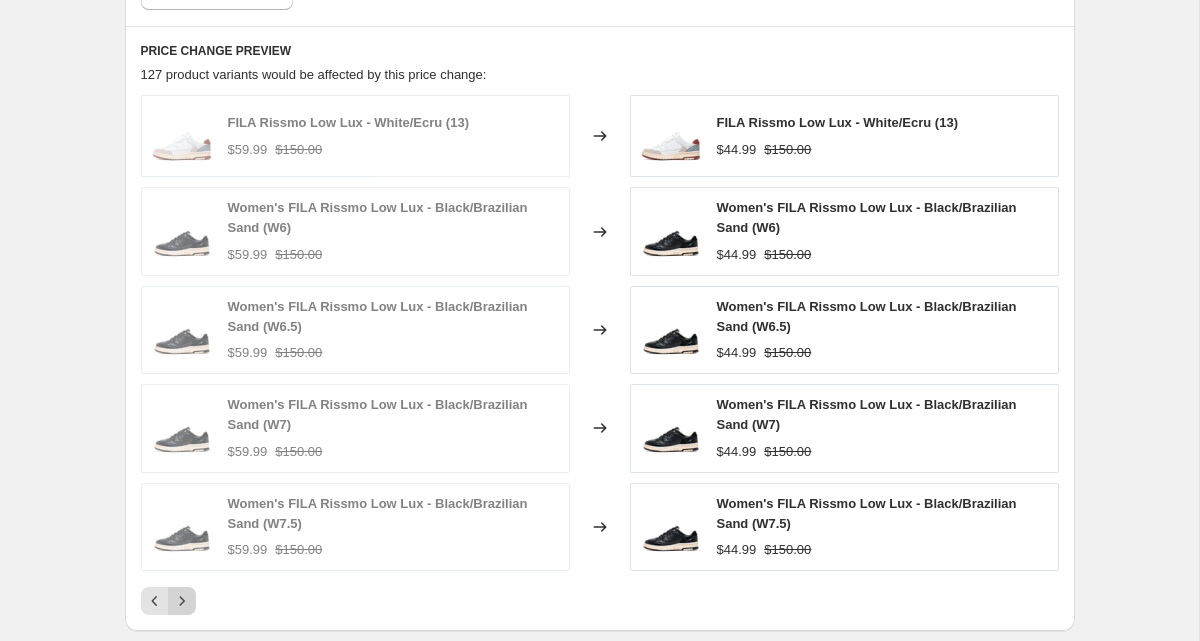 click on "FILA Rissmo Low Lux - White/Ecru (13) $59.99 $150.00 Changed to FILA Rissmo Low Lux - White/Ecru (13) $44.99 $150.00 Women's FILA Rissmo Low Lux - Black/Brazilian Sand (W6) $59.99 $150.00 Changed to Women's FILA Rissmo Low Lux - Black/Brazilian Sand (W6) $44.99 $150.00 Women's FILA Rissmo Low Lux - Black/Brazilian Sand (W6.5) $59.99 $150.00 Changed to Women's FILA Rissmo Low Lux - Black/Brazilian Sand (W6.5) $44.99 $150.00 Women's FILA Rissmo Low Lux - Black/Brazilian Sand (W7) $59.99 $150.00 Changed to Women's FILA Rissmo Low Lux - Black/Brazilian Sand (W7) $44.99 $150.00 Women's FILA Rissmo Low Lux - Black/Brazilian Sand (W7.5) $59.99 $150.00 Changed to Women's FILA Rissmo Low Lux - Black/Brazilian Sand (W7.5) $44.99 $150.00" at bounding box center [600, 355] 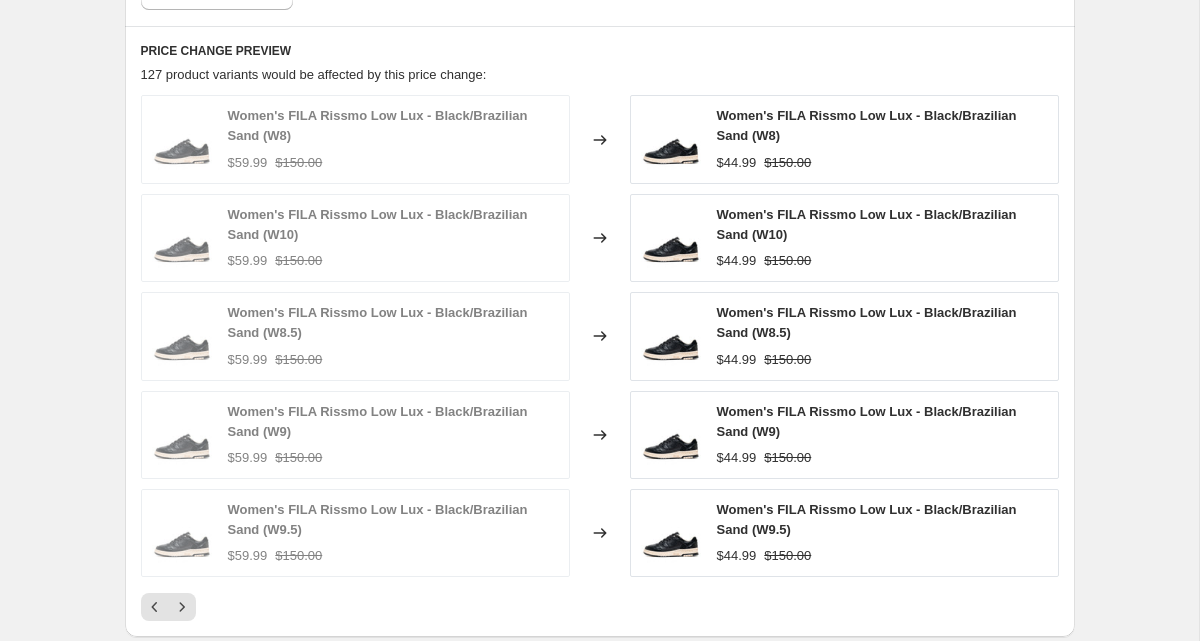 click on "Women's FILA Rissmo Low Lux - Black/Brazilian Sand (W8) $59.99 $150.00 Changed to Women's FILA Rissmo Low Lux - Black/Brazilian Sand (W8) $44.99 $150.00 Women's FILA Rissmo Low Lux - Black/Brazilian Sand (W10) $59.99 $150.00 Changed to Women's FILA Rissmo Low Lux - Black/Brazilian Sand (W10) $44.99 $150.00 Women's FILA Rissmo Low Lux - Black/Brazilian Sand (W8.5) $59.99 $150.00 Changed to Women's FILA Rissmo Low Lux - Black/Brazilian Sand (W8.5) $44.99 $150.00 Women's FILA Rissmo Low Lux - Black/Brazilian Sand (W9) $59.99 $150.00 Changed to Women's FILA Rissmo Low Lux - Black/Brazilian Sand (W9) $44.99 $150.00 Women's FILA Rissmo Low Lux - Black/Brazilian Sand (W9.5) $59.99 $150.00 Changed to Women's FILA Rissmo Low Lux - Black/Brazilian Sand (W9.5) $44.99 $150.00" at bounding box center (600, 358) 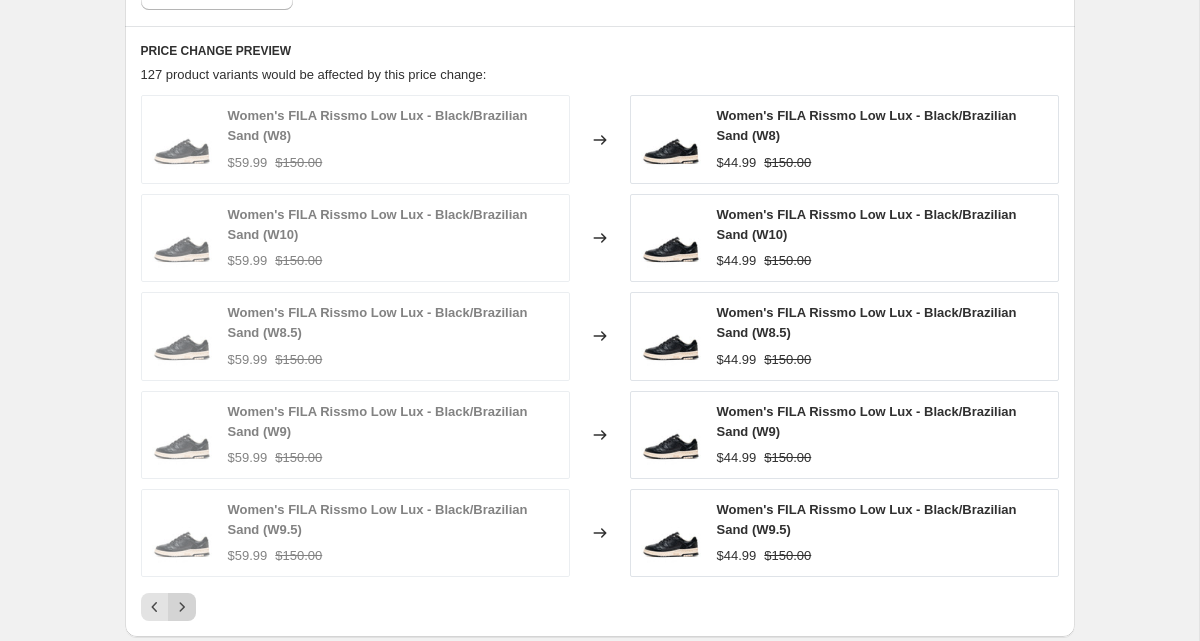 click at bounding box center (182, 607) 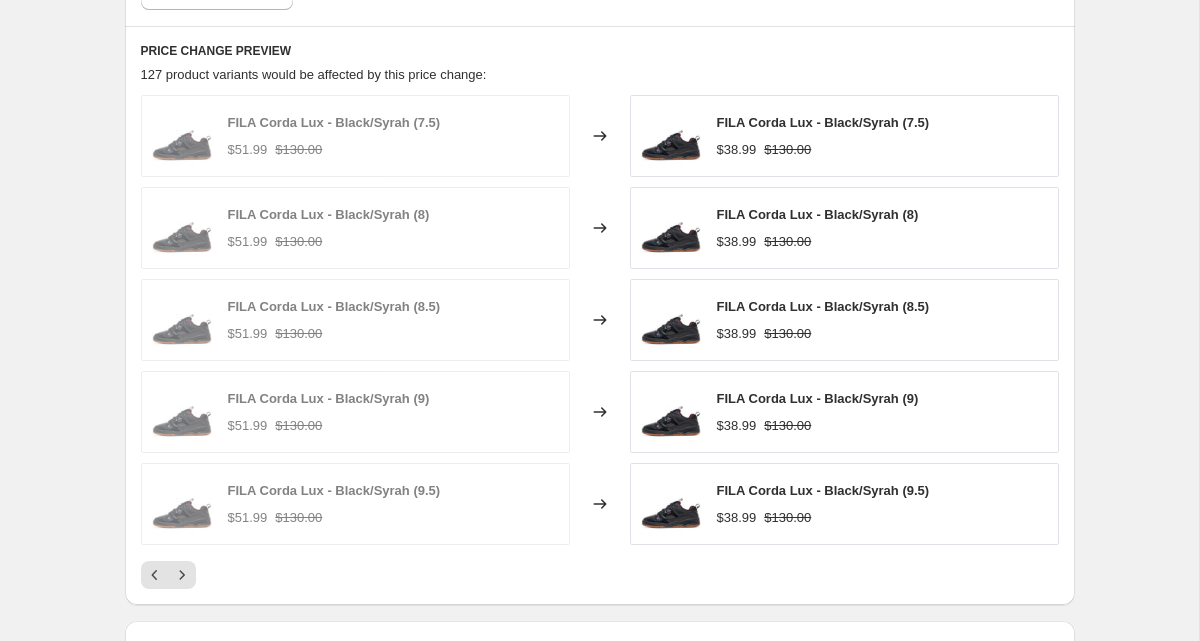 click on "PRICE CHANGE PREVIEW 127 product variants would be affected by this price change: FILA Corda Lux - Black/Syrah (7.5) $51.99 $130.00 Changed to FILA Corda Lux - Black/Syrah (7.5) $38.99 $130.00 FILA Corda Lux - Black/Syrah (8) $51.99 $130.00 Changed to FILA Corda Lux - Black/Syrah (8) $38.99 $130.00 FILA Corda Lux - Black/Syrah (8.5) $51.99 $130.00 Changed to FILA Corda Lux - Black/Syrah (8.5) $38.99 $130.00 FILA Corda Lux - Black/Syrah (9) $51.99 $130.00 Changed to FILA Corda Lux - Black/Syrah (9) $38.99 $130.00 FILA Corda Lux - Black/Syrah (9.5) $51.99 $130.00 Changed to FILA Corda Lux - Black/Syrah (9.5) $38.99 $130.00" at bounding box center [600, 315] 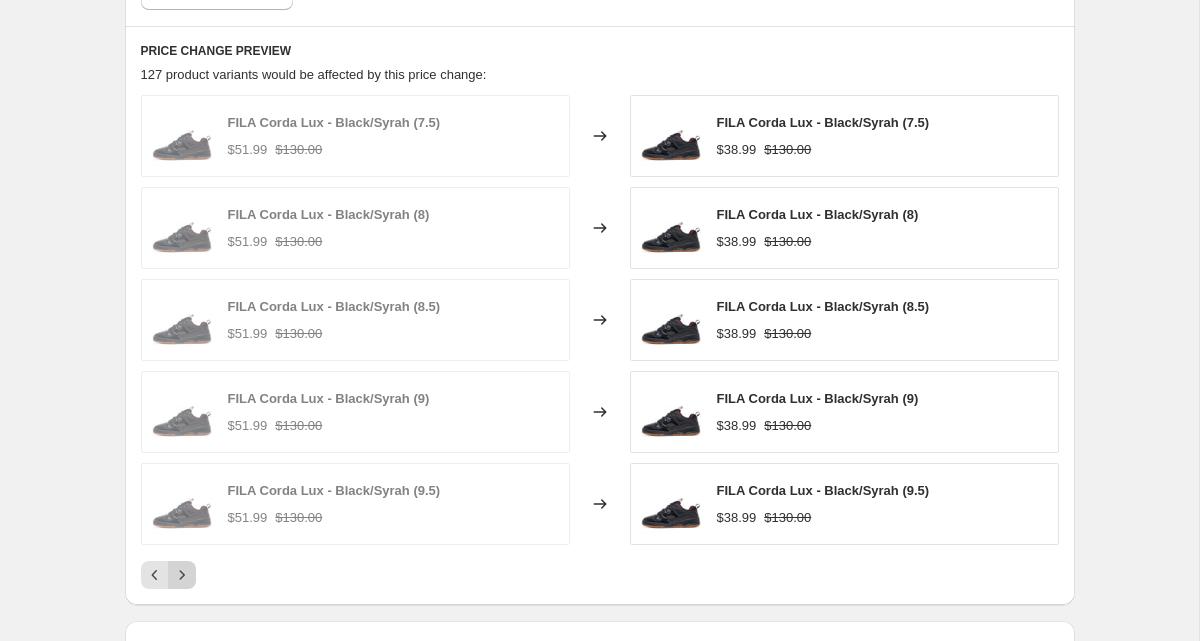 click at bounding box center (182, 575) 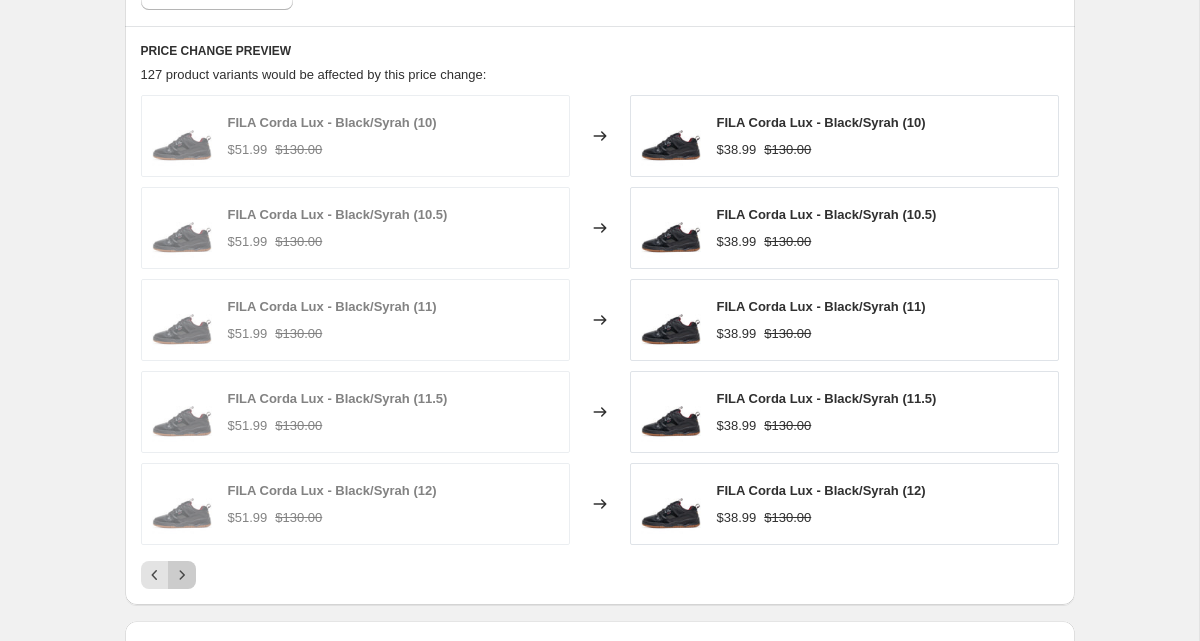 click at bounding box center (182, 575) 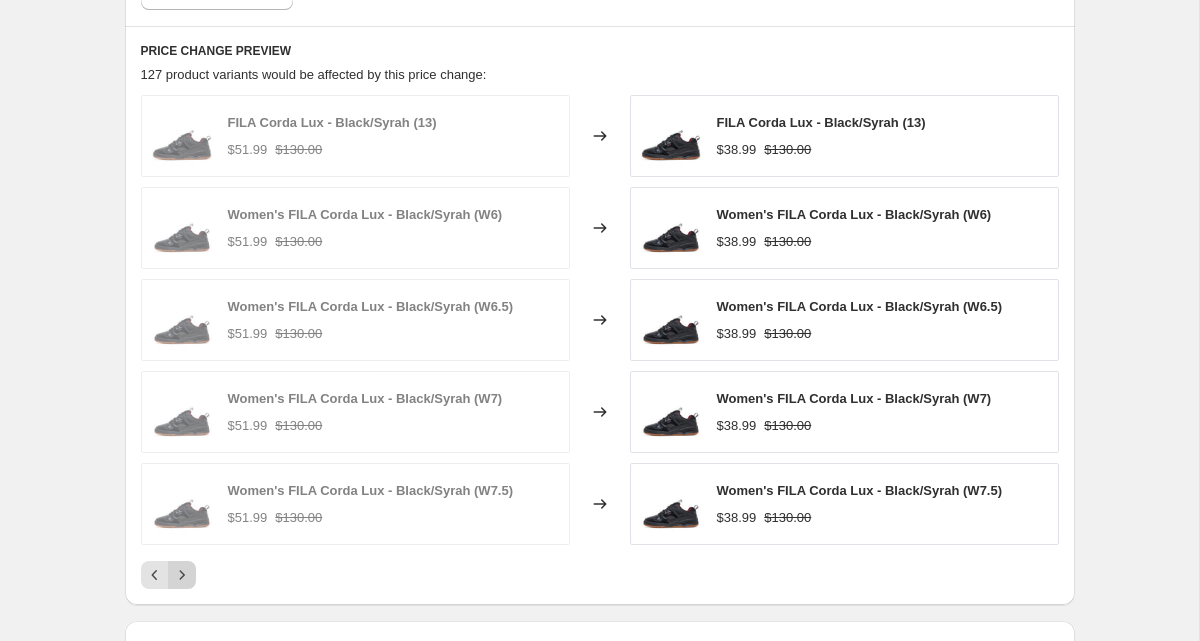 click at bounding box center (182, 575) 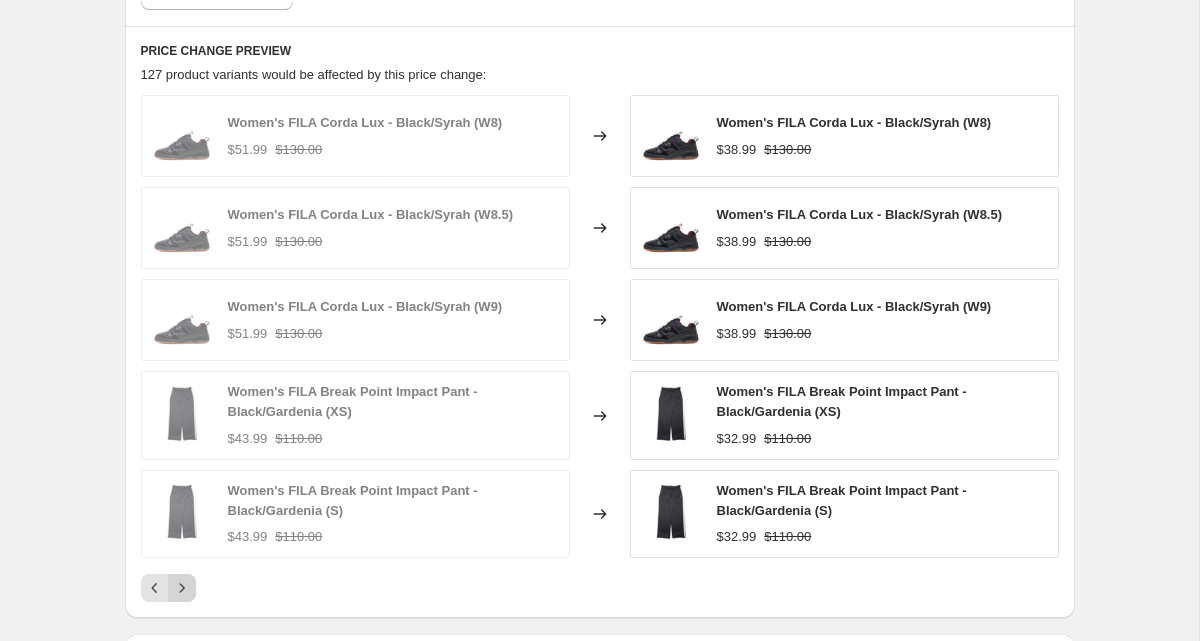 click 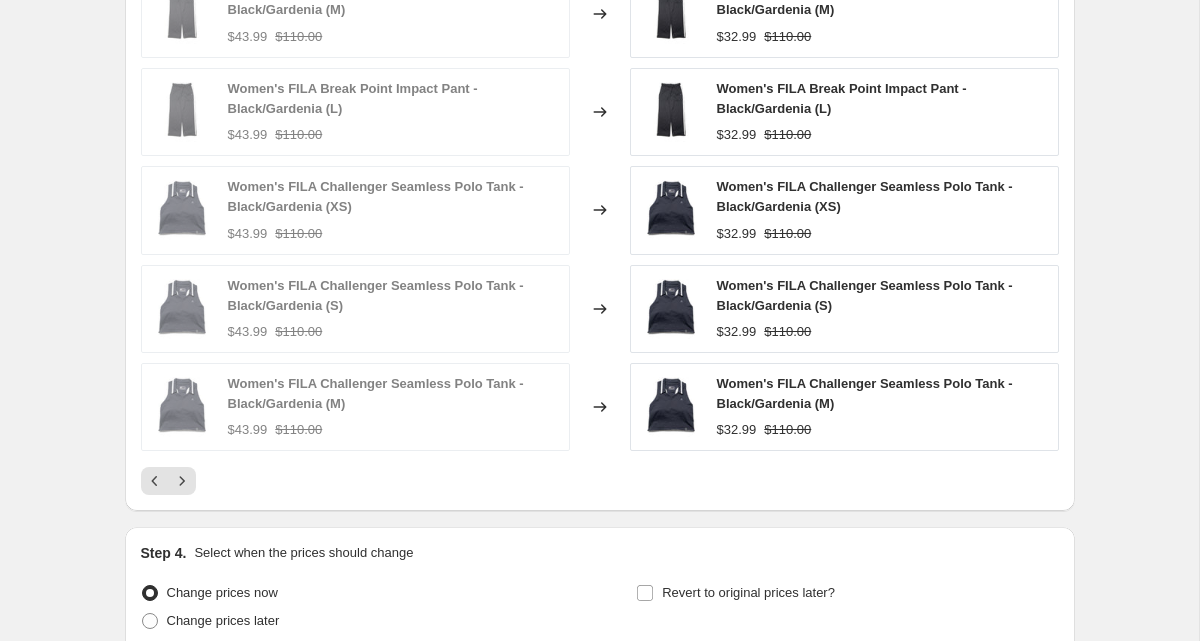 scroll, scrollTop: 1471, scrollLeft: 0, axis: vertical 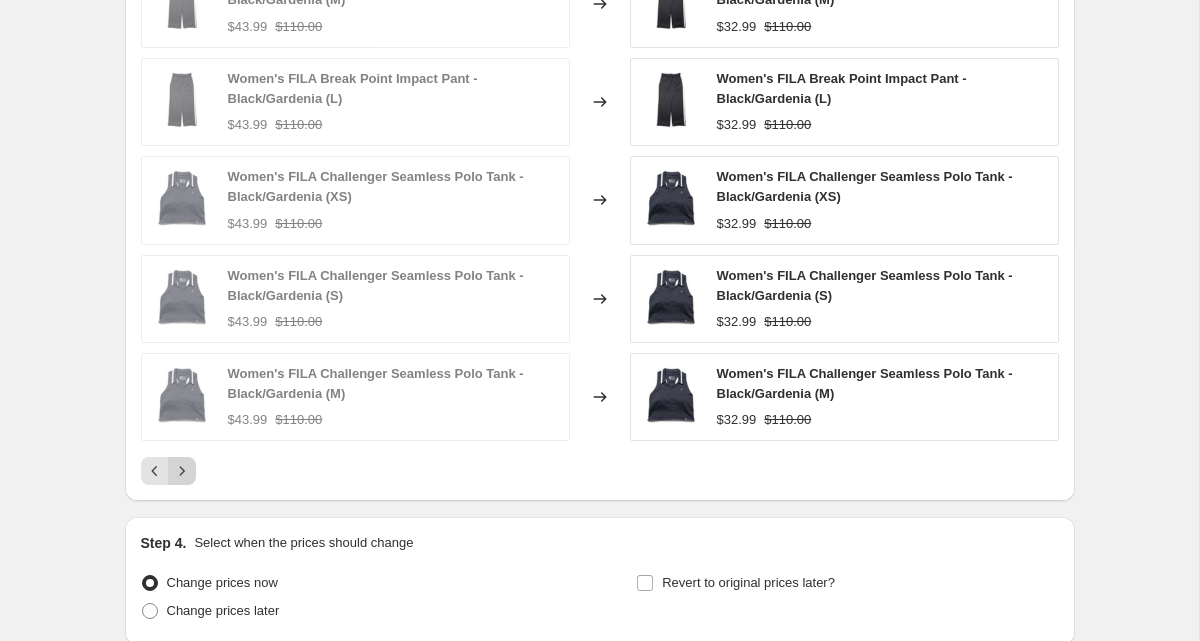 click 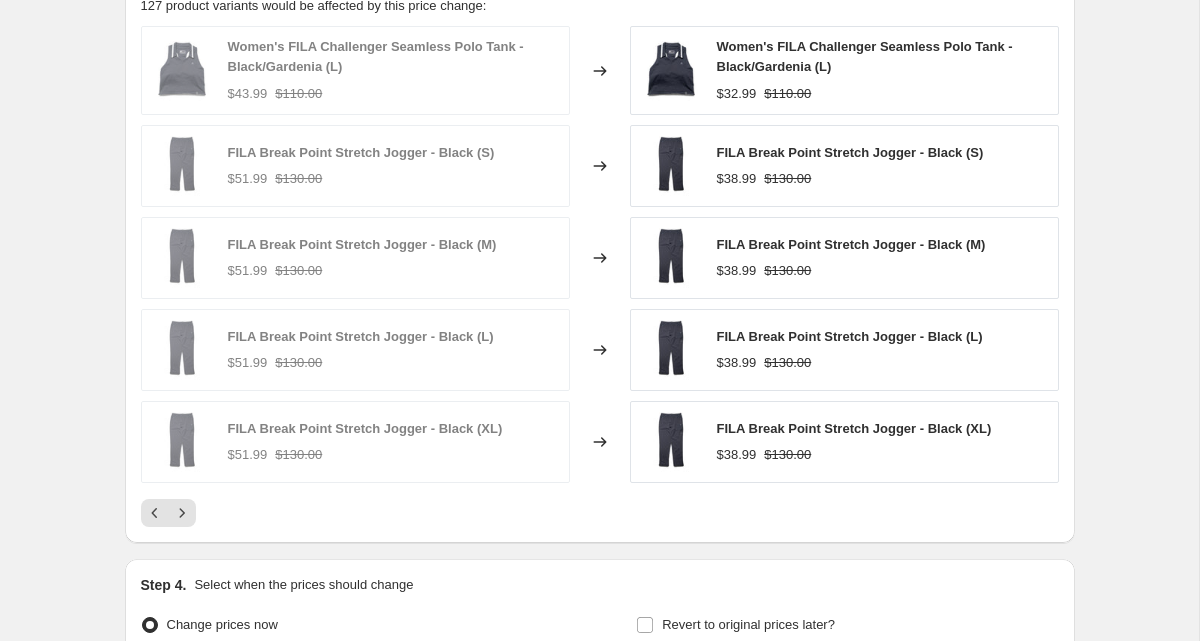 scroll, scrollTop: 1407, scrollLeft: 0, axis: vertical 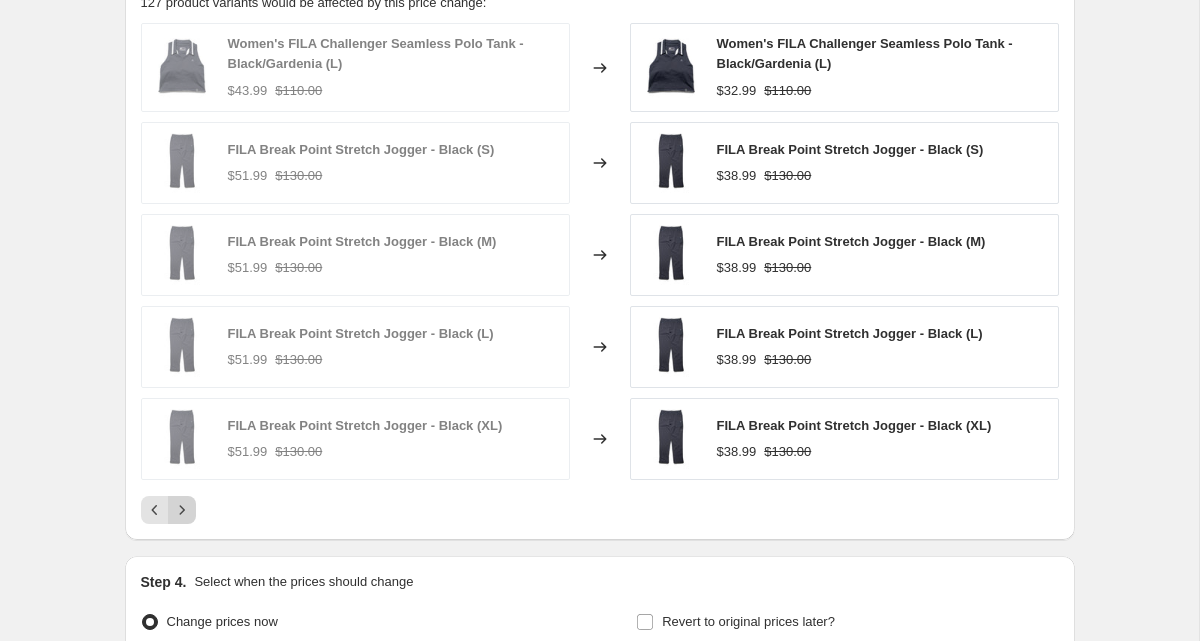 click at bounding box center [182, 510] 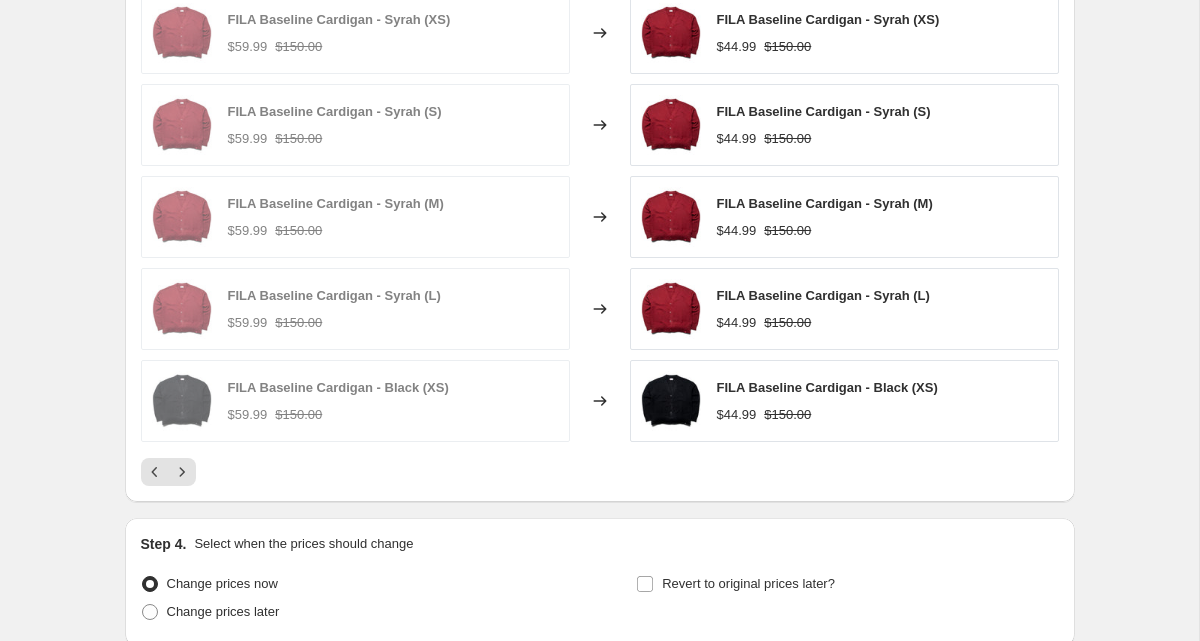 scroll, scrollTop: 1444, scrollLeft: 0, axis: vertical 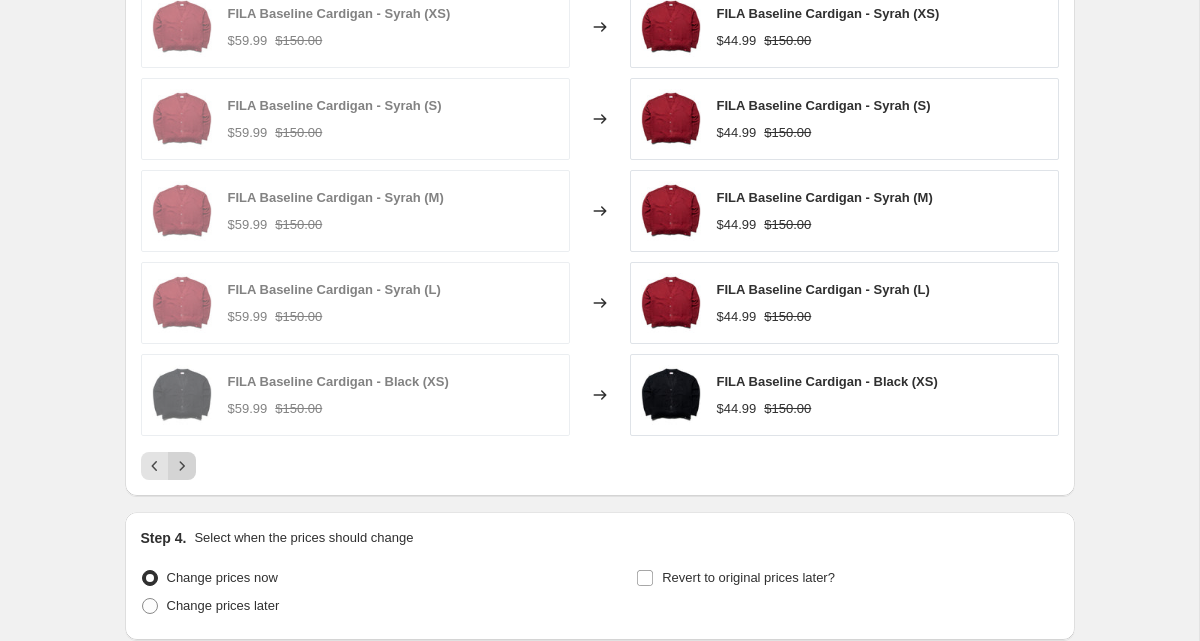 click 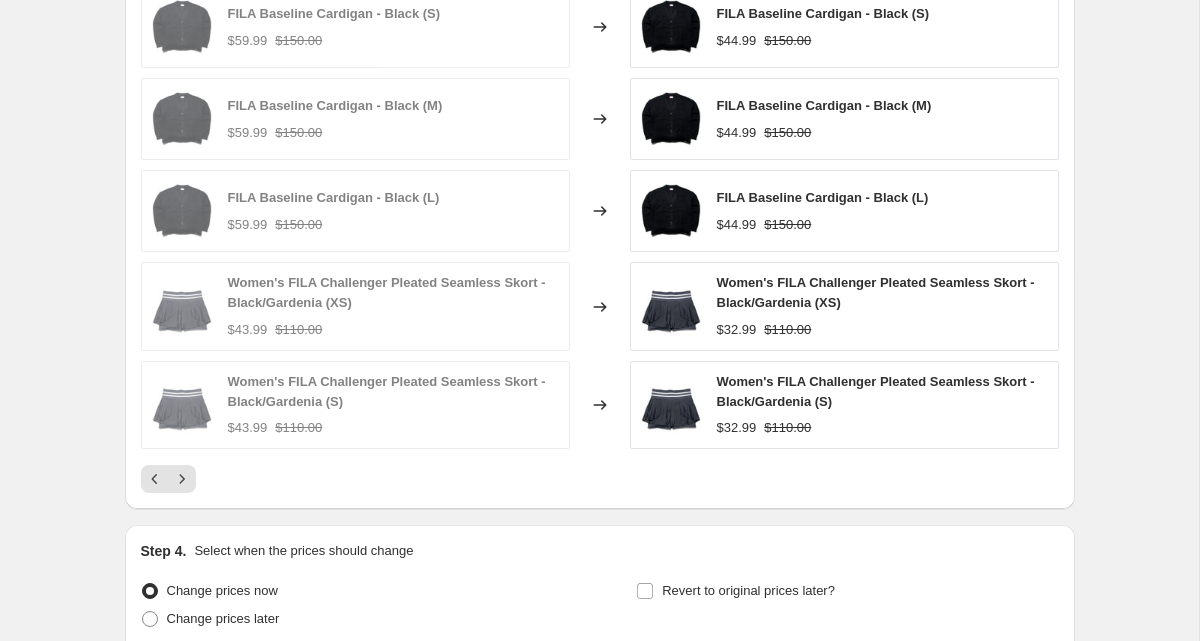 click on "PRICE CHANGE PREVIEW 127 product variants would be affected by this price change: FILA Baseline Cardigan - Black (S) $59.99 $150.00 Changed to FILA Baseline Cardigan - Black (S) $44.99 $150.00 FILA Baseline Cardigan - Black (M) $59.99 $150.00 Changed to FILA Baseline Cardigan - Black (M) $44.99 $150.00 FILA Baseline Cardigan - Black (L) $59.99 $150.00 Changed to FILA Baseline Cardigan - Black (L) $44.99 $150.00 Women's FILA Challenger Pleated Seamless Skort - Black/Gardenia (XS) $43.99 $110.00 Changed to Women's FILA Challenger Pleated Seamless Skort - Black/Gardenia (XS) $32.99 $110.00 Women's FILA Challenger Pleated Seamless Skort - Black/Gardenia (S) $43.99 $110.00 Changed to Women's FILA Challenger Pleated Seamless Skort - Black/Gardenia (S) $32.99 $110.00" at bounding box center [600, 213] 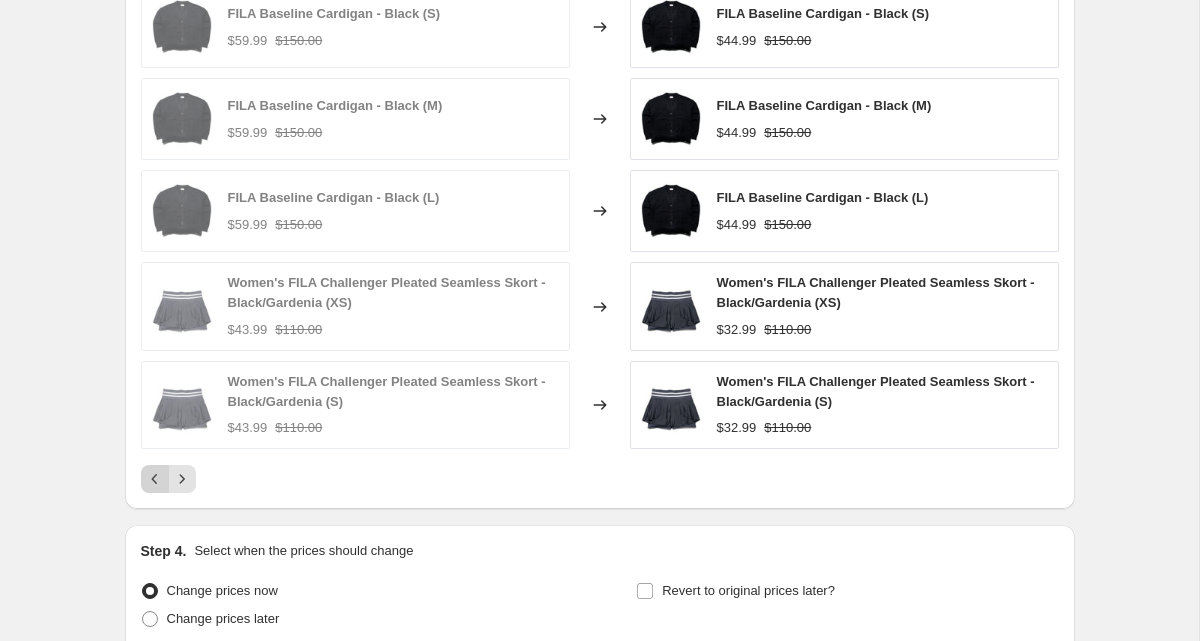 click 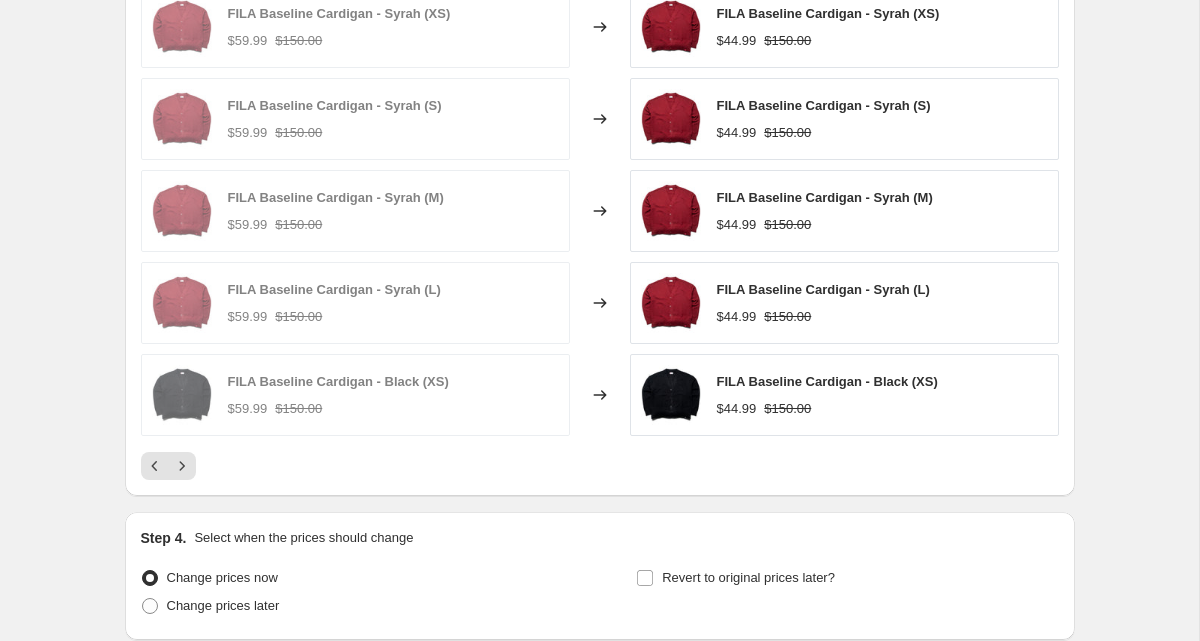click at bounding box center [600, 466] 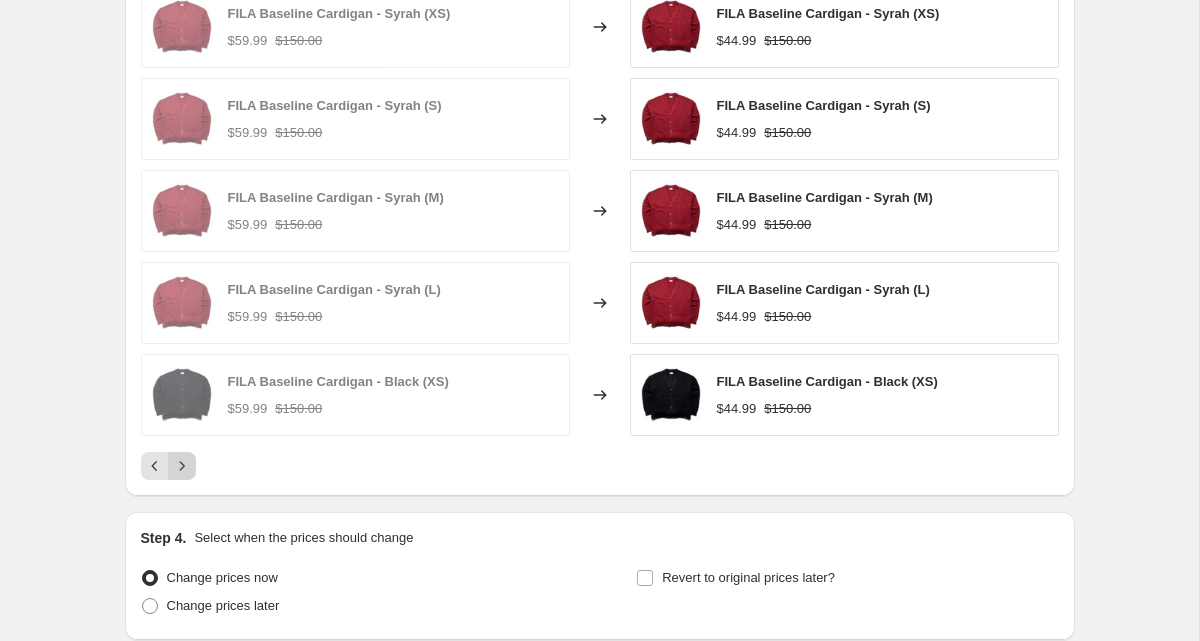 click 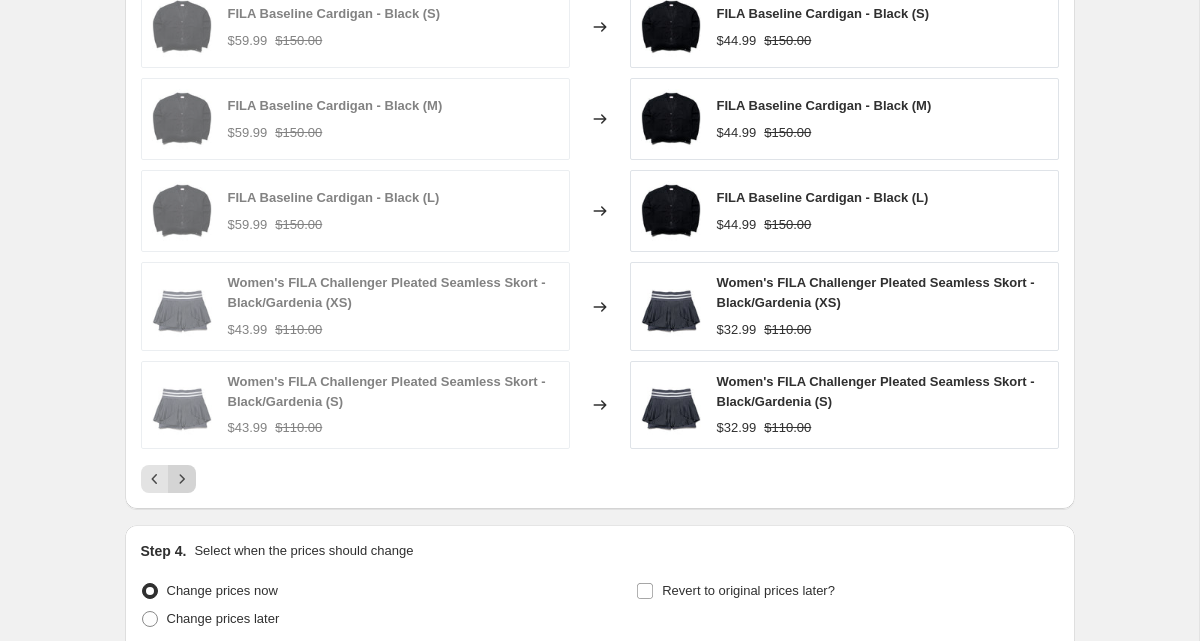 click 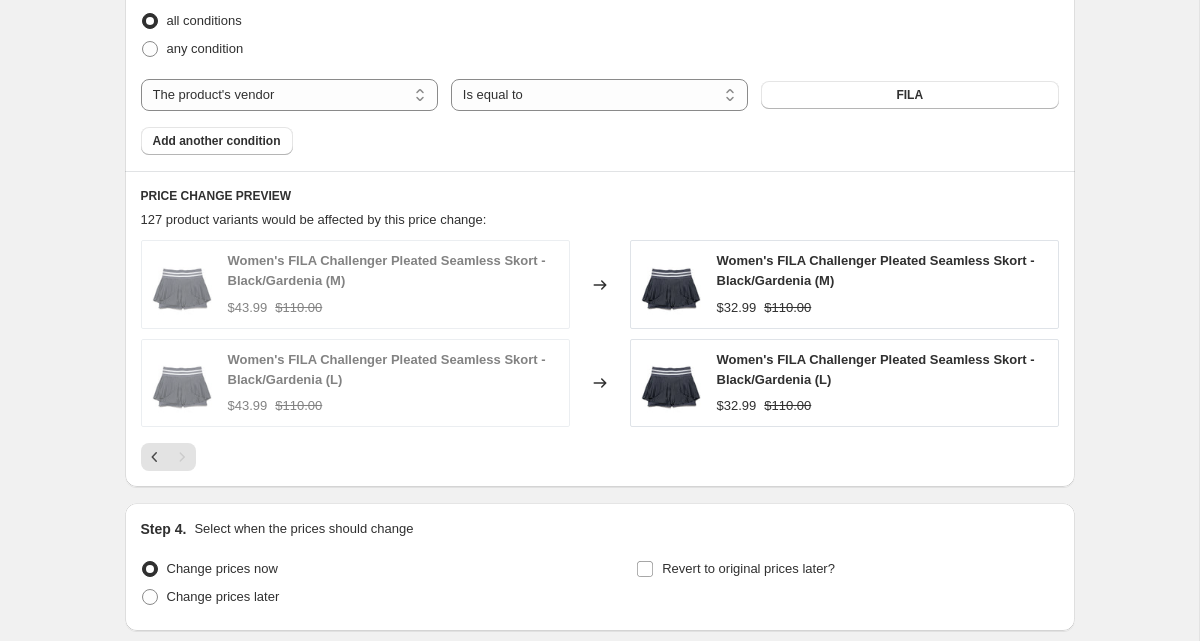 scroll, scrollTop: 1346, scrollLeft: 0, axis: vertical 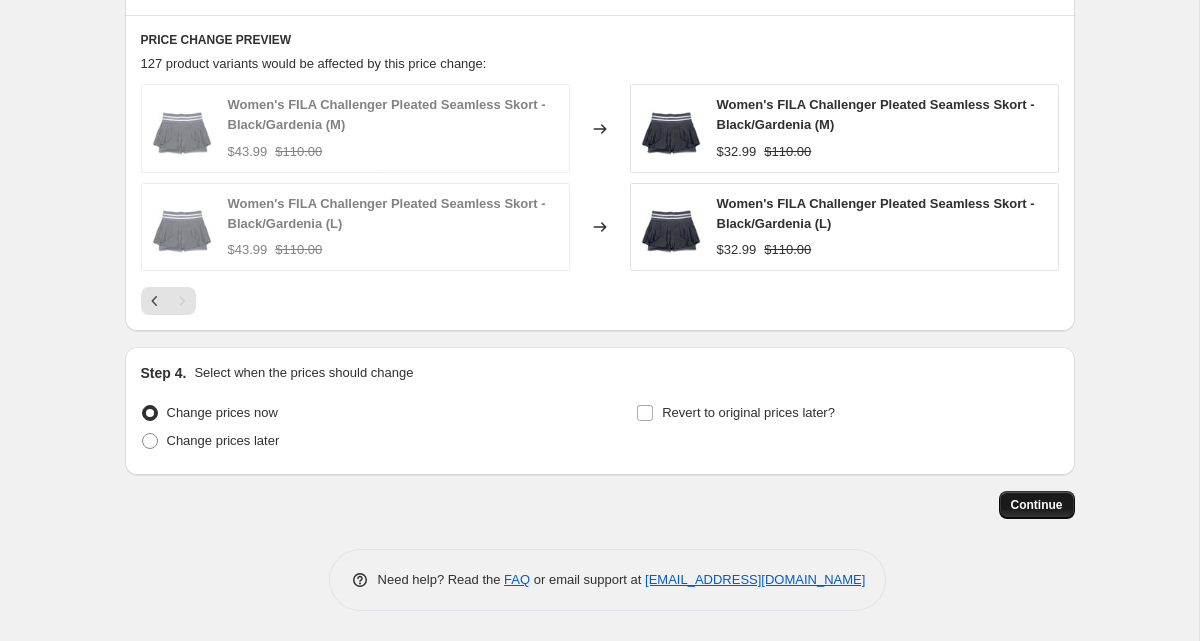 click on "Continue" at bounding box center [1037, 505] 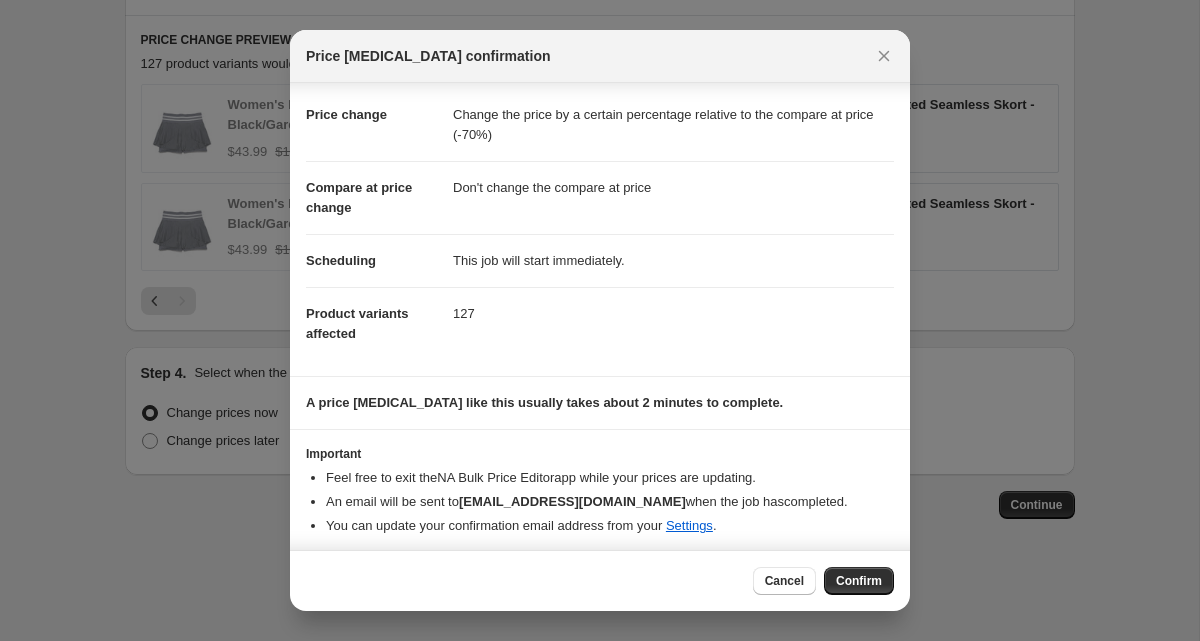 scroll, scrollTop: 36, scrollLeft: 0, axis: vertical 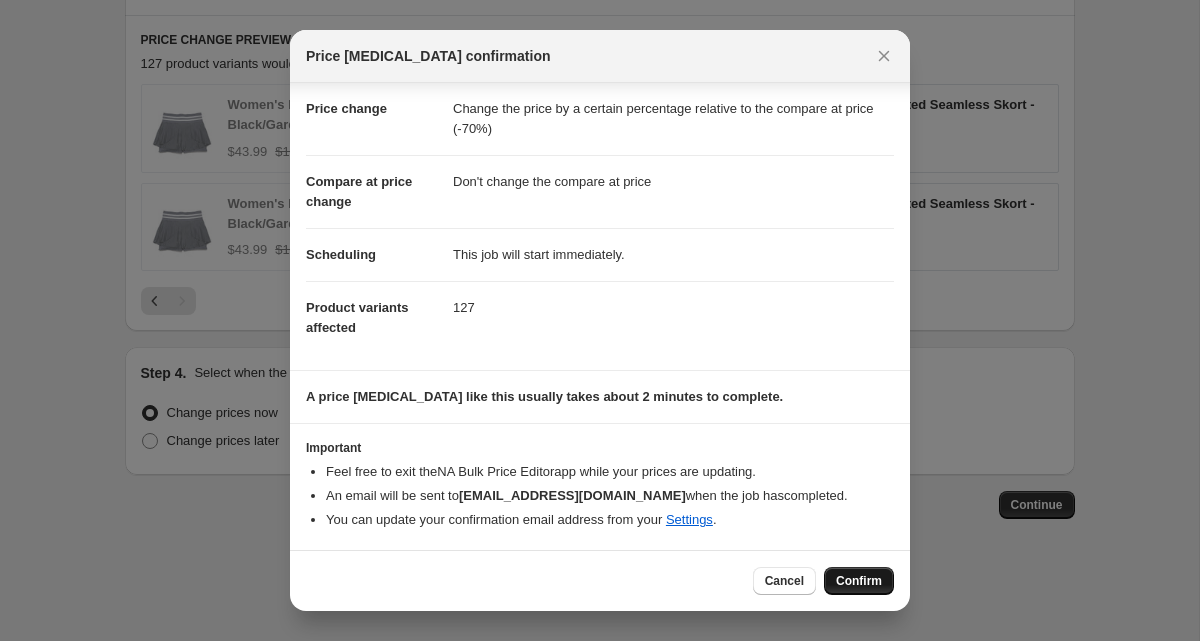 click on "Confirm" at bounding box center (859, 581) 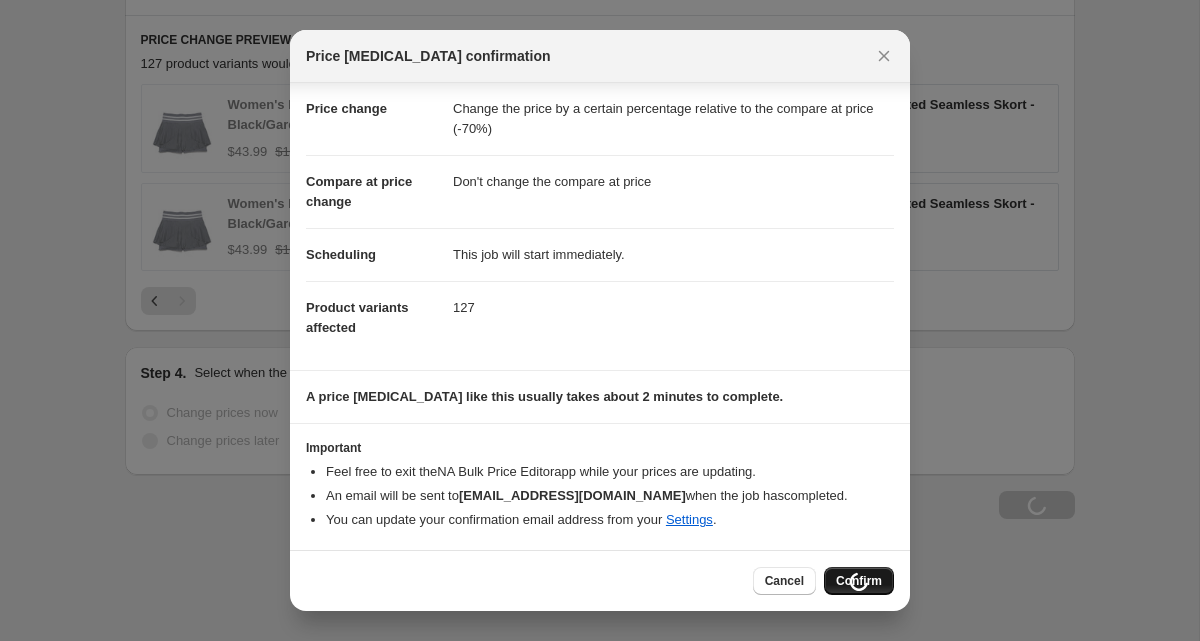 scroll, scrollTop: 1414, scrollLeft: 0, axis: vertical 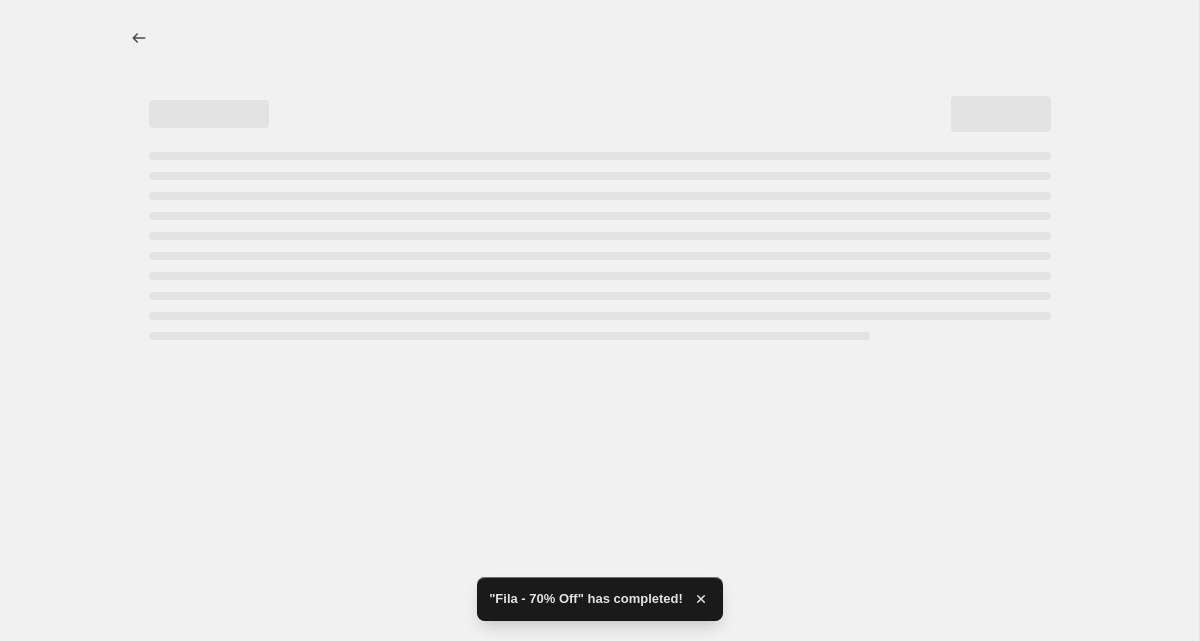 select on "pcap" 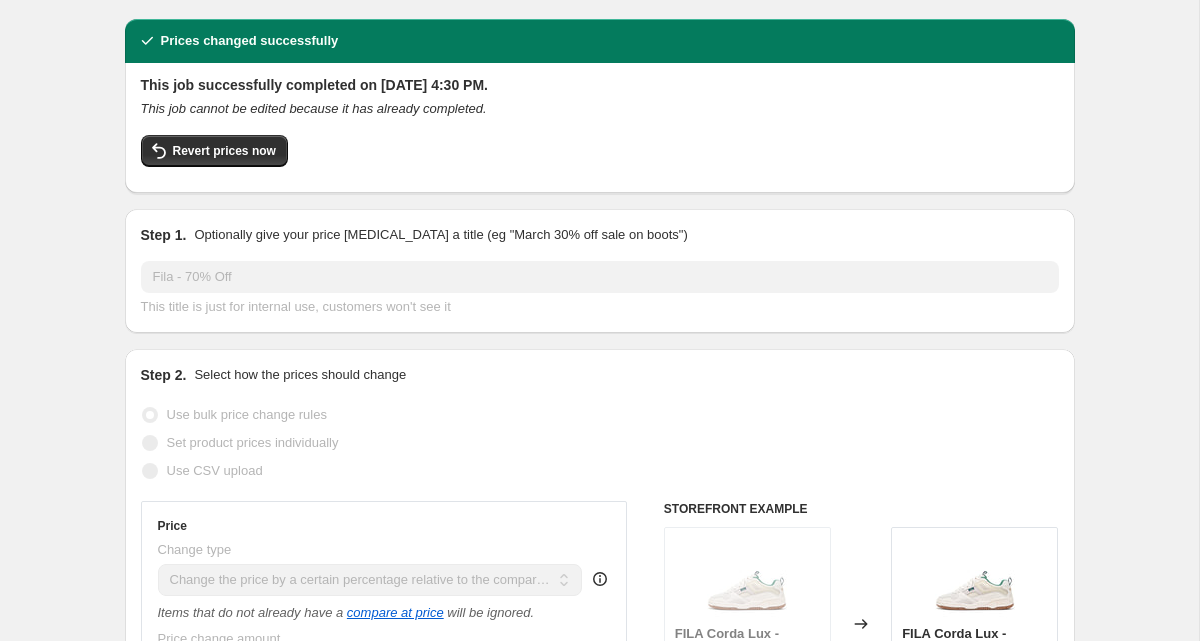 scroll, scrollTop: 0, scrollLeft: 0, axis: both 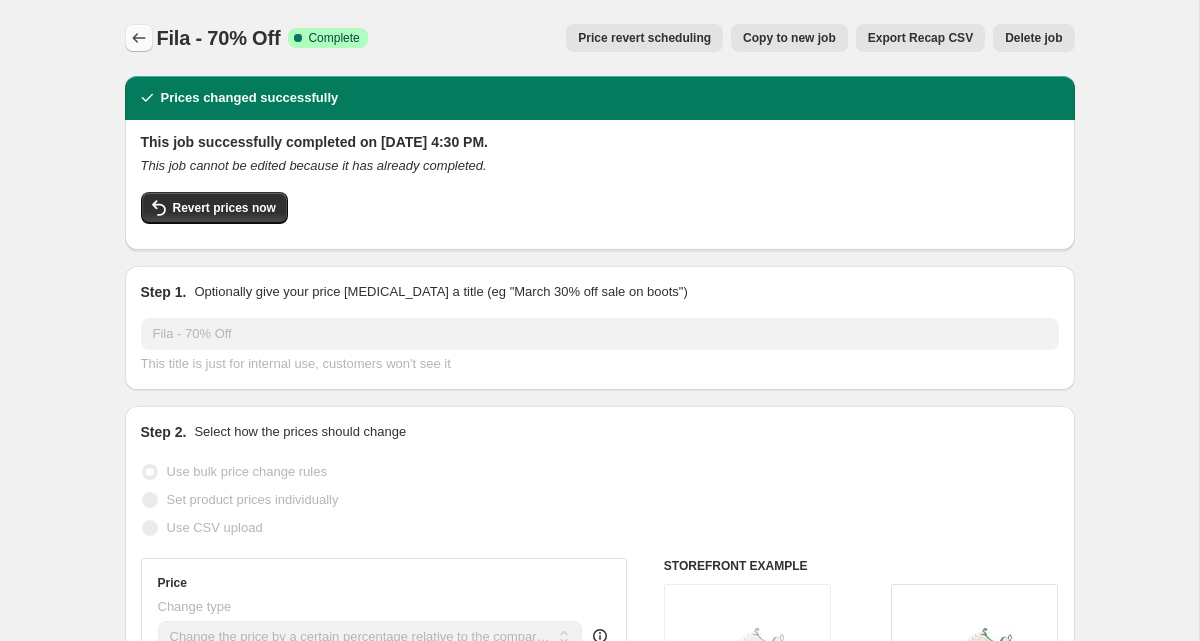 click at bounding box center [139, 38] 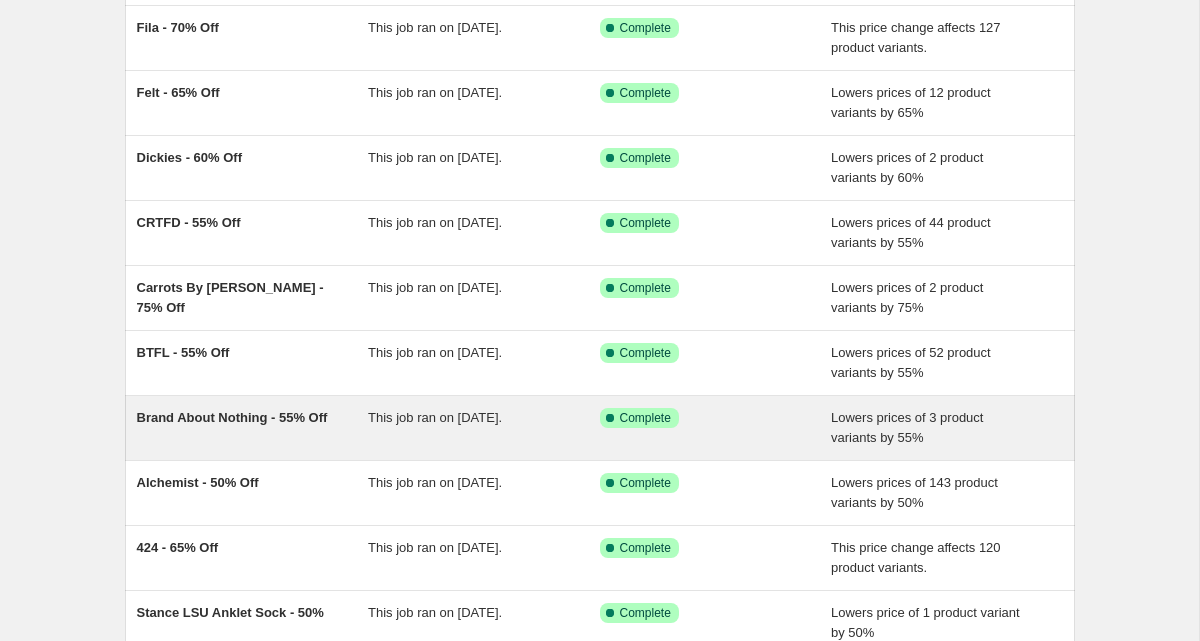 scroll, scrollTop: 248, scrollLeft: 0, axis: vertical 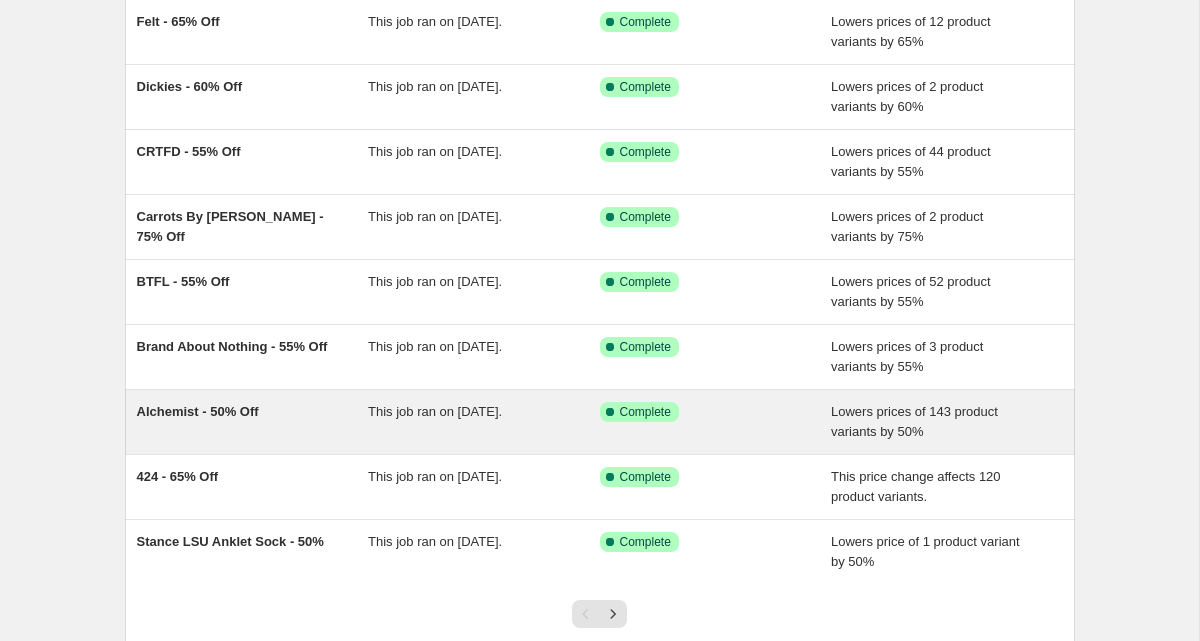 click on "Alchemist - 50% Off" at bounding box center (253, 422) 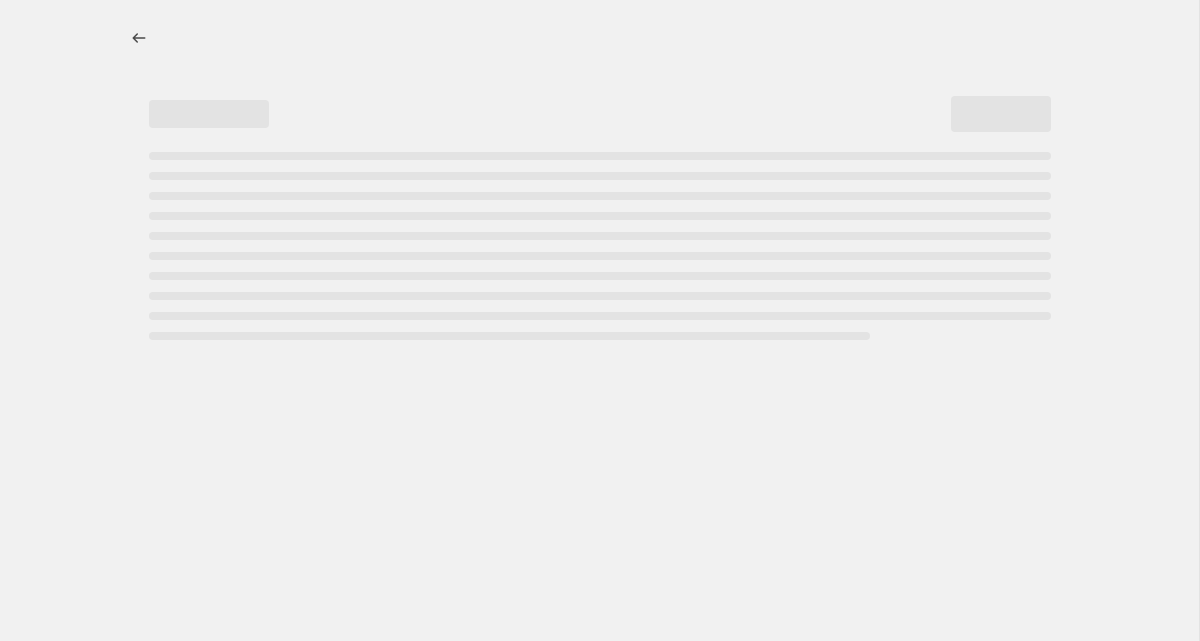 scroll, scrollTop: 0, scrollLeft: 0, axis: both 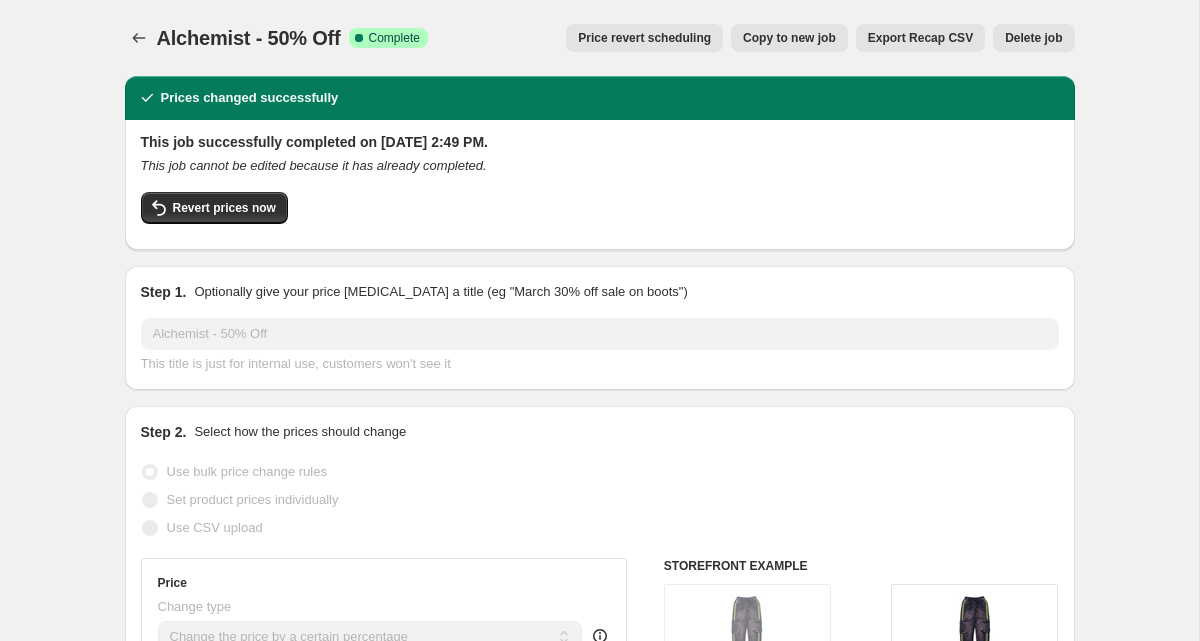 click on "Copy to new job" at bounding box center [789, 38] 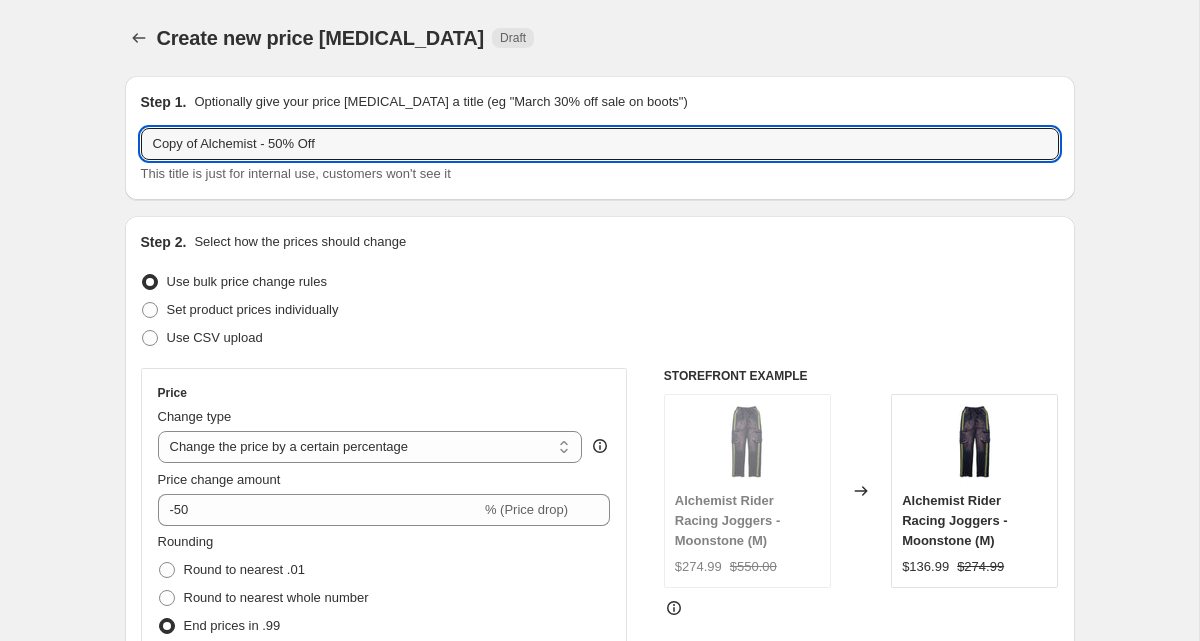 drag, startPoint x: 263, startPoint y: 144, endPoint x: 134, endPoint y: 151, distance: 129.18979 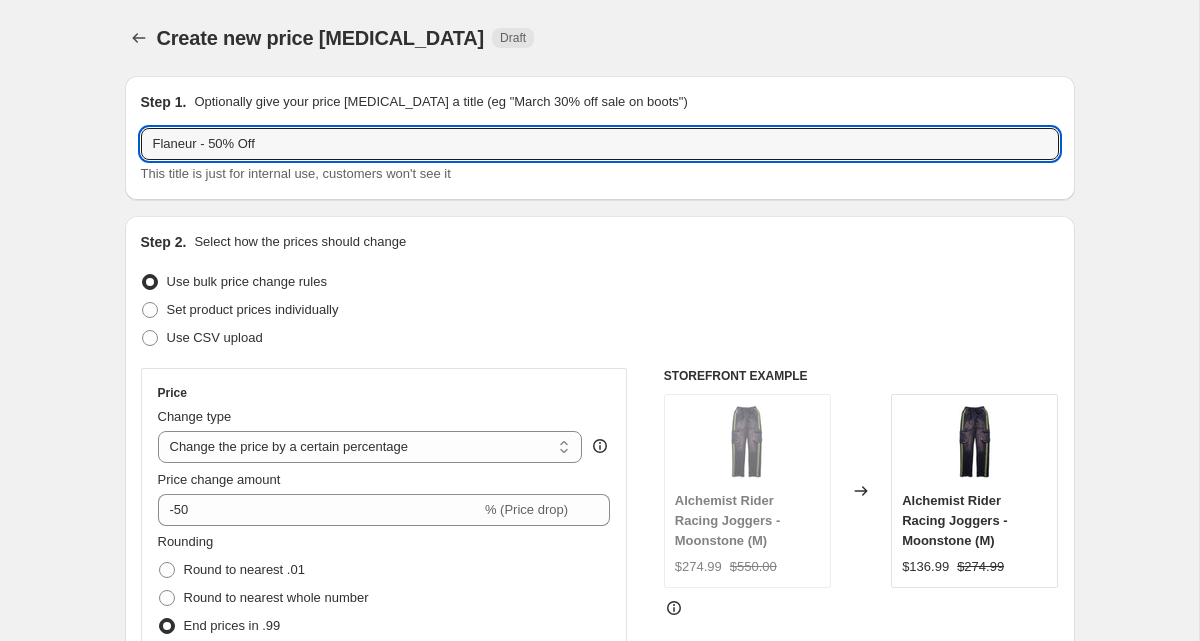 type on "Flaneur - 50% Off" 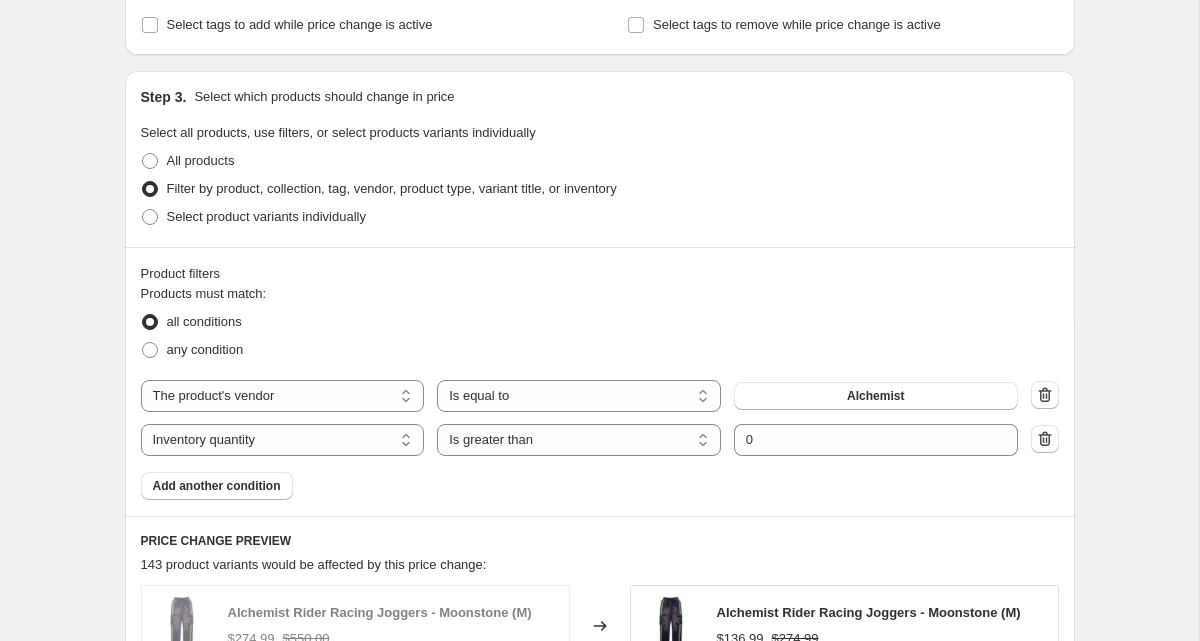 scroll, scrollTop: 878, scrollLeft: 0, axis: vertical 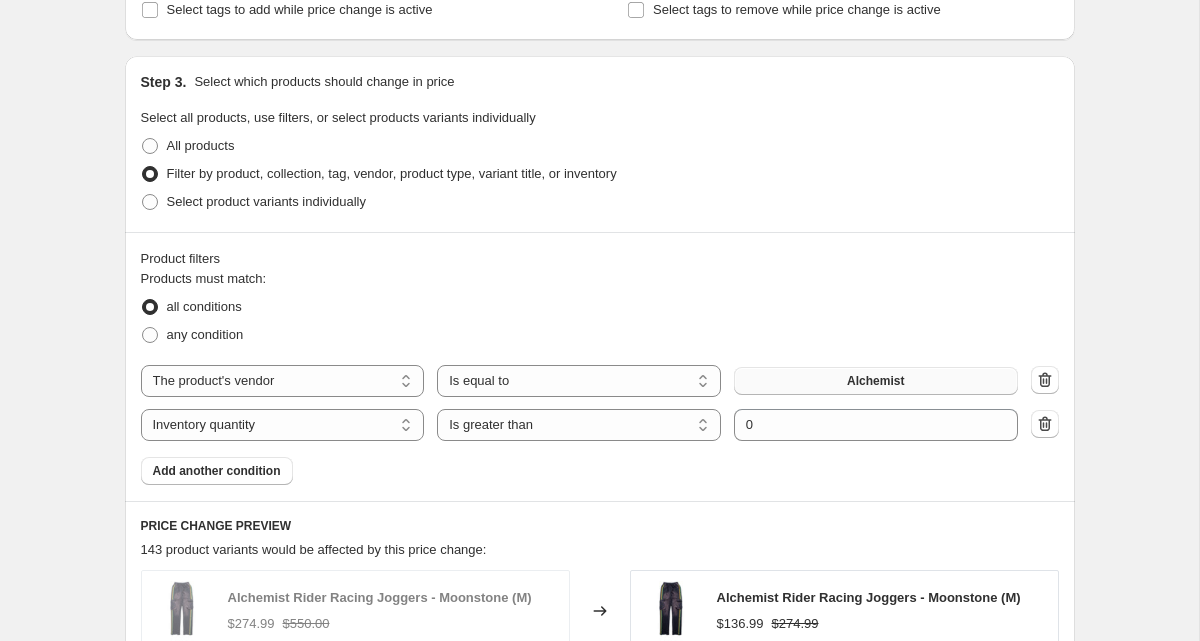 click on "Alchemist" at bounding box center (875, 381) 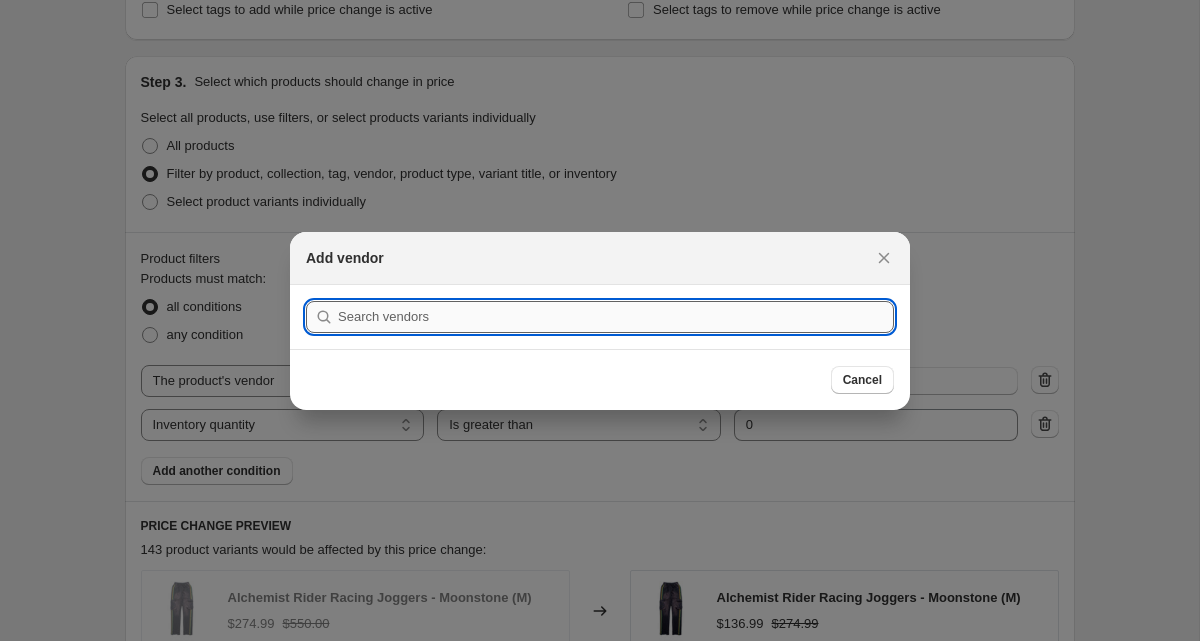 click at bounding box center (616, 317) 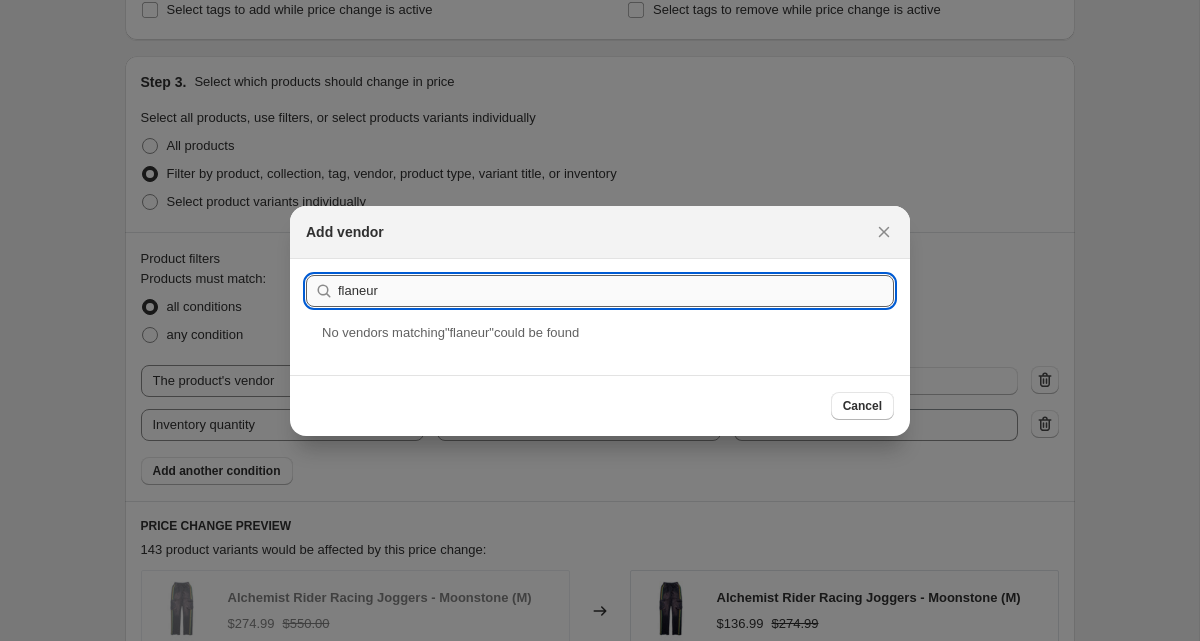 click on "flaneur" at bounding box center [616, 291] 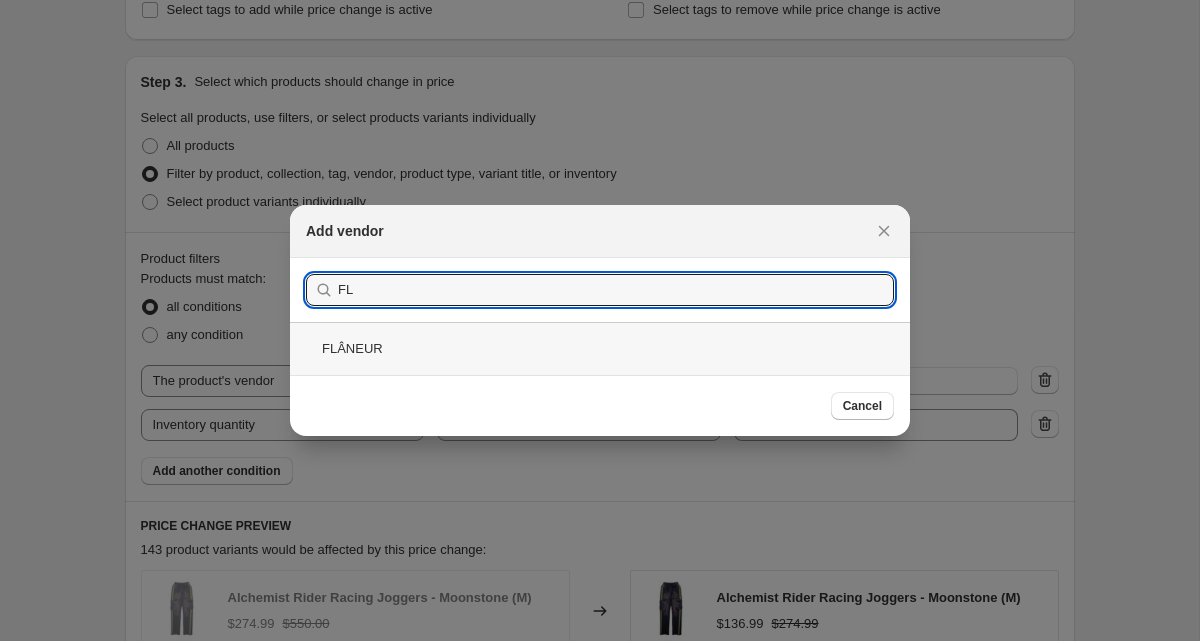 type on "FL" 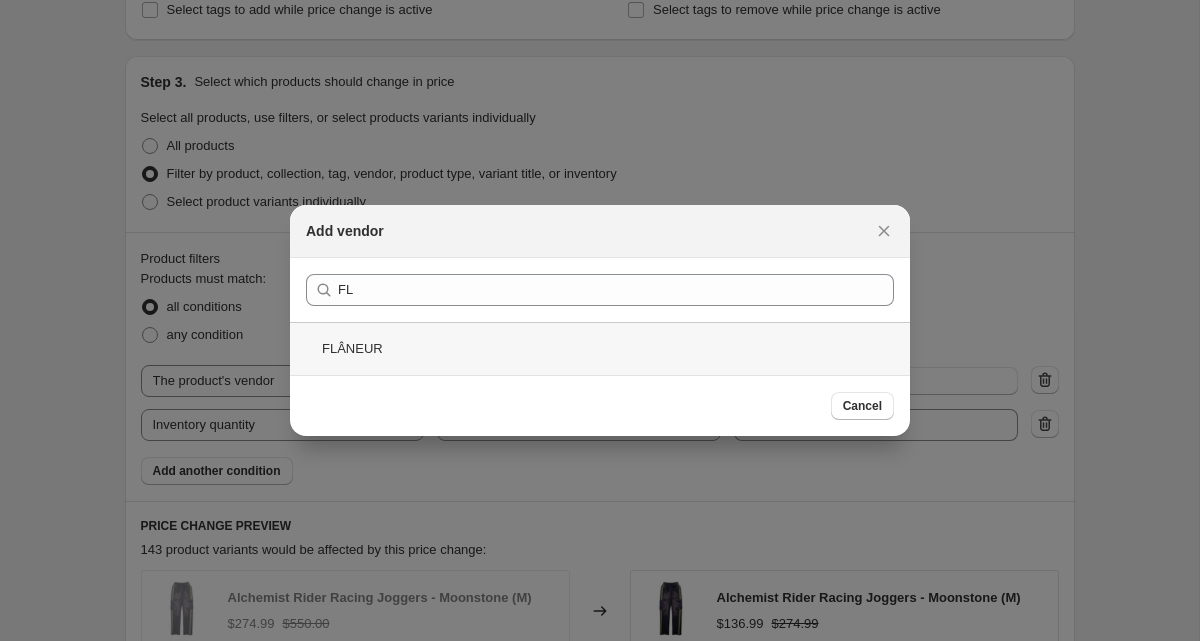 click on "FLÂNEUR" at bounding box center [600, 348] 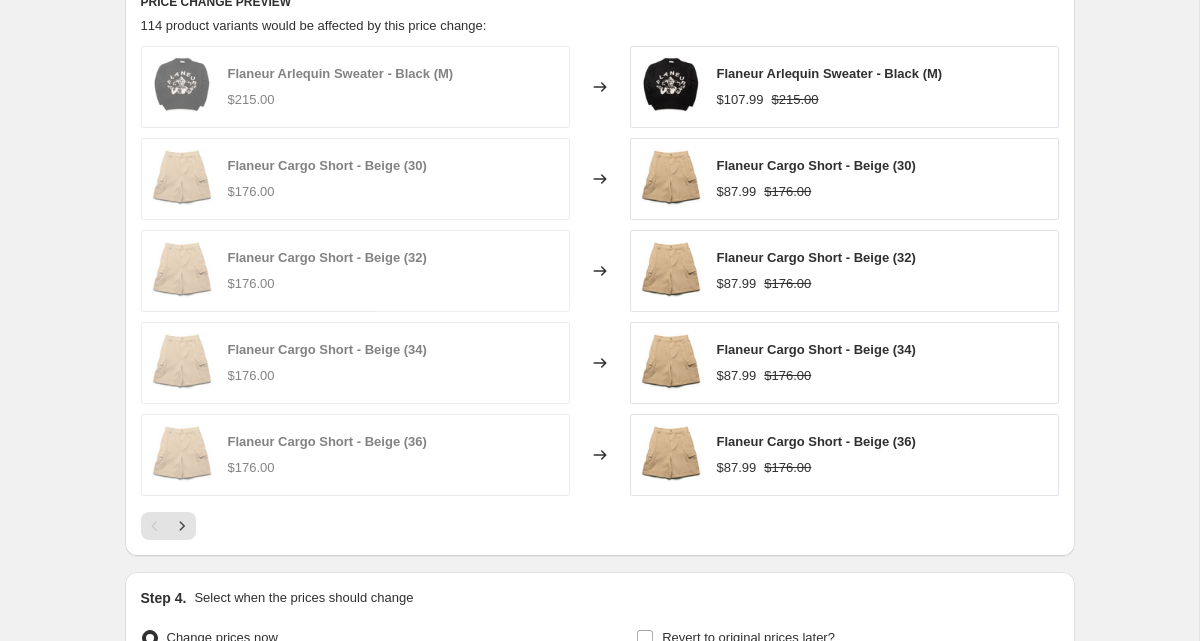 scroll, scrollTop: 1409, scrollLeft: 0, axis: vertical 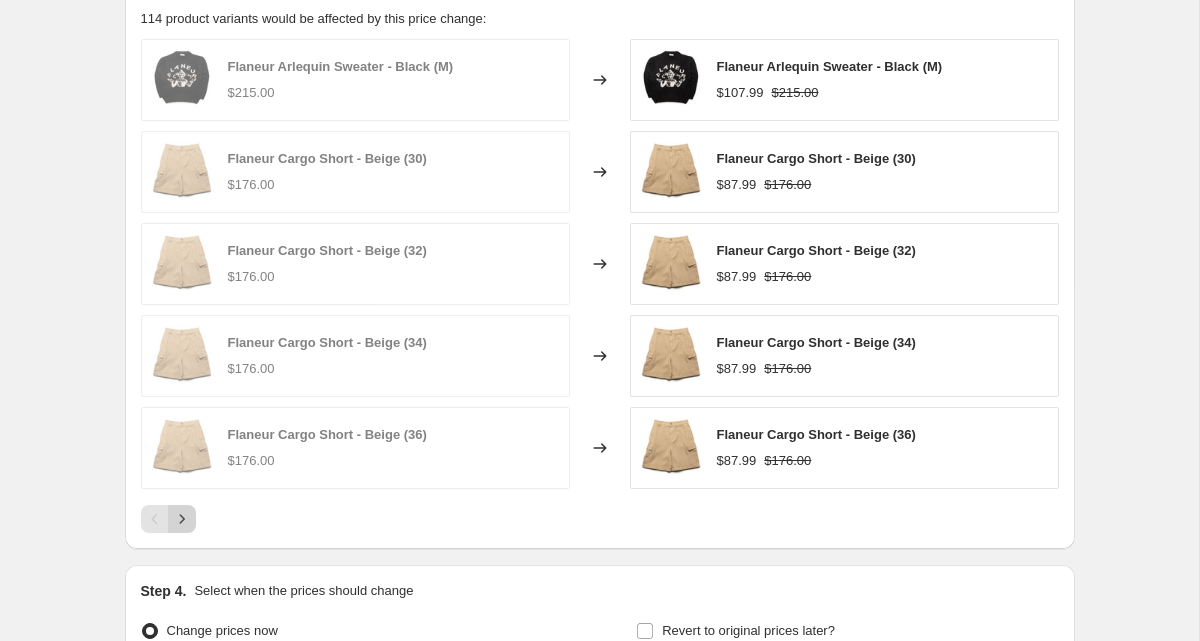 click at bounding box center [182, 519] 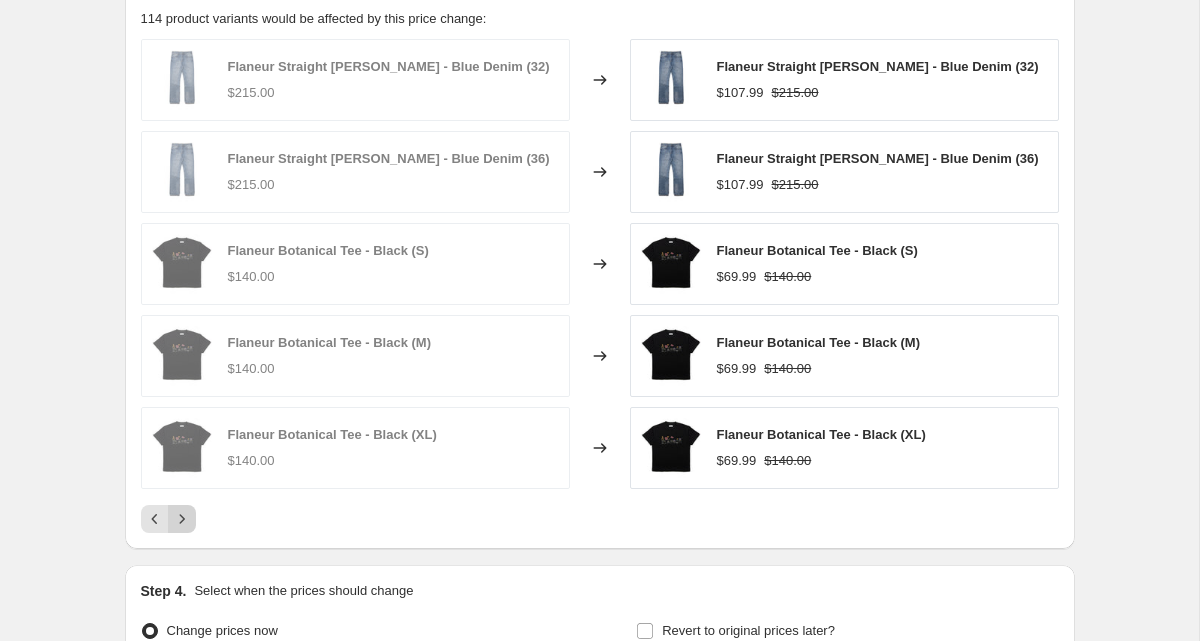 click 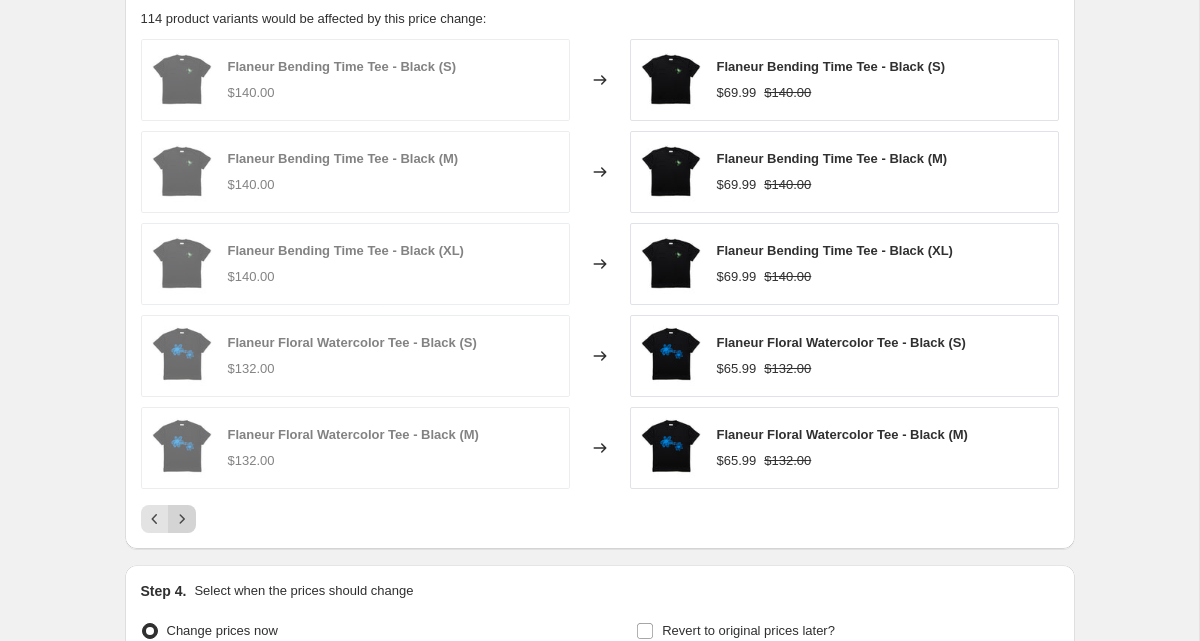 click 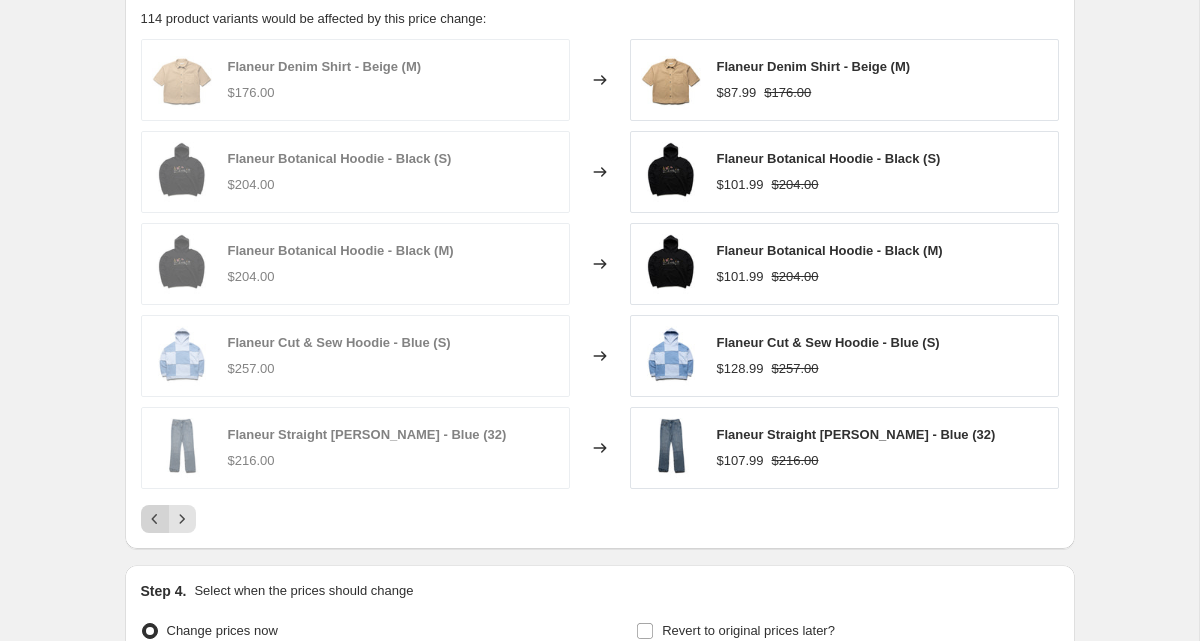 click 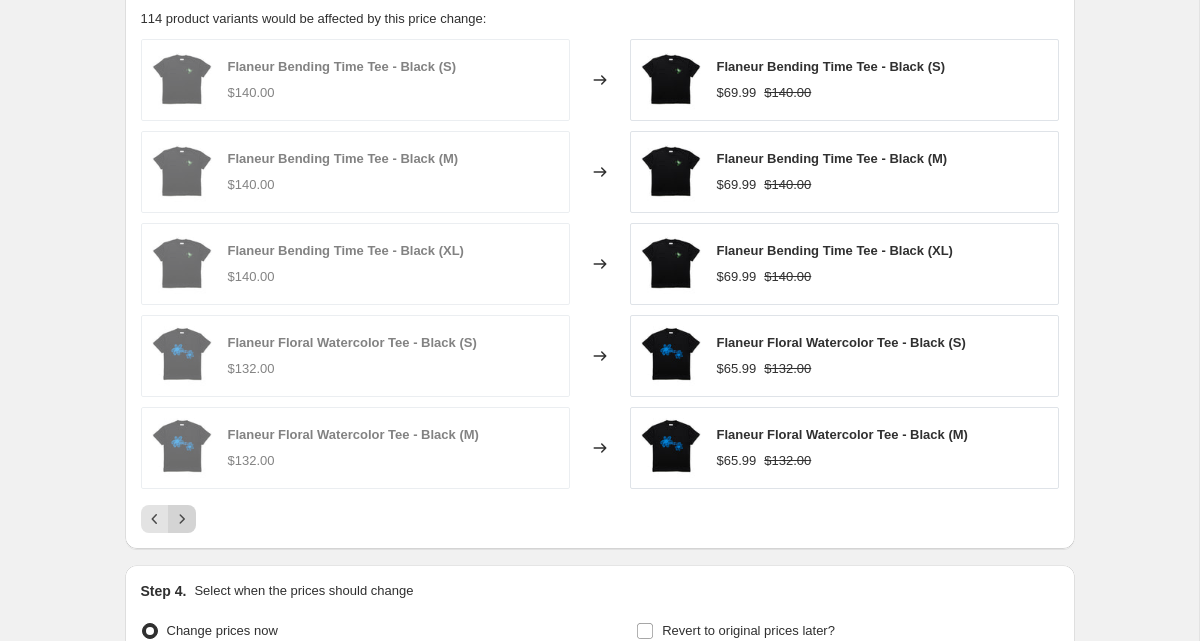 click 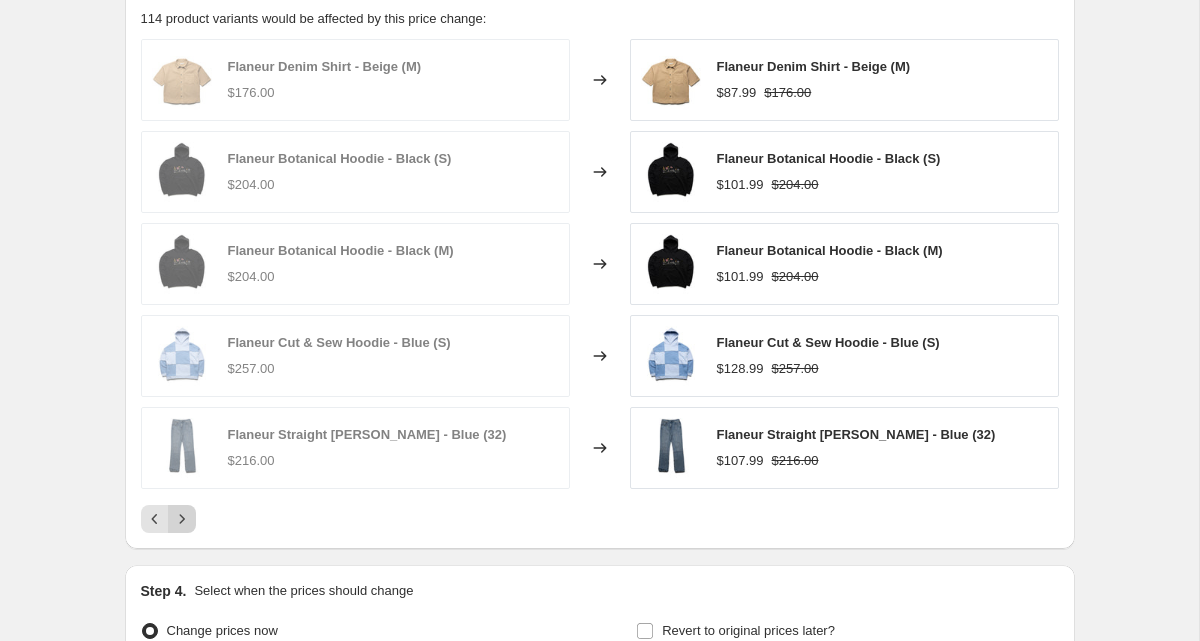 click 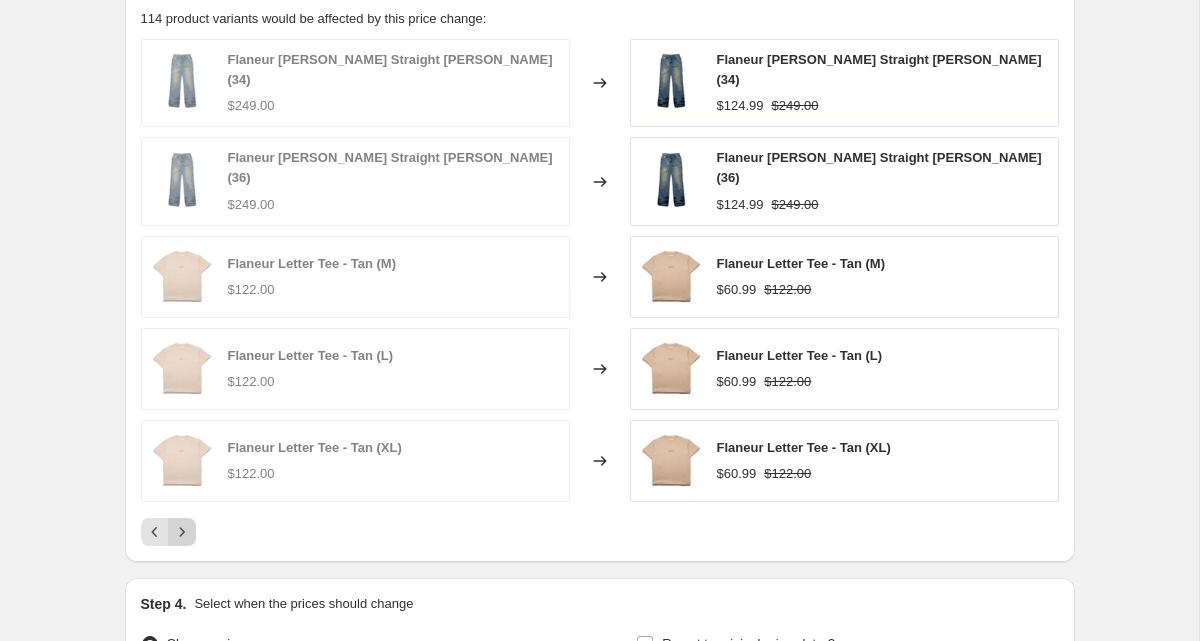 click 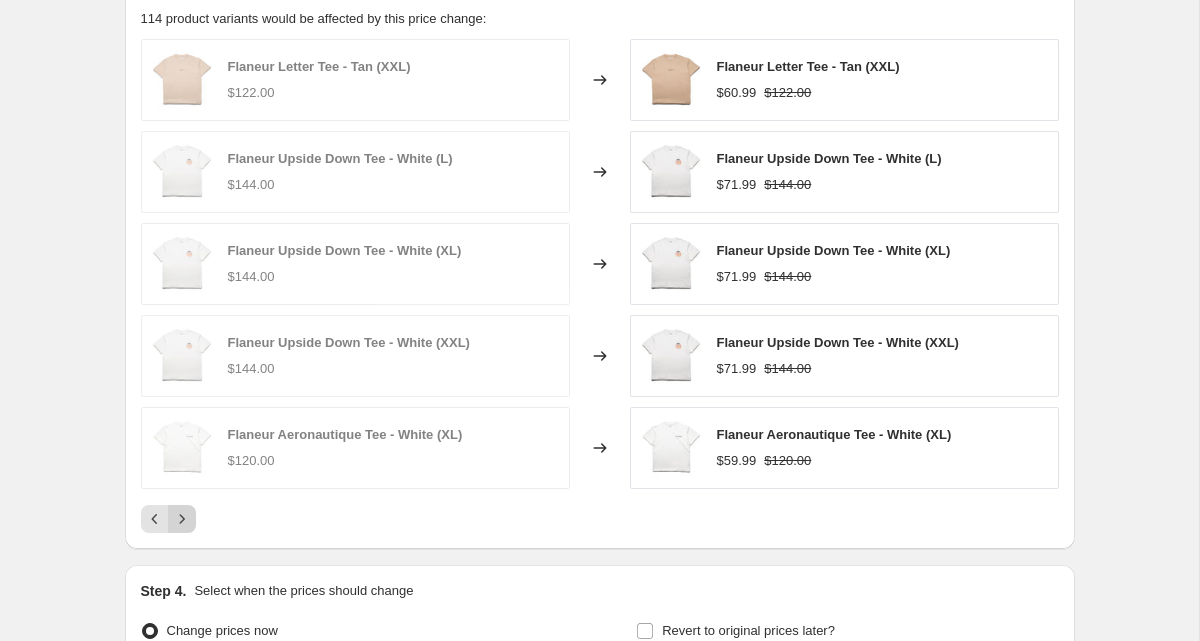 click 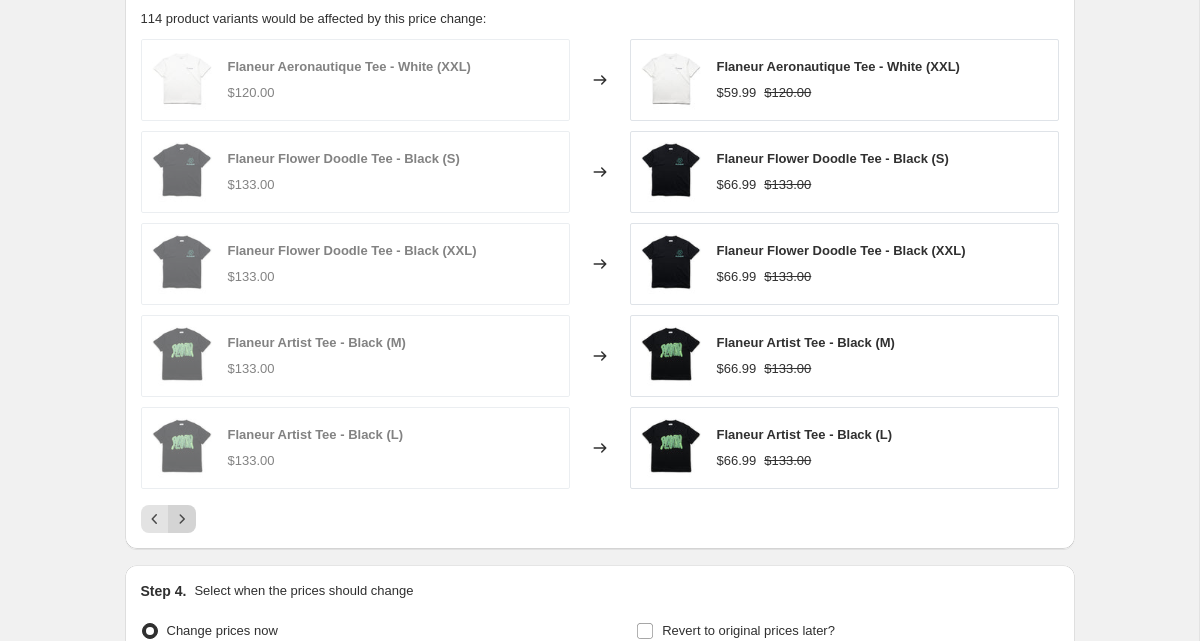 click 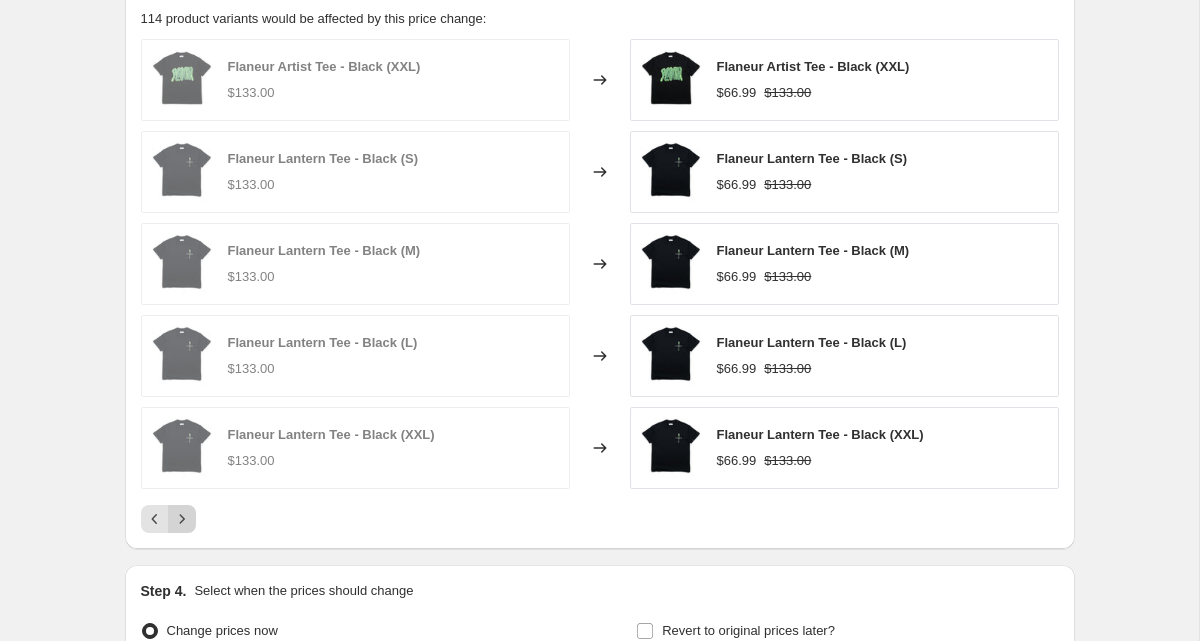 click 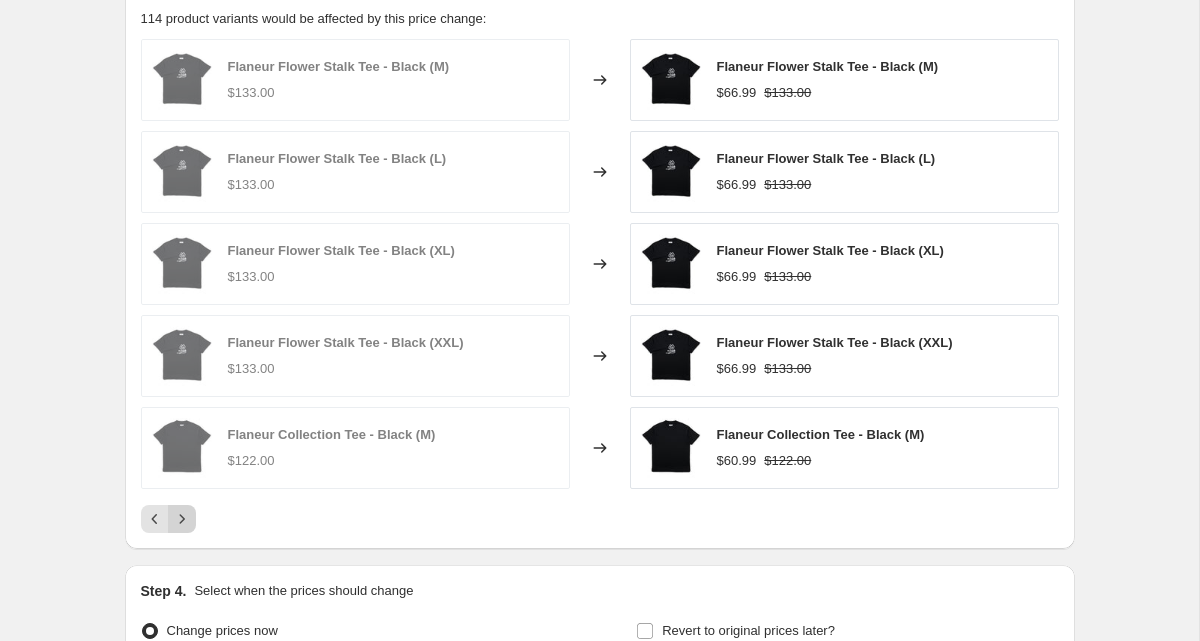 click 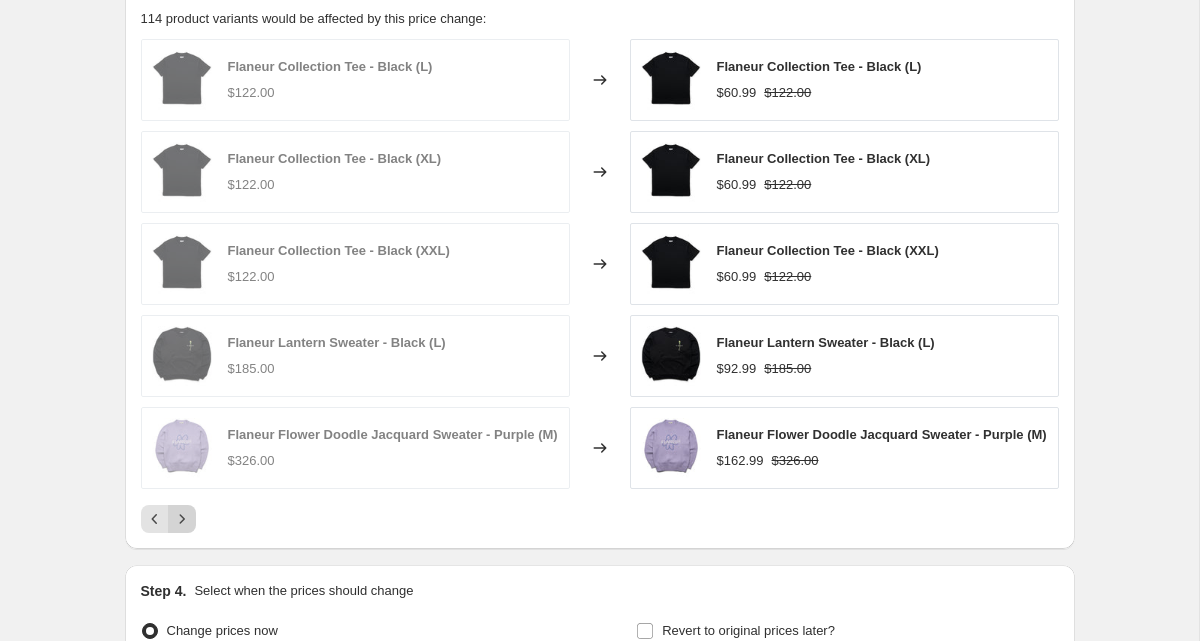 click 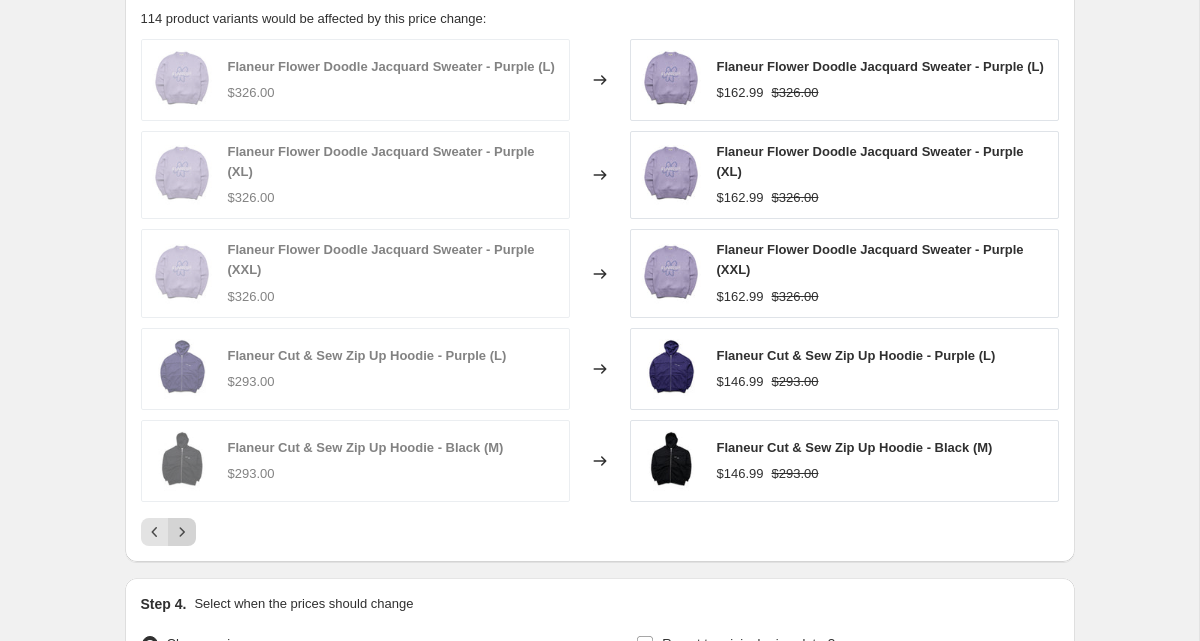 click on "Flaneur Flower Doodle Jacquard Sweater - Purple (L) $326.00 Changed to Flaneur Flower Doodle Jacquard Sweater - Purple (L) $162.99 $326.00 Flaneur Flower Doodle Jacquard Sweater - Purple (XL) $326.00 Changed to Flaneur Flower Doodle Jacquard Sweater - Purple (XL) $162.99 $326.00 Flaneur Flower Doodle Jacquard Sweater - Purple (XXL) $326.00 Changed to Flaneur Flower Doodle Jacquard Sweater - Purple (XXL) $162.99 $326.00 Flaneur Cut & Sew Zip Up Hoodie - Purple (L) $293.00 Changed to Flaneur Cut & Sew Zip Up Hoodie - Purple (L) $146.99 $293.00 Flaneur Cut & Sew Zip Up Hoodie - Black (M) $293.00 Changed to Flaneur Cut & Sew Zip Up Hoodie - Black (M) $146.99 $293.00" at bounding box center (600, 292) 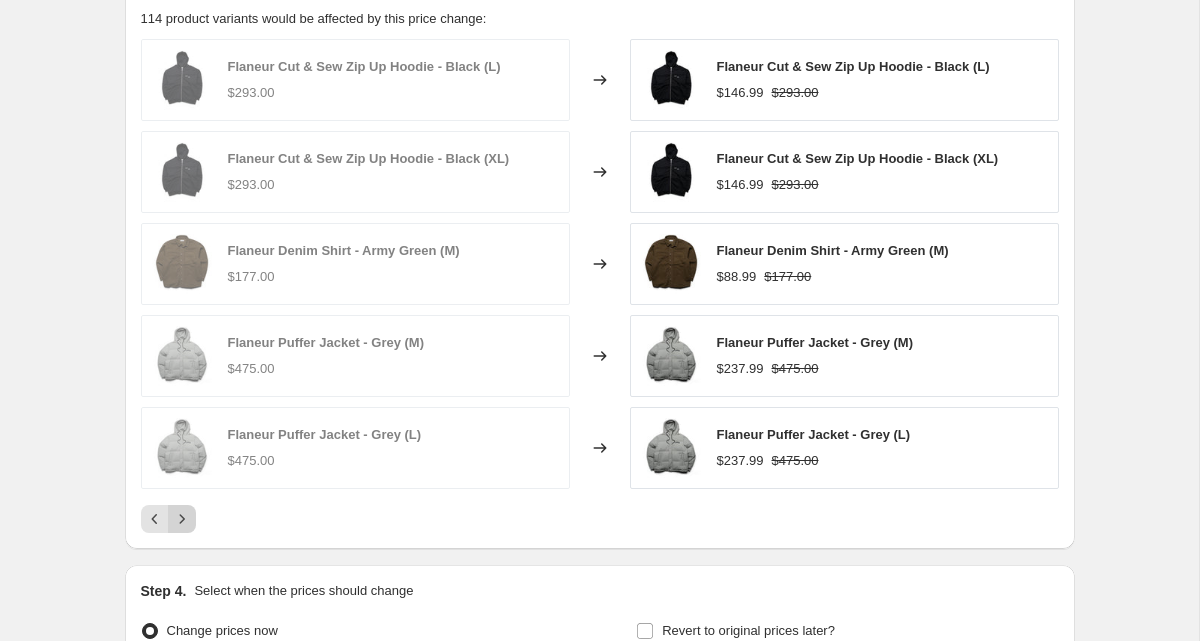 click at bounding box center [182, 519] 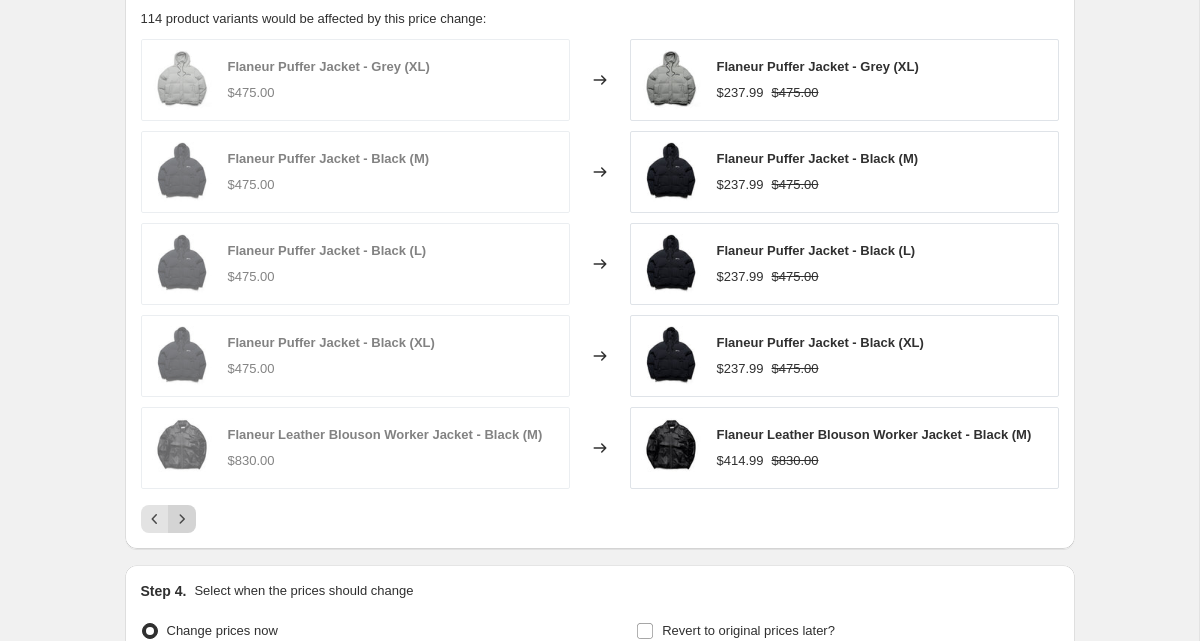 click at bounding box center (182, 519) 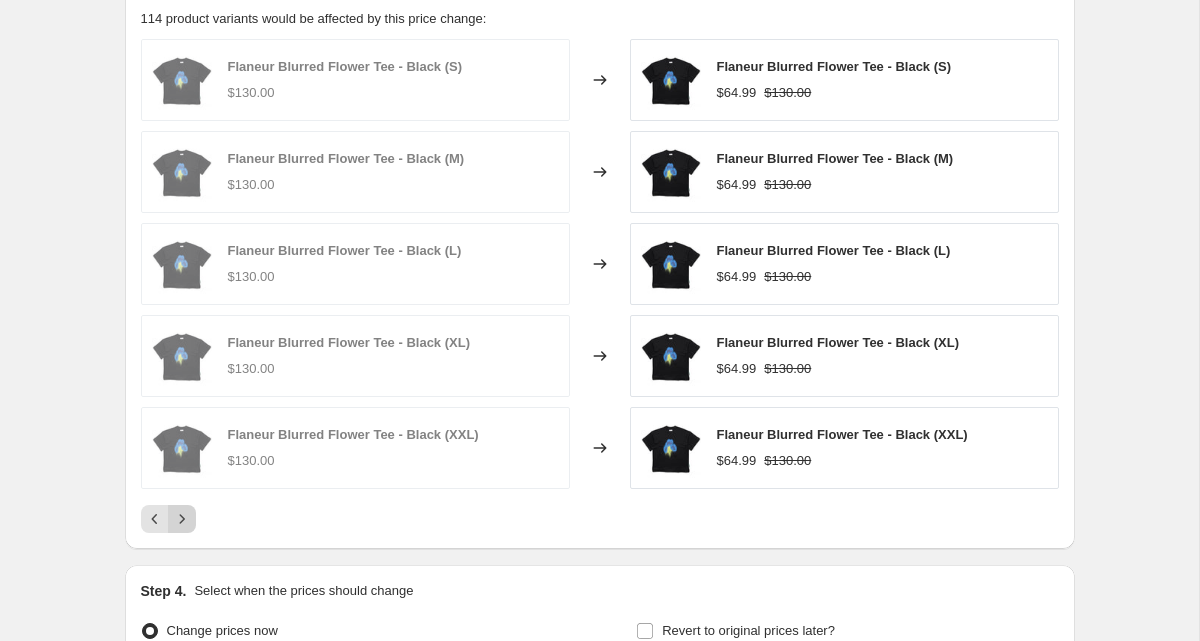 click at bounding box center (182, 519) 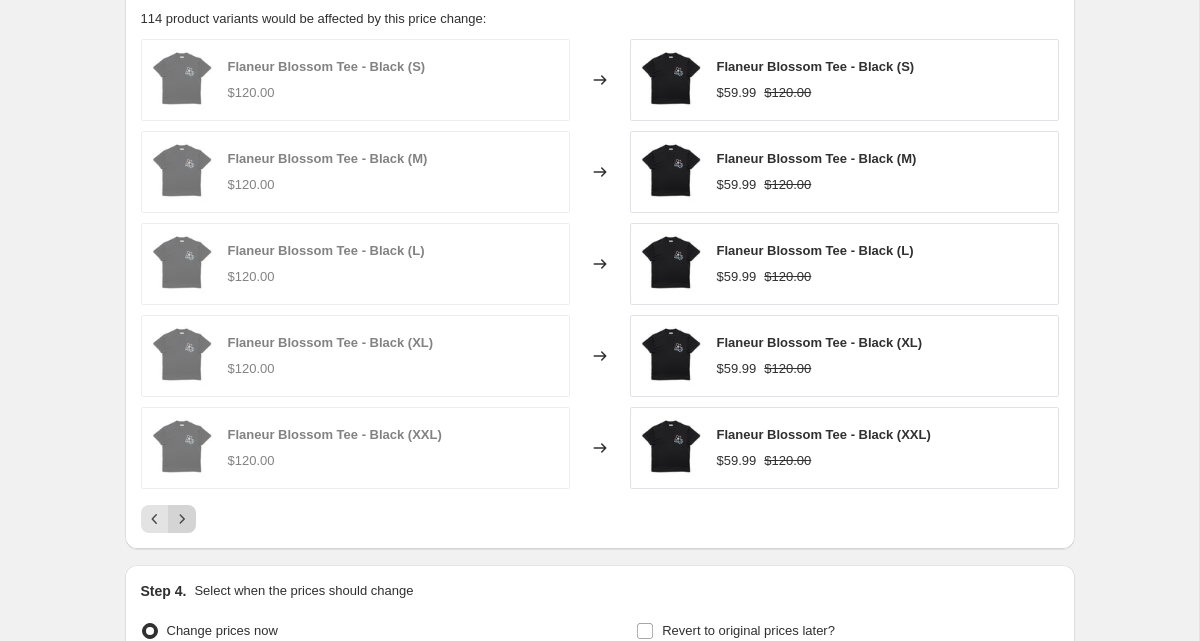 click at bounding box center (182, 519) 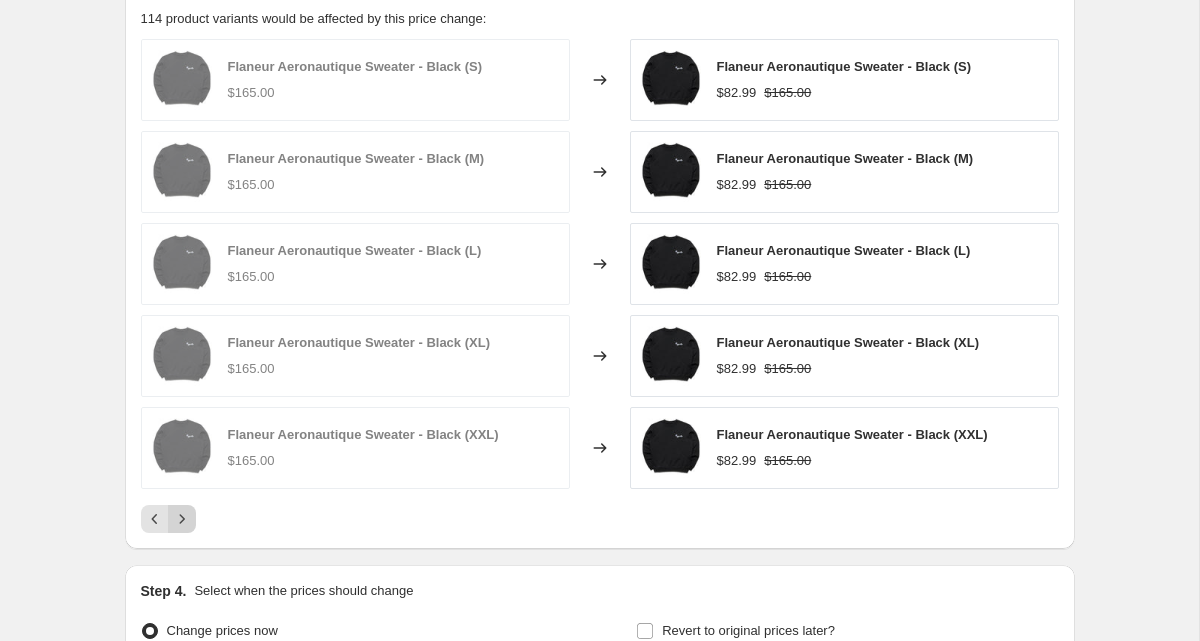 click at bounding box center [182, 519] 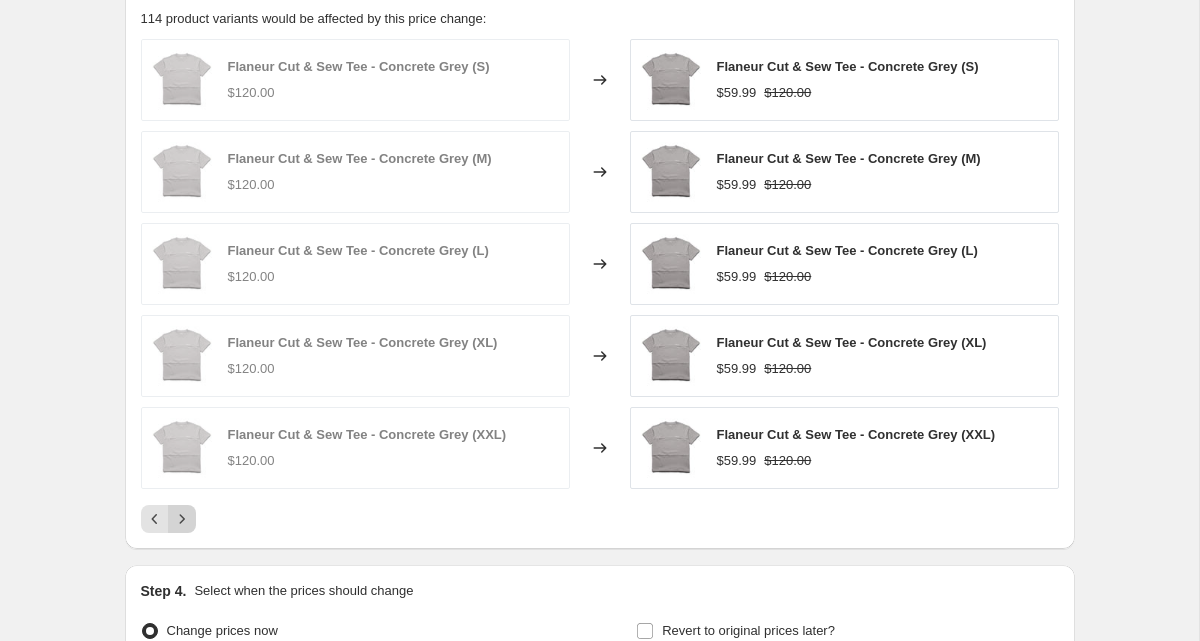 click at bounding box center [182, 519] 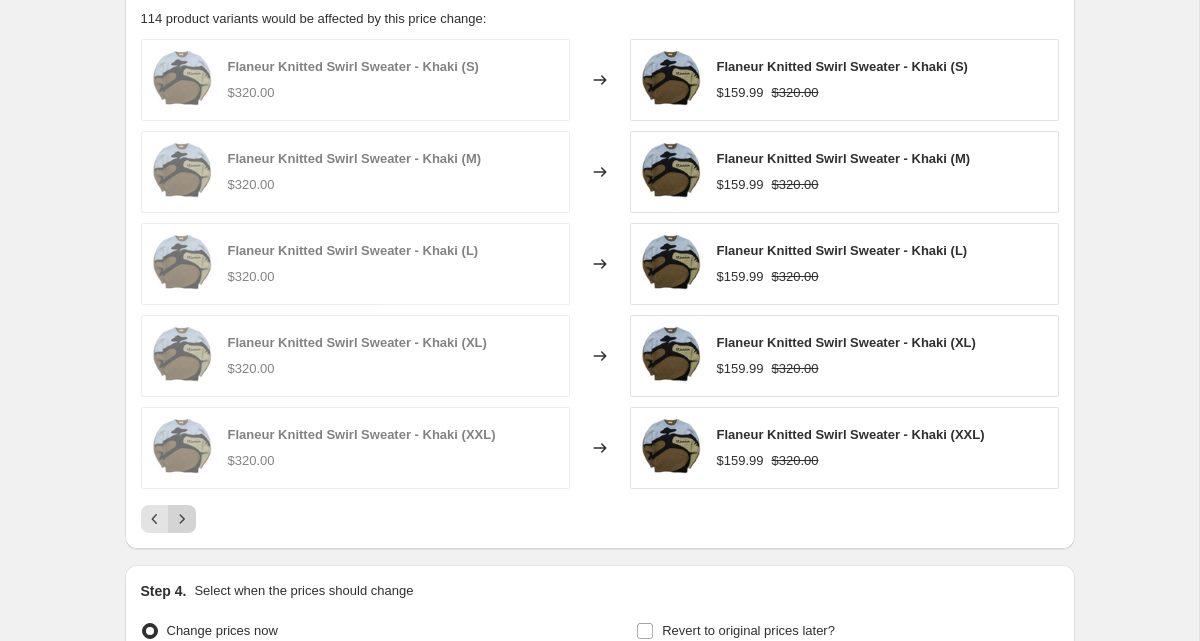 click at bounding box center (182, 519) 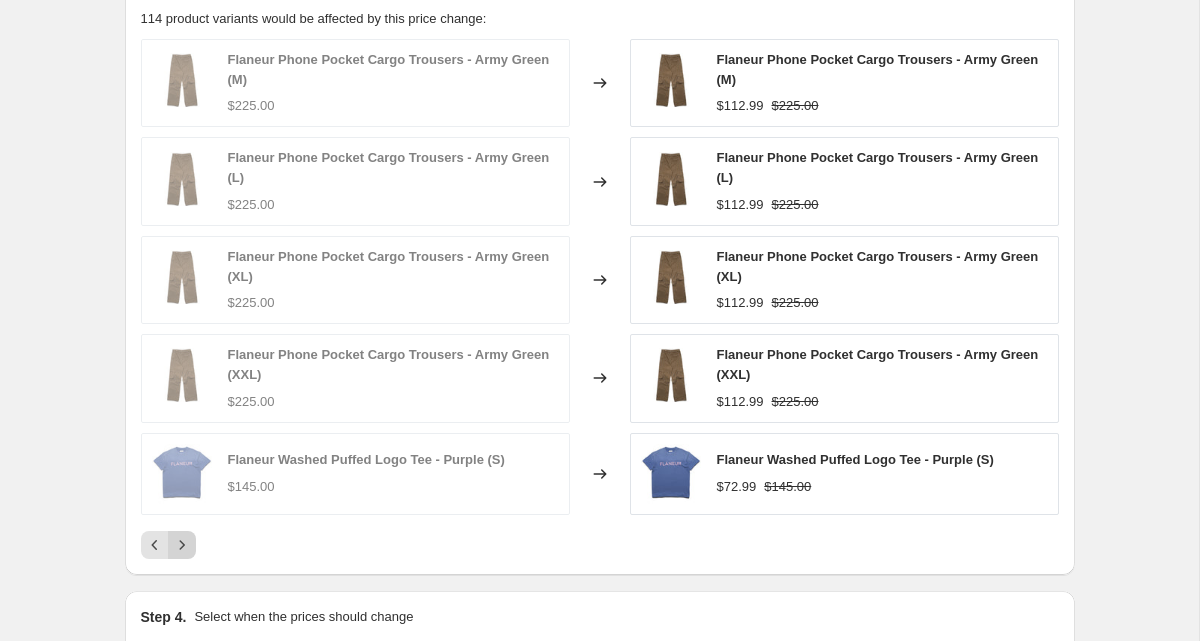 click at bounding box center [182, 545] 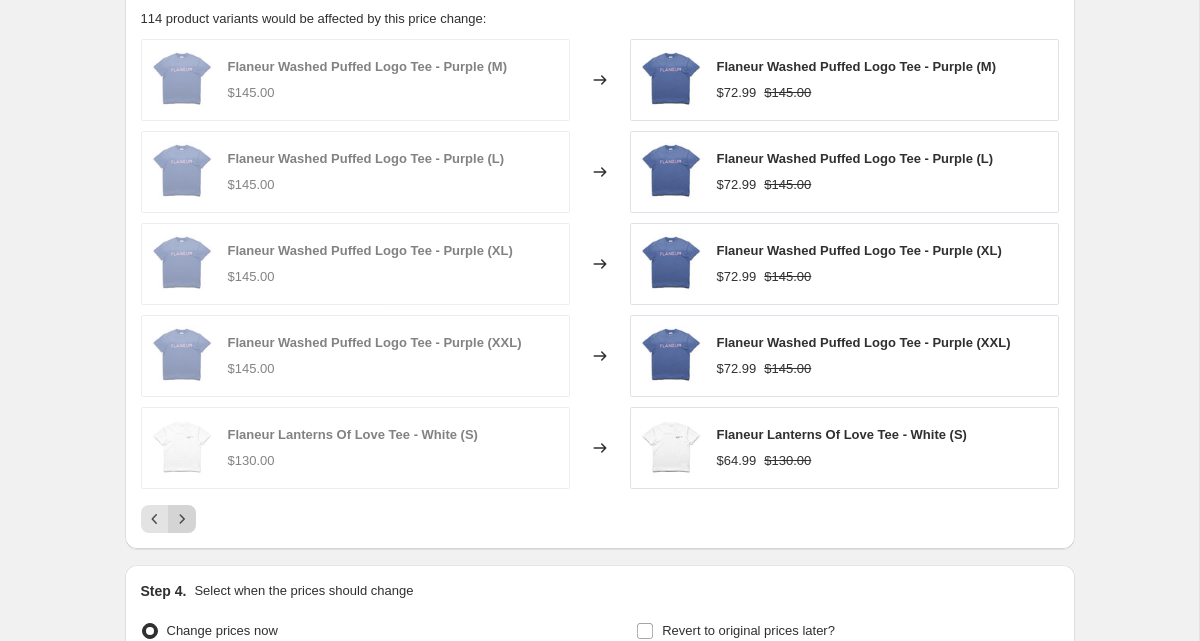 click at bounding box center [182, 519] 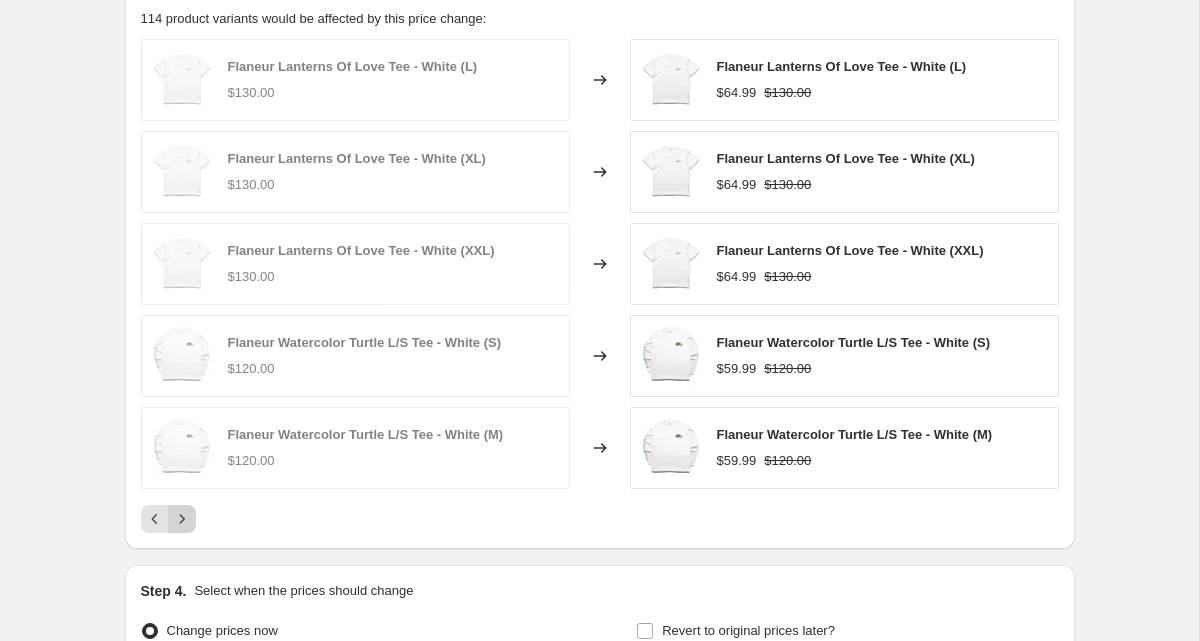 click at bounding box center [182, 519] 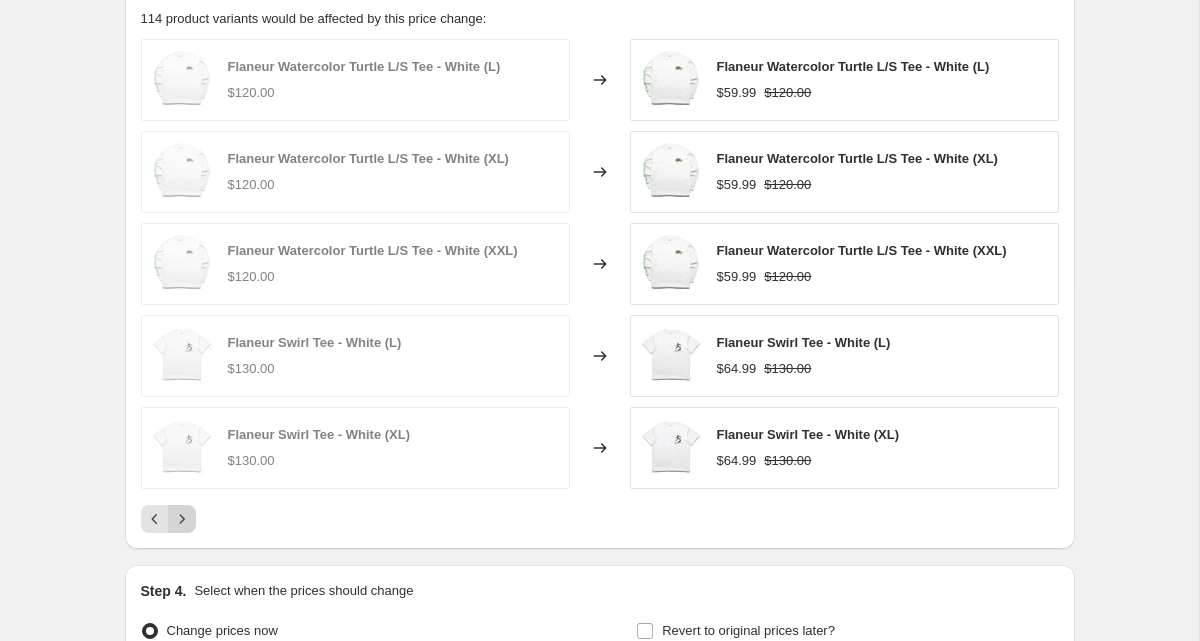 click at bounding box center (182, 519) 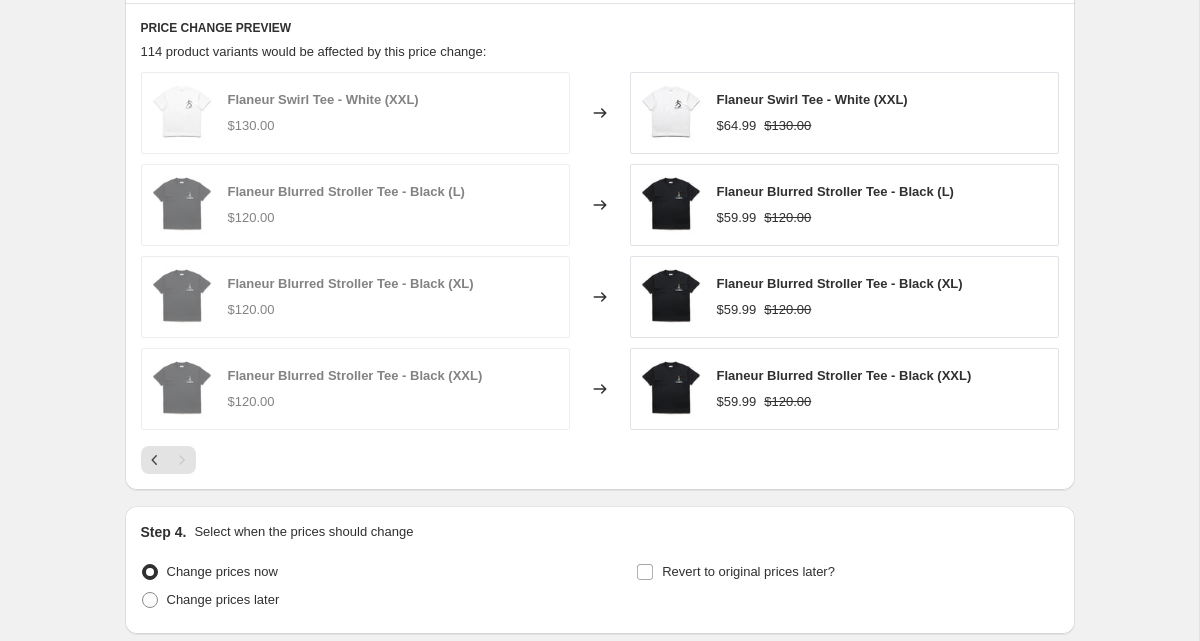 scroll, scrollTop: 1535, scrollLeft: 0, axis: vertical 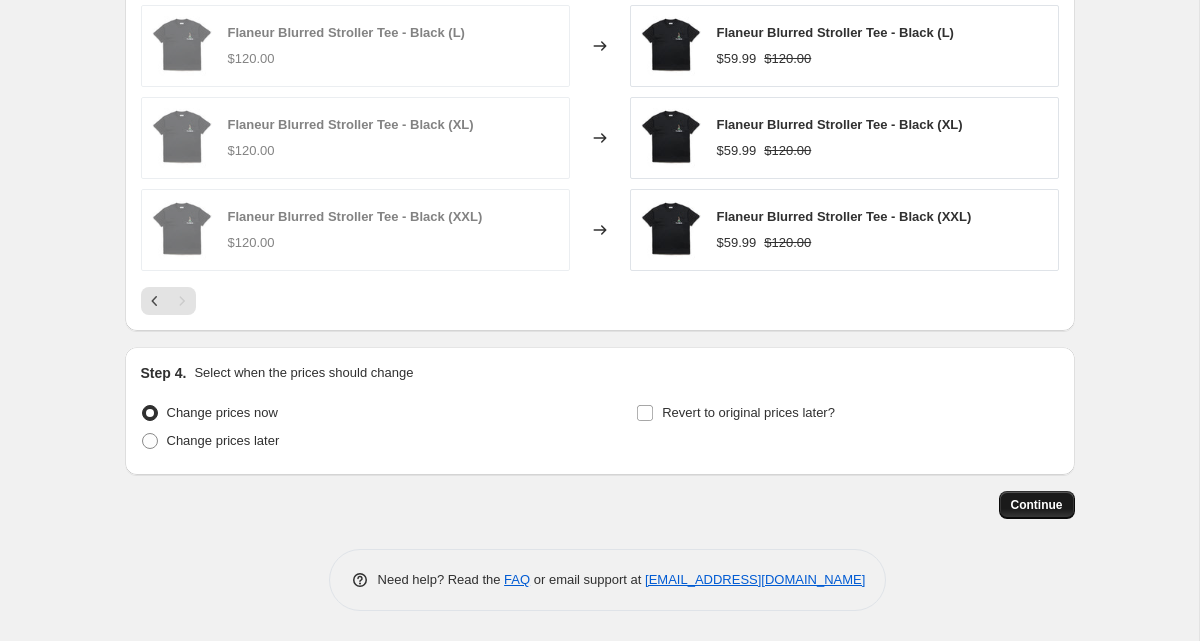 click on "Continue" at bounding box center [1037, 505] 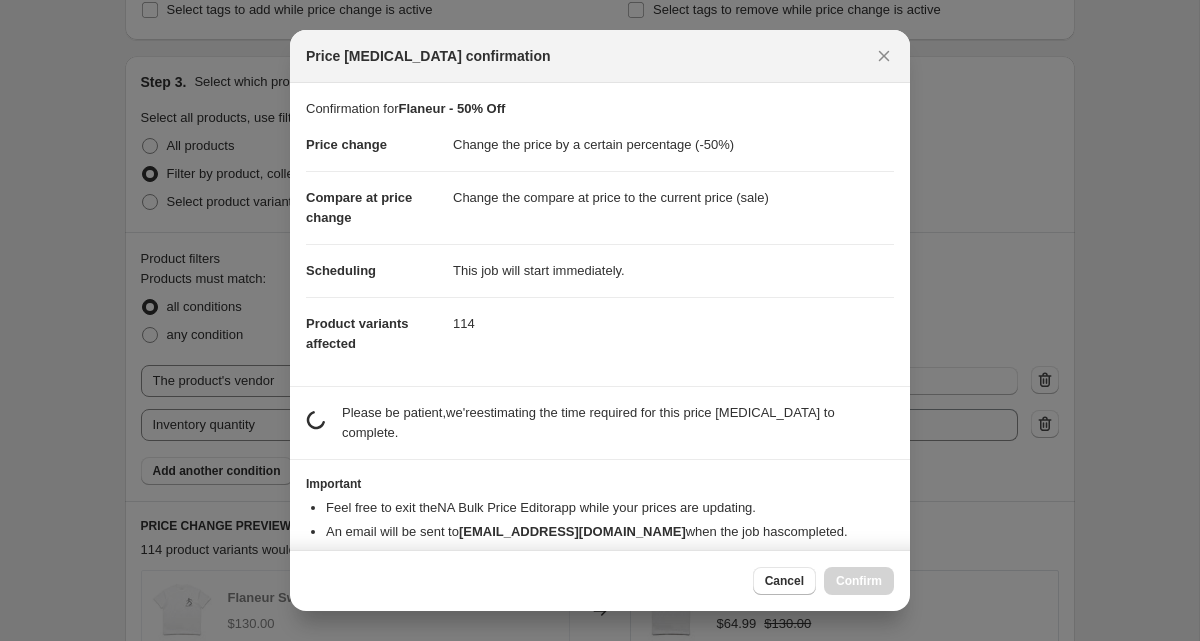 scroll, scrollTop: 0, scrollLeft: 0, axis: both 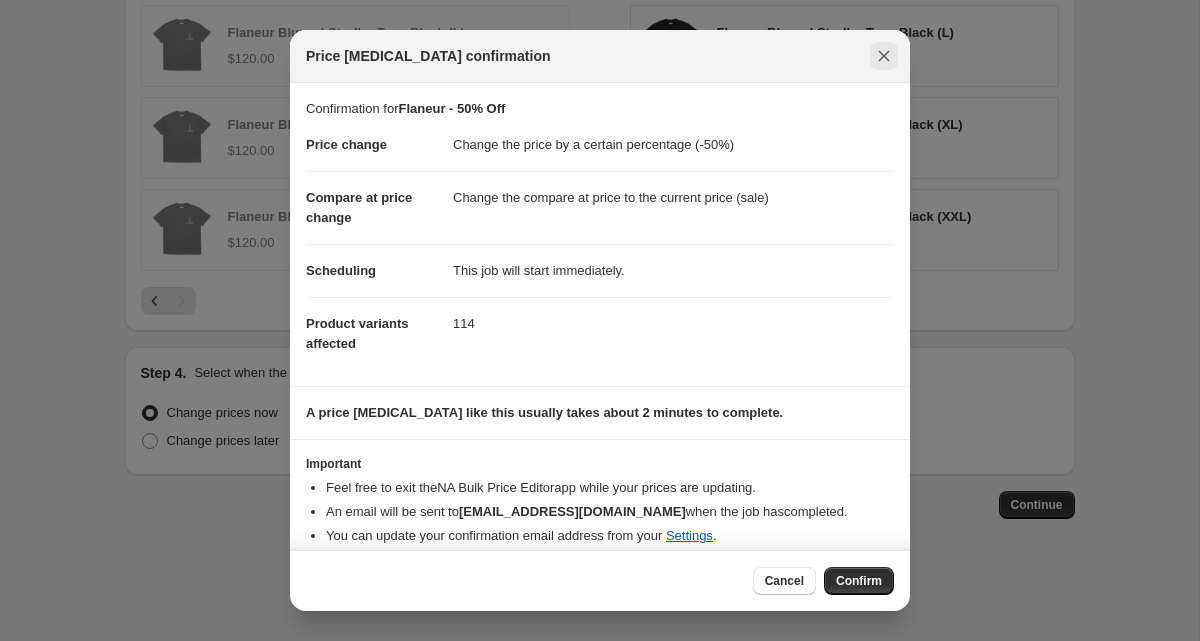 click at bounding box center [884, 56] 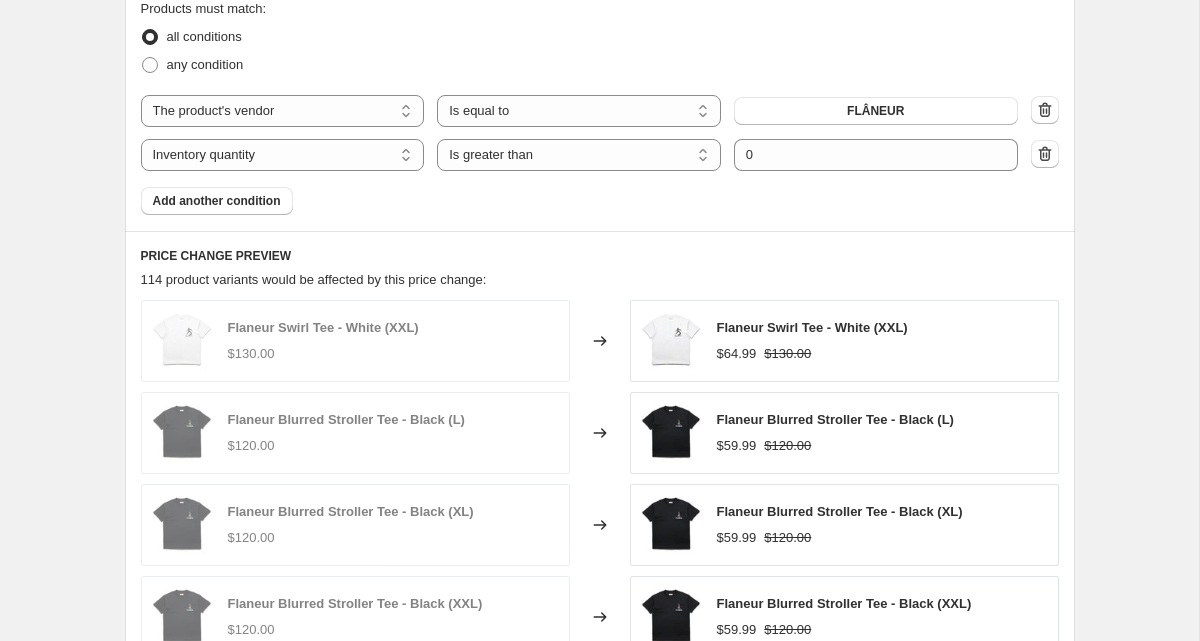 scroll, scrollTop: 1535, scrollLeft: 0, axis: vertical 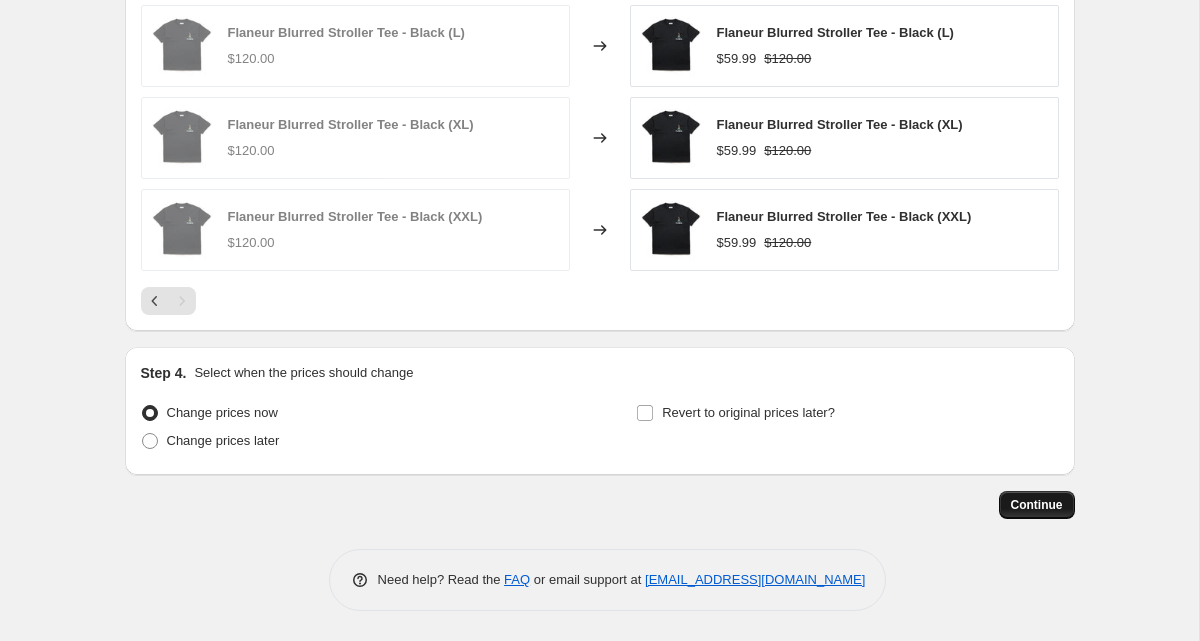 click on "Continue" at bounding box center [1037, 505] 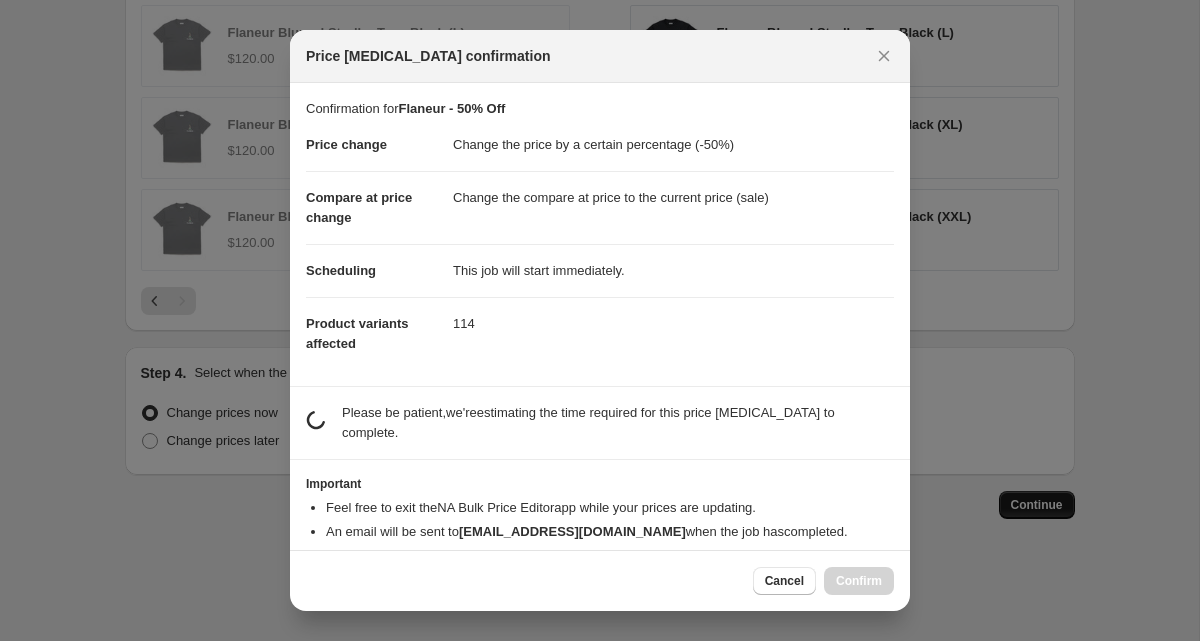 scroll, scrollTop: 0, scrollLeft: 0, axis: both 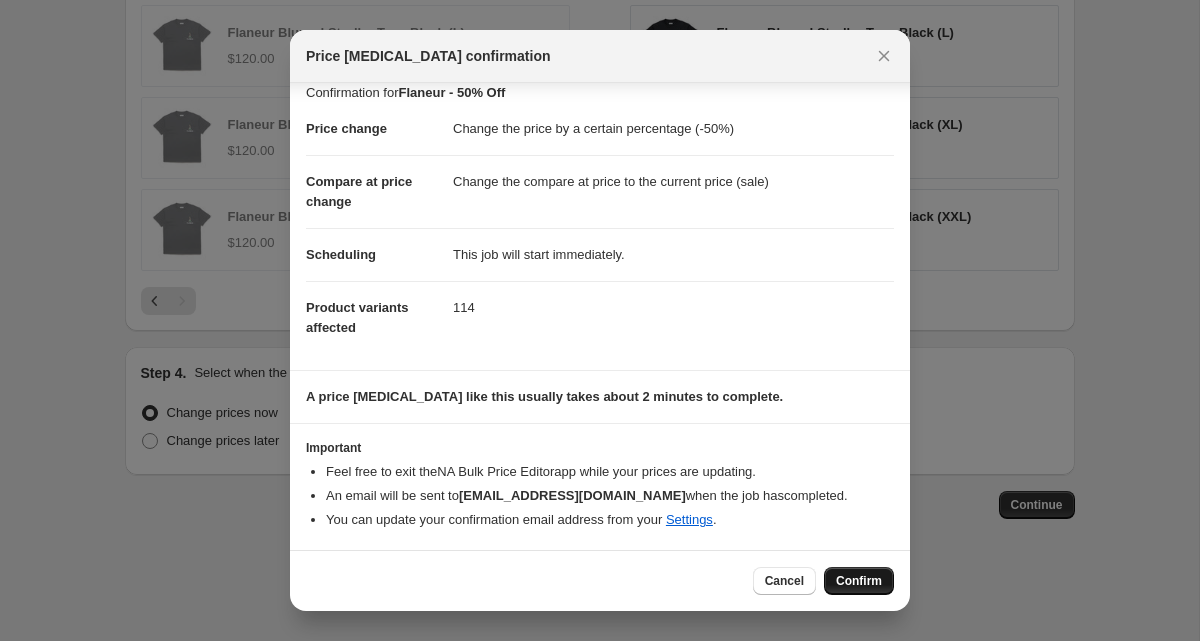 click on "Confirm" at bounding box center [859, 581] 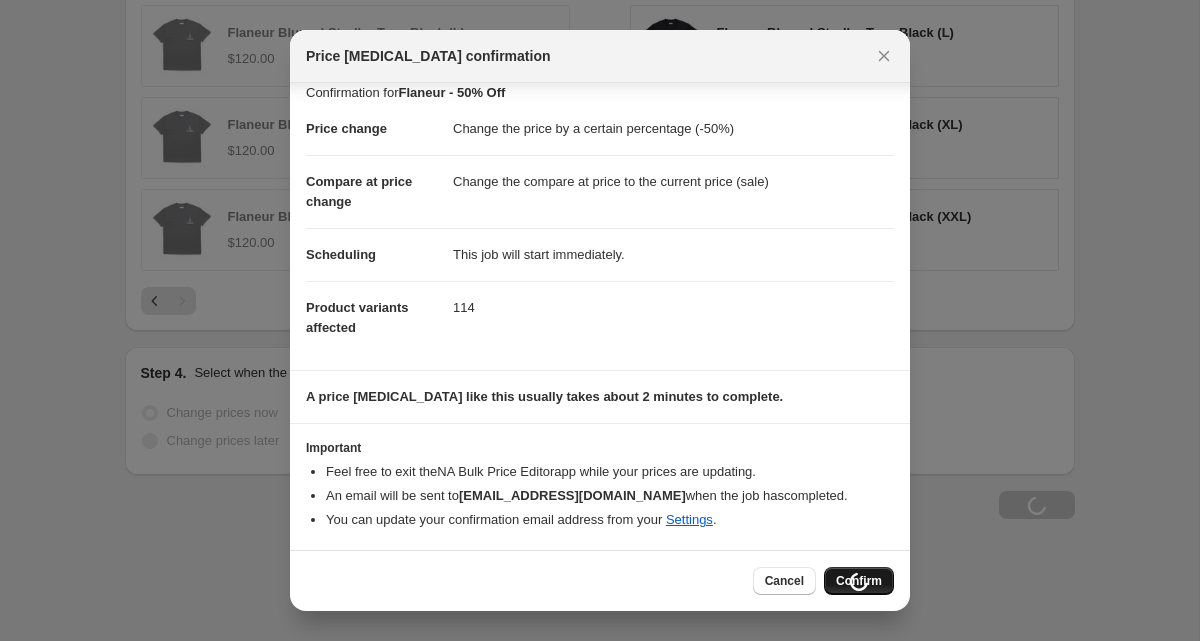 scroll, scrollTop: 1603, scrollLeft: 0, axis: vertical 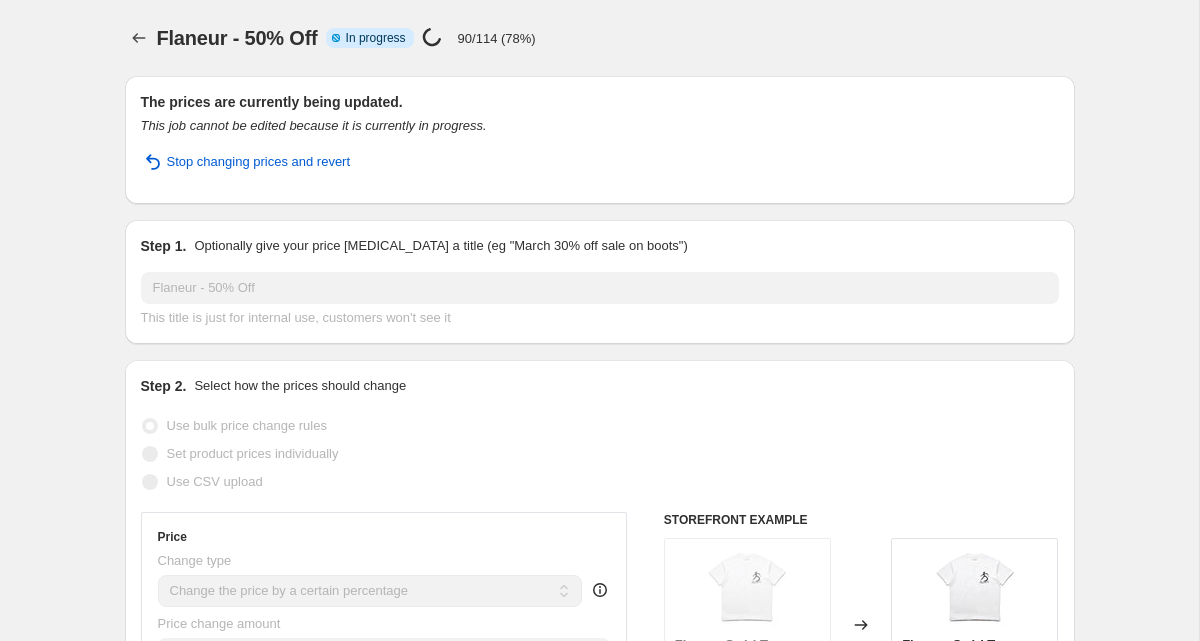select on "percentage" 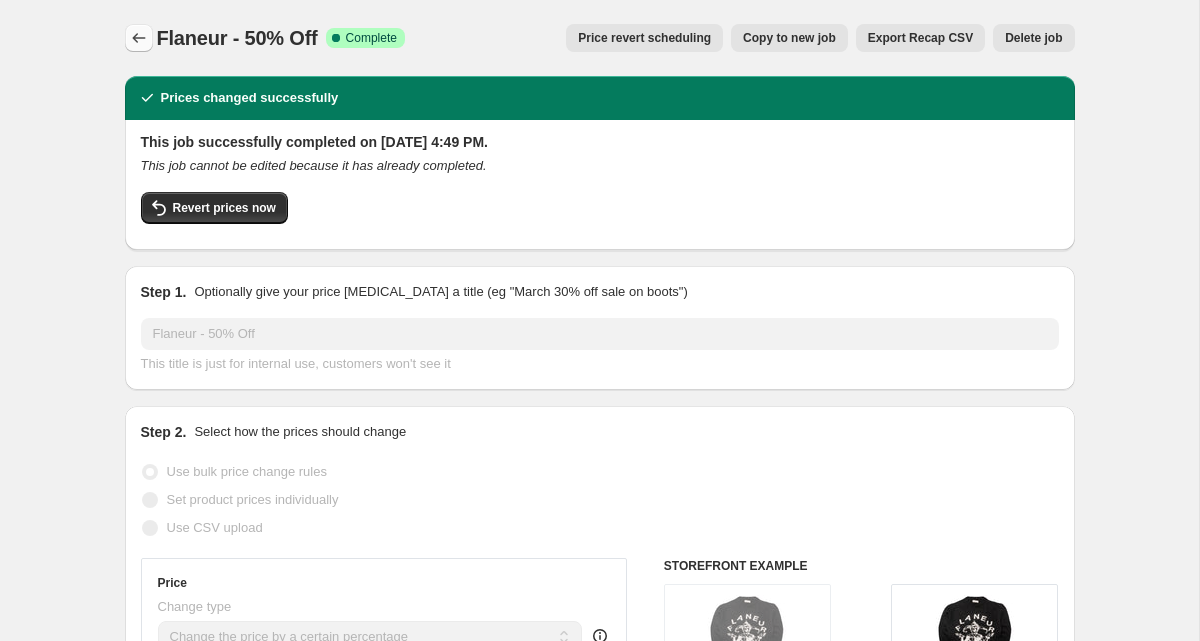 click 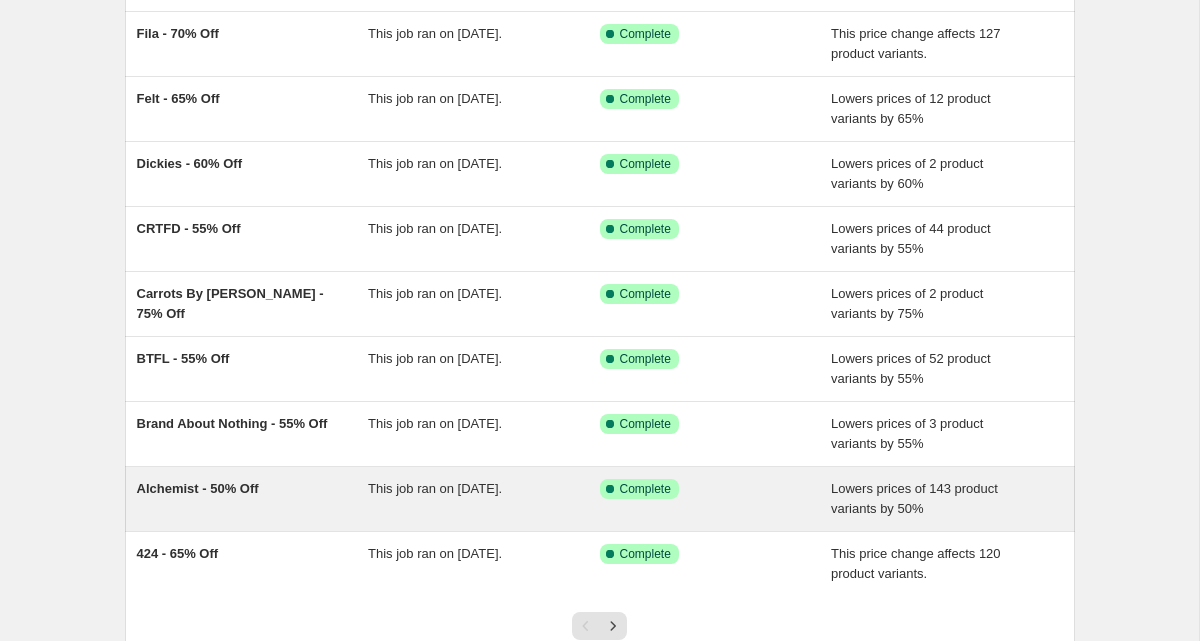 scroll, scrollTop: 301, scrollLeft: 0, axis: vertical 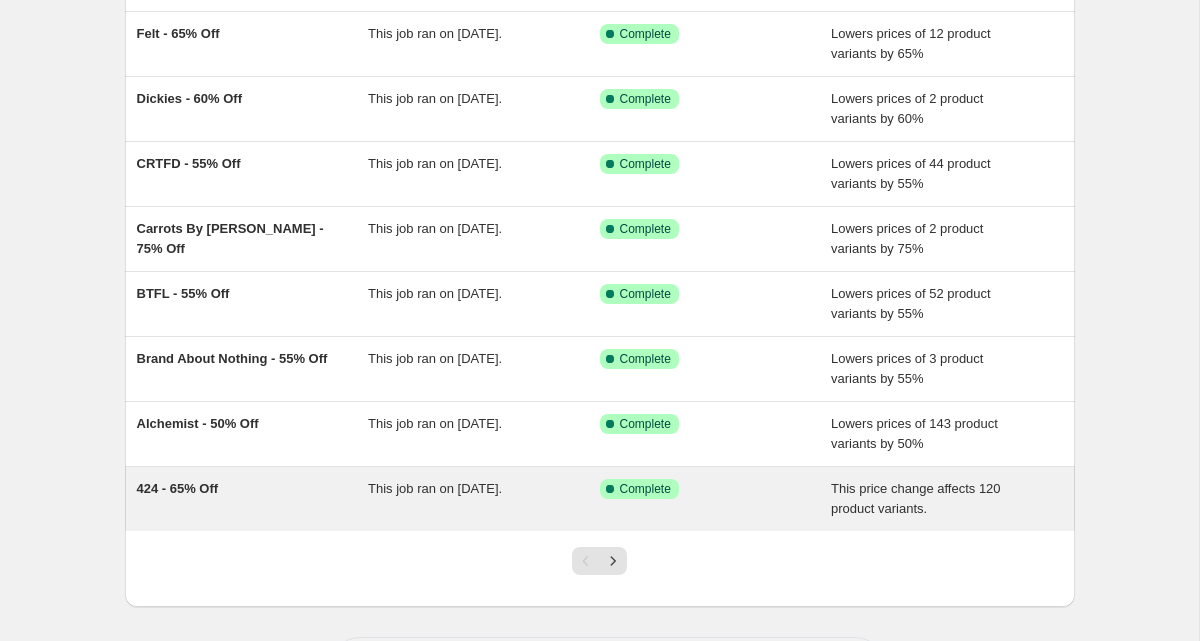 click on "424 - 65% Off" at bounding box center [178, 488] 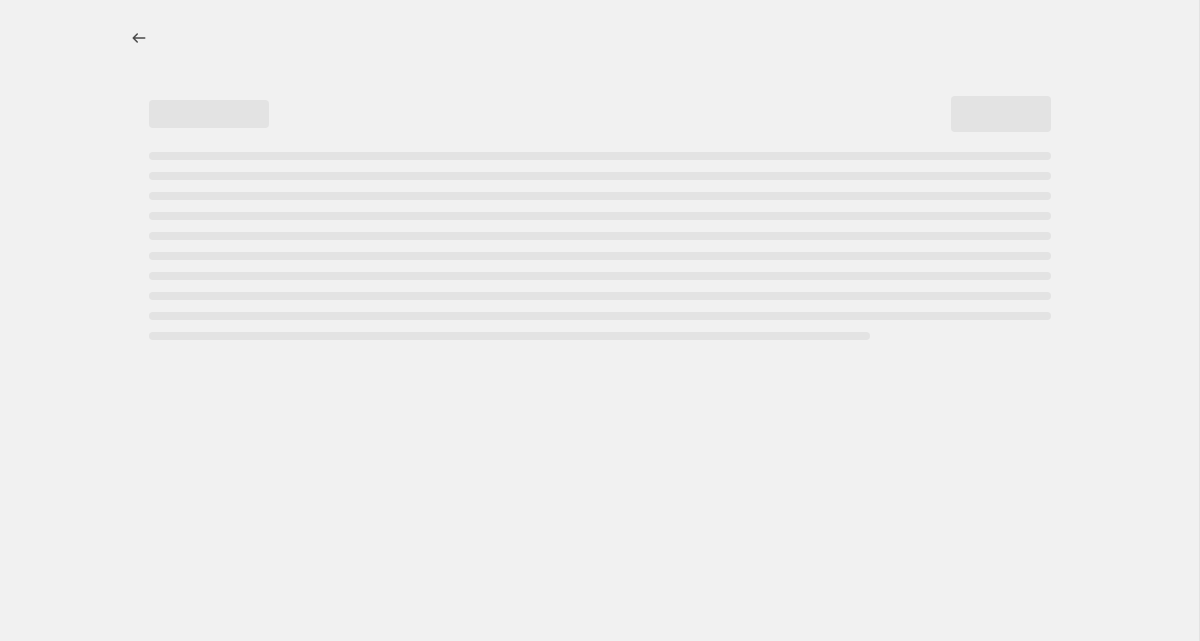 scroll, scrollTop: 0, scrollLeft: 0, axis: both 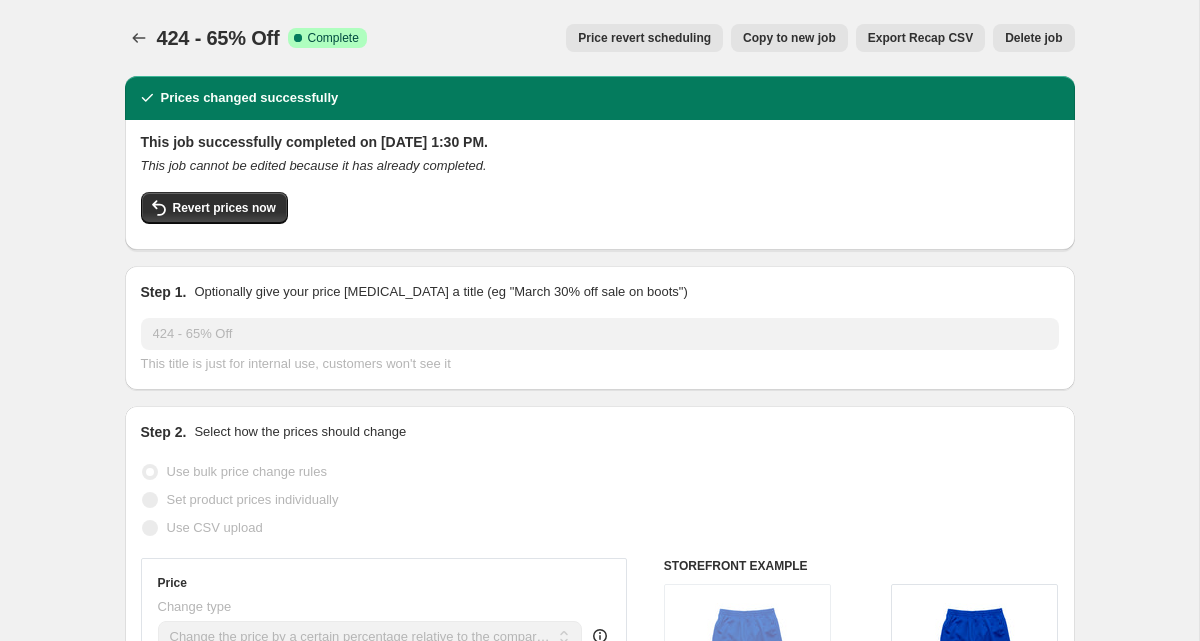 click on "Copy to new job" at bounding box center [789, 38] 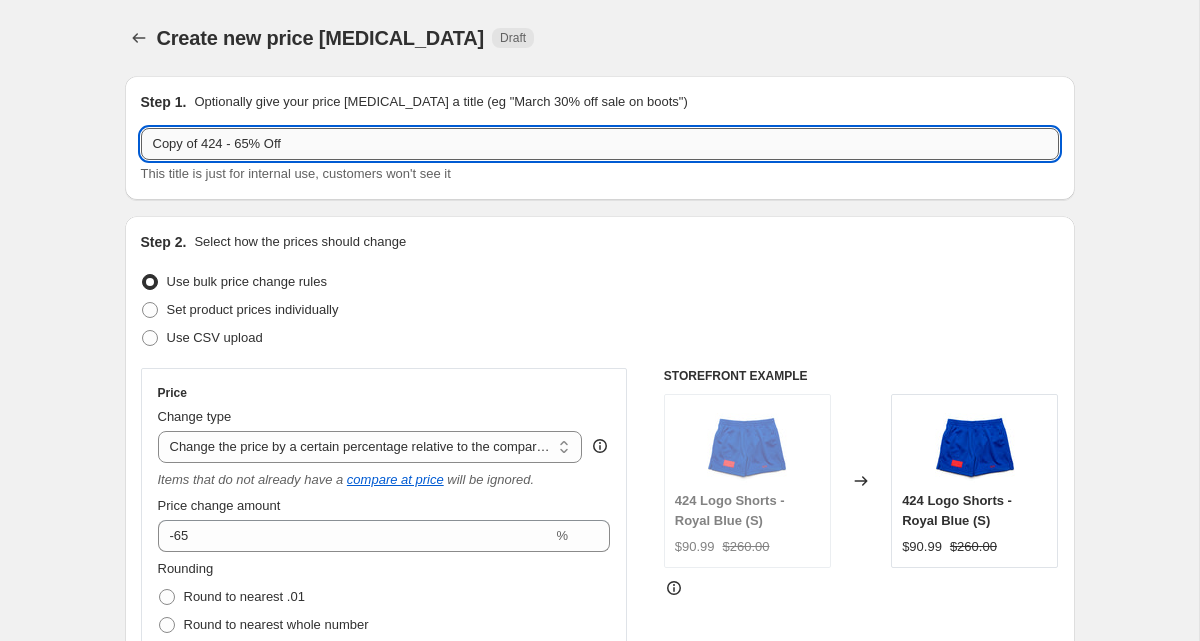 drag, startPoint x: 224, startPoint y: 140, endPoint x: 143, endPoint y: 144, distance: 81.09871 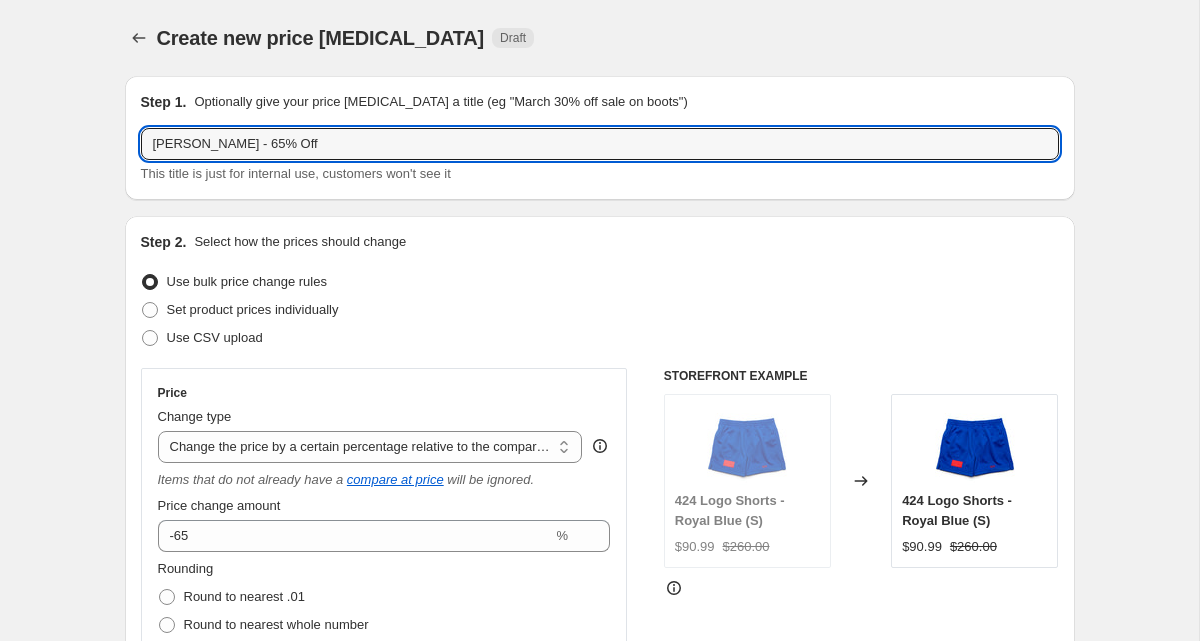 type on "[PERSON_NAME] - 65% Off" 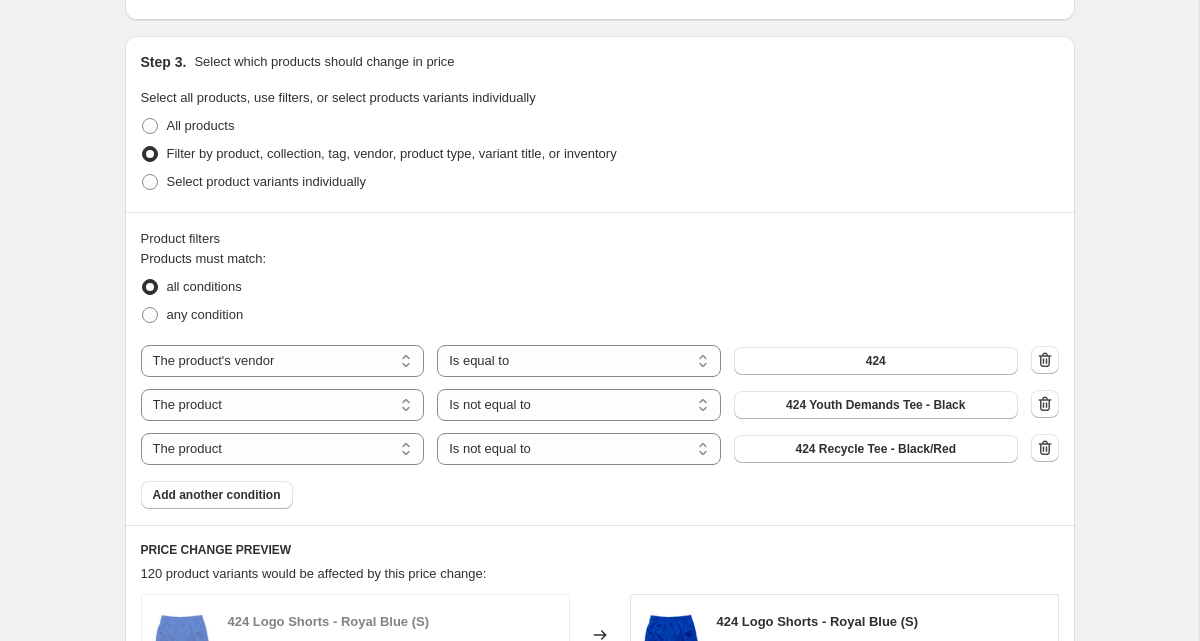 scroll, scrollTop: 943, scrollLeft: 0, axis: vertical 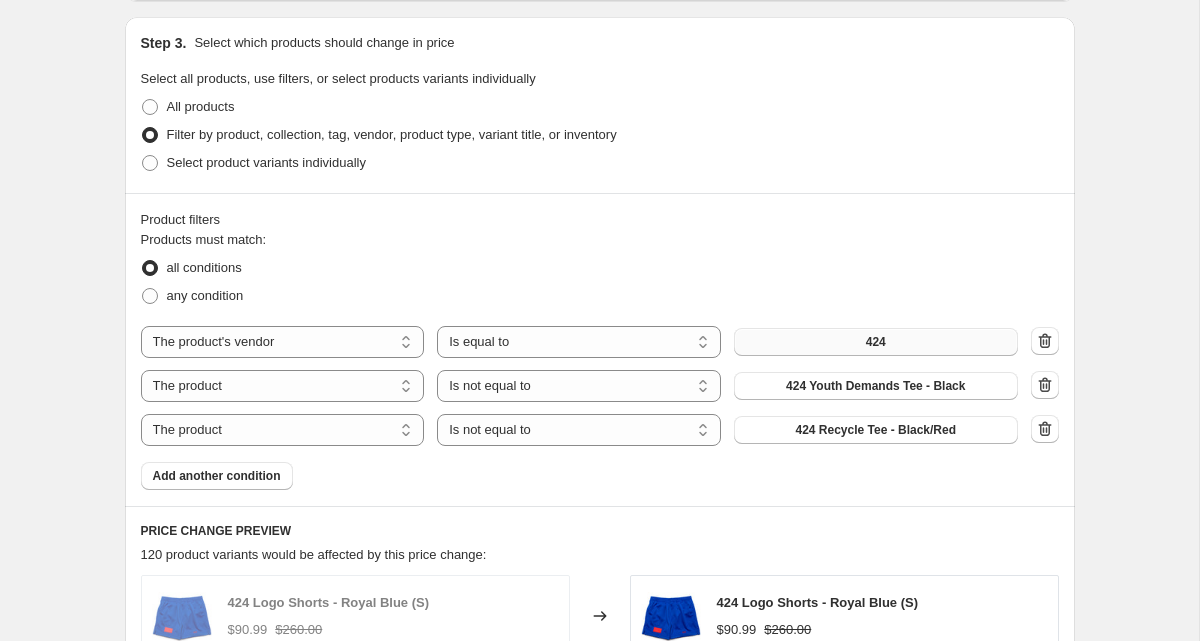 click on "424" at bounding box center [876, 342] 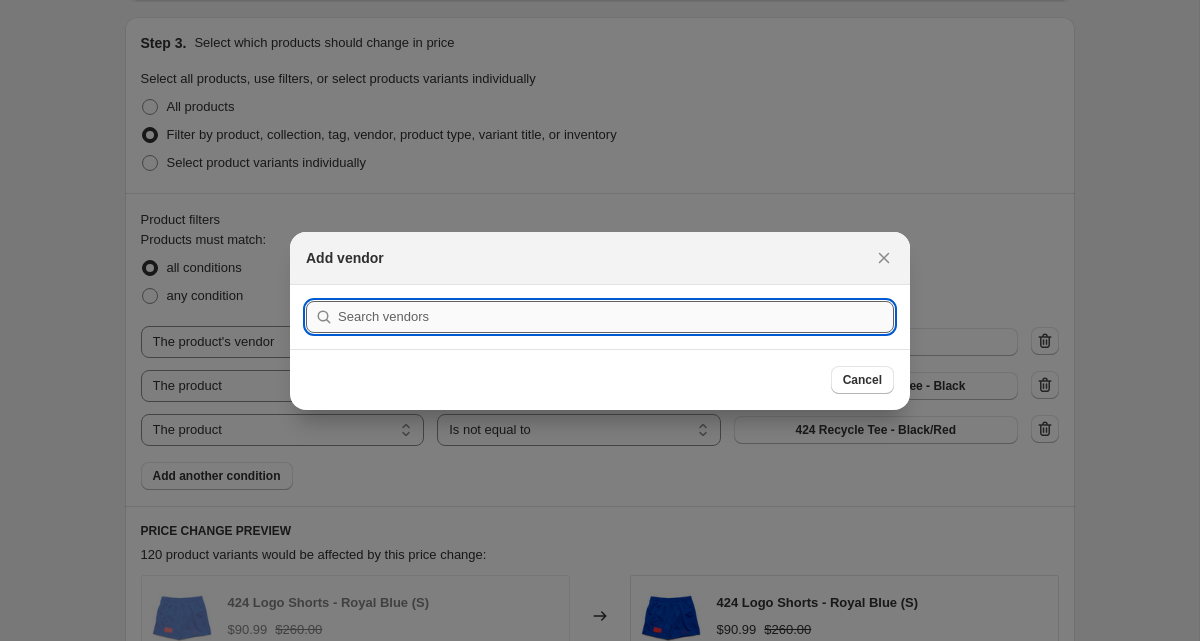 click at bounding box center [616, 317] 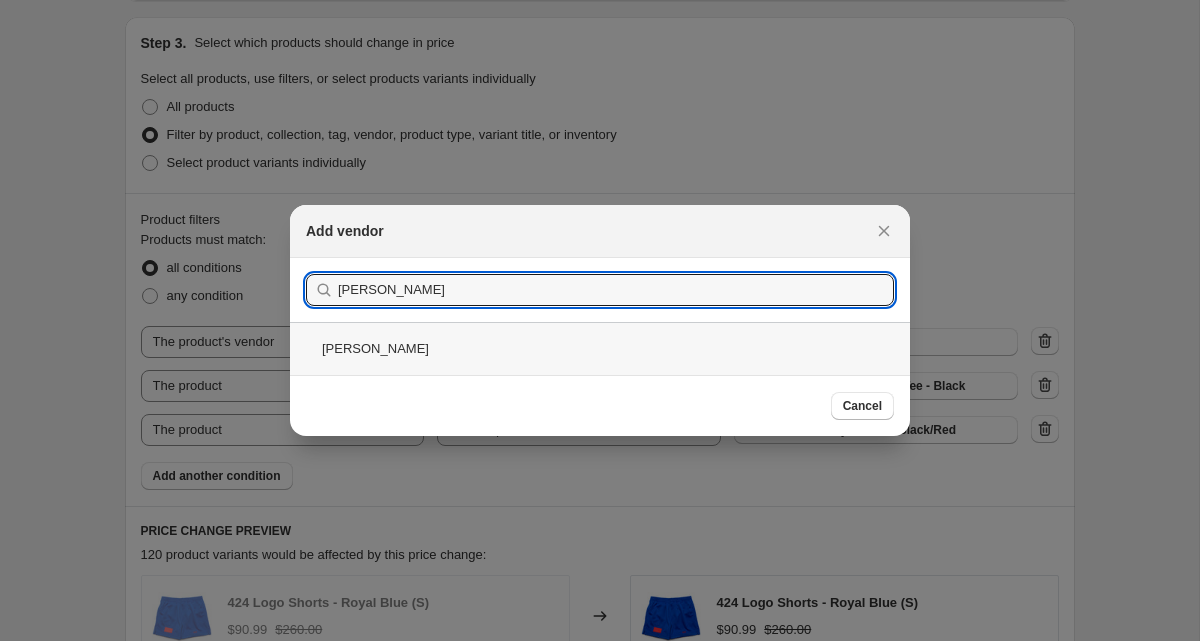 type on "[PERSON_NAME]" 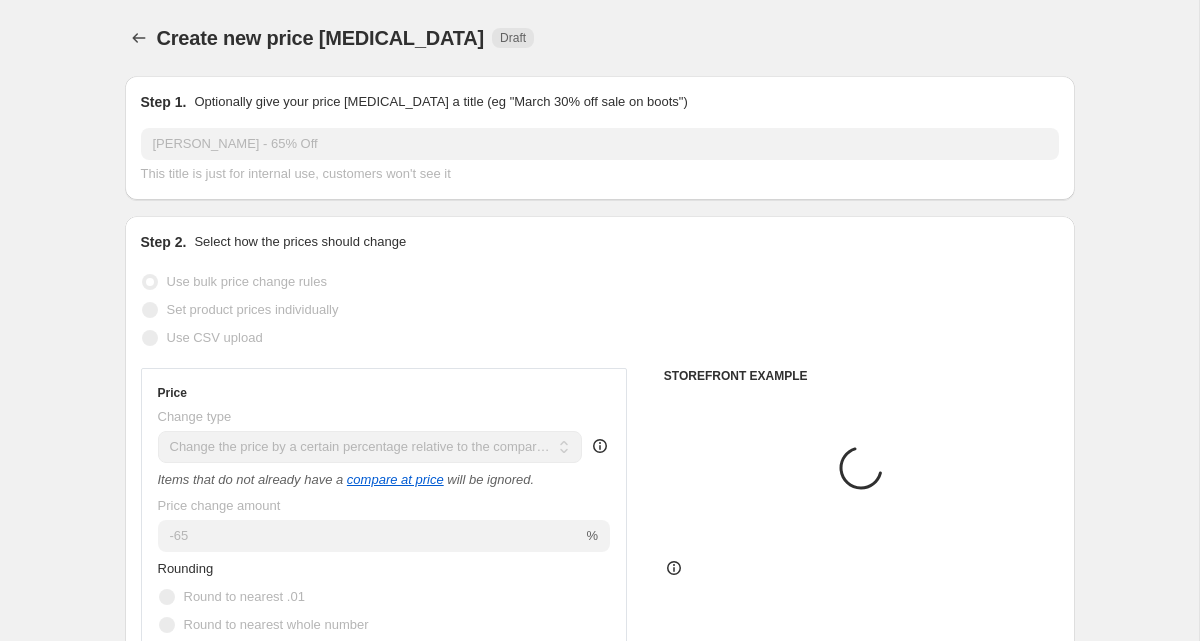 scroll, scrollTop: 943, scrollLeft: 0, axis: vertical 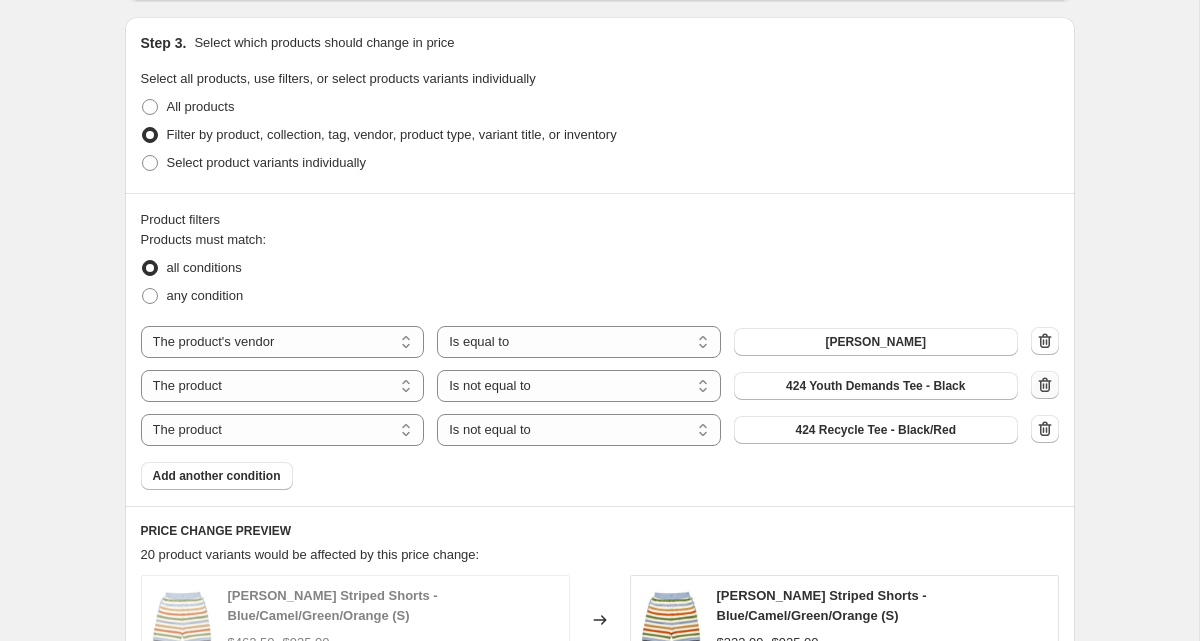 click 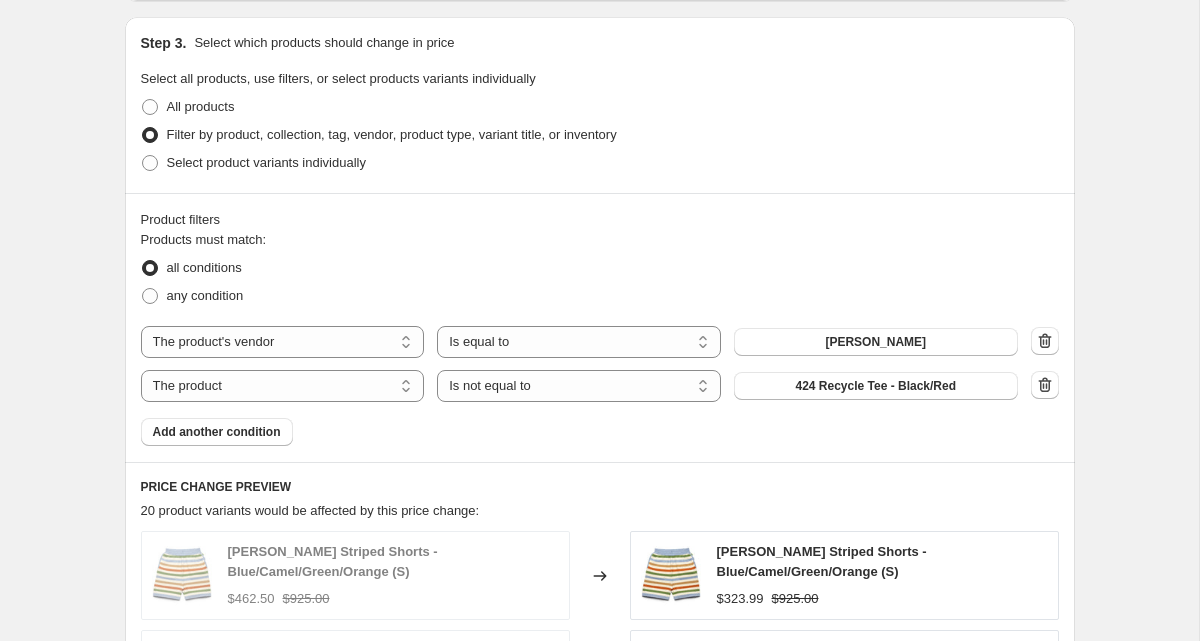 click 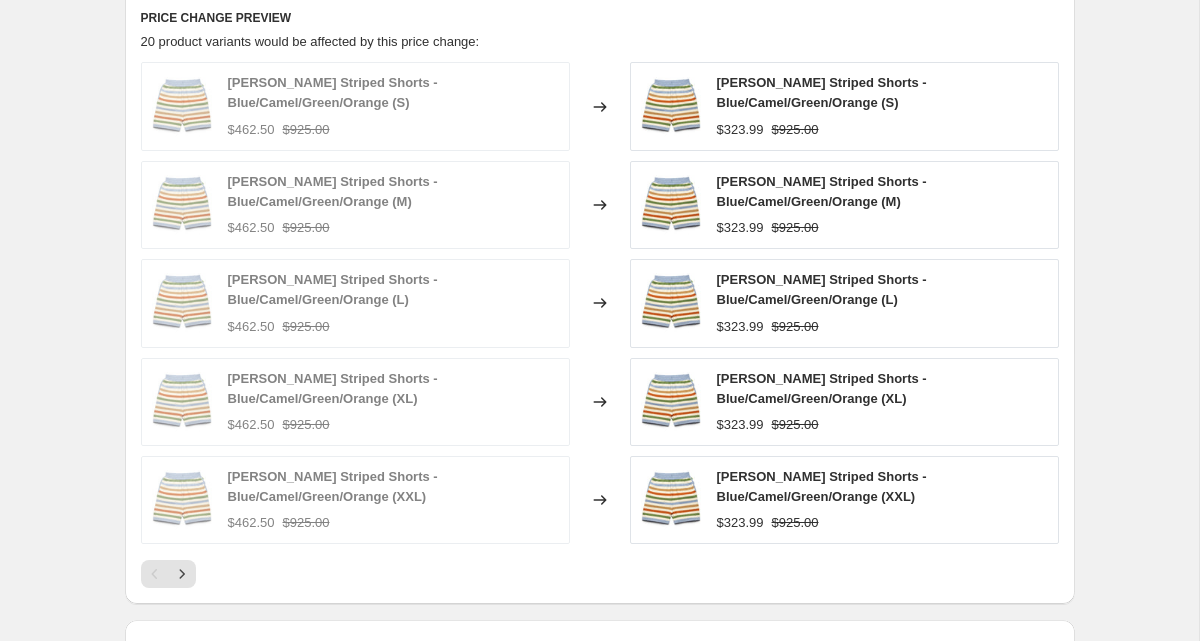 scroll, scrollTop: 1427, scrollLeft: 0, axis: vertical 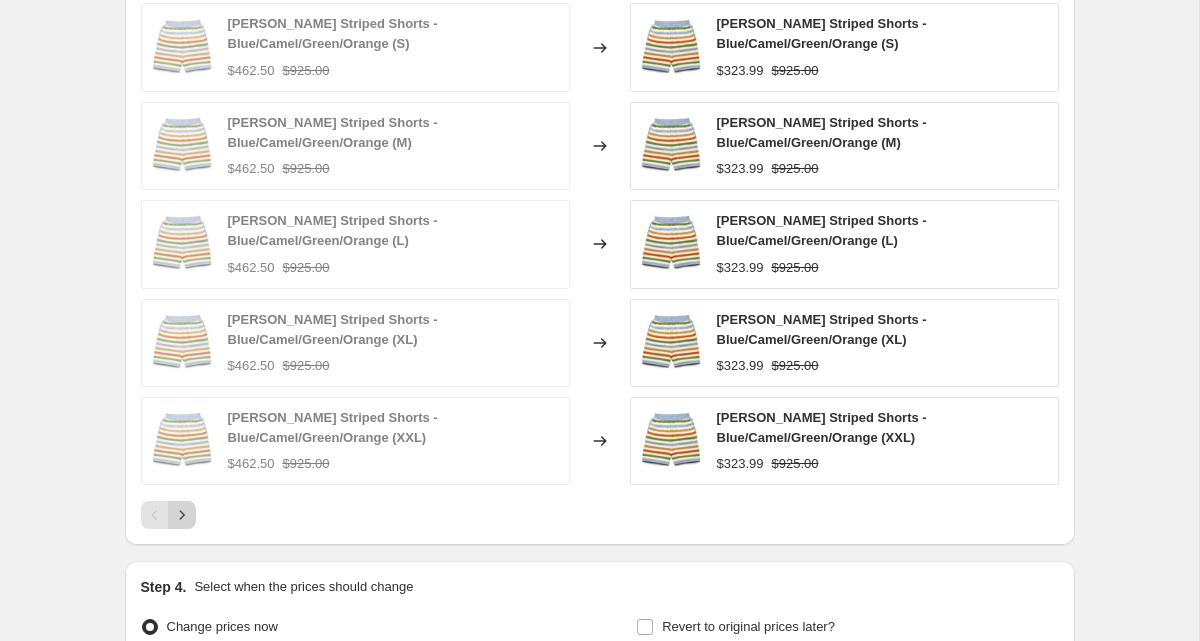 click 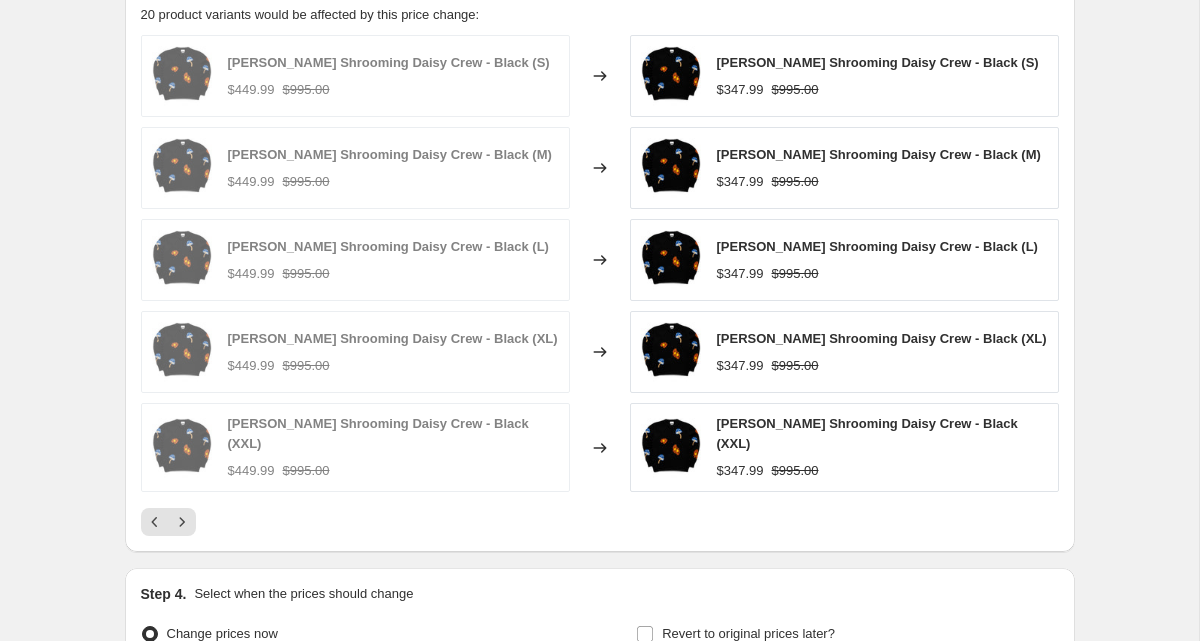 scroll, scrollTop: 1514, scrollLeft: 0, axis: vertical 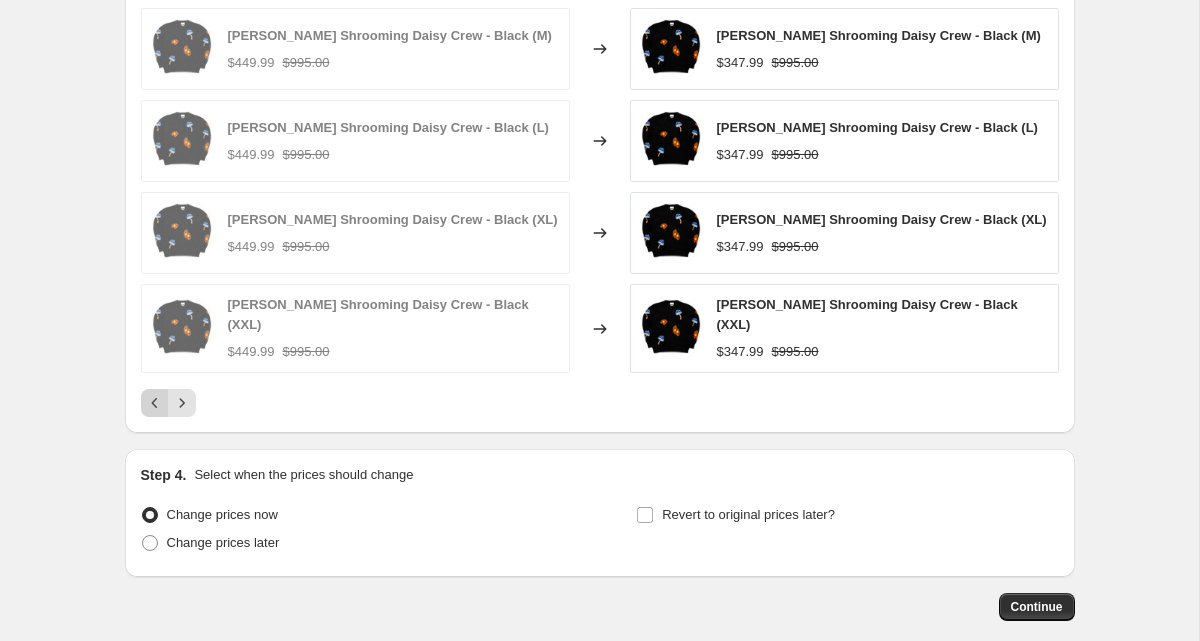 click 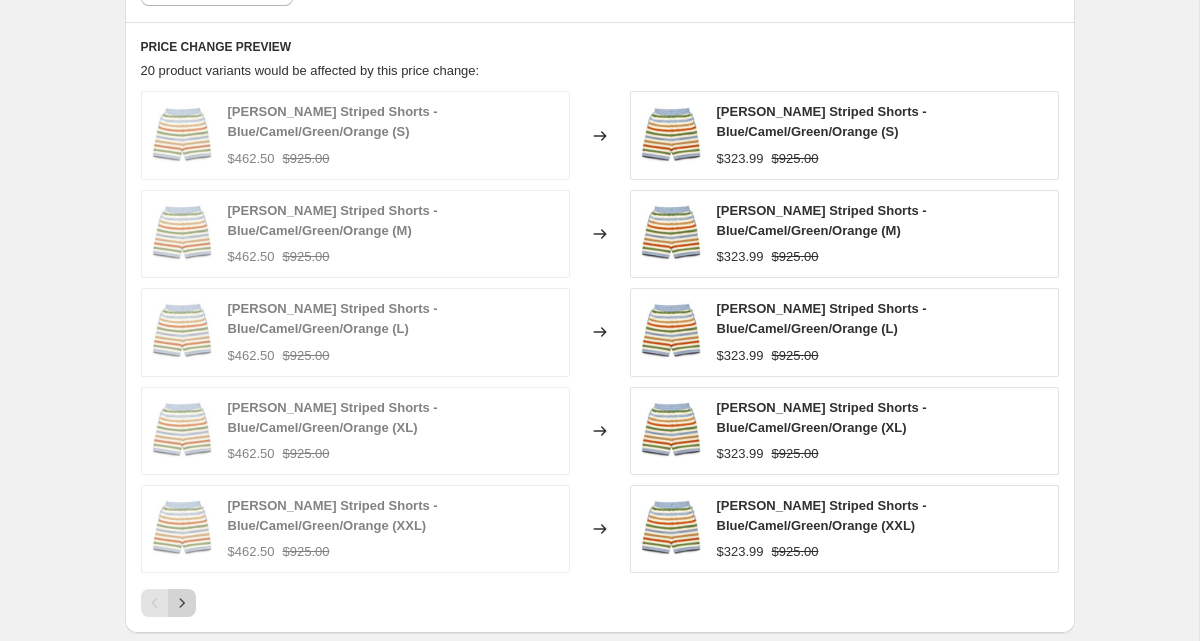 scroll, scrollTop: 1434, scrollLeft: 0, axis: vertical 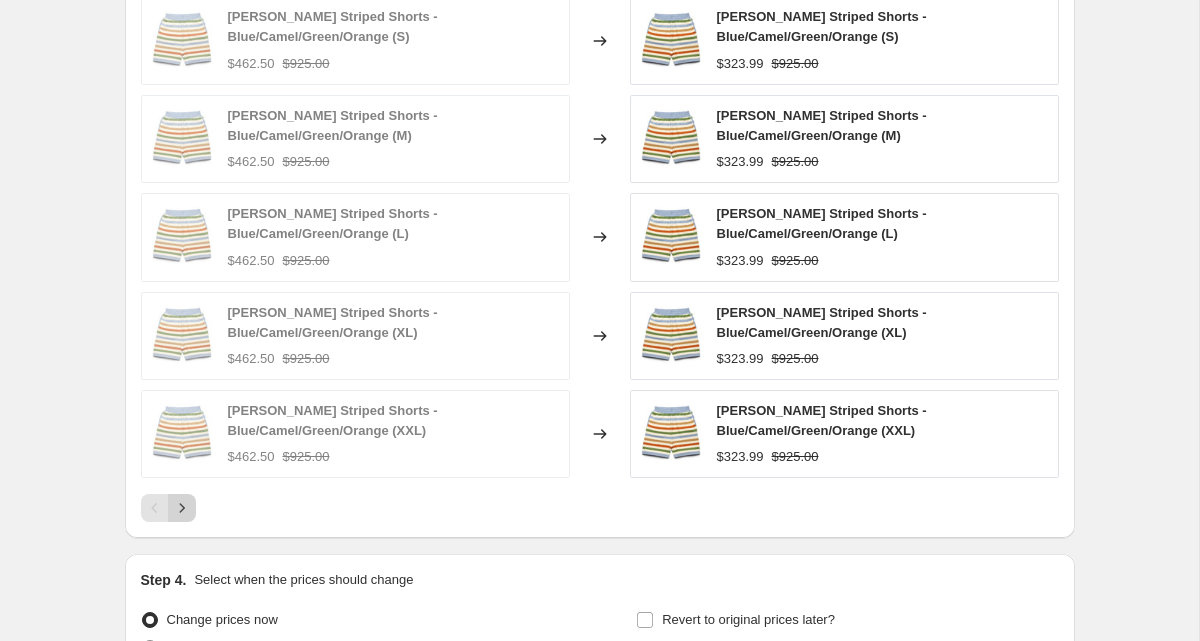 click 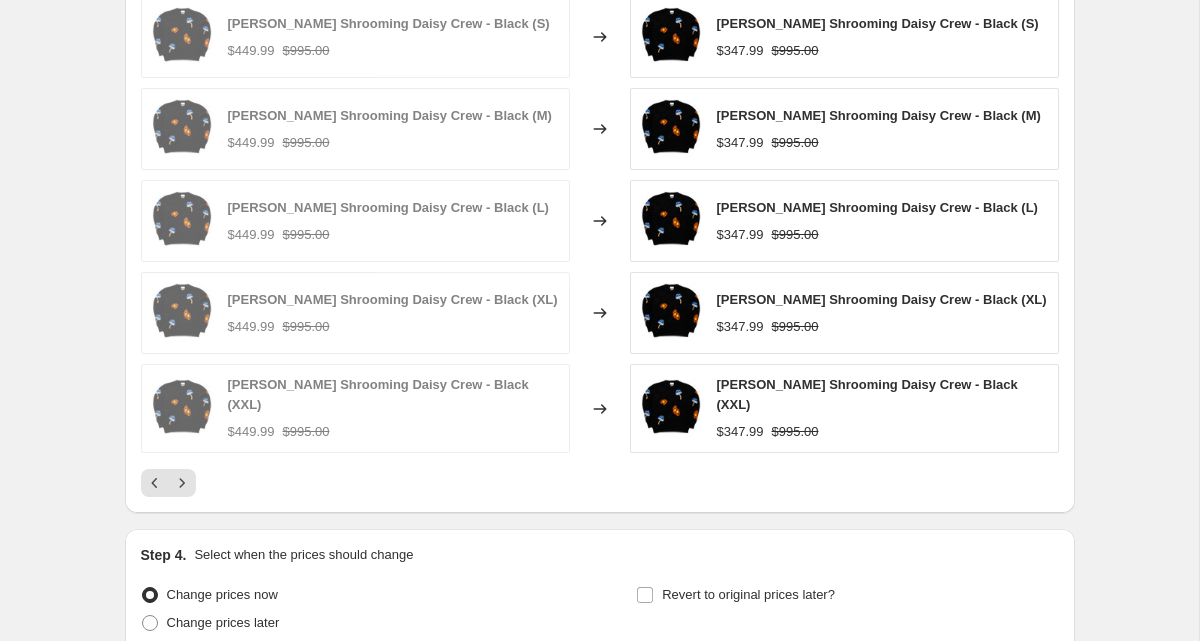 scroll, scrollTop: 1422, scrollLeft: 0, axis: vertical 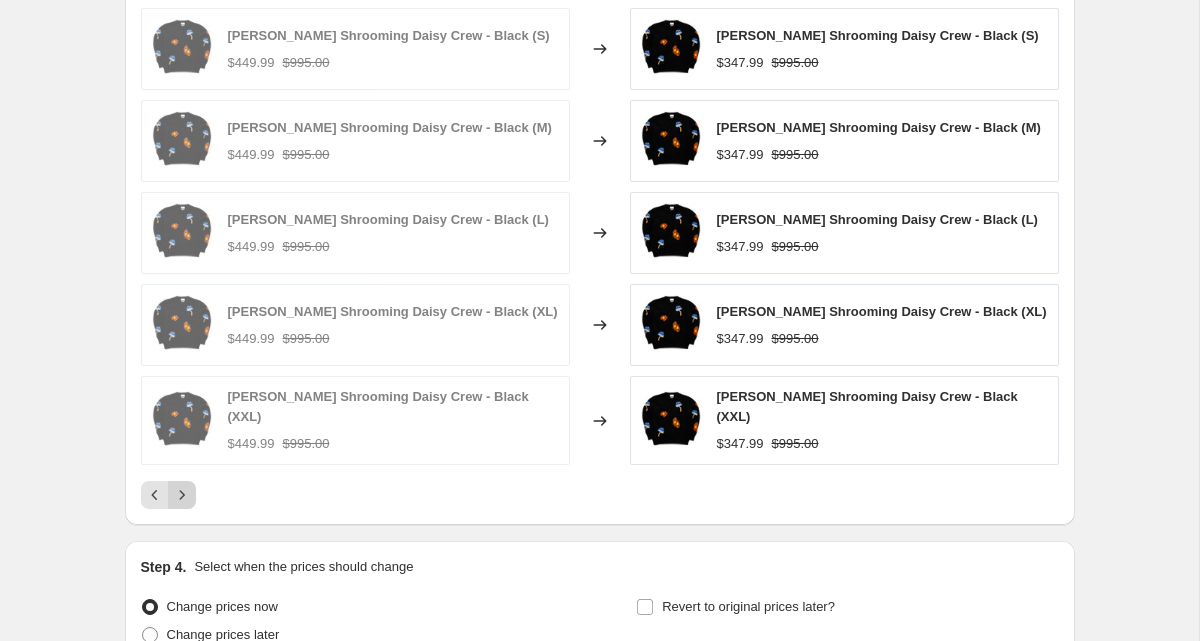 click at bounding box center (182, 495) 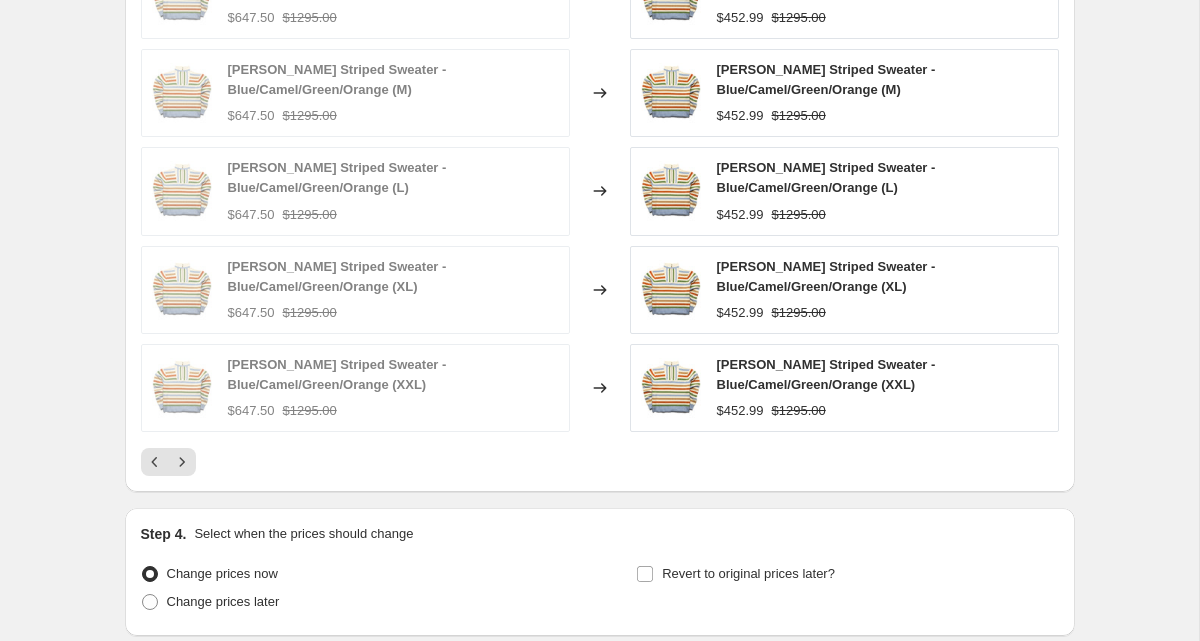 scroll, scrollTop: 1496, scrollLeft: 0, axis: vertical 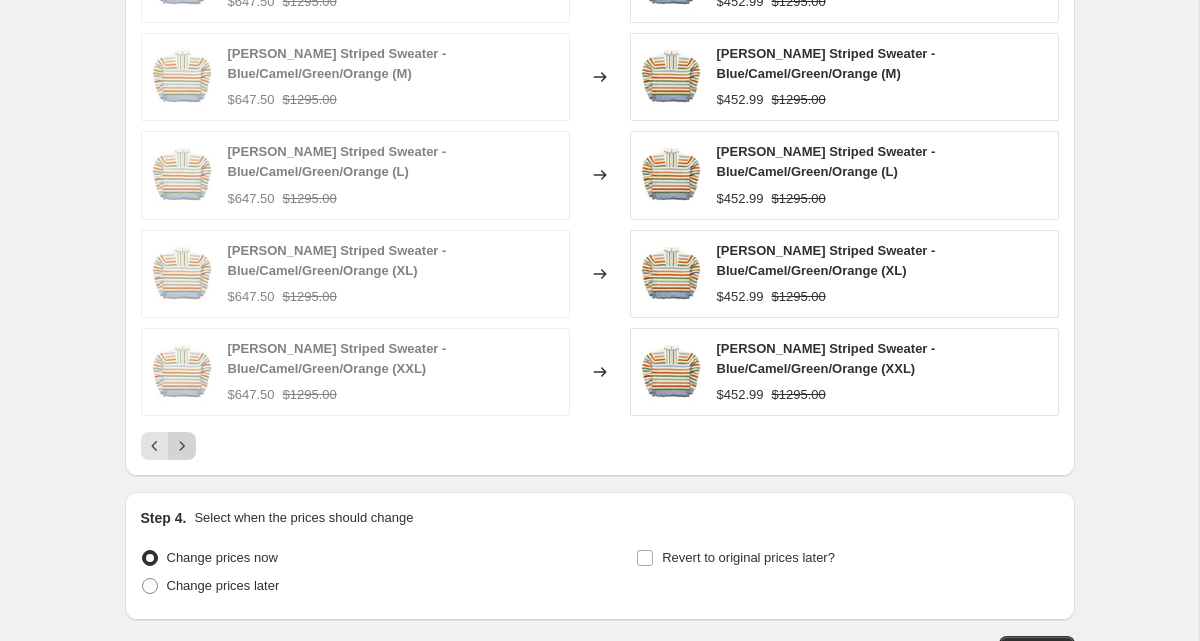 click at bounding box center (182, 446) 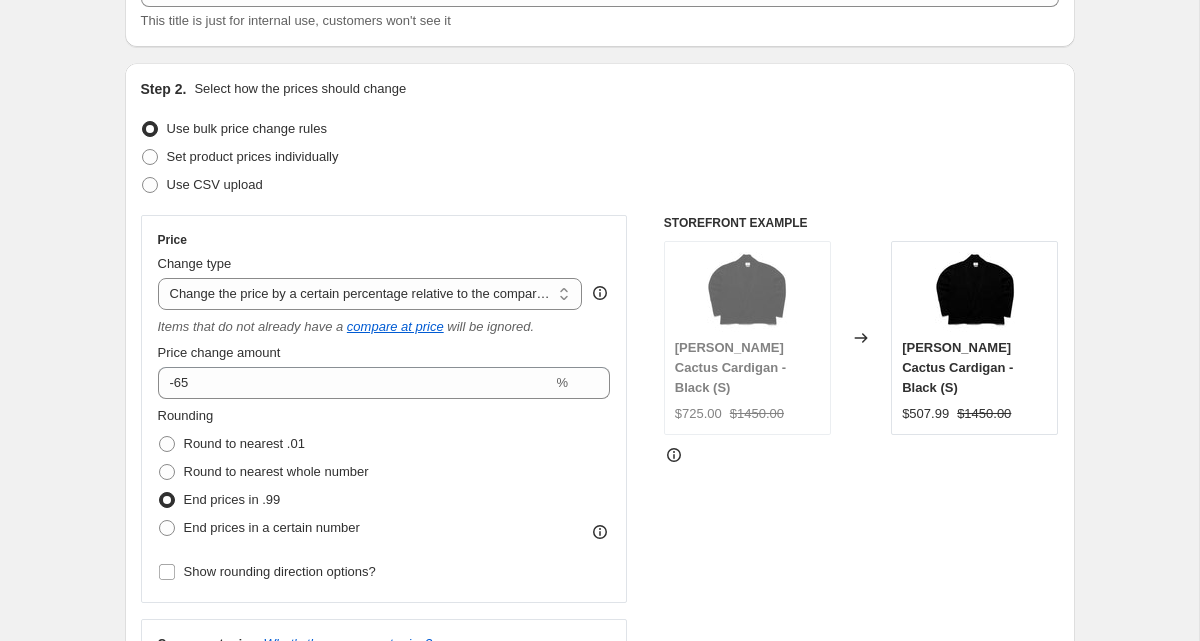 scroll, scrollTop: 150, scrollLeft: 0, axis: vertical 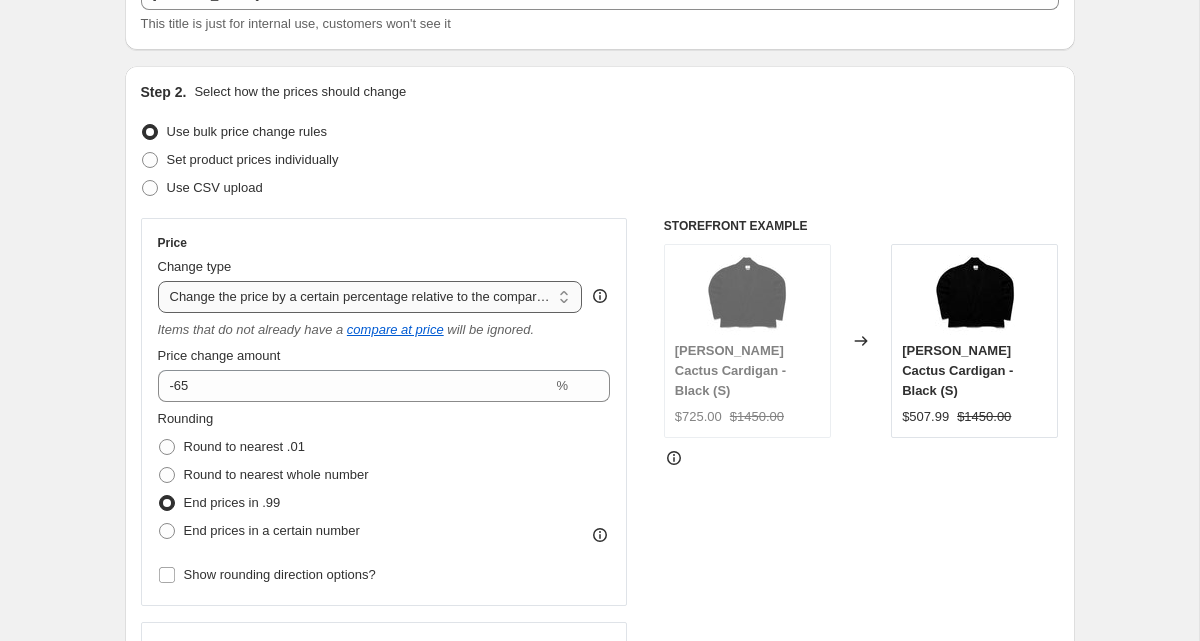 click on "Change the price to a certain amount Change the price by a certain amount Change the price by a certain percentage Change the price to the current compare at price (price before sale) Change the price by a certain amount relative to the compare at price Change the price by a certain percentage relative to the compare at price Don't change the price Change the price by a certain percentage relative to the cost per item Change price to certain cost margin" at bounding box center (370, 297) 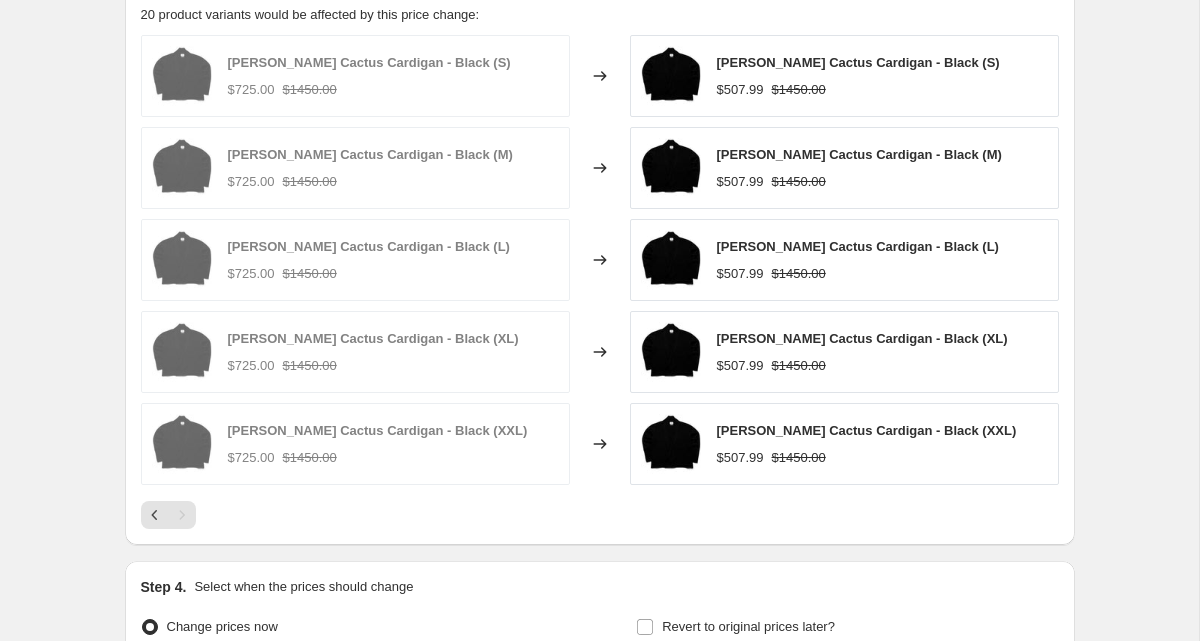 scroll, scrollTop: 1609, scrollLeft: 0, axis: vertical 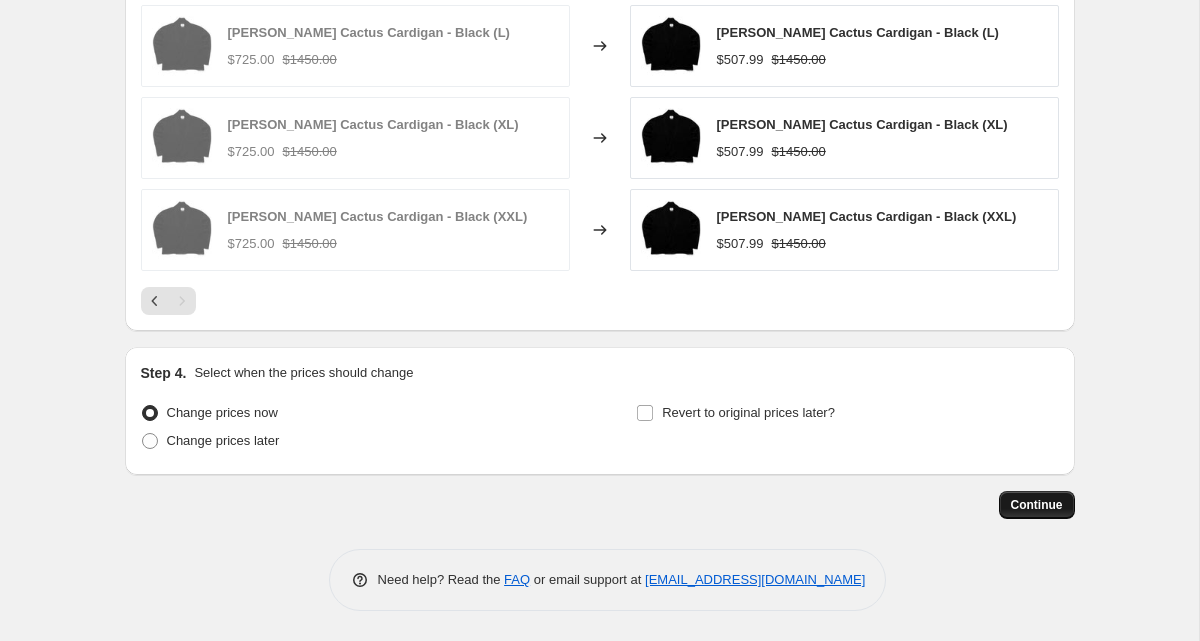 click on "Continue" at bounding box center [1037, 505] 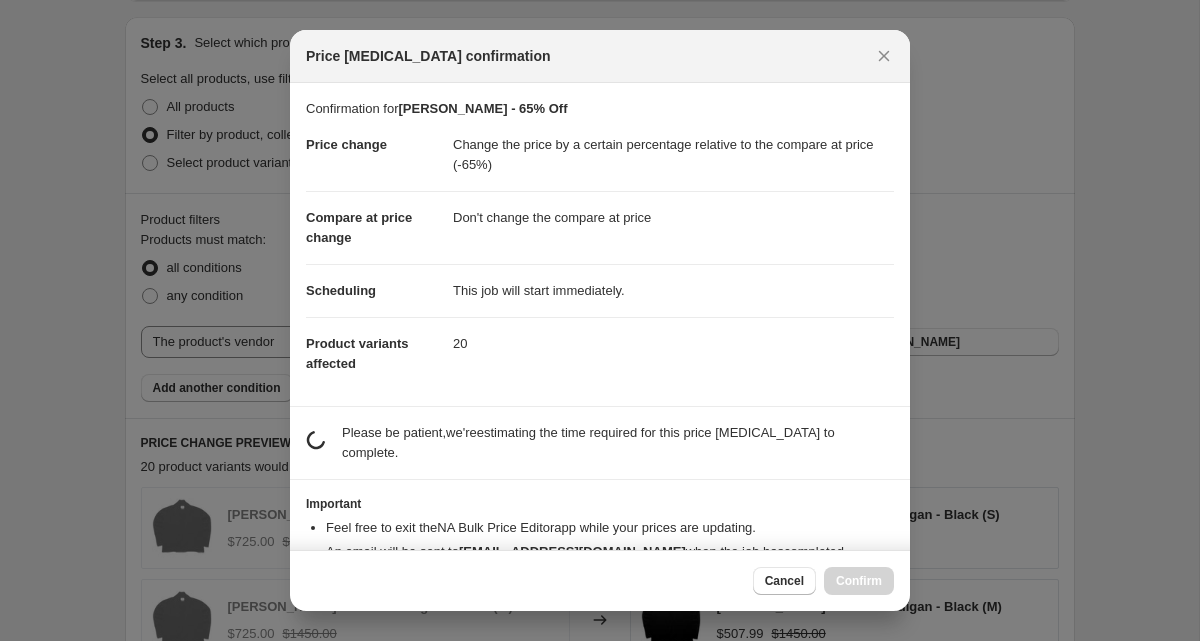 scroll, scrollTop: 1609, scrollLeft: 0, axis: vertical 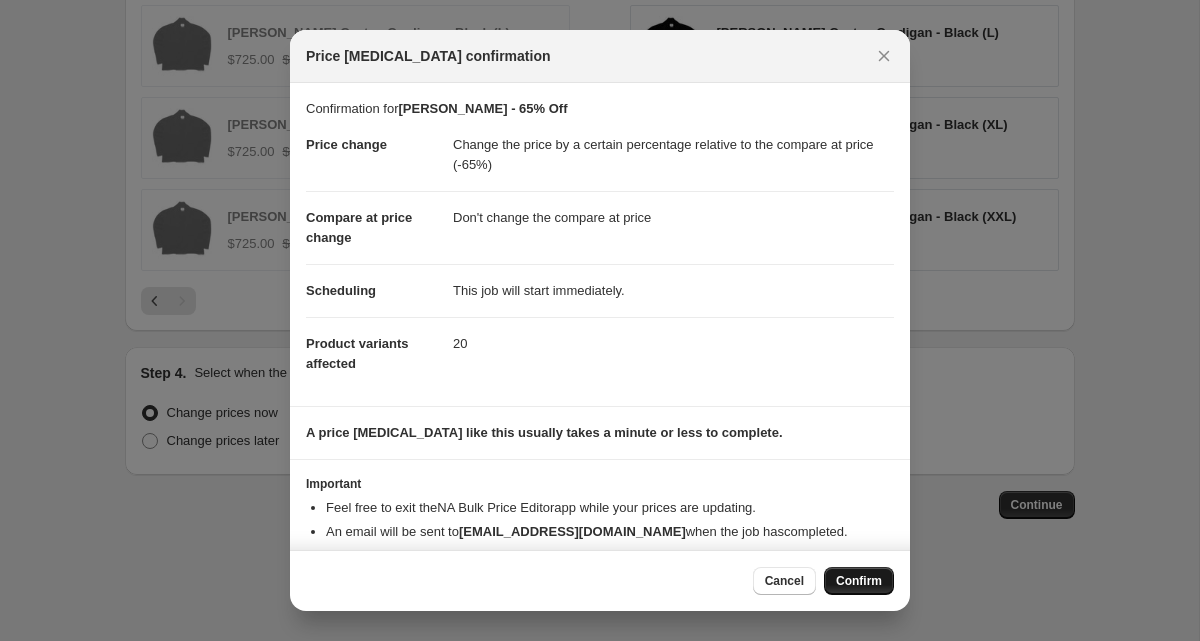 click on "Confirm" at bounding box center (859, 581) 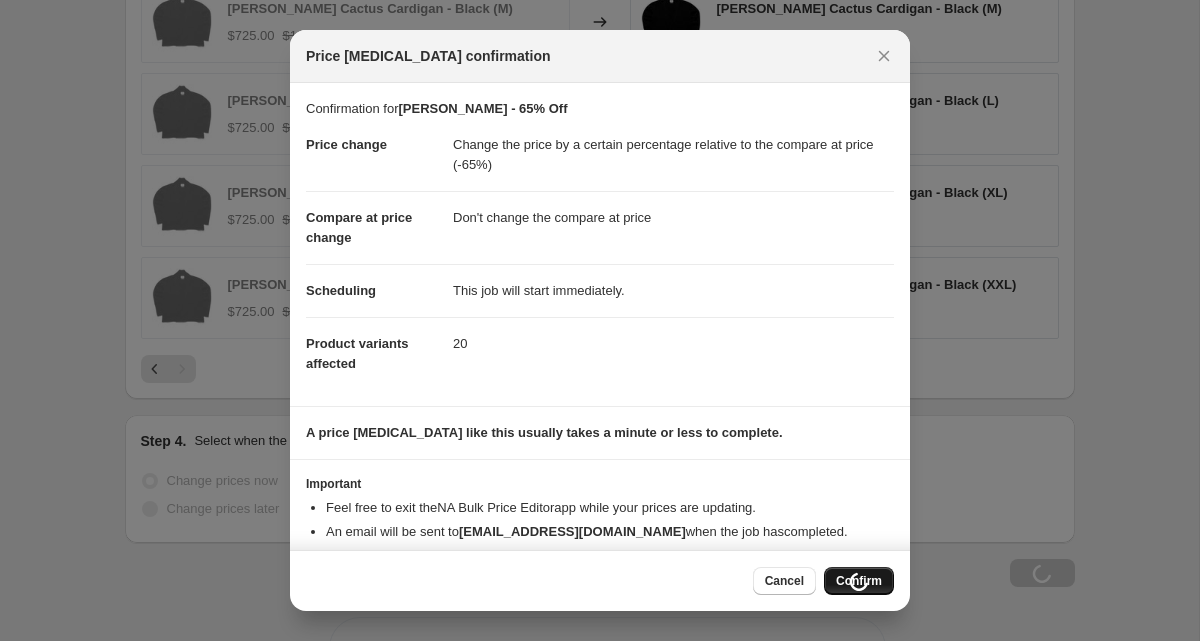 scroll, scrollTop: 1677, scrollLeft: 0, axis: vertical 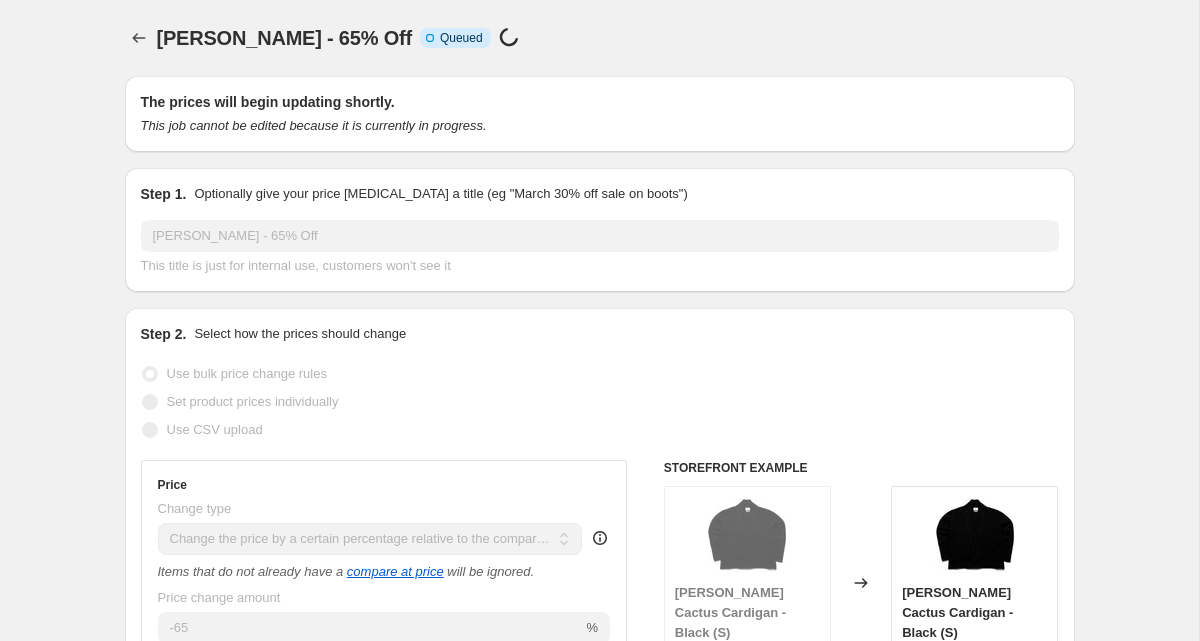 select on "pcap" 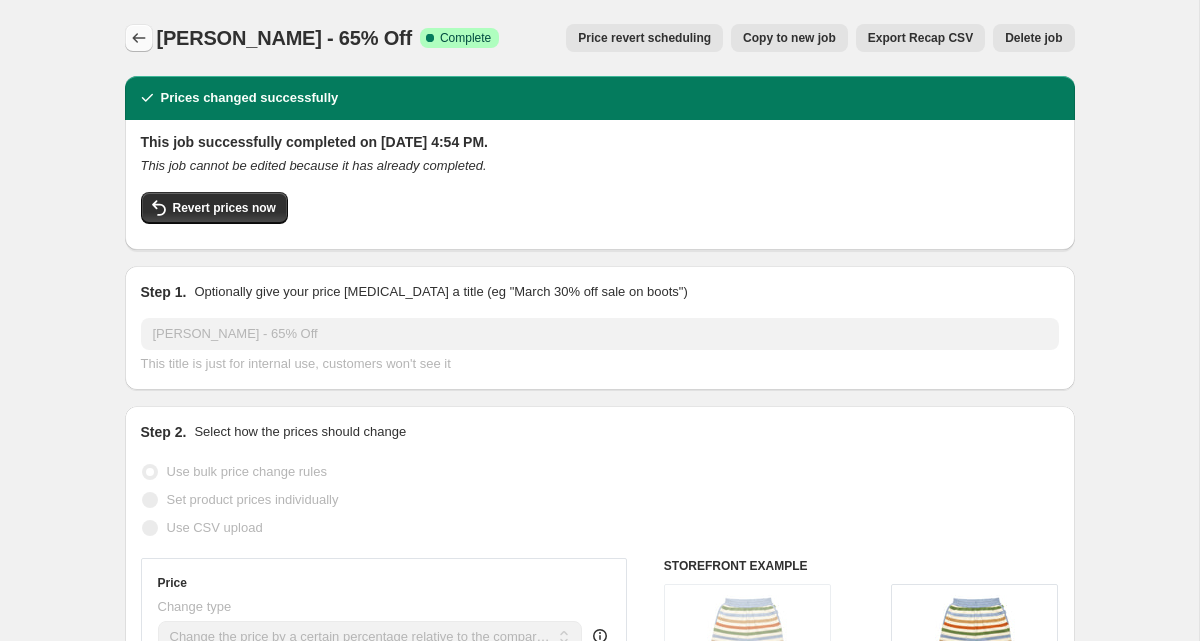 click 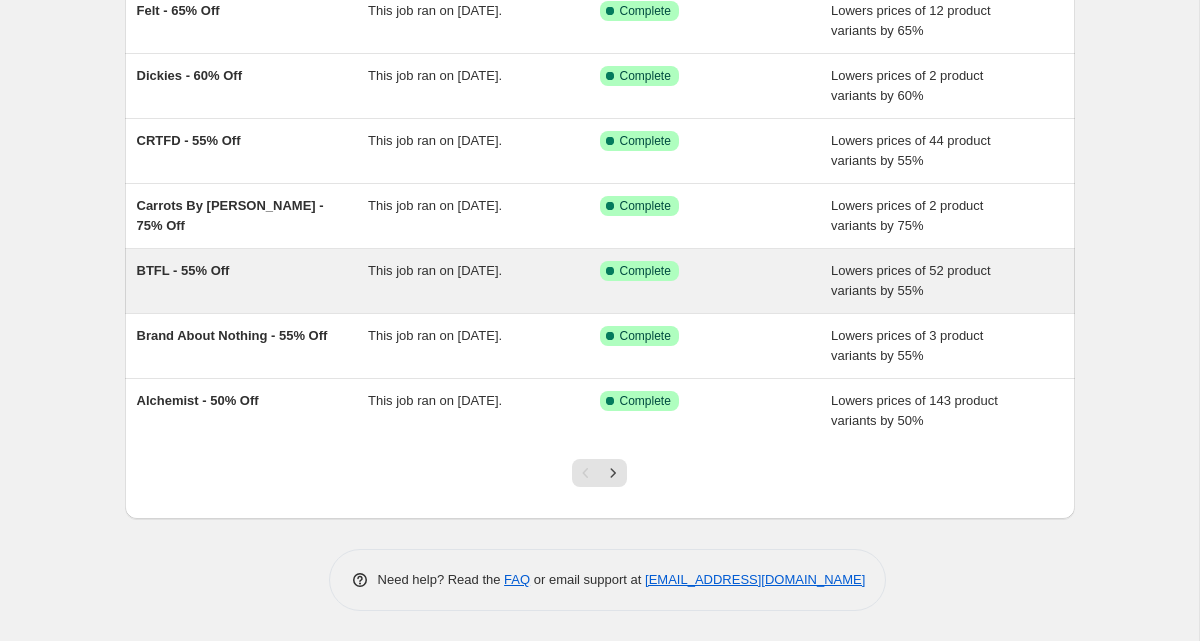 scroll, scrollTop: 0, scrollLeft: 0, axis: both 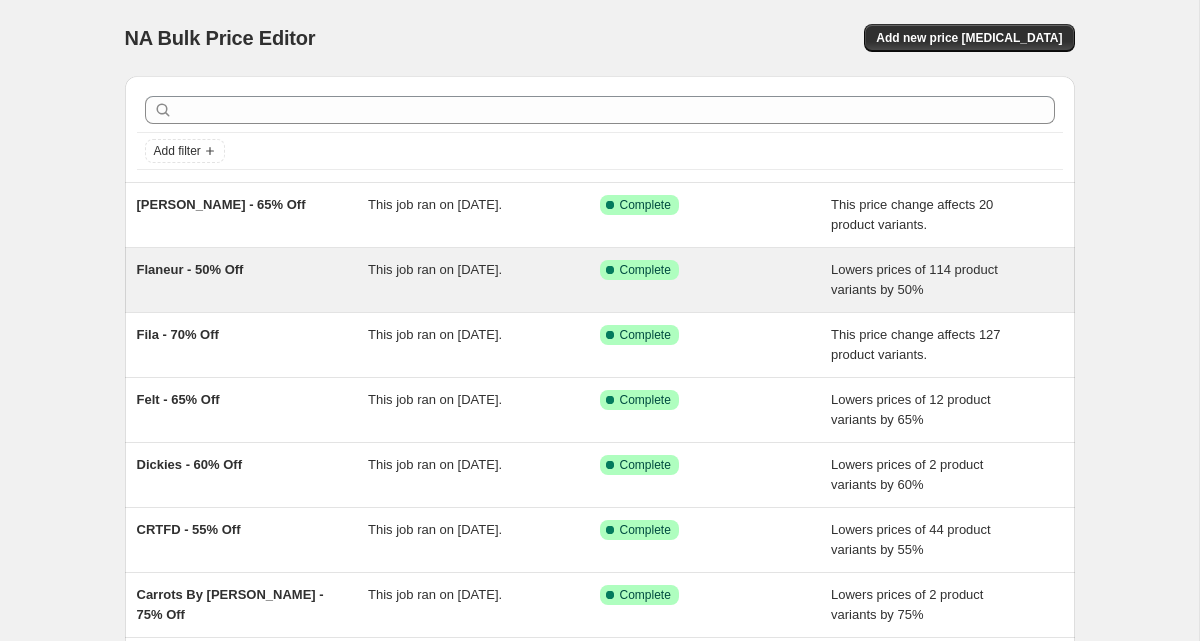 click on "Flaneur - 50% Off" at bounding box center (253, 280) 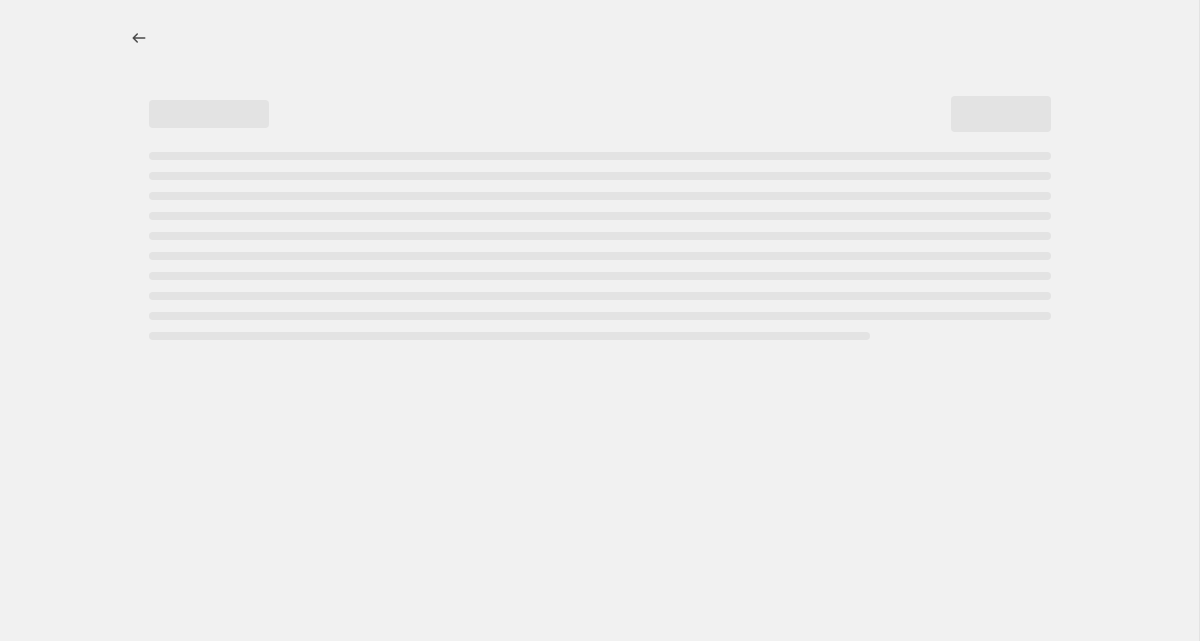select on "percentage" 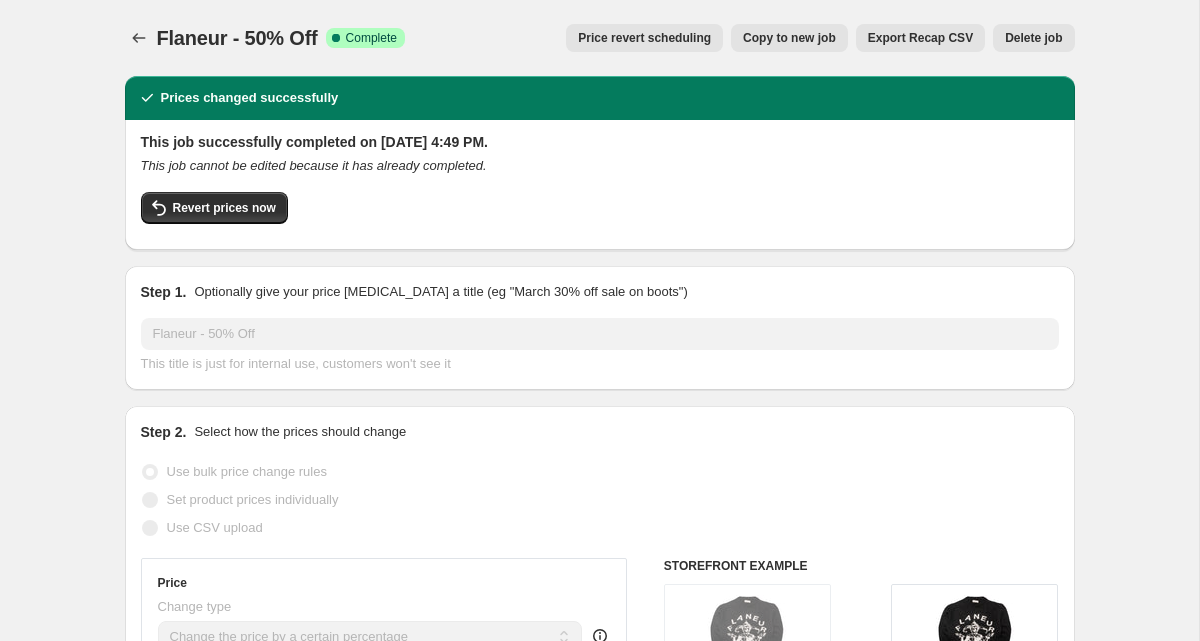 click on "Copy to new job" at bounding box center [789, 38] 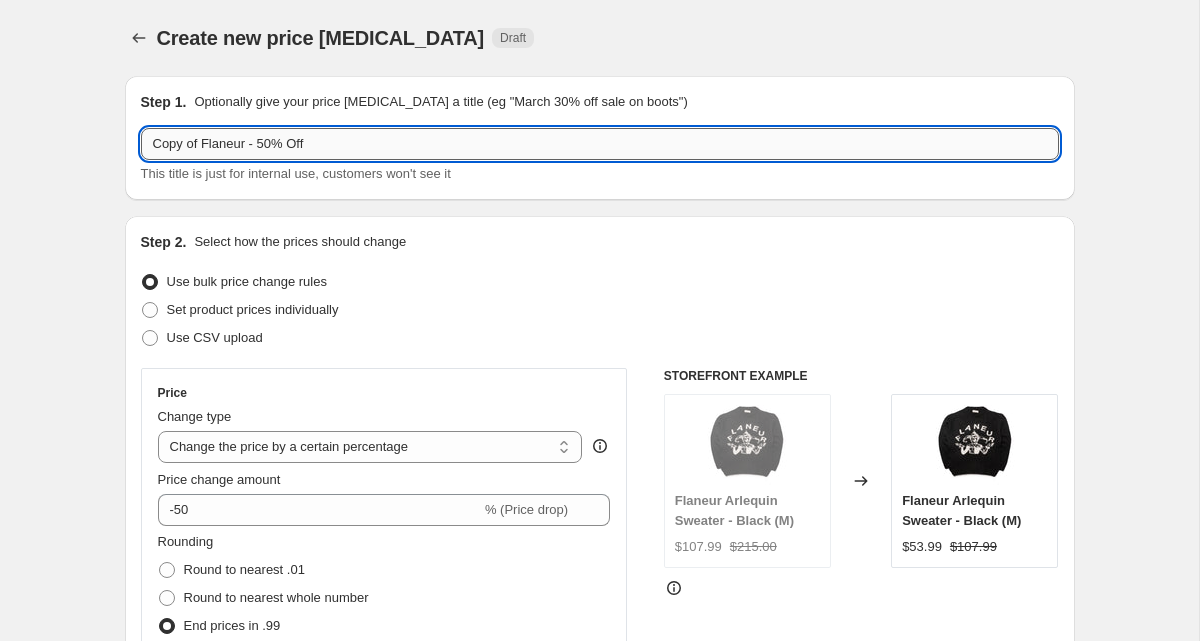click on "Copy of Flaneur - 50% Off" at bounding box center (600, 144) 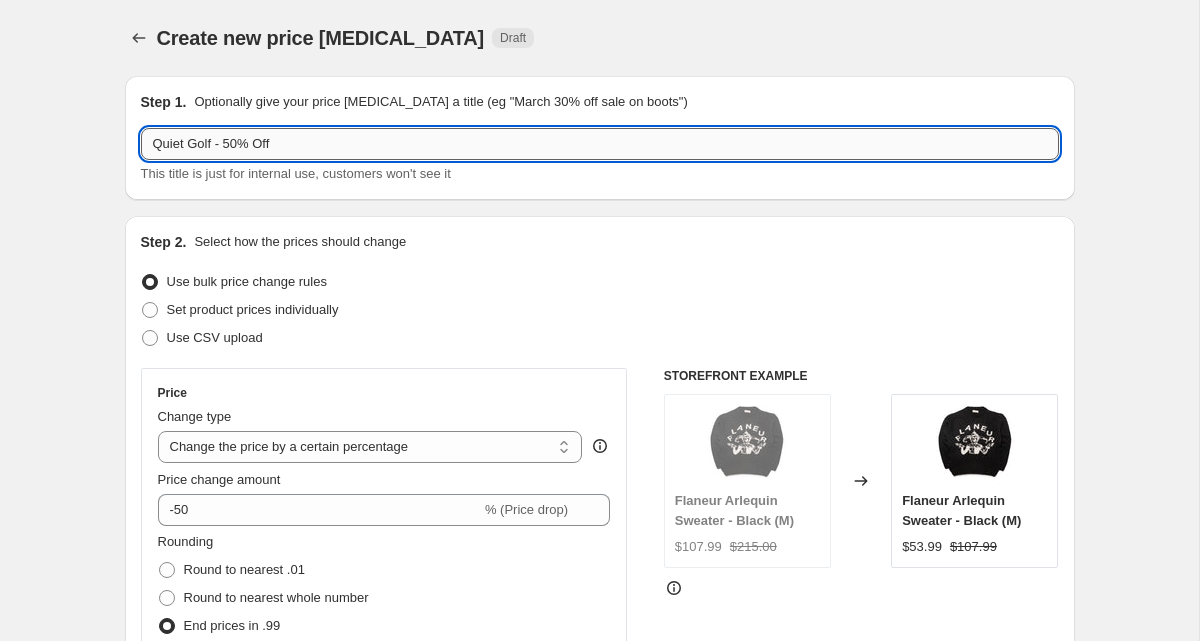 click on "Quiet Golf - 50% Off" at bounding box center [600, 144] 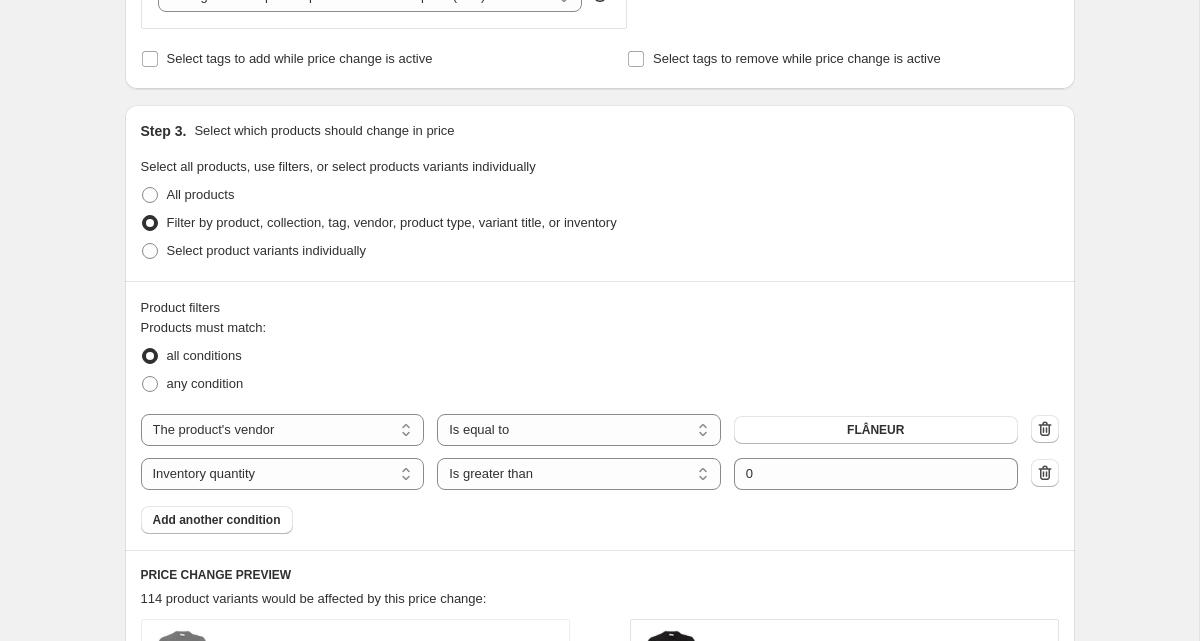 scroll, scrollTop: 1008, scrollLeft: 0, axis: vertical 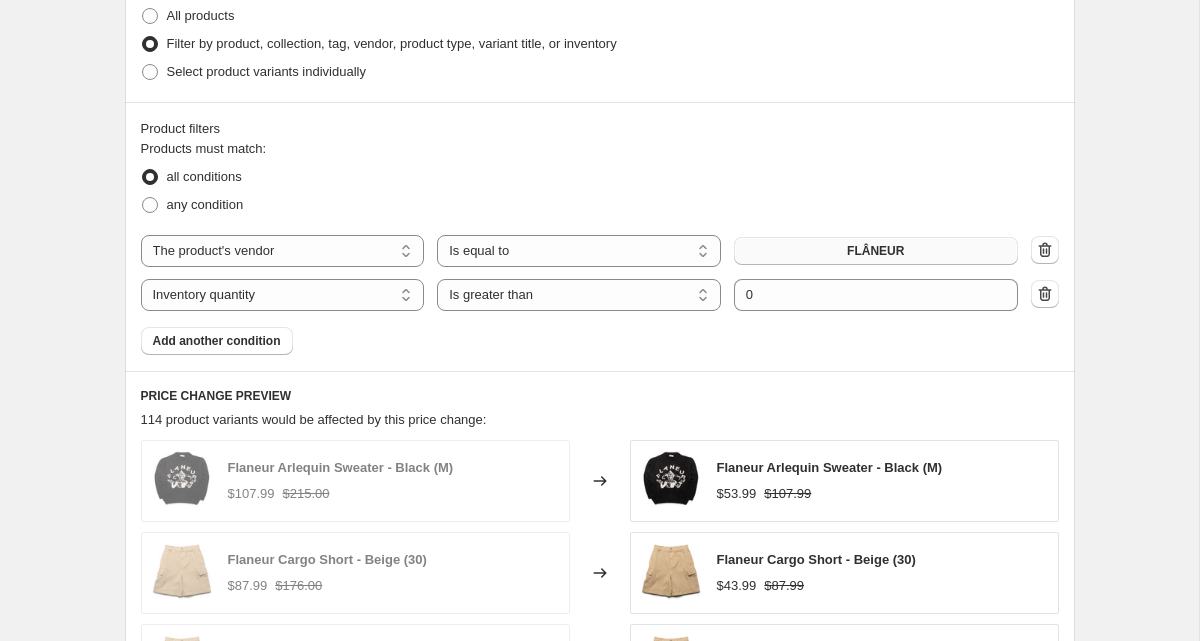type on "Quiet Golf - 65% Off" 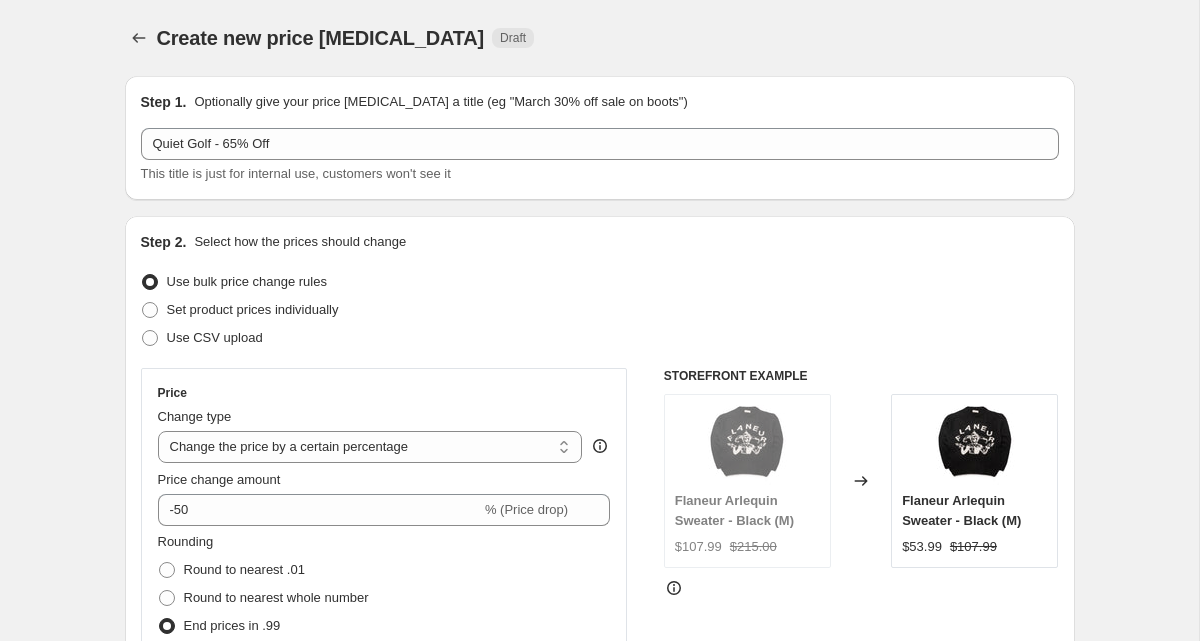 scroll, scrollTop: 1008, scrollLeft: 0, axis: vertical 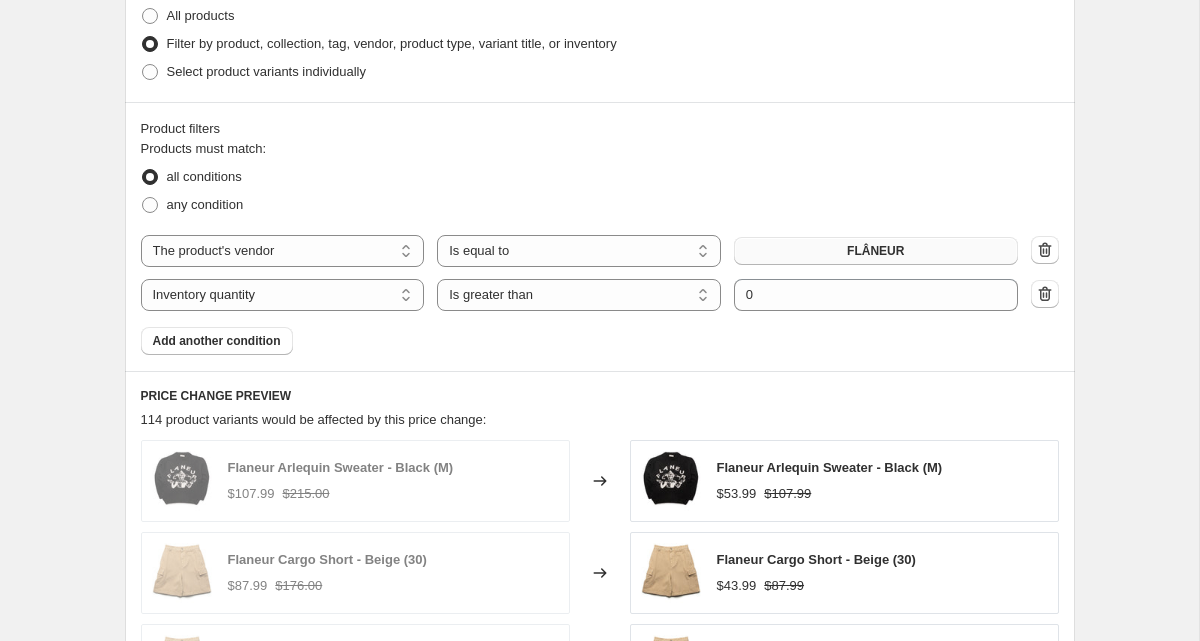 click on "FLÂNEUR" at bounding box center (876, 251) 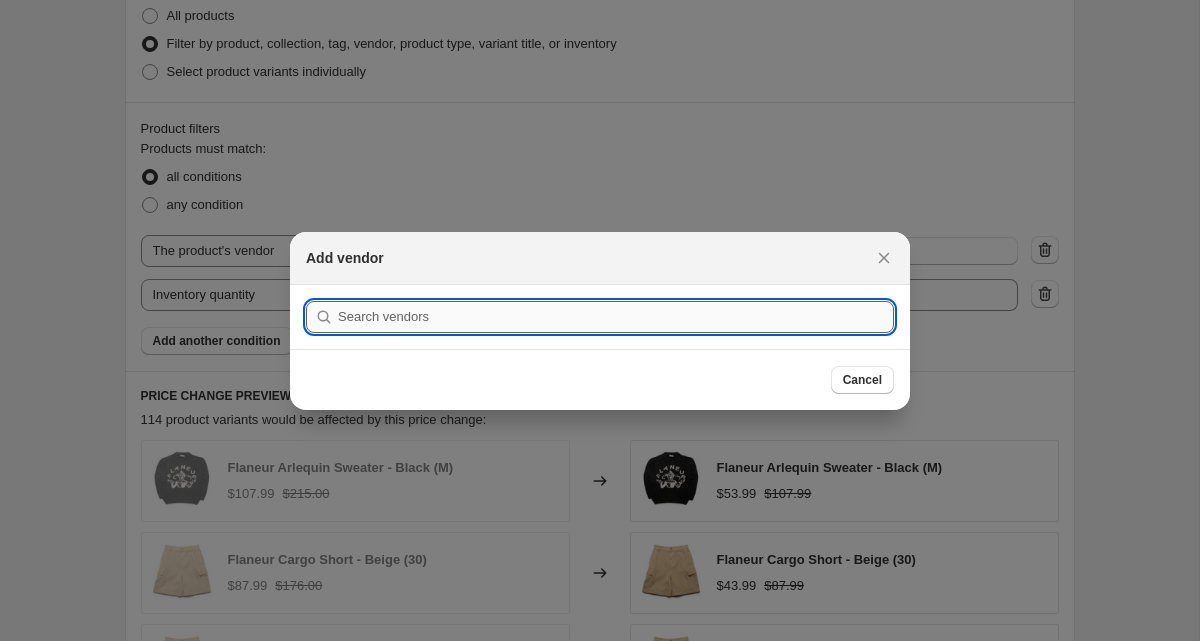 click at bounding box center (616, 317) 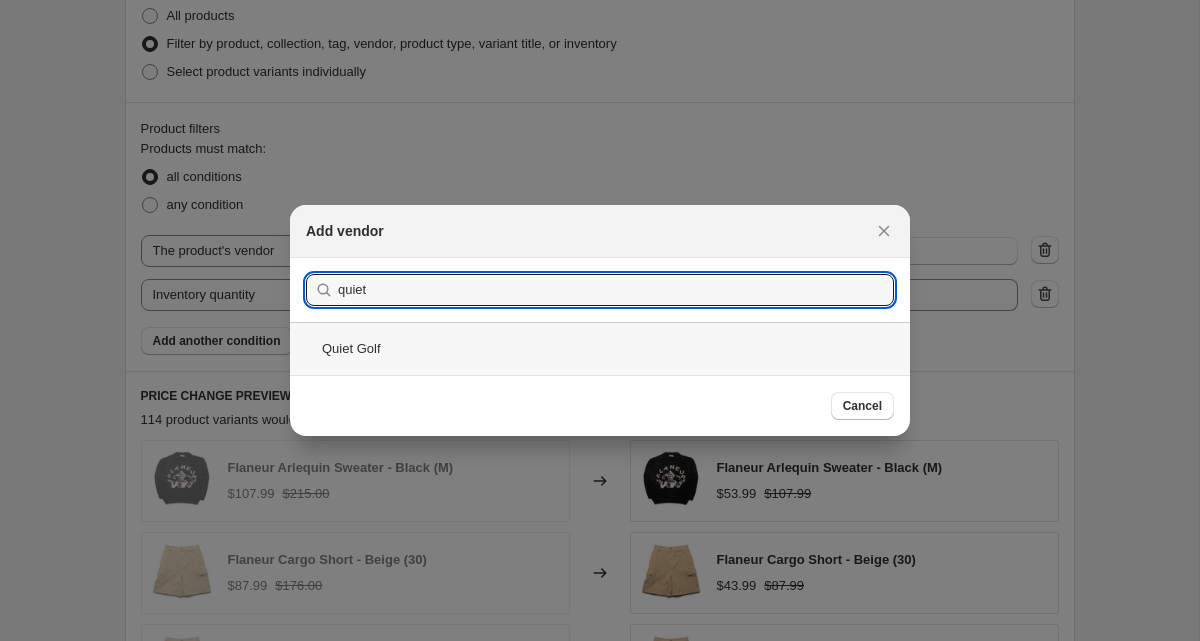 type on "quiet" 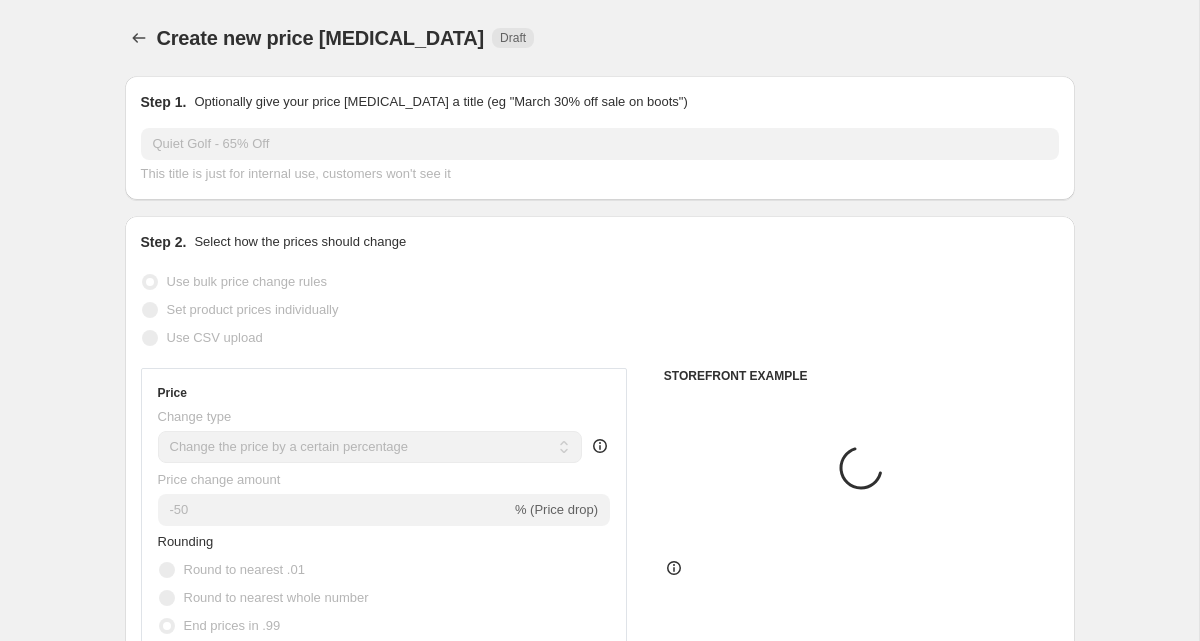 scroll, scrollTop: 1008, scrollLeft: 0, axis: vertical 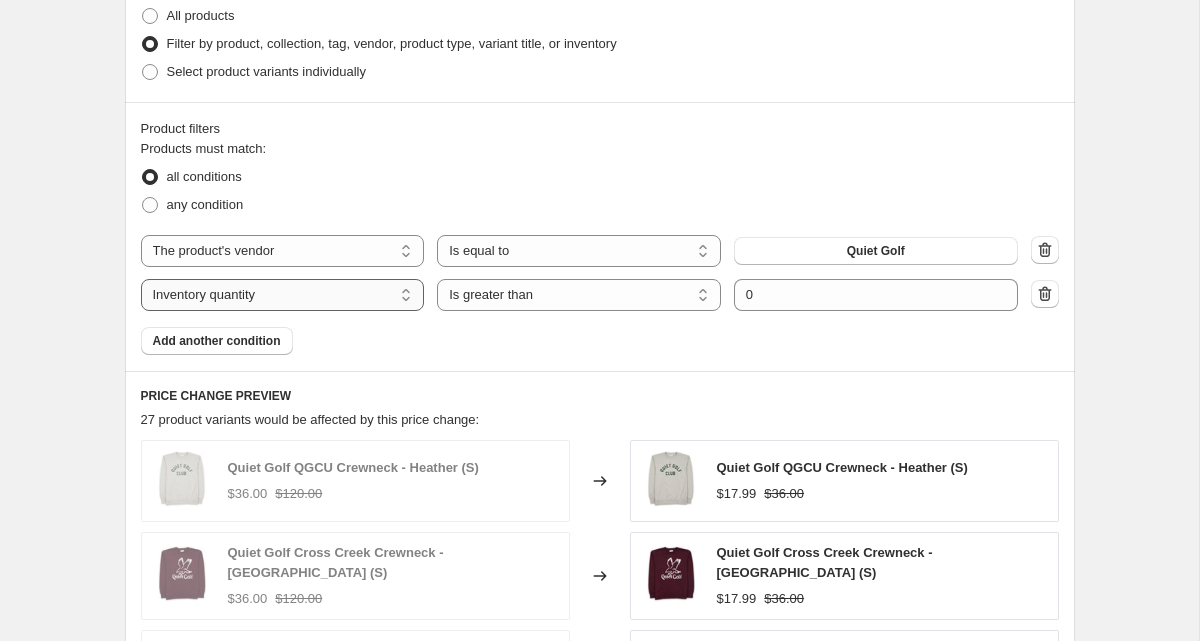 click on "The product The product's collection The product's tag The product's vendor The product's type The product's status The variant's title Inventory quantity" at bounding box center (283, 295) 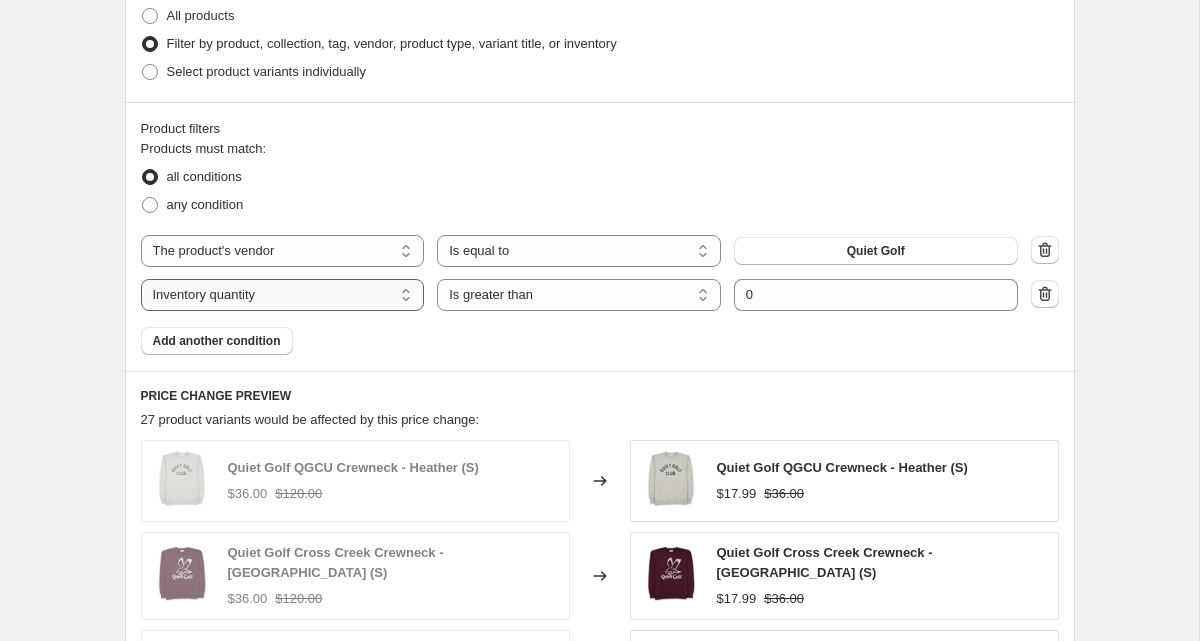 select on "product" 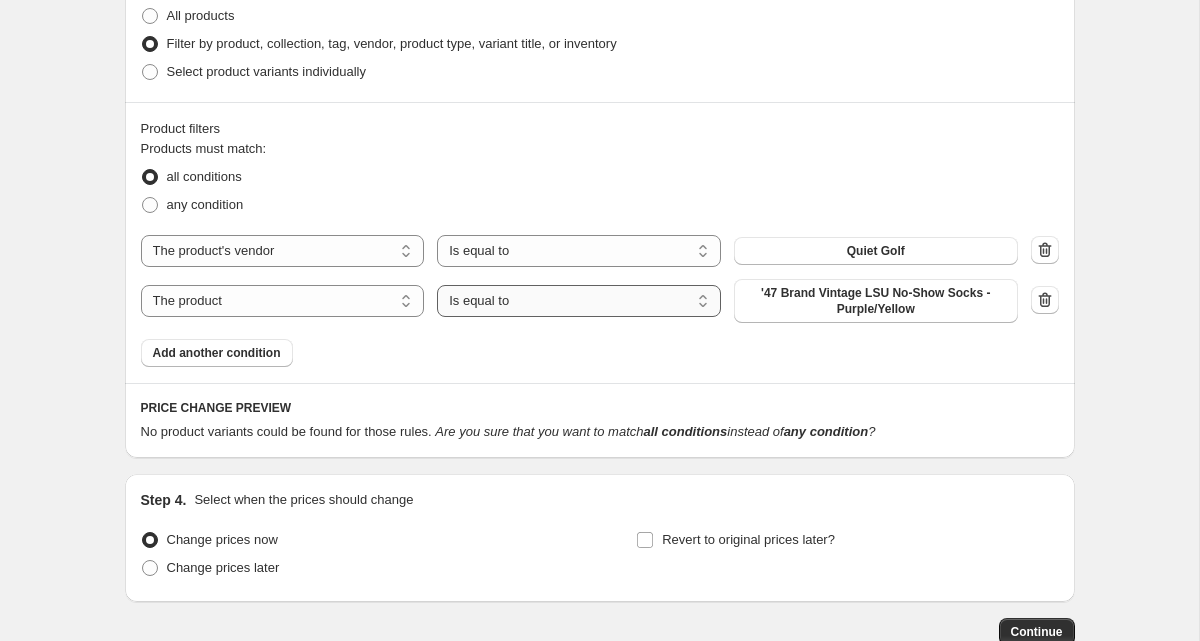 click on "Is equal to Is not equal to" at bounding box center (579, 301) 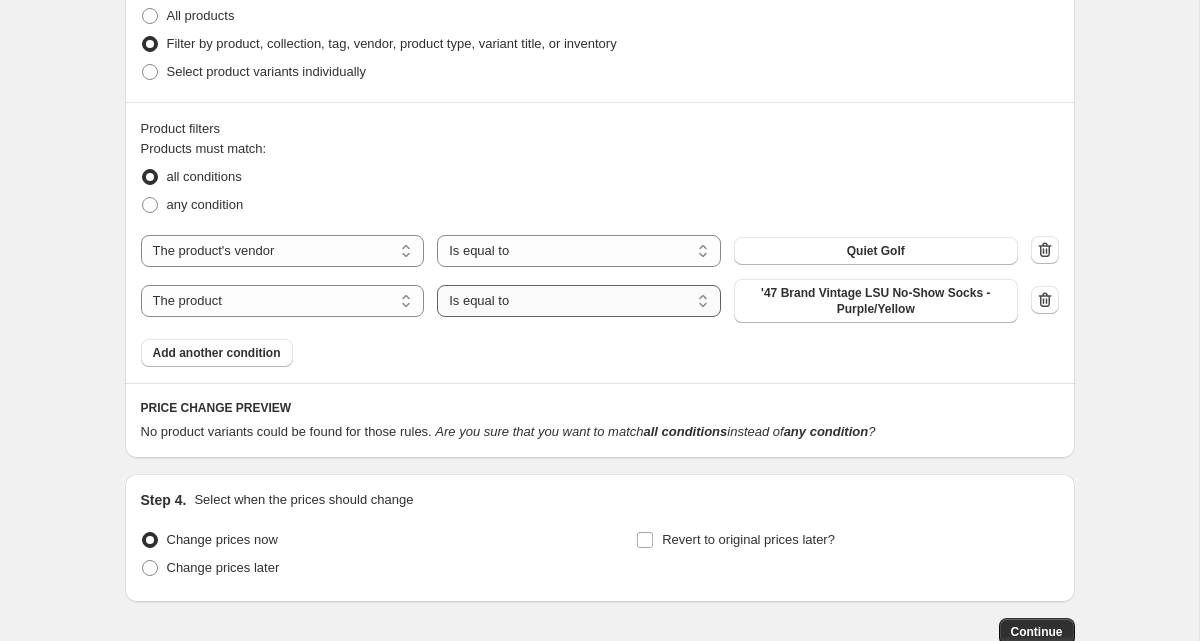 select on "not_equal" 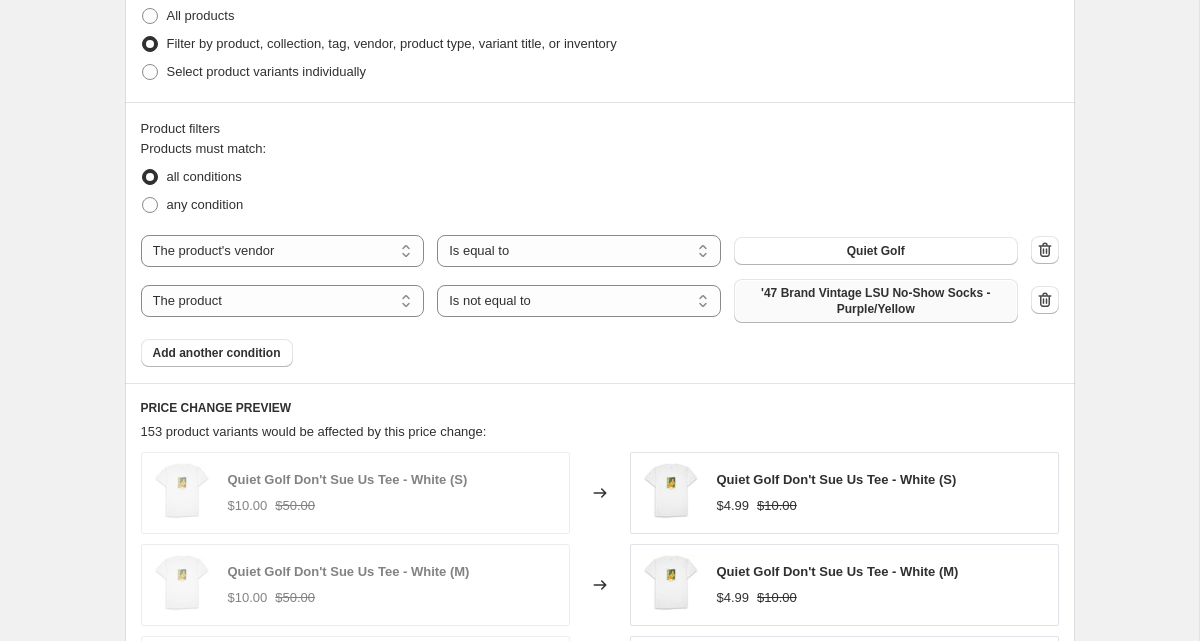 click on "'47 Brand Vintage LSU No-Show Socks - Purple/Yellow" at bounding box center [876, 301] 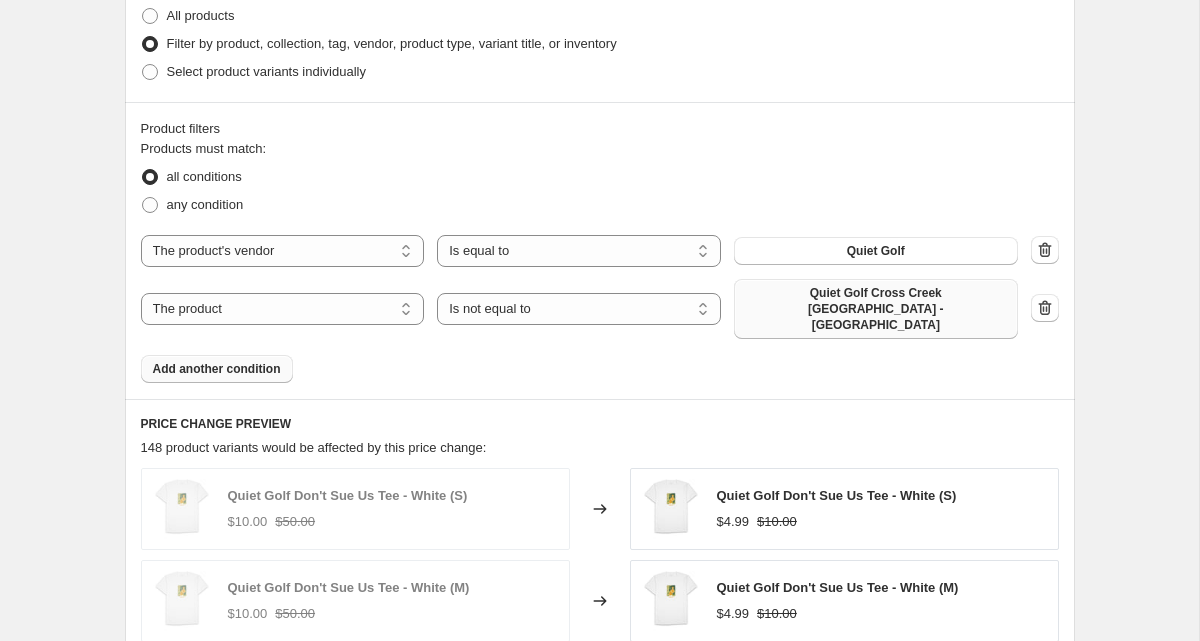 click on "Add another condition" at bounding box center (217, 369) 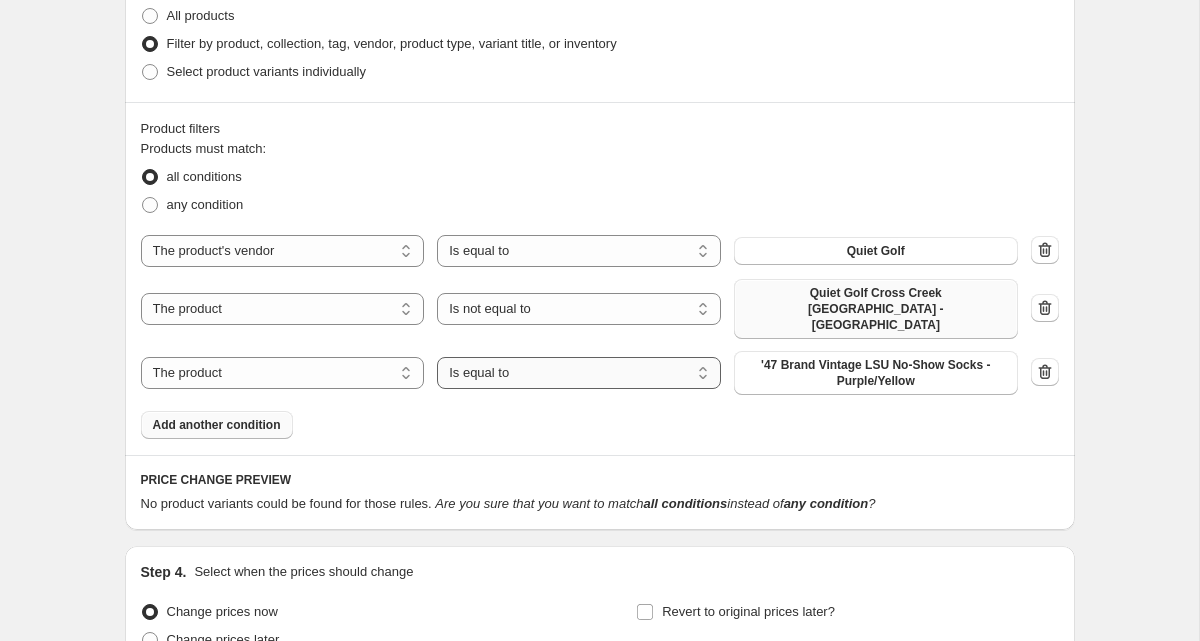 click on "Is equal to Is not equal to" at bounding box center [579, 373] 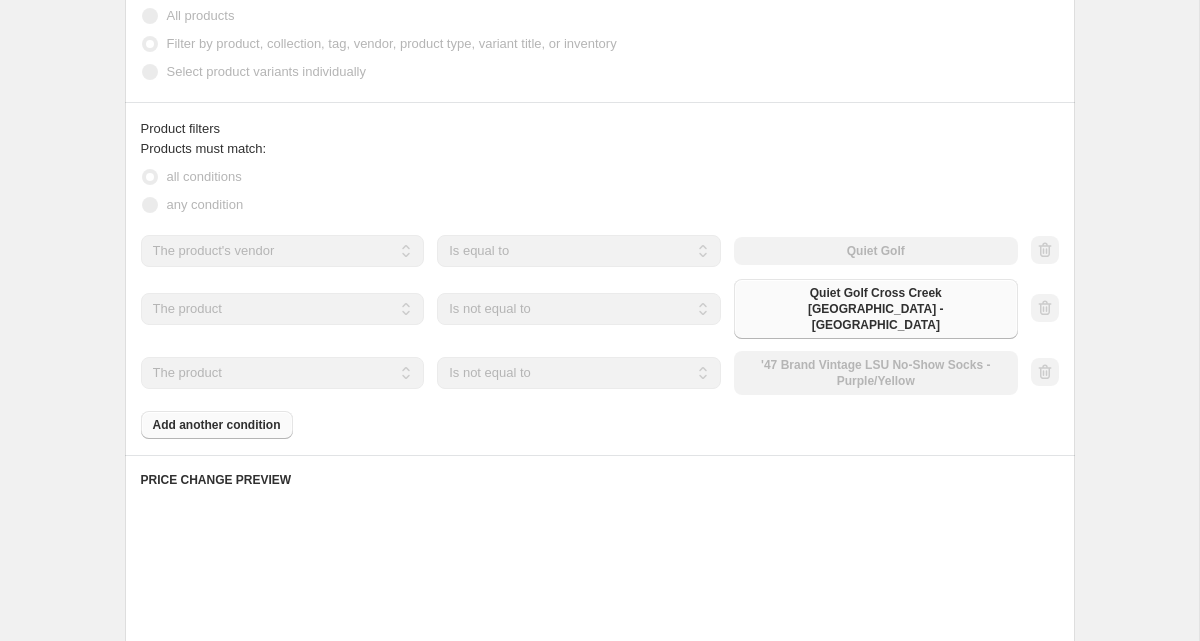click on "The product The product's collection The product's tag The product's vendor The product's type The product's status The variant's title Inventory quantity The product Is equal to Is not equal to Is not equal to '47 Brand Vintage LSU No-Show Socks - Purple/Yellow" at bounding box center (579, 373) 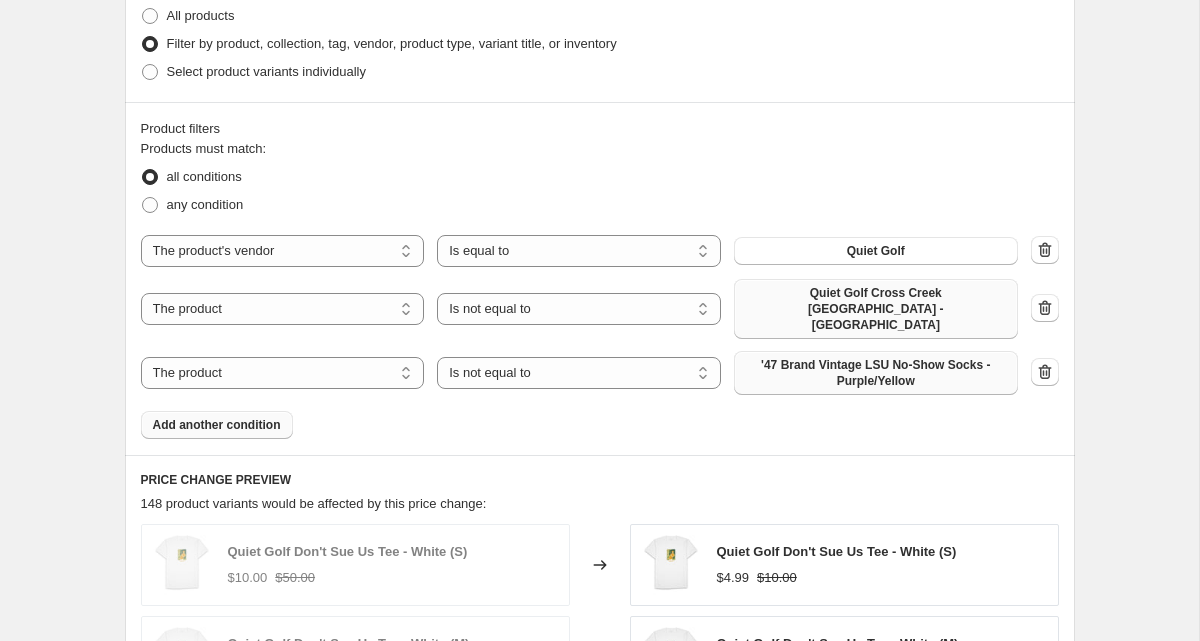 click on "'47 Brand Vintage LSU No-Show Socks - Purple/Yellow" at bounding box center [876, 373] 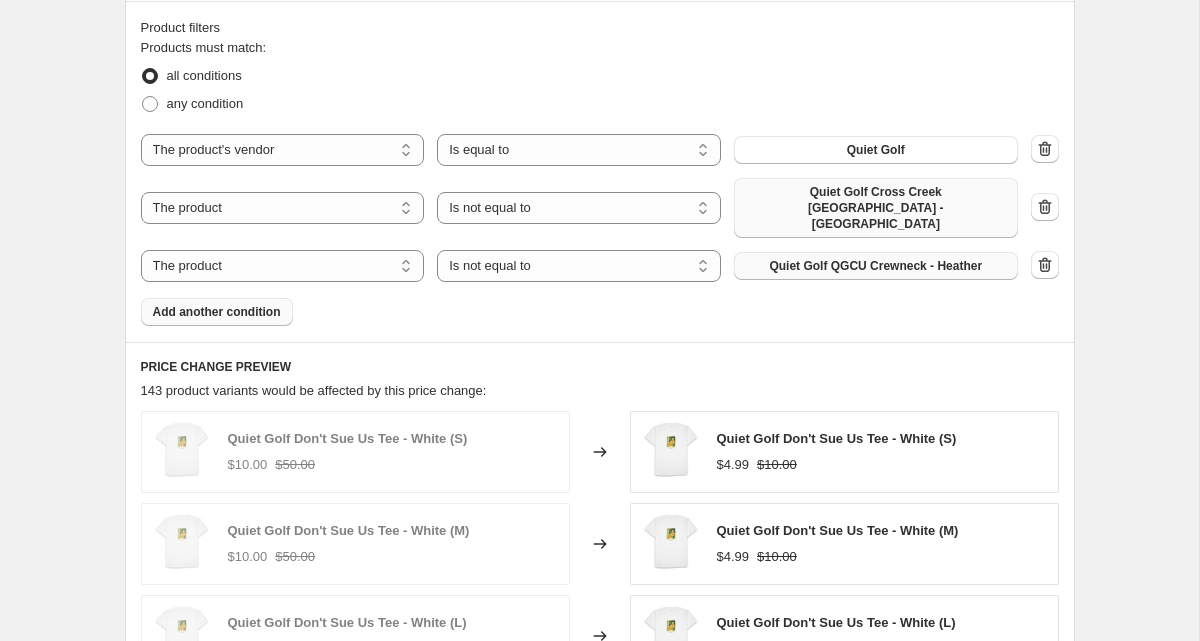 scroll, scrollTop: 1113, scrollLeft: 0, axis: vertical 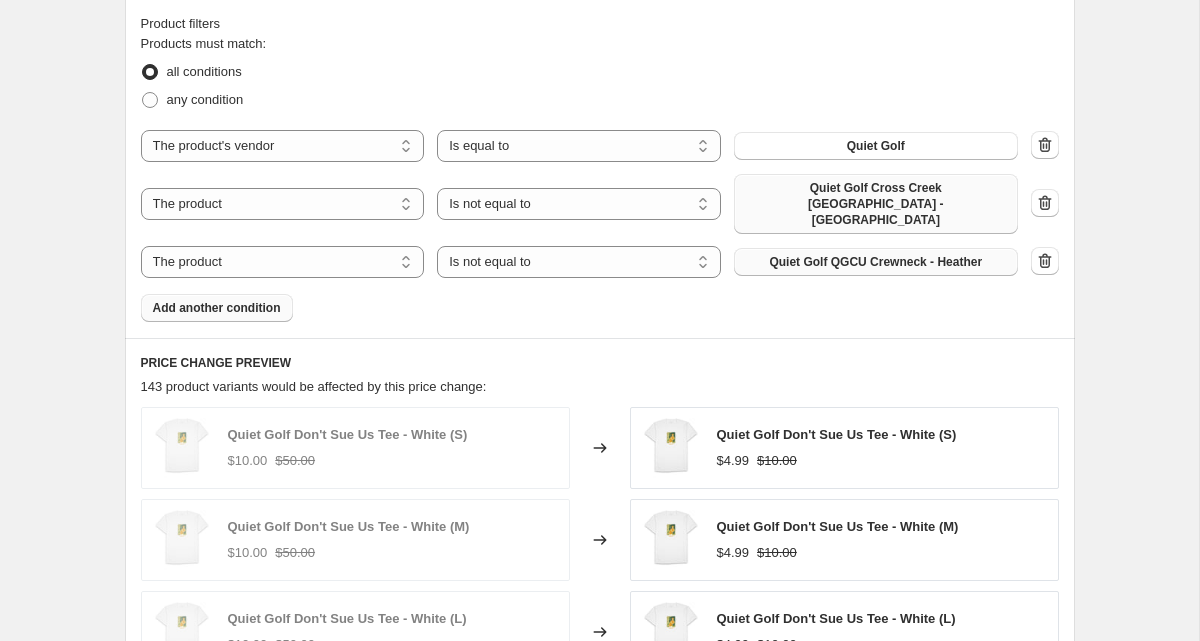 click on "Add another condition" at bounding box center [217, 308] 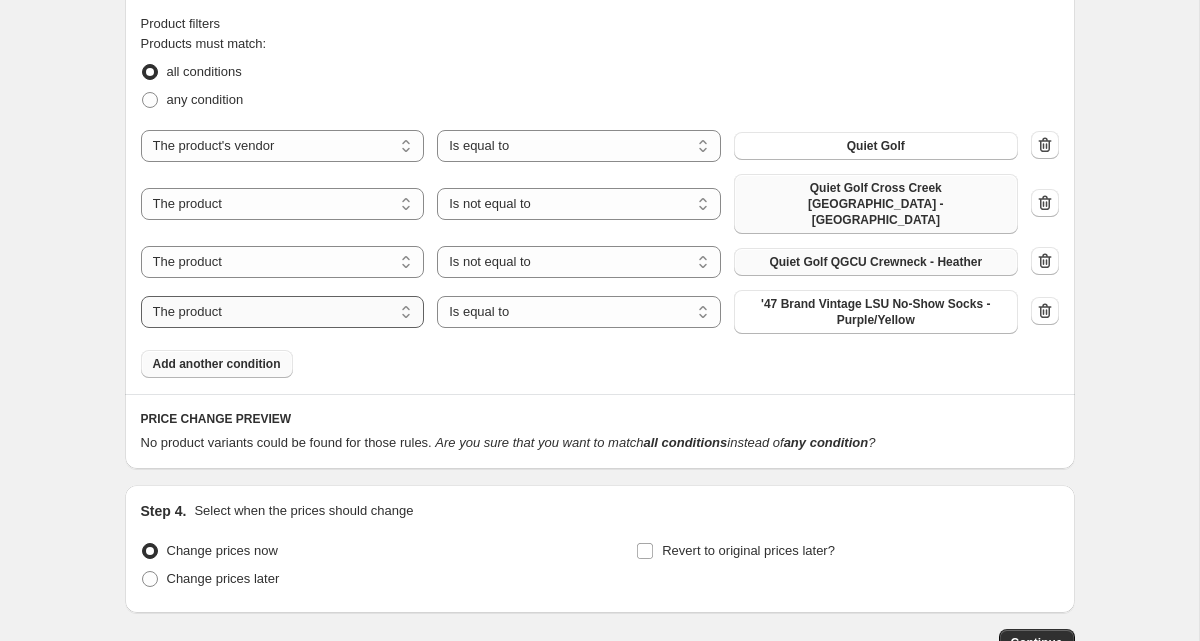 click on "The product The product's collection The product's tag The product's vendor The product's type The product's status The variant's title Inventory quantity" at bounding box center [283, 312] 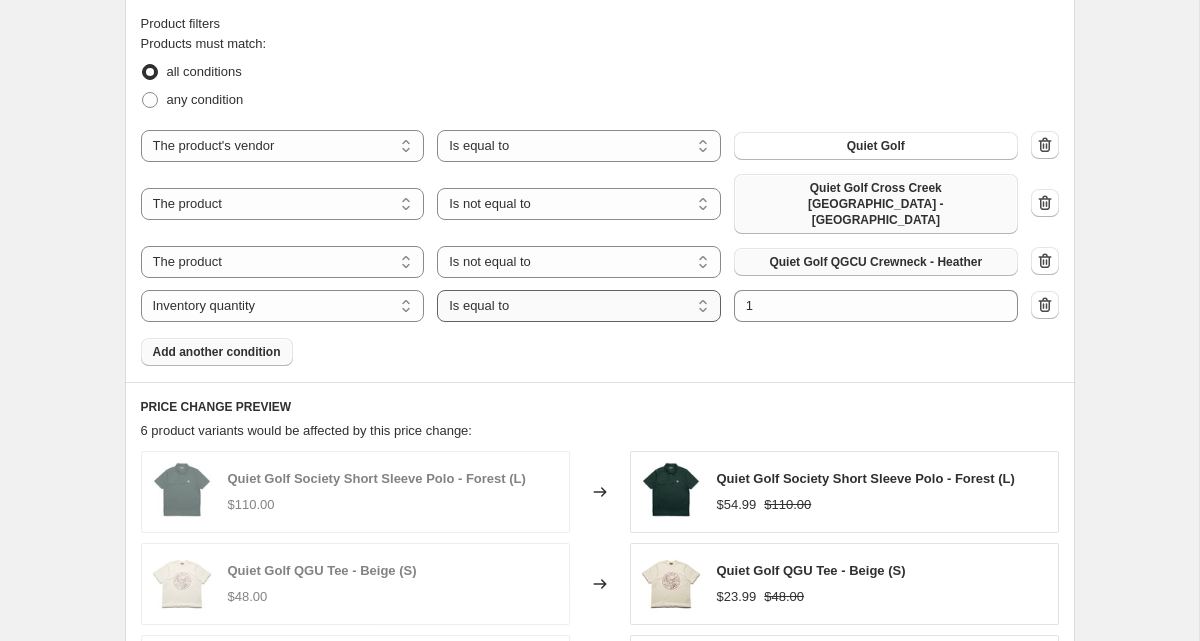 click on "Is equal to Is not equal to Is greater than Is less than" at bounding box center (579, 306) 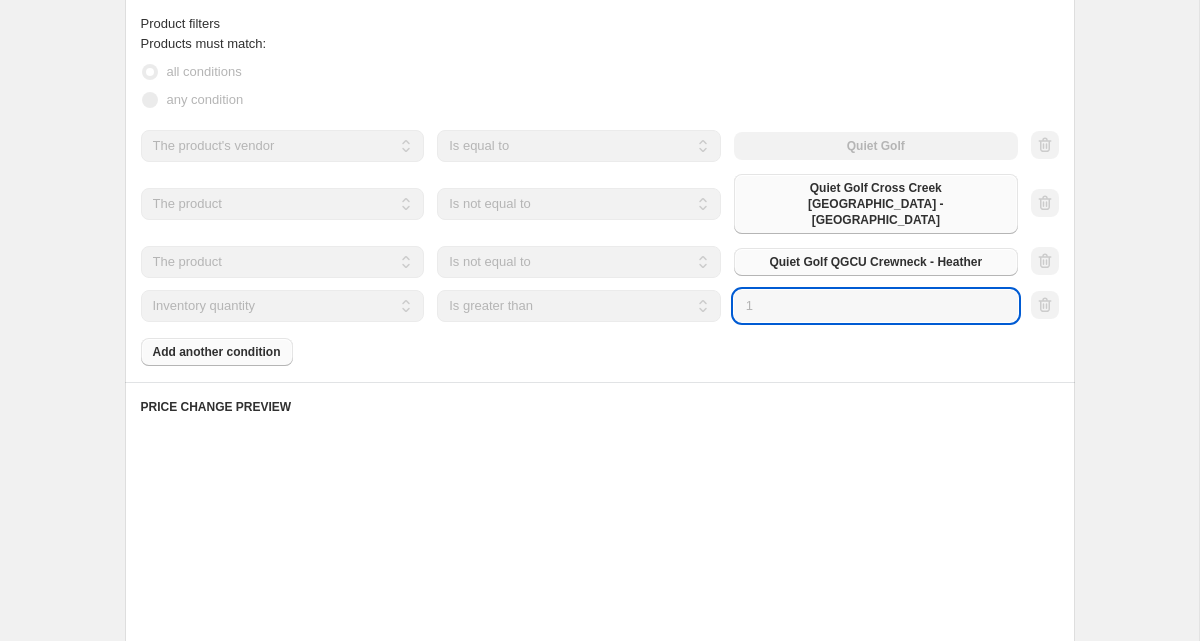 click on "1" at bounding box center (876, 306) 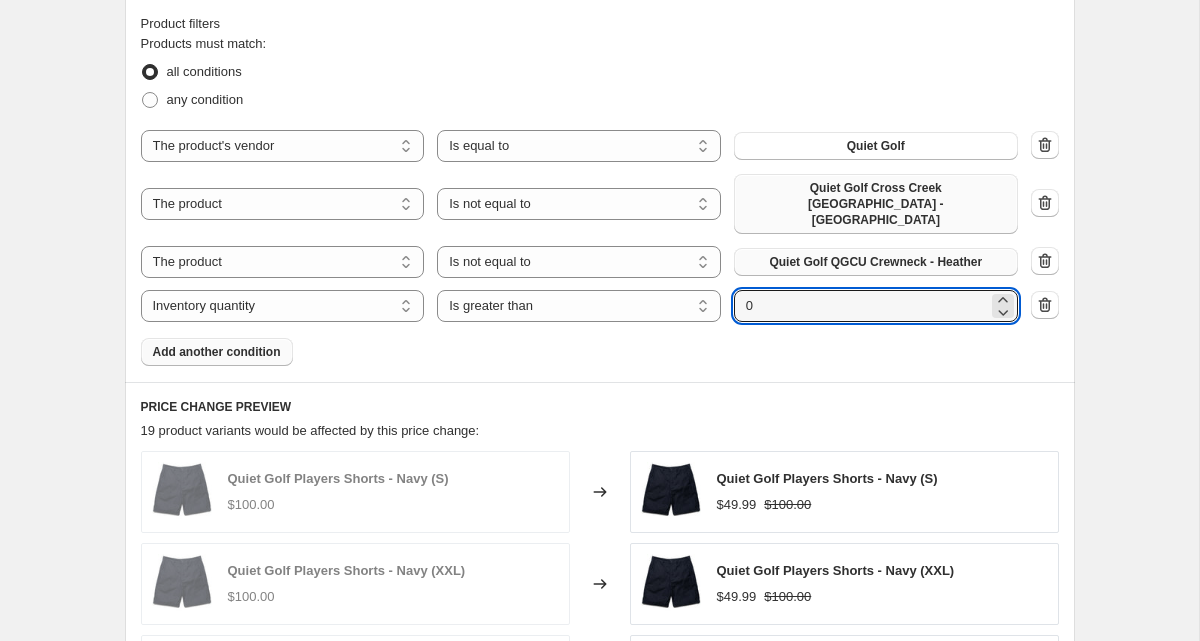 type on "0" 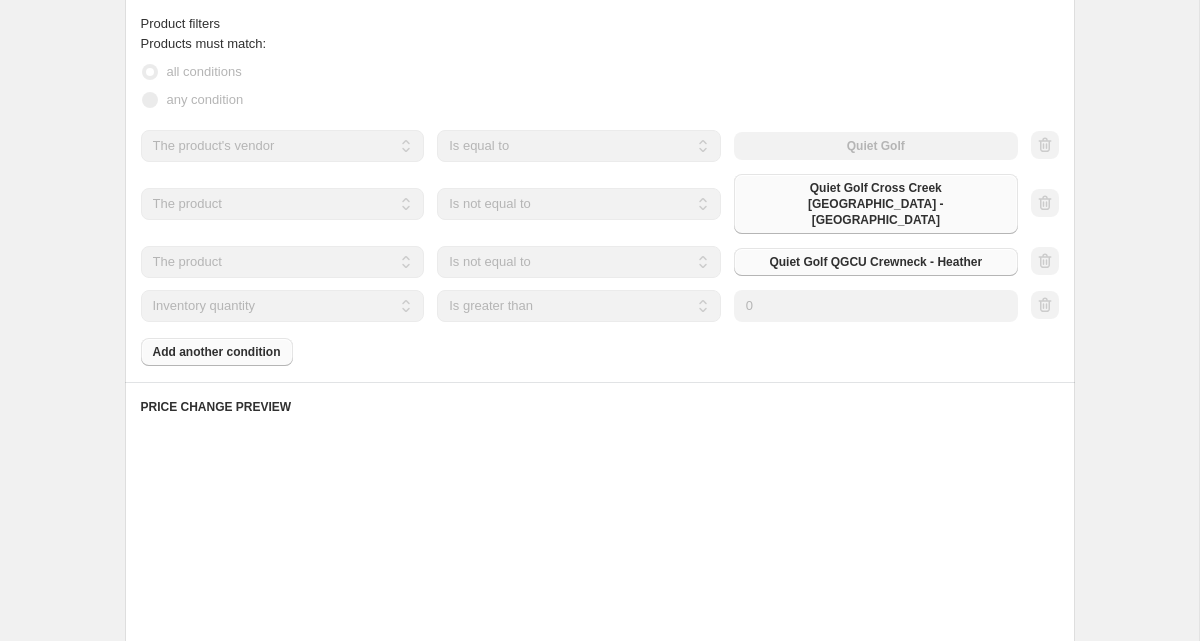 click on "Products must match: all conditions any condition The product The product's collection The product's tag The product's vendor The product's type The product's status The variant's title Inventory quantity The product's vendor Is equal to Is not equal to Is equal to Quiet Golf The product The product's collection The product's tag The product's vendor The product's type The product's status The variant's title Inventory quantity The product Is equal to Is not equal to Is not equal to Quiet Golf Cross Creek Crewneck - Burgundy The product The product's collection The product's tag The product's vendor The product's type The product's status The variant's title Inventory quantity The product Is equal to Is not equal to Is not equal to Quiet Golf QGCU Crewneck - Heather The product The product's collection The product's tag The product's vendor The product's type The product's status The variant's title Inventory quantity Inventory quantity Is equal to Is not equal to Is greater than Is less than Is greater than" at bounding box center (600, 200) 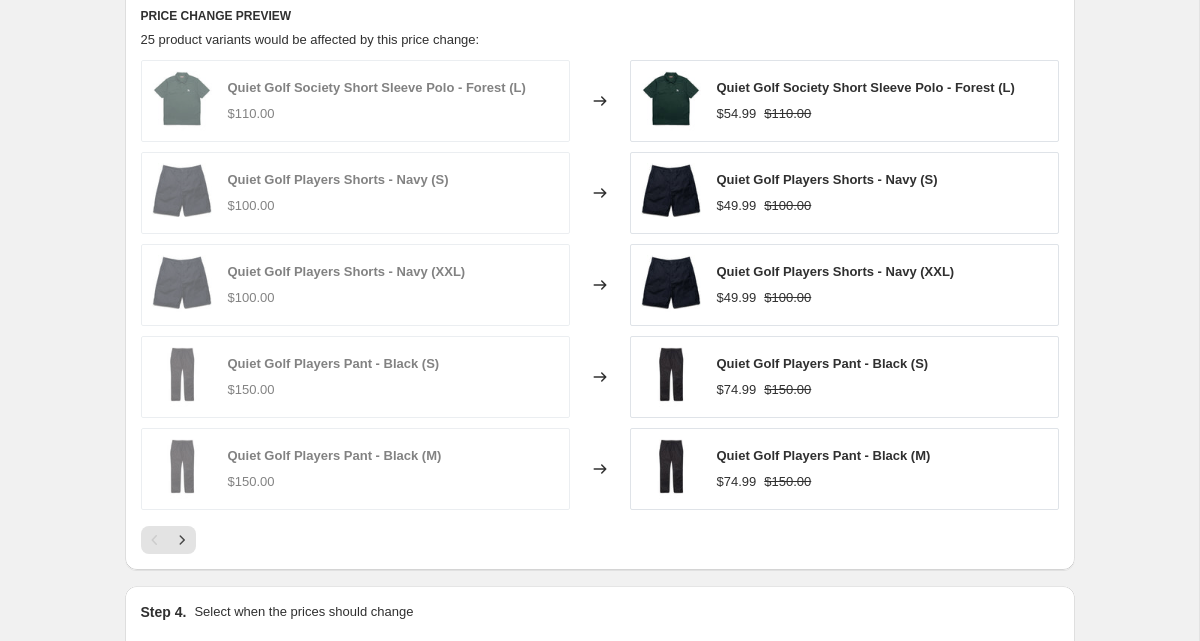scroll, scrollTop: 1547, scrollLeft: 0, axis: vertical 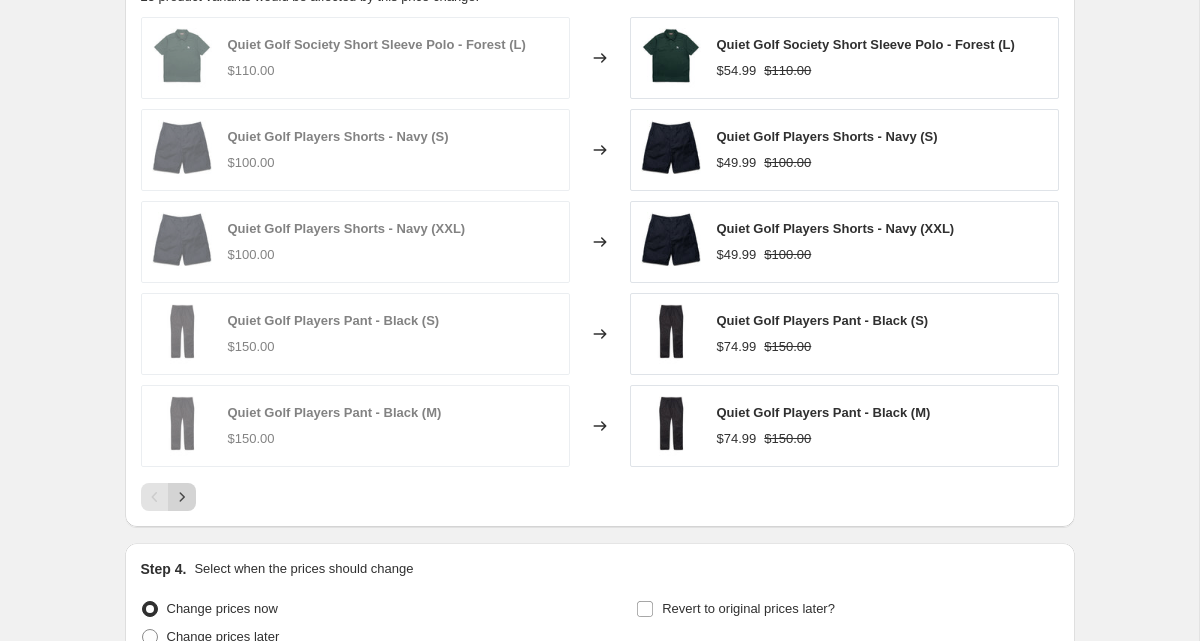 click at bounding box center [182, 497] 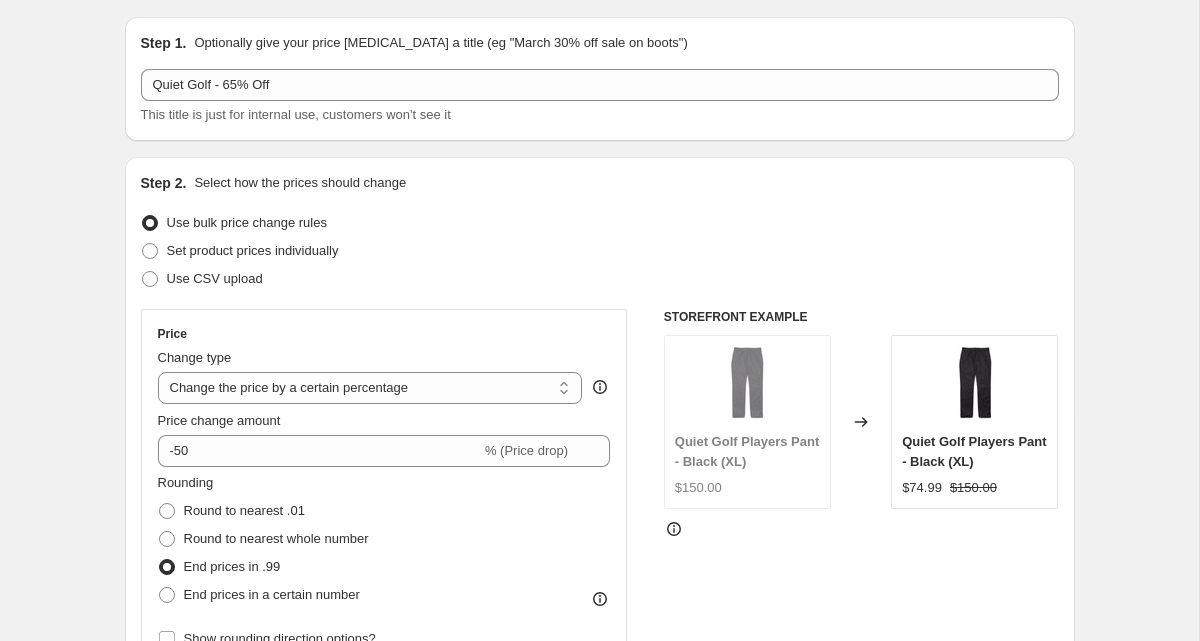 scroll, scrollTop: 0, scrollLeft: 0, axis: both 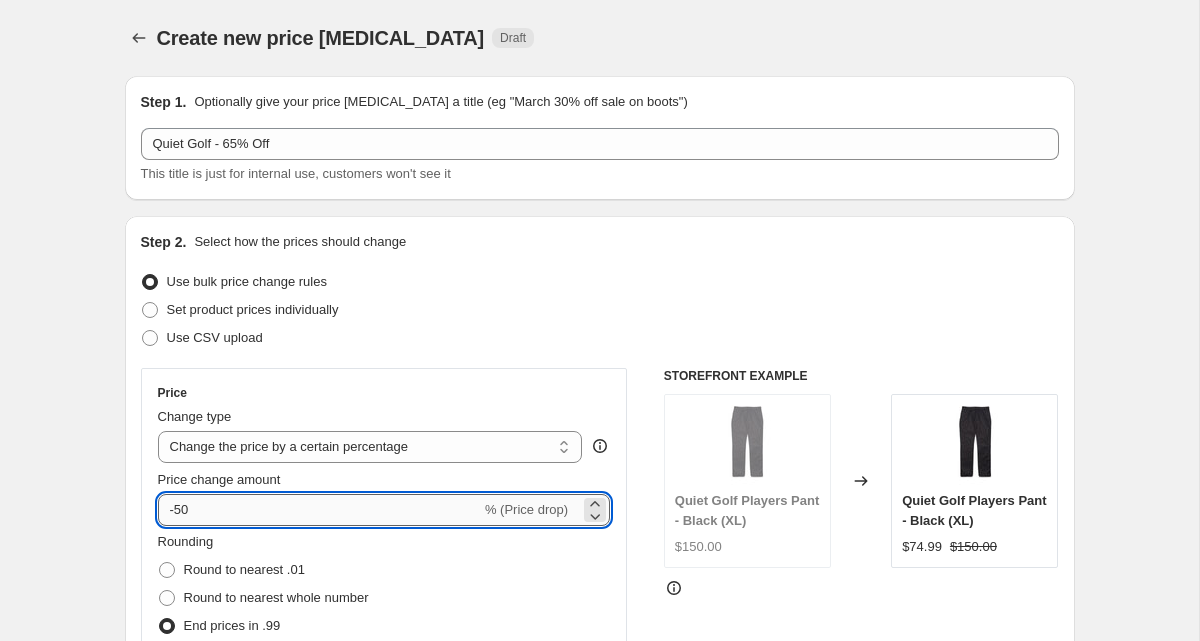 click on "-50" at bounding box center (319, 510) 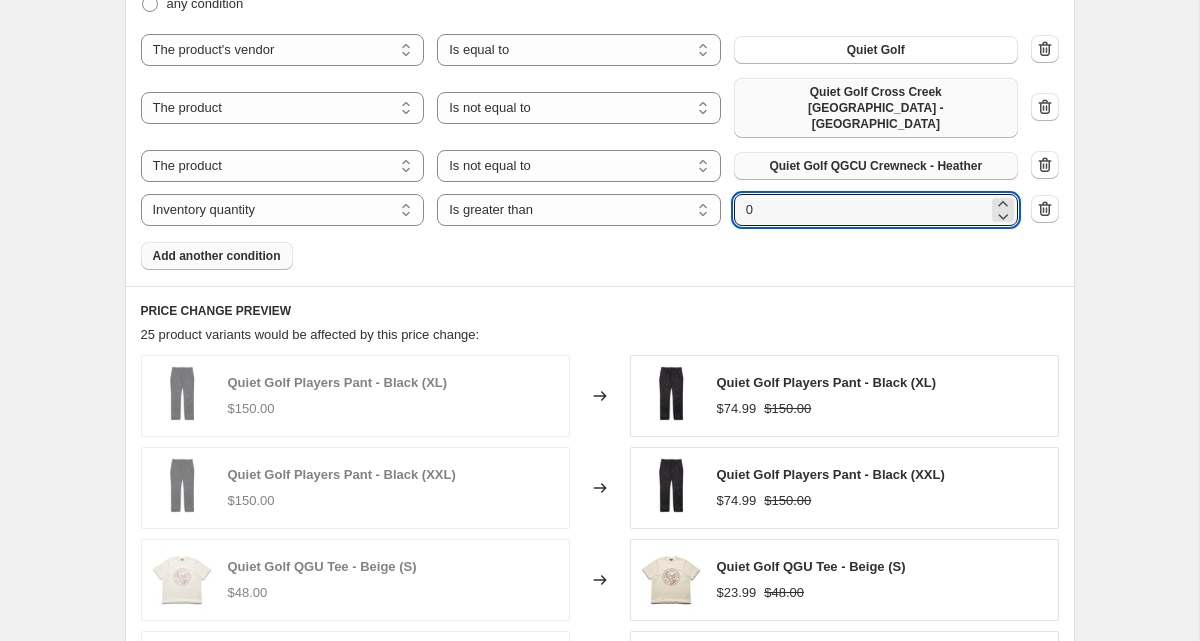 scroll, scrollTop: 1212, scrollLeft: 0, axis: vertical 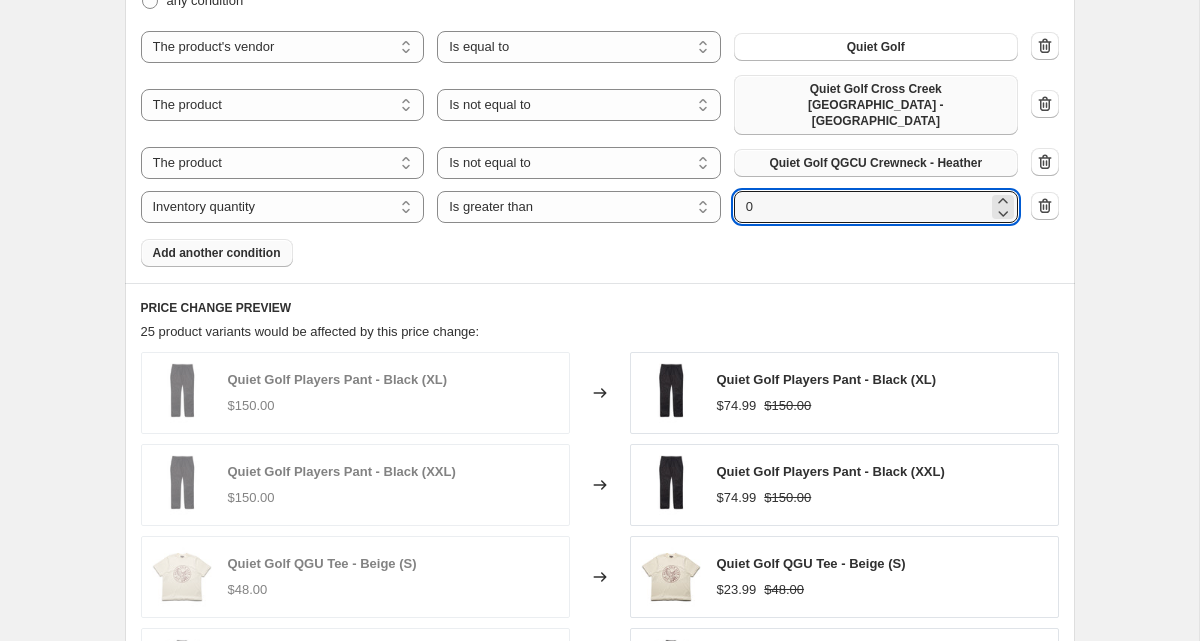 type on "-65" 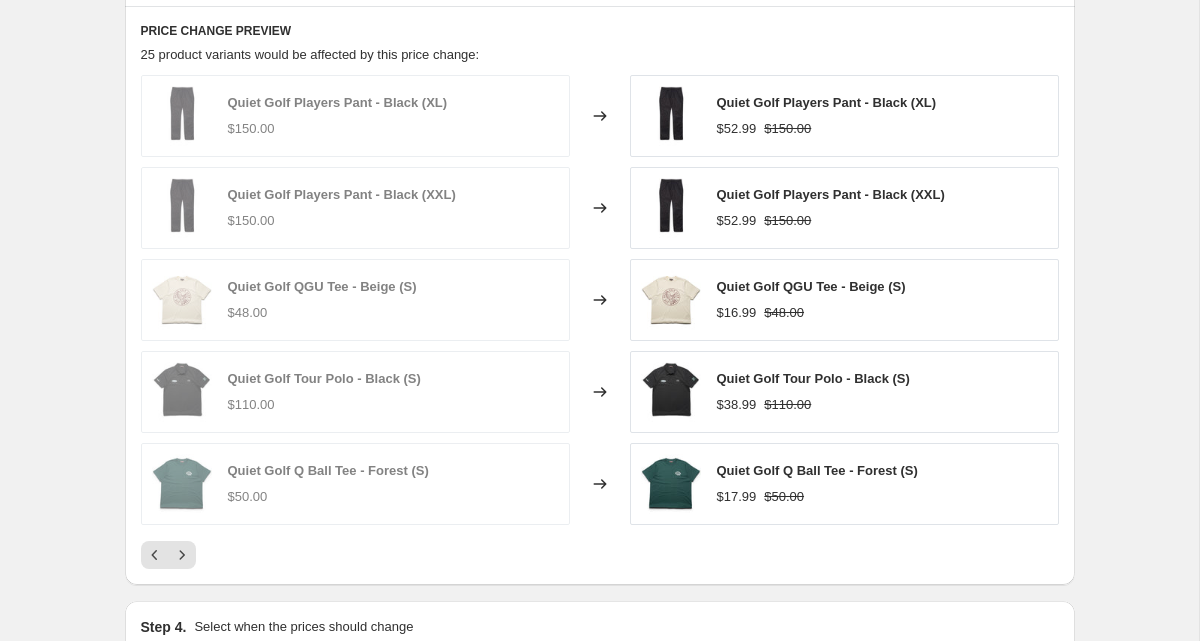 scroll, scrollTop: 1574, scrollLeft: 0, axis: vertical 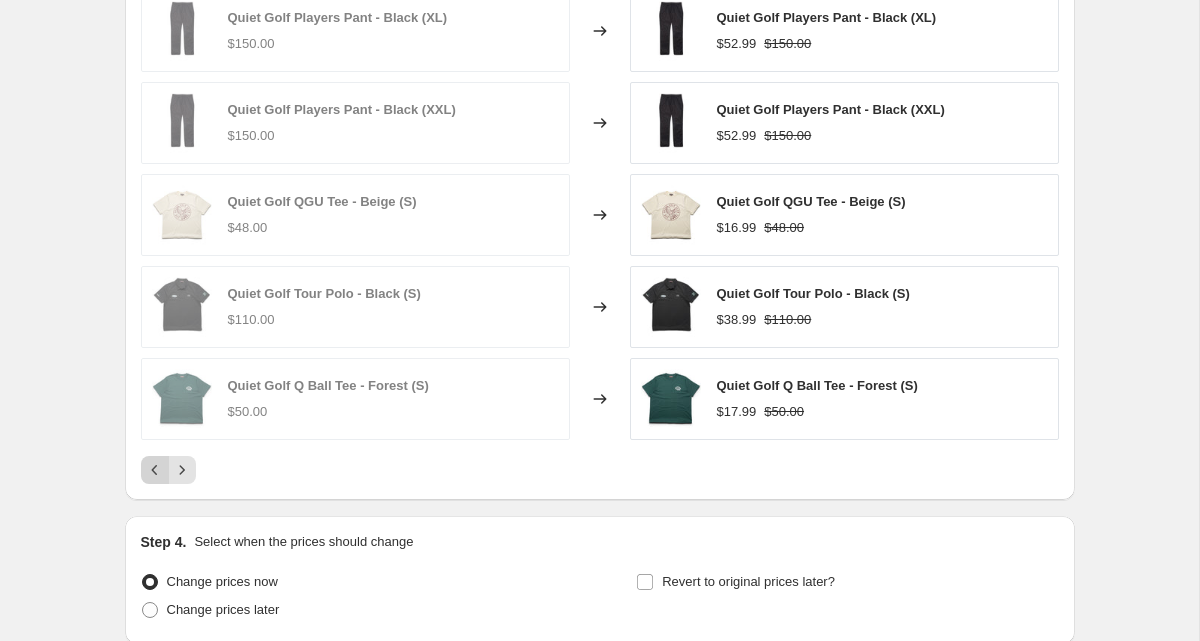 click 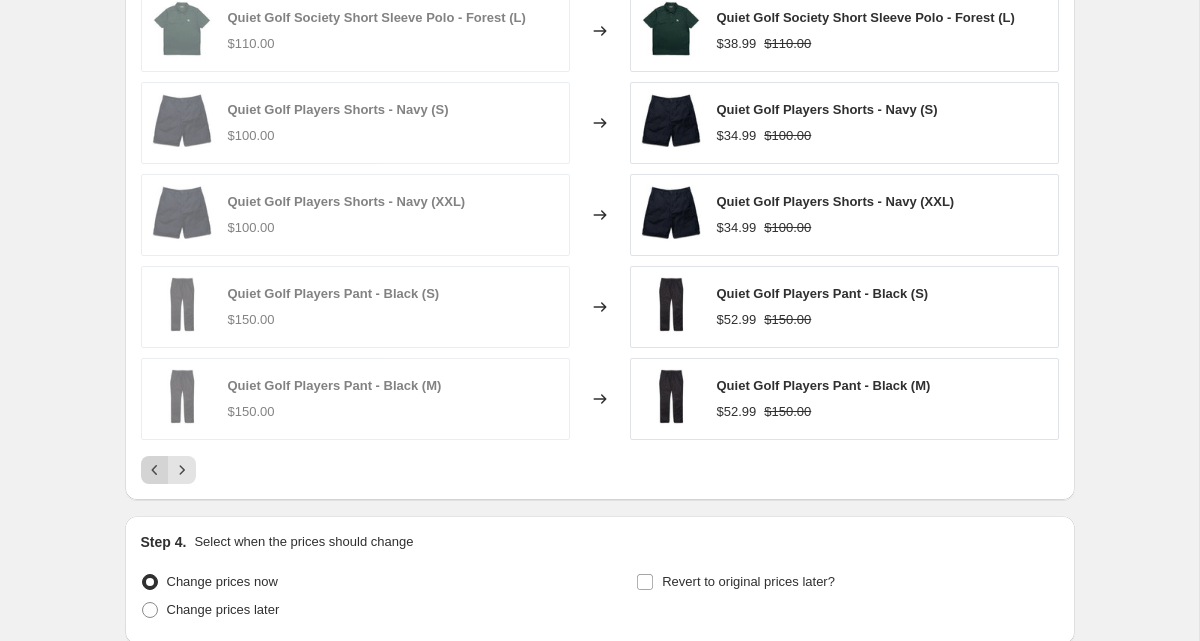click at bounding box center (155, 470) 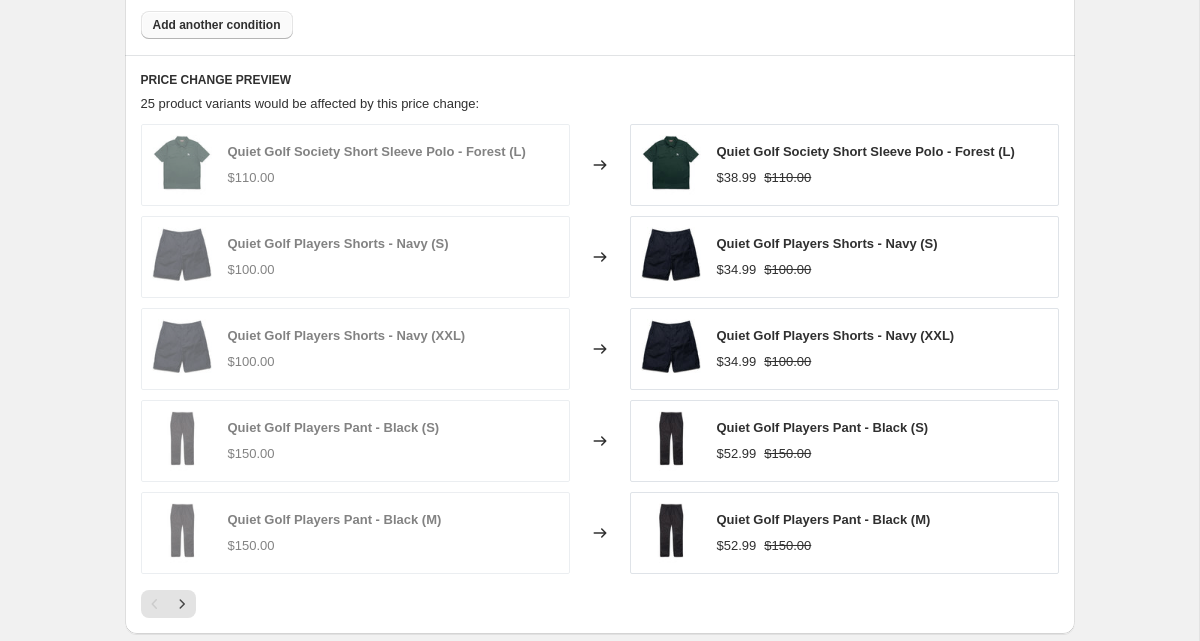 scroll, scrollTop: 1446, scrollLeft: 0, axis: vertical 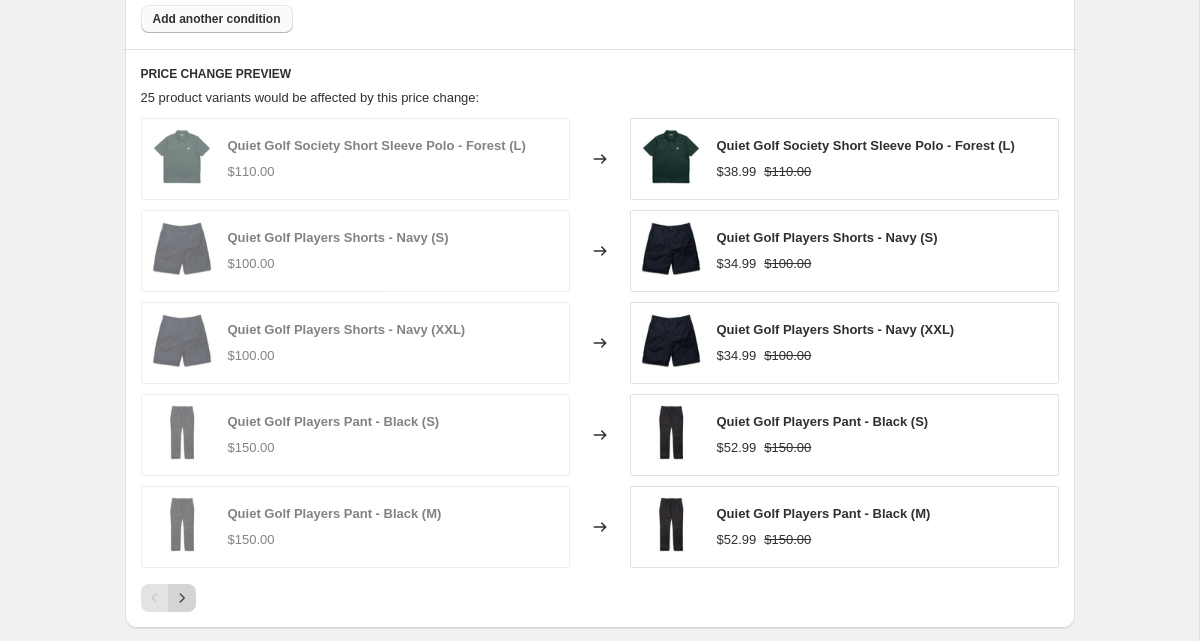 click 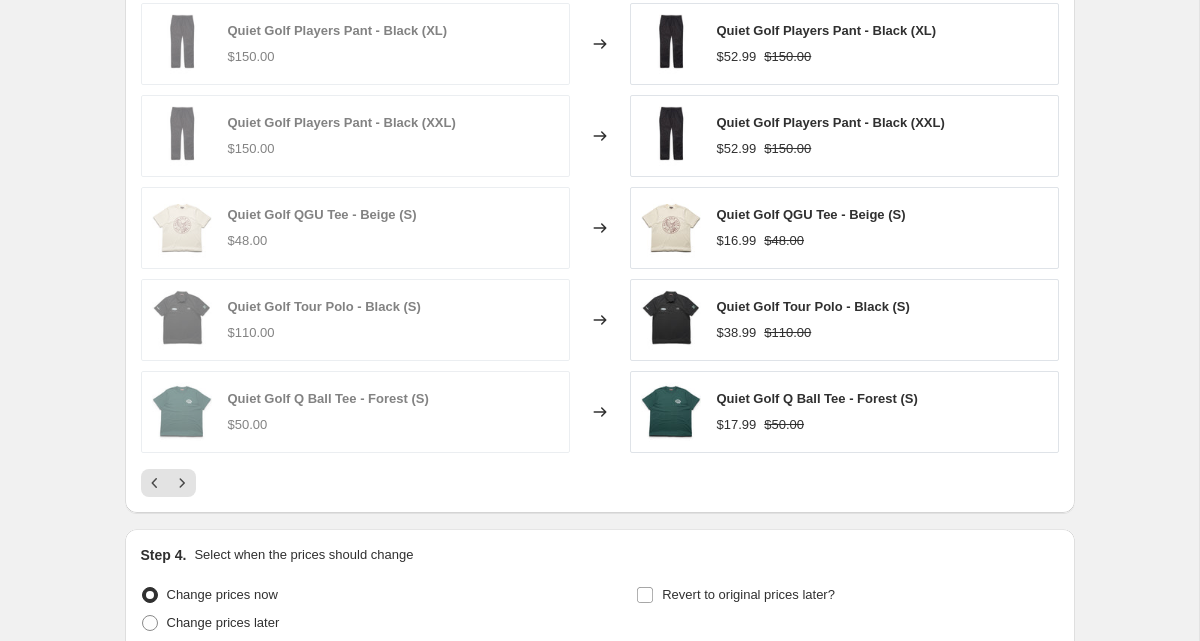 scroll, scrollTop: 1566, scrollLeft: 0, axis: vertical 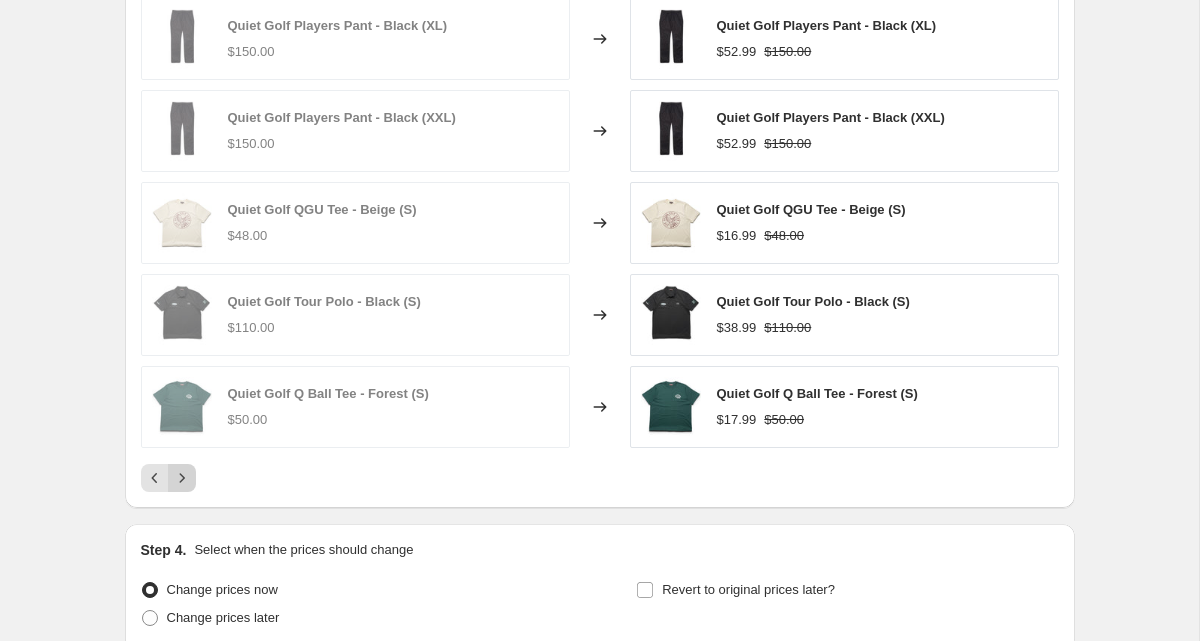 click 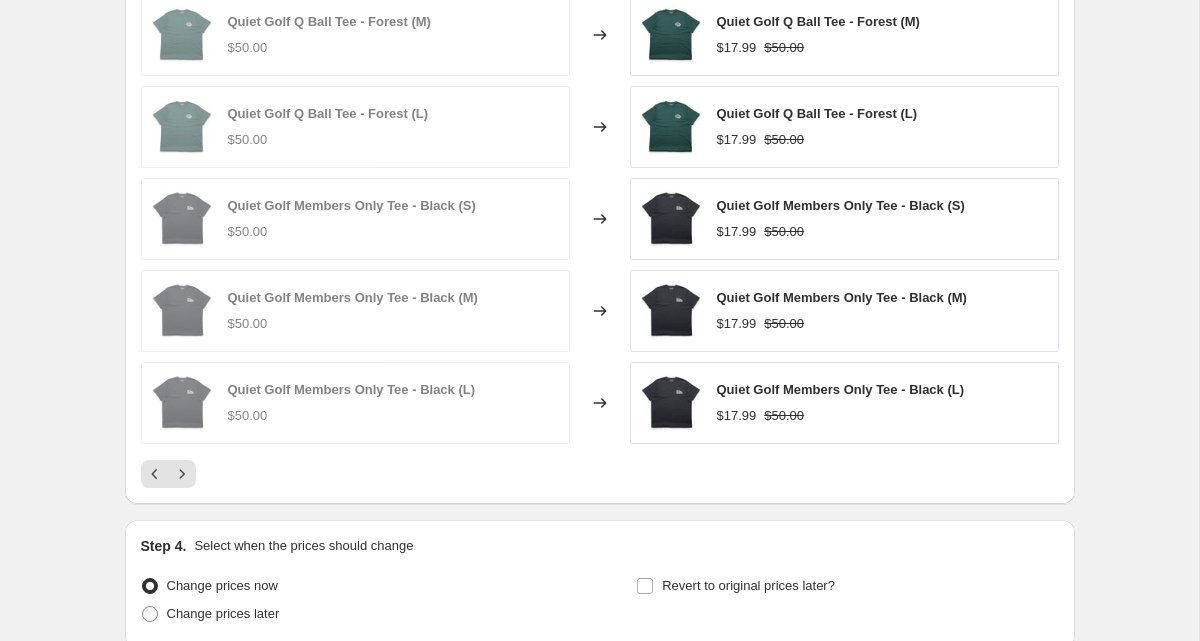 scroll, scrollTop: 1593, scrollLeft: 0, axis: vertical 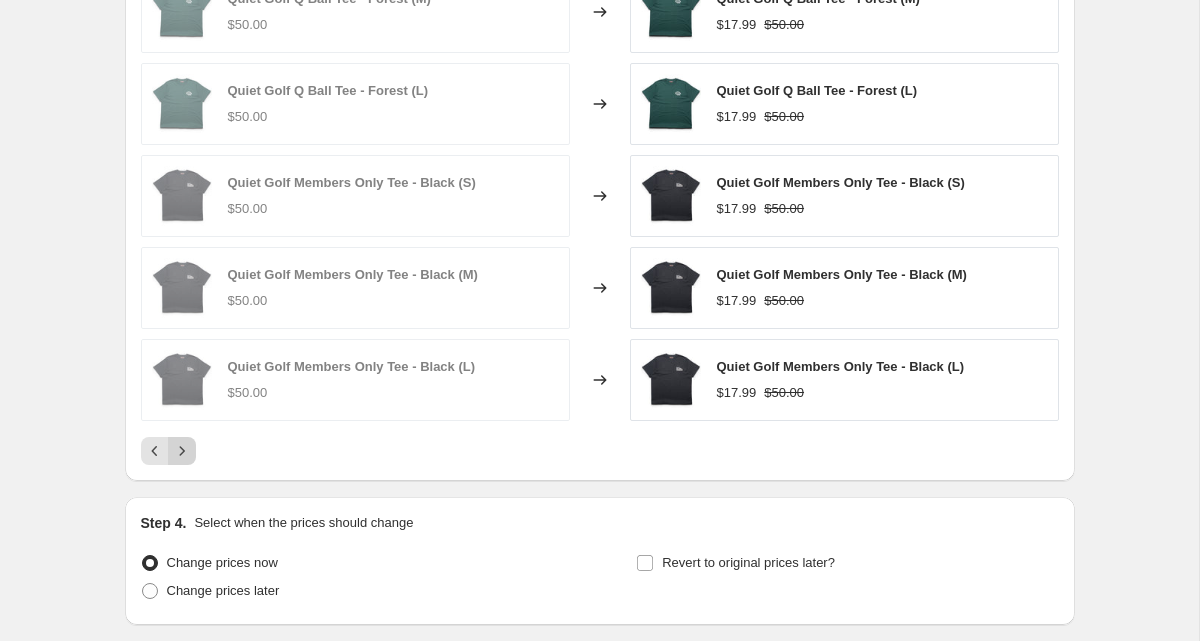 click 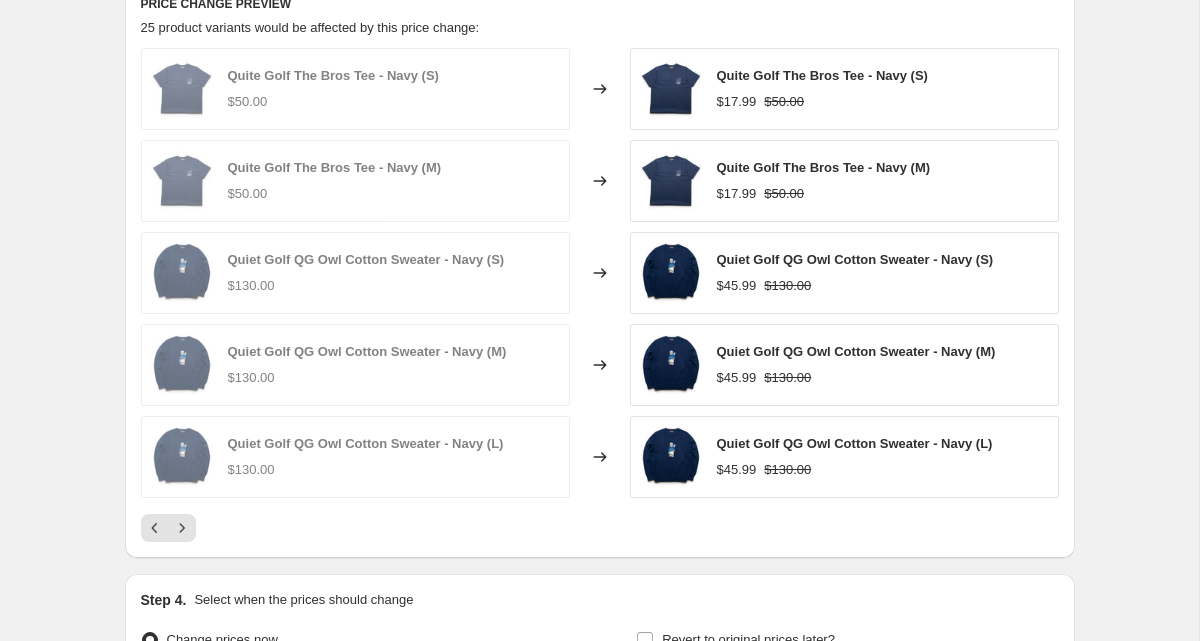 scroll, scrollTop: 1524, scrollLeft: 0, axis: vertical 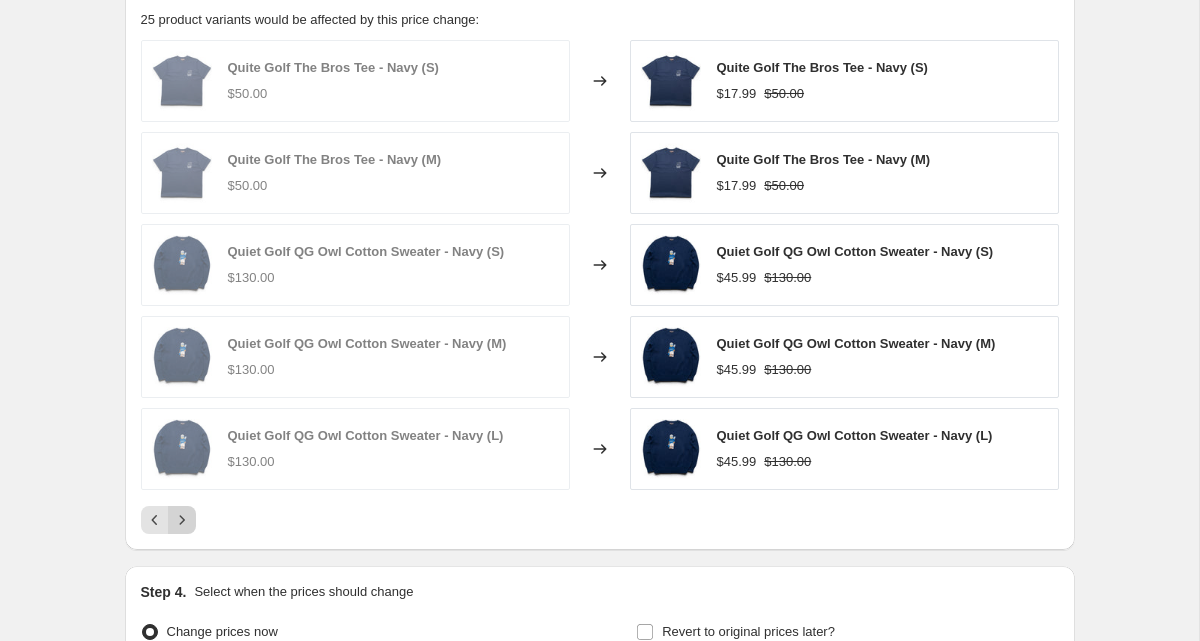 click at bounding box center [182, 520] 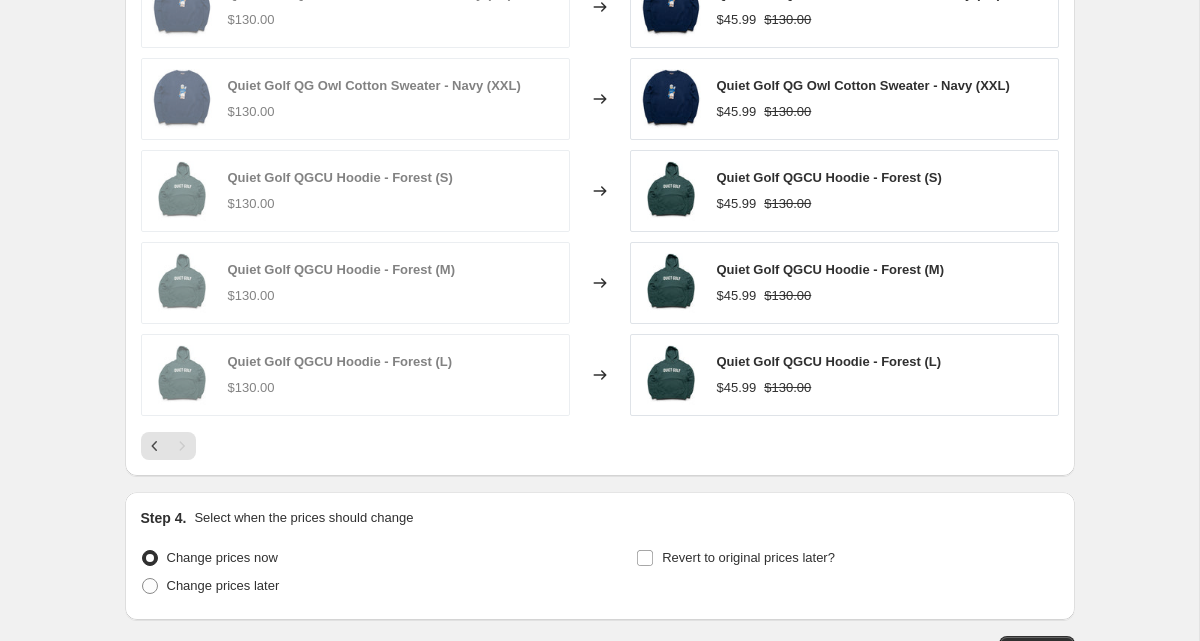 scroll, scrollTop: 1604, scrollLeft: 0, axis: vertical 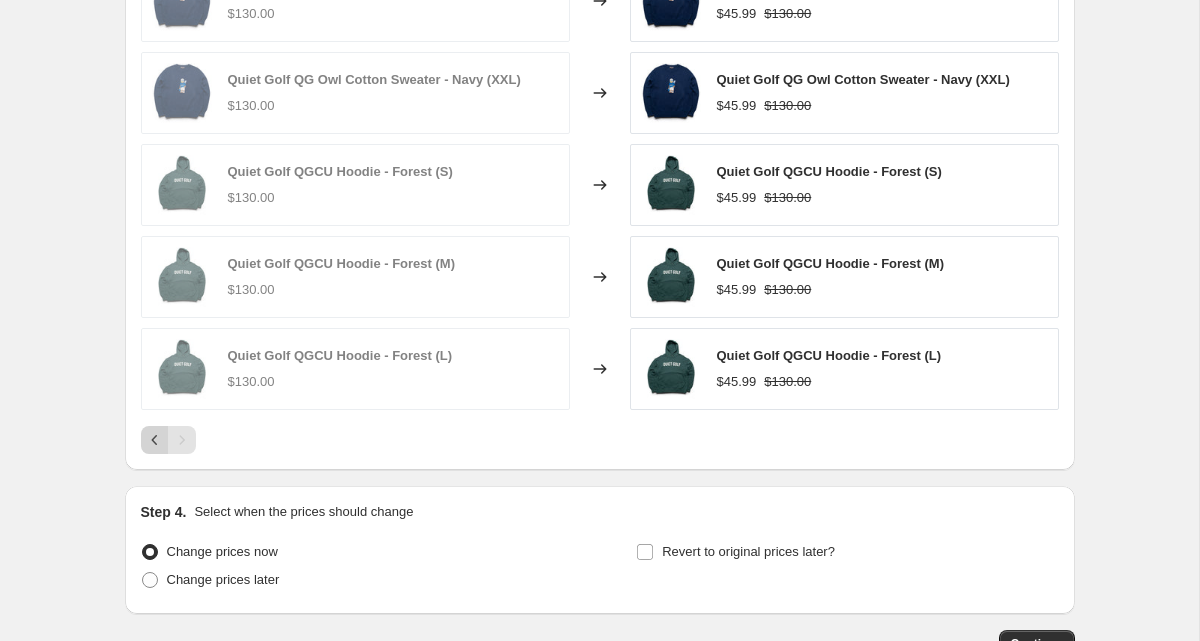 click 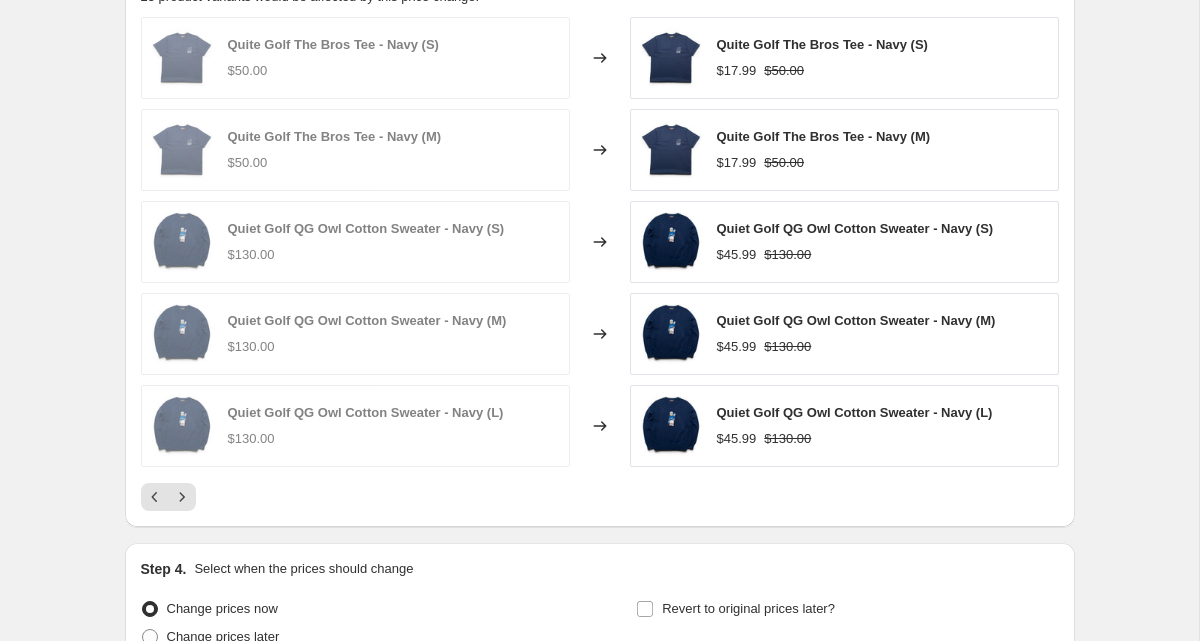 scroll, scrollTop: 1449, scrollLeft: 0, axis: vertical 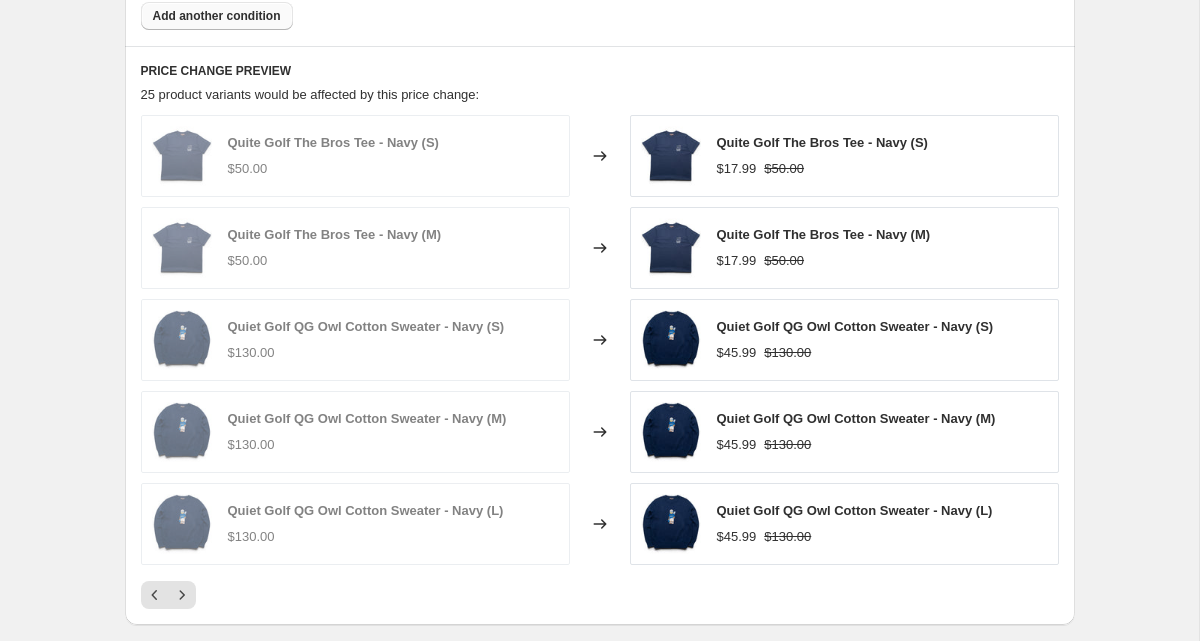 click on "Quite Golf The Bros Tee - Navy (S) $50.00 Changed to Quite Golf The Bros Tee - Navy (S) $17.99 $50.00 Quite Golf The Bros Tee - Navy (M) $50.00 Changed to Quite Golf The Bros Tee - Navy (M) $17.99 $50.00 Quiet Golf QG Owl Cotton Sweater - Navy (S) $130.00 Changed to Quiet Golf QG Owl Cotton Sweater - Navy (S) $45.99 $130.00 Quiet Golf QG Owl Cotton Sweater - Navy (M) $130.00 Changed to Quiet Golf QG Owl Cotton Sweater - Navy (M) $45.99 $130.00 Quiet Golf QG Owl Cotton Sweater - Navy (L) $130.00 Changed to Quiet Golf QG Owl Cotton Sweater - Navy (L) $45.99 $130.00" at bounding box center (600, 362) 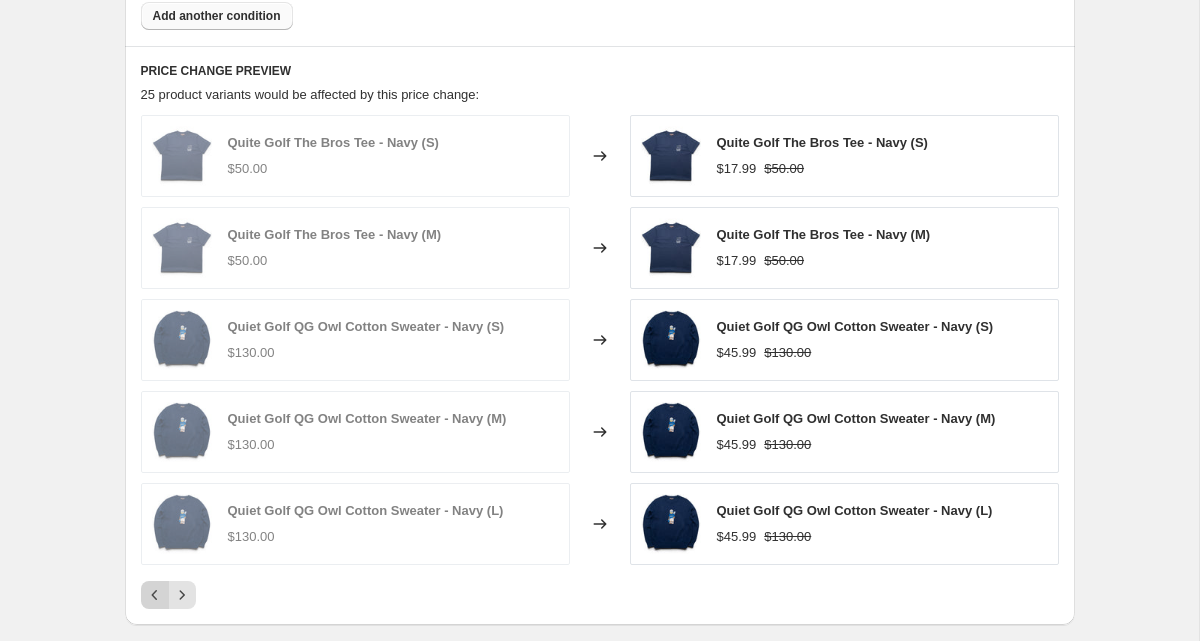 click at bounding box center [155, 595] 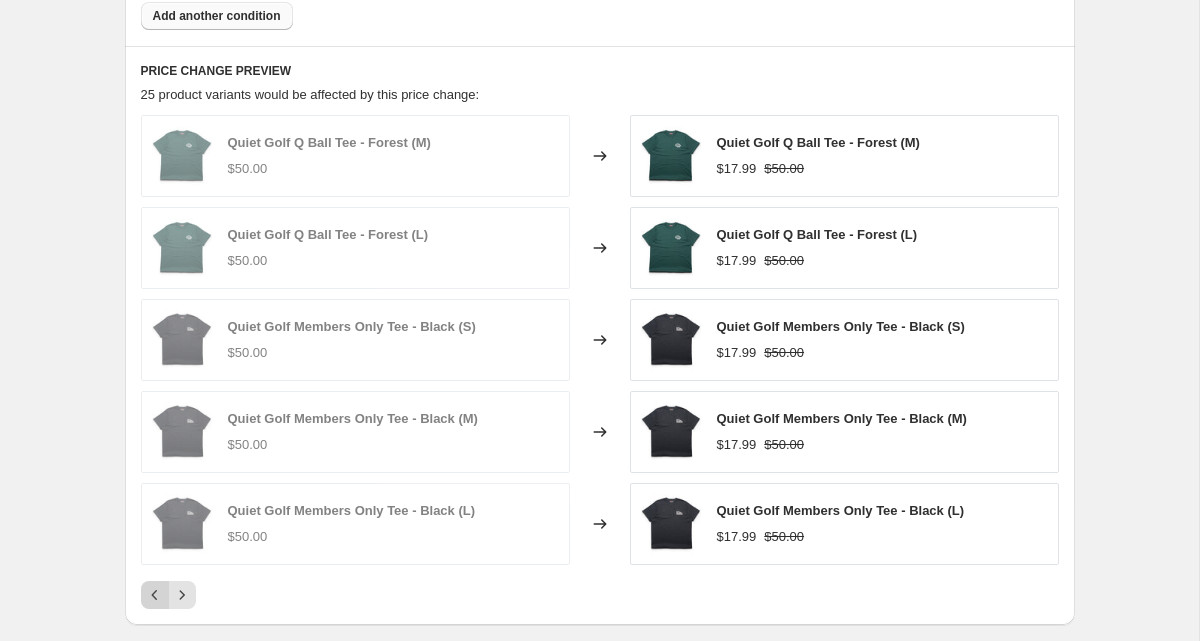 click 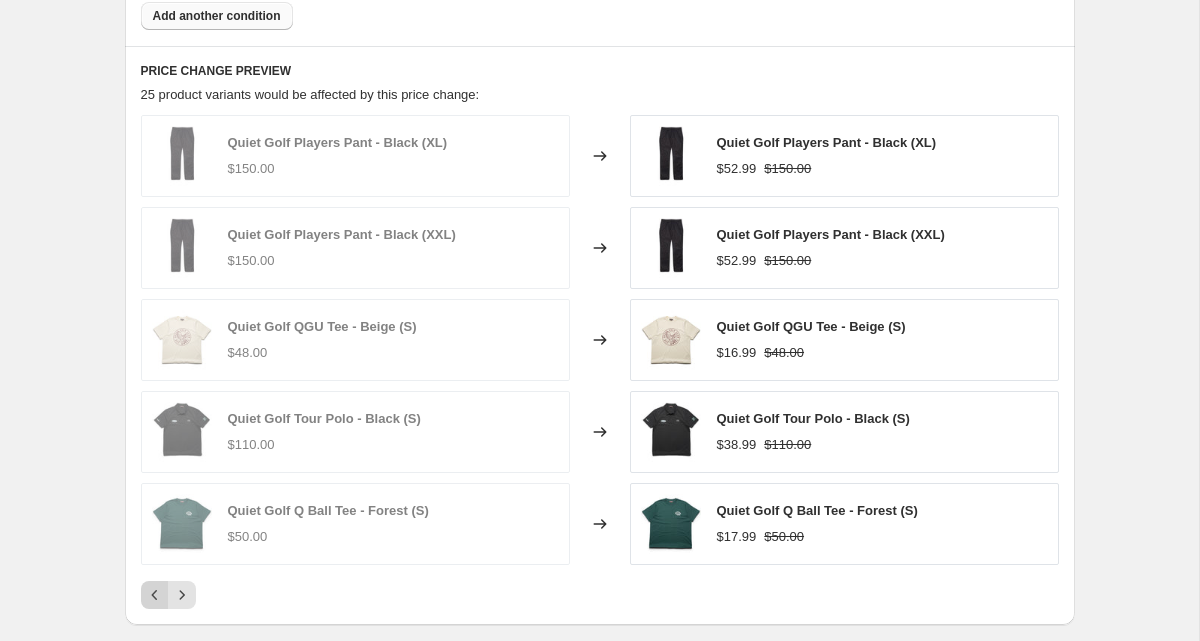 click 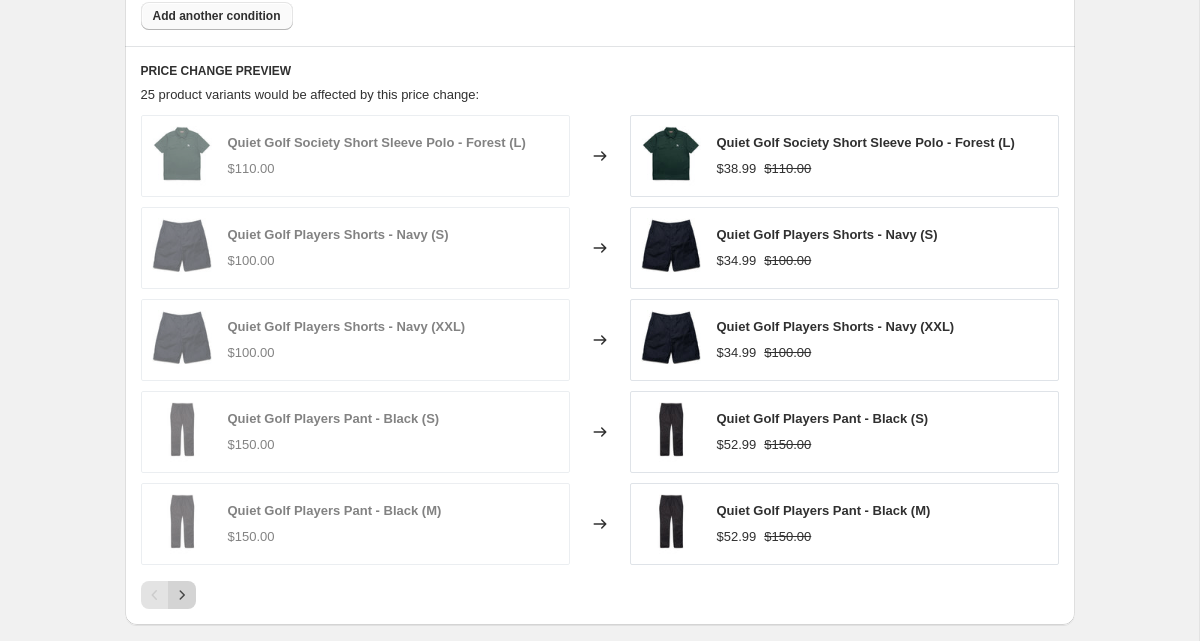 click 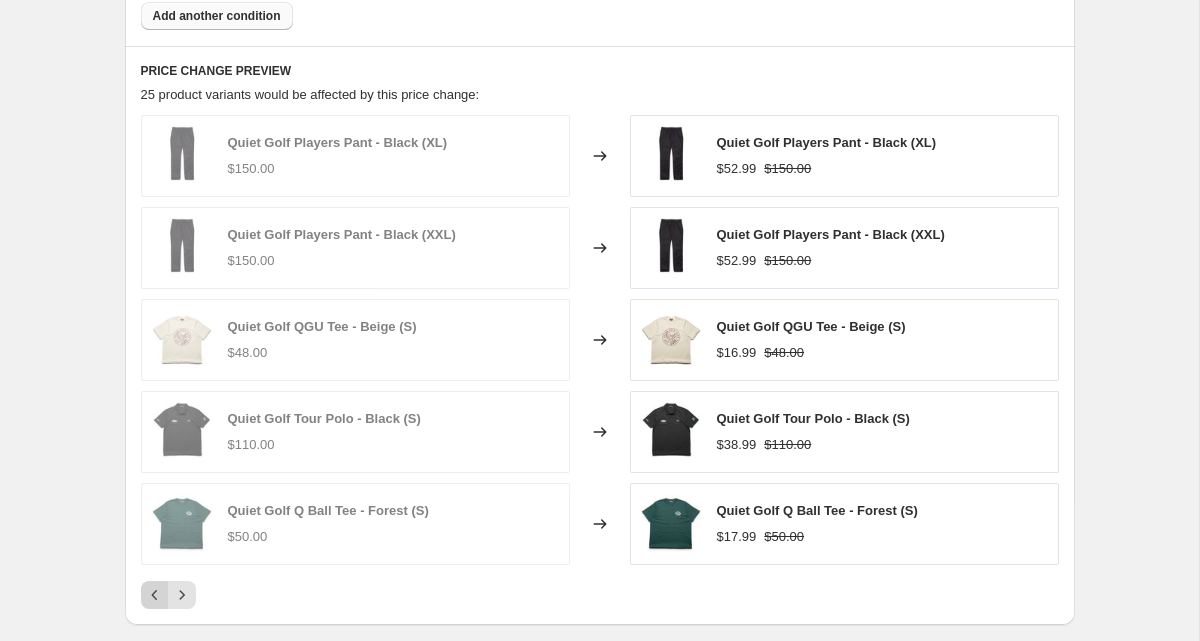 click 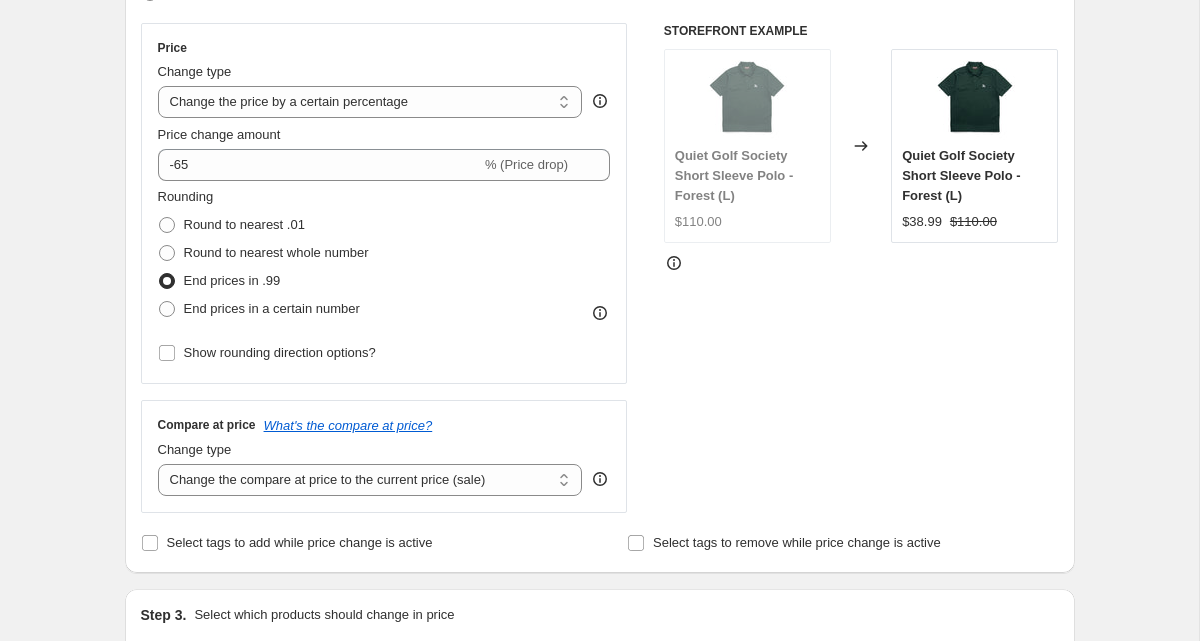 scroll, scrollTop: 319, scrollLeft: 0, axis: vertical 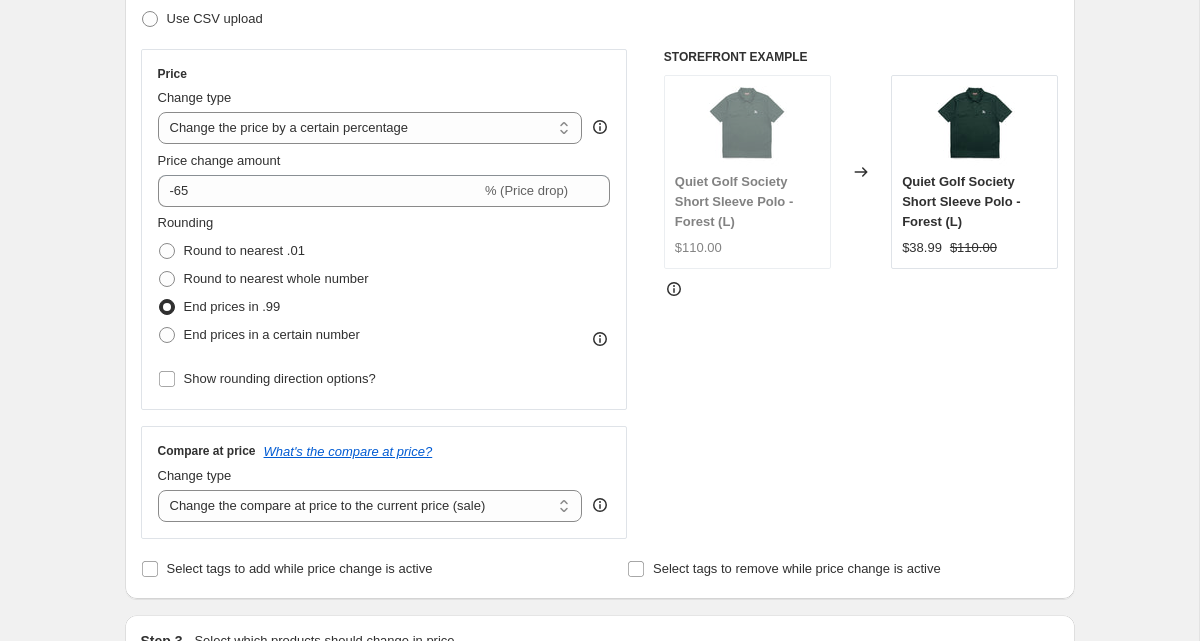 click on "Rounding Round to nearest .01 Round to nearest whole number End prices in .99 End prices in a certain number" at bounding box center [384, 281] 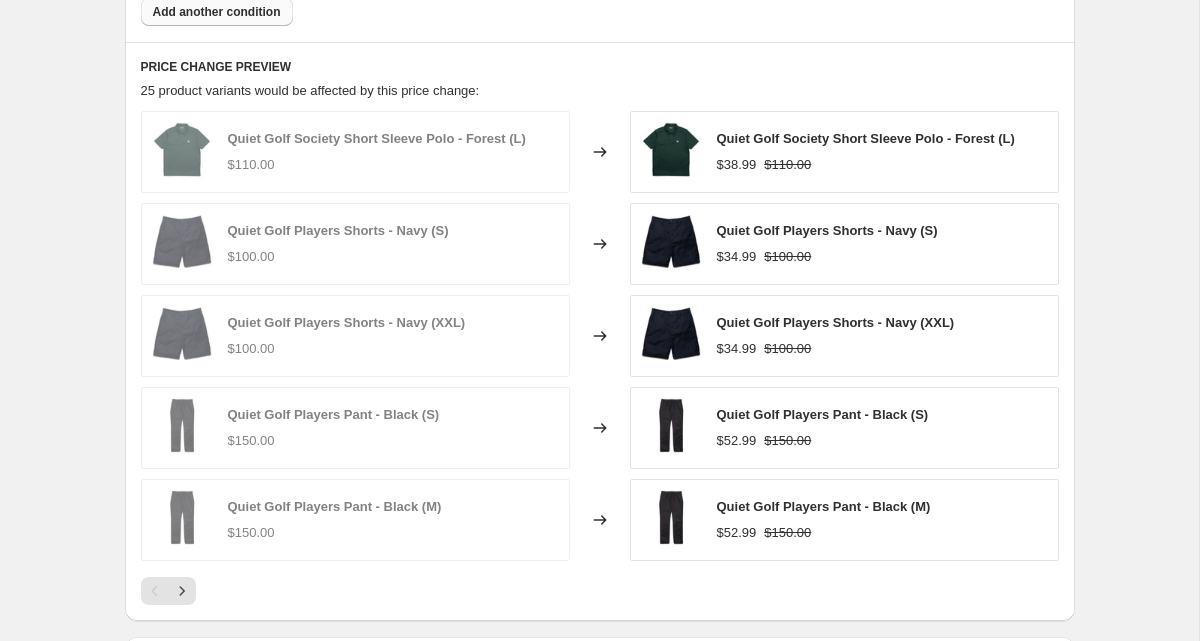 scroll, scrollTop: 1727, scrollLeft: 0, axis: vertical 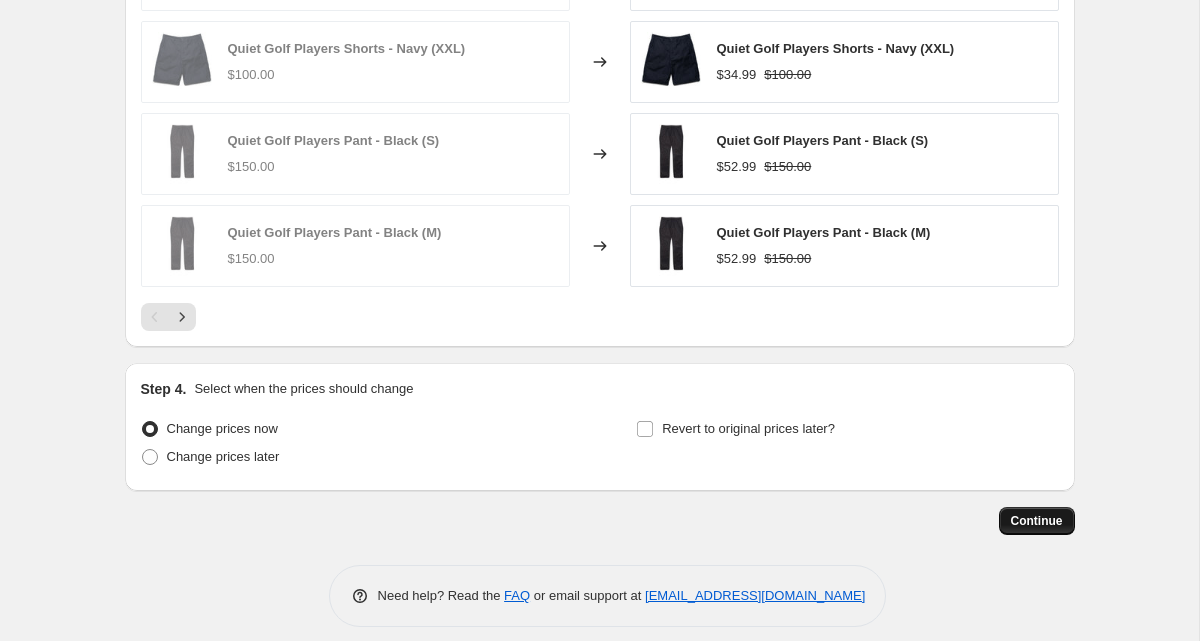 click on "Continue" at bounding box center (1037, 521) 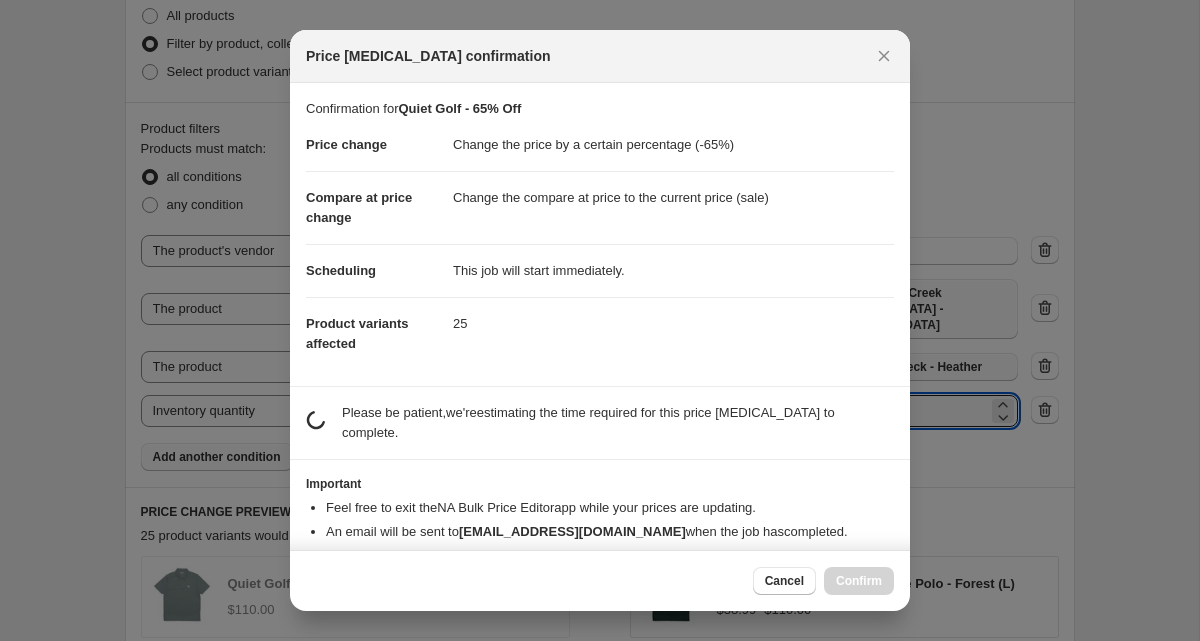 scroll, scrollTop: 1727, scrollLeft: 0, axis: vertical 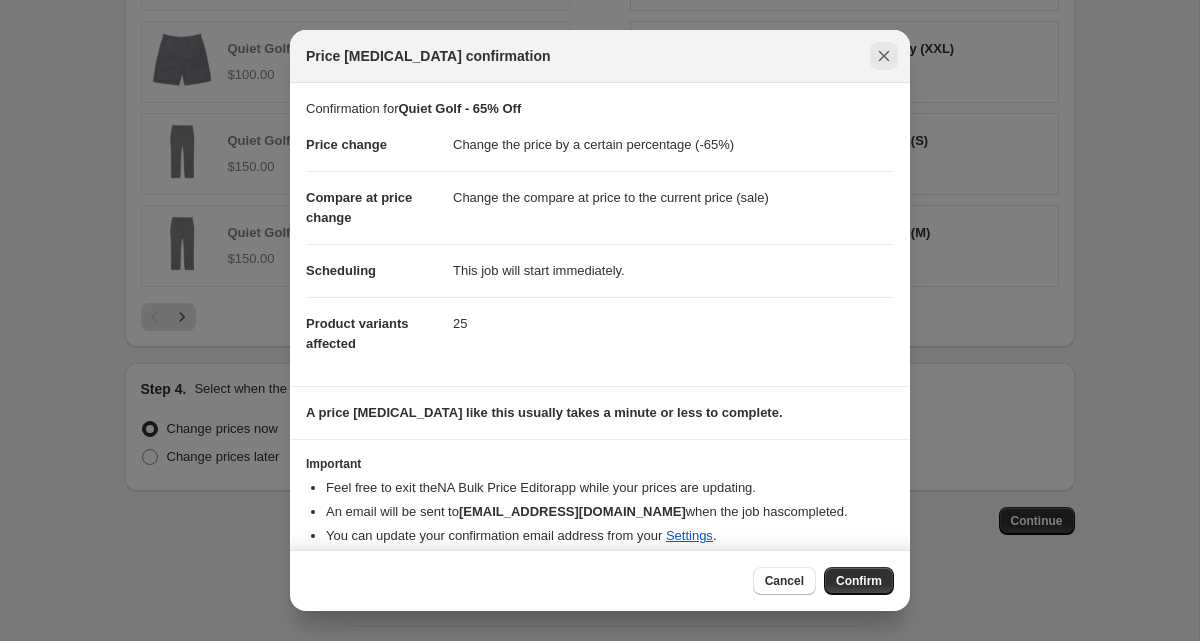 click 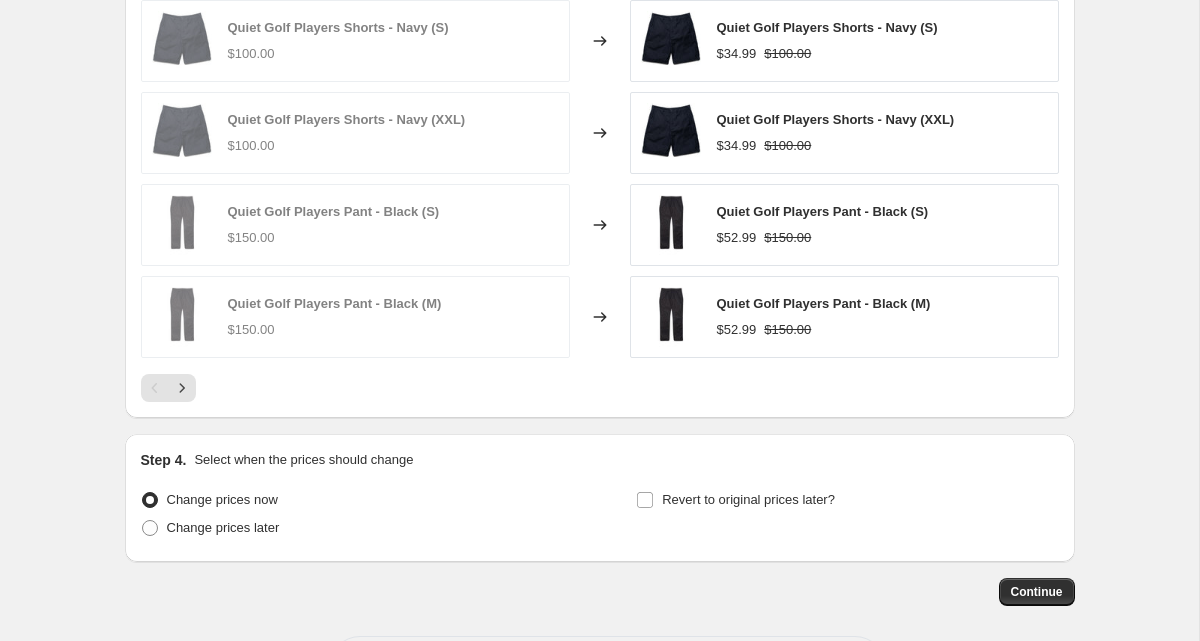 scroll, scrollTop: 1727, scrollLeft: 0, axis: vertical 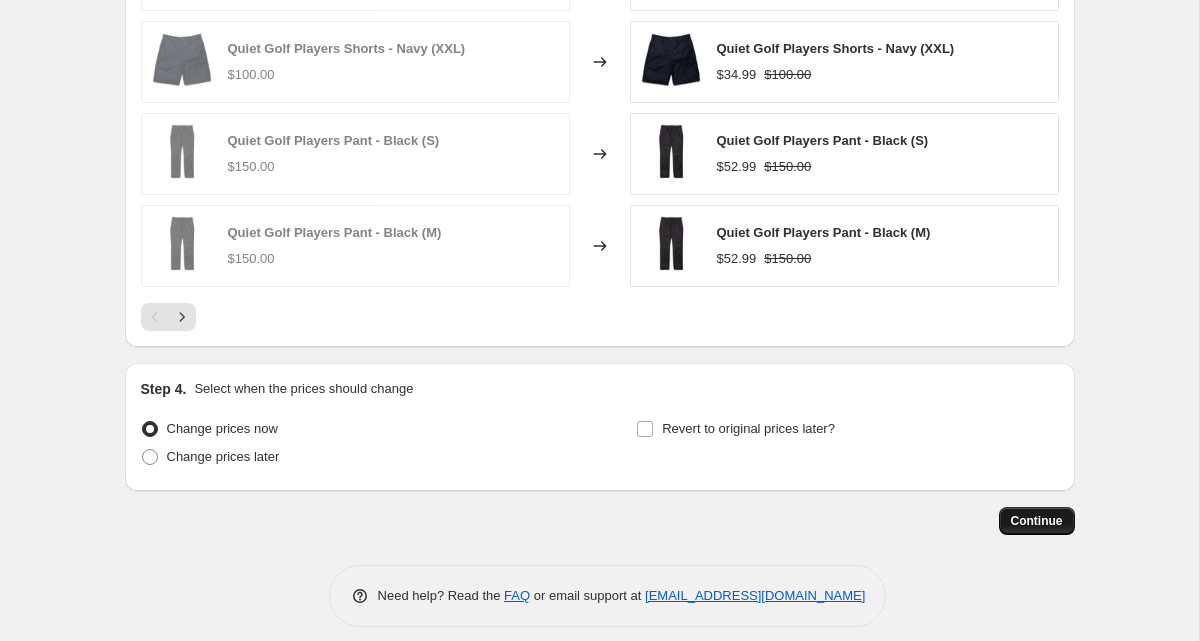 click on "Continue" at bounding box center [1037, 521] 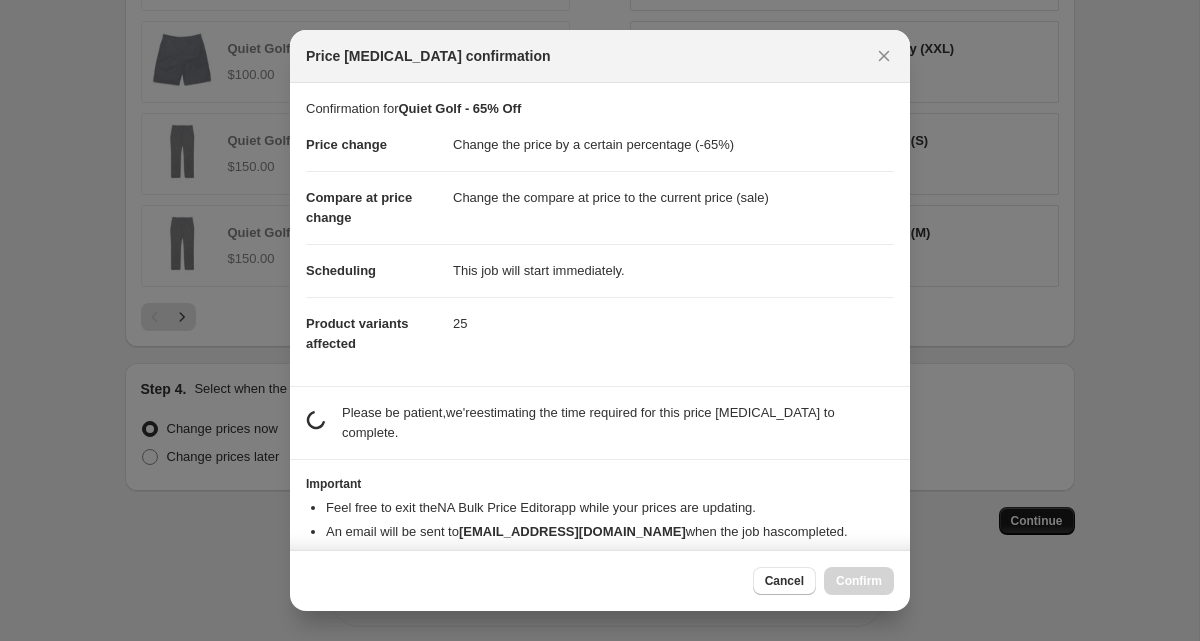scroll, scrollTop: 0, scrollLeft: 0, axis: both 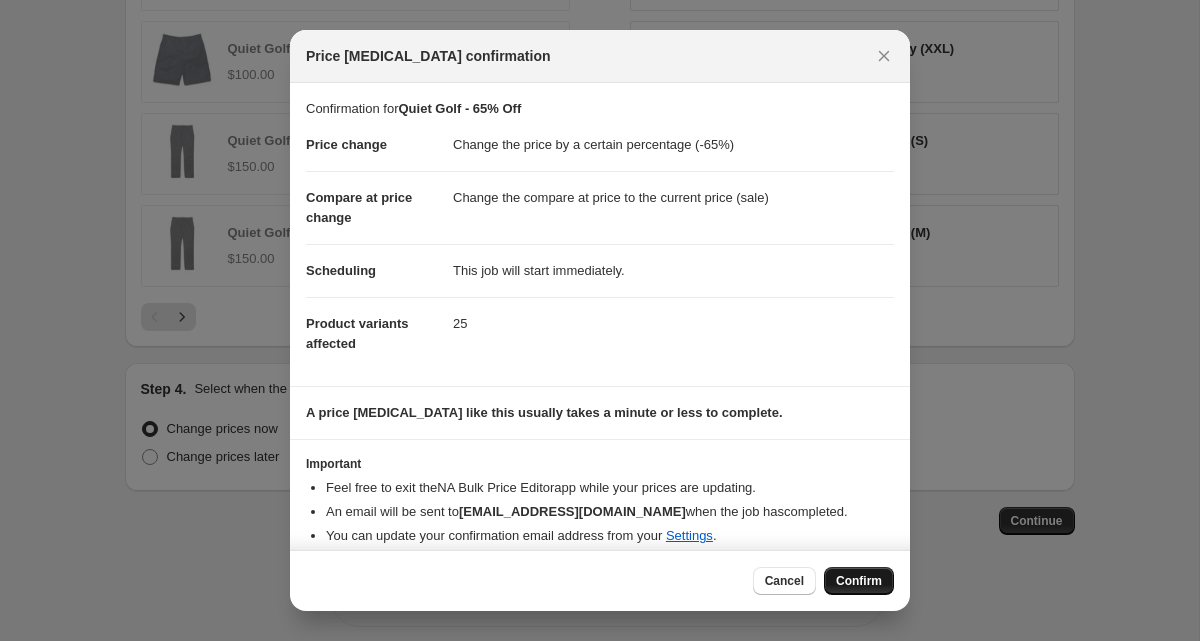 click on "Confirm" at bounding box center (859, 581) 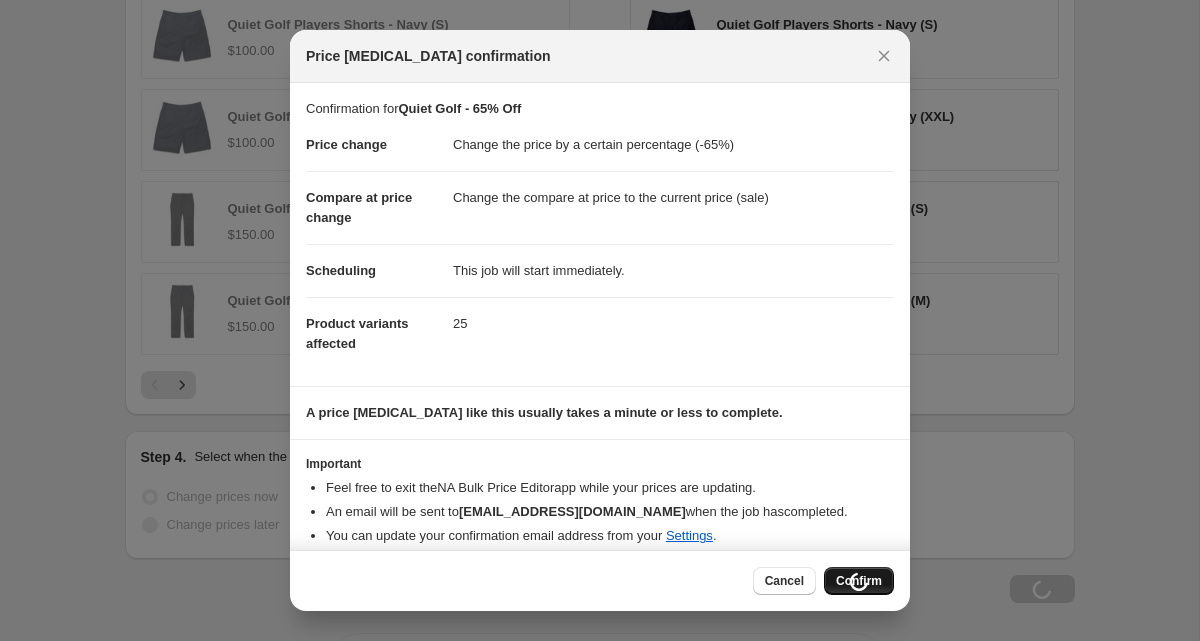 scroll, scrollTop: 1795, scrollLeft: 0, axis: vertical 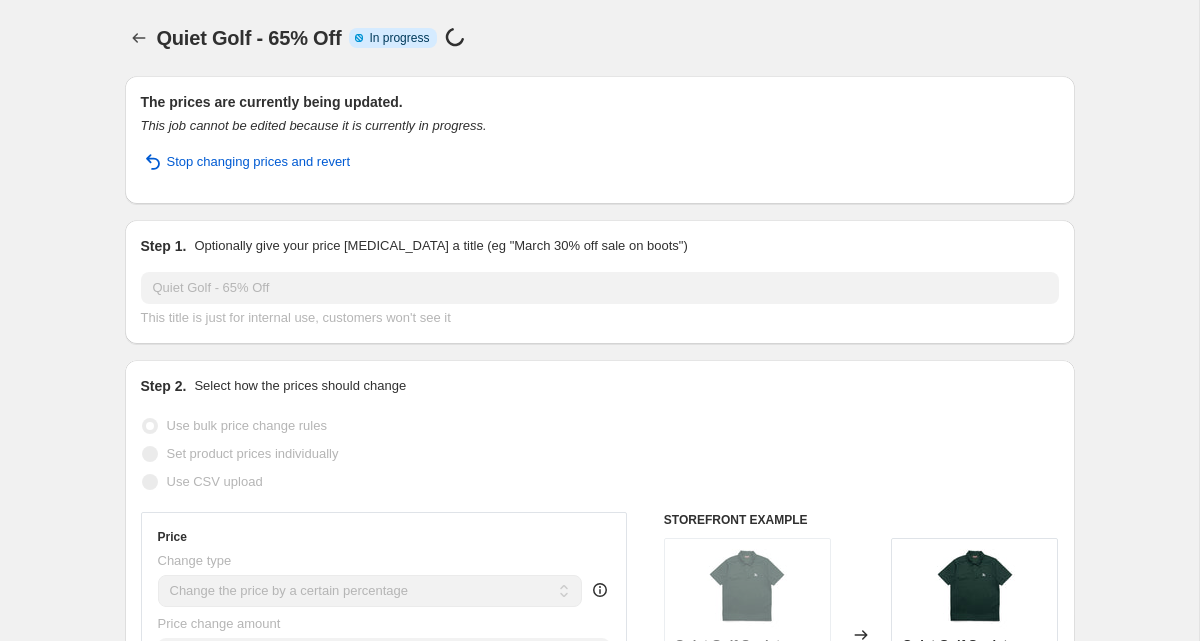 select on "percentage" 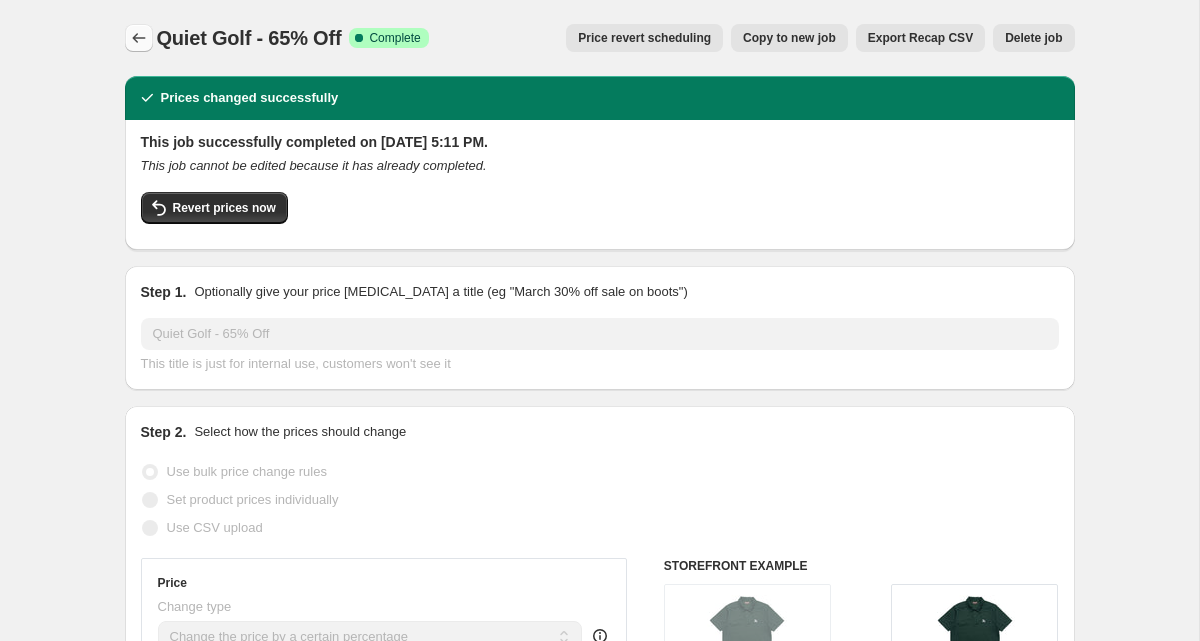 click 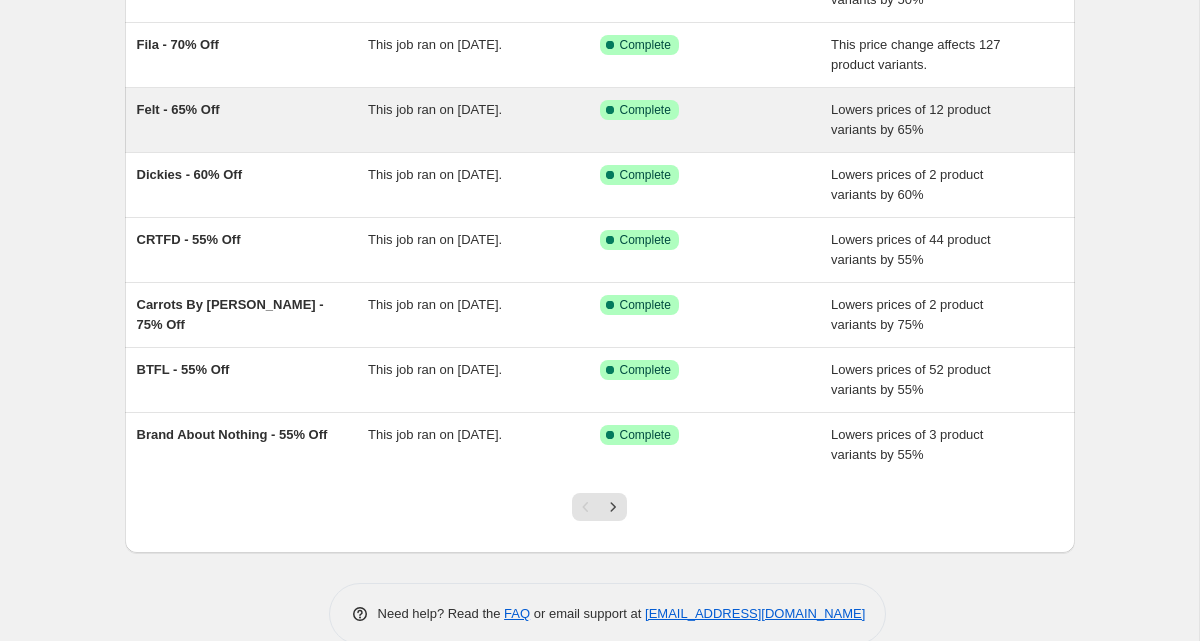 scroll, scrollTop: 389, scrollLeft: 0, axis: vertical 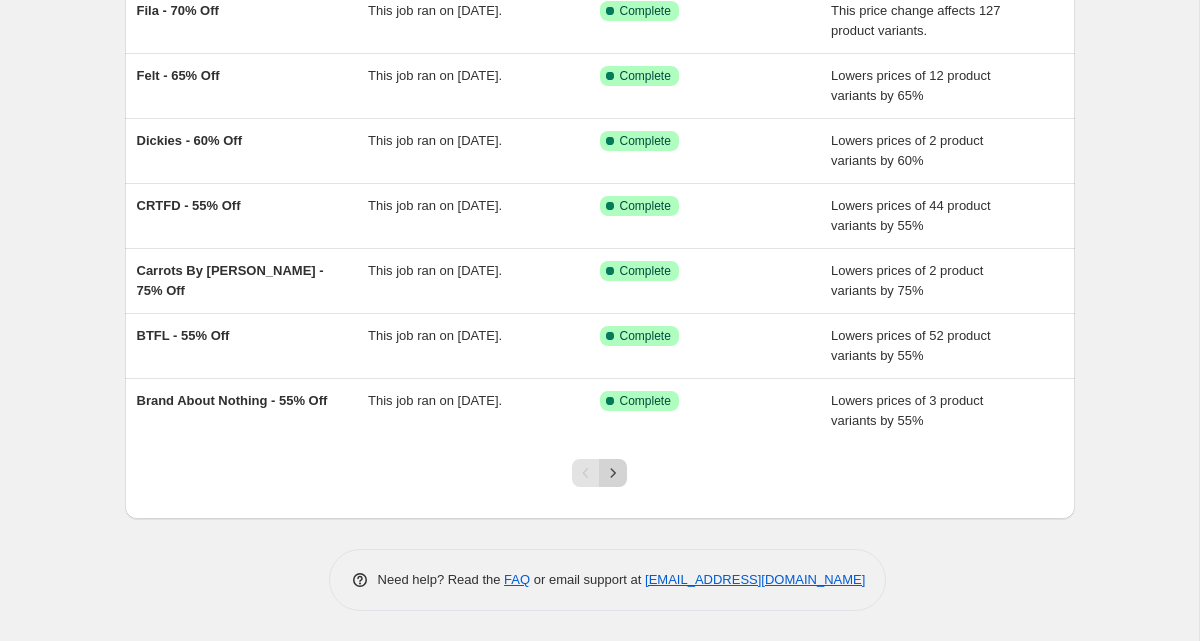 click 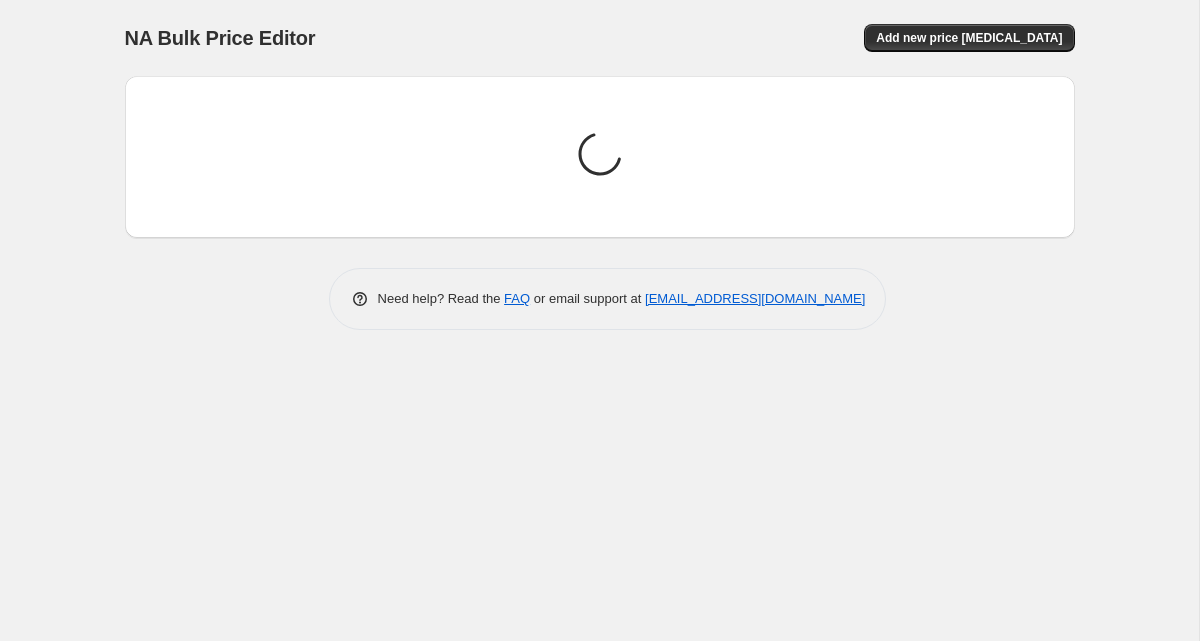 scroll, scrollTop: 0, scrollLeft: 0, axis: both 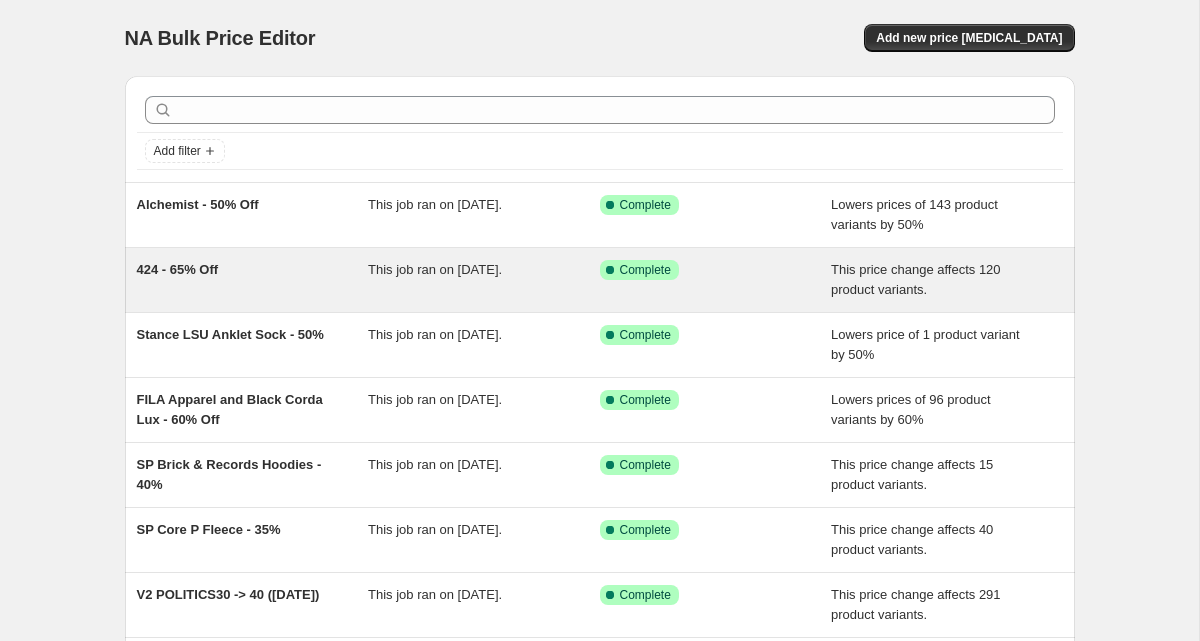 click on "424 - 65% Off" at bounding box center (253, 280) 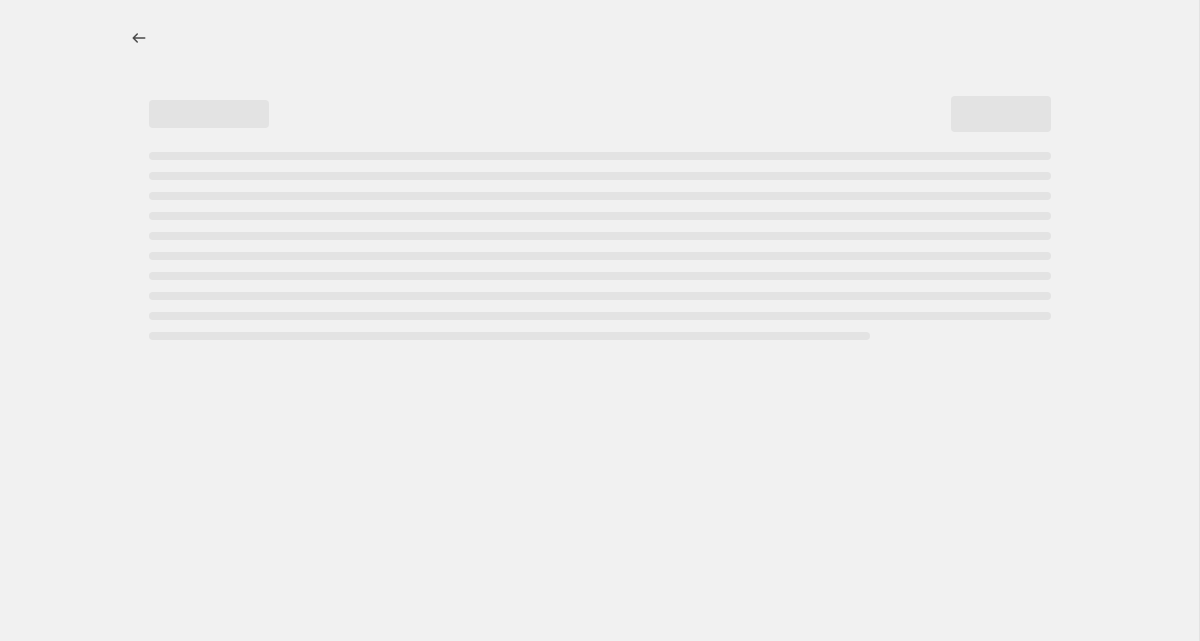 select on "pcap" 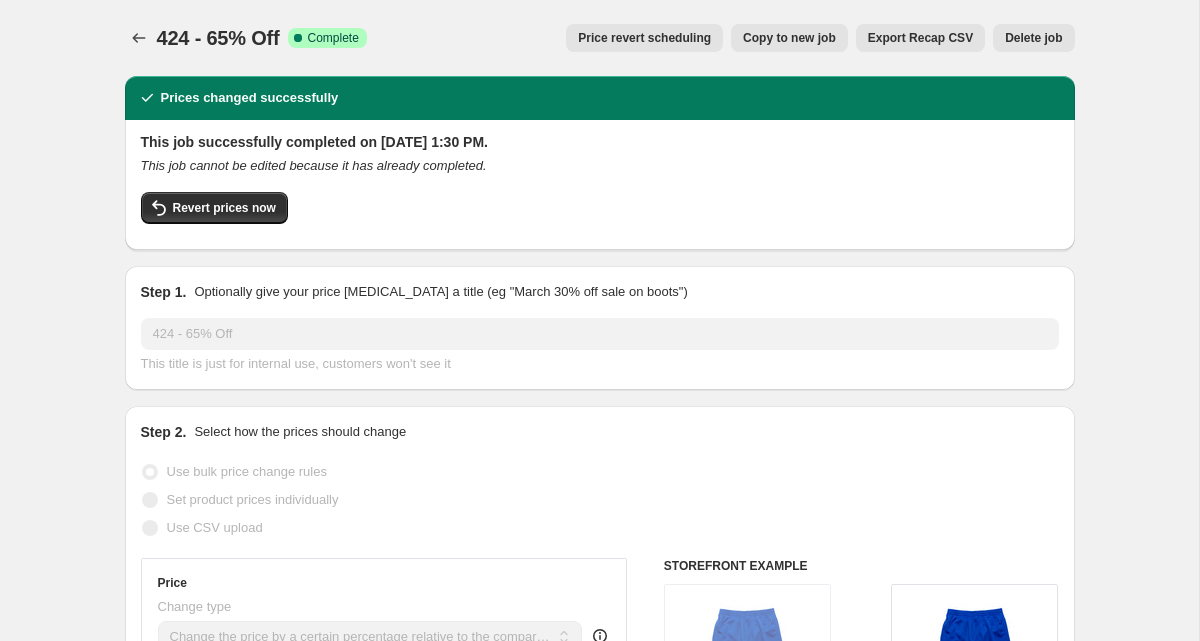 click on "Copy to new job" at bounding box center [789, 38] 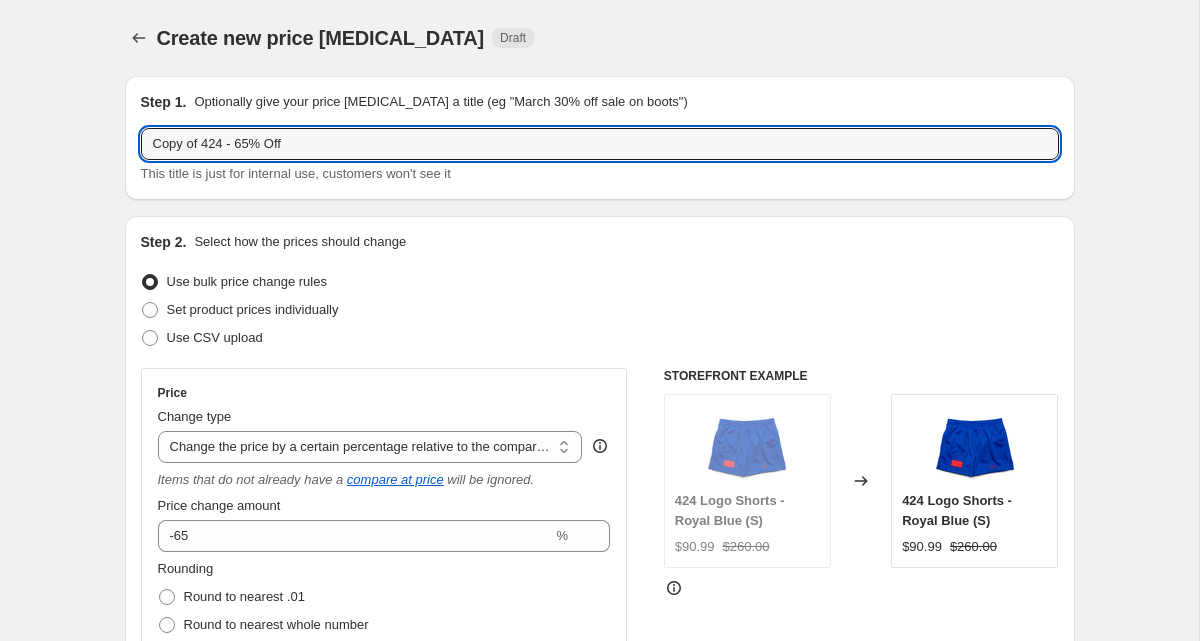 drag, startPoint x: 227, startPoint y: 142, endPoint x: 129, endPoint y: 143, distance: 98.005104 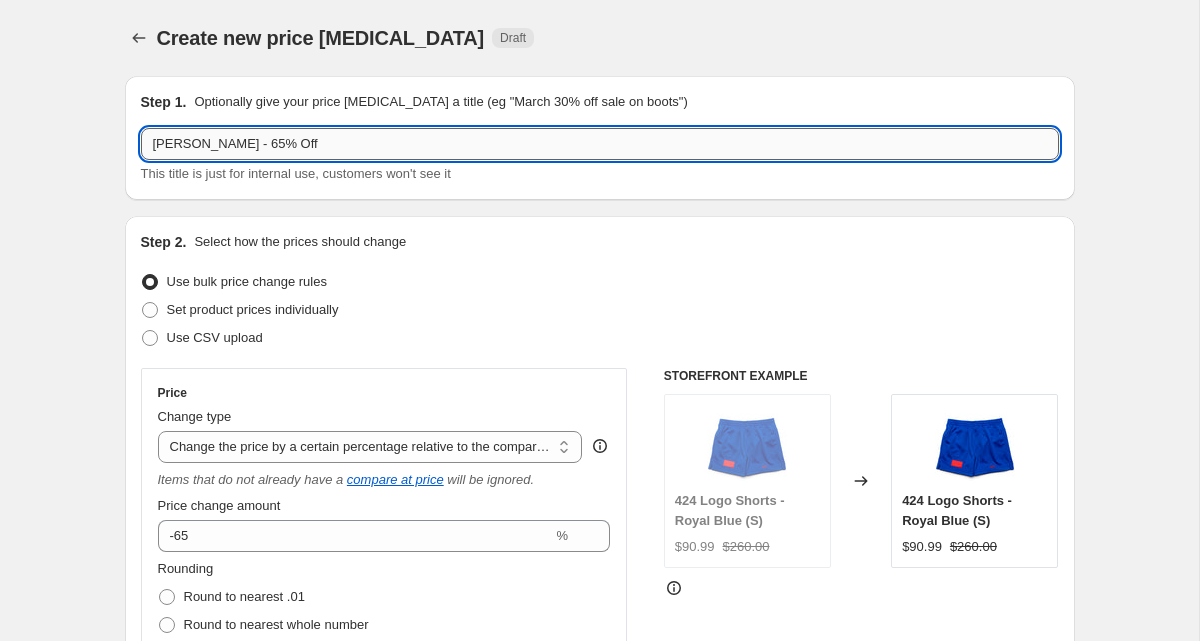 click on "[PERSON_NAME] - 65% Off" at bounding box center (600, 144) 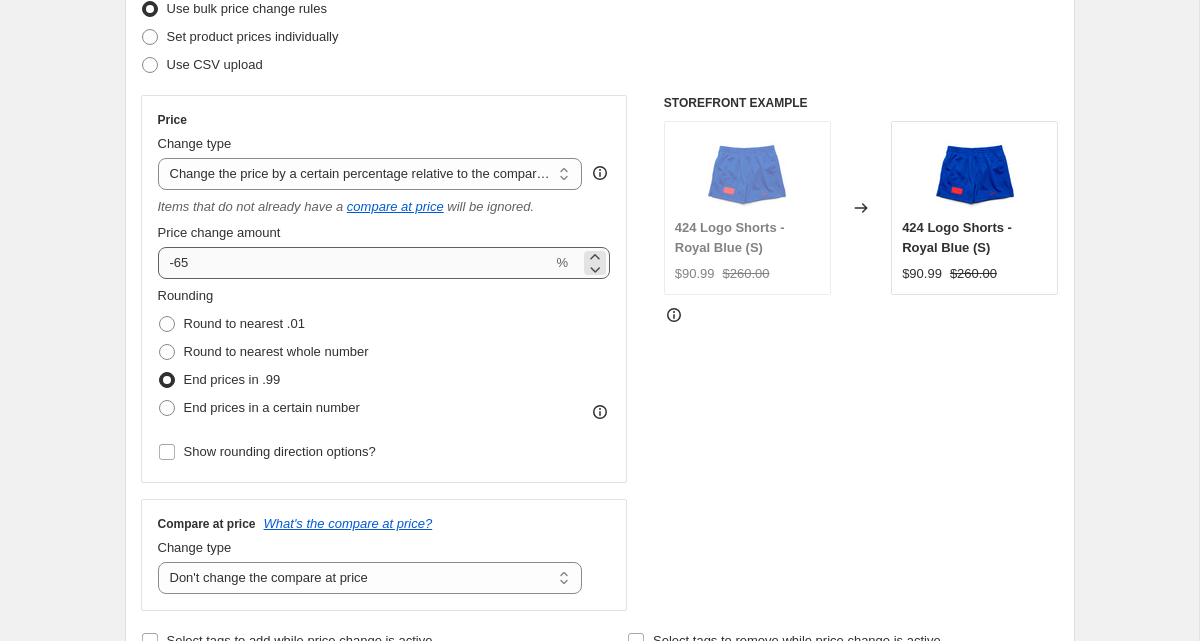 scroll, scrollTop: 274, scrollLeft: 0, axis: vertical 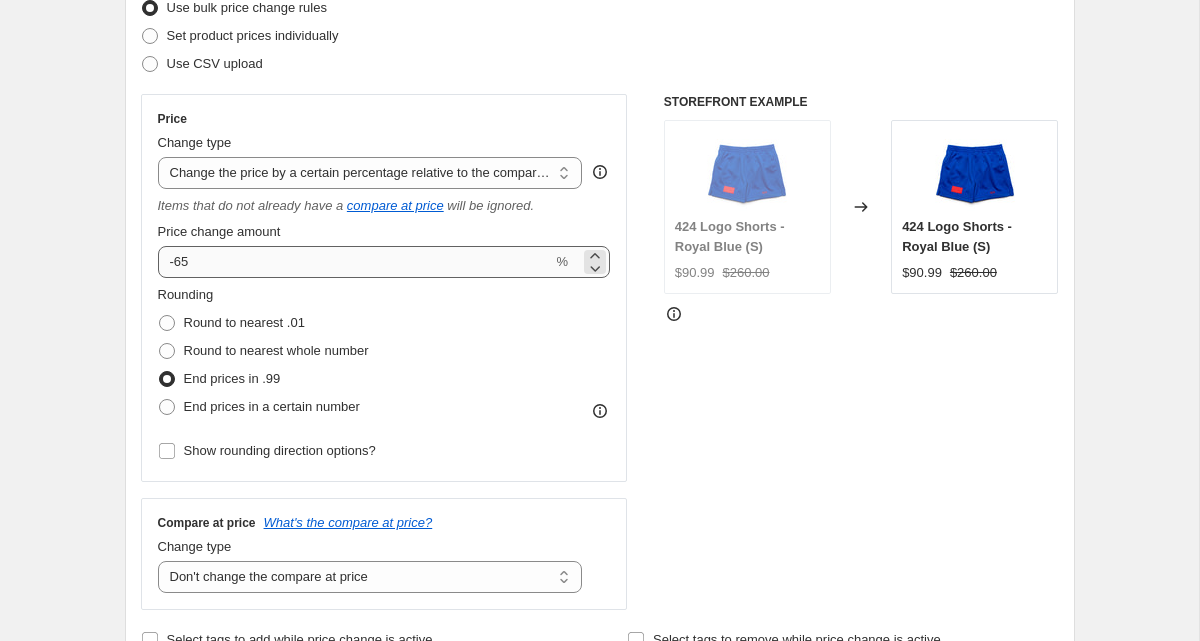 type on "[PERSON_NAME] - 70% Off" 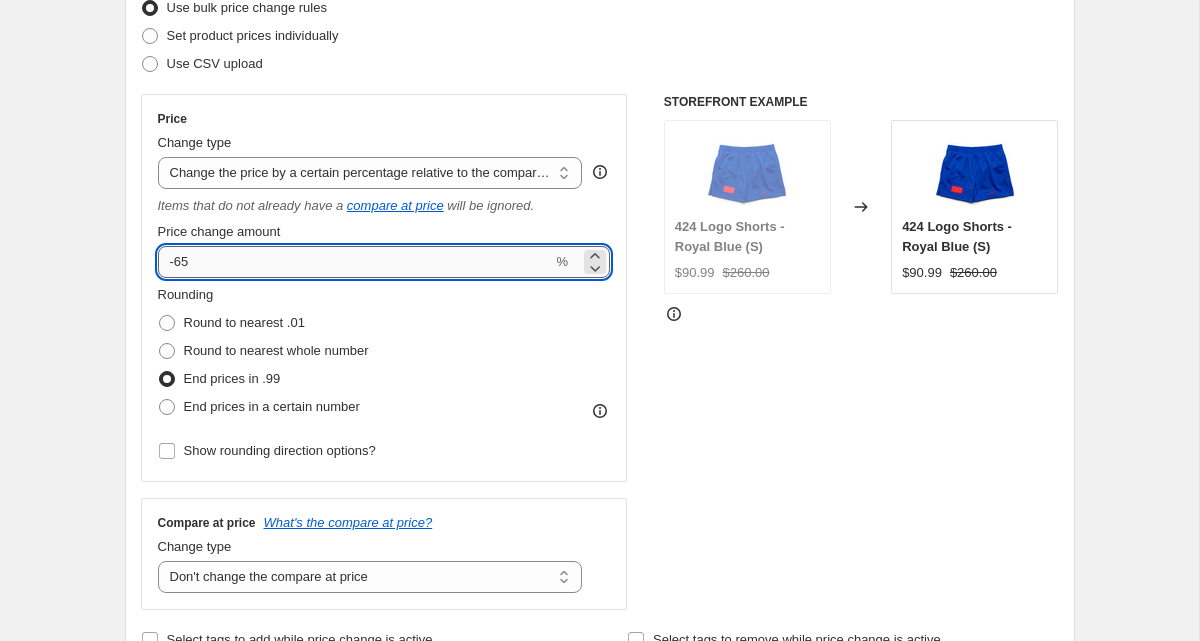 click on "-65" at bounding box center [355, 262] 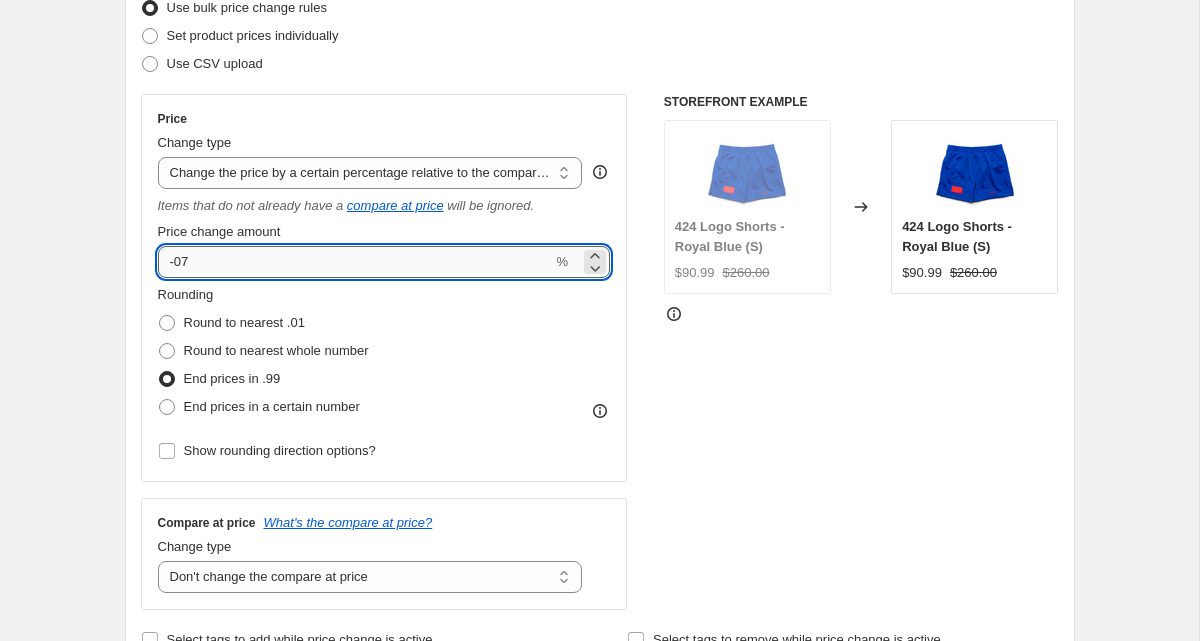type on "-0" 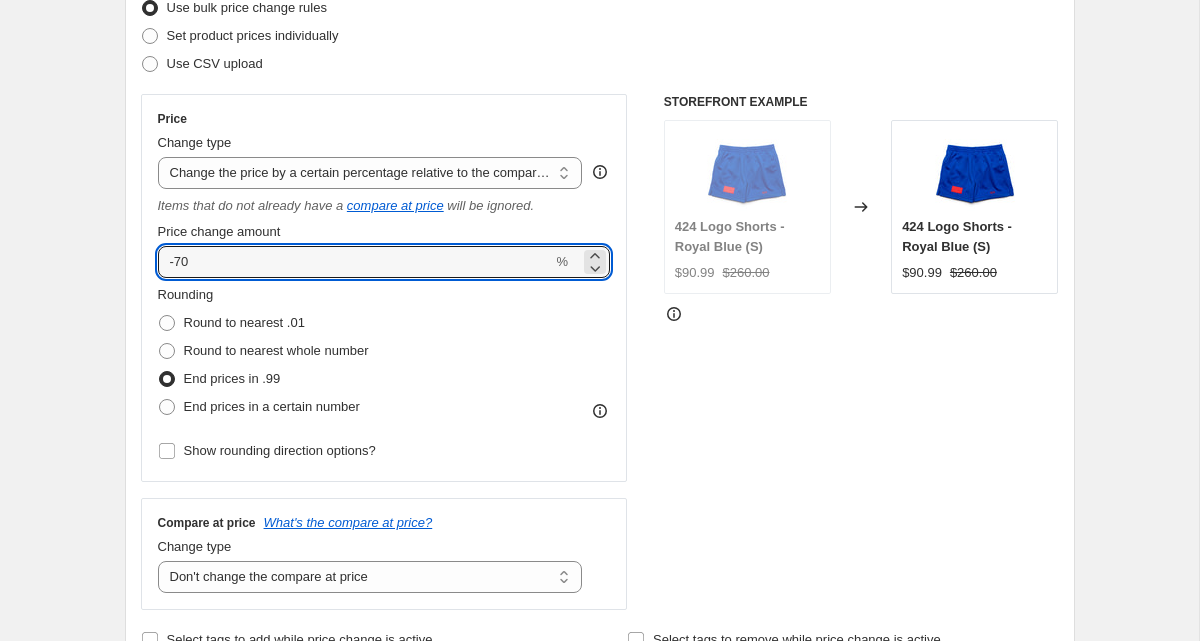 type on "-70" 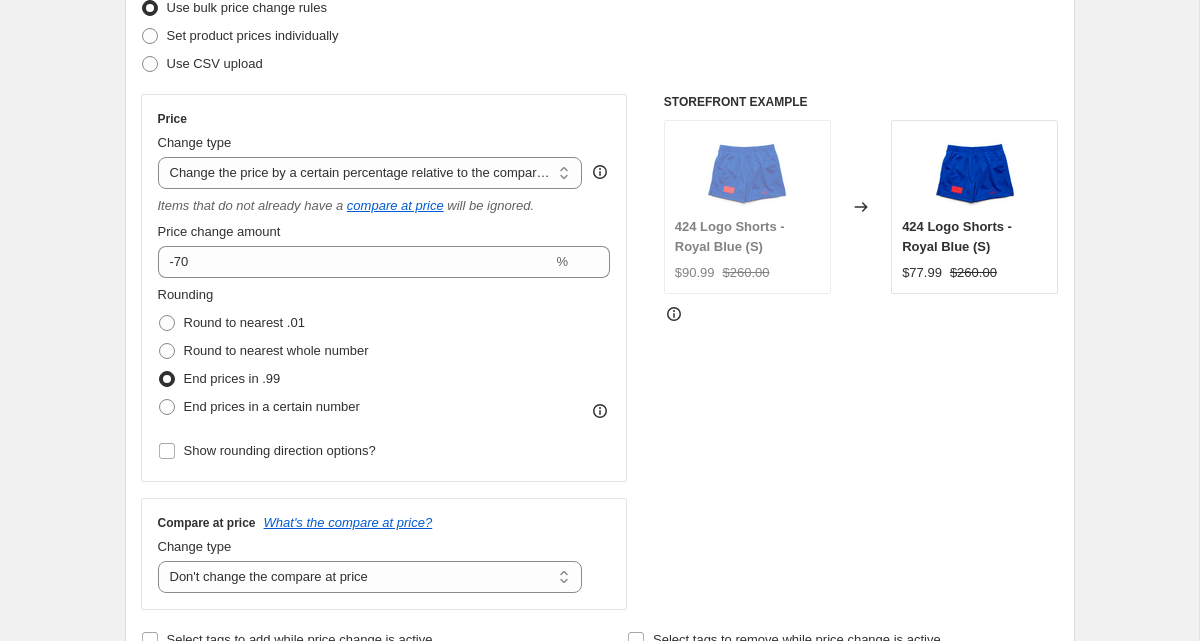 click on "Price Change type Change the price to a certain amount Change the price by a certain amount Change the price by a certain percentage Change the price to the current compare at price (price before sale) Change the price by a certain amount relative to the compare at price Change the price by a certain percentage relative to the compare at price Don't change the price Change the price by a certain percentage relative to the cost per item Change price to certain cost margin Change the price by a certain percentage relative to the compare at price Items that do not already have a   compare at price   will be ignored. Price change amount -70 % Rounding Round to nearest .01 Round to nearest whole number End prices in .99 End prices in a certain number Show rounding direction options?" at bounding box center (384, 288) 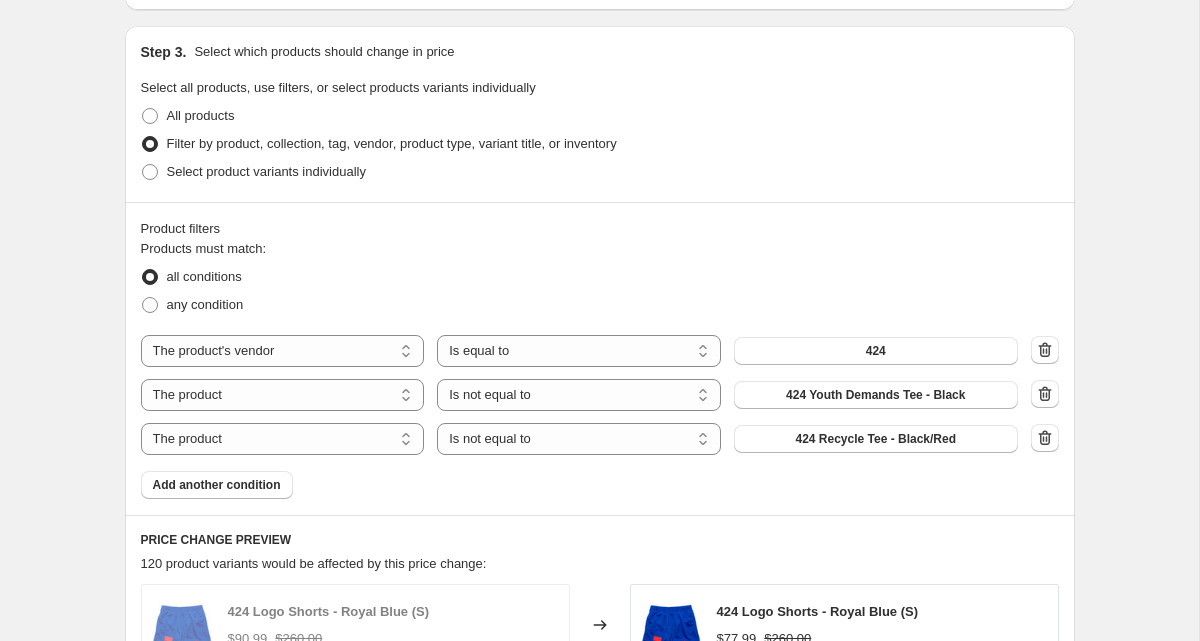 scroll, scrollTop: 936, scrollLeft: 0, axis: vertical 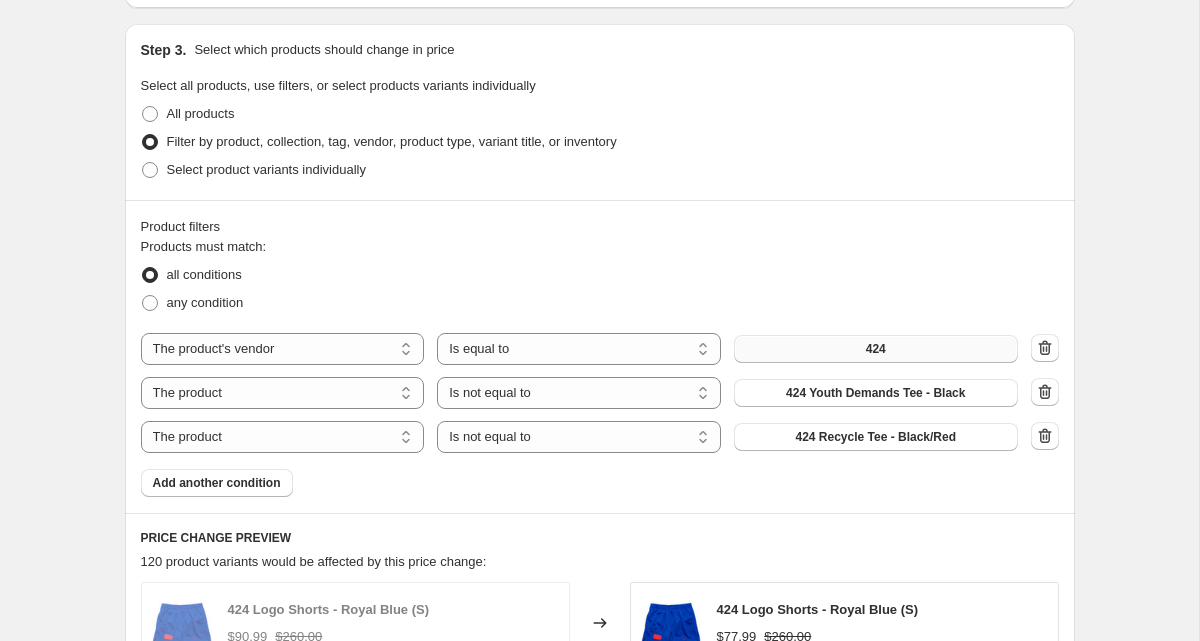 click on "424" at bounding box center (876, 349) 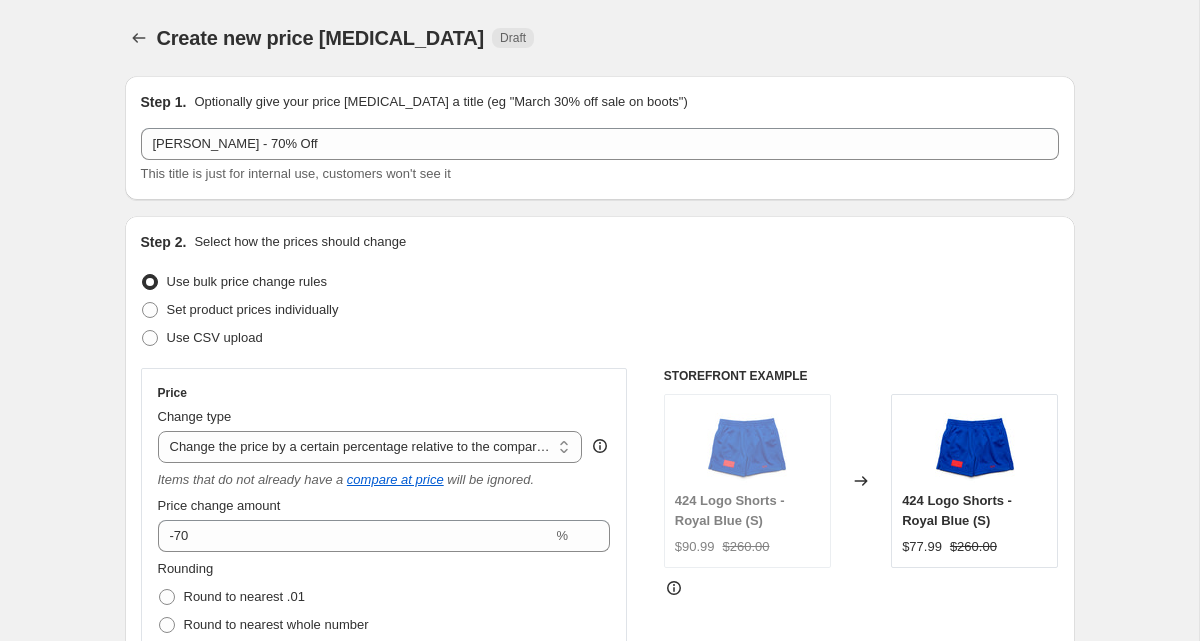scroll, scrollTop: 936, scrollLeft: 0, axis: vertical 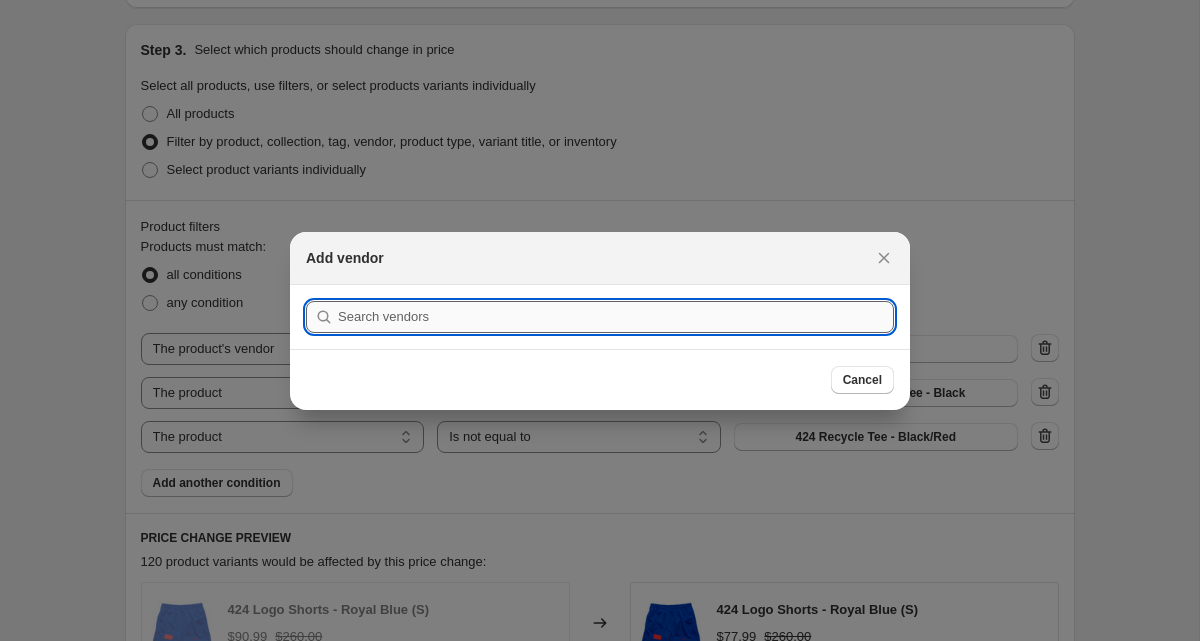 click at bounding box center (616, 317) 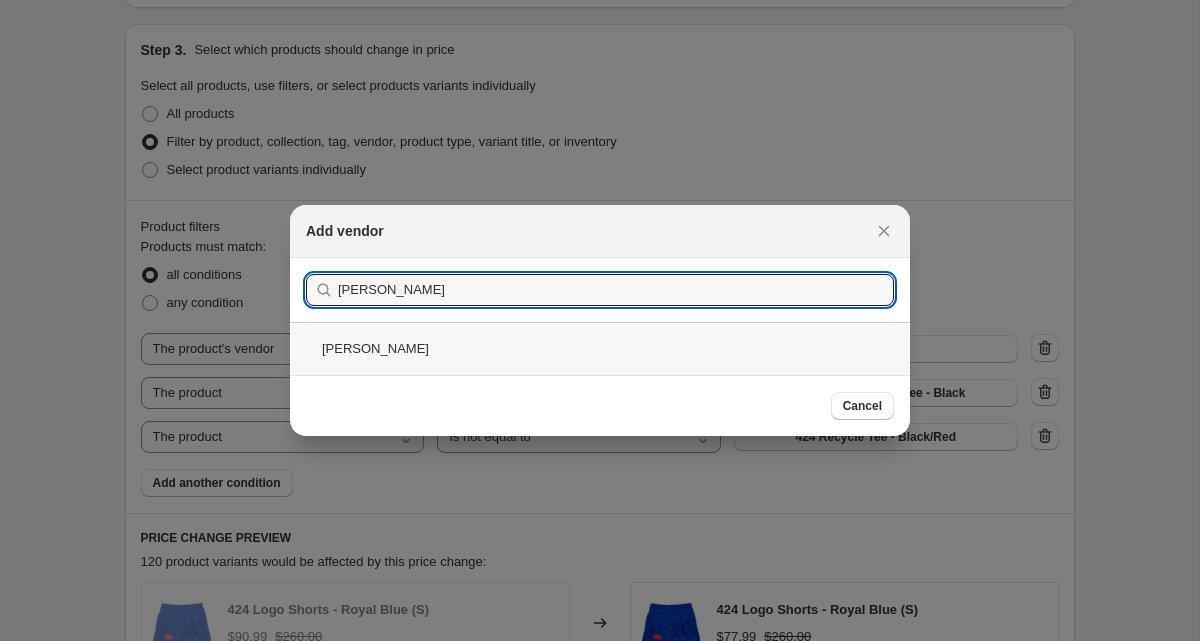 type on "[PERSON_NAME]" 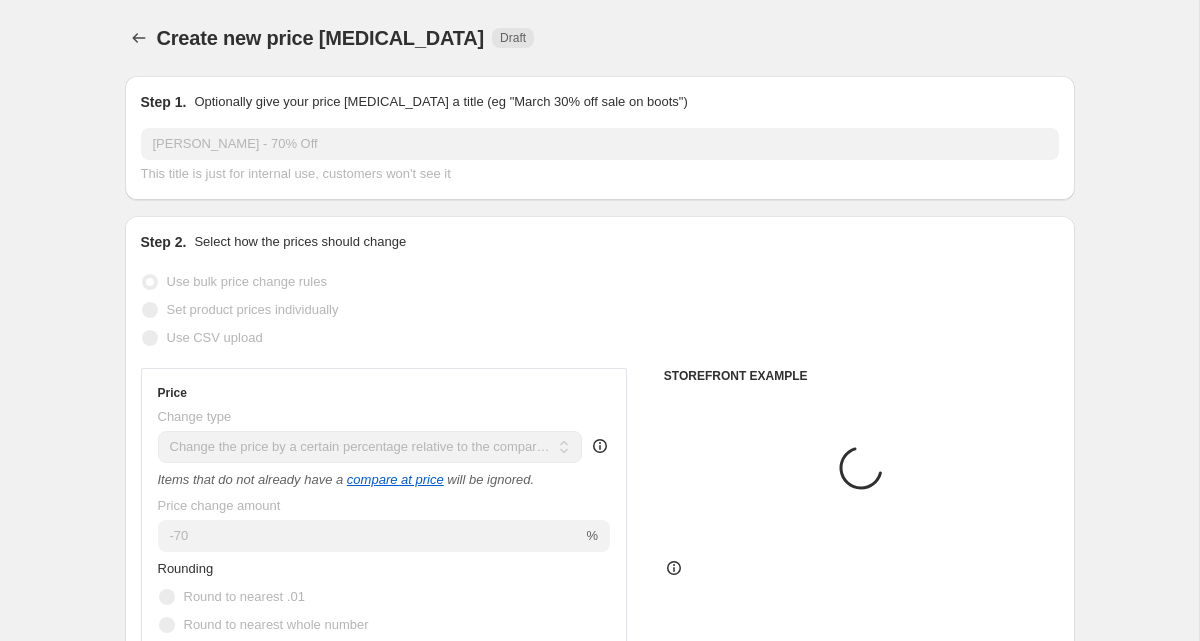 scroll, scrollTop: 936, scrollLeft: 0, axis: vertical 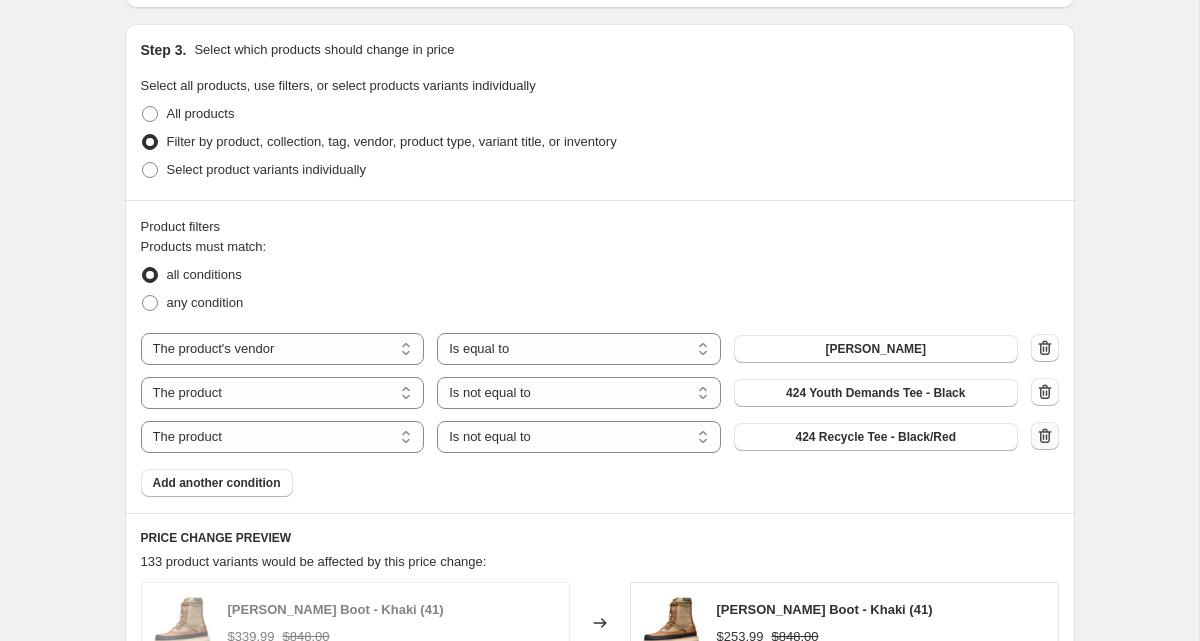 click 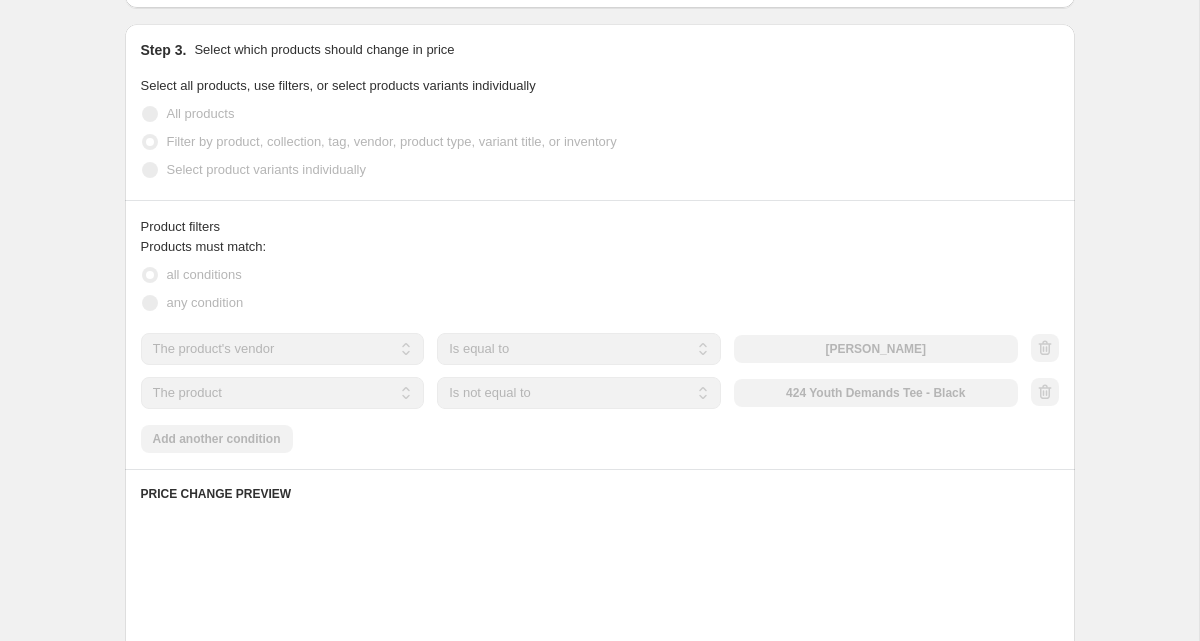 click at bounding box center (1045, 393) 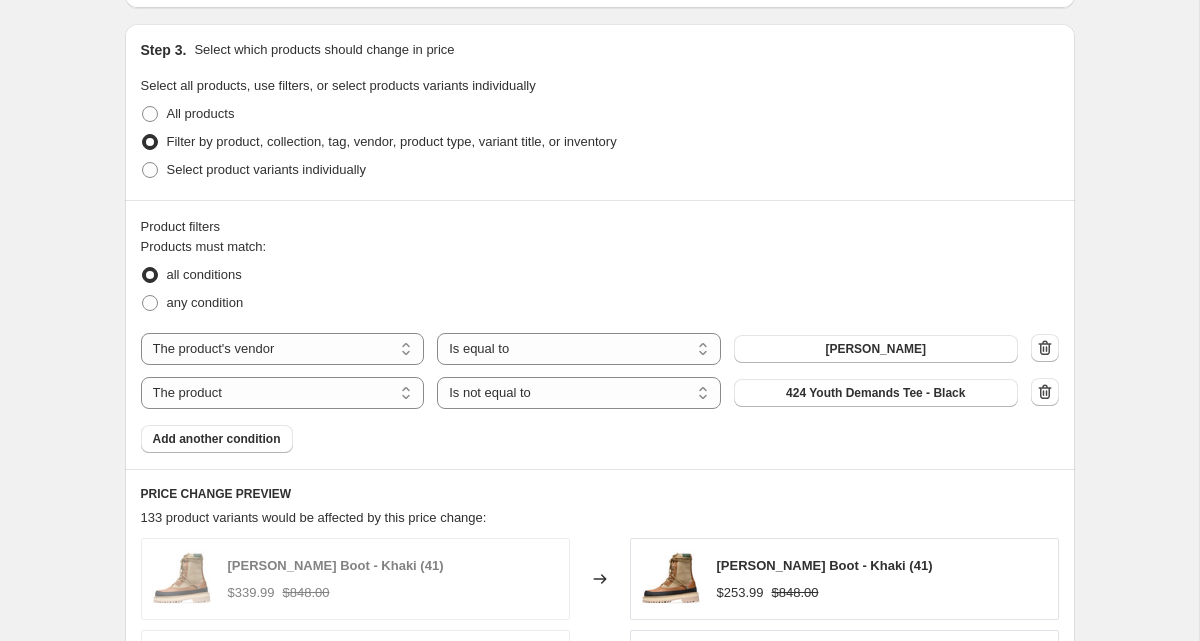 click 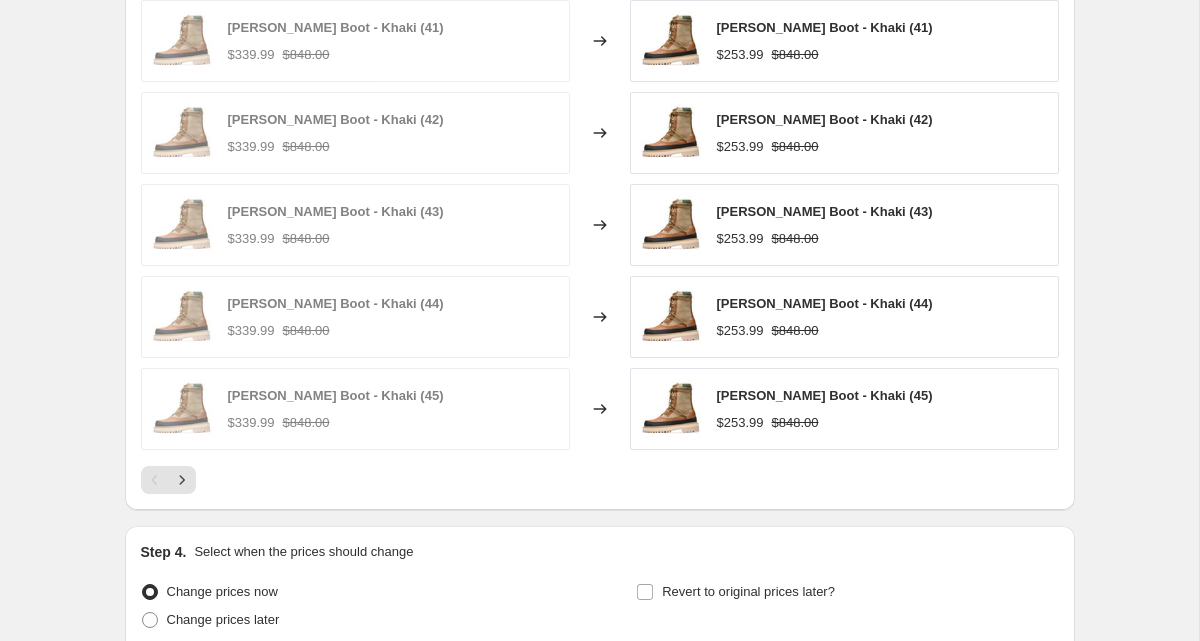 scroll, scrollTop: 1602, scrollLeft: 0, axis: vertical 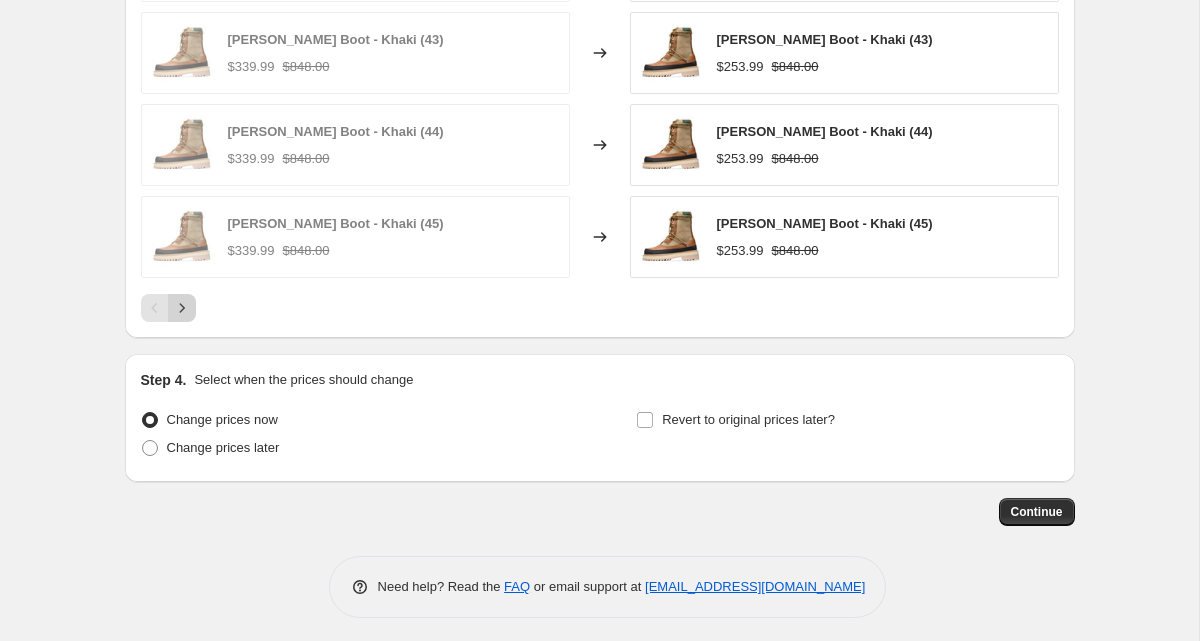 click 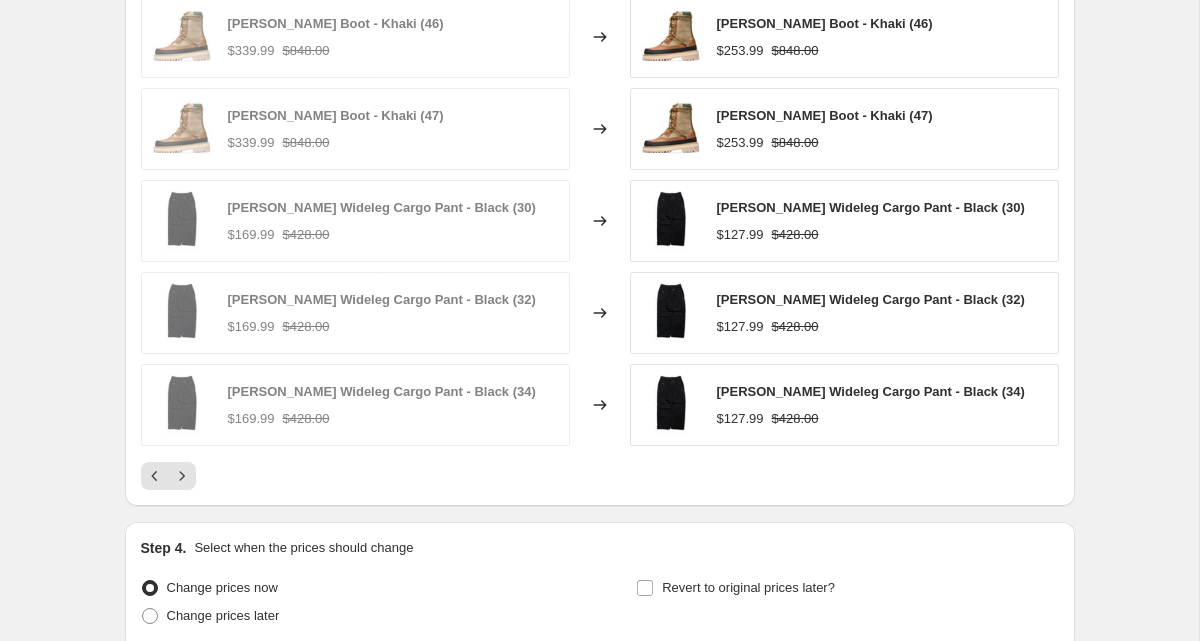 scroll, scrollTop: 1417, scrollLeft: 0, axis: vertical 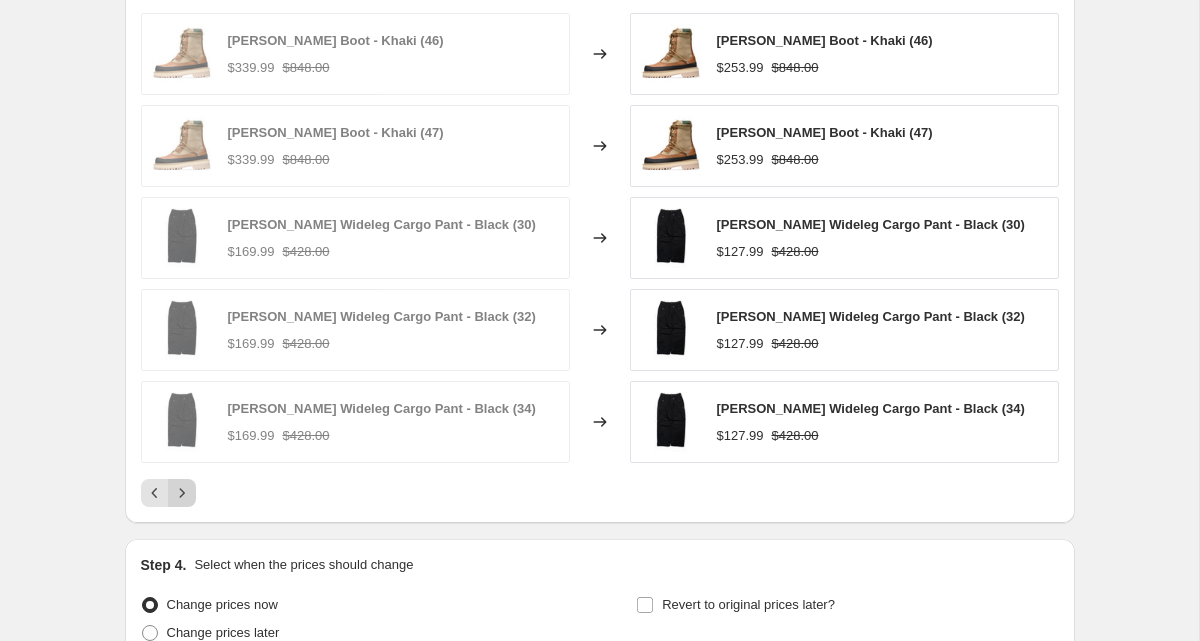 click 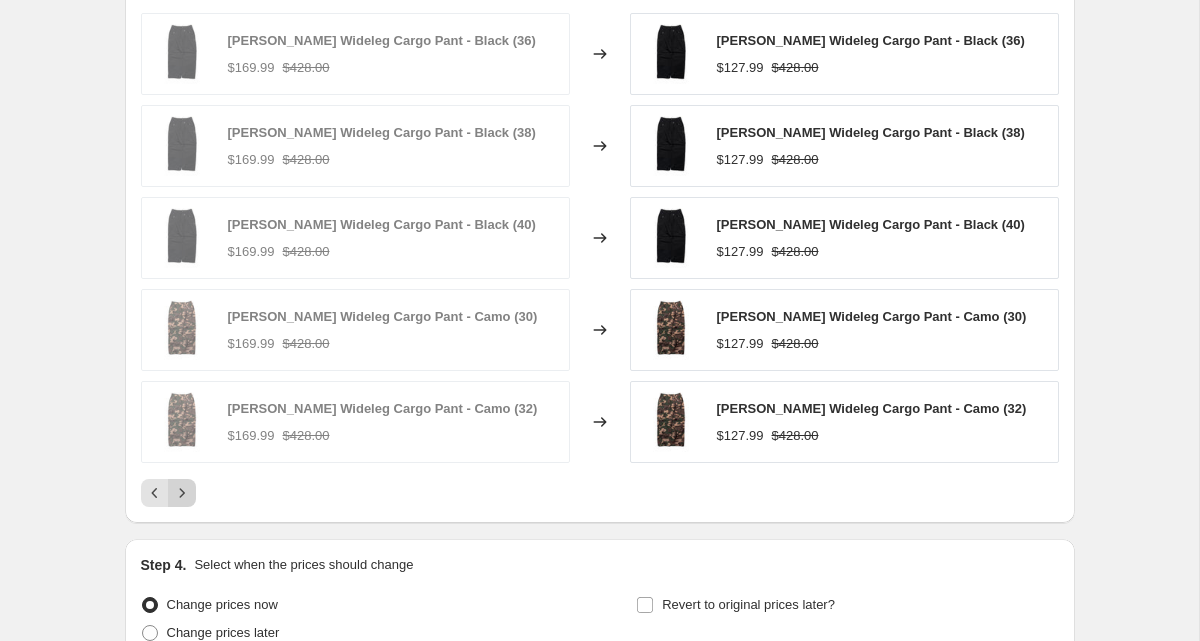 click 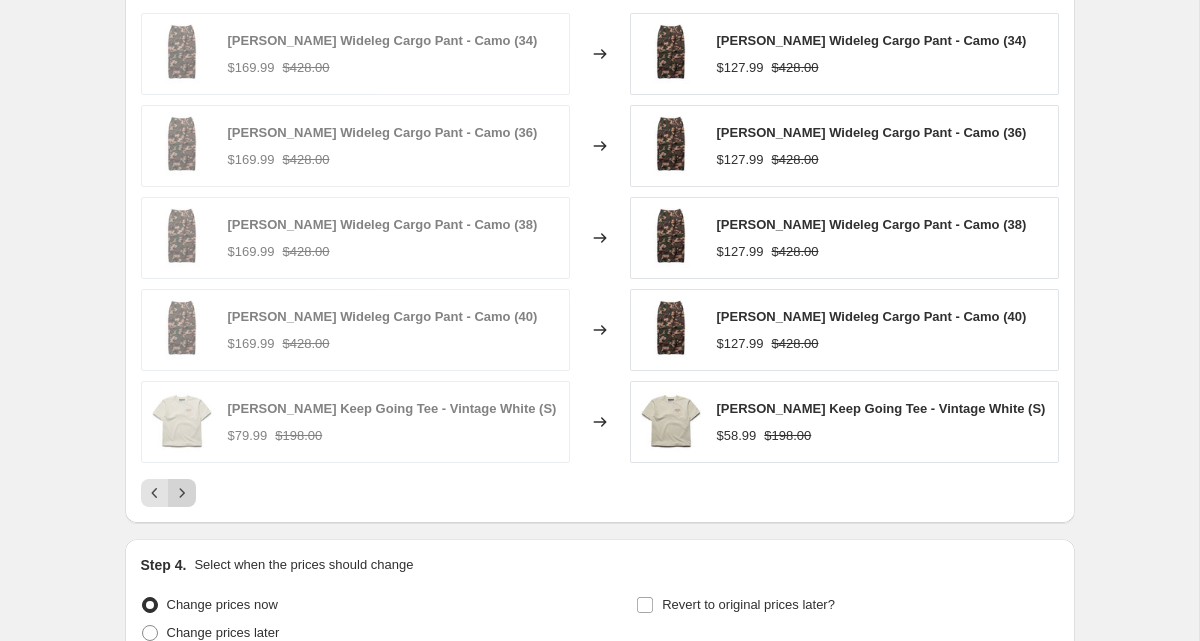 click 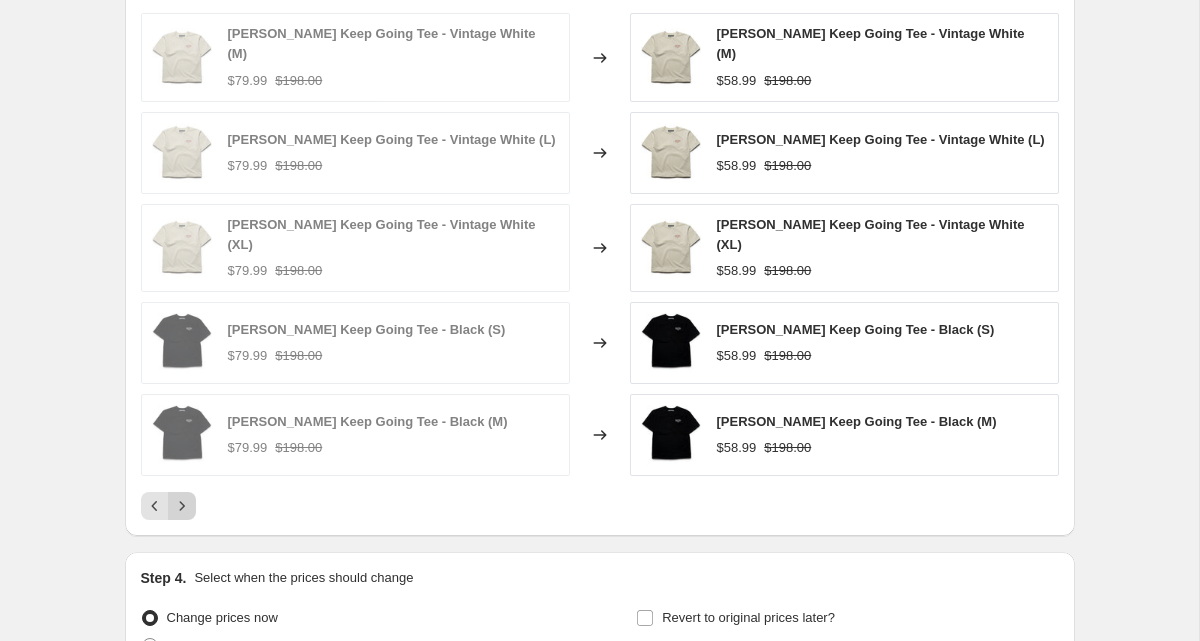 click 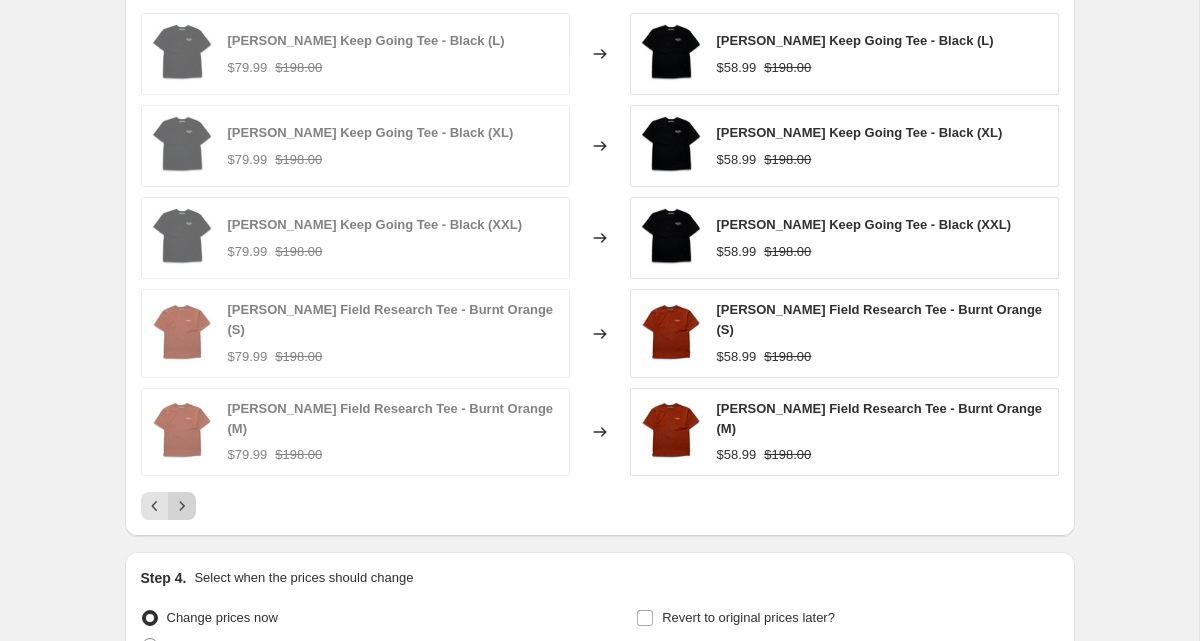 click on "[PERSON_NAME] Keep Going Tee - Black (L) $79.99 $198.00 Changed to [PERSON_NAME] Keep Going Tee - Black (L) $58.99 $198.00 [PERSON_NAME] Keep Going Tee - Black (XL) $79.99 $198.00 Changed to [PERSON_NAME] Keep Going Tee - Black (XL) $58.99 $198.00 [PERSON_NAME] Keep Going Tee - Black (XXL) $79.99 $198.00 Changed to [PERSON_NAME] Keep Going Tee - Black (XXL) $58.99 $198.00 [PERSON_NAME] Field Research Tee - Burnt Orange (S) $79.99 $198.00 Changed to [PERSON_NAME] Field Research Tee - Burnt Orange (S) $58.99 $198.00 [PERSON_NAME] Field Research Tee - Burnt Orange (M) $79.99 $198.00 Changed to [PERSON_NAME] Field Research Tee - Burnt Orange (M) $58.99 $198.00" at bounding box center [600, 266] 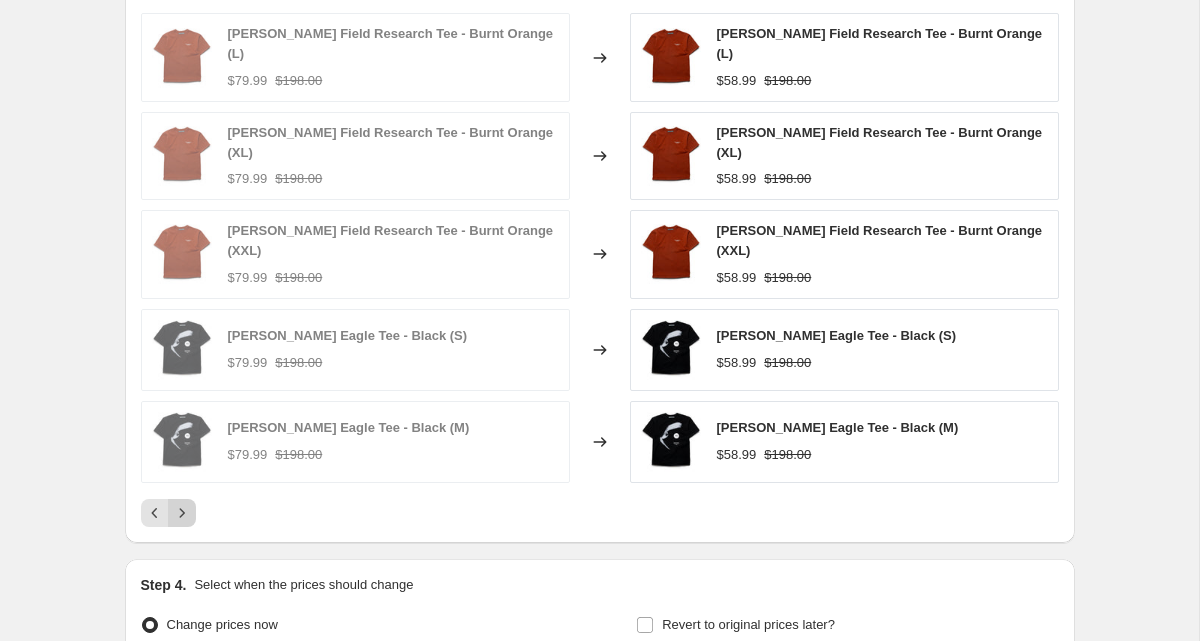 click 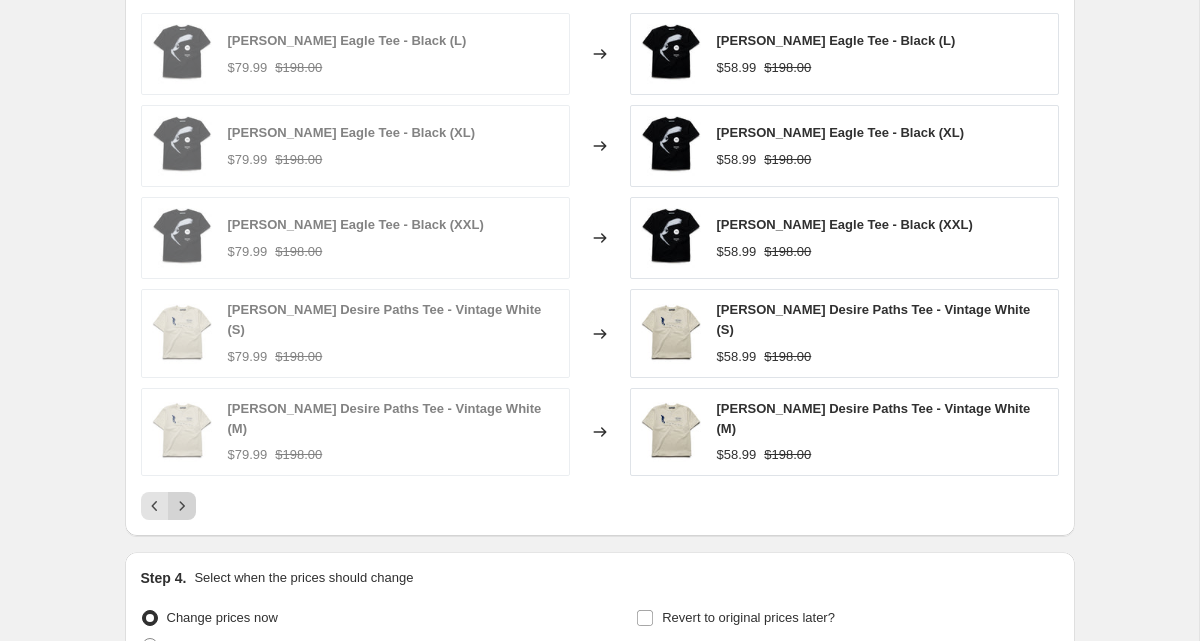click at bounding box center [182, 506] 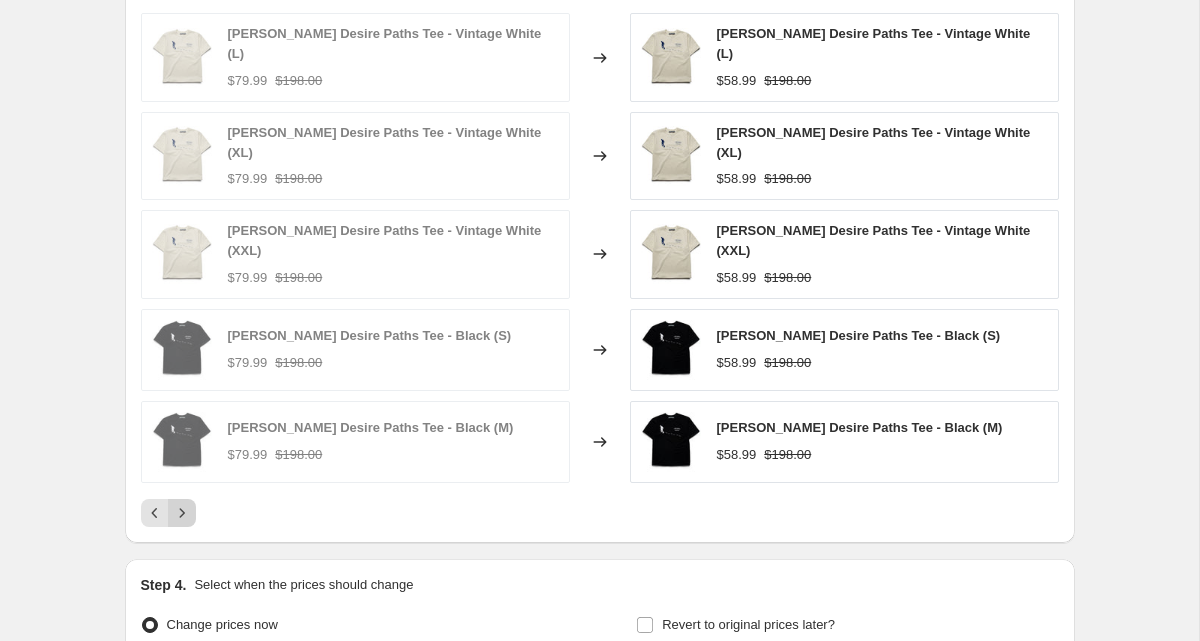click 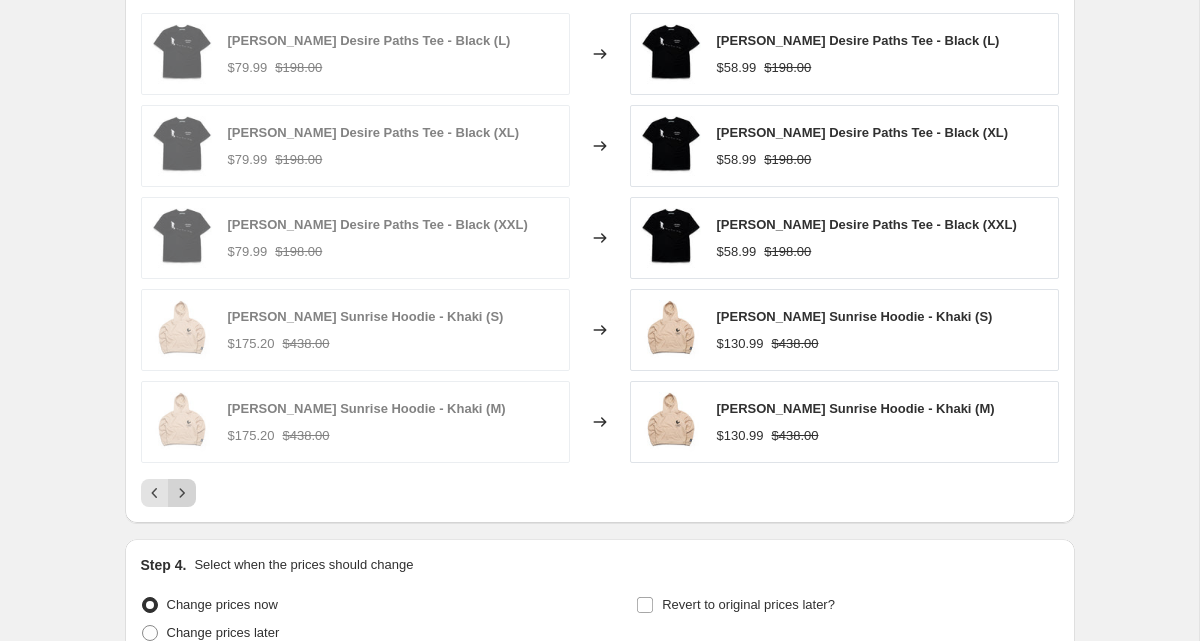 click at bounding box center (182, 493) 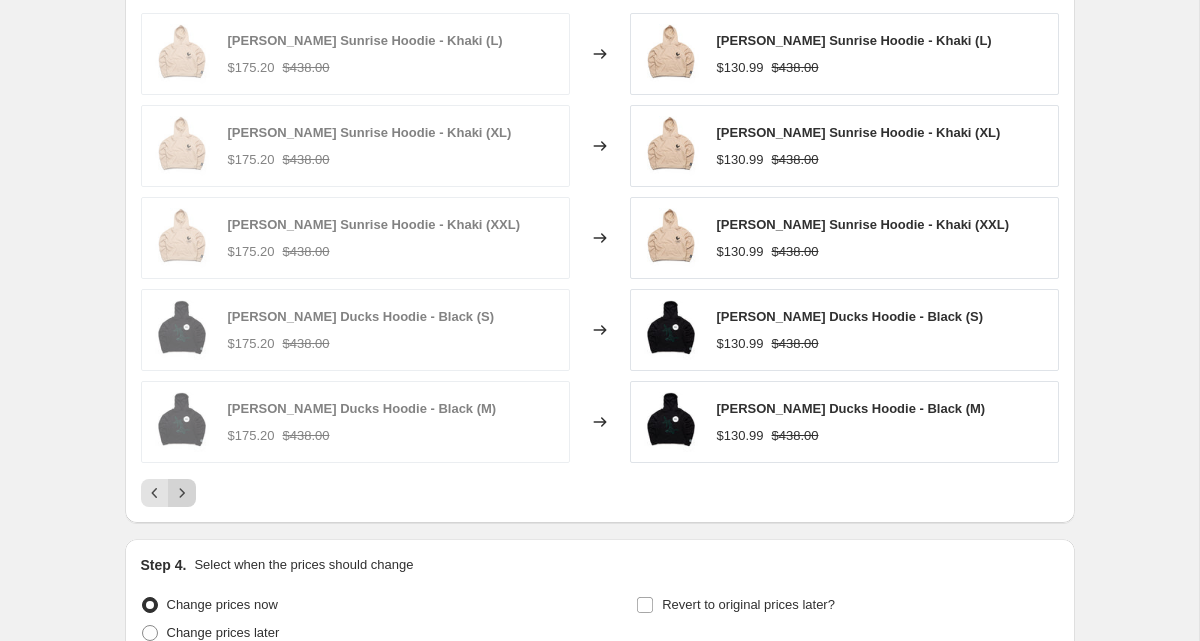 click at bounding box center (182, 493) 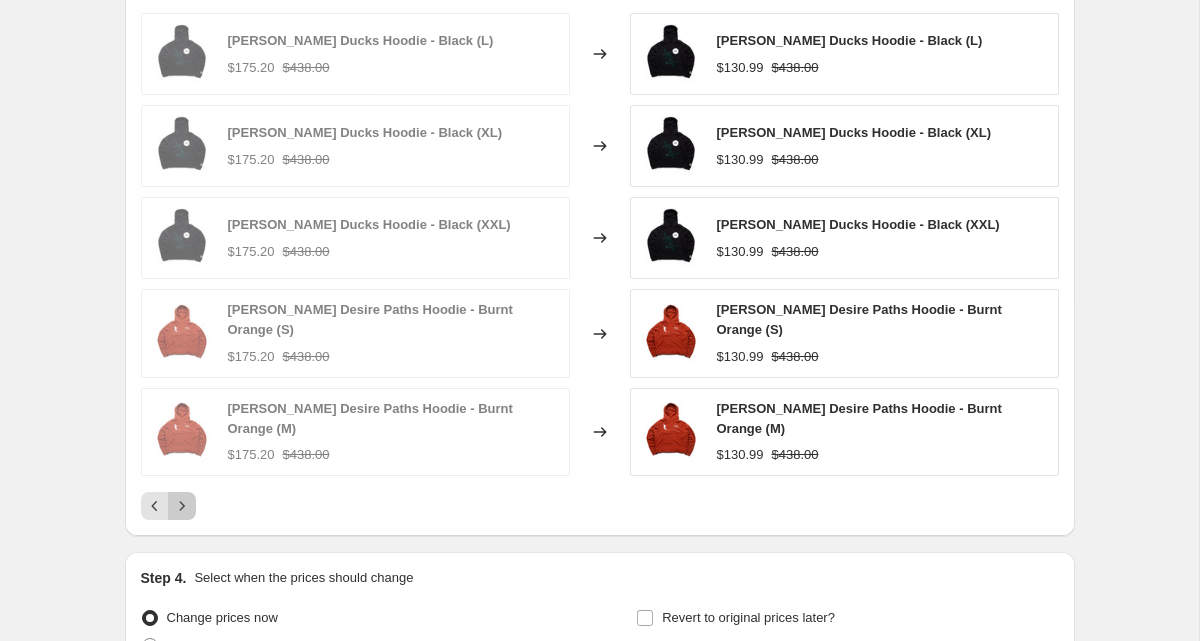 click 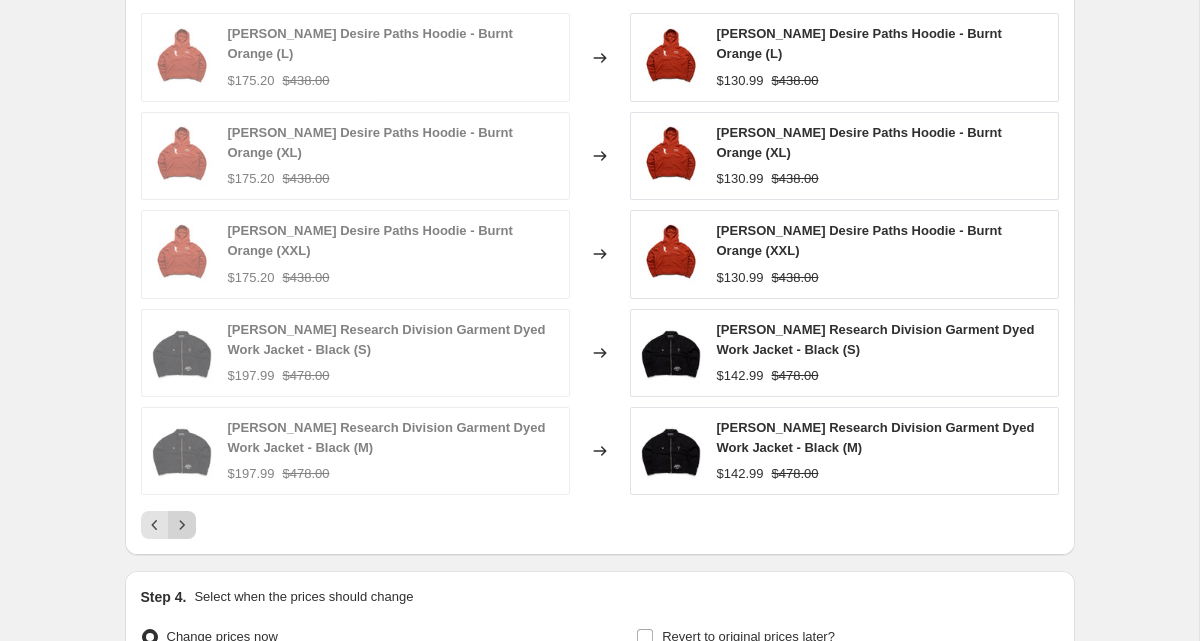 click on "[PERSON_NAME] Desire Paths Hoodie - Burnt Orange (L) $175.20 $438.00 Changed to [PERSON_NAME] Desire Paths Hoodie - Burnt Orange (L) $130.99 $438.00 [PERSON_NAME] Desire Paths Hoodie - Burnt Orange (XL) $175.20 $438.00 Changed to [PERSON_NAME] Desire Paths Hoodie - Burnt Orange (XL) $130.99 $438.00 [PERSON_NAME] Desire Paths Hoodie - Burnt Orange (XXL) $175.20 $438.00 Changed to [PERSON_NAME] Desire Paths Hoodie - Burnt Orange (XXL) $130.99 $438.00 [PERSON_NAME] Research Division Garment Dyed Work Jacket - Black (S) $197.99 $478.00 Changed to [PERSON_NAME] Research Division Garment Dyed Work Jacket - Black (S) $142.99 $478.00 [PERSON_NAME] Research Division Garment Dyed Work Jacket - Black (M) $197.99 $478.00 Changed to [PERSON_NAME] Research Division Garment Dyed Work Jacket - Black (M) $142.99 $478.00" at bounding box center [600, 276] 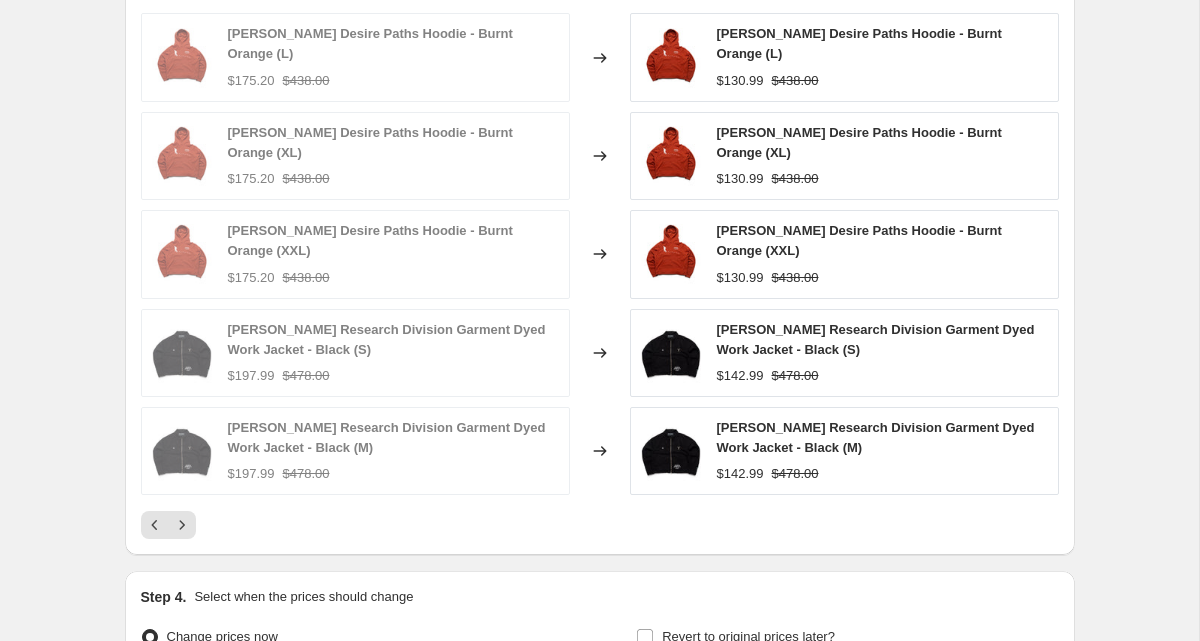 click on "[PERSON_NAME] Desire Paths Hoodie - Burnt Orange (L) $175.20 $438.00 Changed to [PERSON_NAME] Desire Paths Hoodie - Burnt Orange (L) $130.99 $438.00 [PERSON_NAME] Desire Paths Hoodie - Burnt Orange (XL) $175.20 $438.00 Changed to [PERSON_NAME] Desire Paths Hoodie - Burnt Orange (XL) $130.99 $438.00 [PERSON_NAME] Desire Paths Hoodie - Burnt Orange (XXL) $175.20 $438.00 Changed to [PERSON_NAME] Desire Paths Hoodie - Burnt Orange (XXL) $130.99 $438.00 [PERSON_NAME] Research Division Garment Dyed Work Jacket - Black (S) $197.99 $478.00 Changed to [PERSON_NAME] Research Division Garment Dyed Work Jacket - Black (S) $142.99 $478.00 [PERSON_NAME] Research Division Garment Dyed Work Jacket - Black (M) $197.99 $478.00 Changed to [PERSON_NAME] Research Division Garment Dyed Work Jacket - Black (M) $142.99 $478.00" at bounding box center (600, 276) 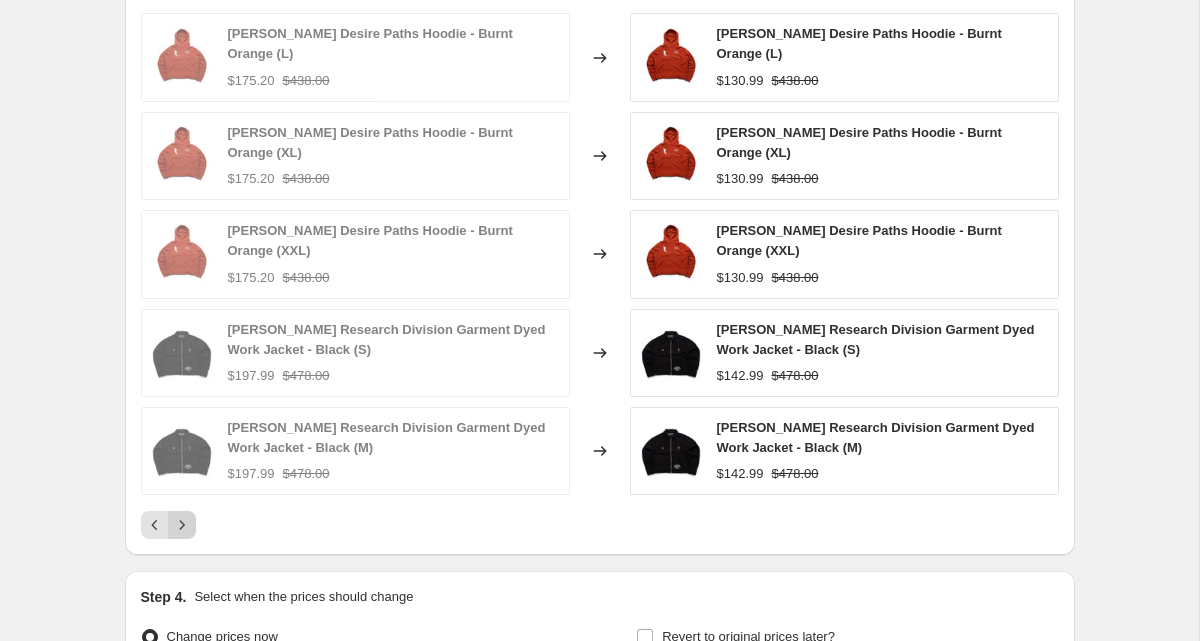 click 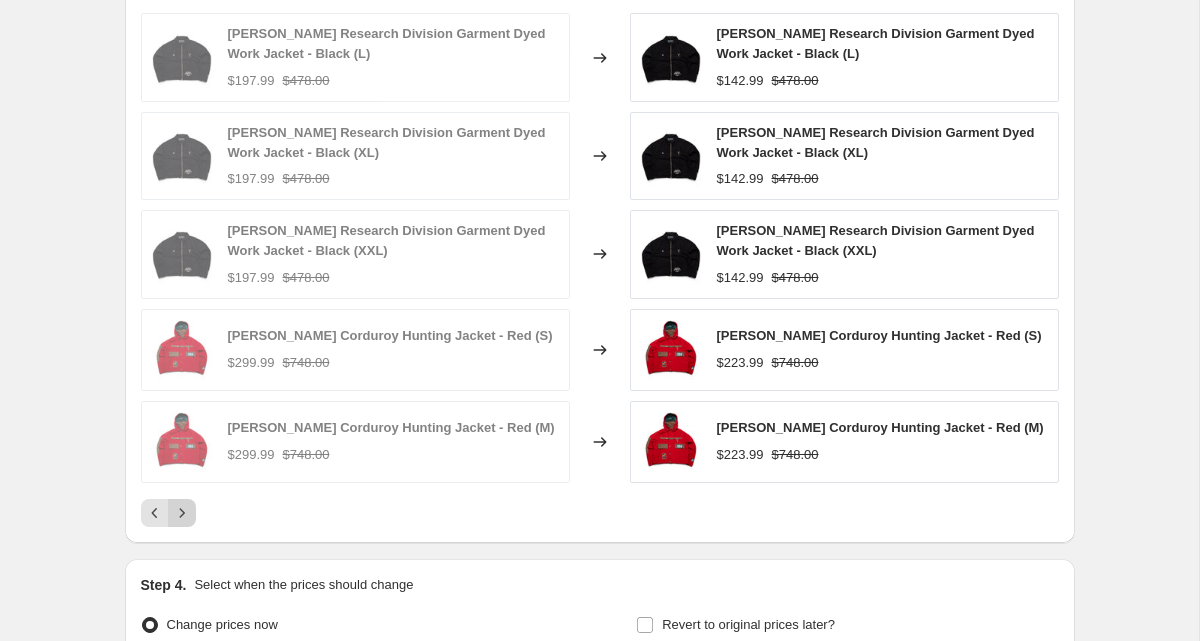 click 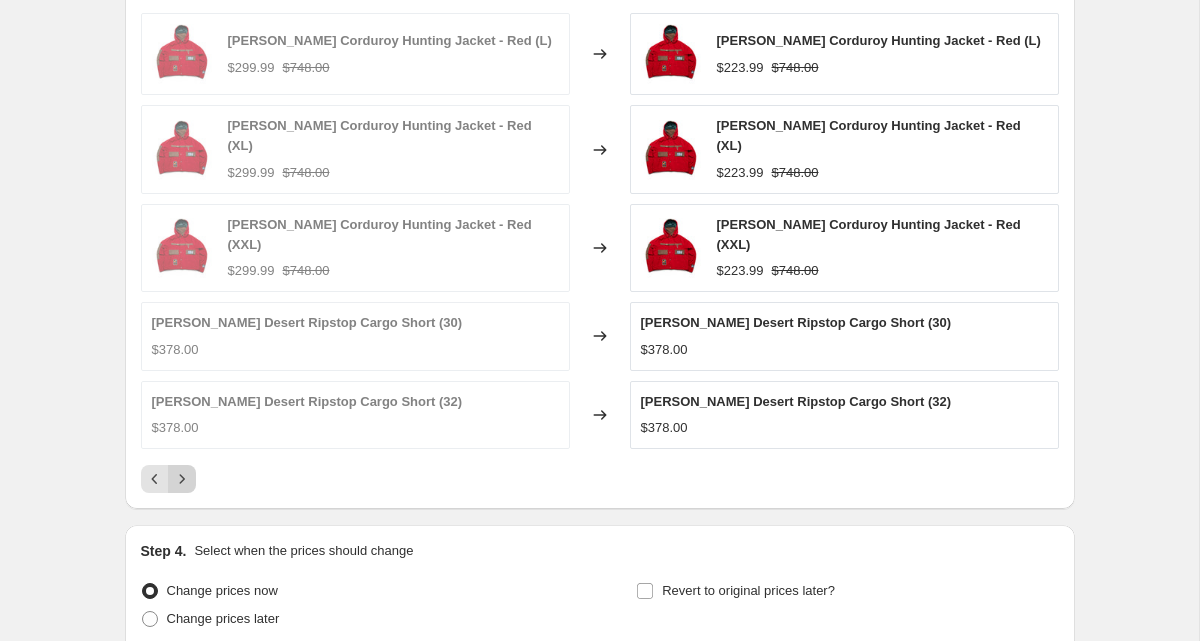 click 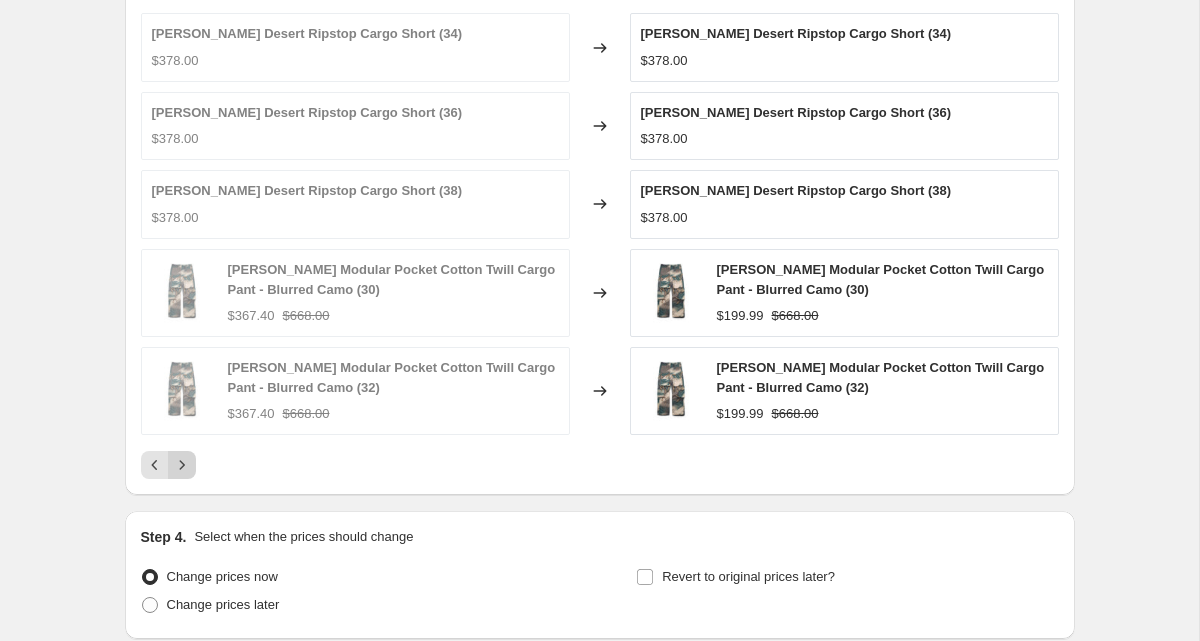 click 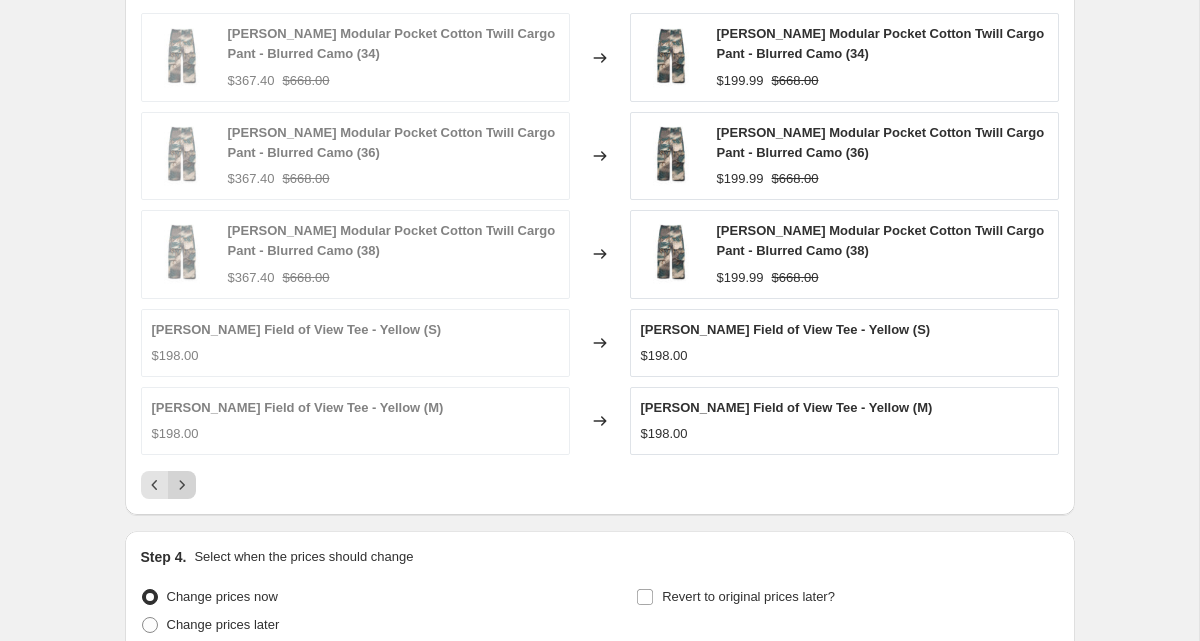 click on "[PERSON_NAME] Modular Pocket Cotton Twill Cargo Pant - Blurred Camo (34) $367.40 $668.00 Changed to [PERSON_NAME] Modular Pocket Cotton Twill Cargo Pant - Blurred Camo (34) $199.99 $668.00 [PERSON_NAME] Modular Pocket Cotton Twill Cargo Pant - Blurred Camo (36) $367.40 $668.00 Changed to [PERSON_NAME] Modular Pocket Cotton Twill Cargo Pant - Blurred Camo (36) $199.99 $668.00 [PERSON_NAME] Modular Pocket Cotton Twill Cargo Pant - Blurred Camo (38) $367.40 $668.00 Changed to [PERSON_NAME] Modular Pocket Cotton Twill Cargo Pant - Blurred Camo (38) $199.99 $668.00 [PERSON_NAME] Field of View Tee - Yellow (S) $198.00 Changed to [PERSON_NAME] Field of View Tee - Yellow (S) $198.00 [PERSON_NAME] Field of View Tee - Yellow (M) $198.00 Changed to [PERSON_NAME] Field of View Tee - Yellow (M) $198.00" at bounding box center (600, 256) 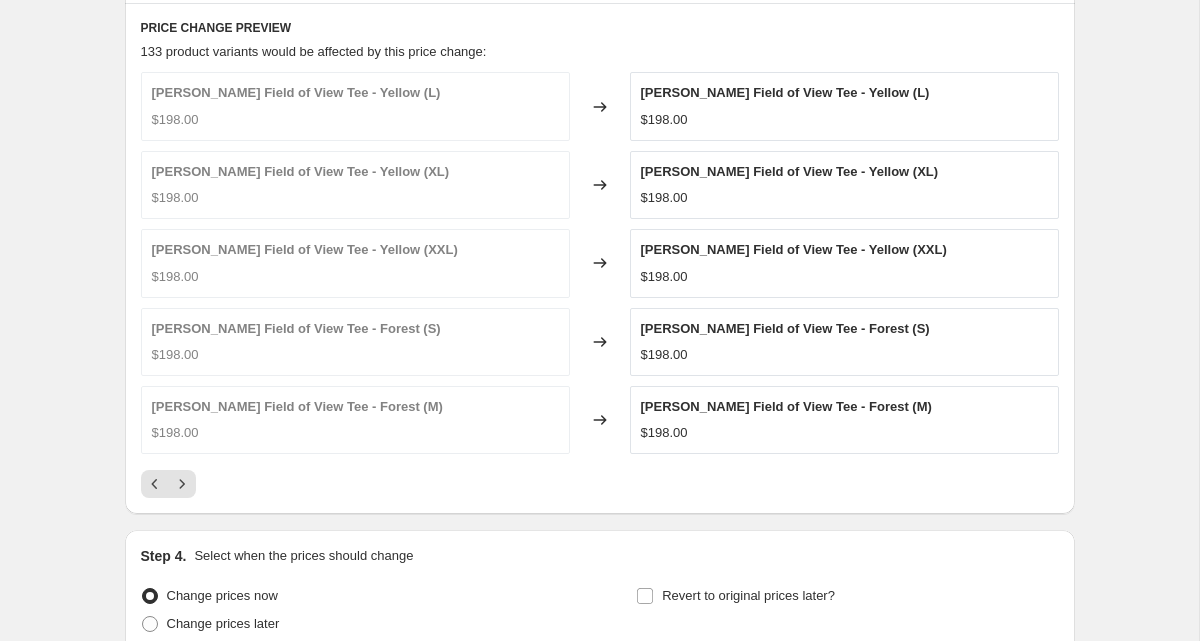 scroll, scrollTop: 1370, scrollLeft: 0, axis: vertical 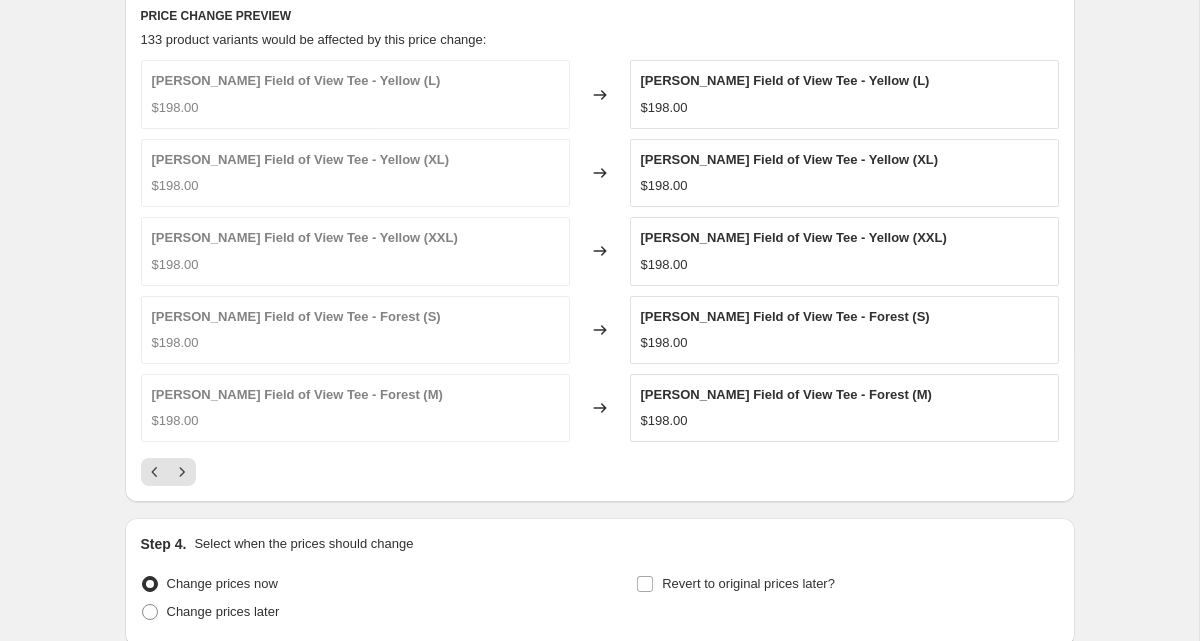click on "PRICE CHANGE PREVIEW 133 product variants would be affected by this price change: [PERSON_NAME] Field of View Tee - Yellow (L) $198.00 Changed to [PERSON_NAME] Field of View Tee - Yellow (L) $198.00 [PERSON_NAME] Field of View Tee - Yellow (XL) $198.00 Changed to [PERSON_NAME] Field of View Tee - Yellow (XL) $198.00 [PERSON_NAME] Field of View Tee - Yellow (XXL) $198.00 Changed to [PERSON_NAME] Field of View Tee - Yellow (XXL) $198.00 [PERSON_NAME] Field of View Tee - Forest (S) $198.00 Changed to [PERSON_NAME][GEOGRAPHIC_DATA] of View Tee - Forest (S) $198.00 [PERSON_NAME][GEOGRAPHIC_DATA] of View [GEOGRAPHIC_DATA] (M) $198.00 Changed to [PERSON_NAME] Field of View Tee - Forest (M) $198.00" at bounding box center [600, 246] 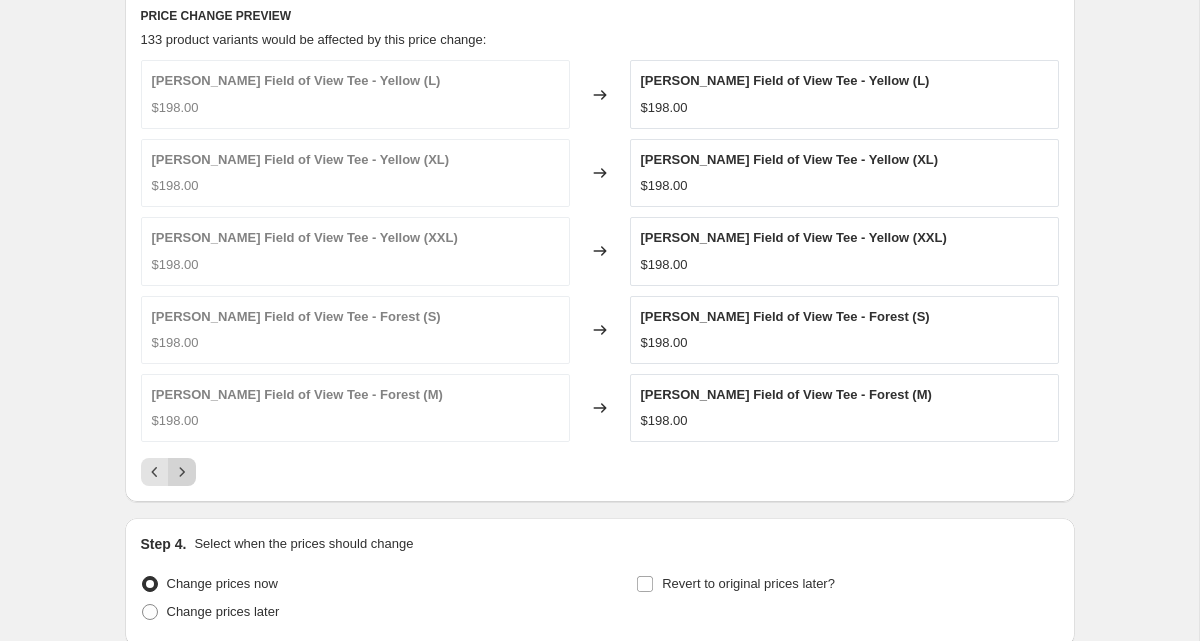 click 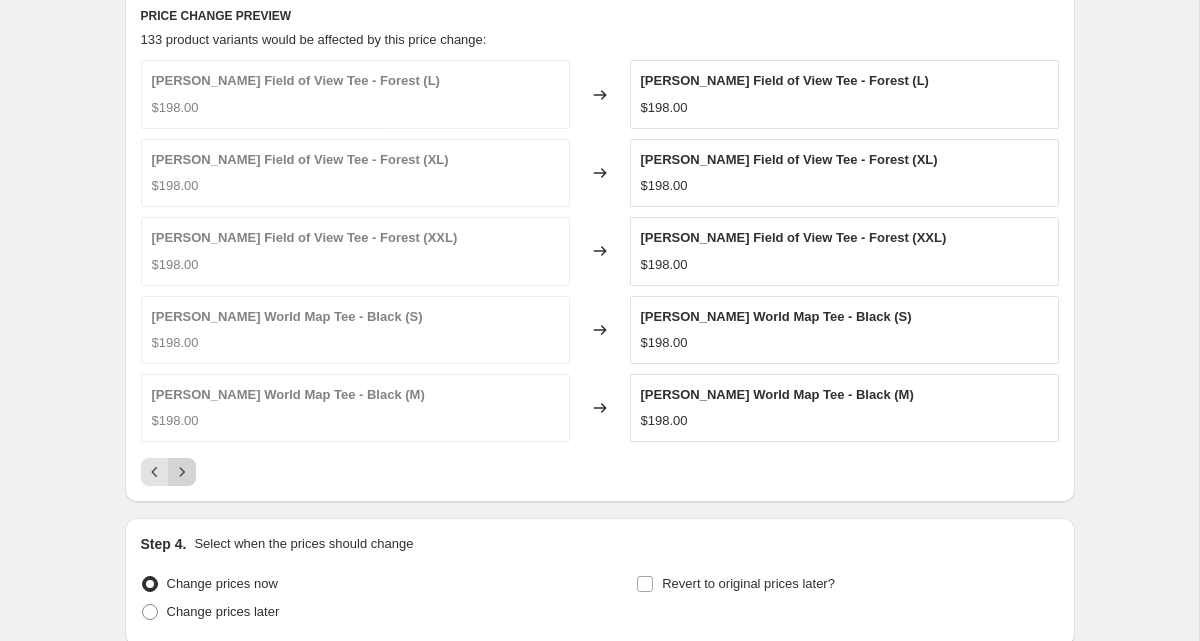 click 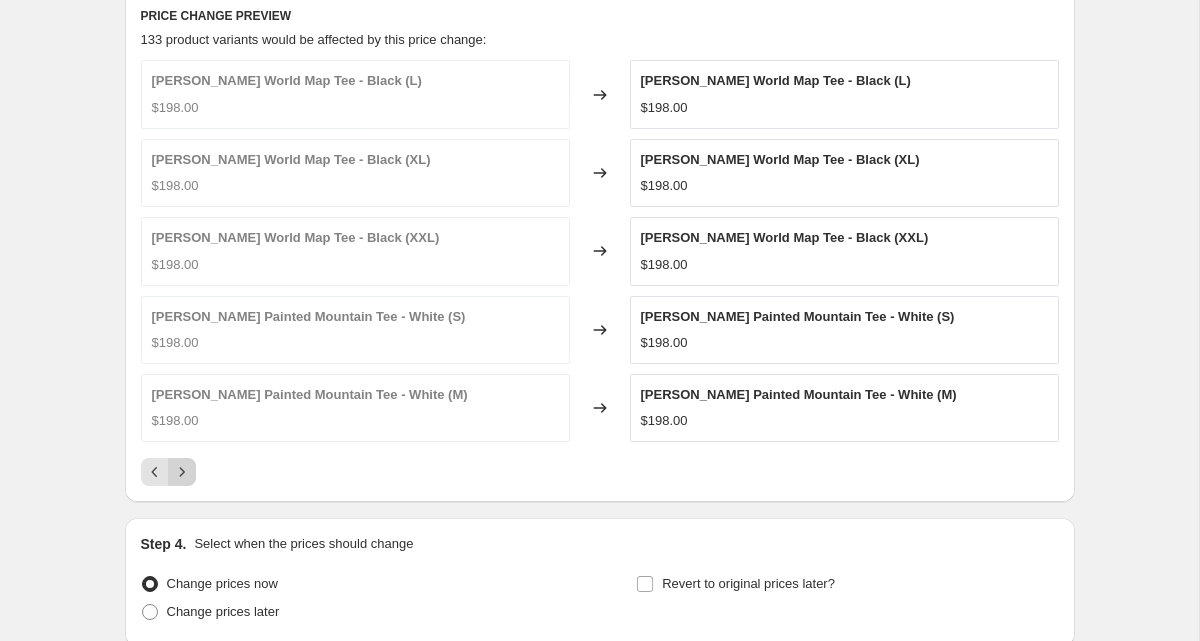 click 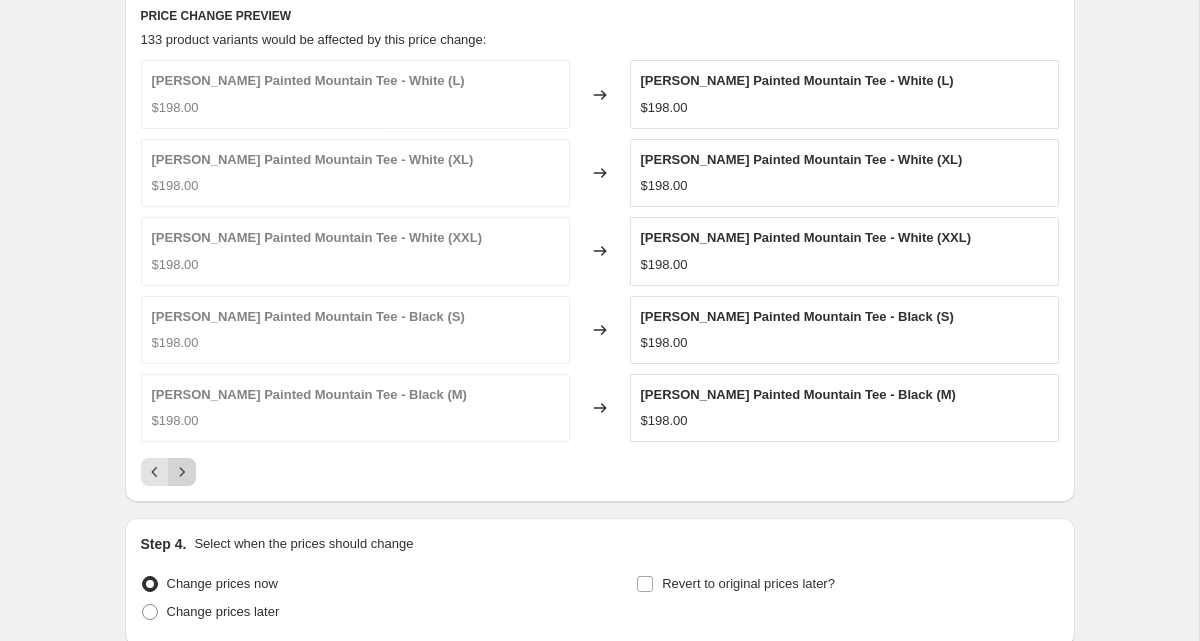 click 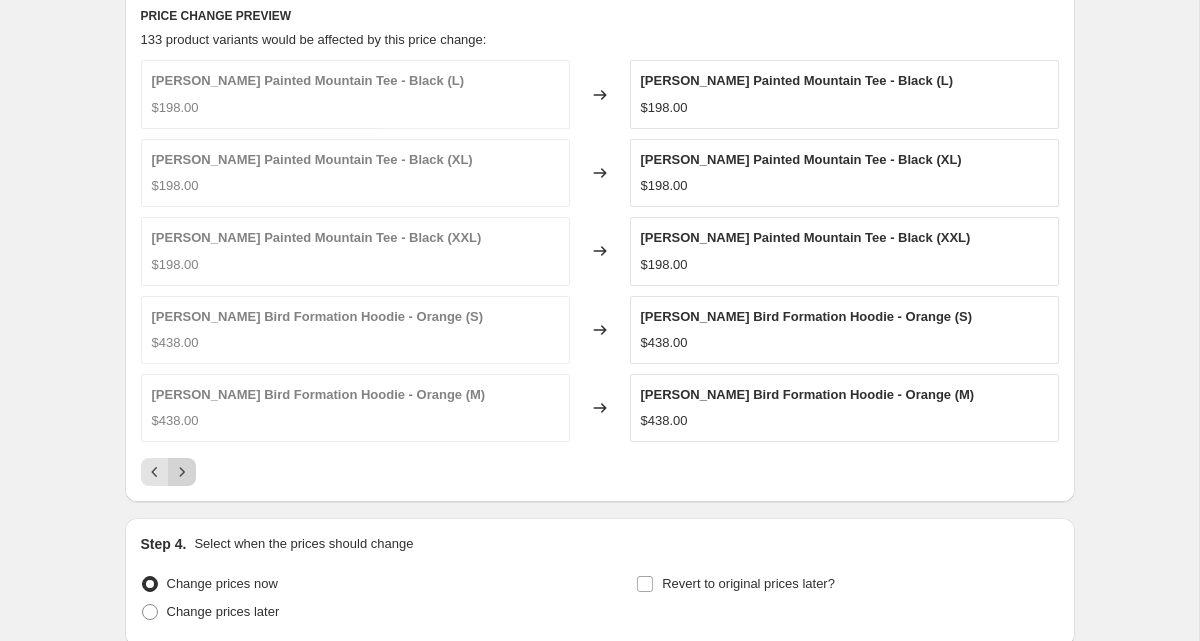 click 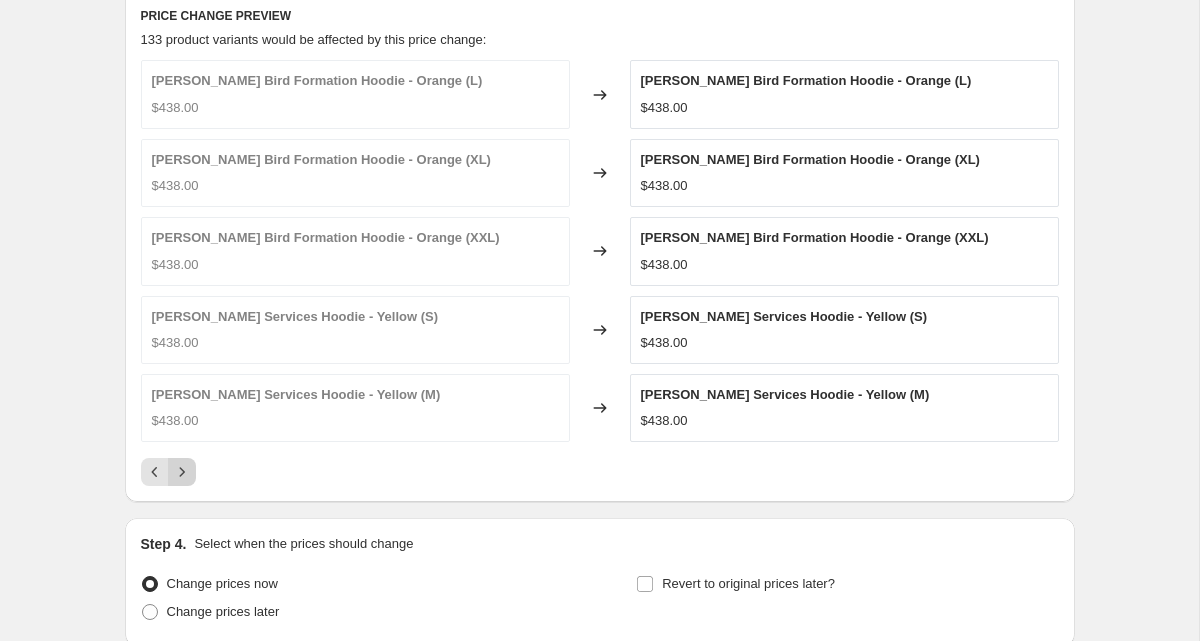 click 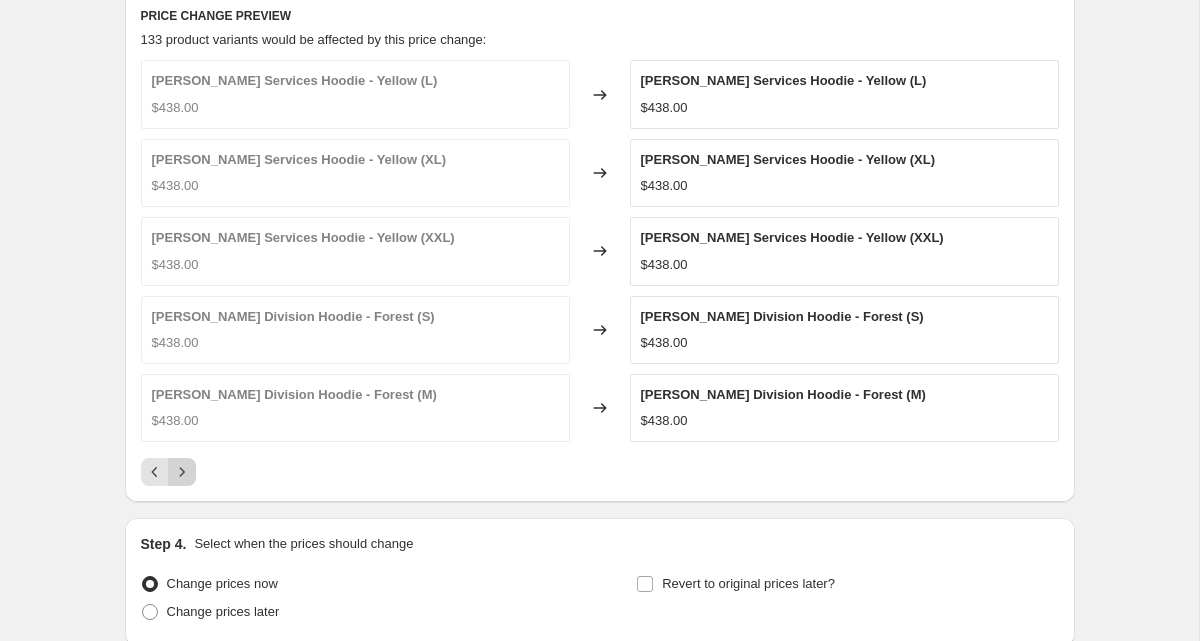 click 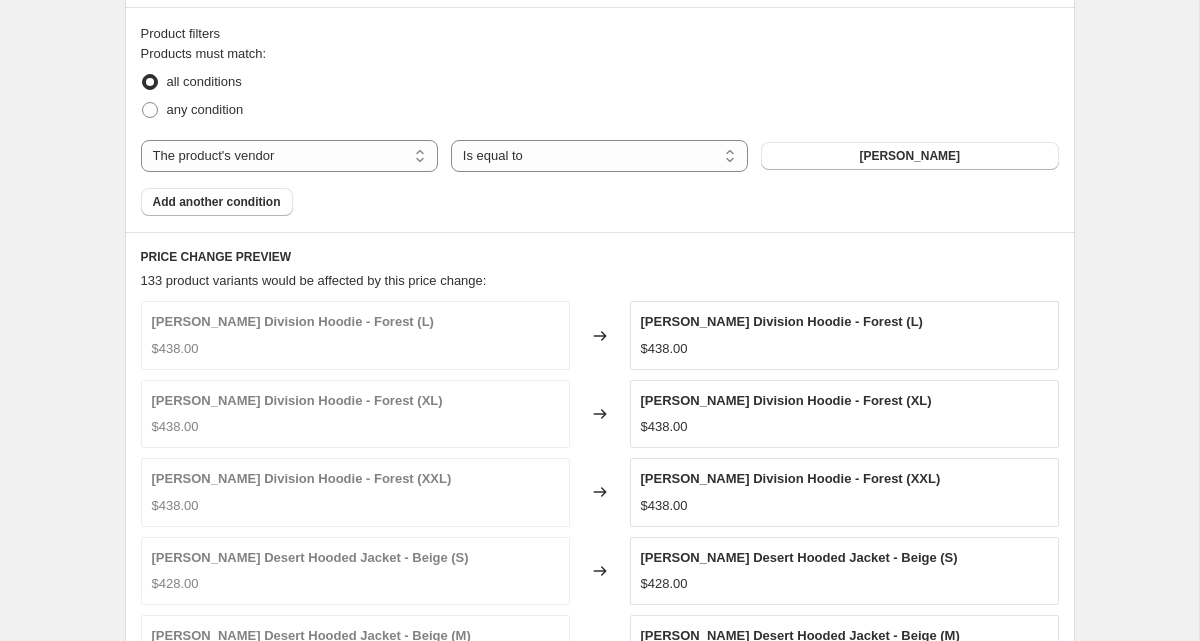 scroll, scrollTop: 1053, scrollLeft: 0, axis: vertical 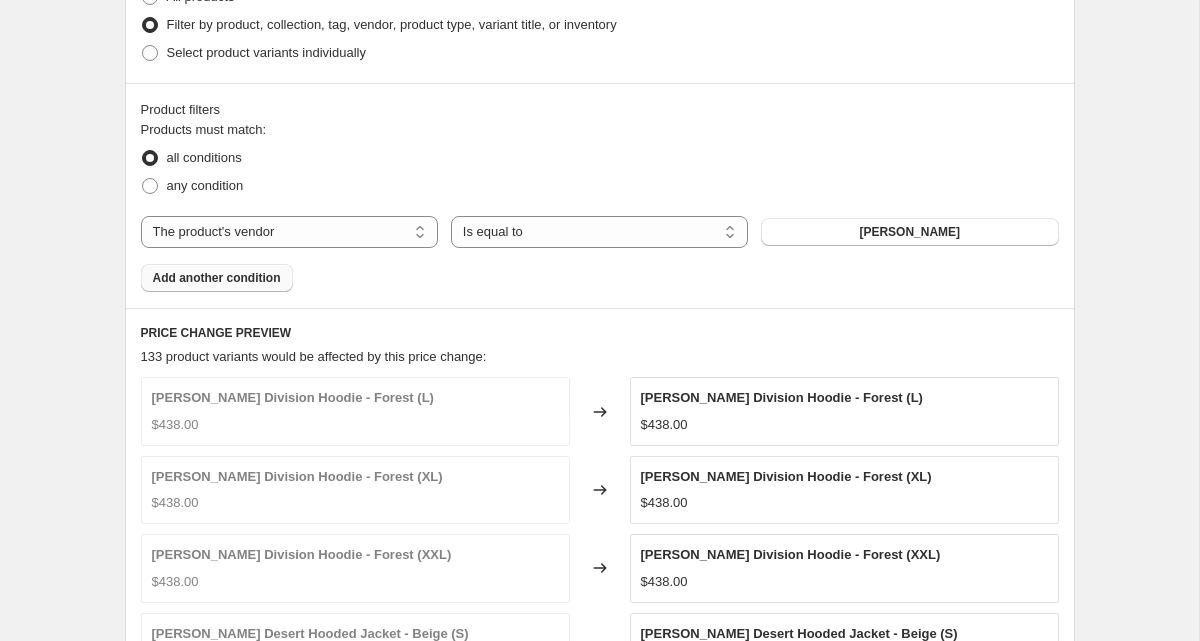 click on "Add another condition" at bounding box center (217, 278) 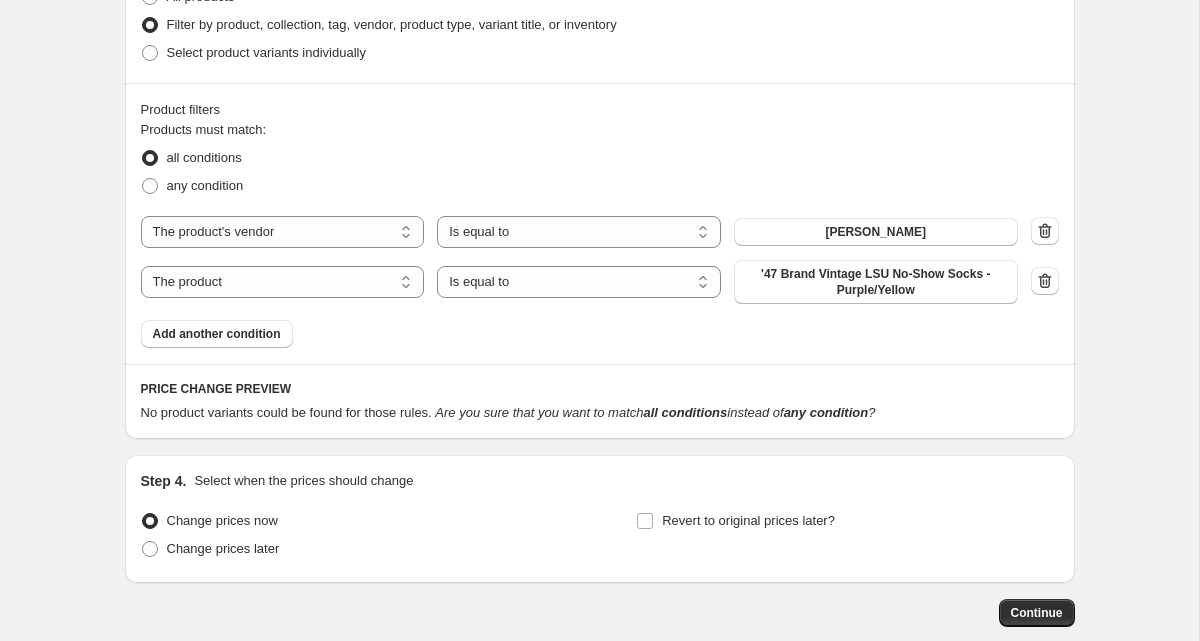 click on "The product The product's collection The product's tag The product's vendor The product's type The product's status The variant's title Inventory quantity The product Is equal to Is not equal to Is equal to '47 Brand Vintage LSU No-Show Socks - Purple/Yellow" at bounding box center (579, 282) 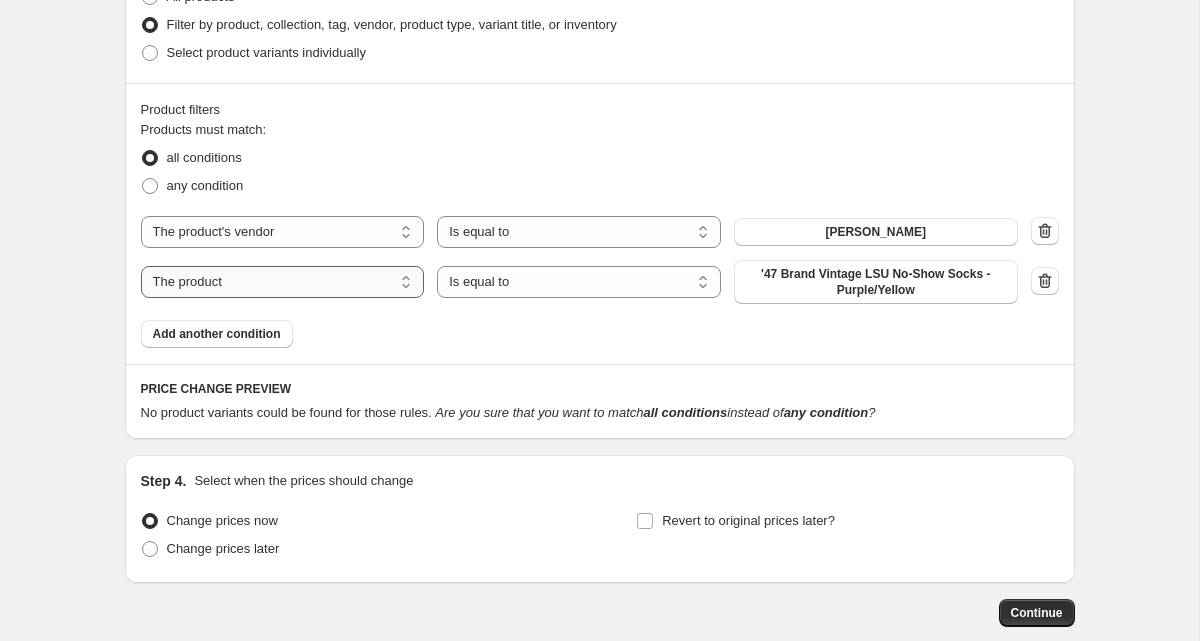 click on "The product The product's collection The product's tag The product's vendor The product's type The product's status The variant's title Inventory quantity" at bounding box center [283, 282] 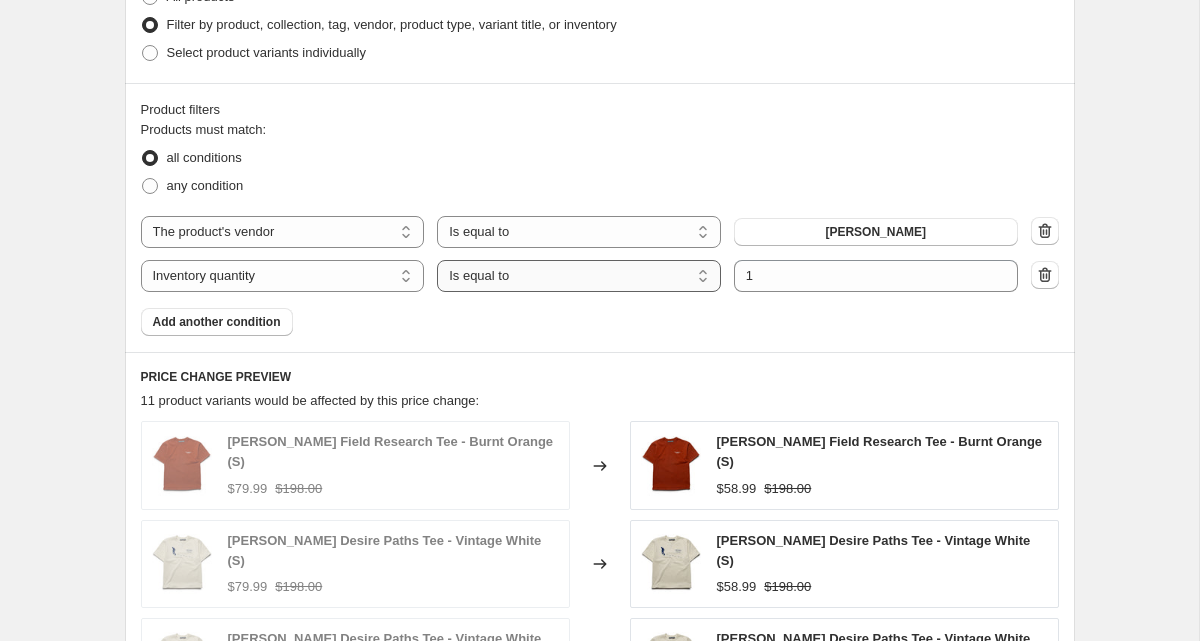 click on "Is equal to Is not equal to Is greater than Is less than" at bounding box center [579, 276] 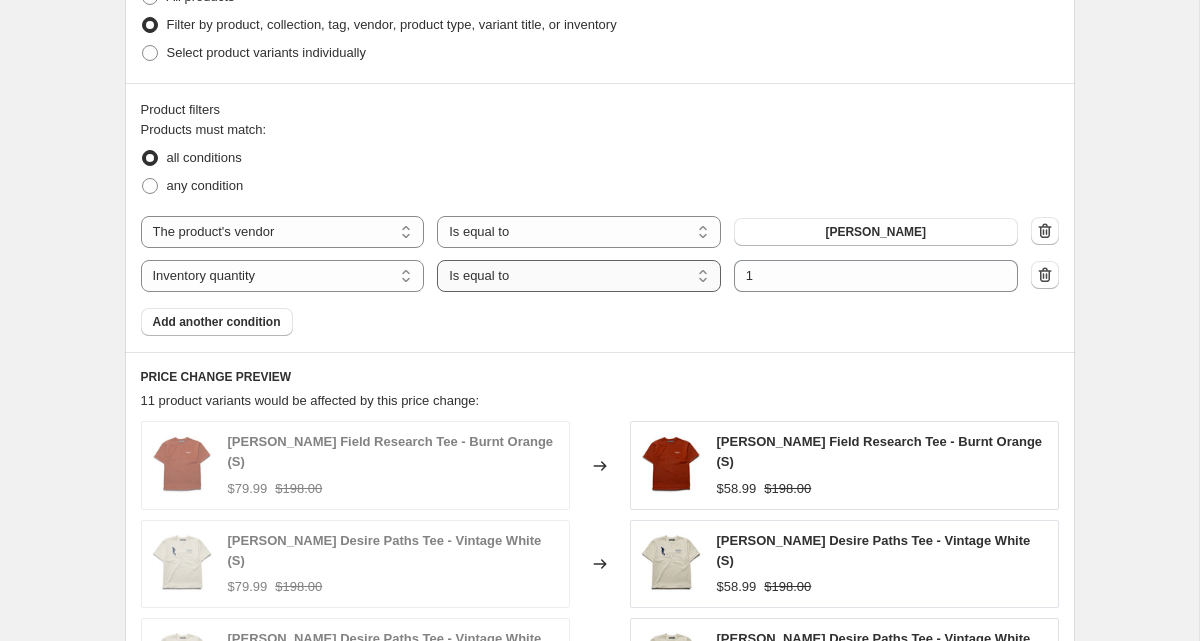 select on ">" 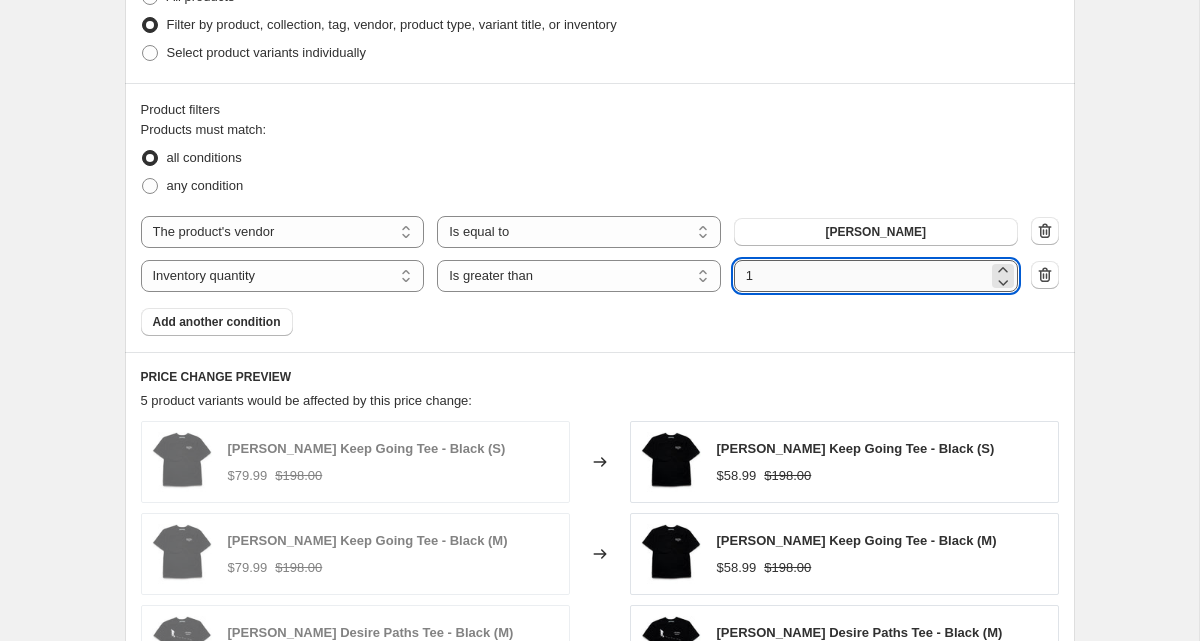 click on "1" at bounding box center [861, 276] 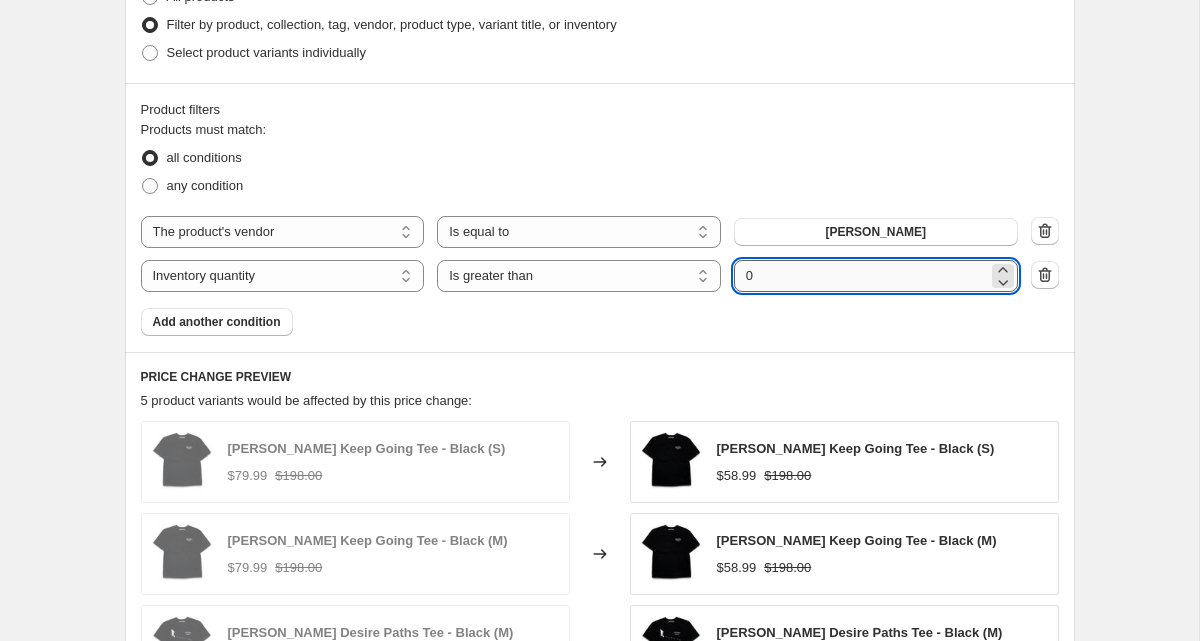 type on "0" 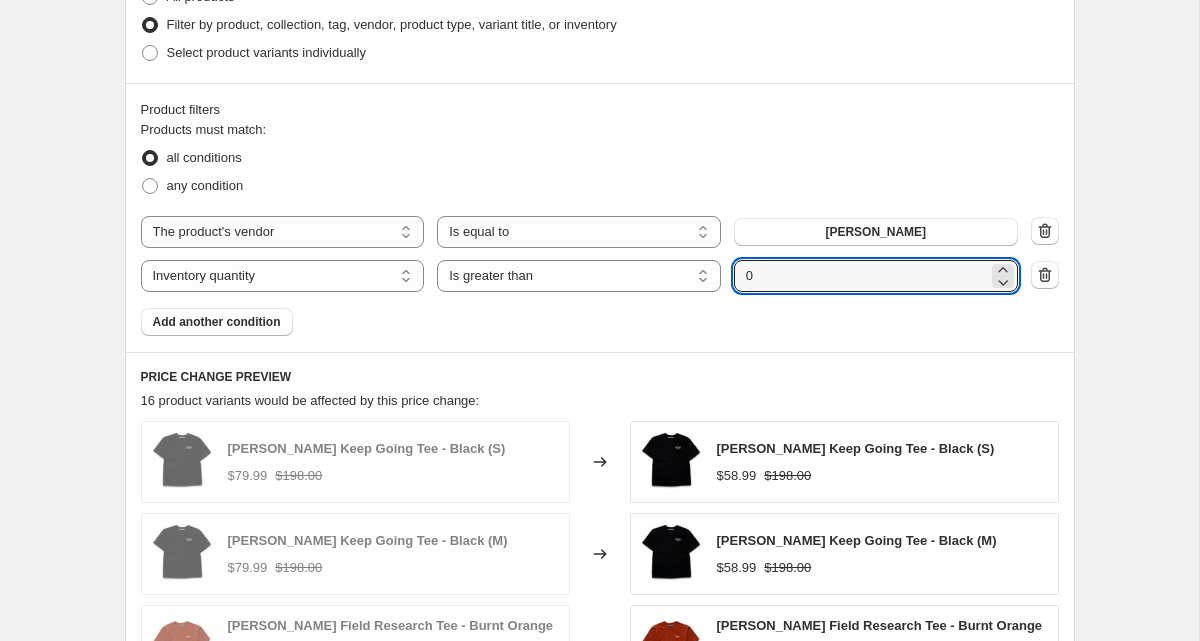 click on "Products must match: all conditions any condition The product The product's collection The product's tag The product's vendor The product's type The product's status The variant's title Inventory quantity The product's vendor Is equal to Is not equal to Is equal to [PERSON_NAME] The product The product's collection The product's tag The product's vendor The product's type The product's status The variant's title Inventory quantity Inventory quantity Is equal to Is not equal to Is greater than Is less than Is greater than Submit 0 Add another condition" at bounding box center (600, 228) 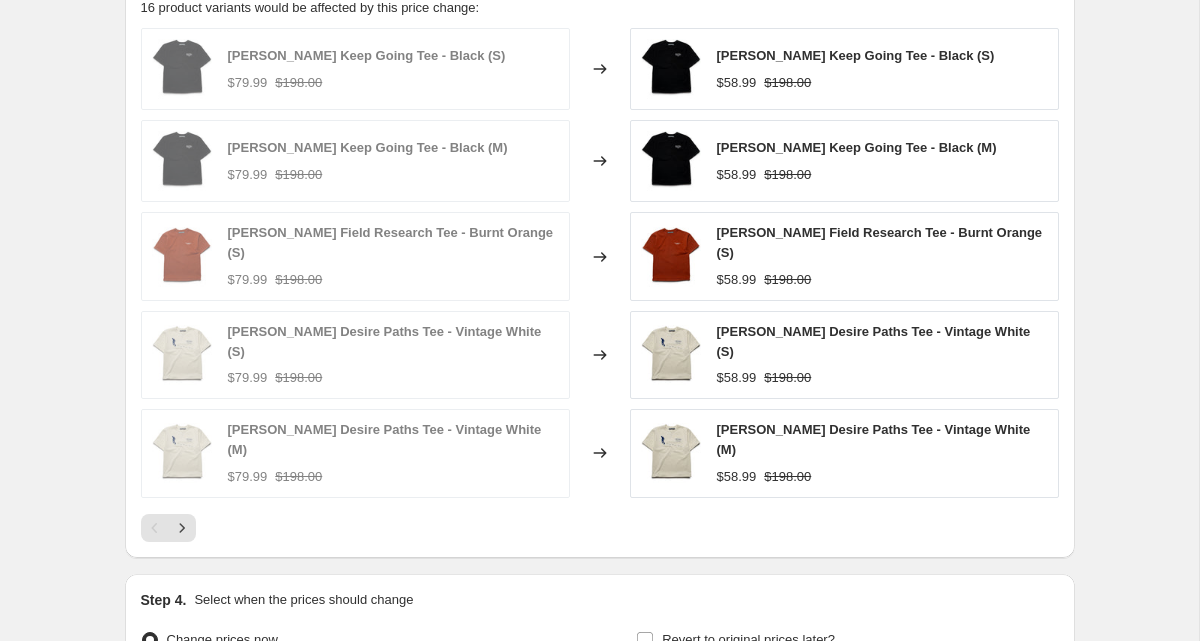 scroll, scrollTop: 1455, scrollLeft: 0, axis: vertical 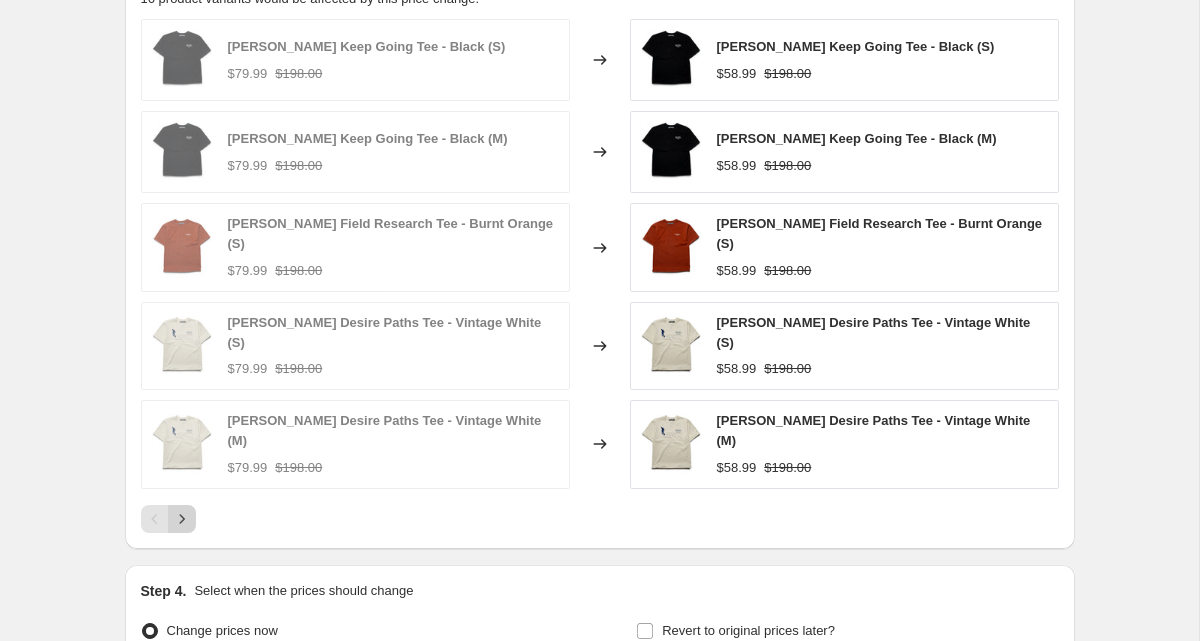 click 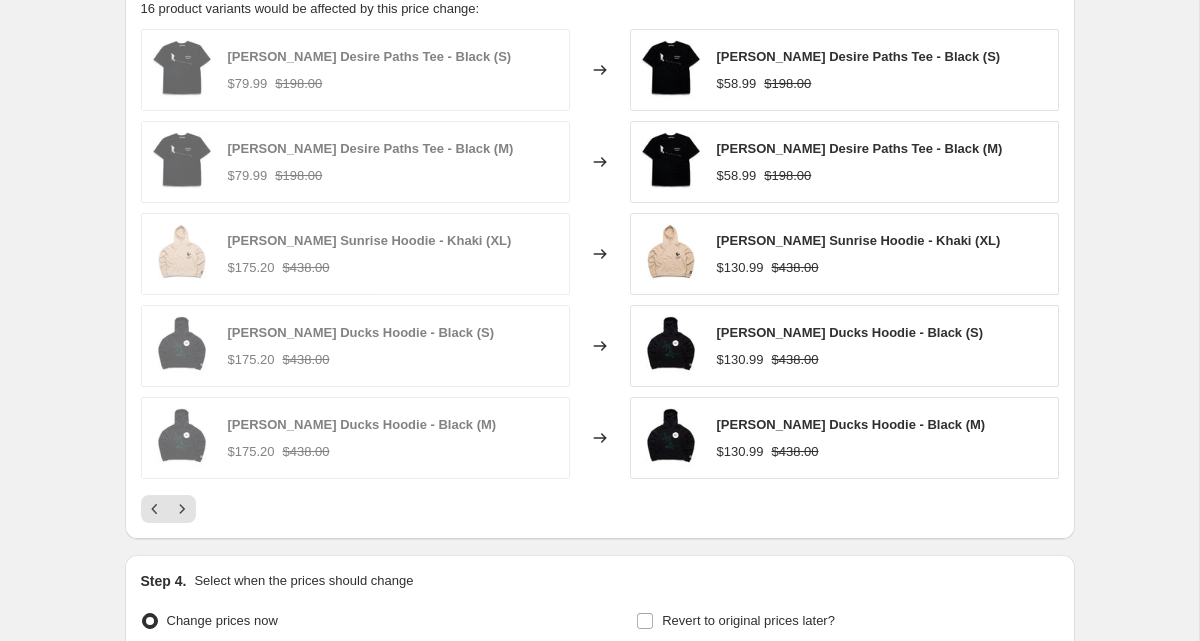 scroll, scrollTop: 1496, scrollLeft: 0, axis: vertical 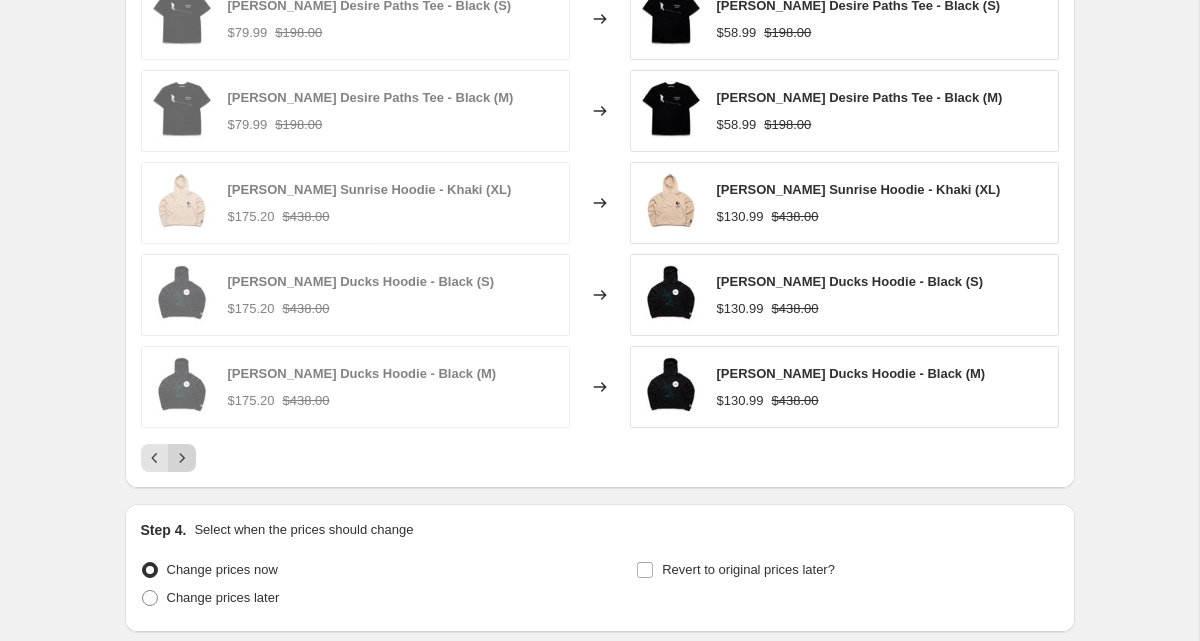 click 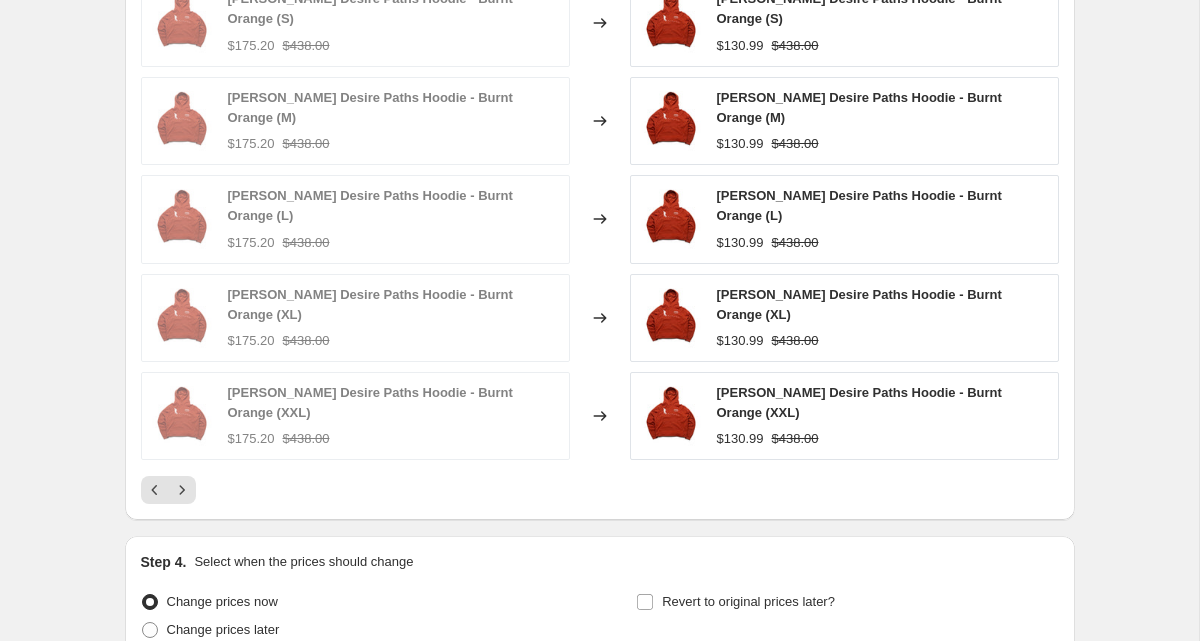 scroll, scrollTop: 1439, scrollLeft: 0, axis: vertical 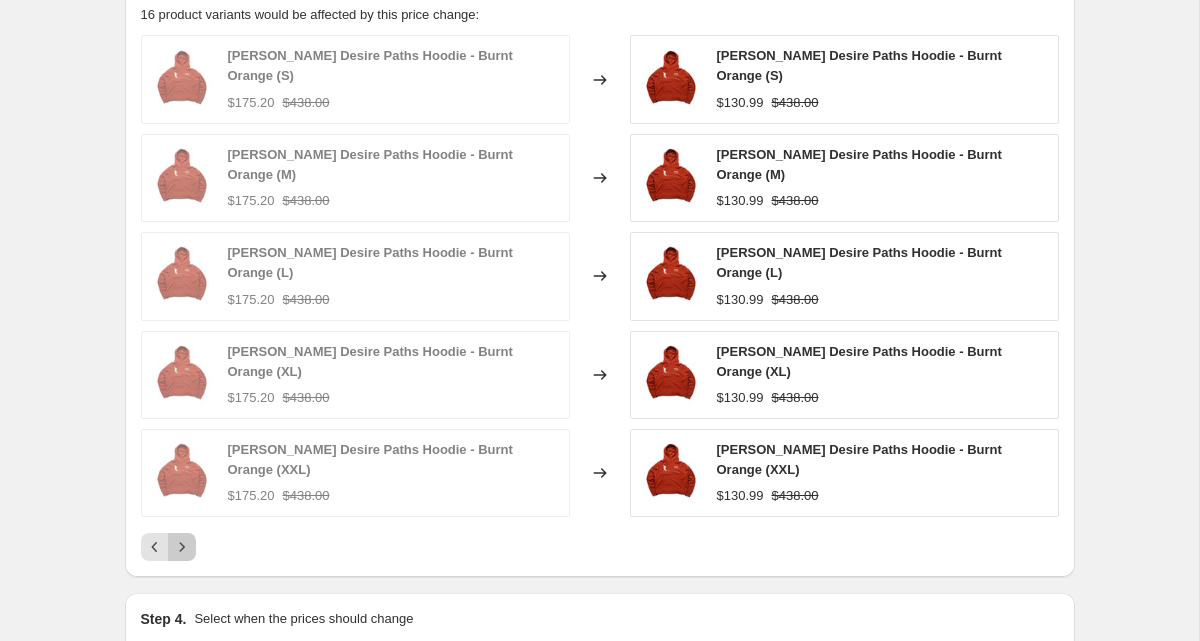 click 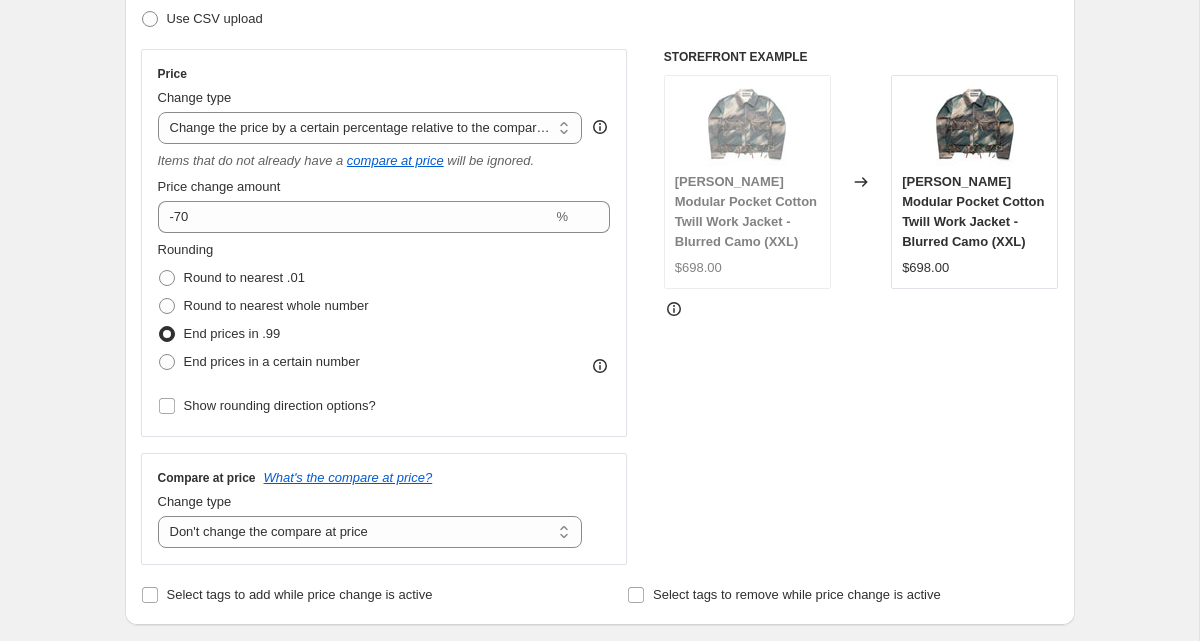 scroll, scrollTop: 317, scrollLeft: 0, axis: vertical 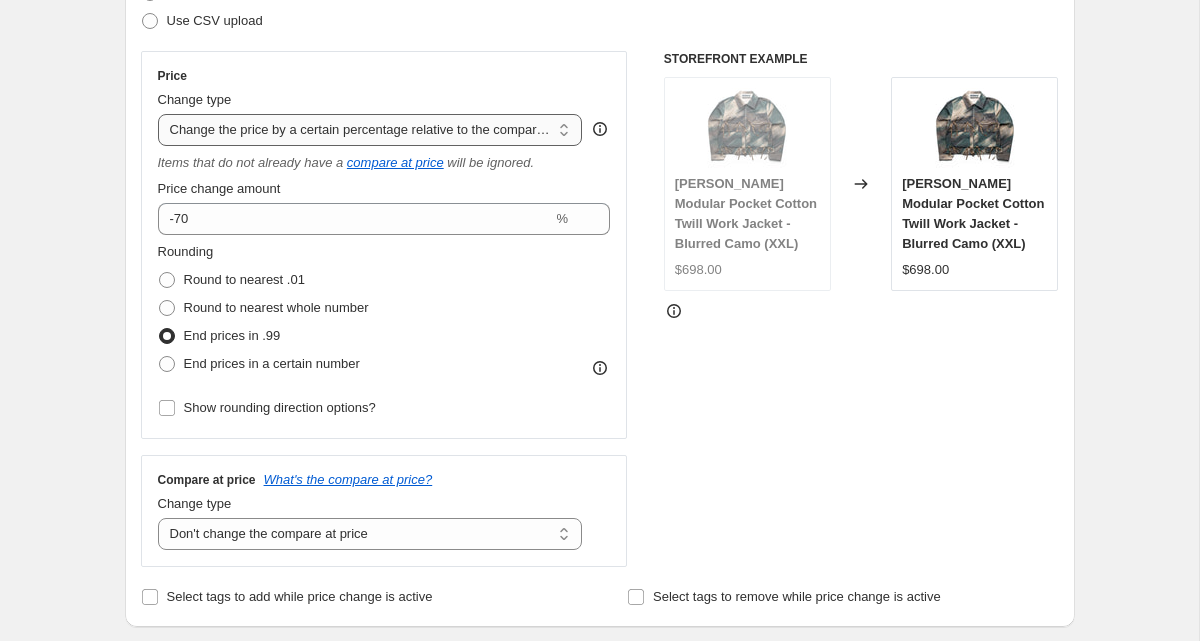 click on "Change the price to a certain amount Change the price by a certain amount Change the price by a certain percentage Change the price to the current compare at price (price before sale) Change the price by a certain amount relative to the compare at price Change the price by a certain percentage relative to the compare at price Don't change the price Change the price by a certain percentage relative to the cost per item Change price to certain cost margin" at bounding box center (370, 130) 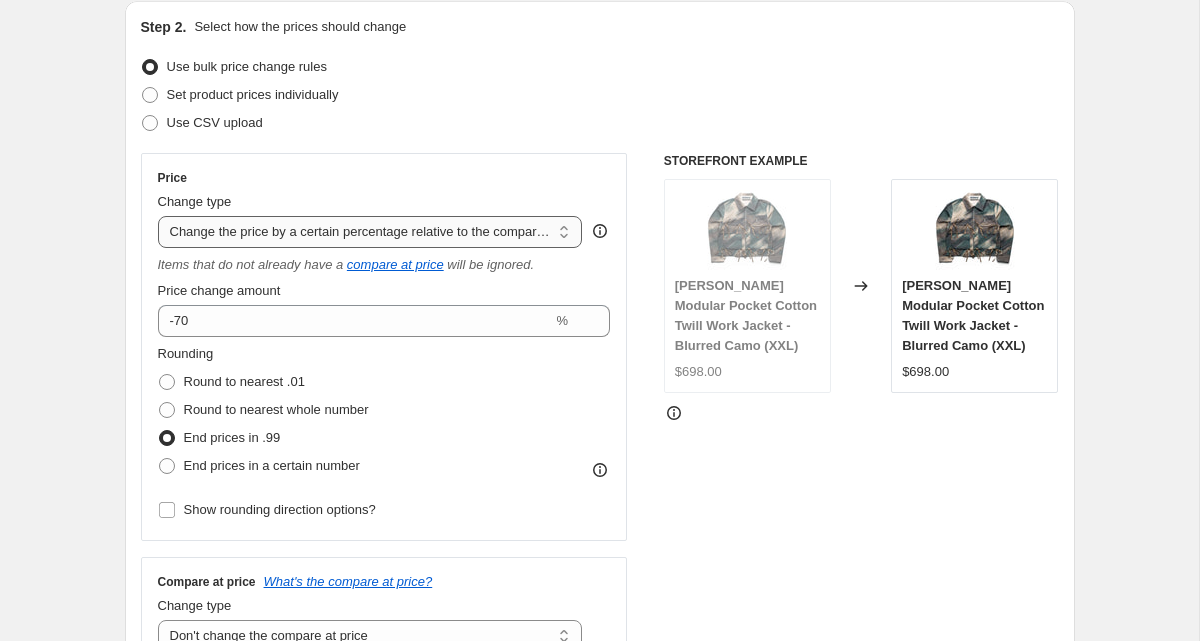 scroll, scrollTop: 0, scrollLeft: 0, axis: both 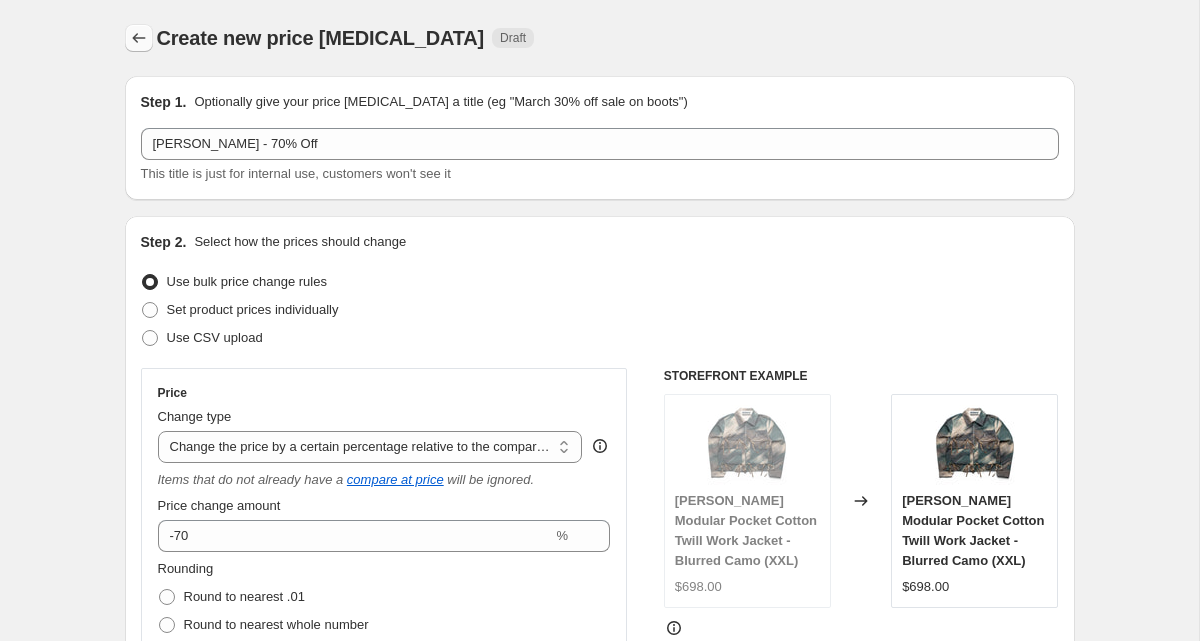 click 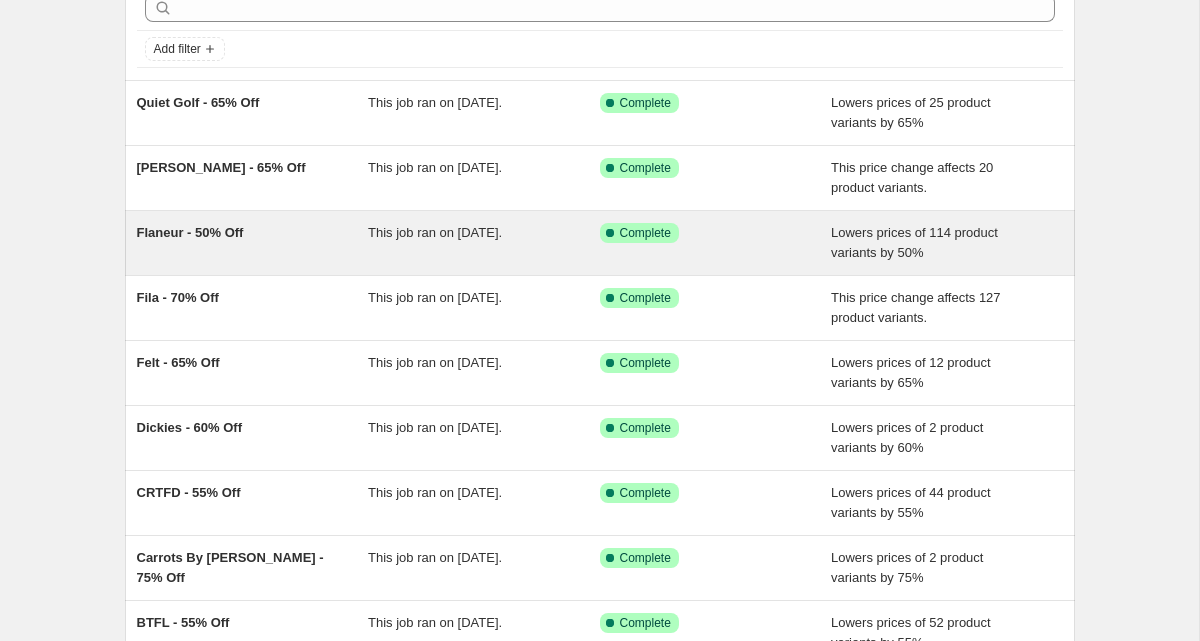 scroll, scrollTop: 106, scrollLeft: 0, axis: vertical 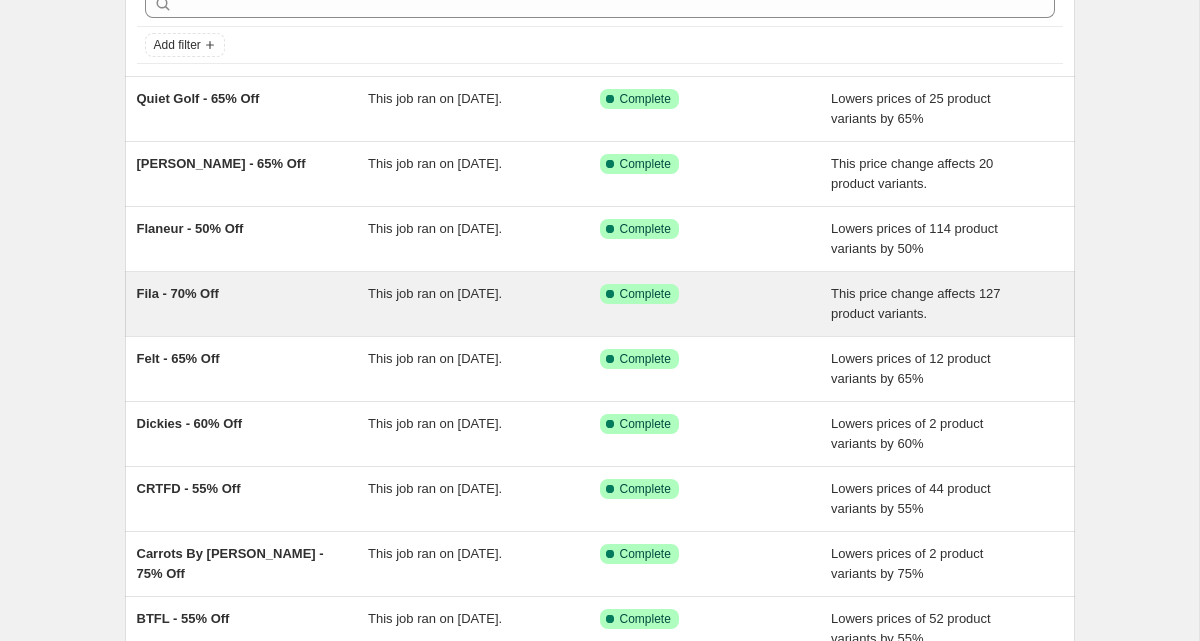 click on "Fila - 70% Off" at bounding box center (253, 304) 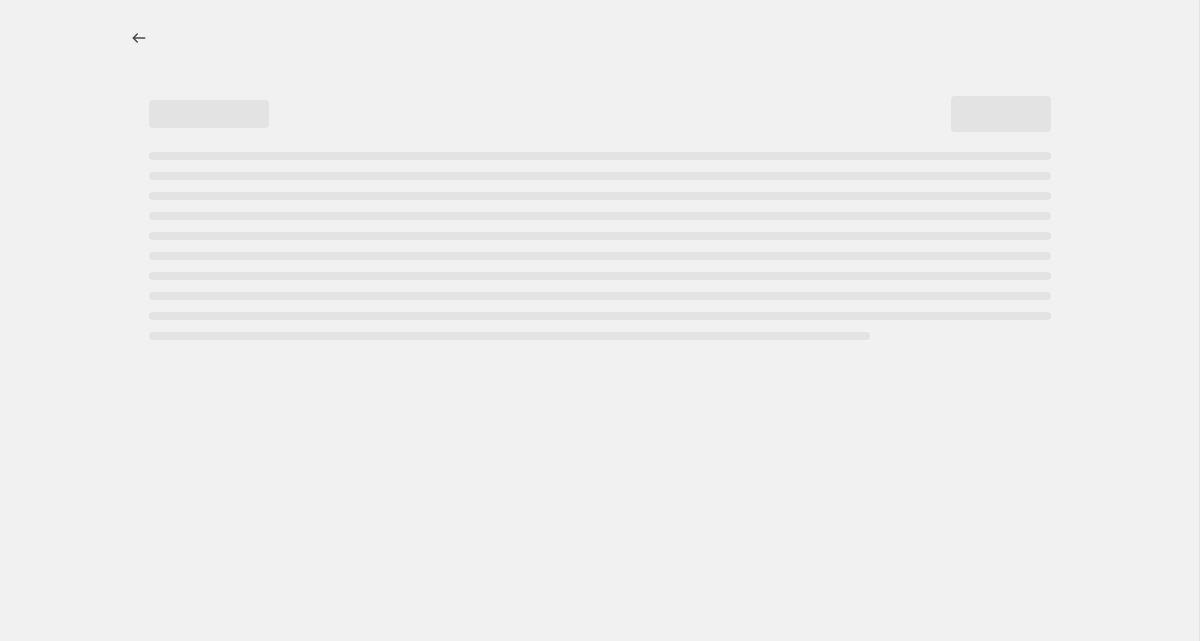 scroll, scrollTop: 0, scrollLeft: 0, axis: both 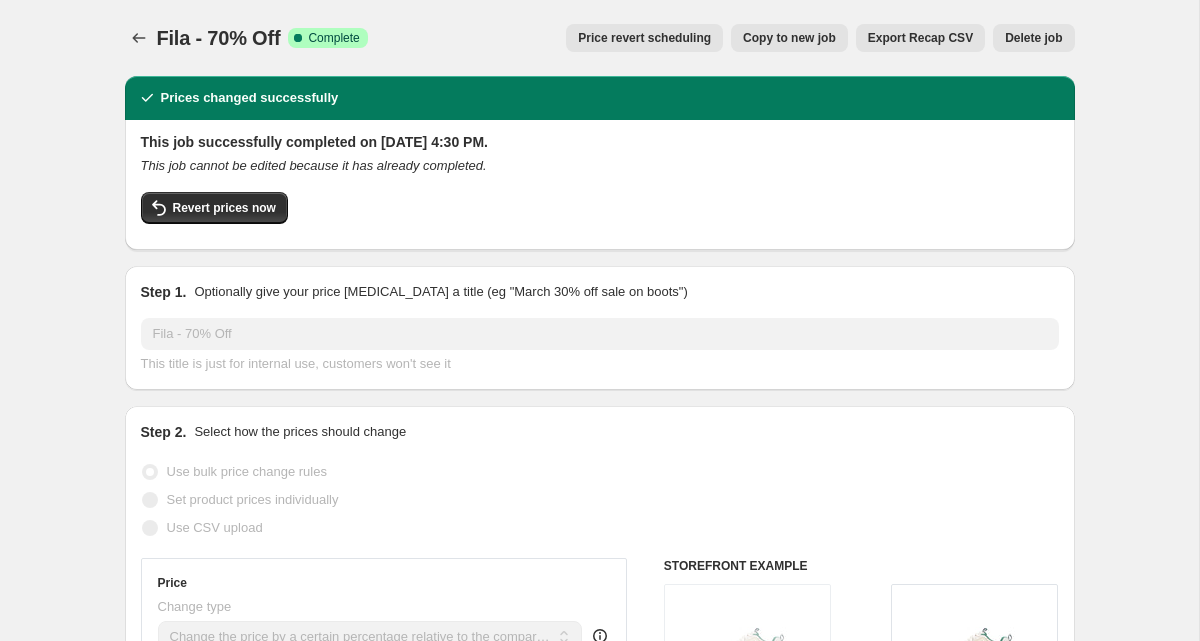 click on "Copy to new job" at bounding box center [789, 38] 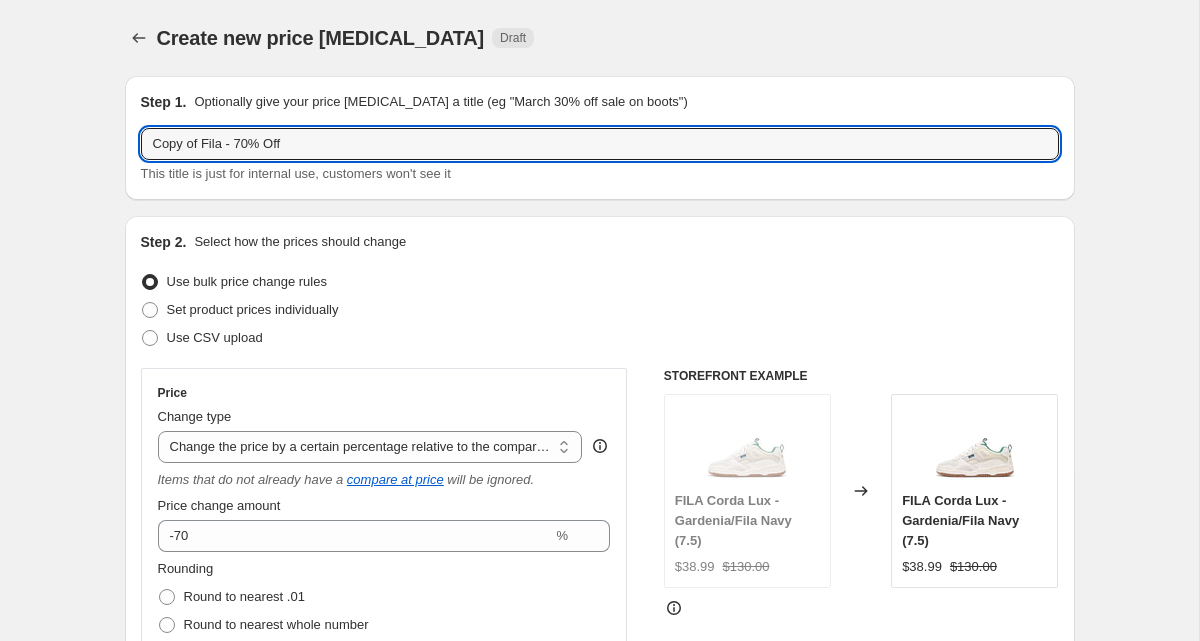 drag, startPoint x: 223, startPoint y: 148, endPoint x: 130, endPoint y: 144, distance: 93.08598 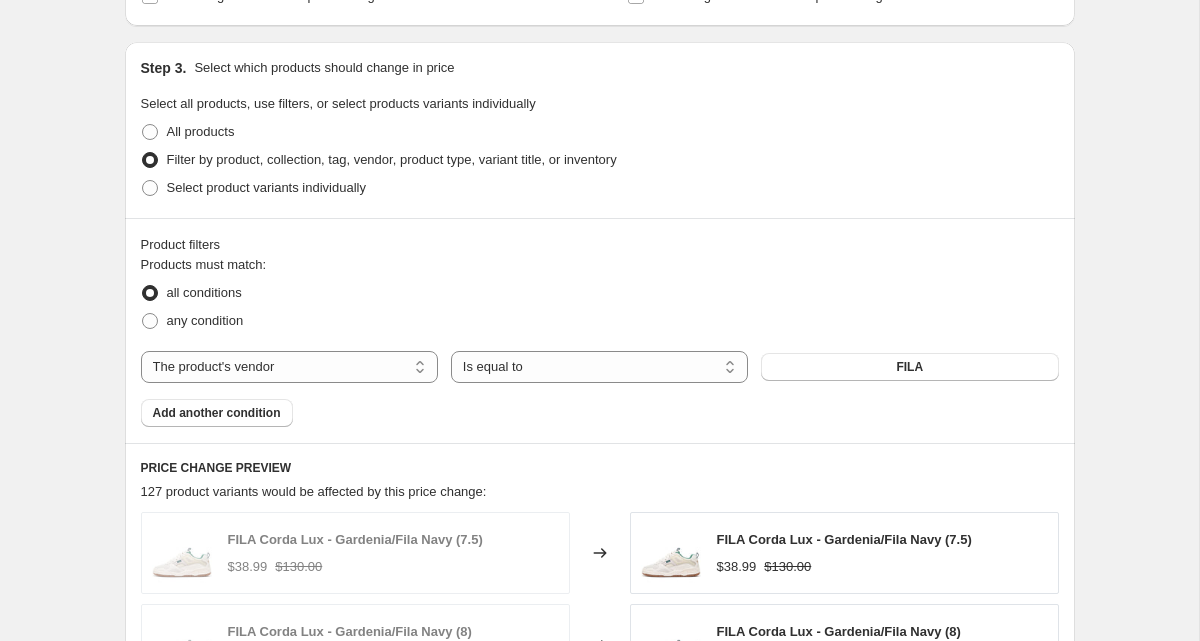 scroll, scrollTop: 961, scrollLeft: 0, axis: vertical 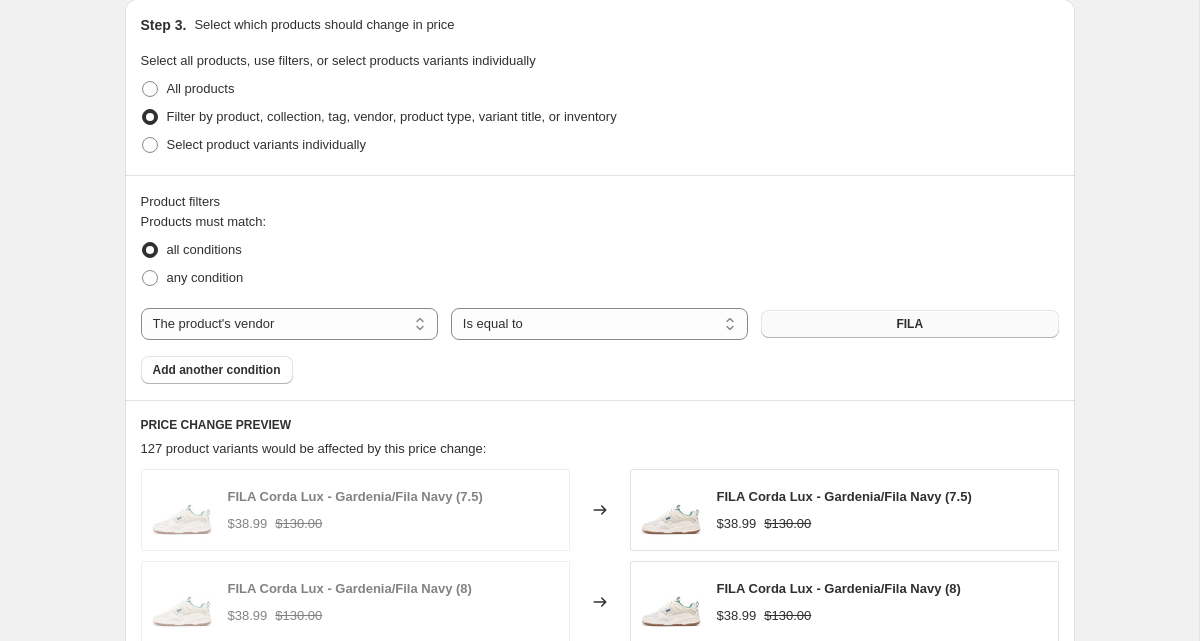 type on "[PERSON_NAME] - 70% Off" 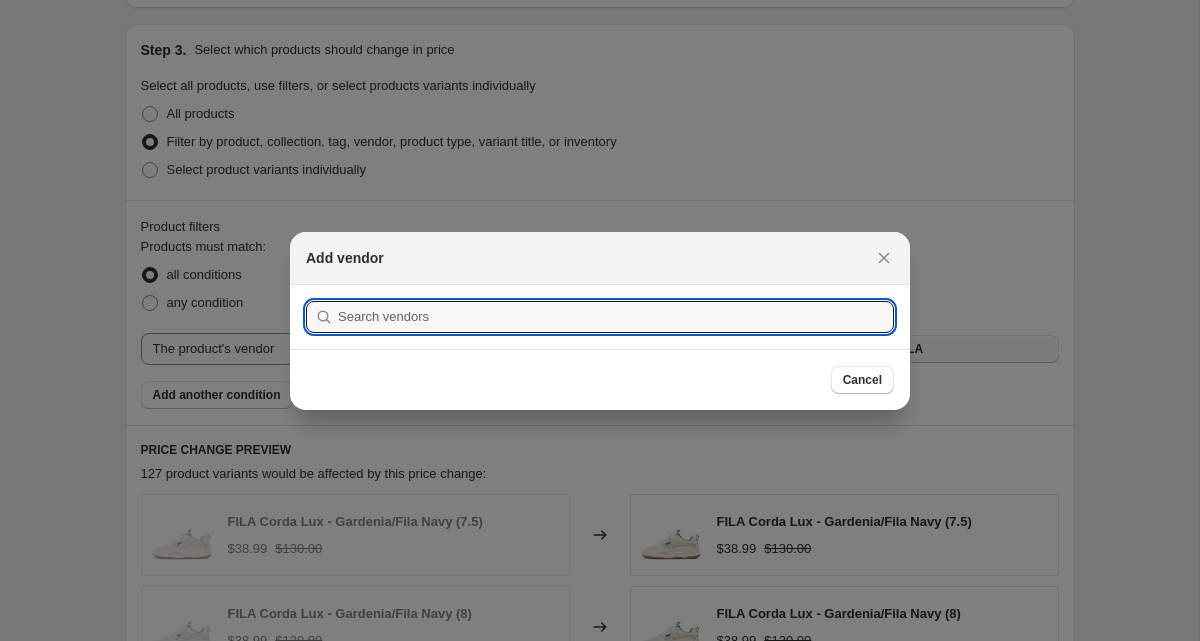 scroll, scrollTop: 0, scrollLeft: 0, axis: both 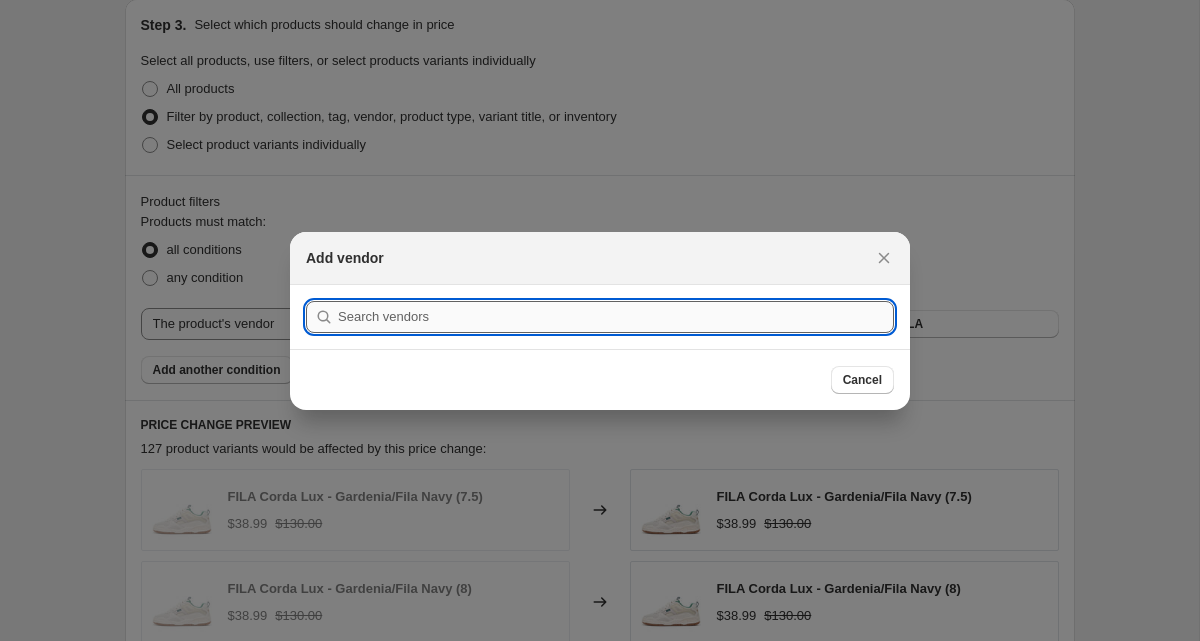 click at bounding box center (616, 317) 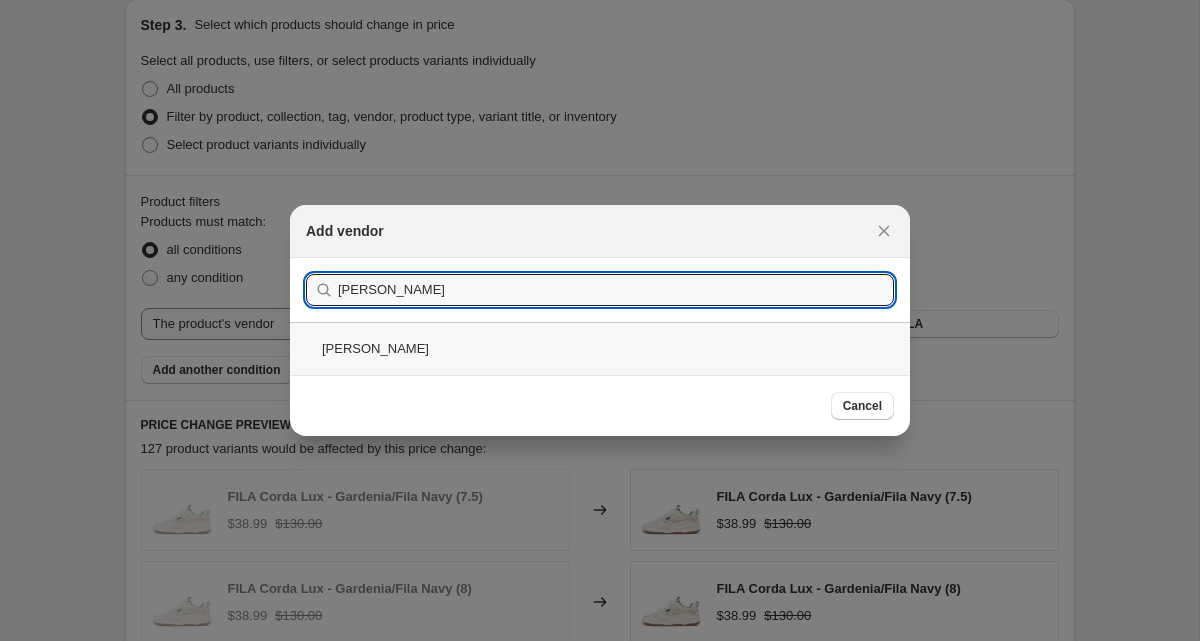 type on "[PERSON_NAME]" 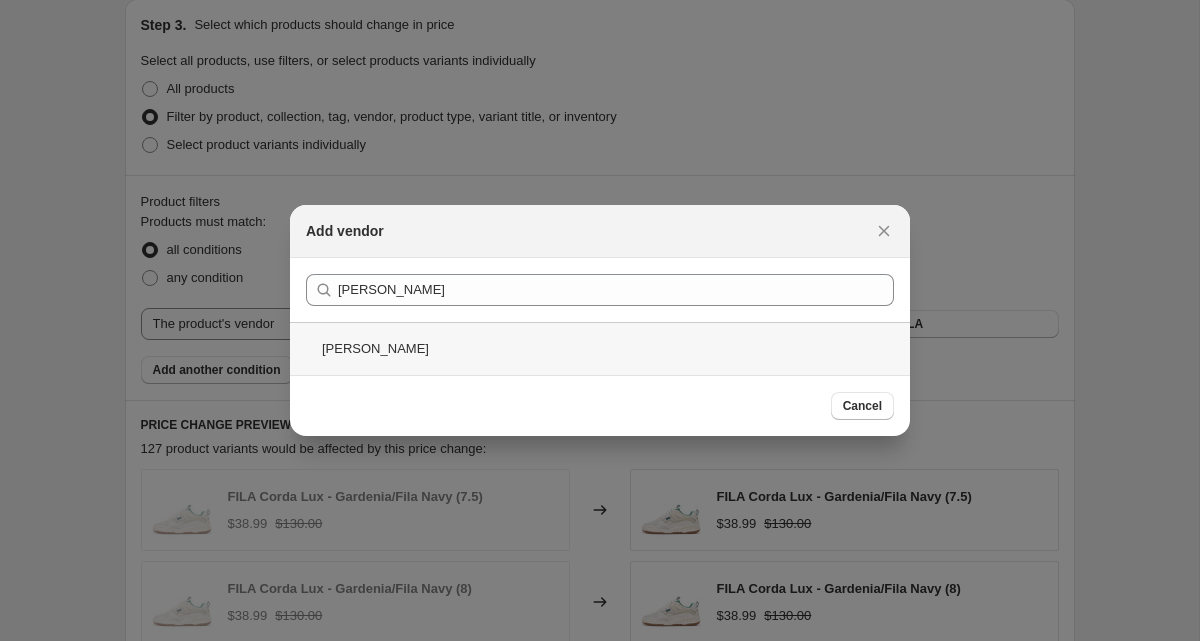 click on "[PERSON_NAME]" at bounding box center (600, 348) 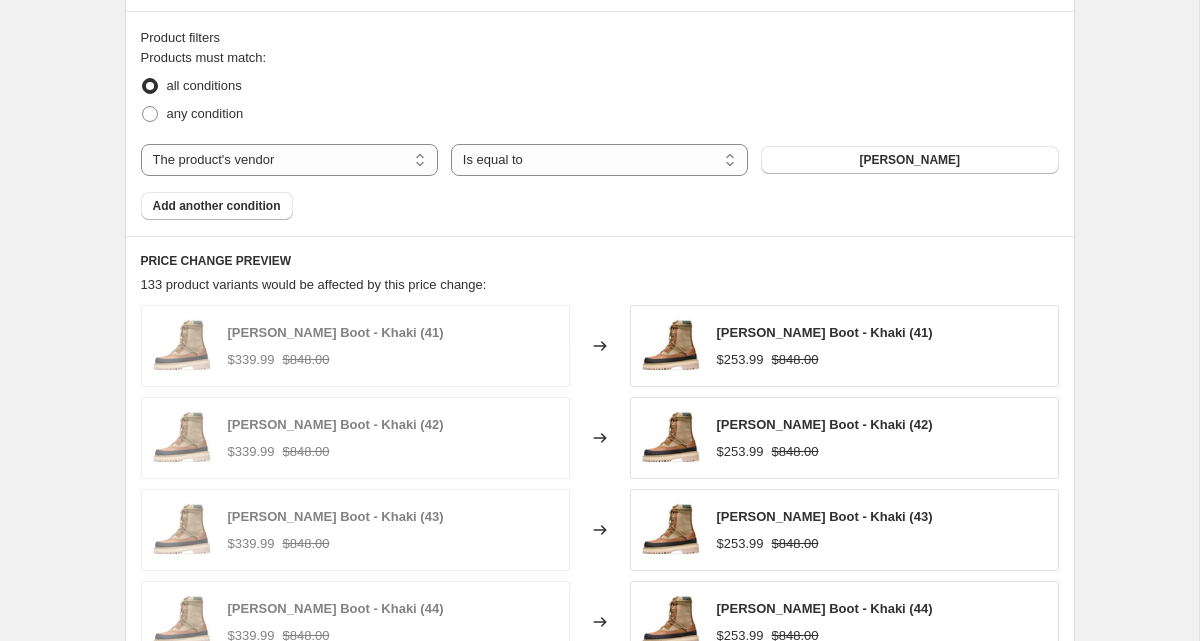 scroll, scrollTop: 1221, scrollLeft: 0, axis: vertical 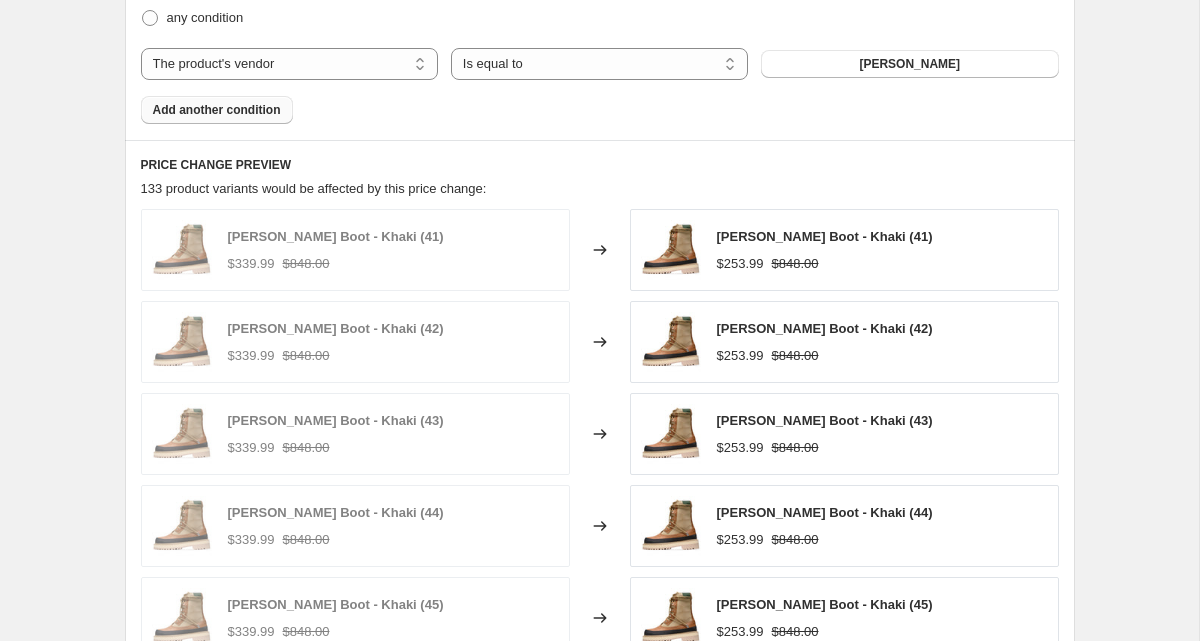 click on "Add another condition" at bounding box center [217, 110] 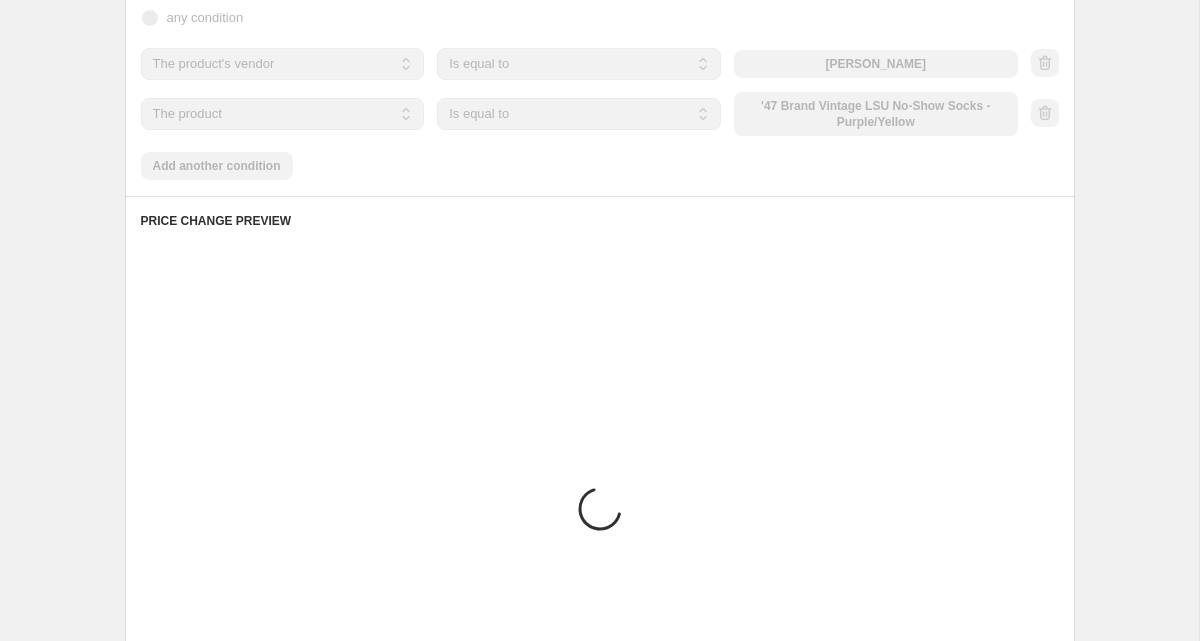 scroll, scrollTop: 1161, scrollLeft: 0, axis: vertical 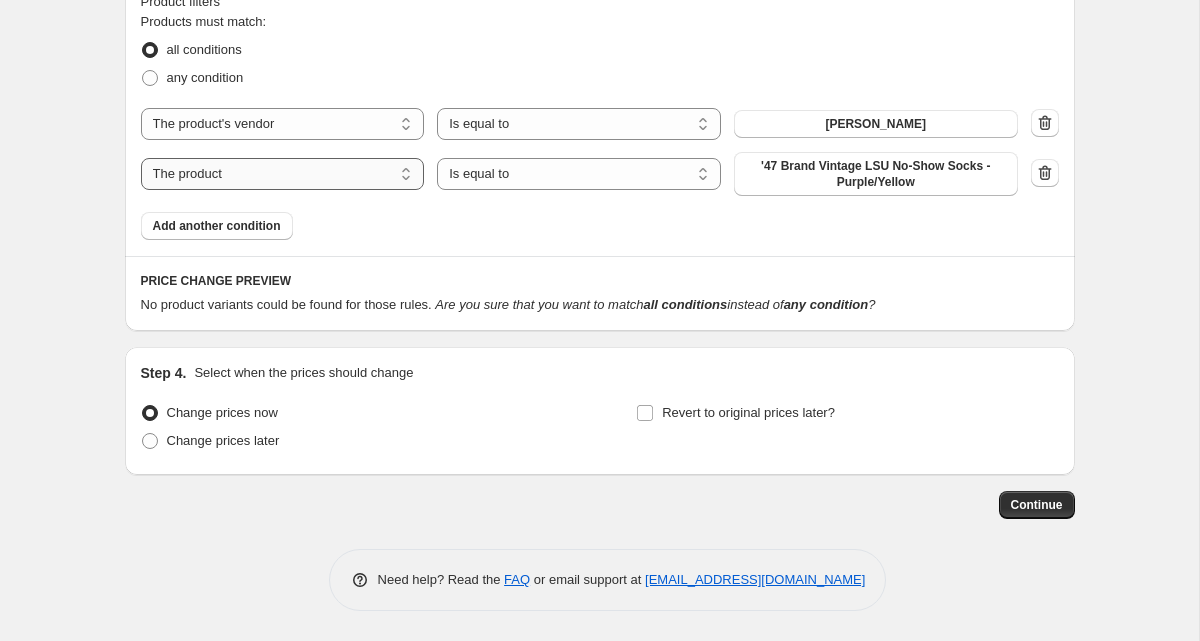 click on "The product The product's collection The product's tag The product's vendor The product's type The product's status The variant's title Inventory quantity" at bounding box center (283, 174) 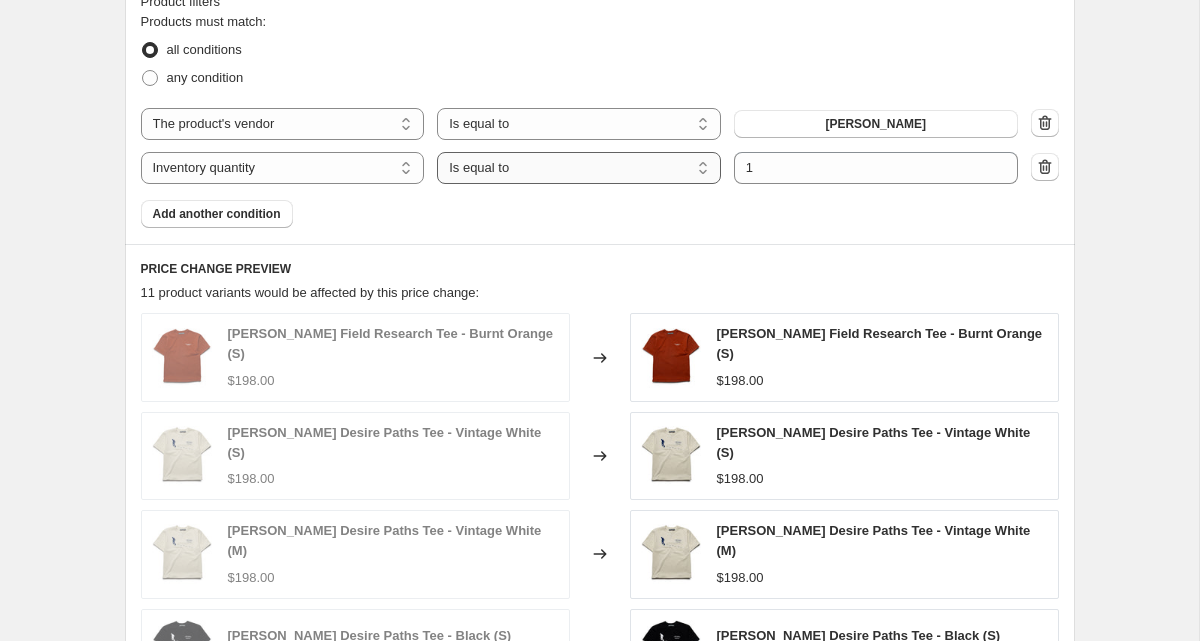 click on "Is equal to Is not equal to Is greater than Is less than" at bounding box center (579, 168) 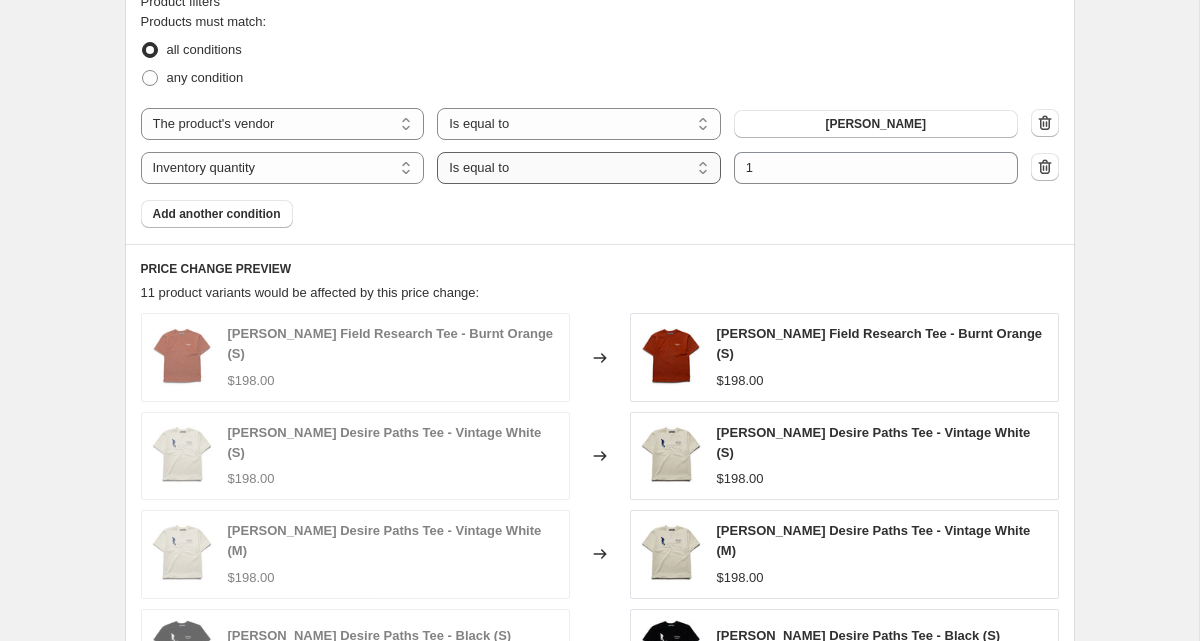 select on ">" 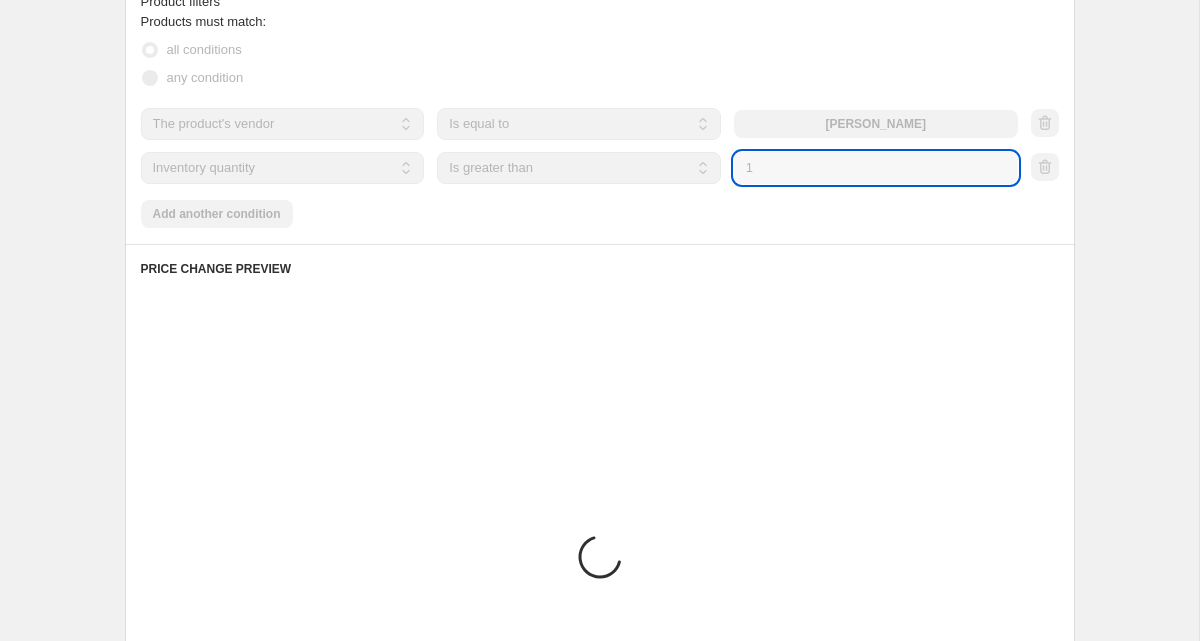 click on "1" at bounding box center (876, 168) 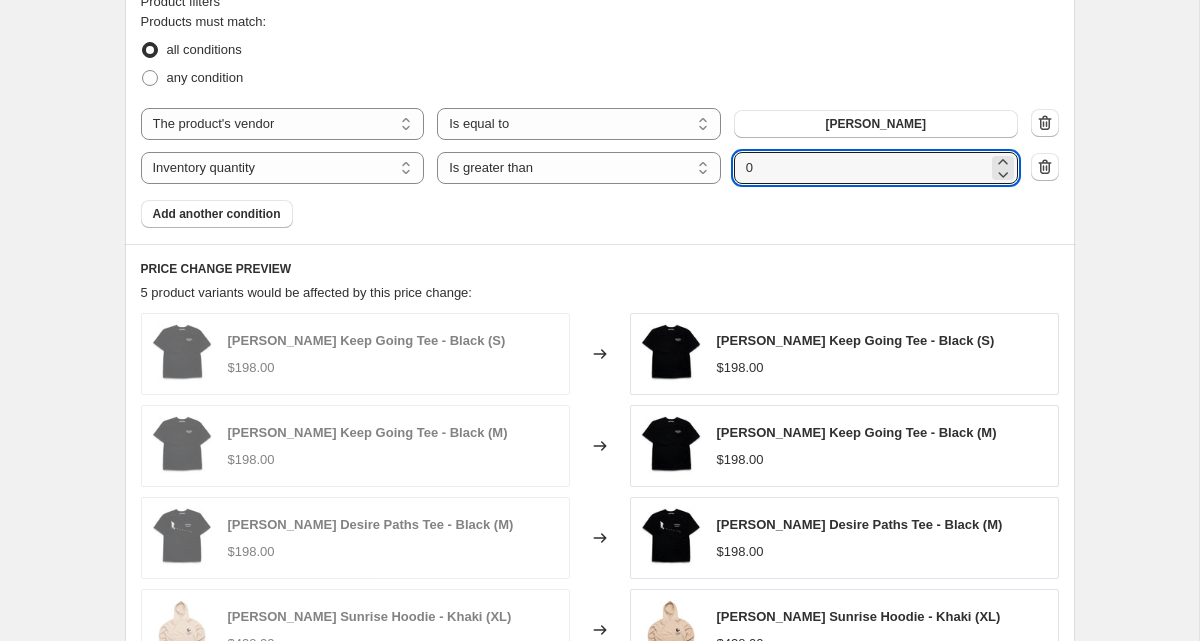 type on "0" 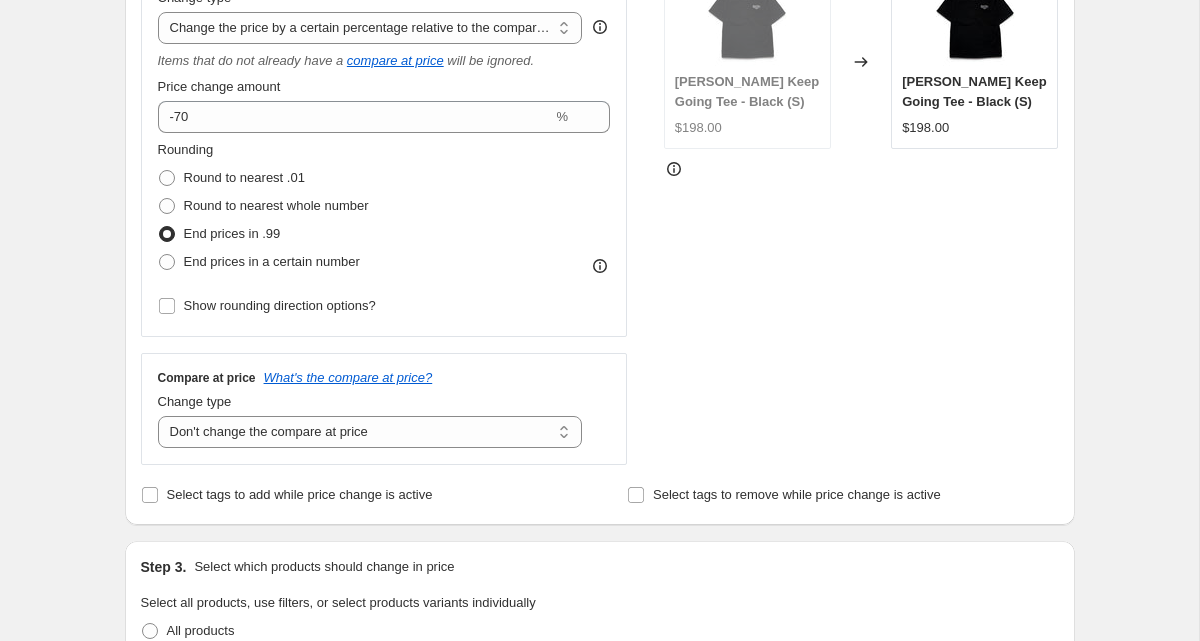 scroll, scrollTop: 429, scrollLeft: 0, axis: vertical 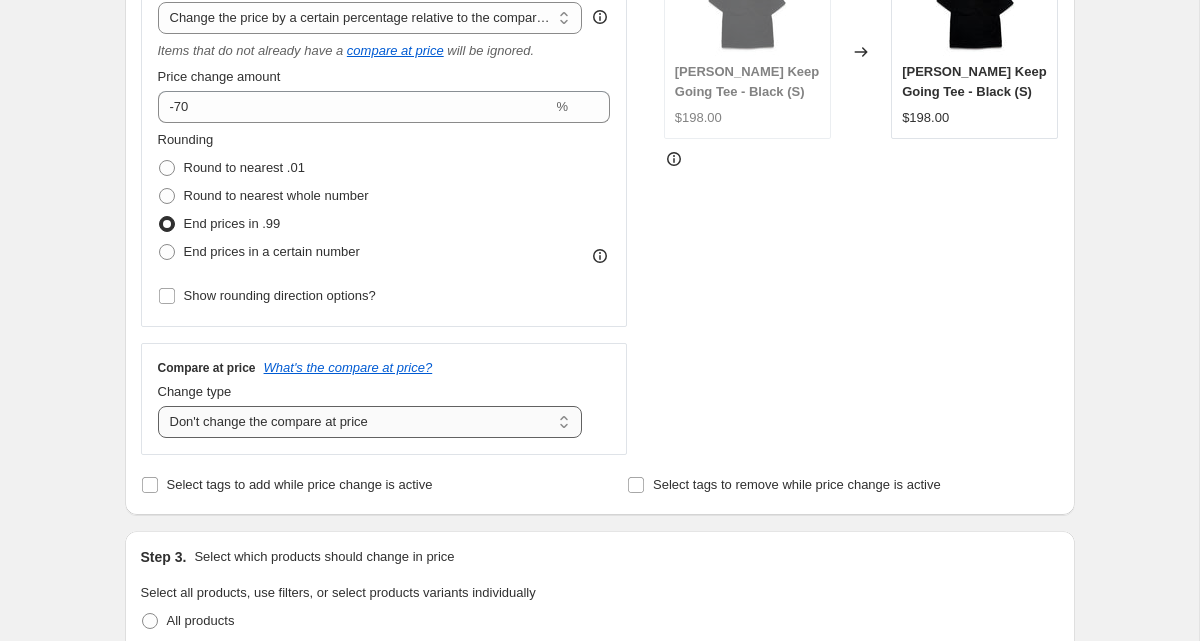 click on "Change the compare at price to the current price (sale) Change the compare at price to a certain amount Change the compare at price by a certain amount Change the compare at price by a certain percentage Change the compare at price by a certain amount relative to the actual price Change the compare at price by a certain percentage relative to the actual price Don't change the compare at price Remove the compare at price" at bounding box center (370, 422) 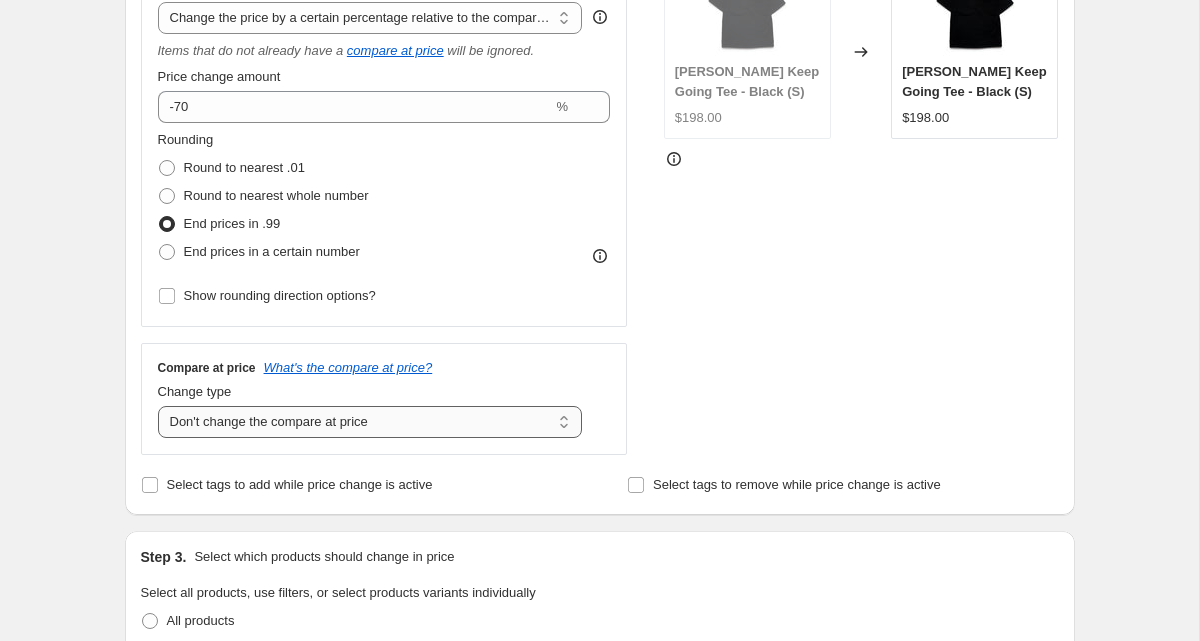 select on "ep" 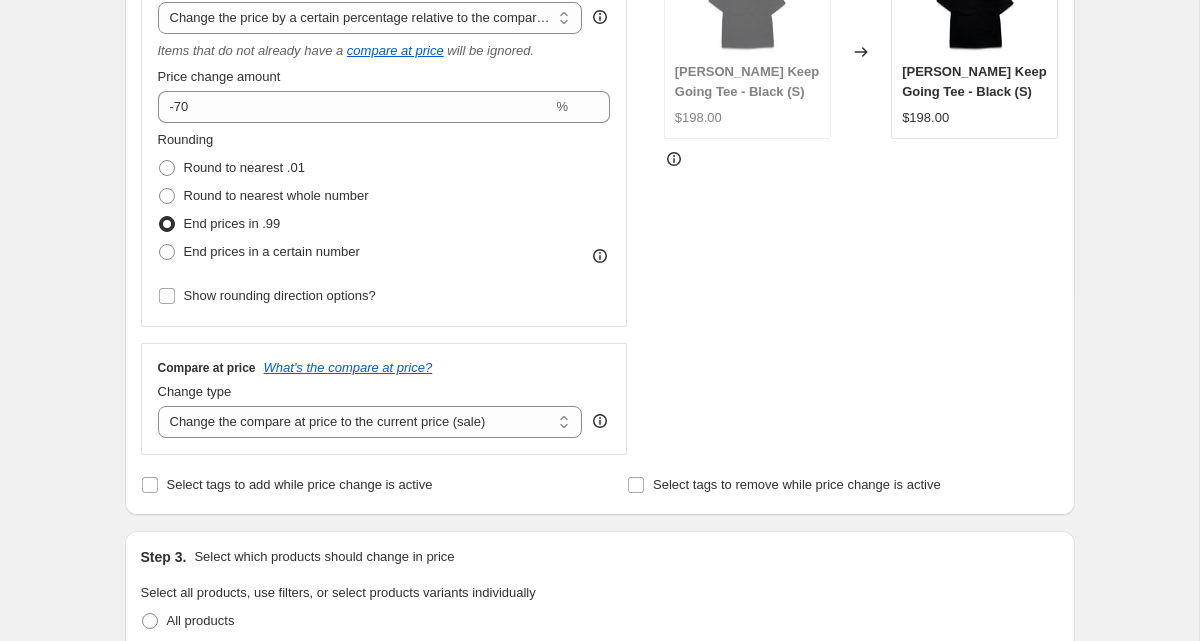 click on "STOREFRONT EXAMPLE [PERSON_NAME] Keep Going Tee - Black (S) $198.00 Changed to [PERSON_NAME] Keep Going Tee - Black (S) $198.00" at bounding box center [861, 197] 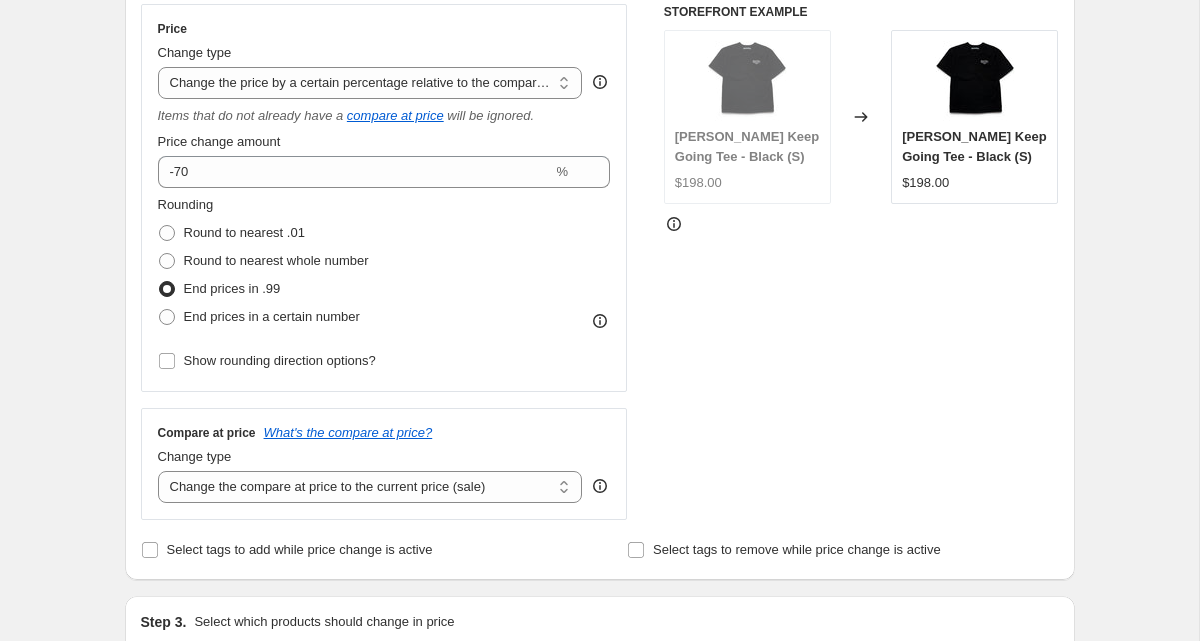 scroll, scrollTop: 362, scrollLeft: 0, axis: vertical 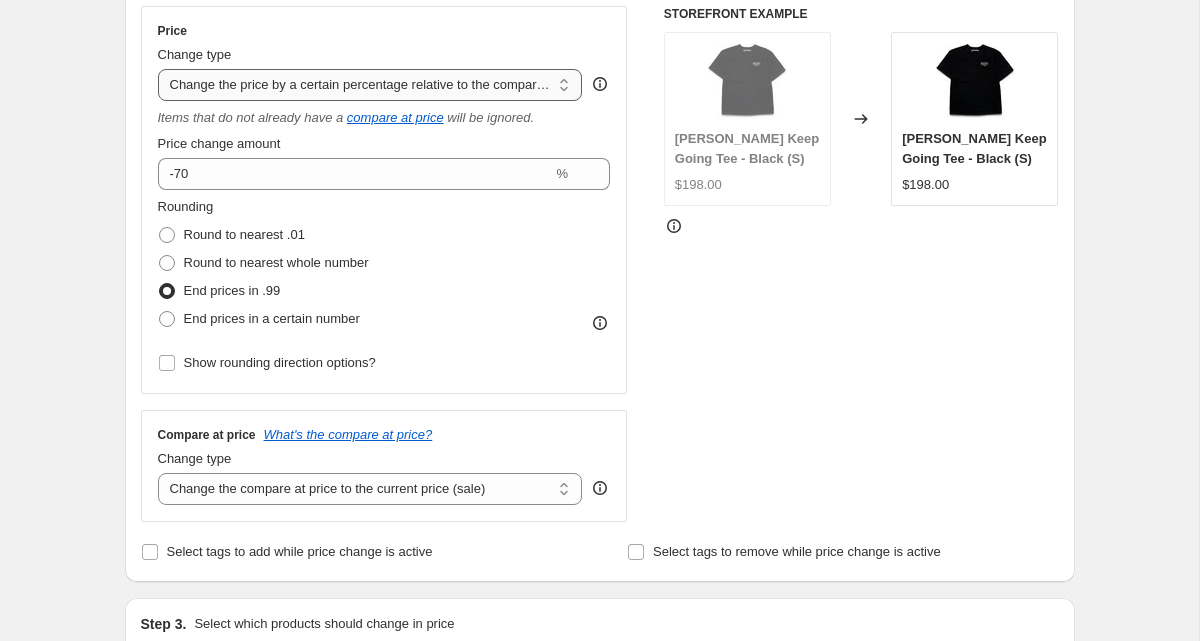 click on "Change the price to a certain amount Change the price by a certain amount Change the price by a certain percentage Change the price to the current compare at price (price before sale) Change the price by a certain amount relative to the compare at price Change the price by a certain percentage relative to the compare at price Don't change the price Change the price by a certain percentage relative to the cost per item Change price to certain cost margin" at bounding box center (370, 85) 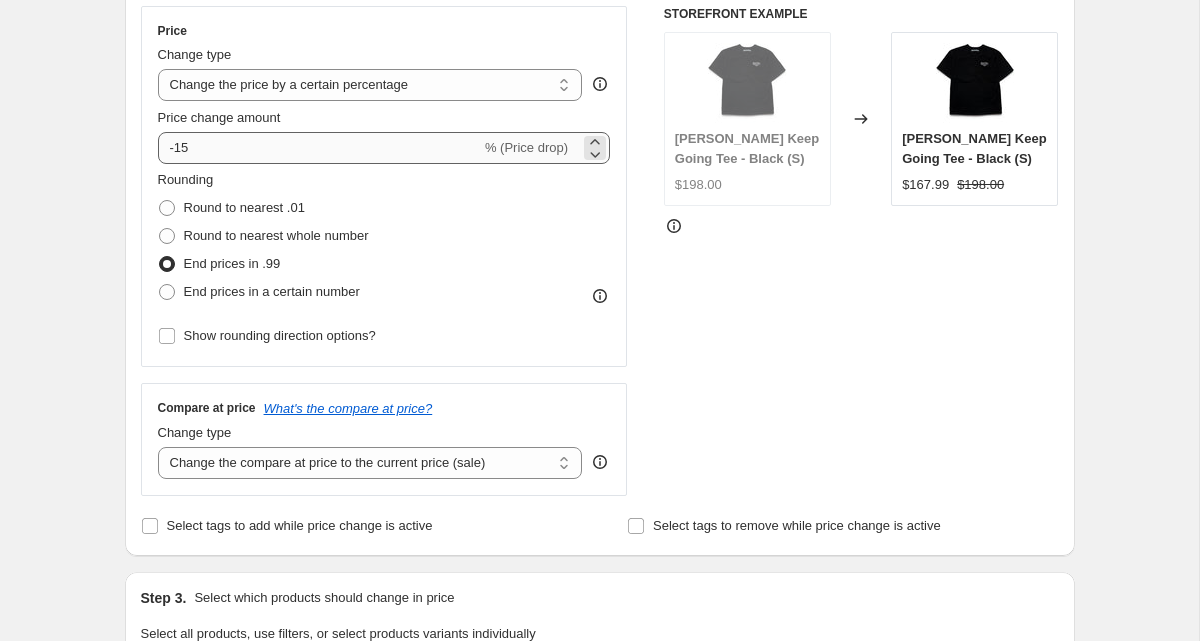 scroll, scrollTop: 383, scrollLeft: 0, axis: vertical 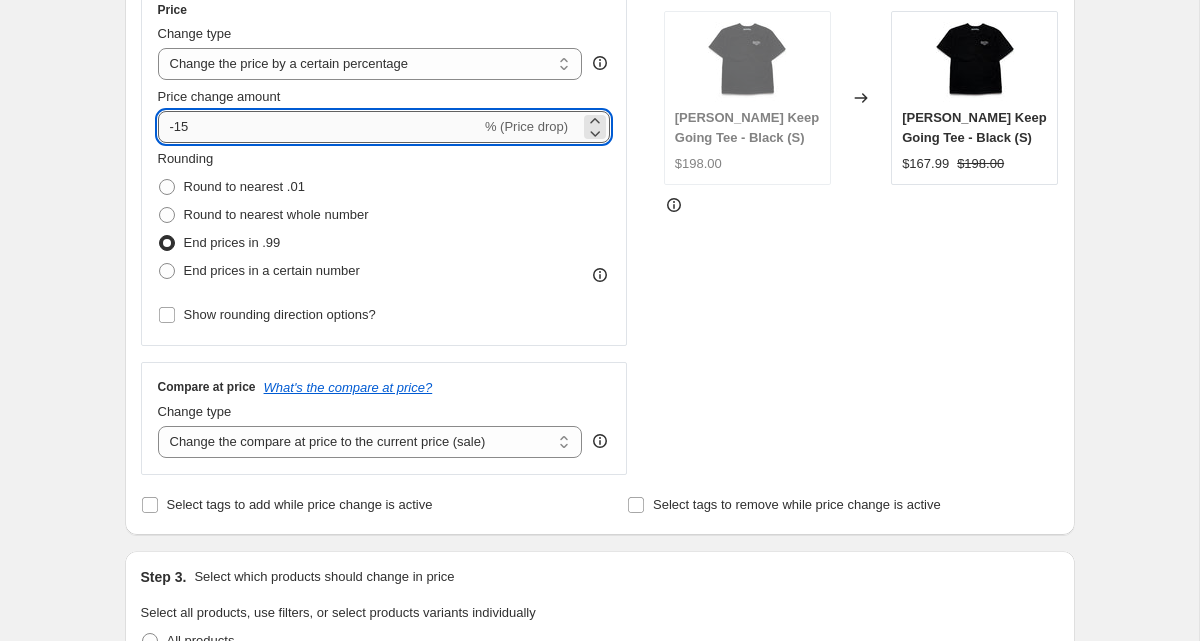 click on "-15" at bounding box center (319, 127) 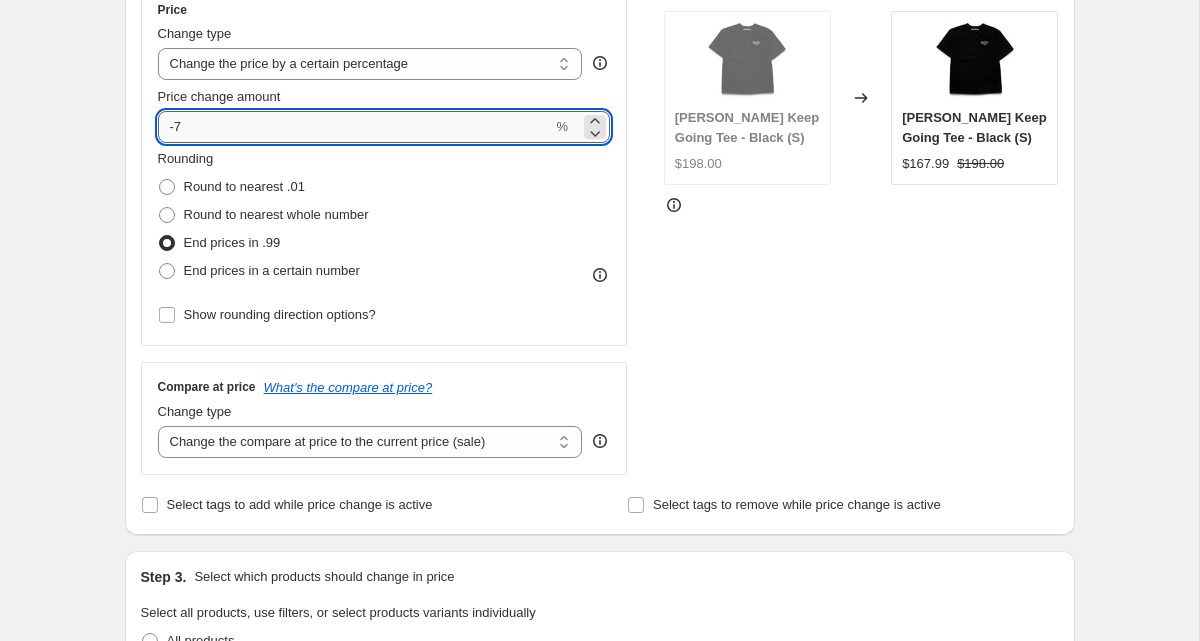 type on "-70" 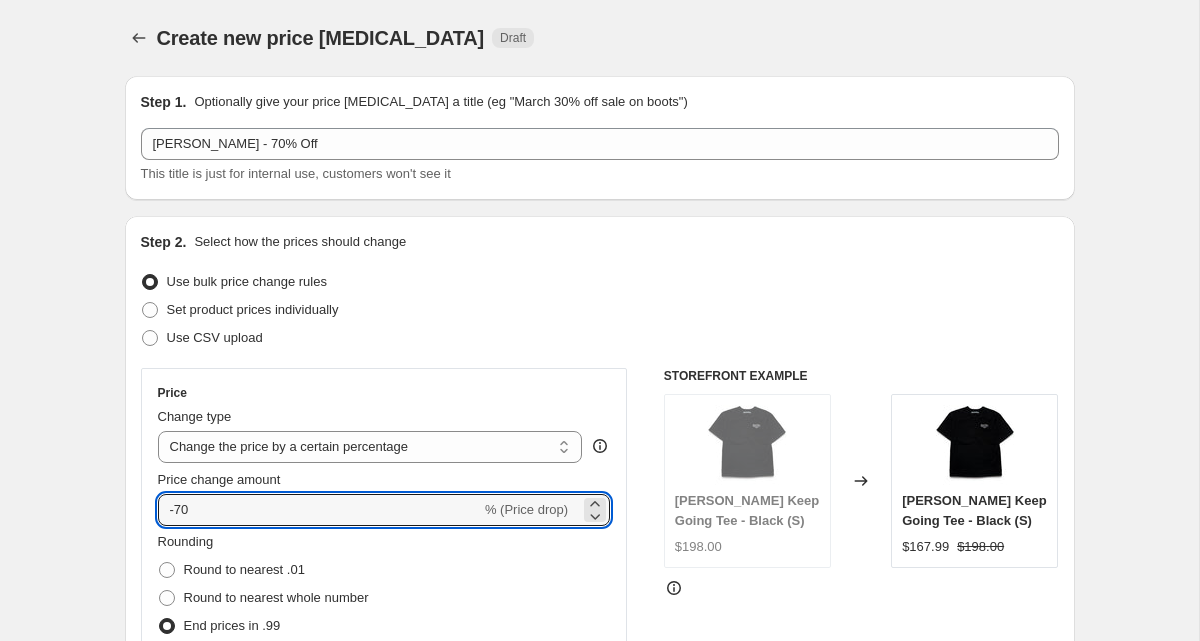 select on "percentage" 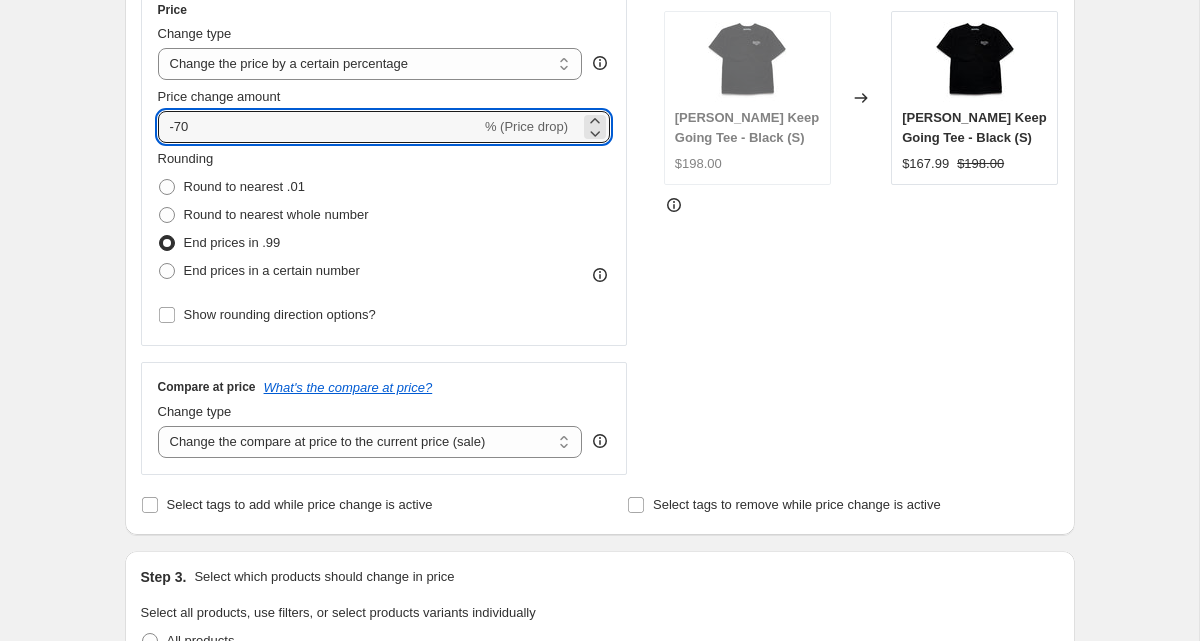 type on "-70" 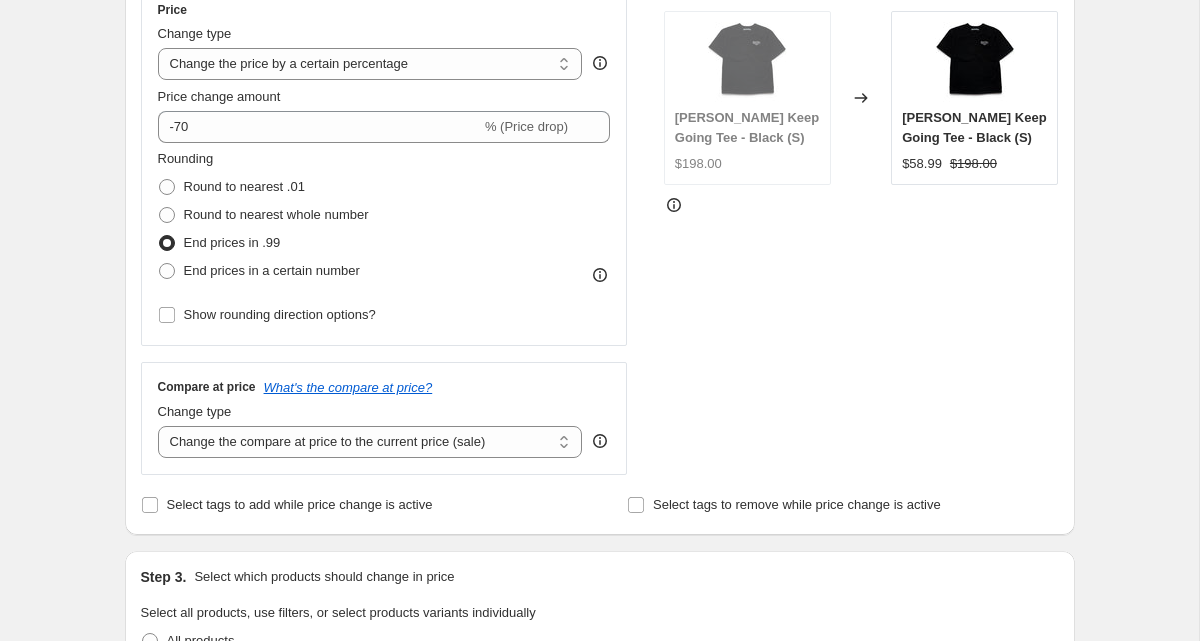 click on "Rounding Round to nearest .01 Round to nearest whole number End prices in .99 End prices in a certain number" at bounding box center [384, 217] 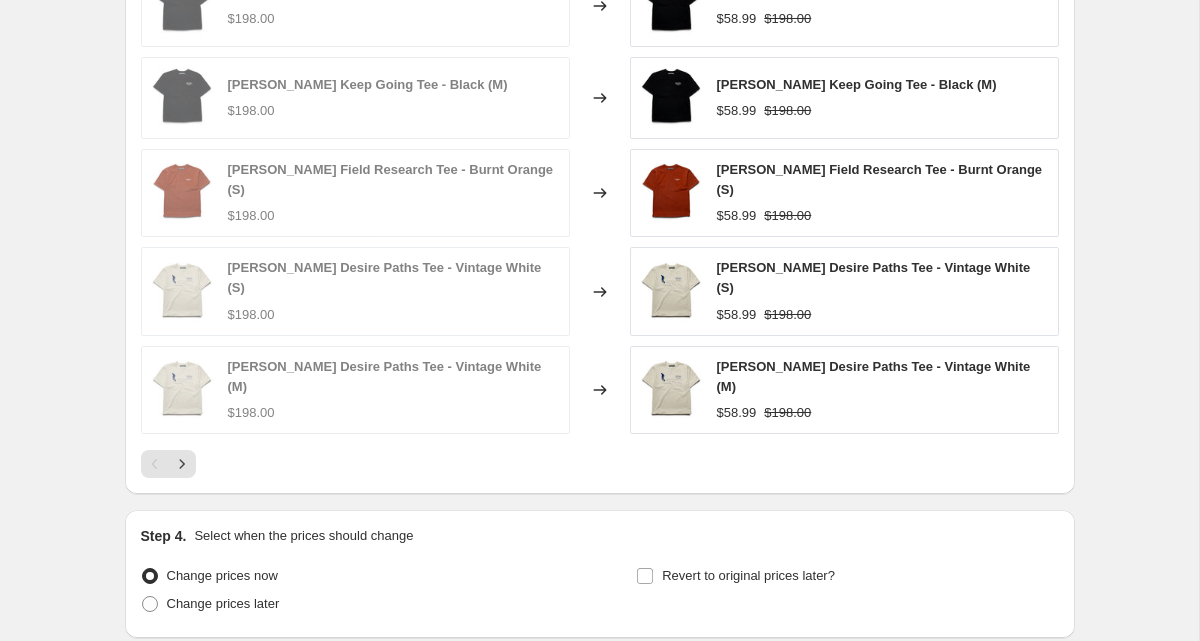 scroll, scrollTop: 1505, scrollLeft: 0, axis: vertical 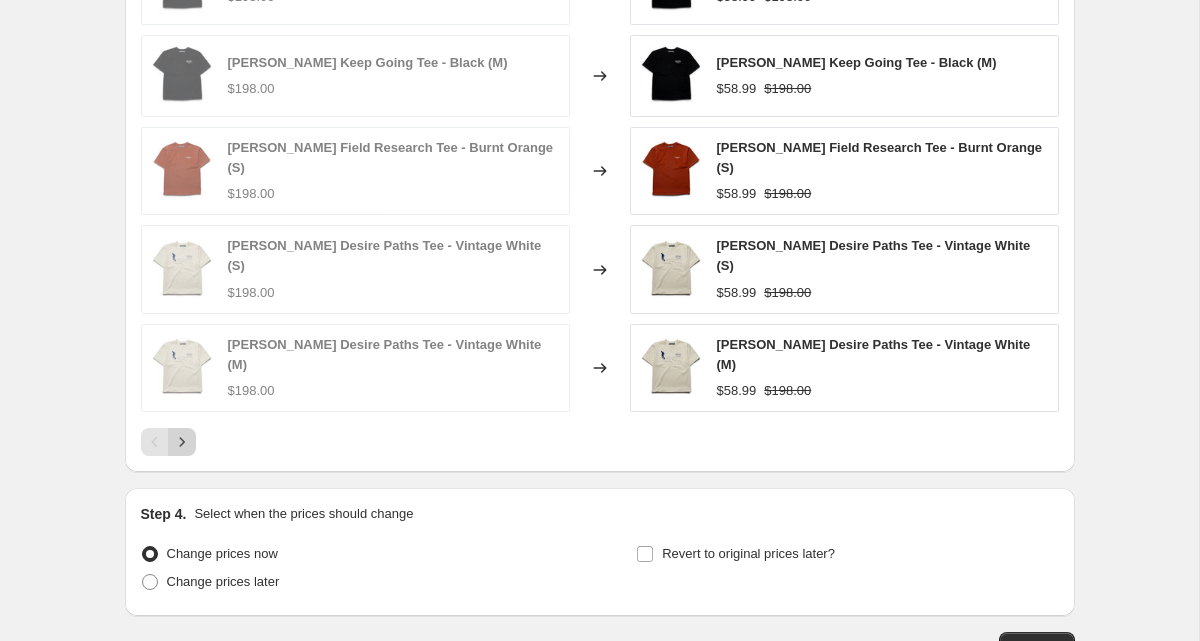 click 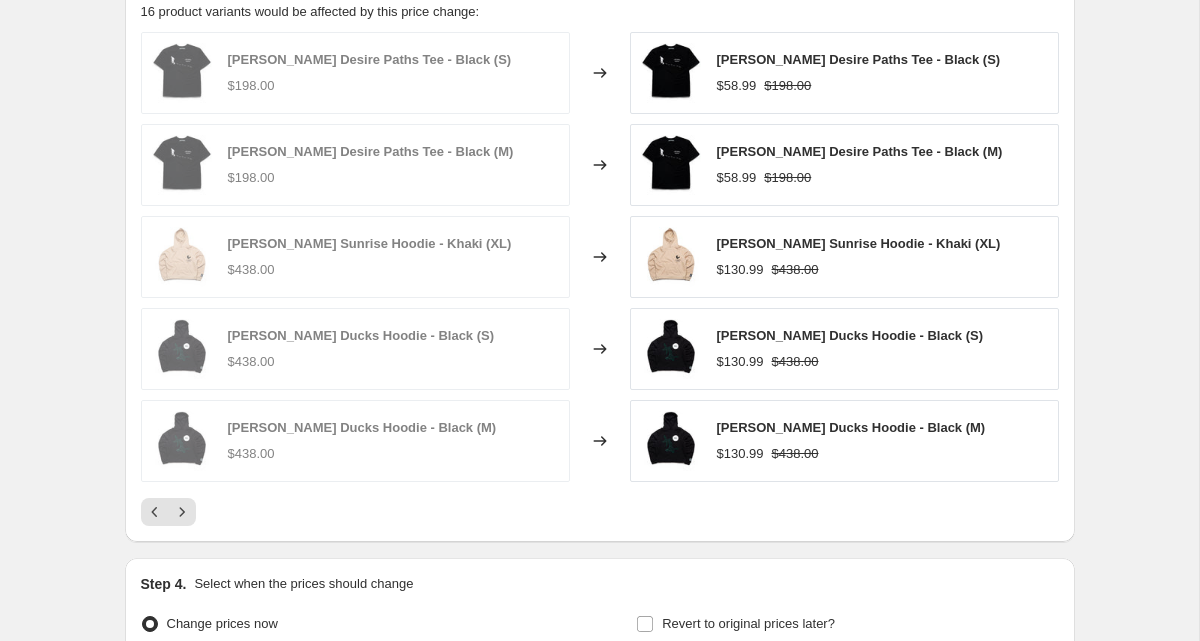 scroll, scrollTop: 1423, scrollLeft: 0, axis: vertical 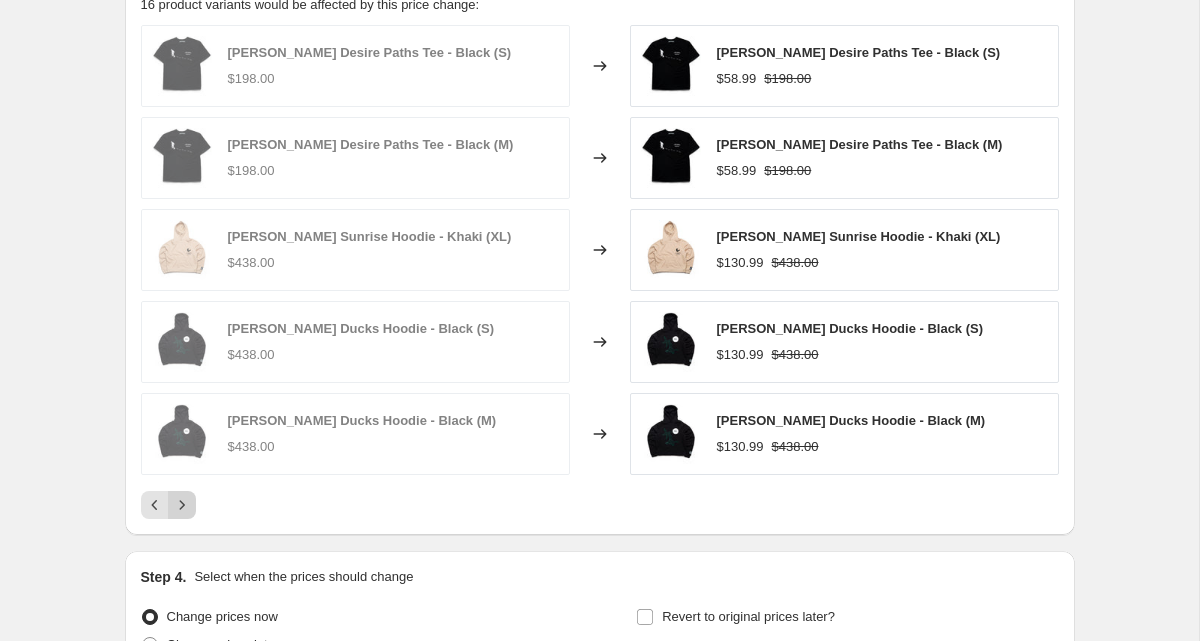 click 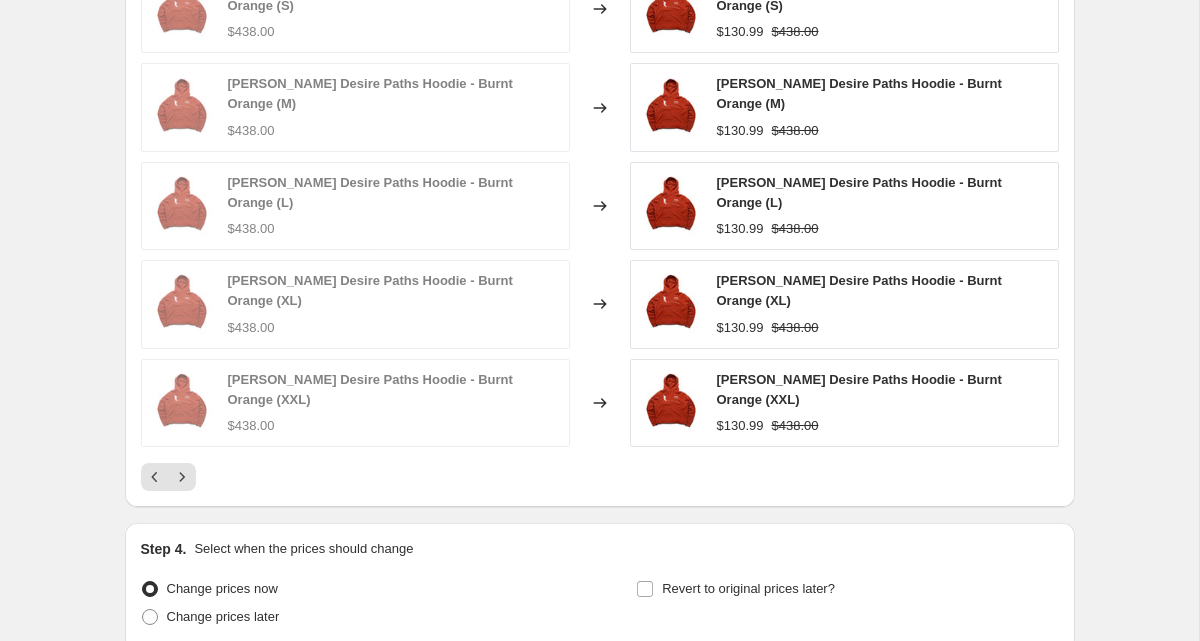 scroll, scrollTop: 1512, scrollLeft: 0, axis: vertical 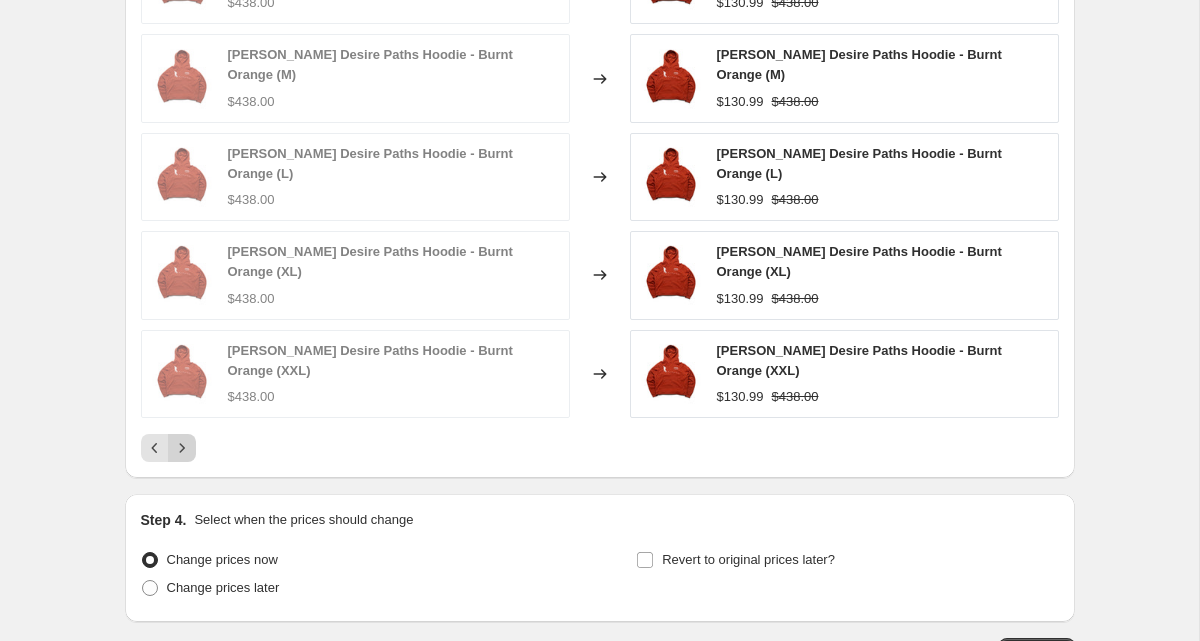 click 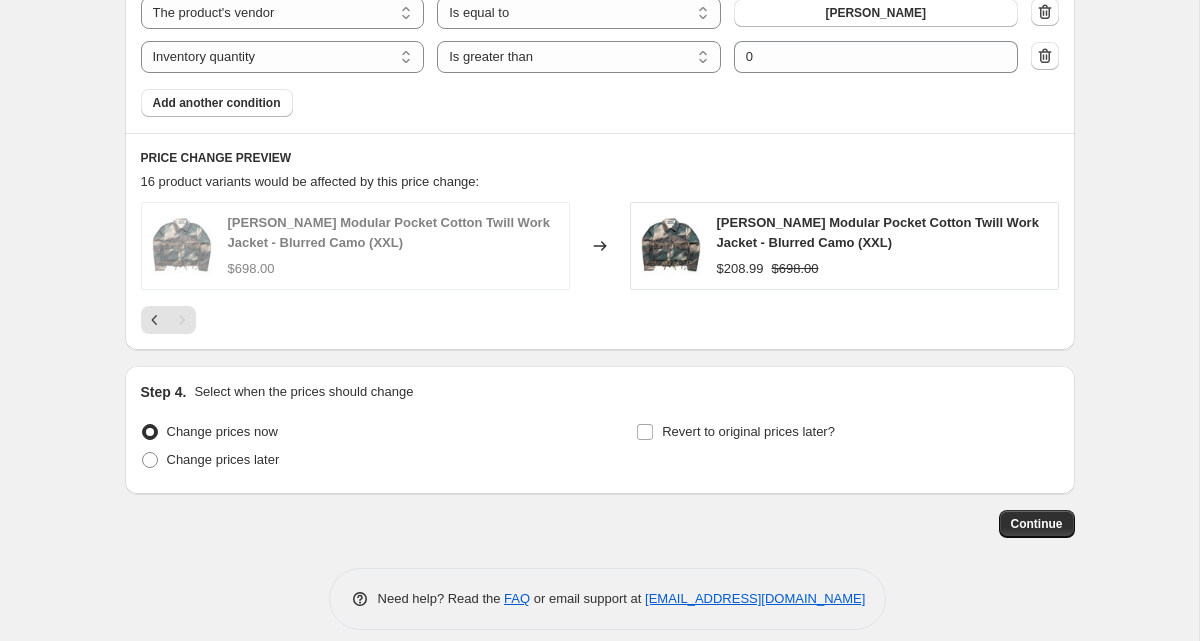 scroll, scrollTop: 1265, scrollLeft: 0, axis: vertical 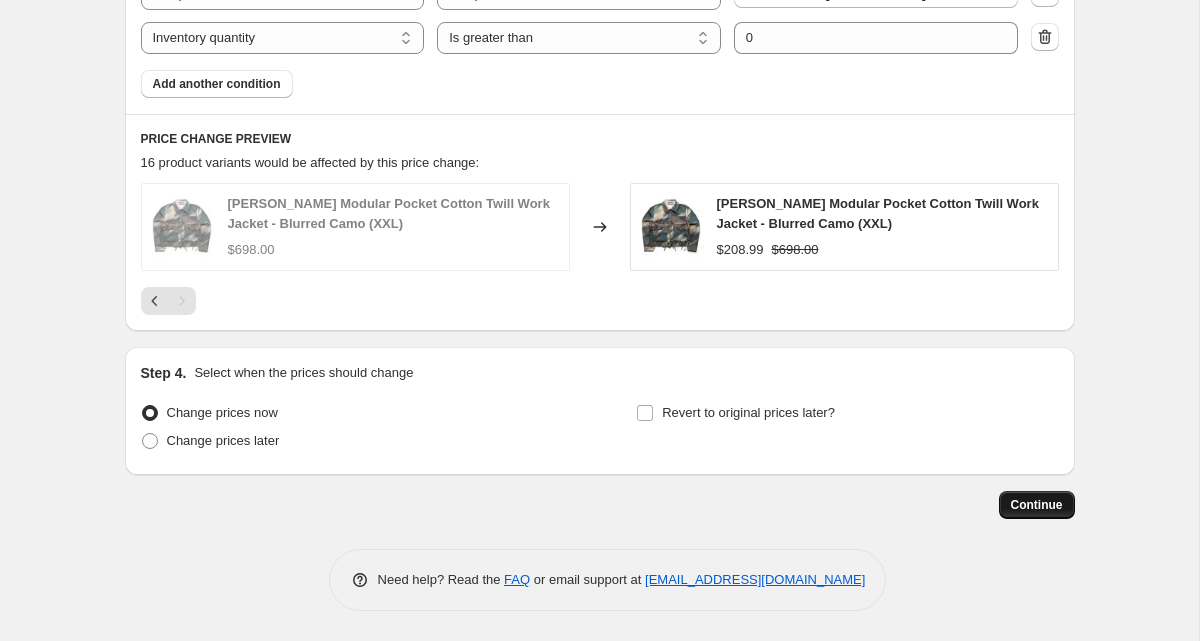 click on "Continue" at bounding box center (1037, 505) 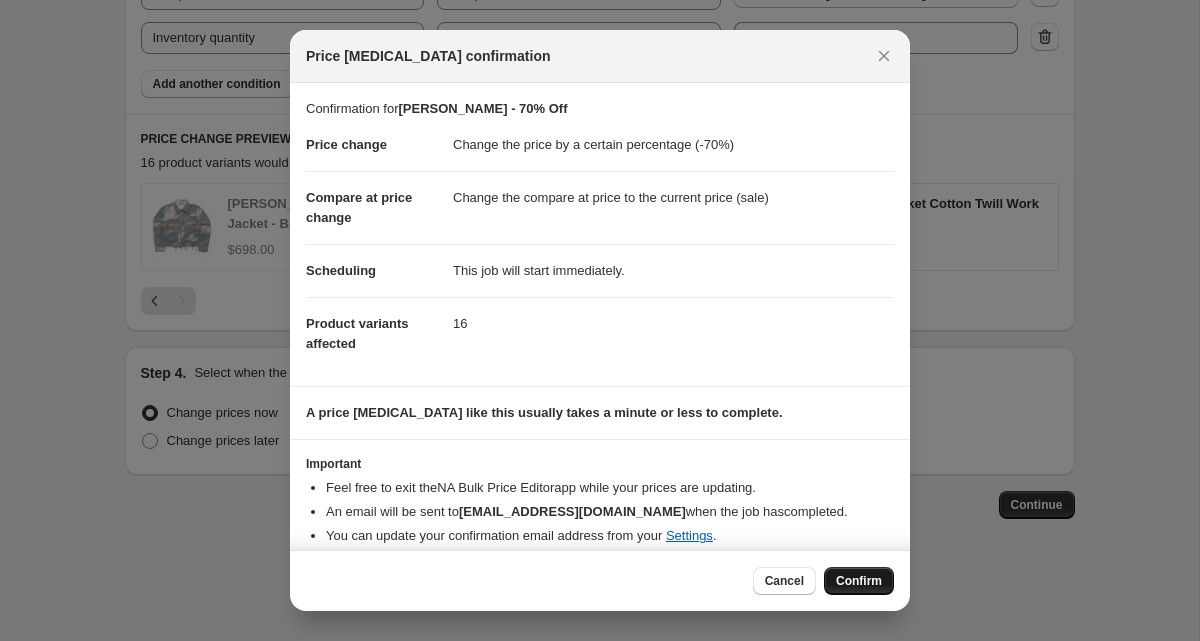 click on "Confirm" at bounding box center (859, 581) 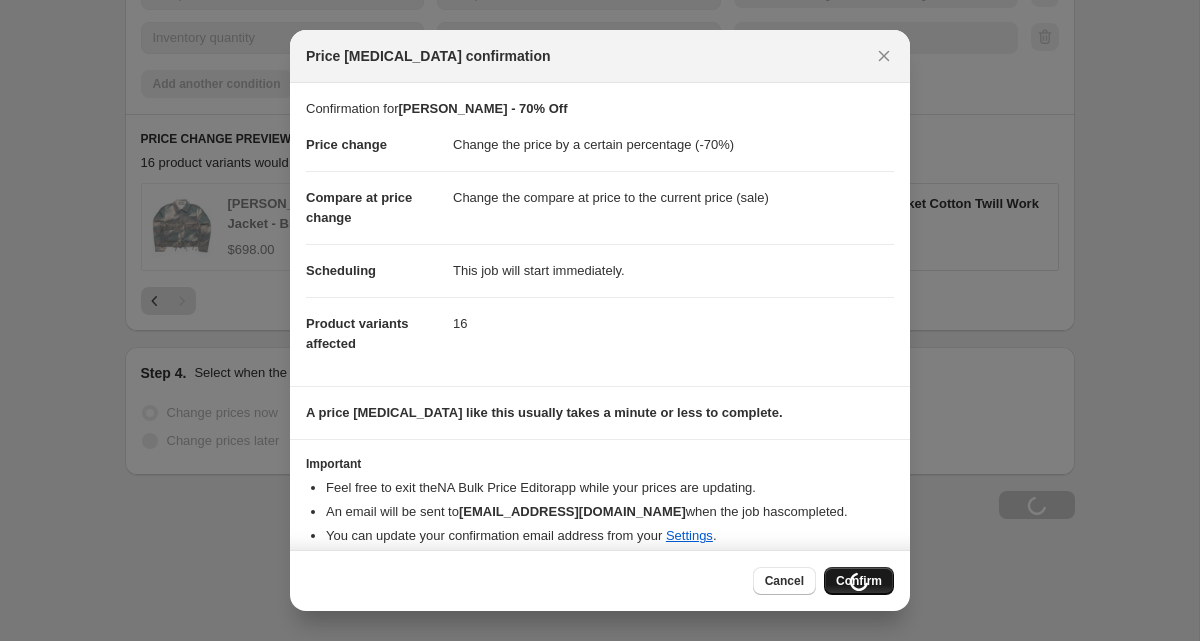 scroll, scrollTop: 1333, scrollLeft: 0, axis: vertical 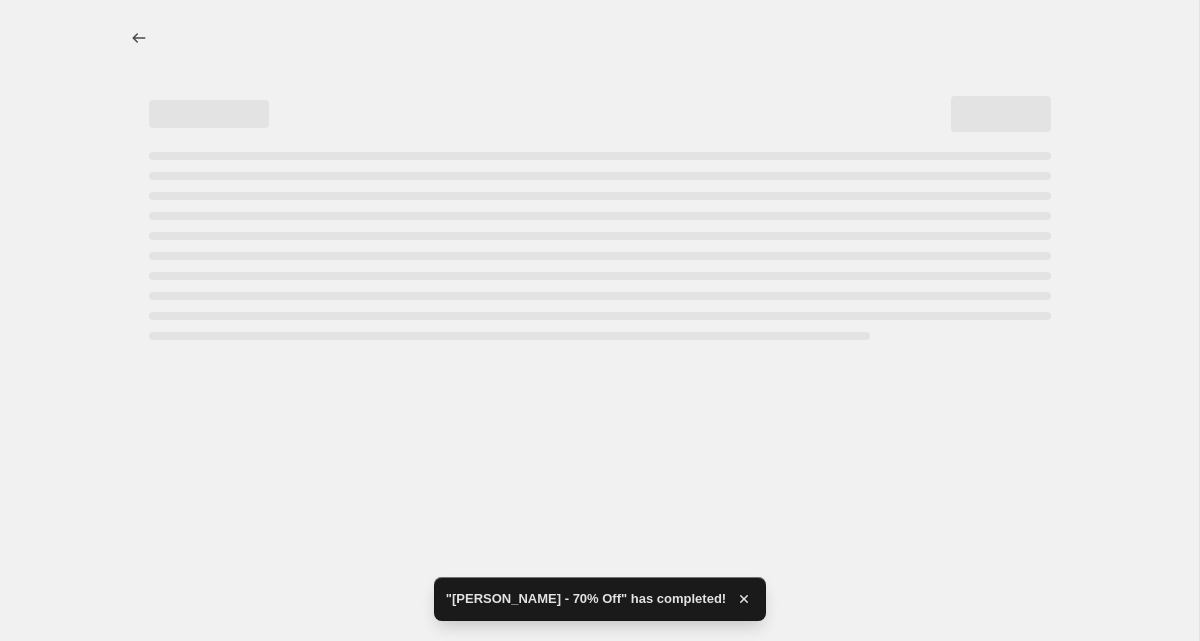 select on "percentage" 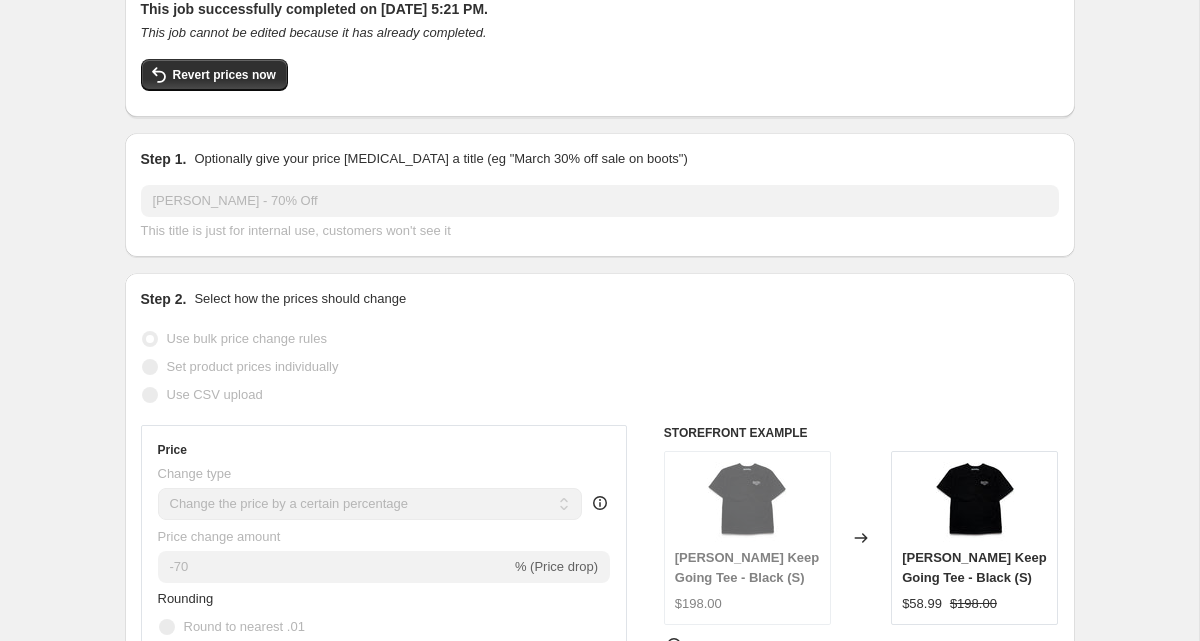 scroll, scrollTop: 0, scrollLeft: 0, axis: both 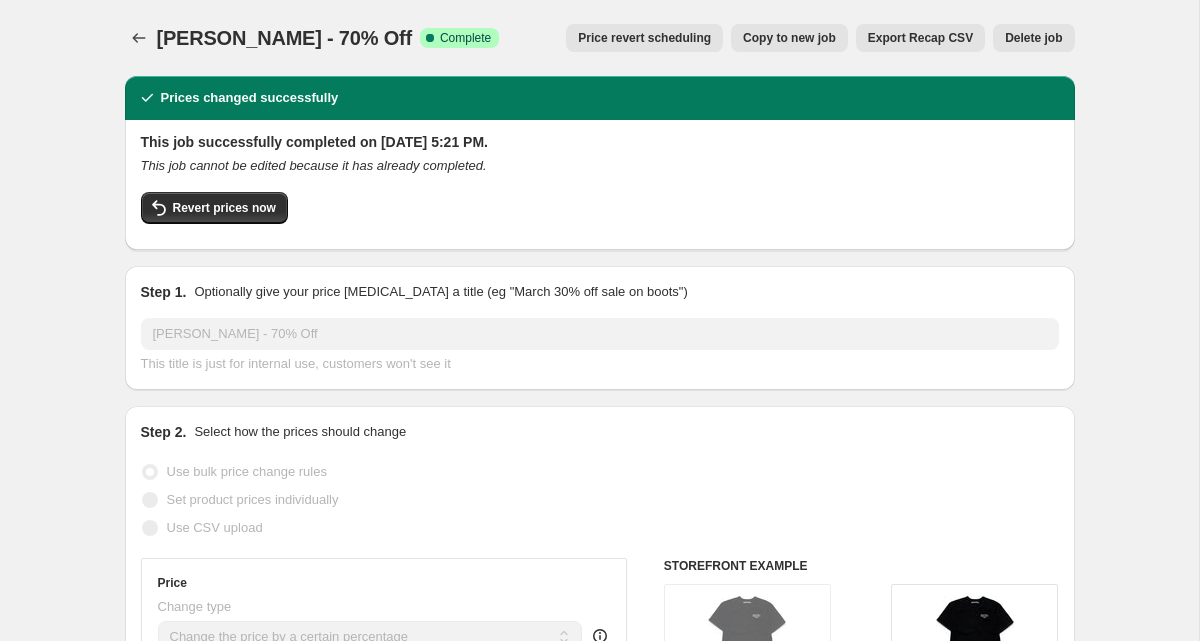 click on "Copy to new job" at bounding box center [789, 38] 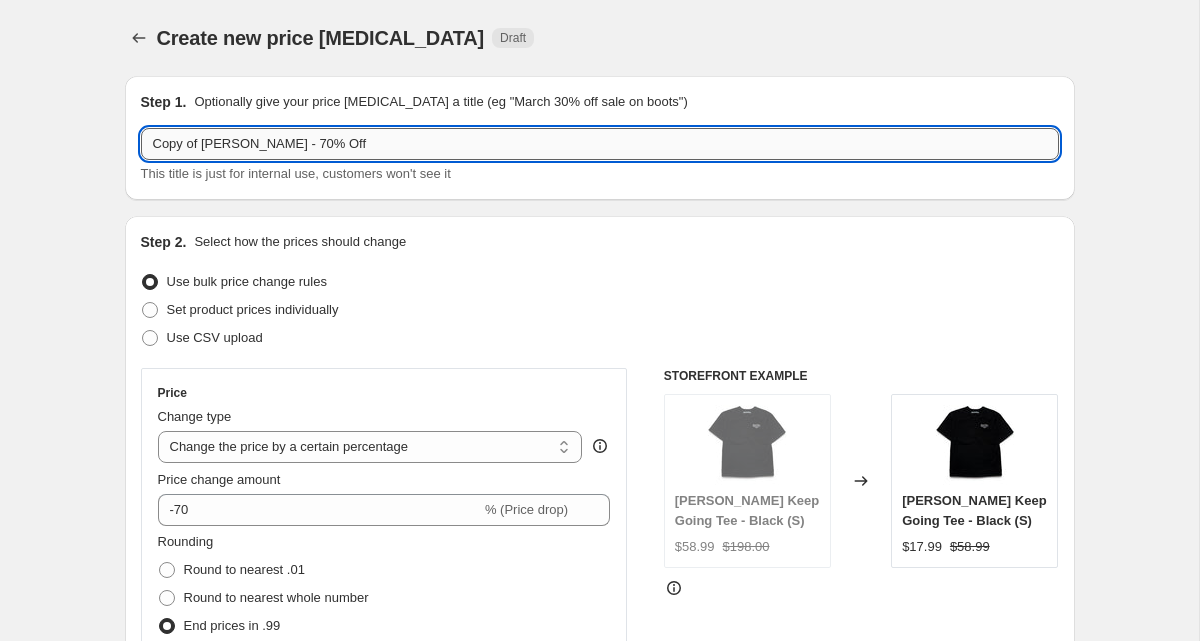 drag, startPoint x: 290, startPoint y: 149, endPoint x: 146, endPoint y: 152, distance: 144.03125 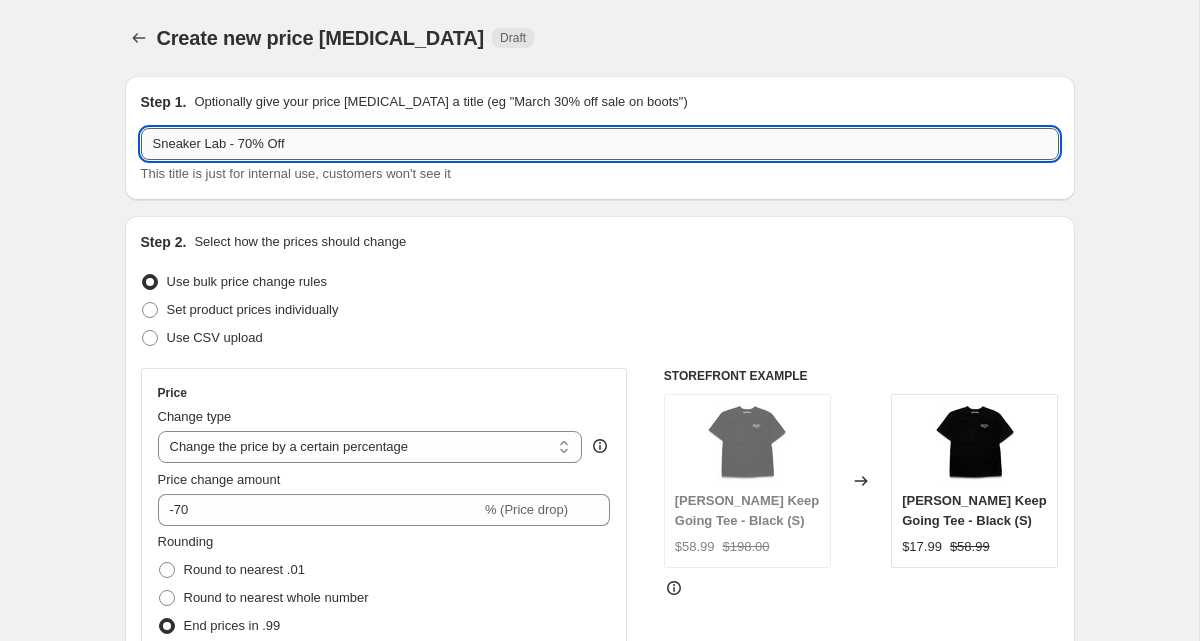 click on "Sneaker Lab - 70% Off" at bounding box center [600, 144] 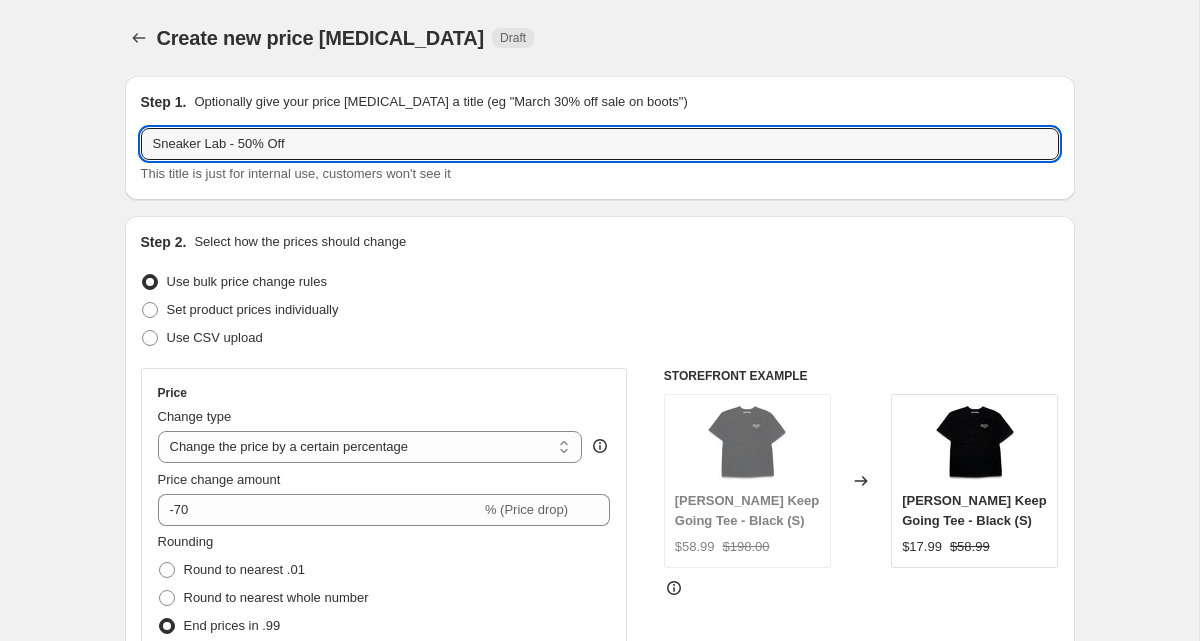 type on "Sneaker Lab - 50% Off" 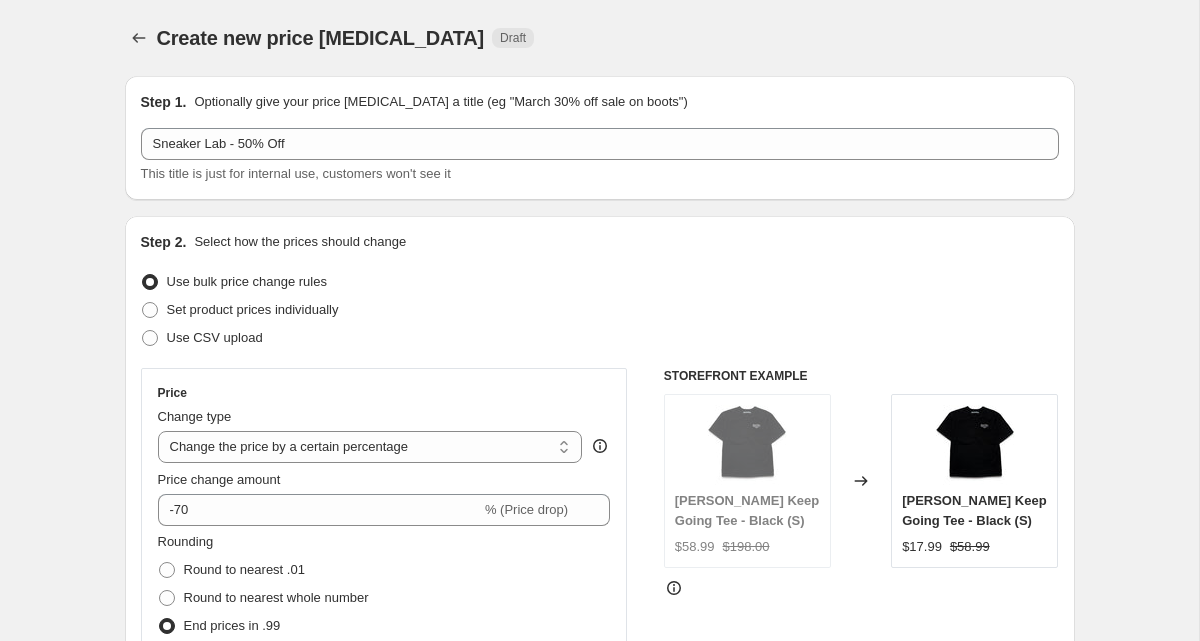 click on "Step 2. Select how the prices should change Use bulk price change rules Set product prices individually Use CSV upload Price Change type Change the price to a certain amount Change the price by a certain amount Change the price by a certain percentage Change the price to the current compare at price (price before sale) Change the price by a certain amount relative to the compare at price Change the price by a certain percentage relative to the compare at price Don't change the price Change the price by a certain percentage relative to the cost per item Change price to certain cost margin Change the price by a certain percentage Price change amount -70 % (Price drop) Rounding Round to nearest .01 Round to nearest whole number End prices in .99 End prices in a certain number Show rounding direction options? Compare at price What's the compare at price? Change type Change the compare at price to the current price (sale) Change the compare at price to a certain amount Don't change the compare at price $58.99" at bounding box center (600, 567) 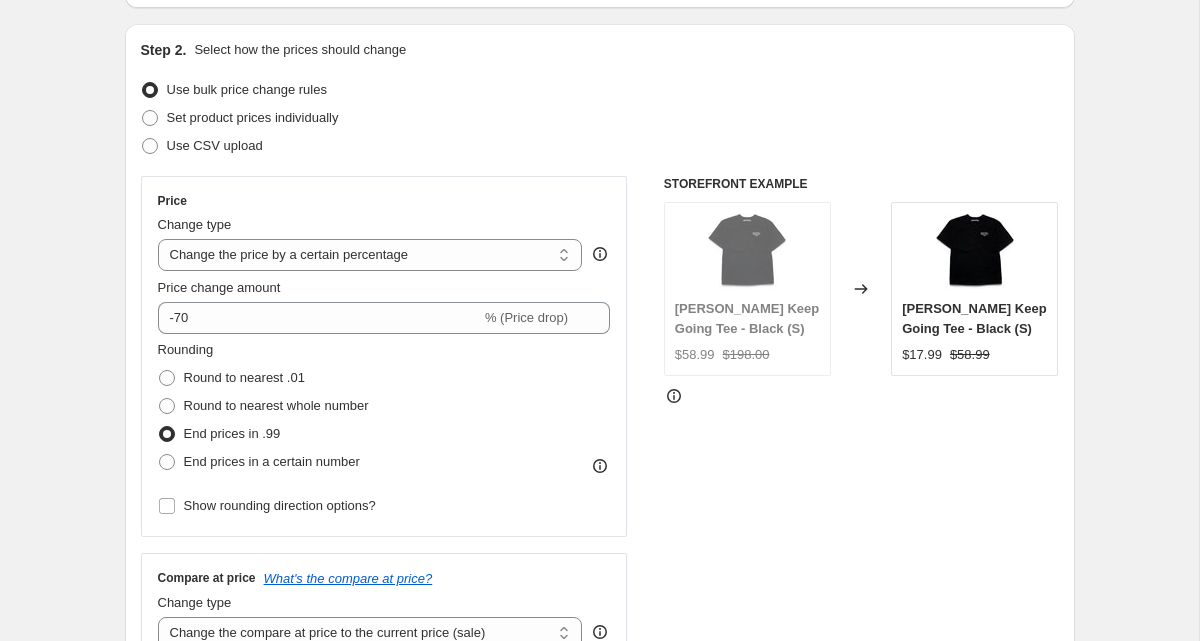 scroll, scrollTop: 287, scrollLeft: 0, axis: vertical 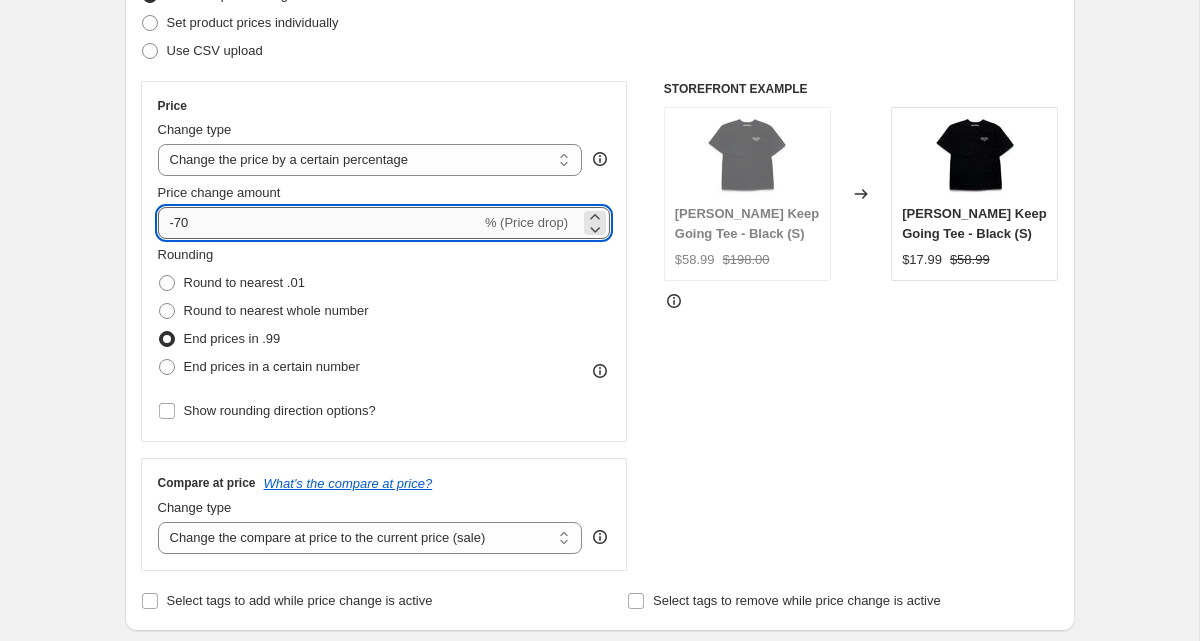 click on "-70" at bounding box center [319, 223] 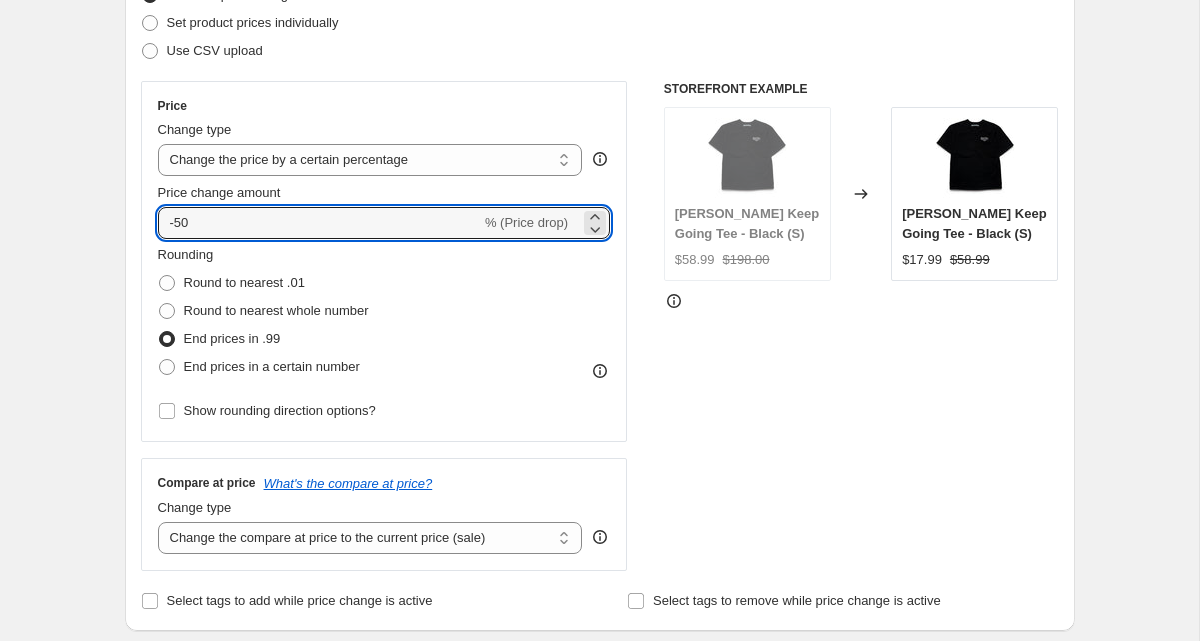 type on "-50" 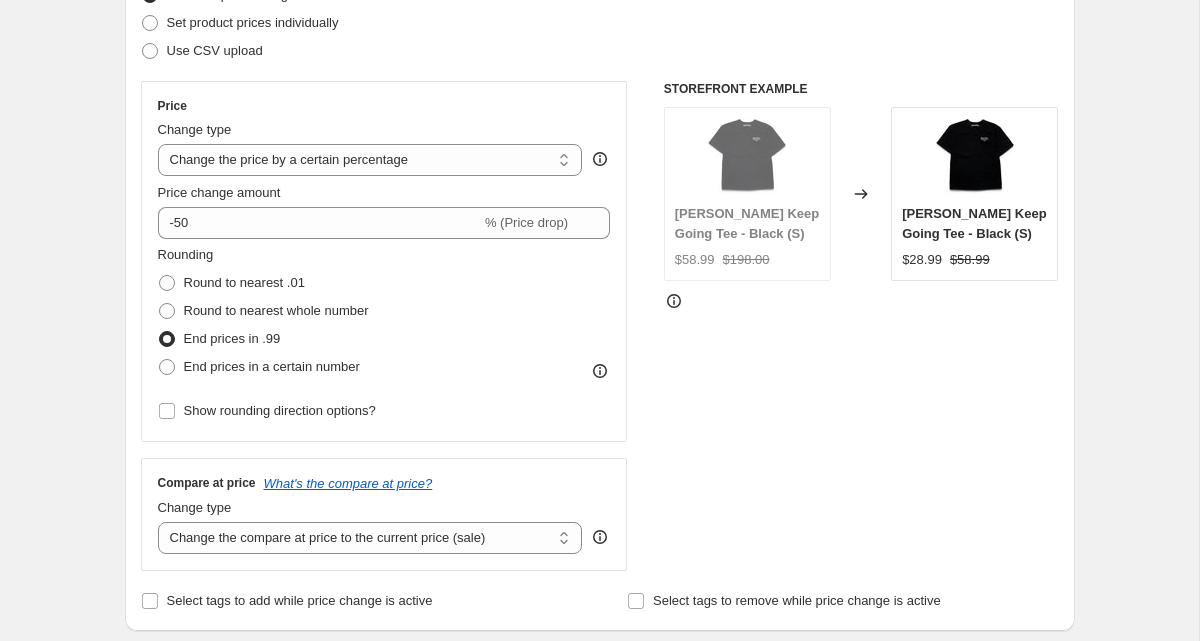 click on "Rounding Round to nearest .01 Round to nearest whole number End prices in .99 End prices in a certain number" at bounding box center [384, 313] 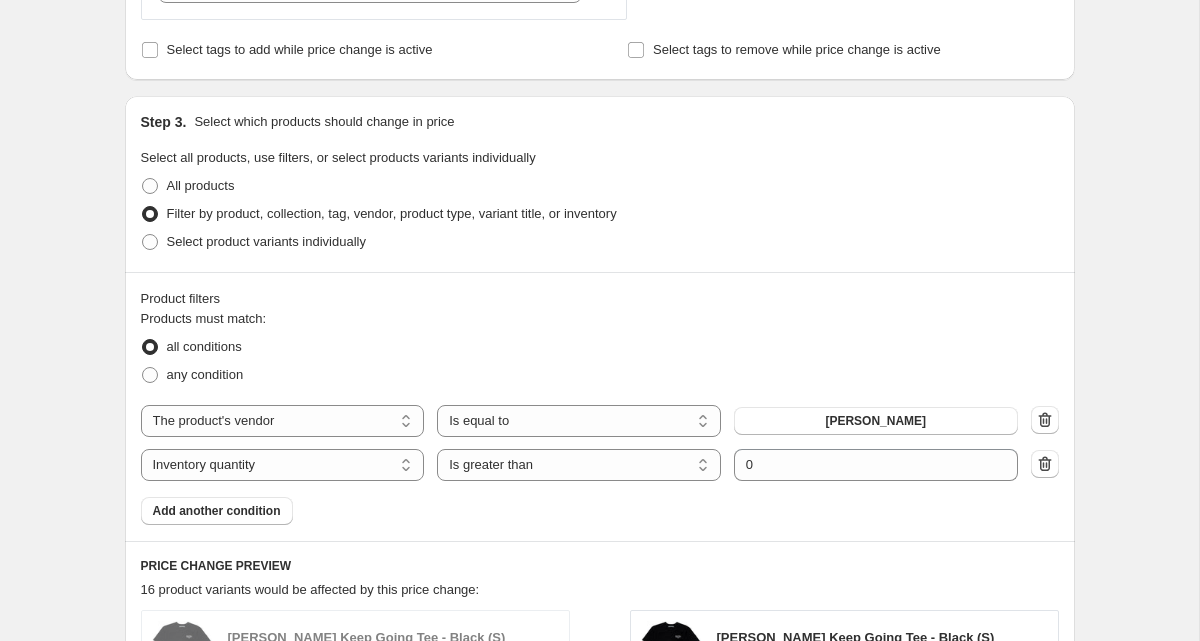scroll, scrollTop: 965, scrollLeft: 0, axis: vertical 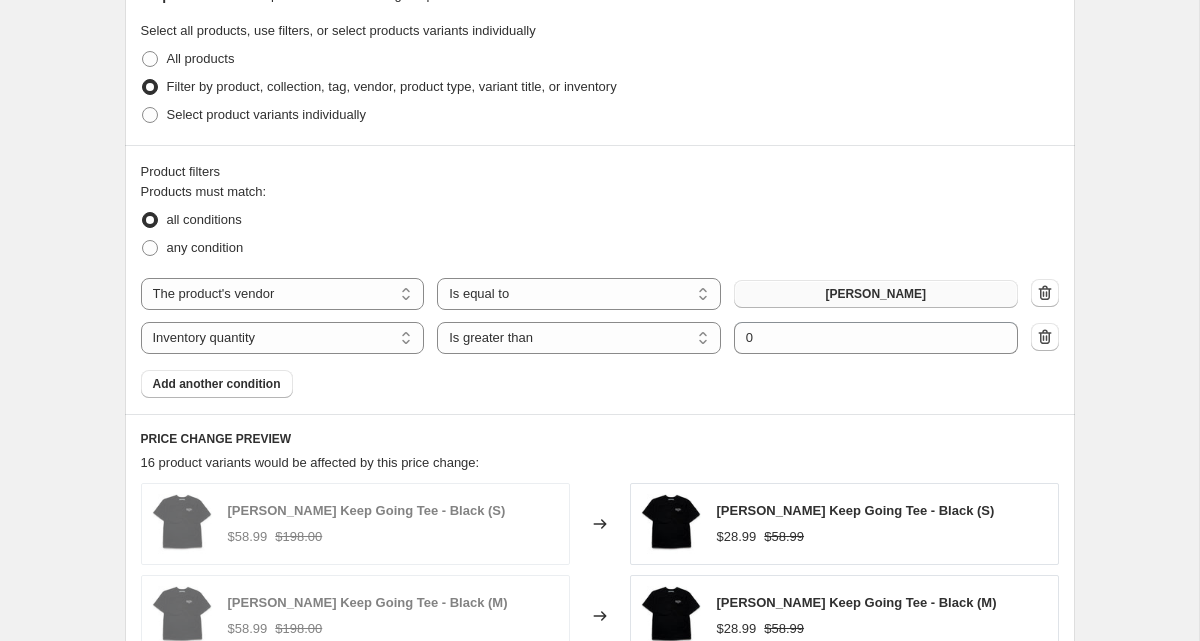 click on "[PERSON_NAME]" at bounding box center (875, 294) 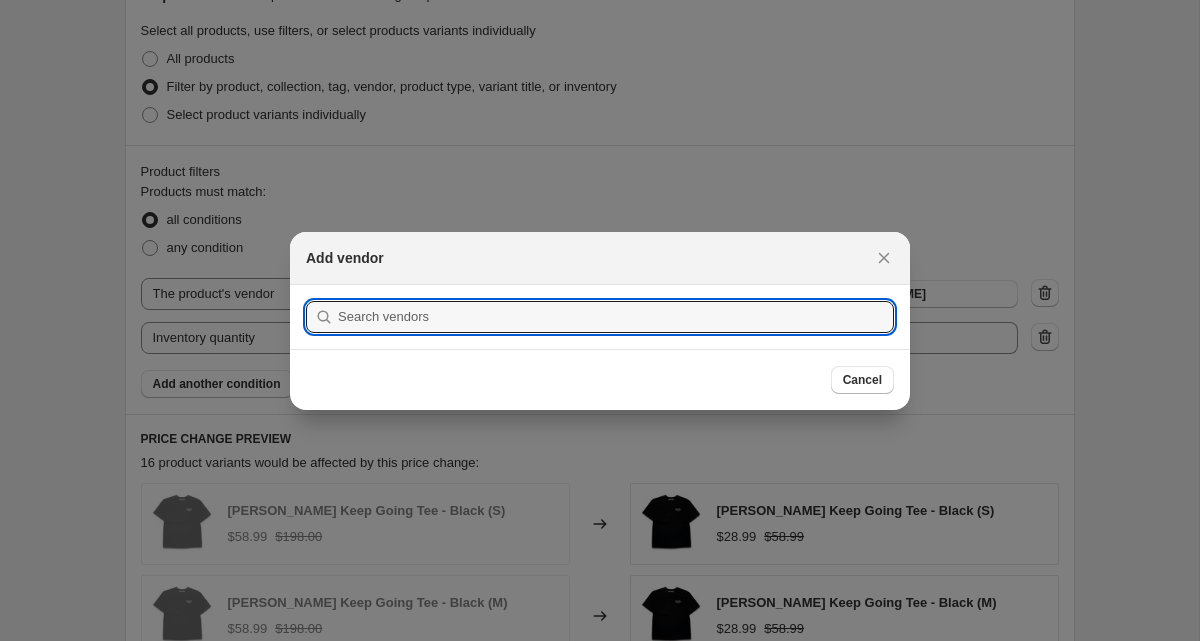click on "Submit" at bounding box center [600, 317] 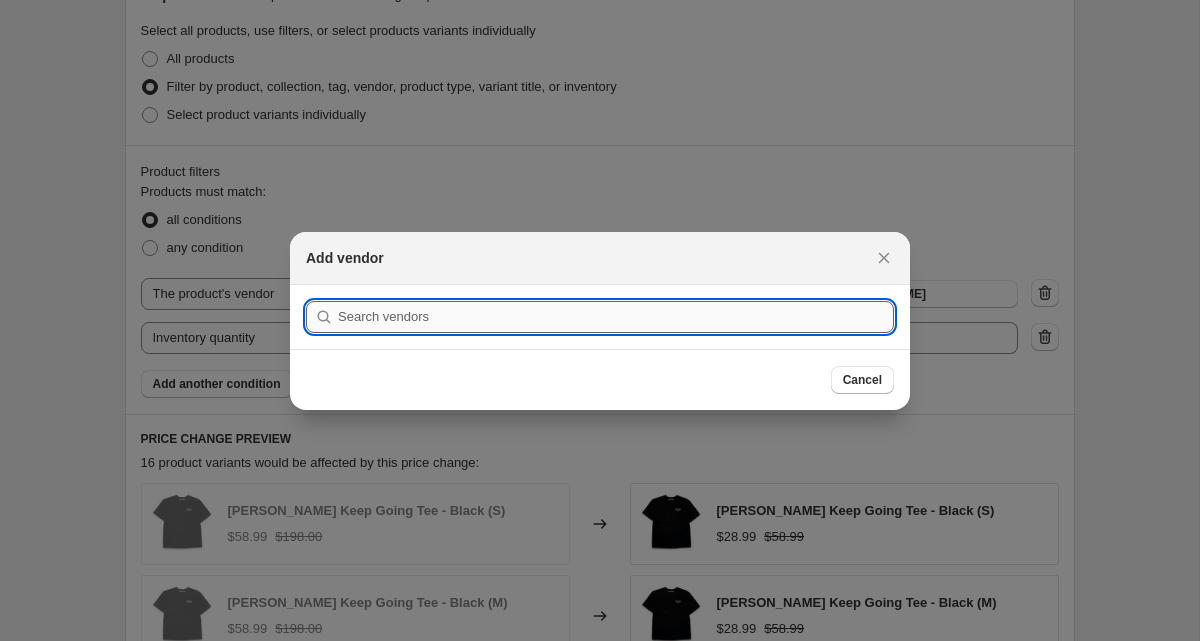 click at bounding box center [616, 317] 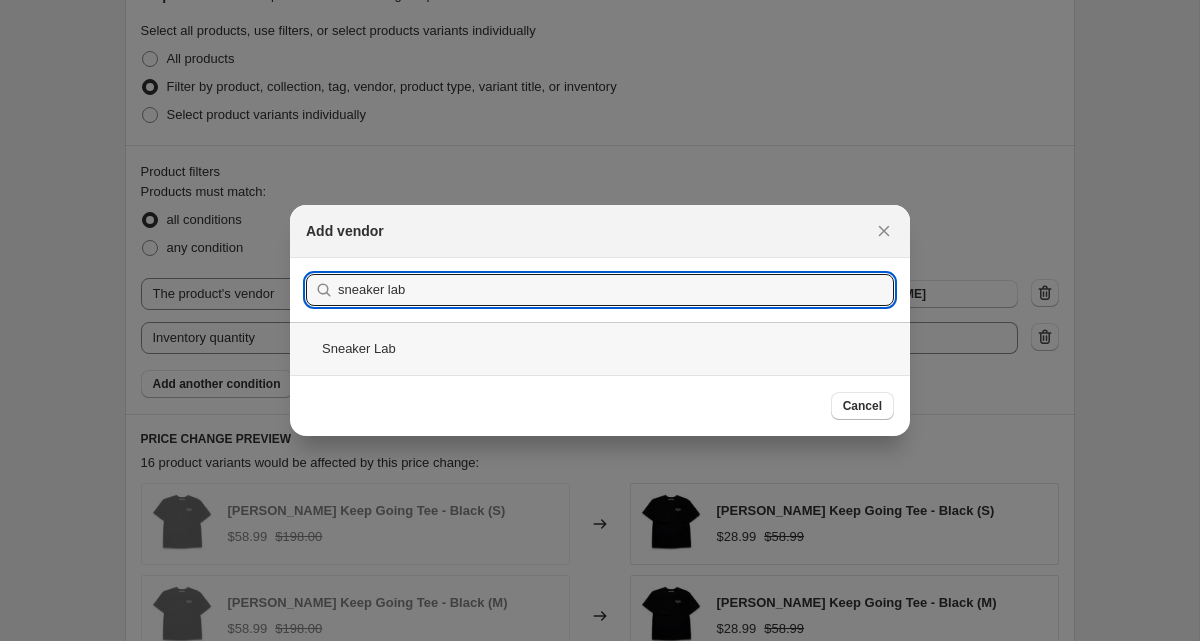 type on "sneaker lab" 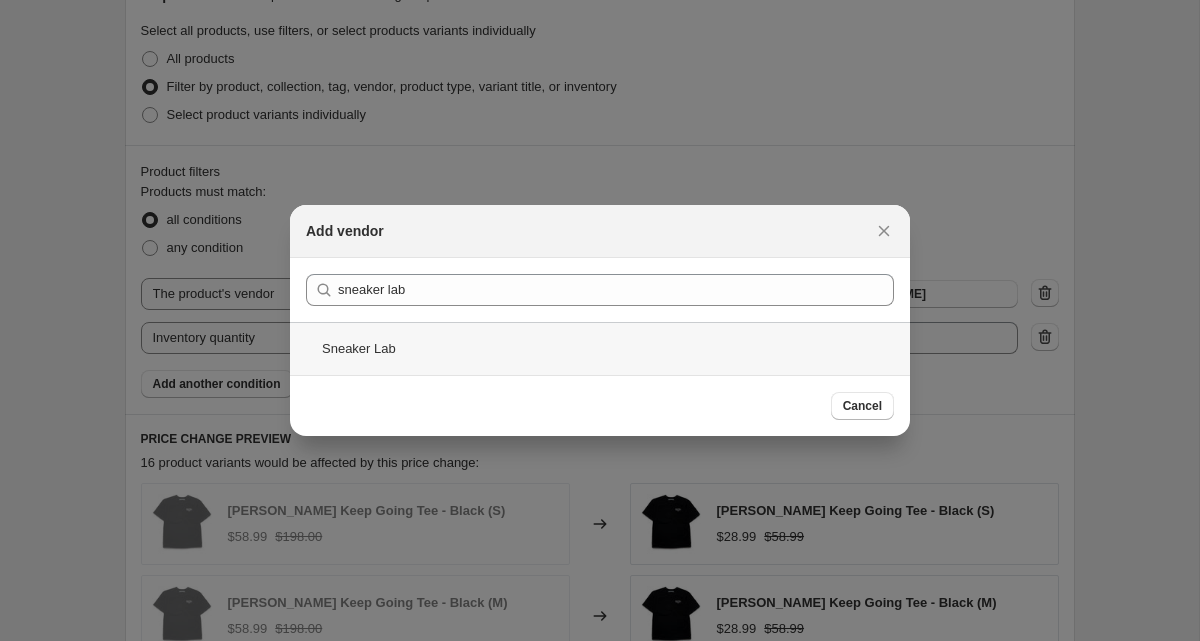 click on "Sneaker Lab" at bounding box center [600, 348] 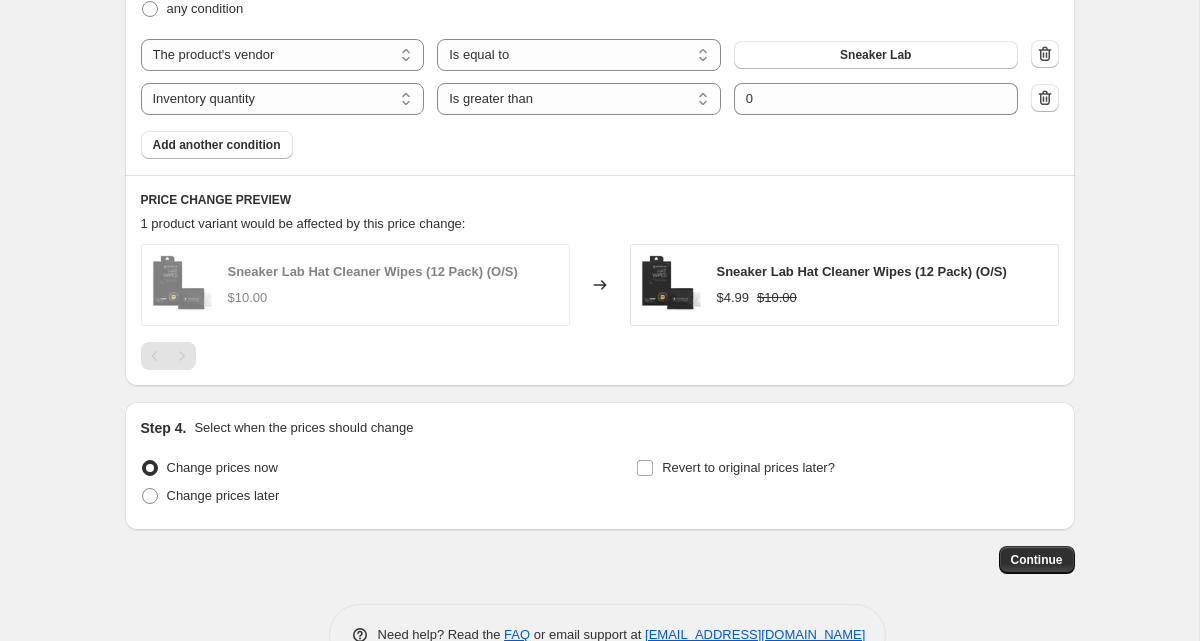 scroll, scrollTop: 1259, scrollLeft: 0, axis: vertical 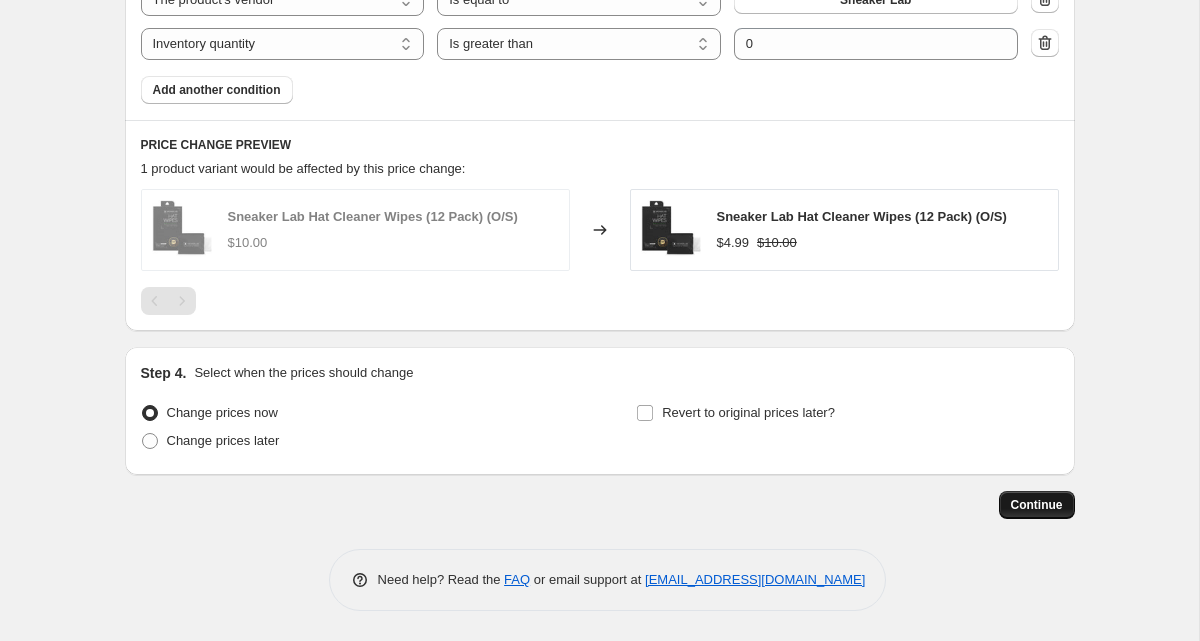 click on "Continue" at bounding box center (1037, 505) 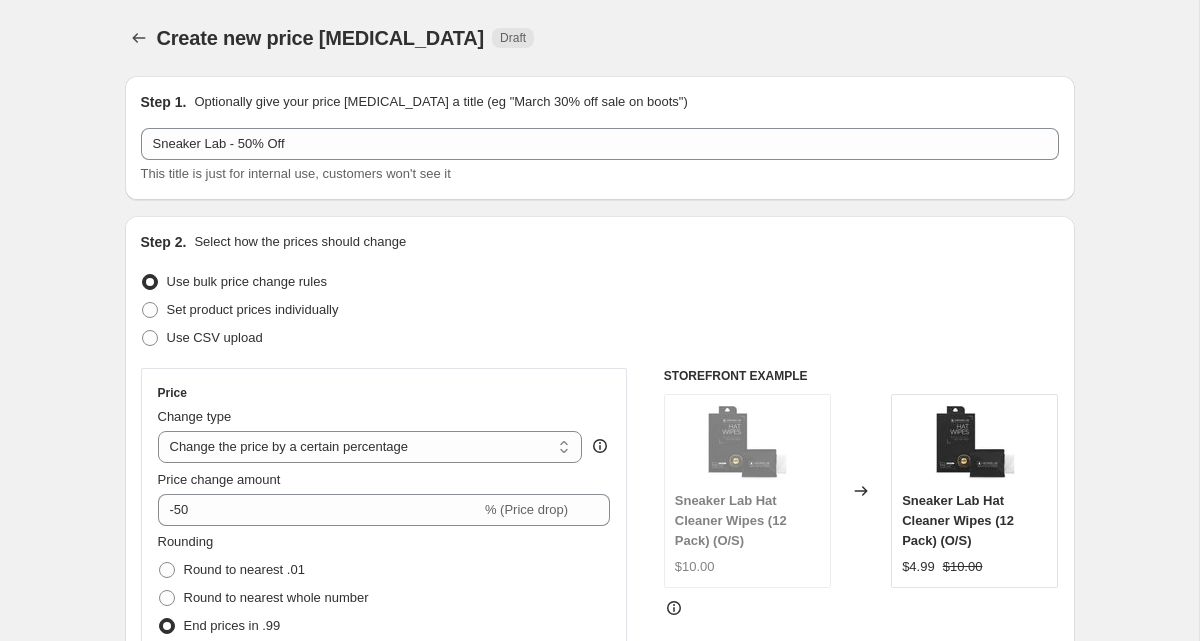 scroll, scrollTop: 1259, scrollLeft: 0, axis: vertical 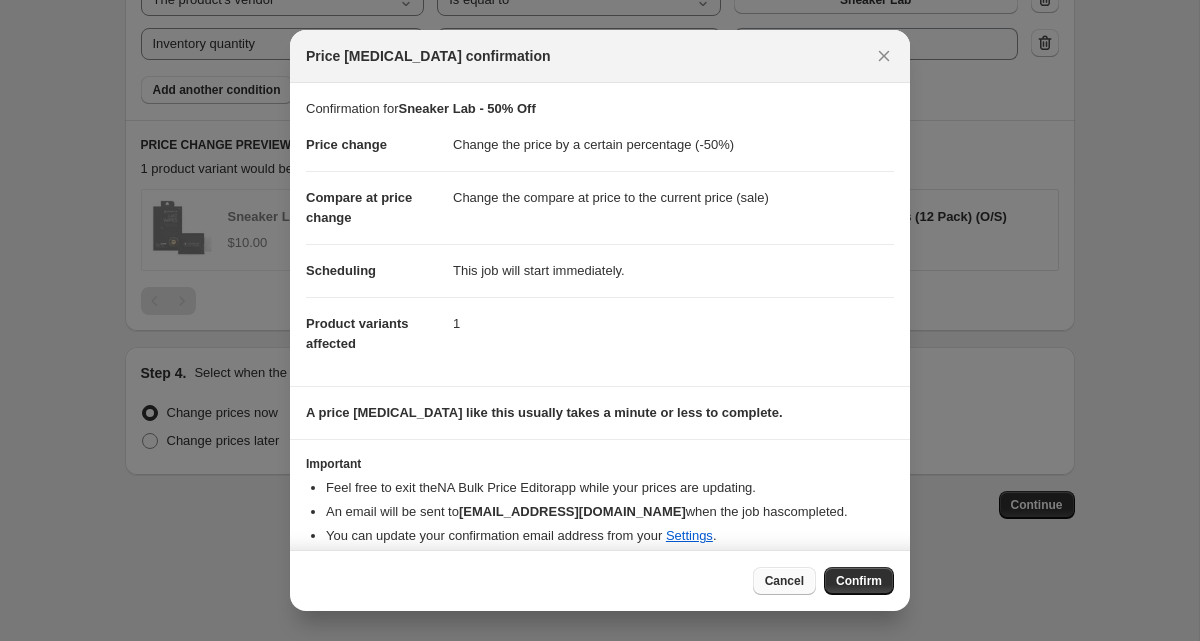 click on "Cancel" at bounding box center (784, 581) 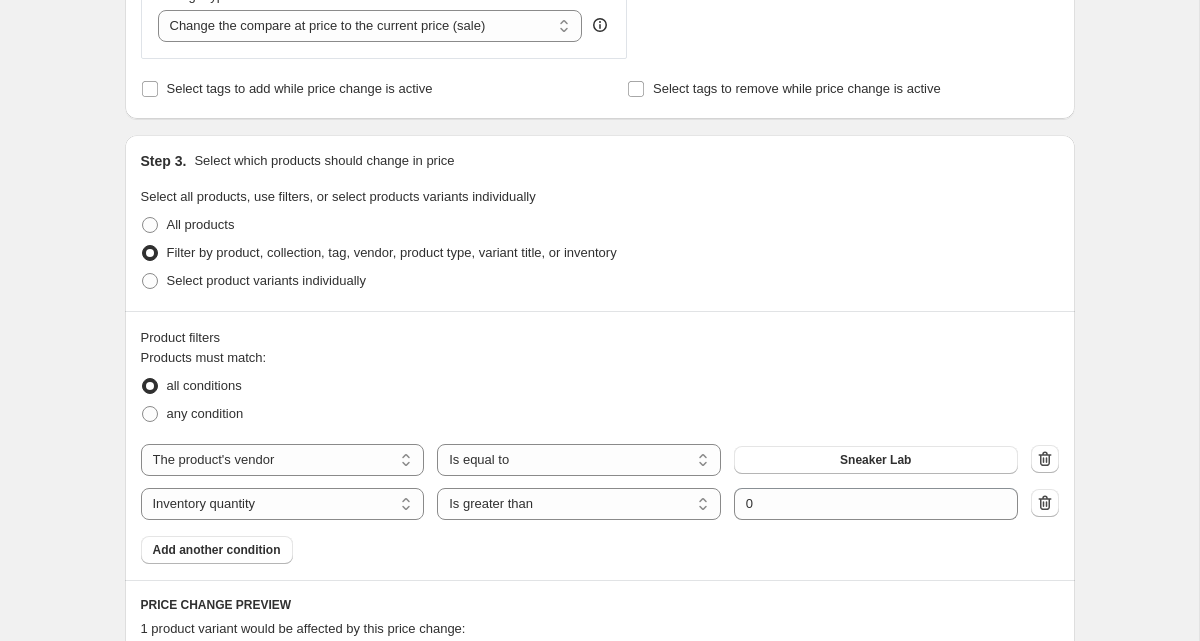 scroll, scrollTop: 1259, scrollLeft: 0, axis: vertical 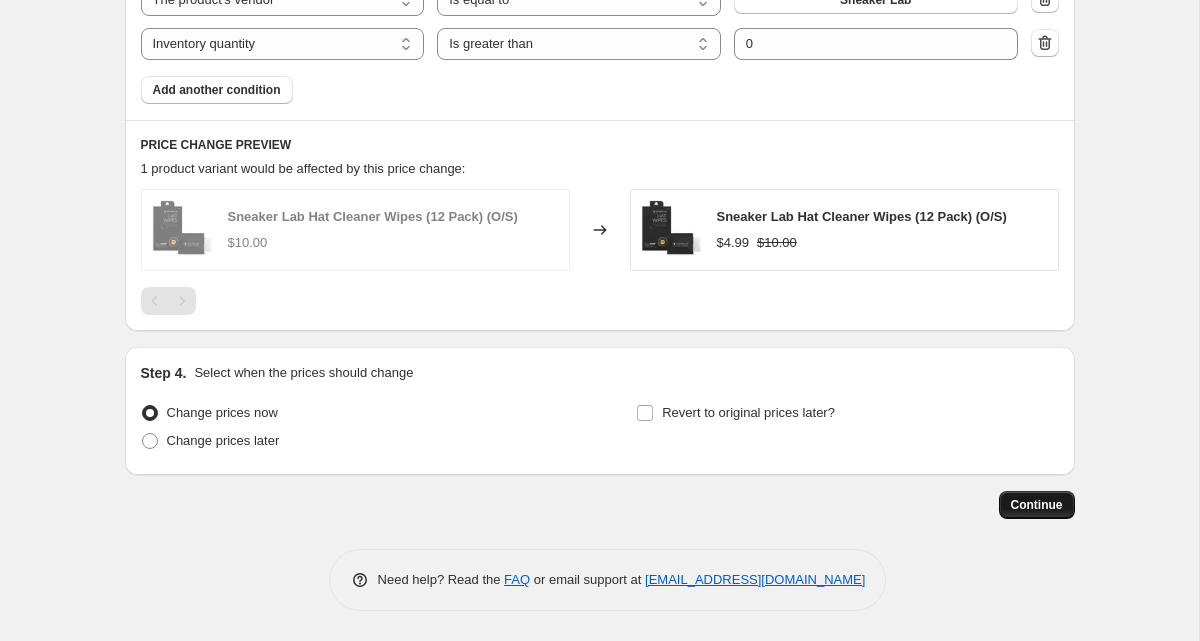 click on "Continue" at bounding box center (1037, 505) 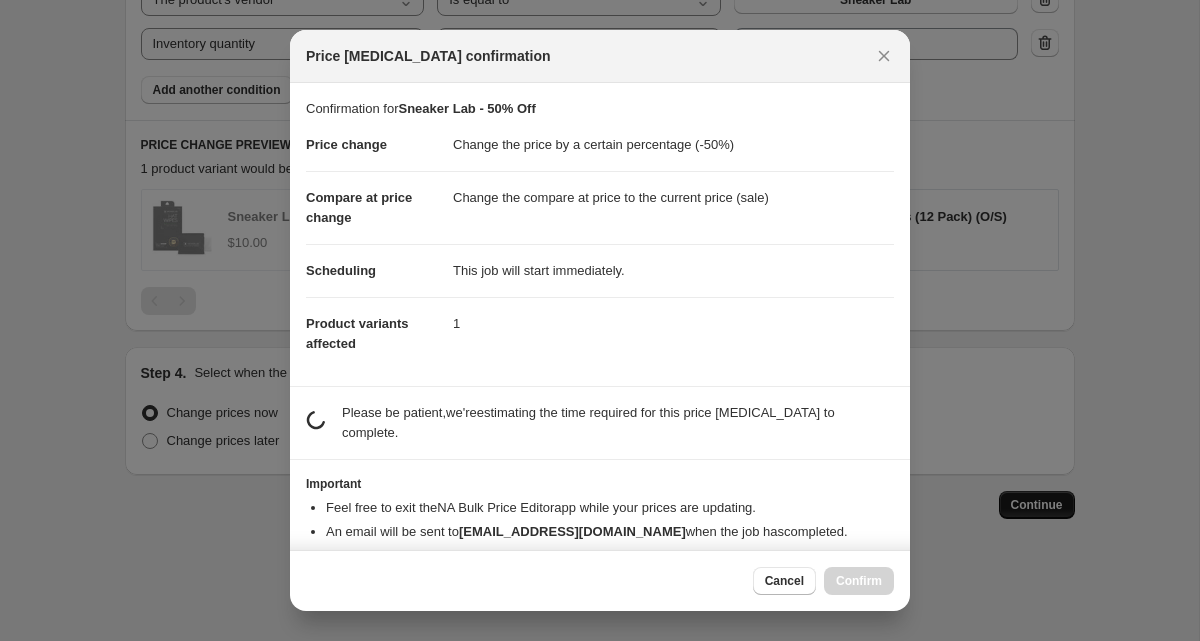 scroll, scrollTop: 0, scrollLeft: 0, axis: both 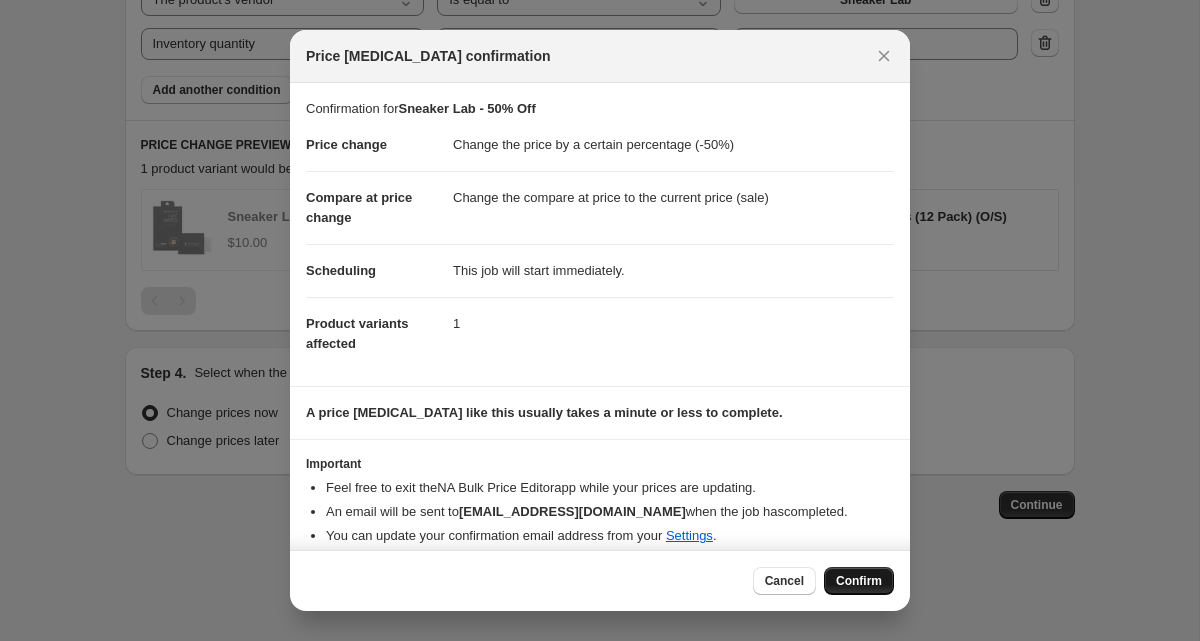 click on "Confirm" at bounding box center (859, 581) 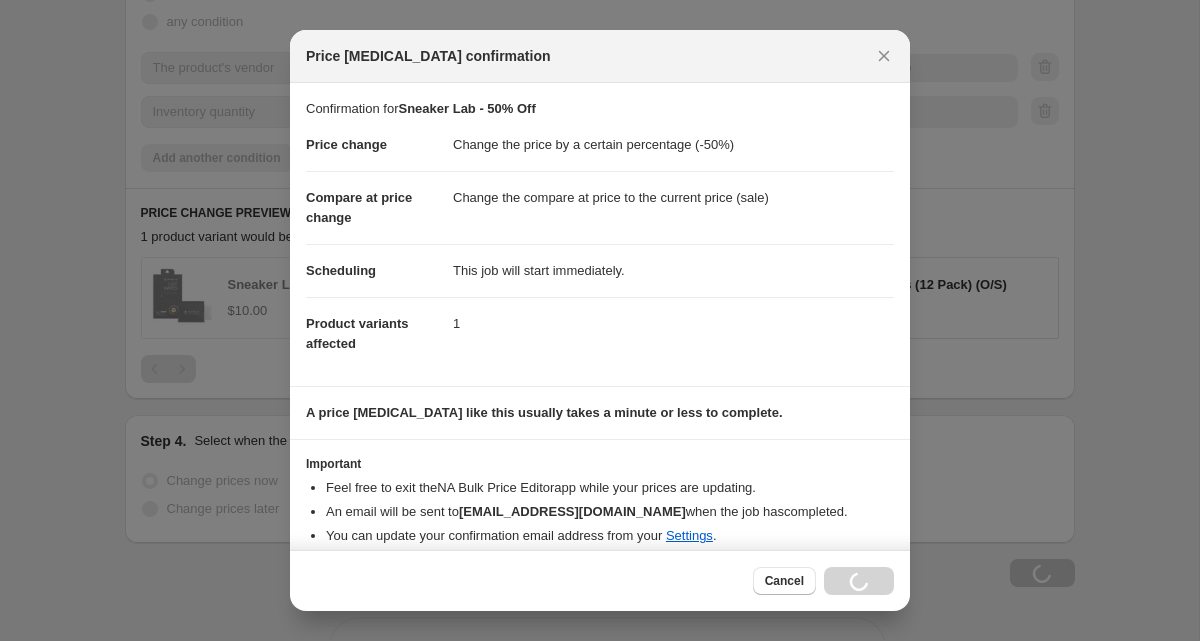 scroll, scrollTop: 1327, scrollLeft: 0, axis: vertical 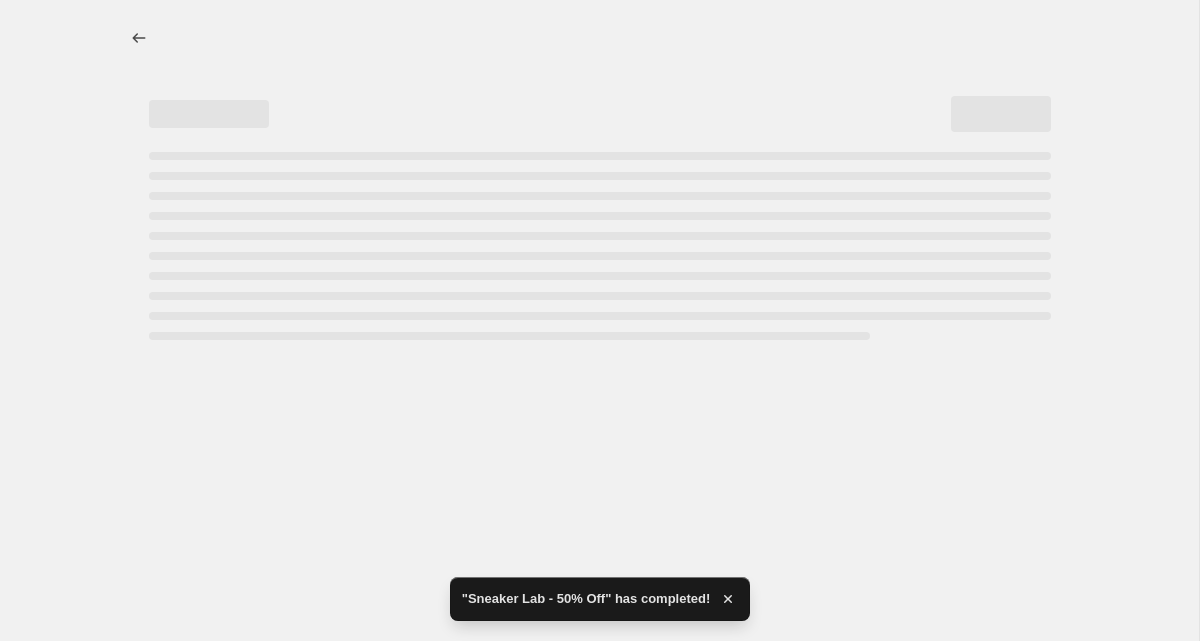select on "percentage" 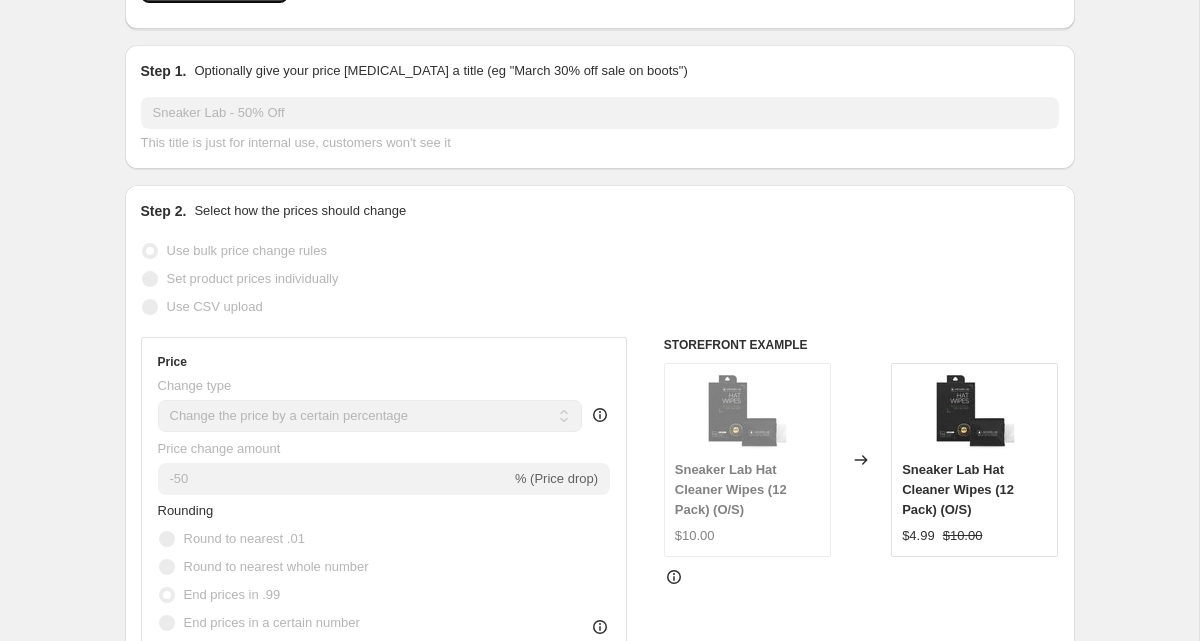 scroll, scrollTop: 0, scrollLeft: 0, axis: both 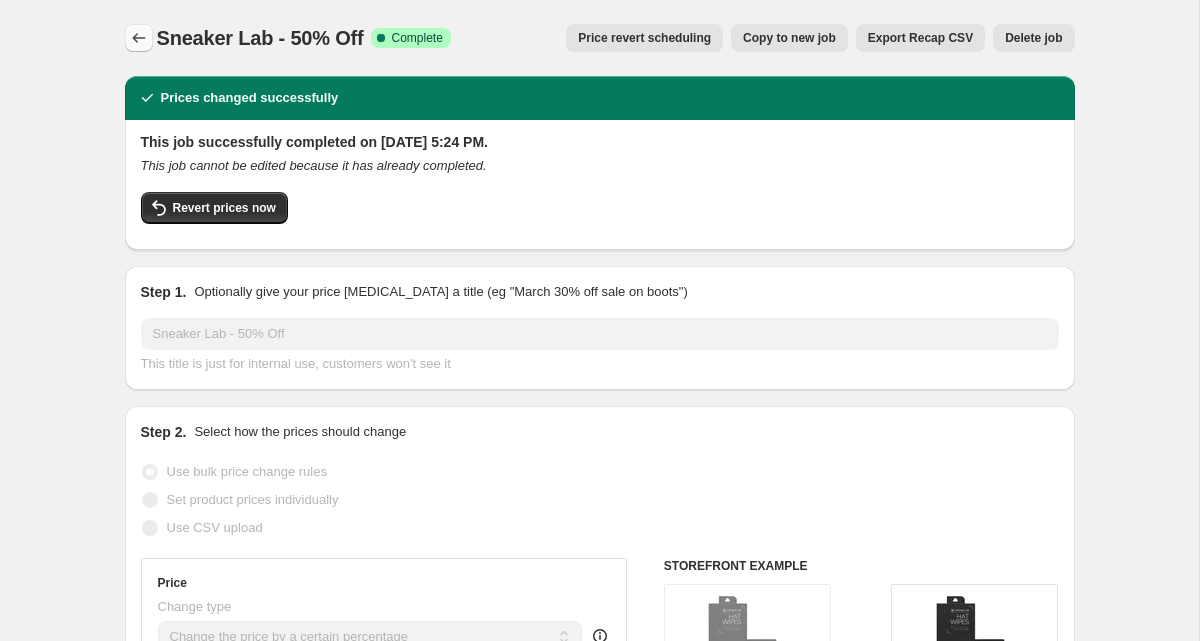 click 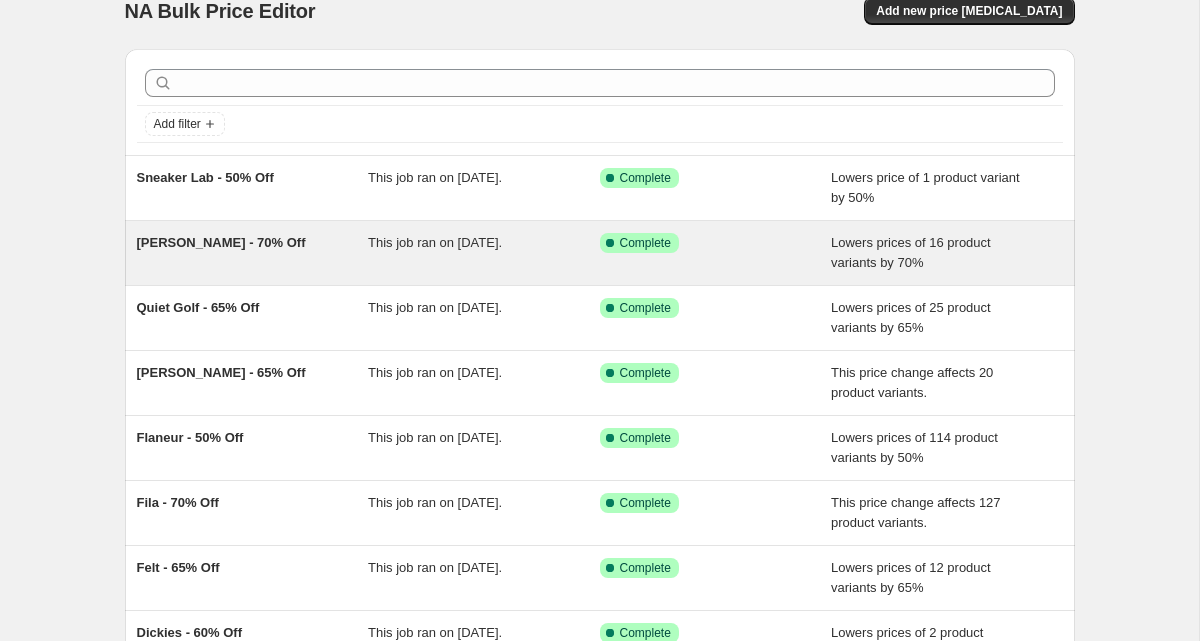 scroll, scrollTop: 69, scrollLeft: 0, axis: vertical 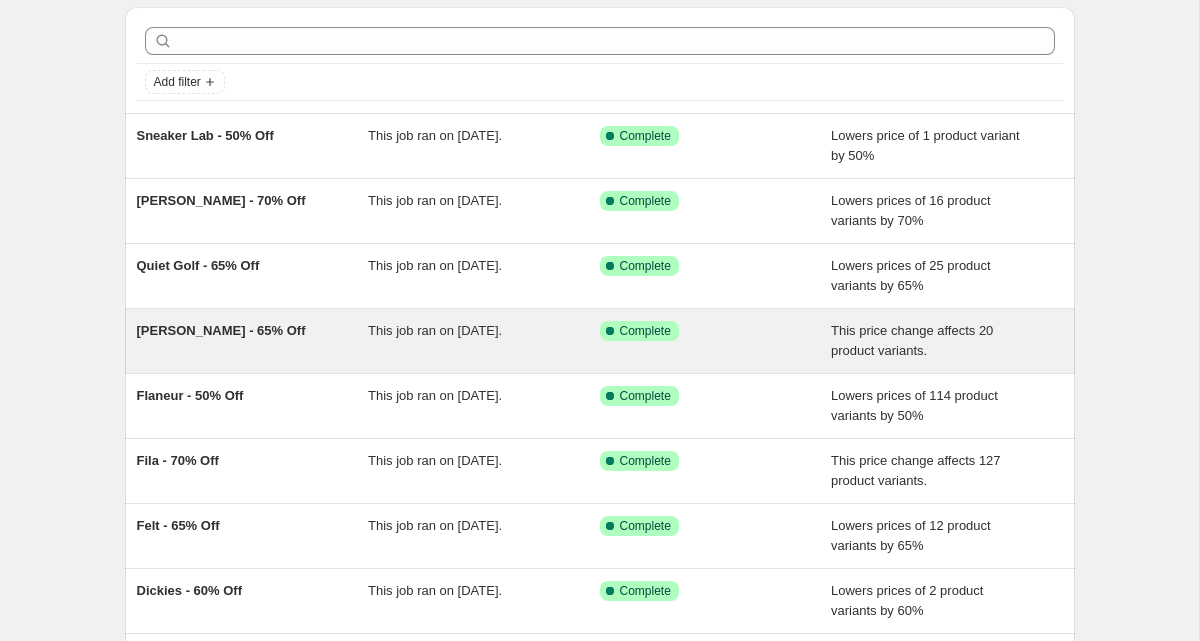 click on "[PERSON_NAME] - 65% Off" at bounding box center [253, 341] 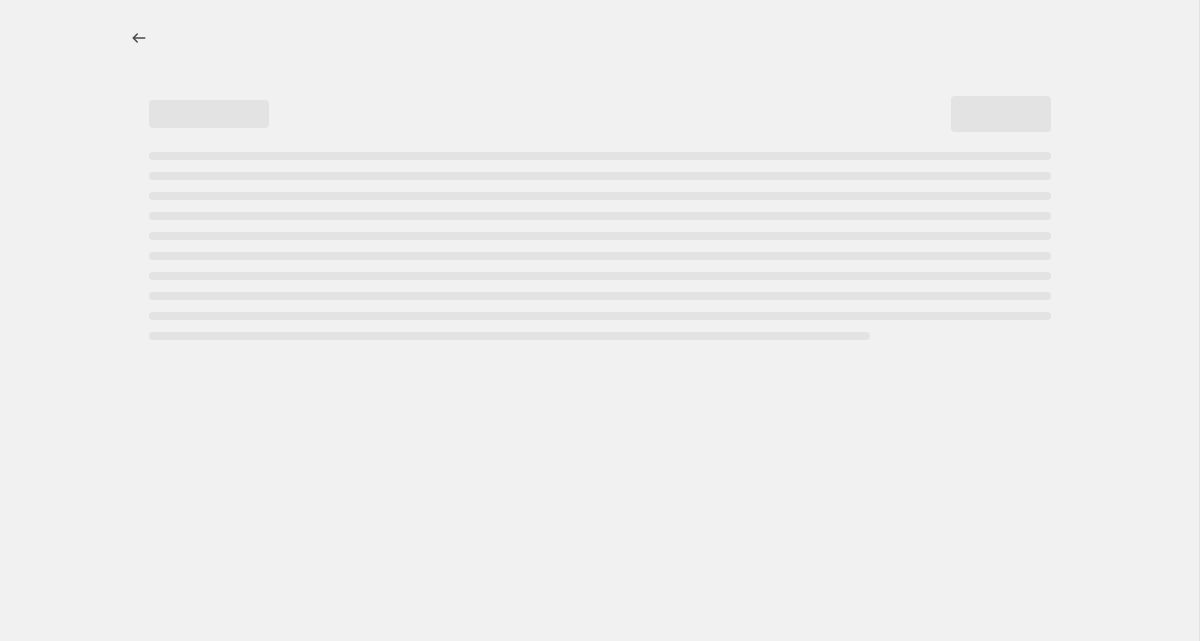scroll, scrollTop: 0, scrollLeft: 0, axis: both 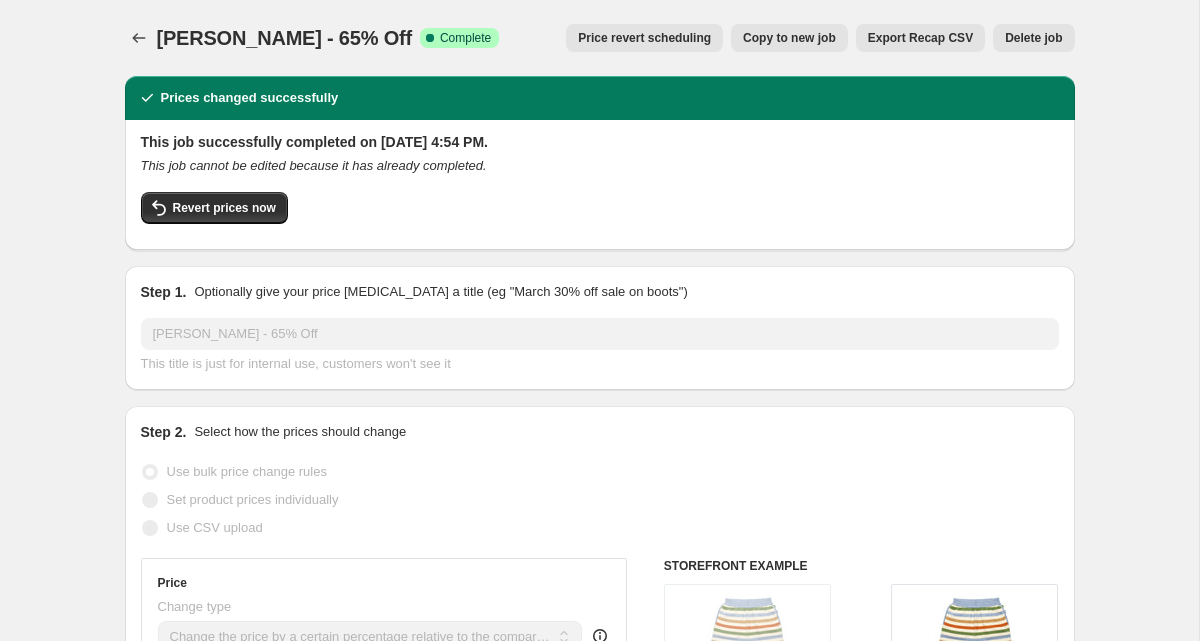 click on "Copy to new job" at bounding box center (789, 38) 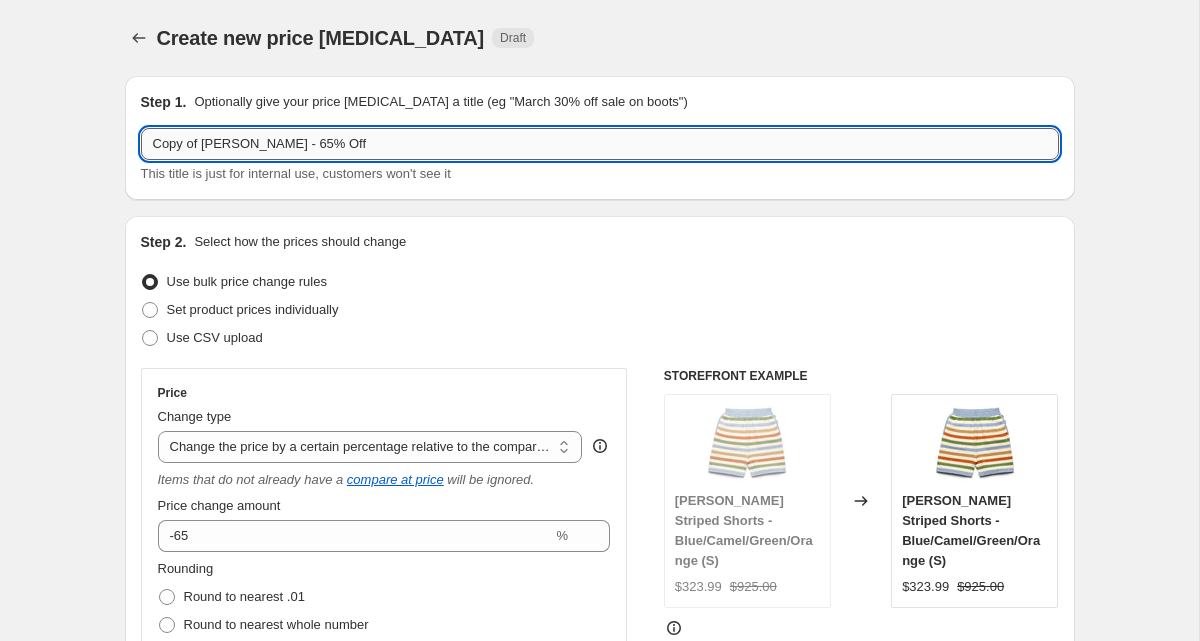 drag, startPoint x: 249, startPoint y: 148, endPoint x: 143, endPoint y: 149, distance: 106.004715 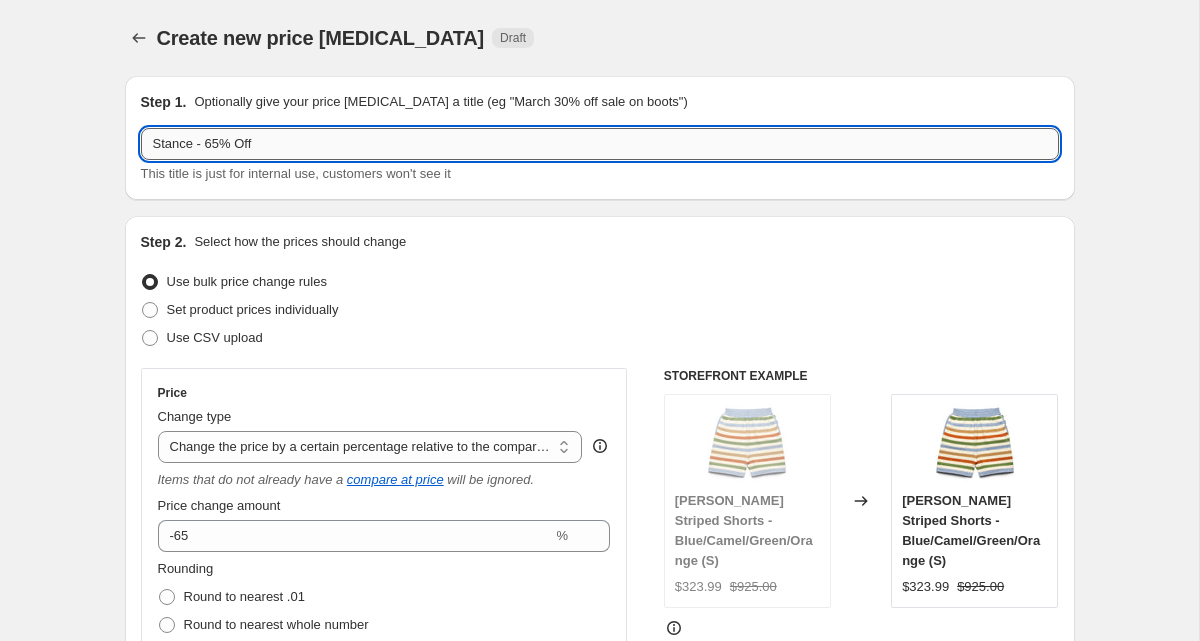 click on "Stance - 65% Off" at bounding box center (600, 144) 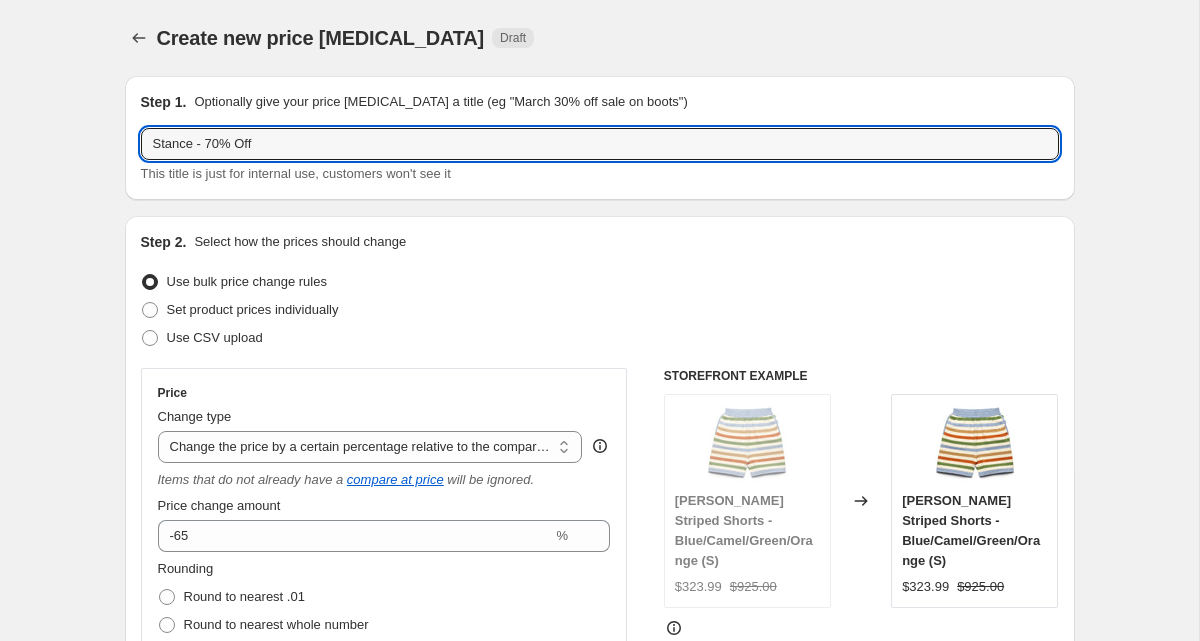 type on "Stance - 70% Off" 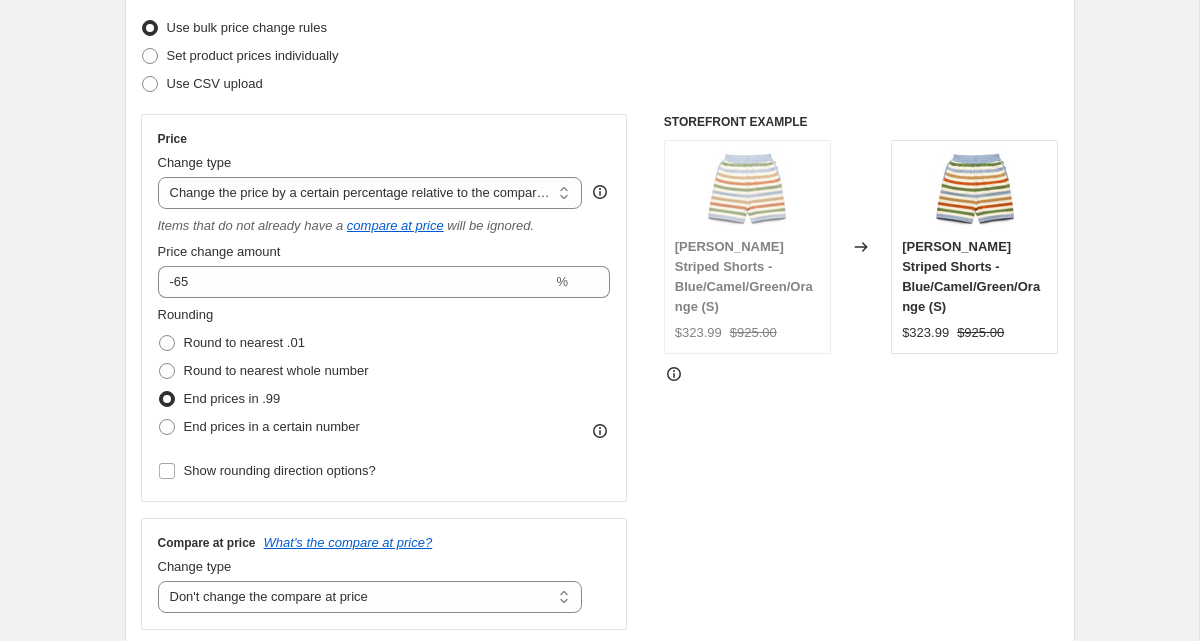 scroll, scrollTop: 283, scrollLeft: 0, axis: vertical 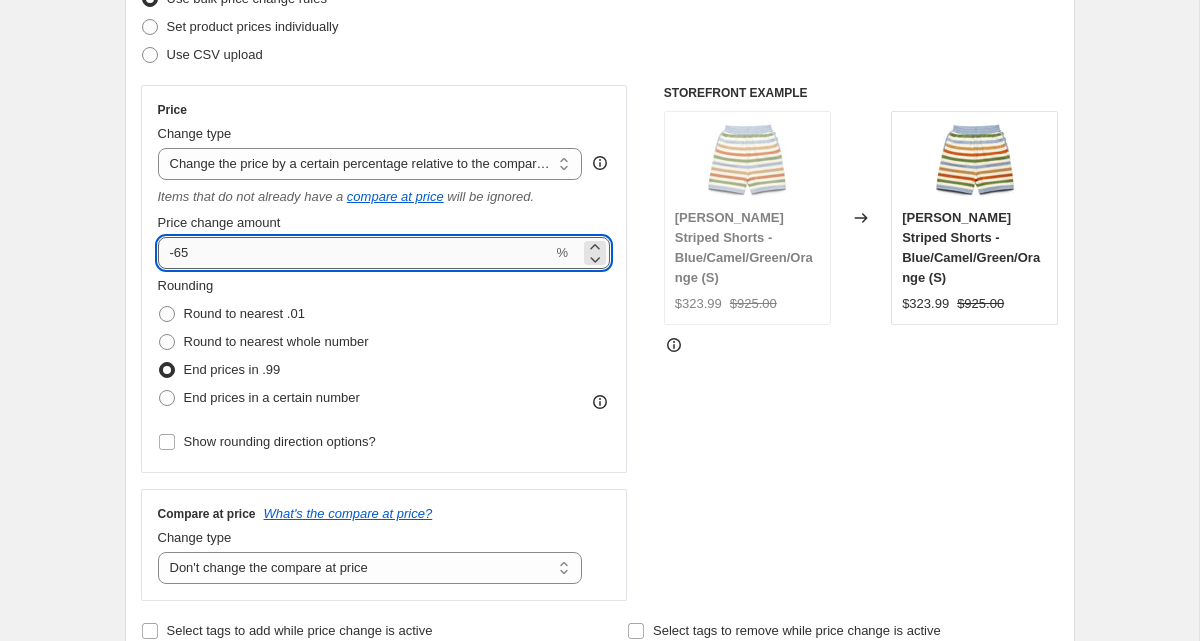 click on "-65" at bounding box center [355, 253] 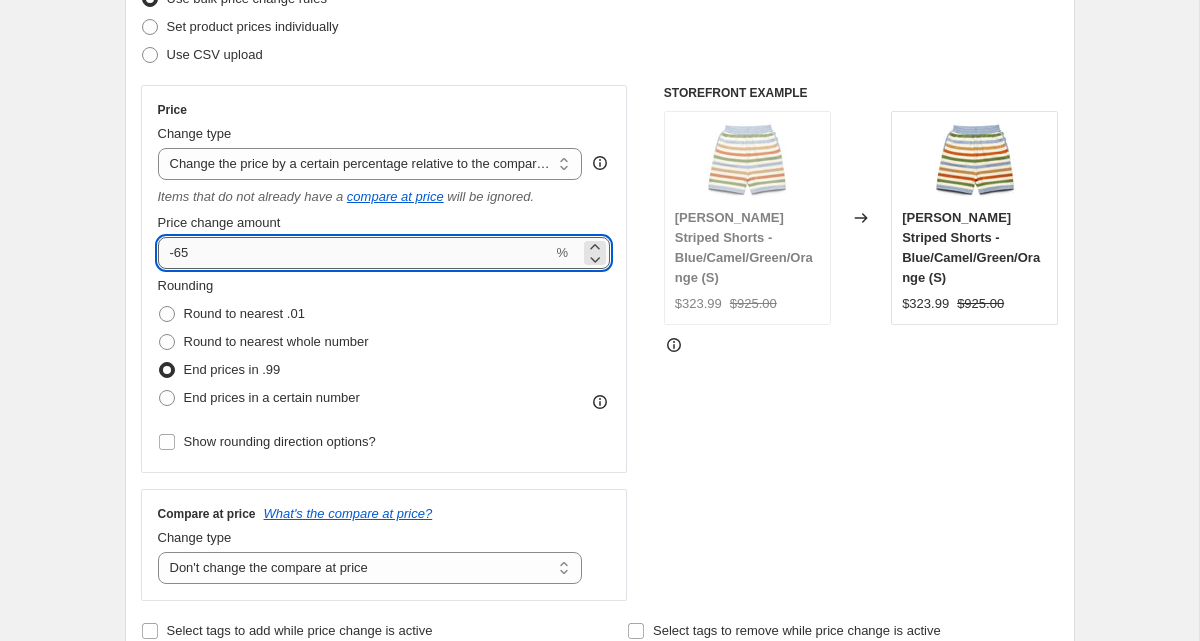 click on "-65" at bounding box center (355, 253) 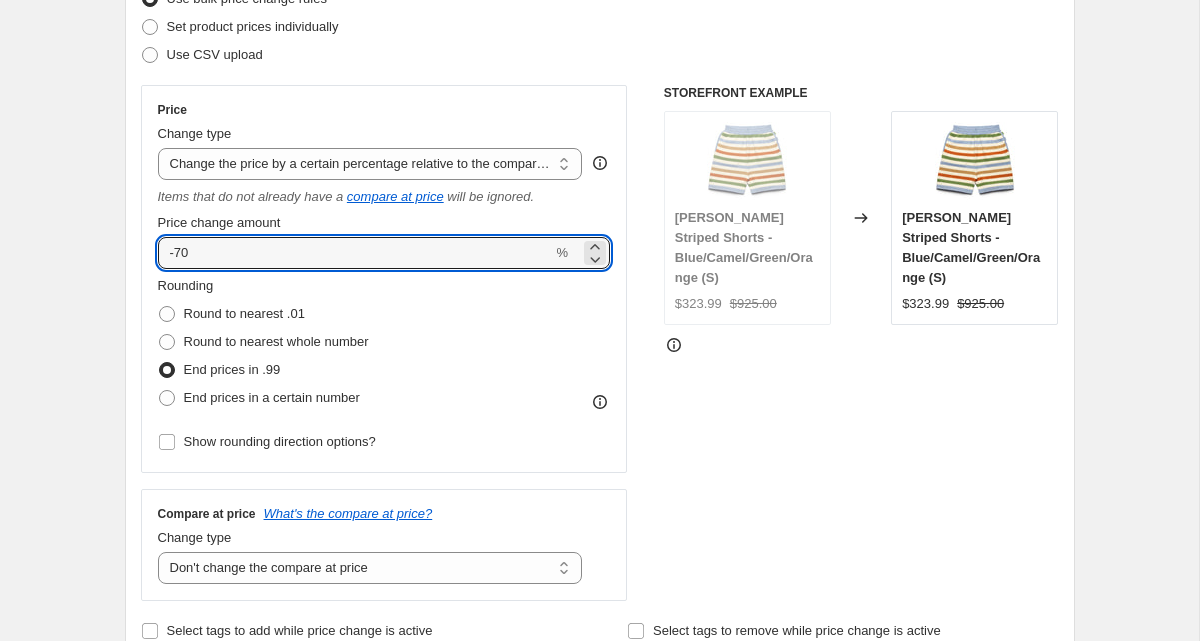 type on "-70" 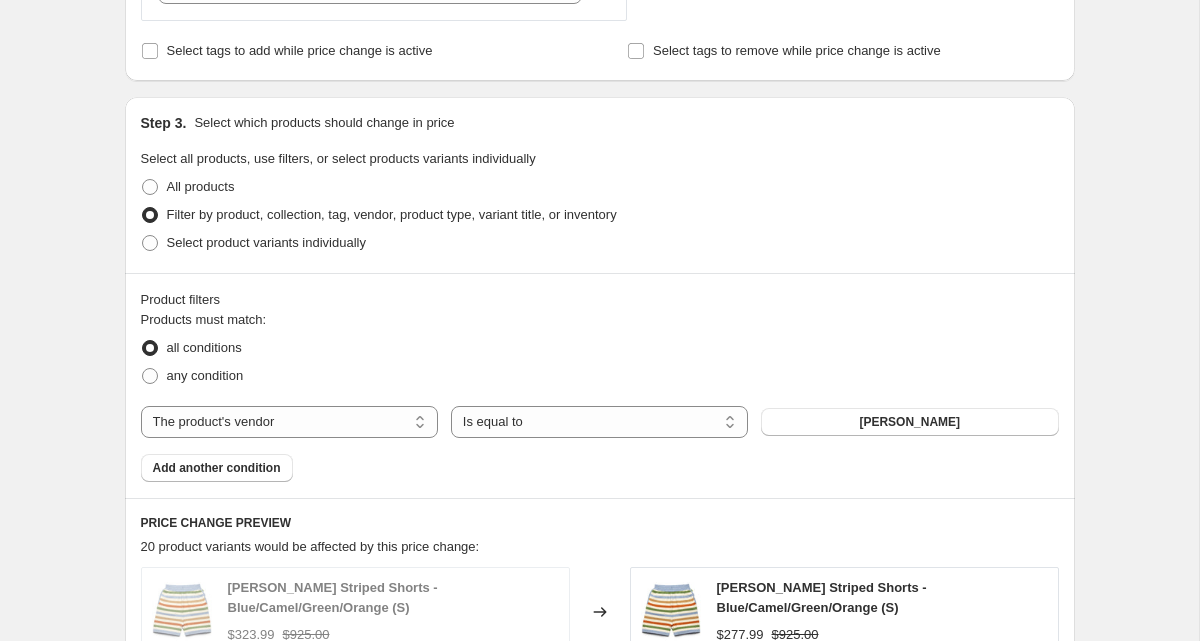scroll, scrollTop: 937, scrollLeft: 0, axis: vertical 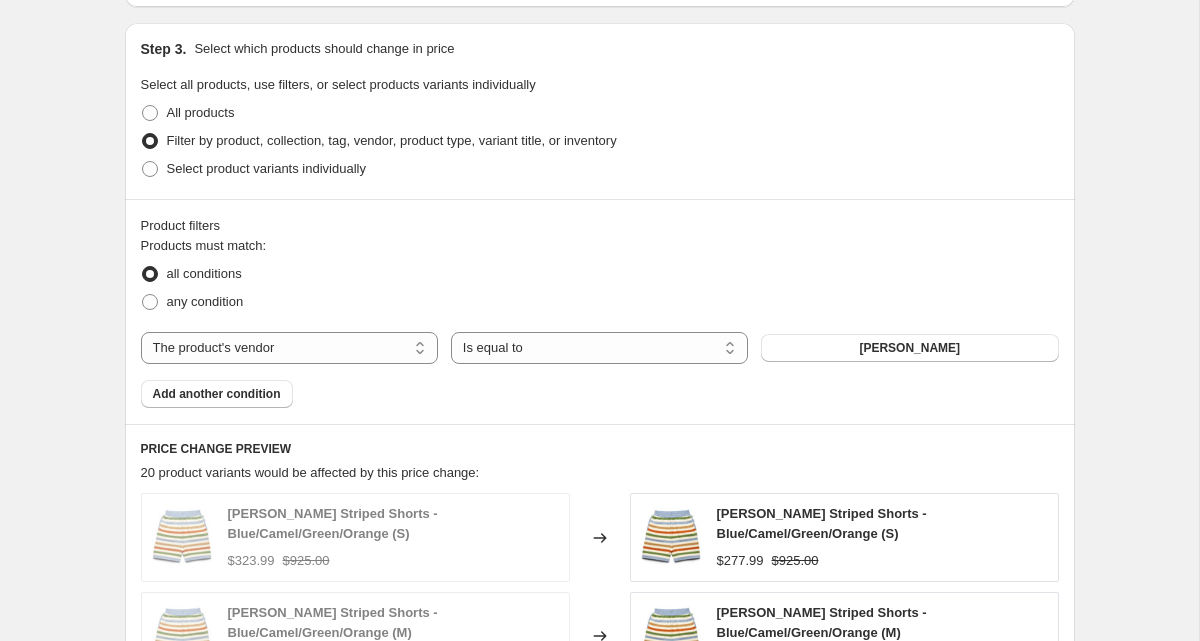 click on "Products must match: all conditions any condition The product The product's collection The product's tag The product's vendor The product's type The product's status The variant's title Inventory quantity The product's vendor Is equal to Is not equal to Is equal to Harden Add another condition" at bounding box center [600, 322] 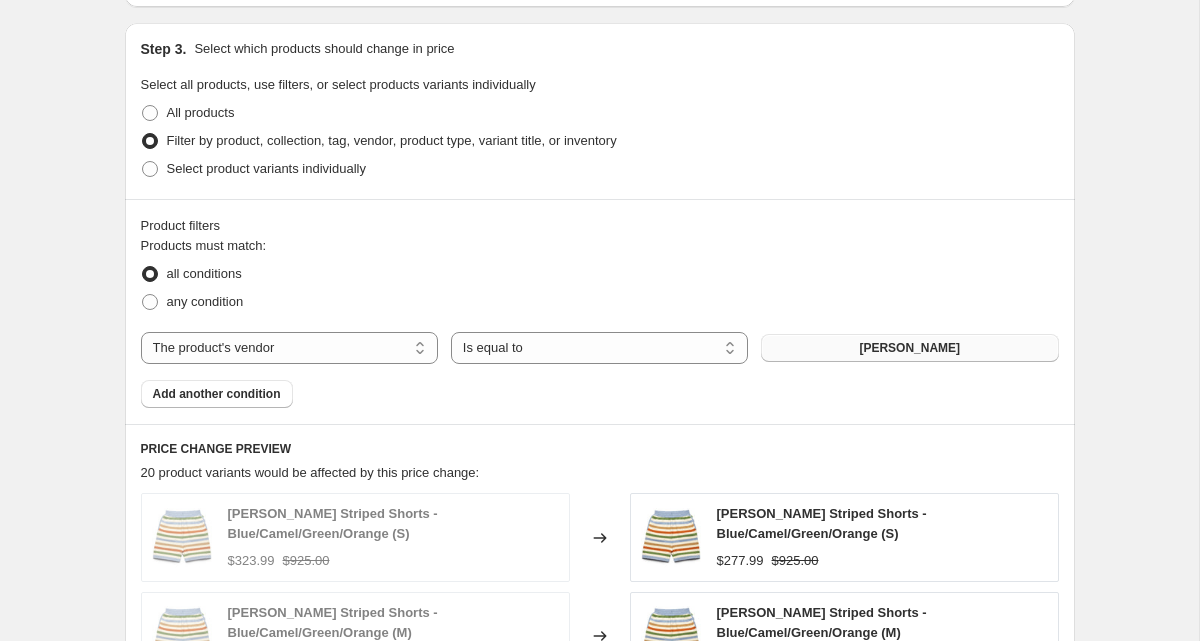 click on "[PERSON_NAME]" at bounding box center (909, 348) 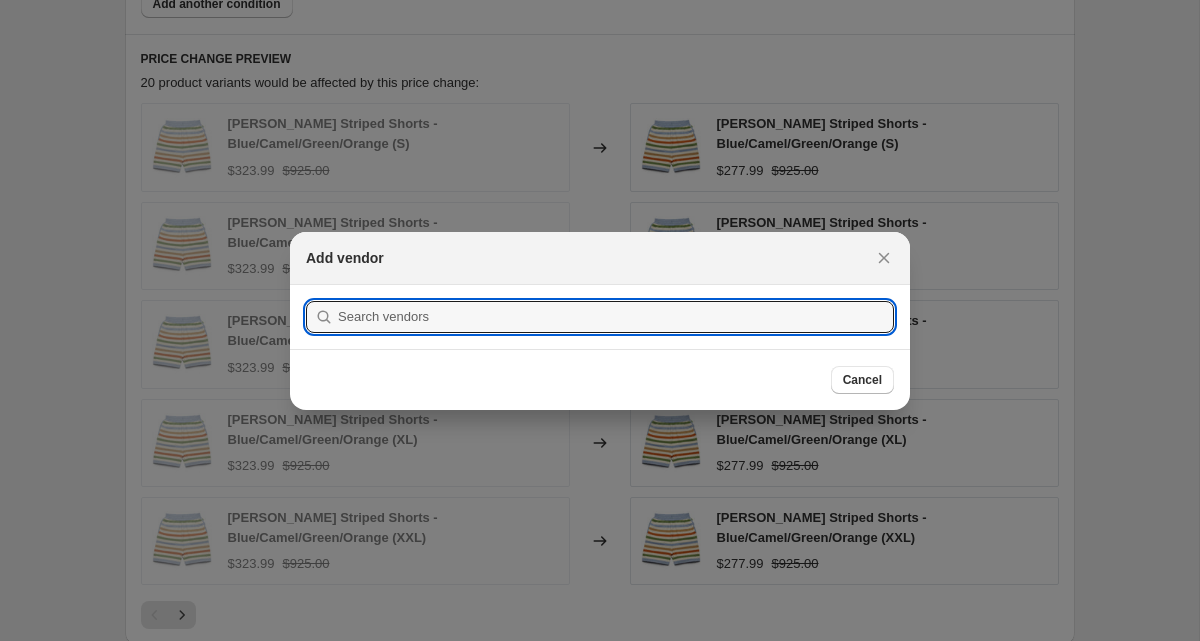 scroll, scrollTop: 0, scrollLeft: 0, axis: both 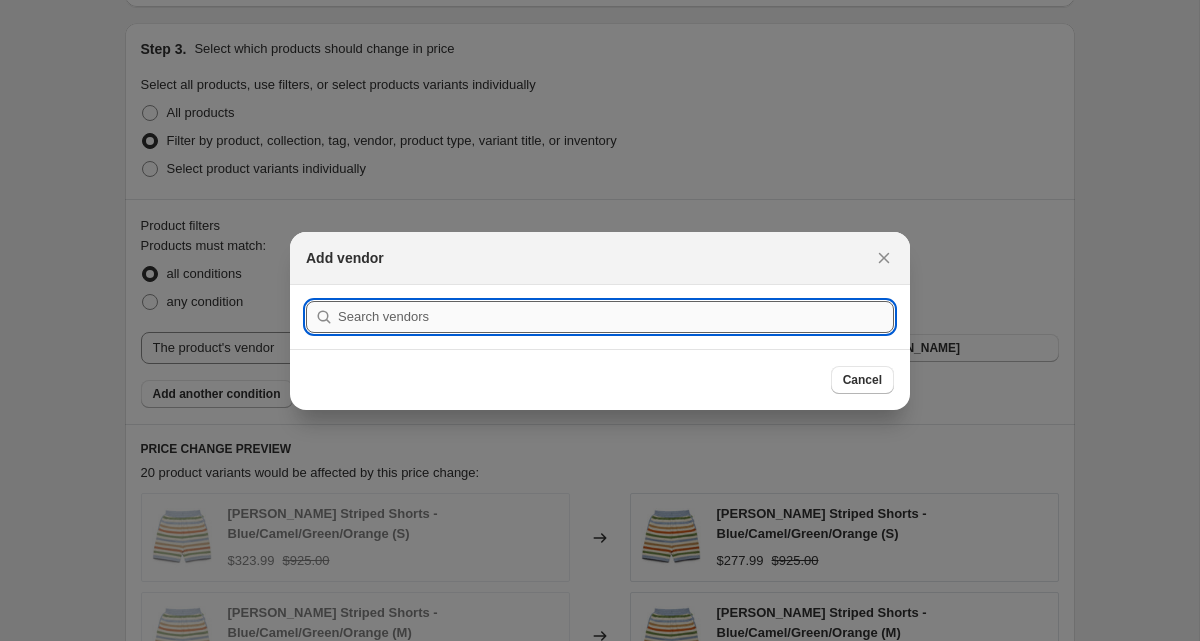click at bounding box center [616, 317] 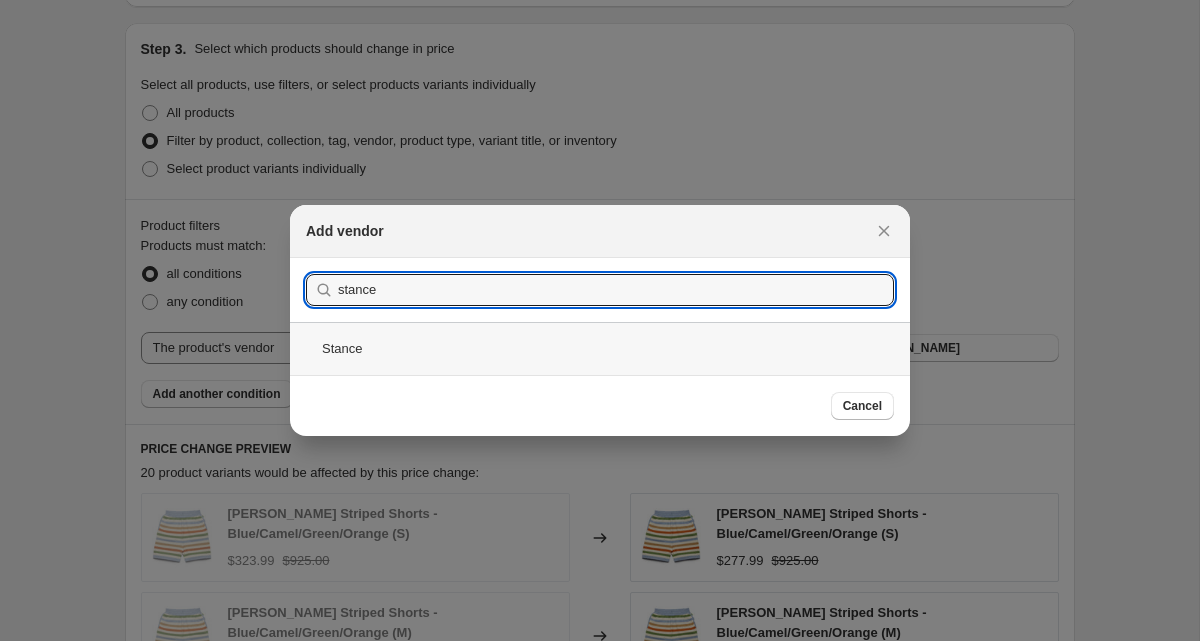 type on "stance" 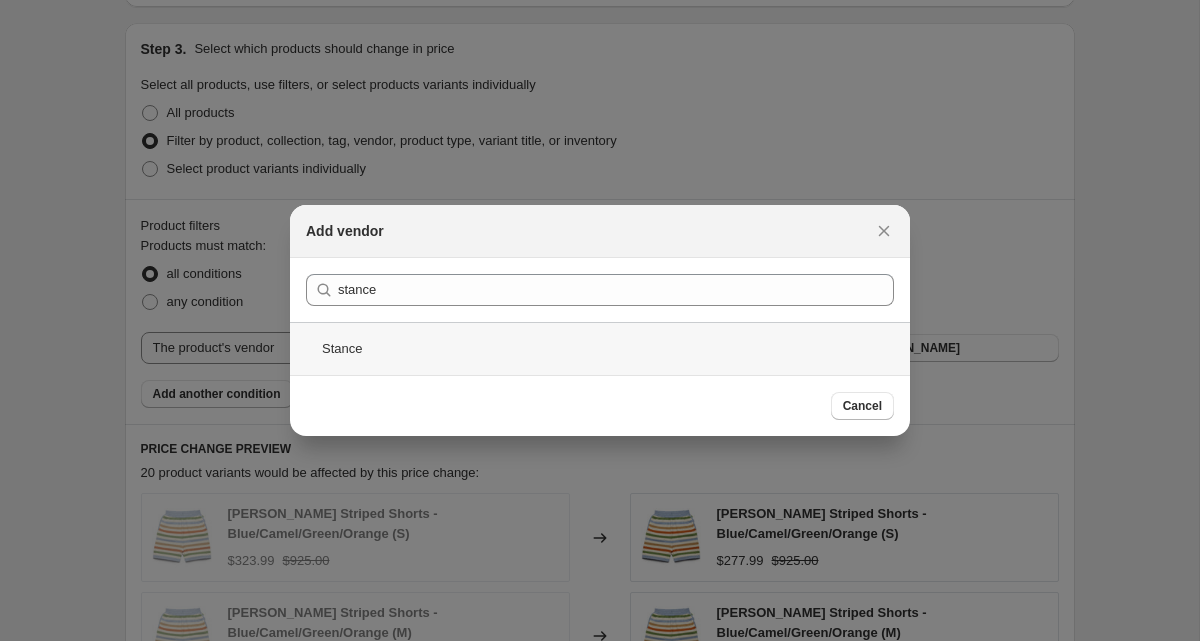click on "Stance" at bounding box center (600, 348) 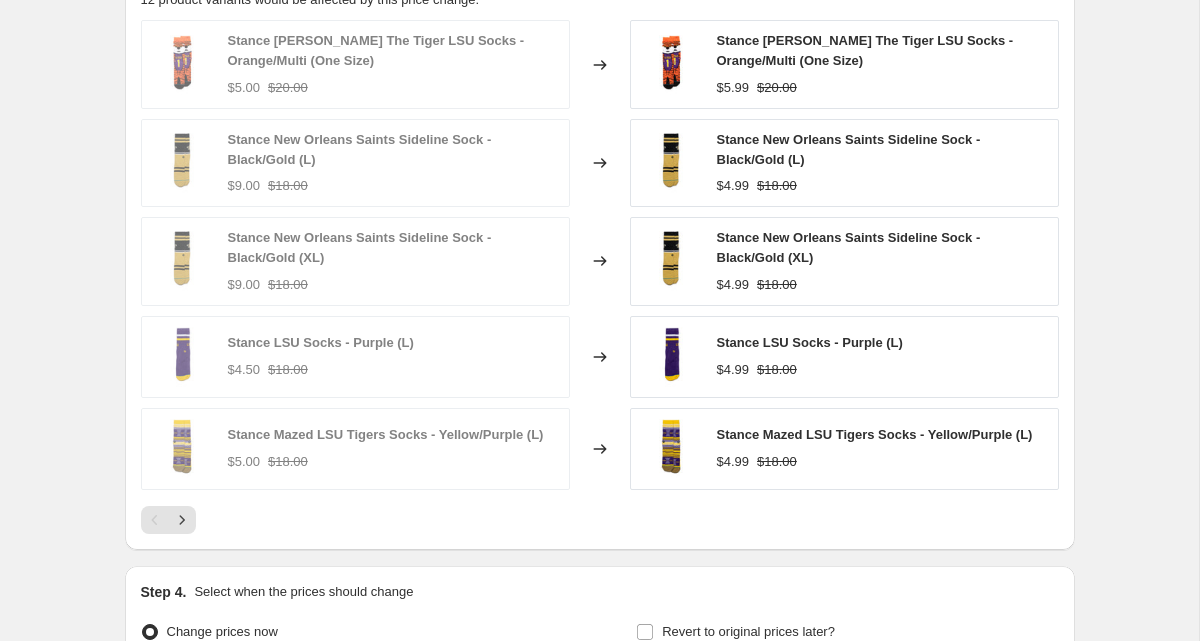 scroll, scrollTop: 1427, scrollLeft: 0, axis: vertical 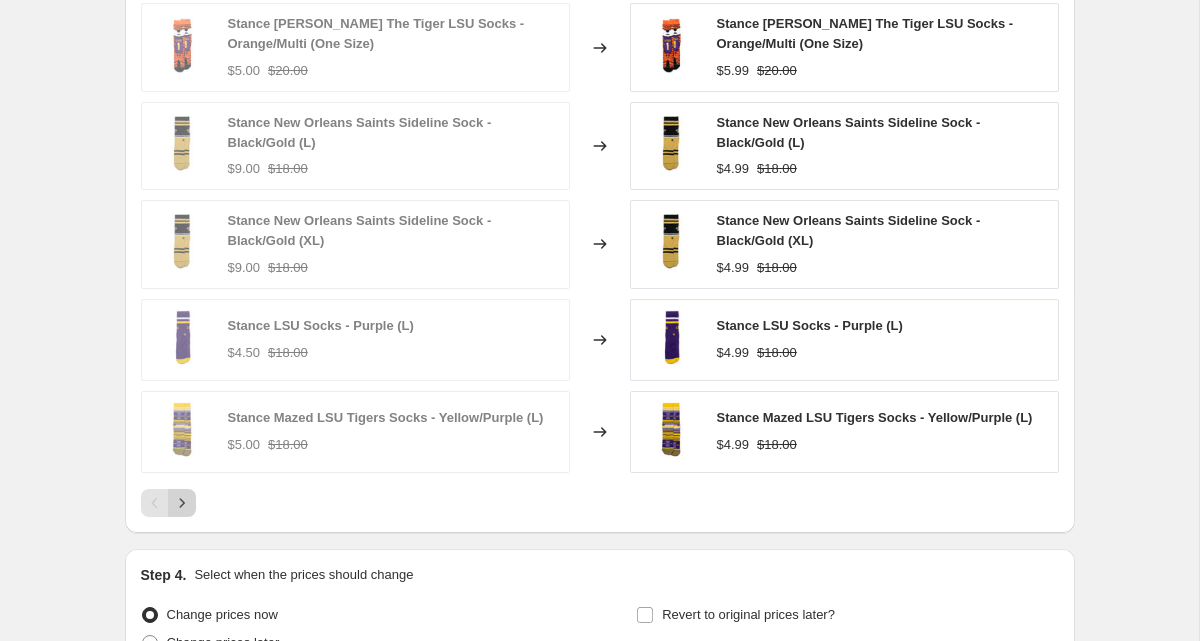 click at bounding box center [182, 503] 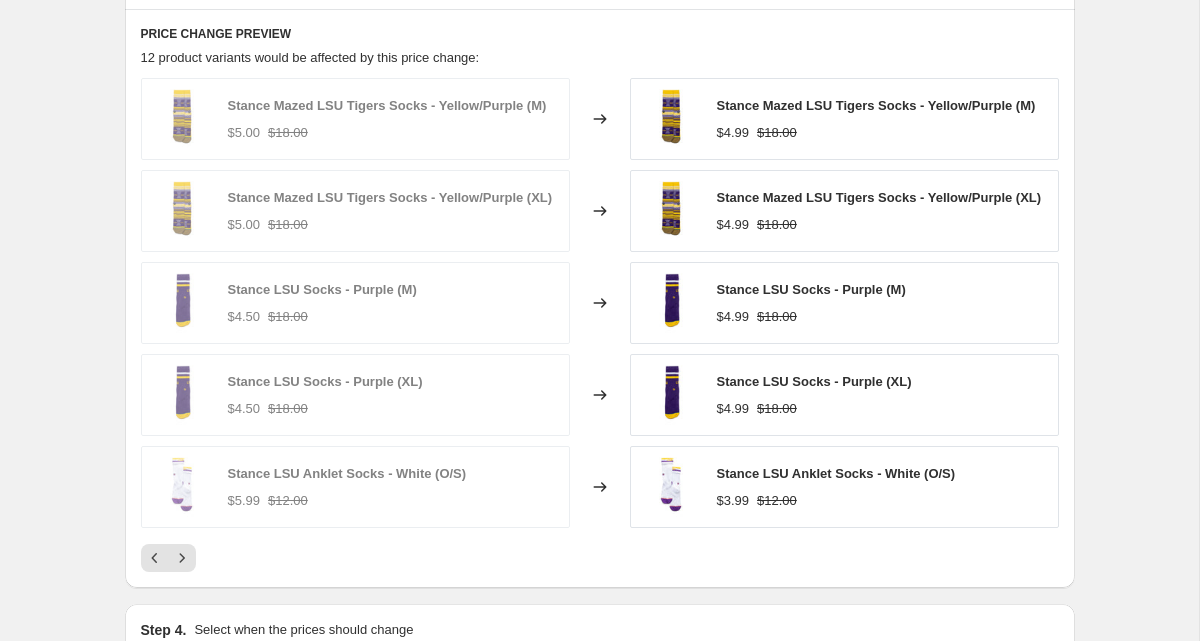 scroll, scrollTop: 1344, scrollLeft: 0, axis: vertical 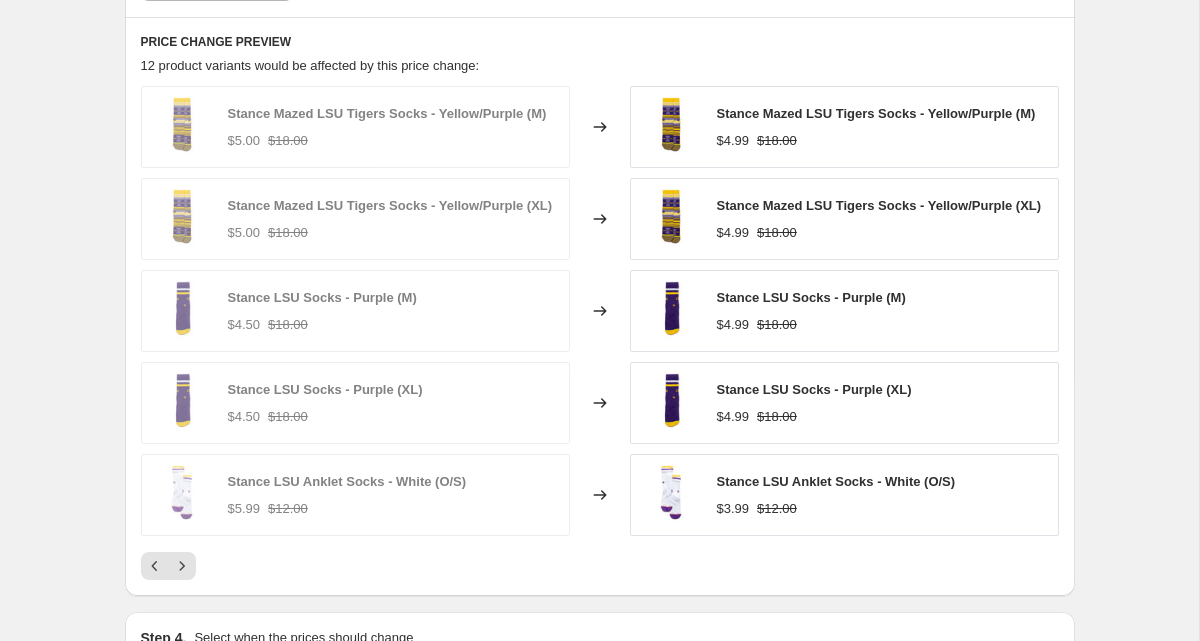 click on "PRICE CHANGE PREVIEW 12 product variants would be affected by this price change: Stance Mazed LSU Tigers Socks - Yellow/Purple (M) $5.00 $18.00 Changed to Stance Mazed LSU Tigers Socks - Yellow/Purple (M) $4.99 $18.00 Stance Mazed LSU Tigers Socks - Yellow/Purple (XL) $5.00 $18.00 Changed to Stance Mazed LSU Tigers Socks - Yellow/Purple (XL) $4.99 $18.00 Stance LSU Socks - Purple (M) $4.50 $18.00 Changed to Stance LSU Socks - Purple (M) $4.99 $18.00 Stance LSU Socks - Purple (XL) $4.50 $18.00 Changed to Stance LSU Socks - Purple (XL) $4.99 $18.00 Stance LSU Anklet Socks - White (O/S) $5.99 $12.00 Changed to Stance LSU Anklet Socks - White (O/S) $3.99 $12.00" at bounding box center [600, 306] 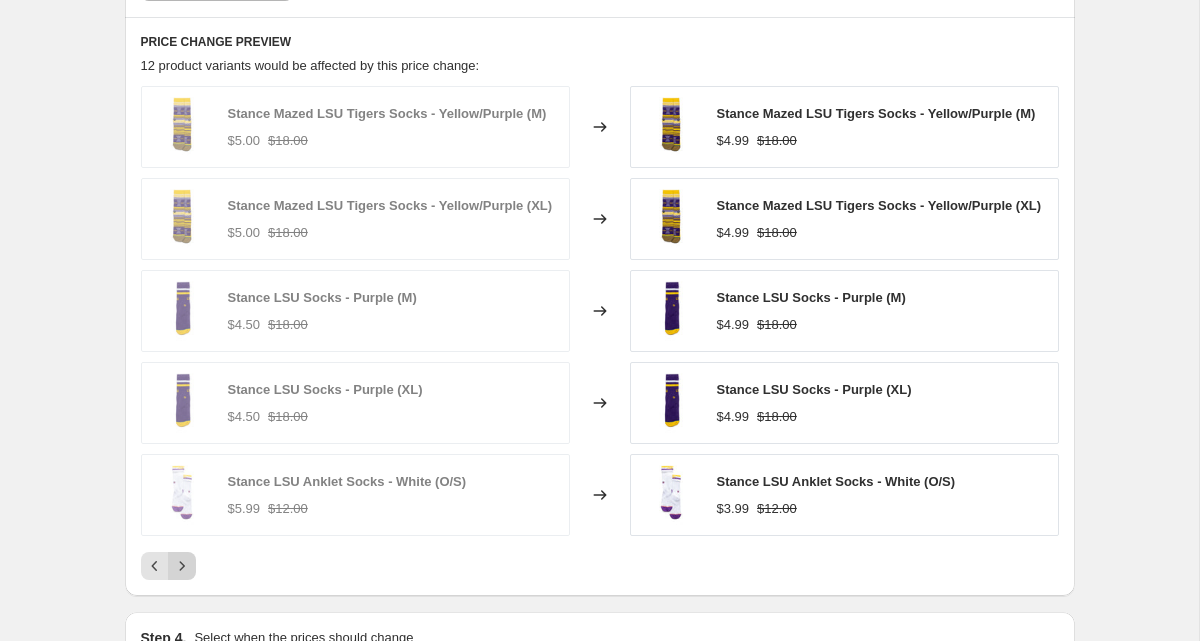click 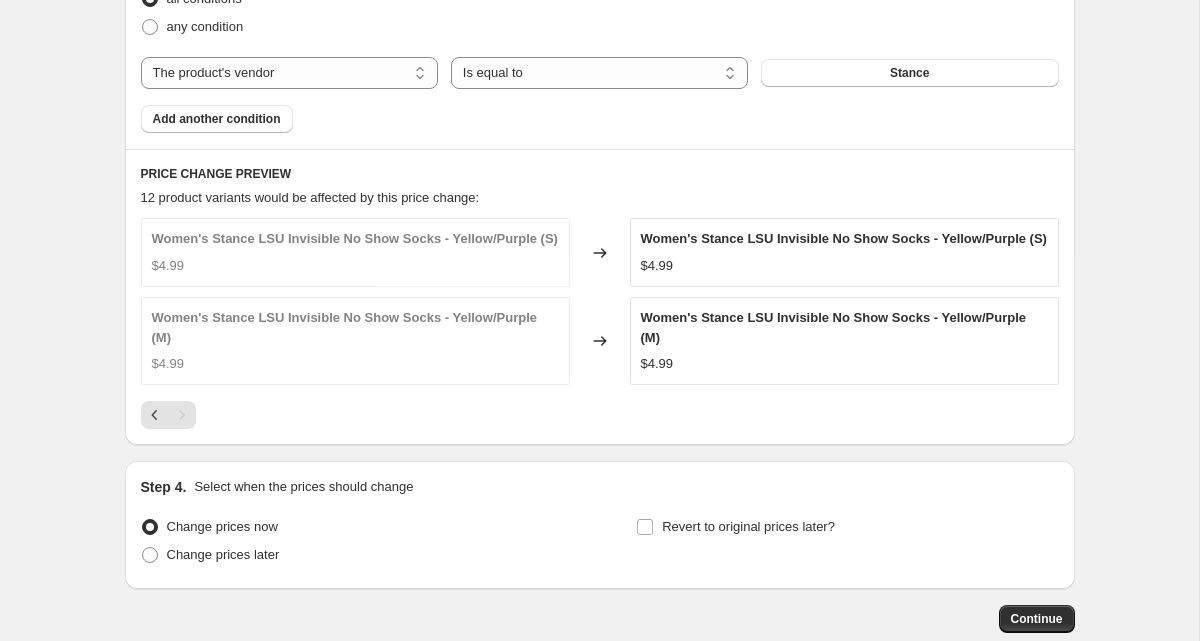 scroll, scrollTop: 1346, scrollLeft: 0, axis: vertical 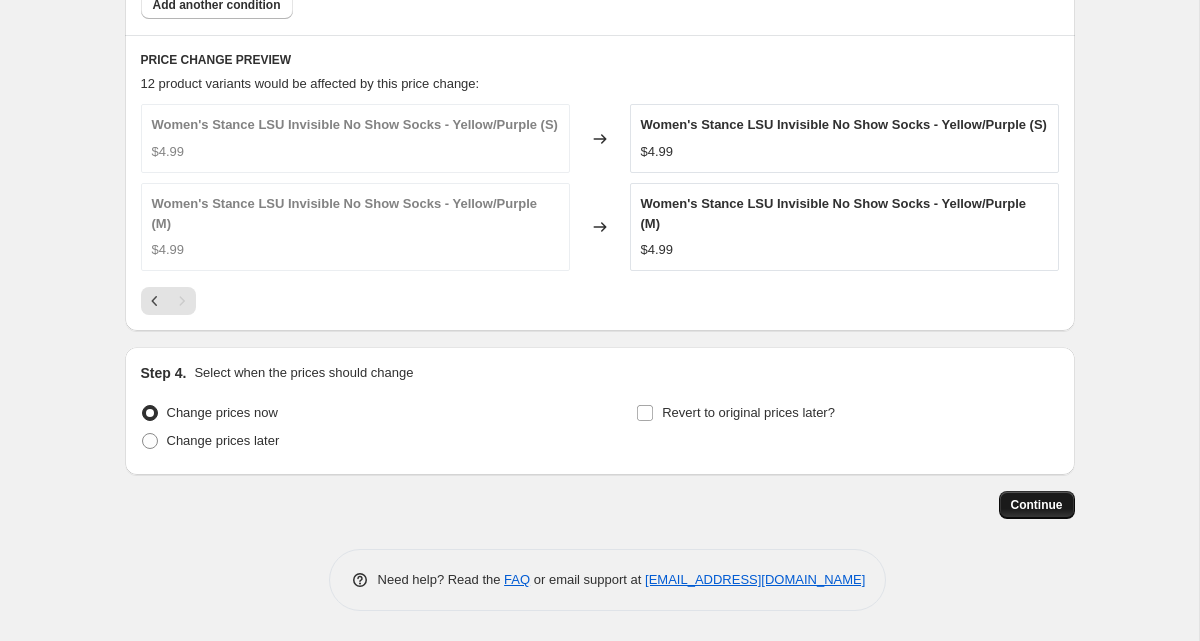 click on "Continue" at bounding box center (1037, 505) 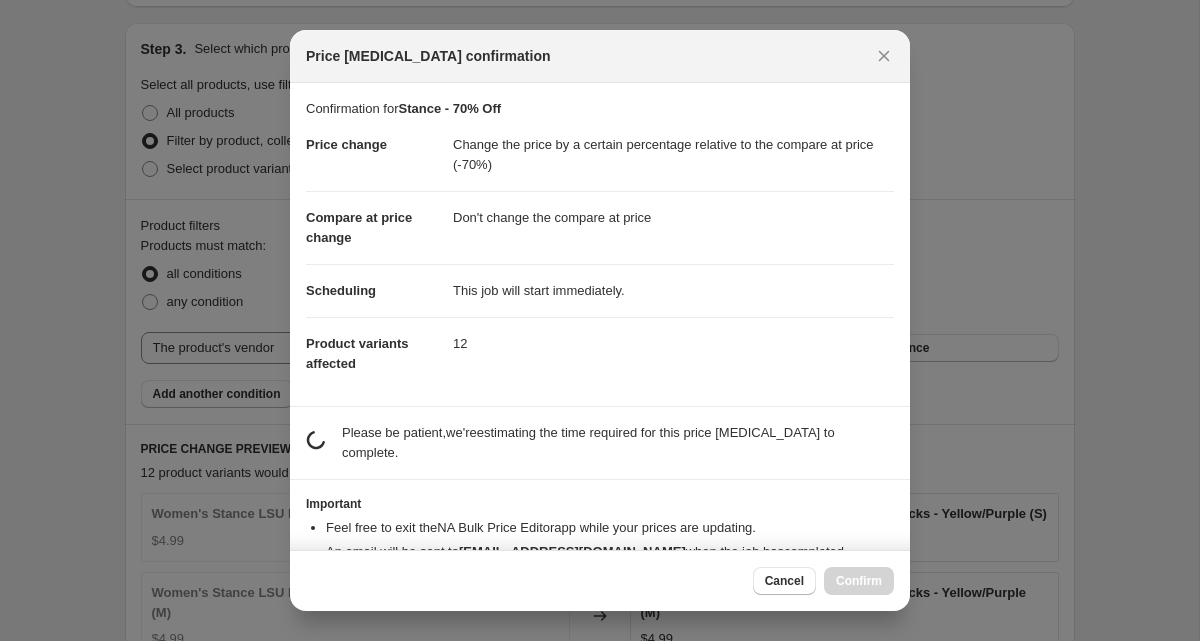 scroll, scrollTop: 1346, scrollLeft: 0, axis: vertical 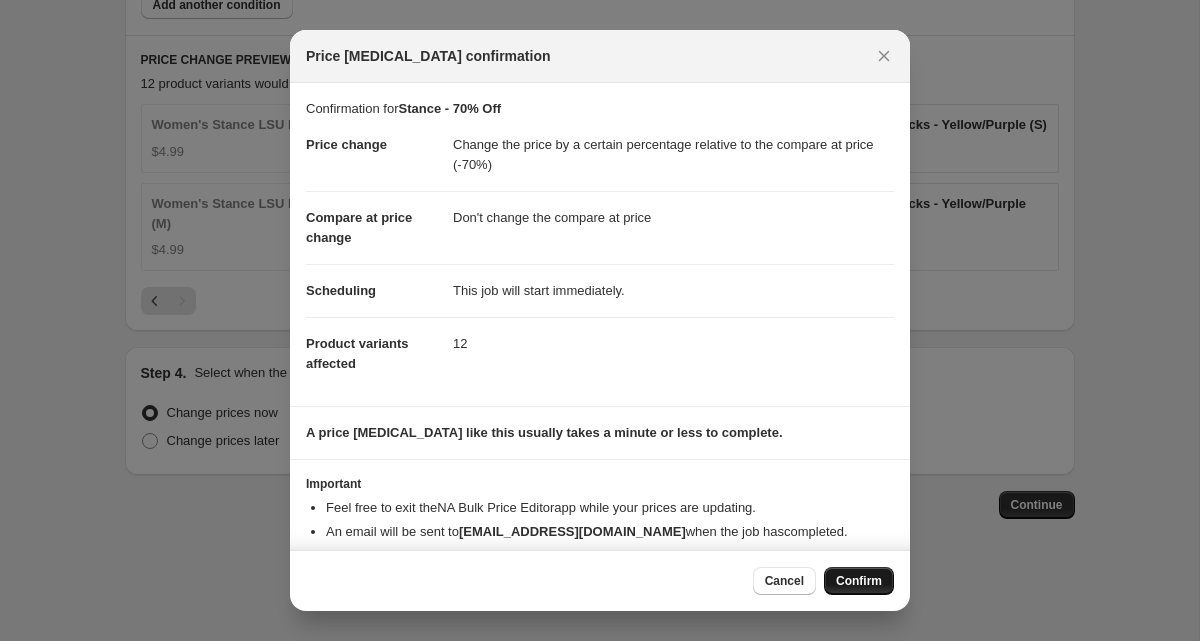 click on "Confirm" at bounding box center (859, 581) 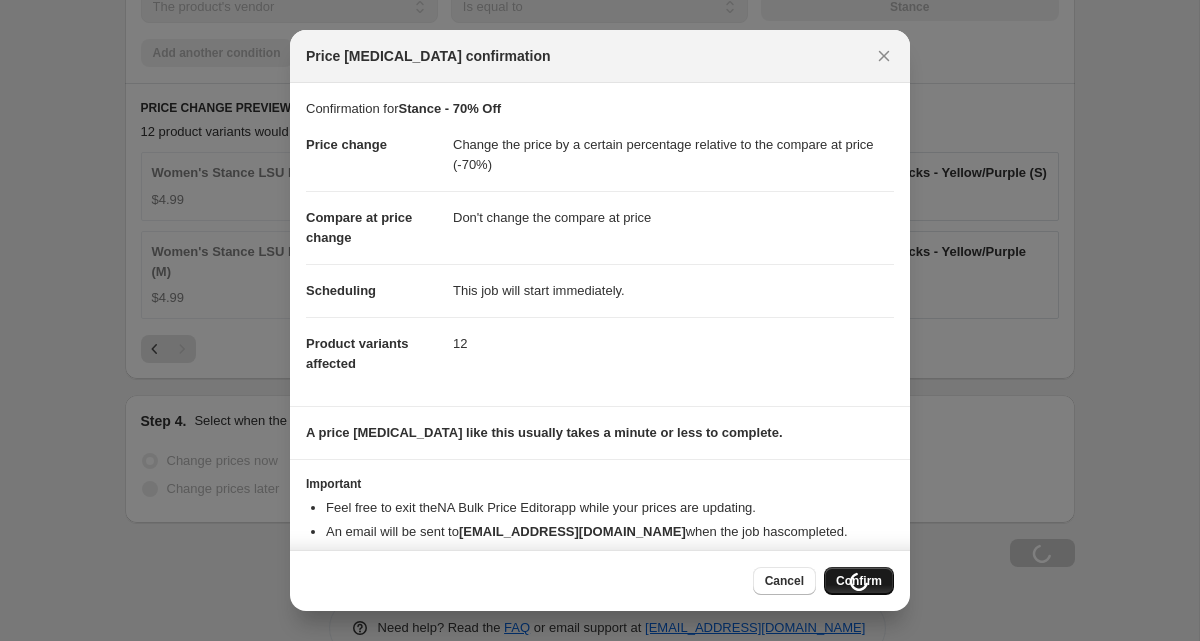 scroll, scrollTop: 1414, scrollLeft: 0, axis: vertical 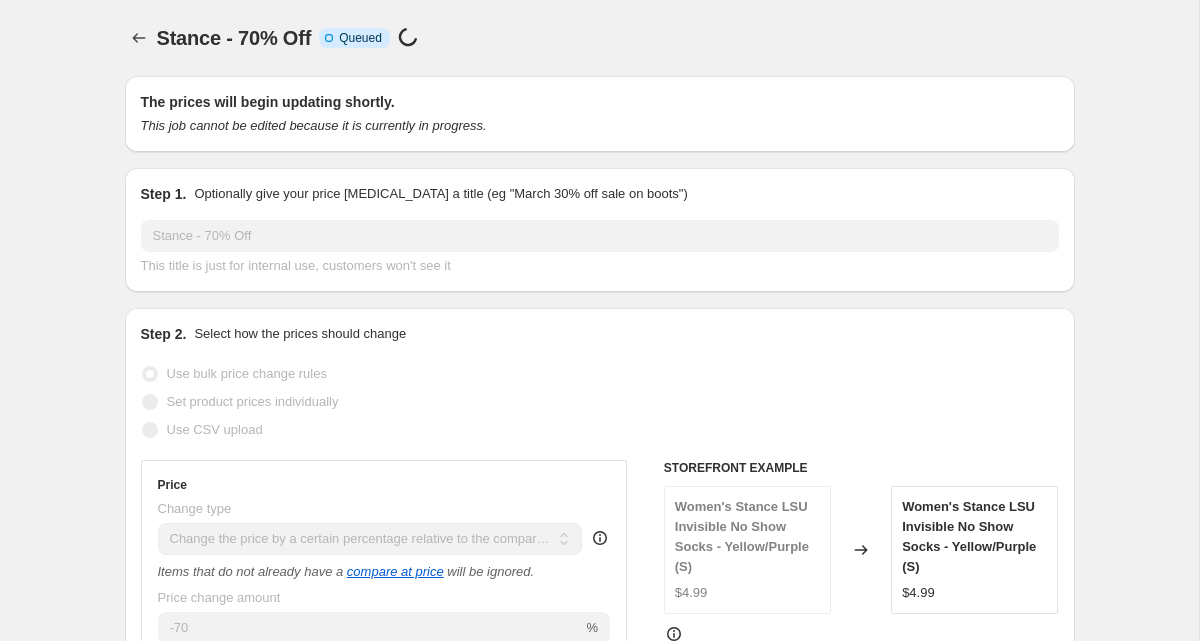 select on "pcap" 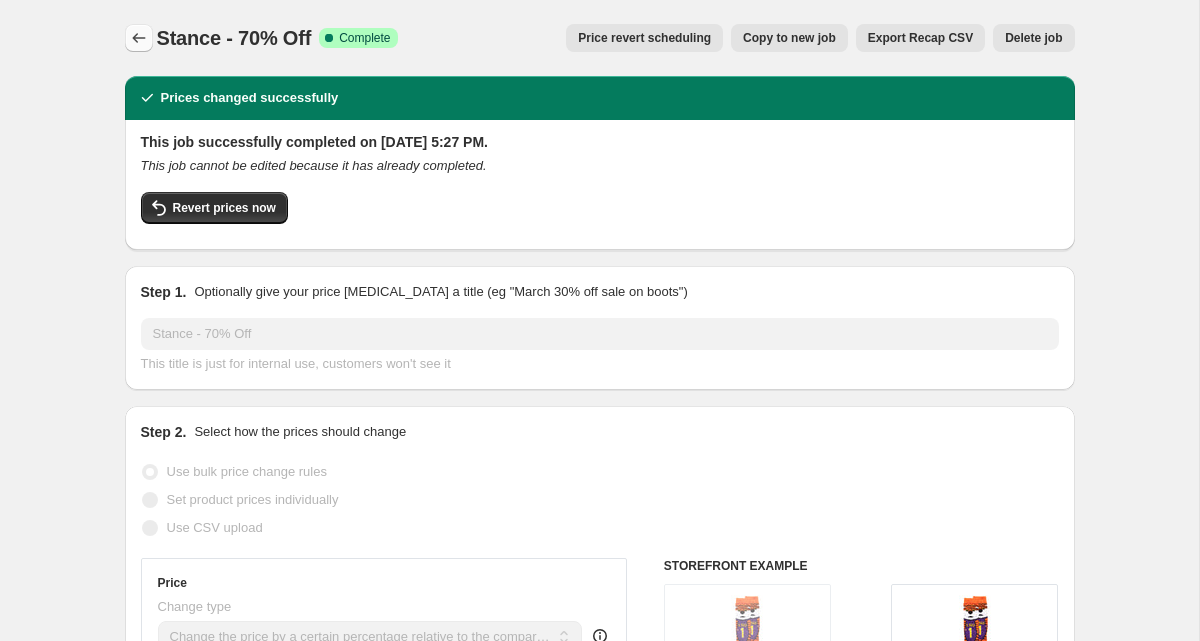 click 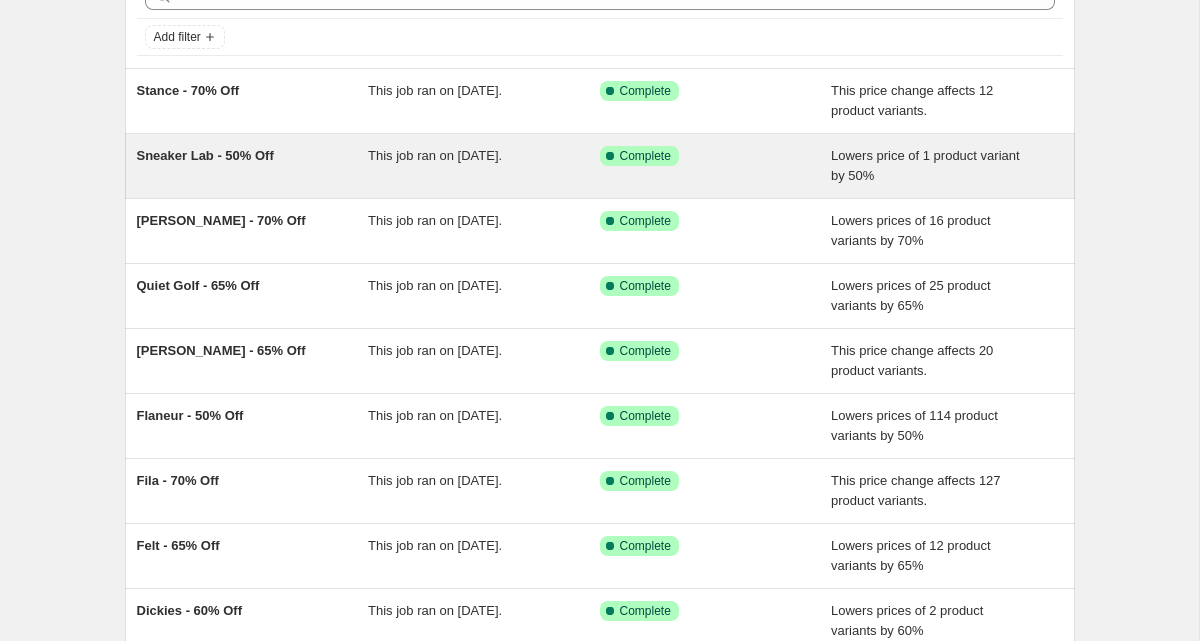 scroll, scrollTop: 143, scrollLeft: 0, axis: vertical 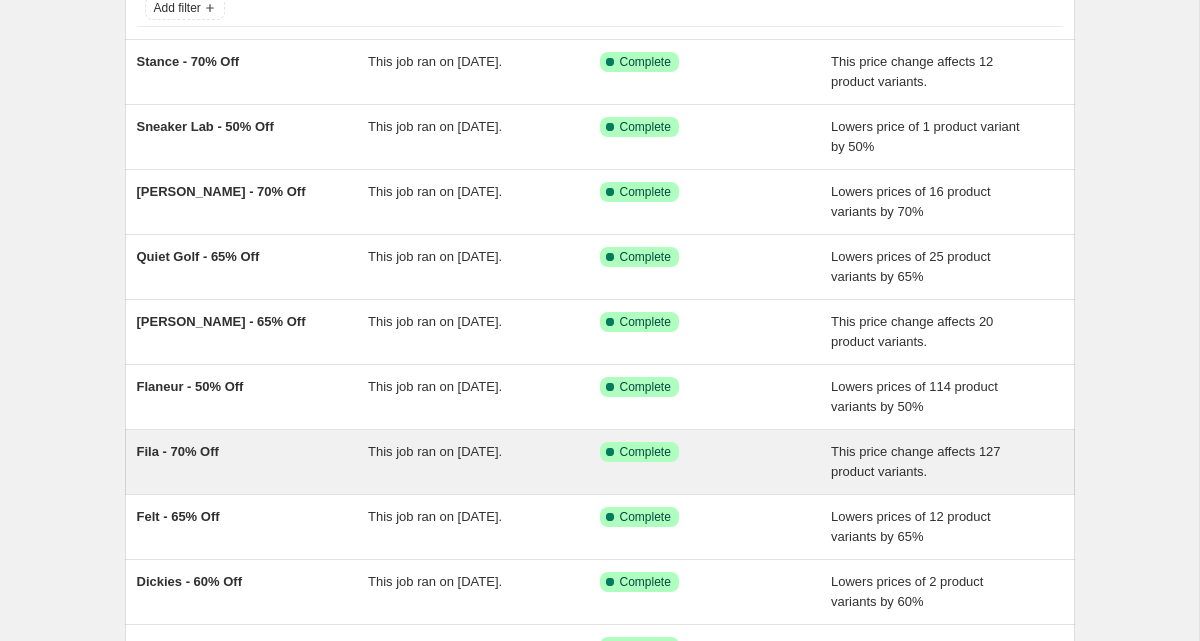 click on "Fila - 70% Off" at bounding box center (253, 462) 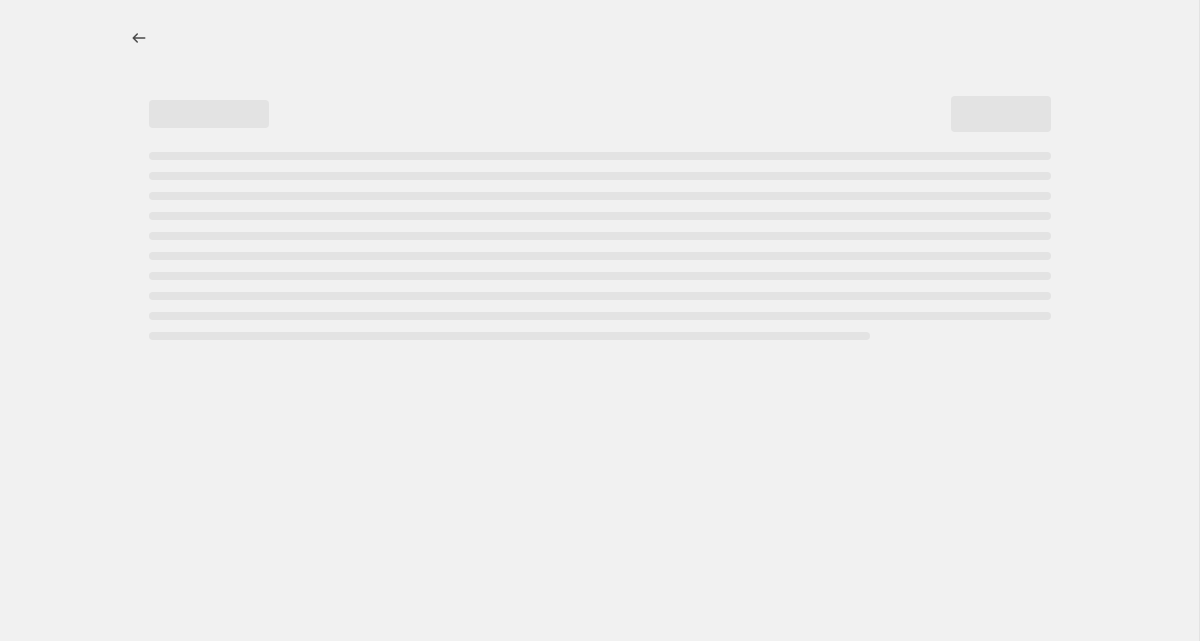 select on "pcap" 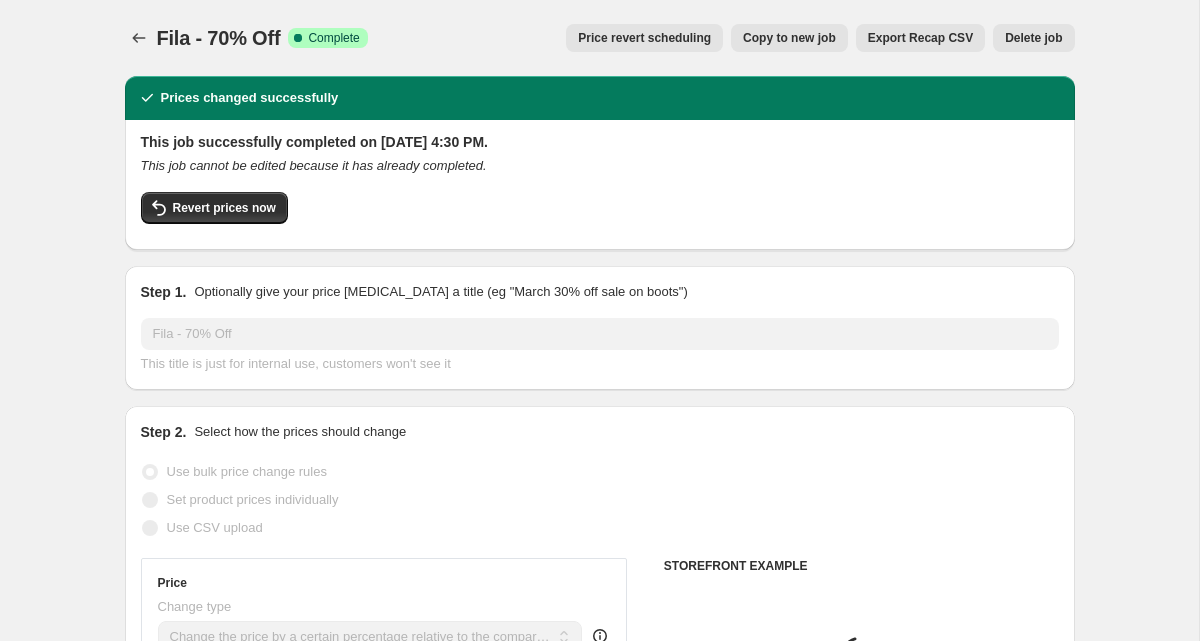 click on "Copy to new job" at bounding box center [789, 38] 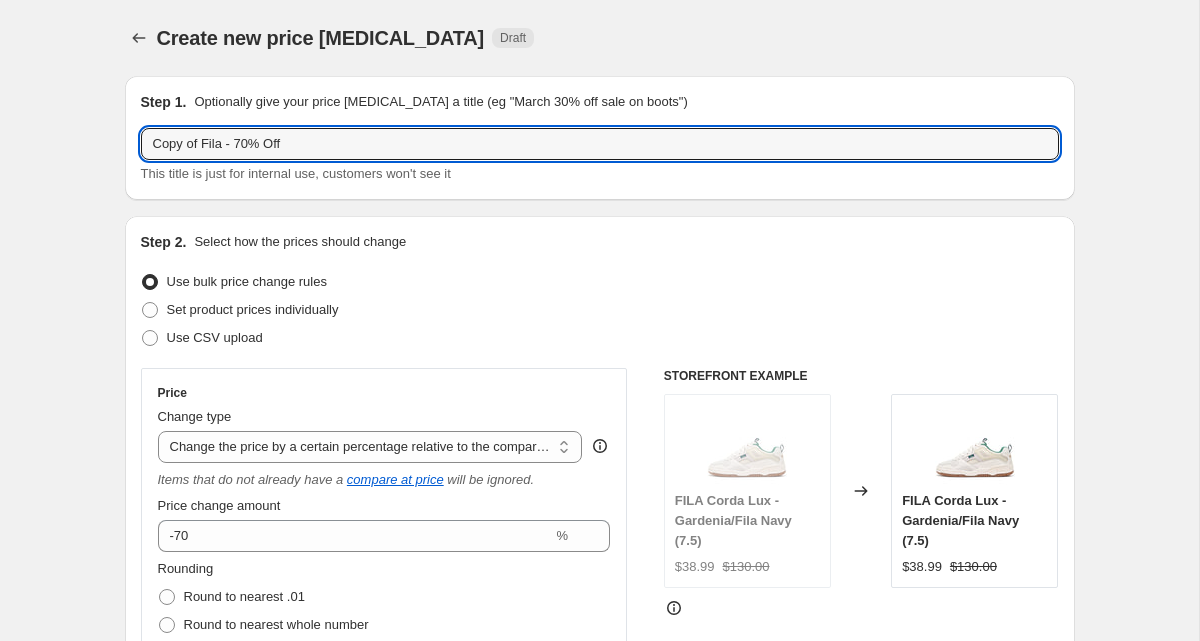 drag, startPoint x: 223, startPoint y: 146, endPoint x: 130, endPoint y: 146, distance: 93 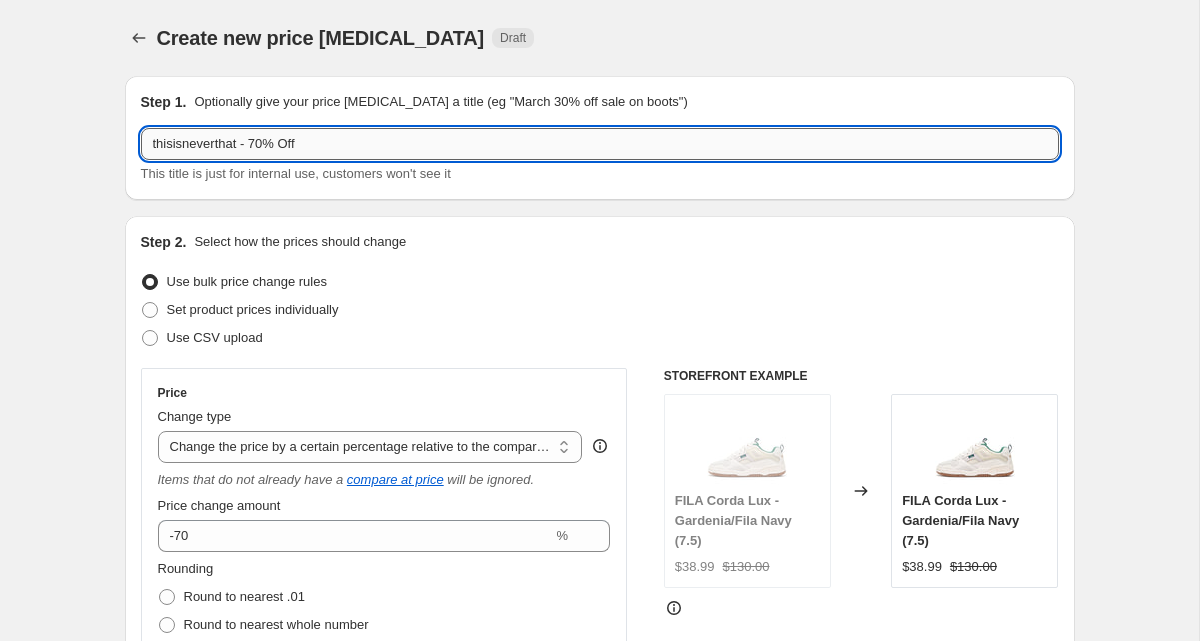 click on "thisisneverthat - 70% Off" at bounding box center (600, 144) 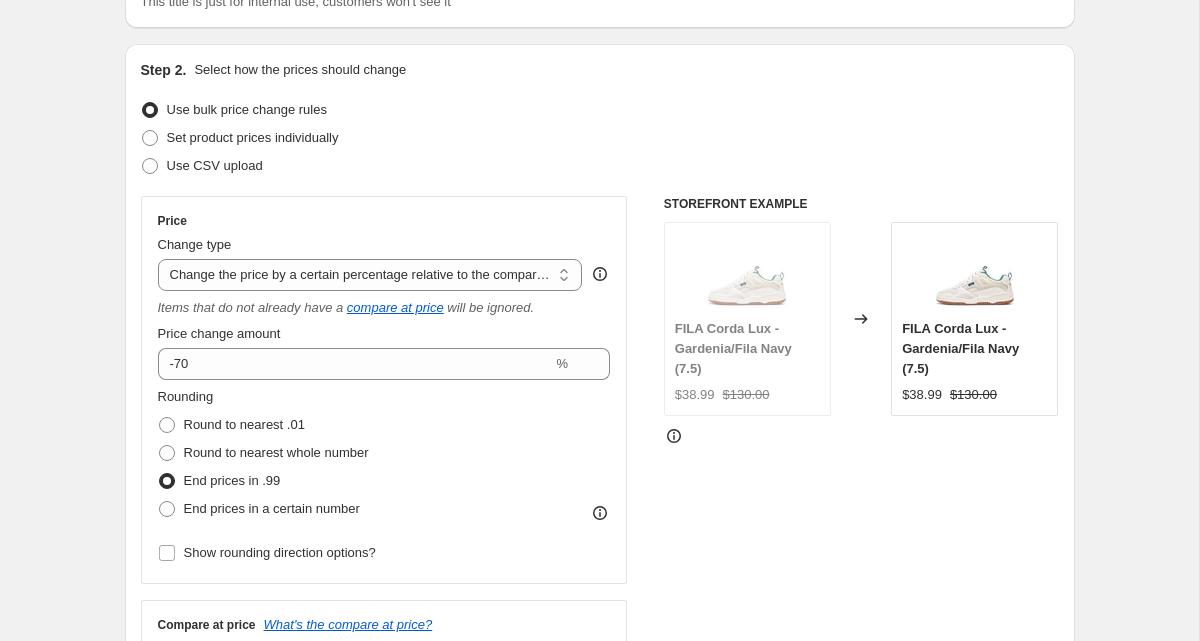 scroll, scrollTop: 189, scrollLeft: 0, axis: vertical 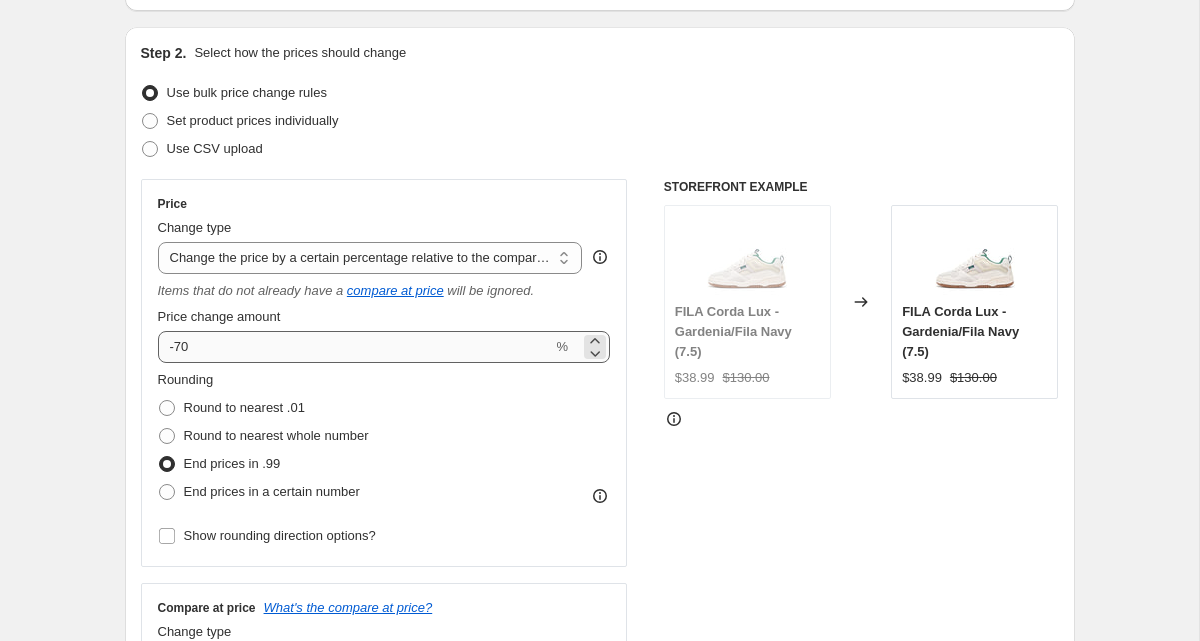 type on "thisisneverthat - 50% Off" 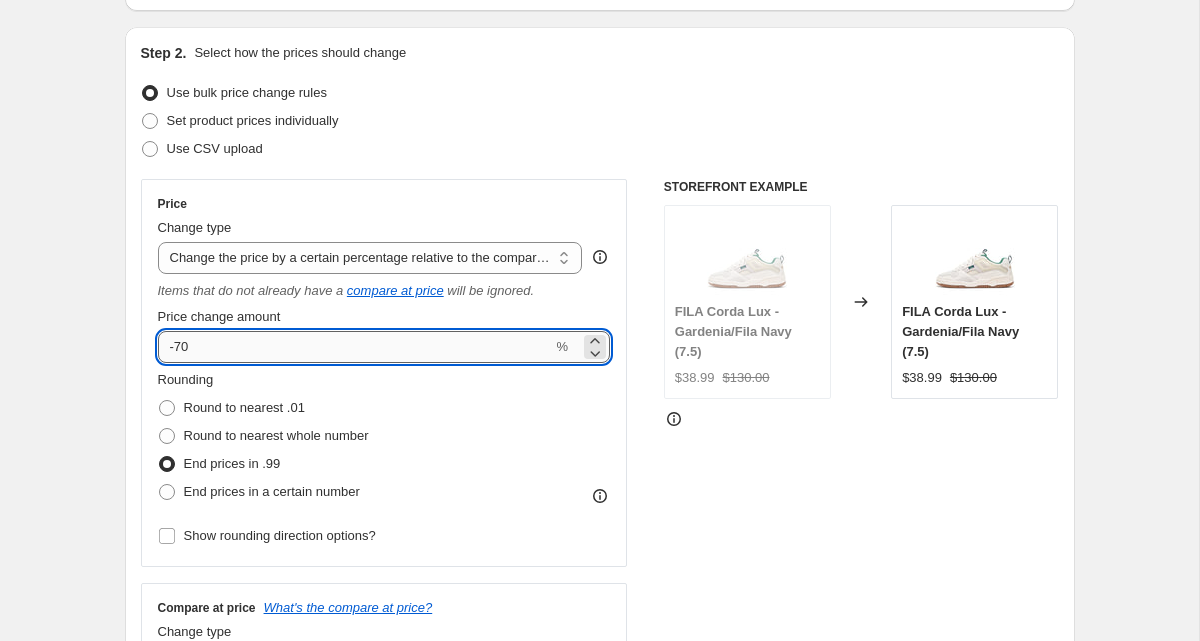 click on "-70" at bounding box center [355, 347] 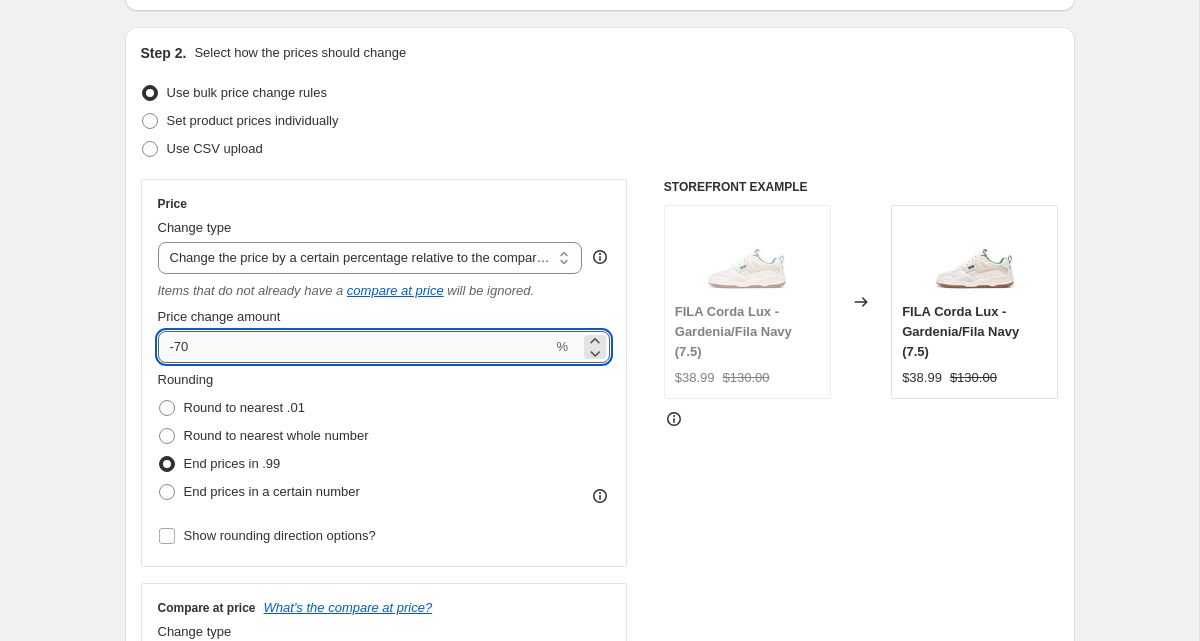 click on "-70" at bounding box center (355, 347) 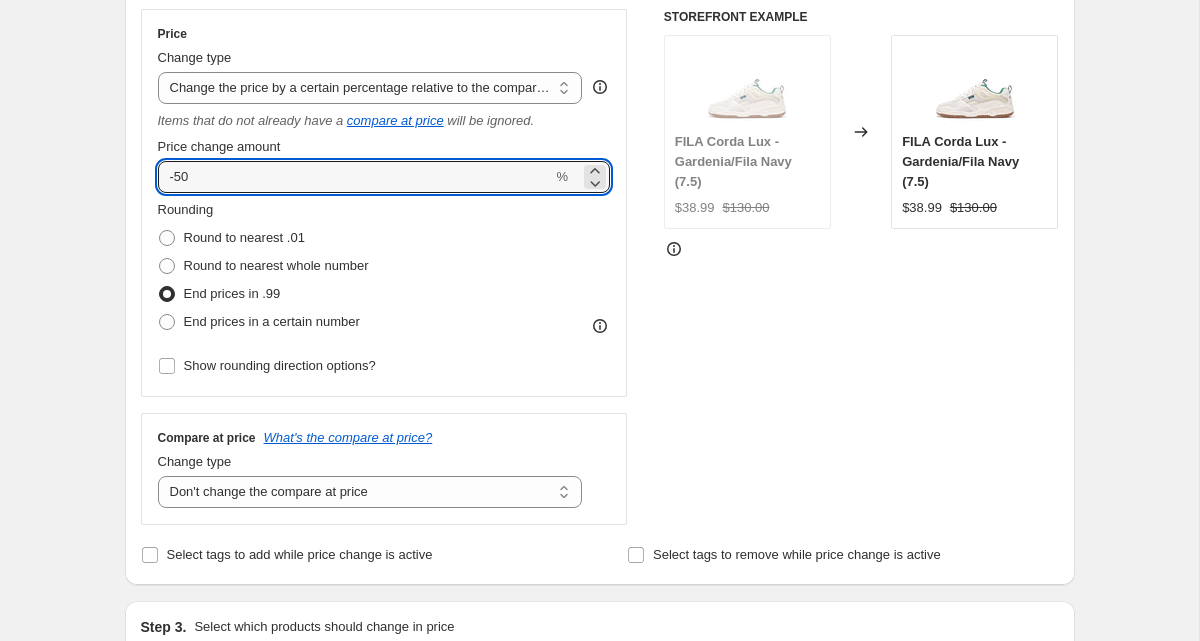 scroll, scrollTop: 387, scrollLeft: 0, axis: vertical 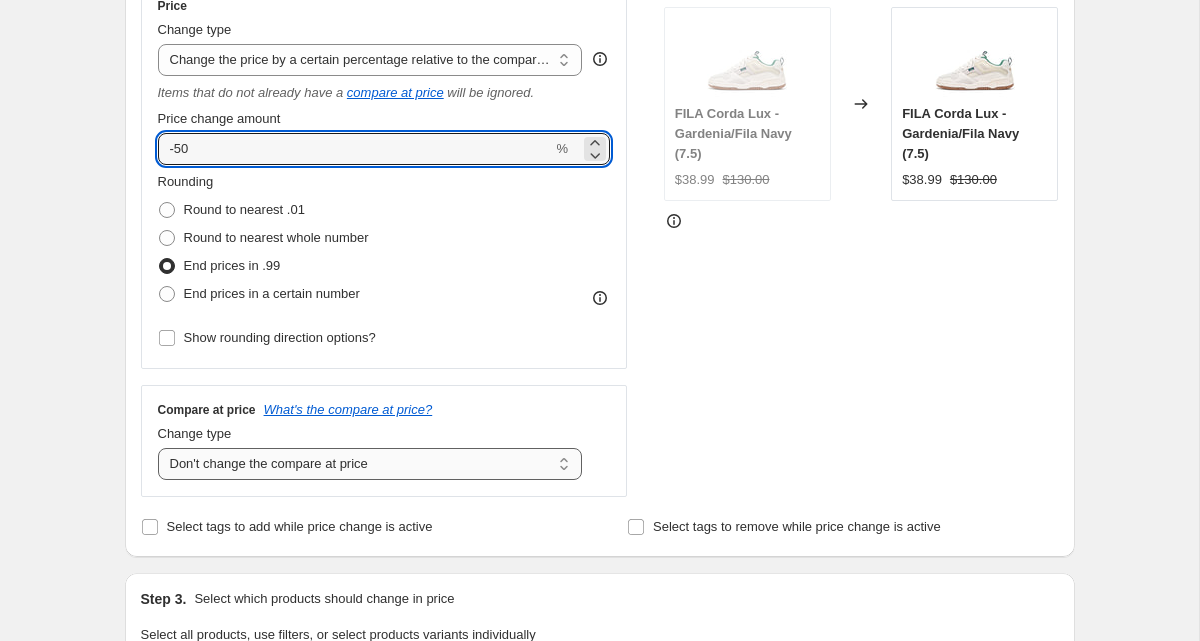 type on "-50" 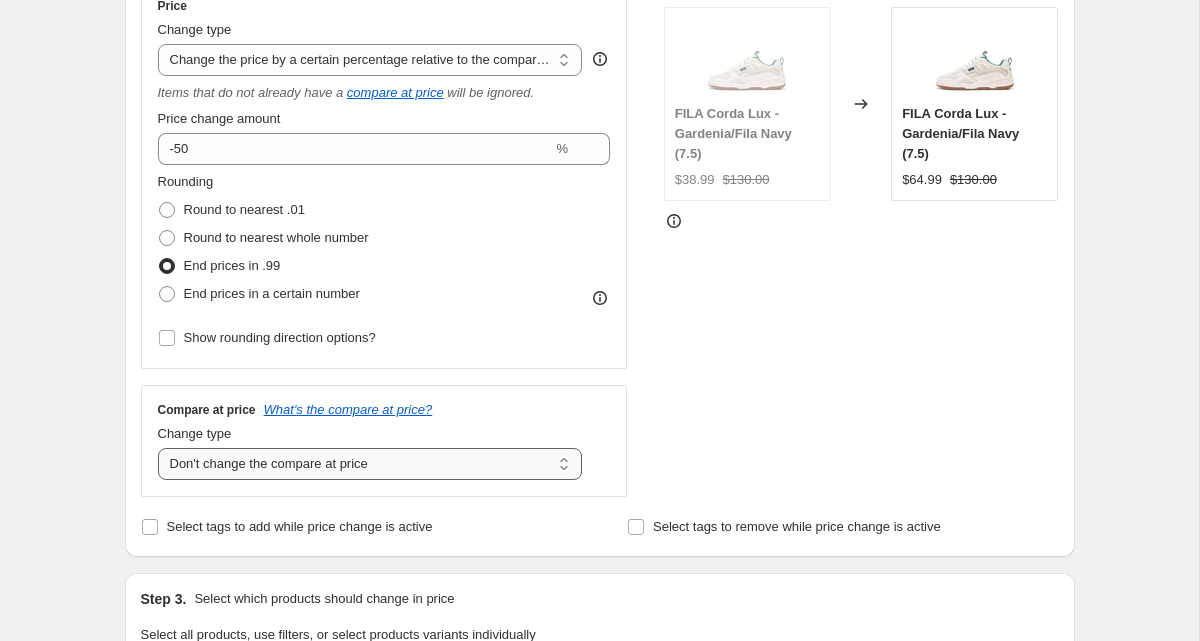 select on "ep" 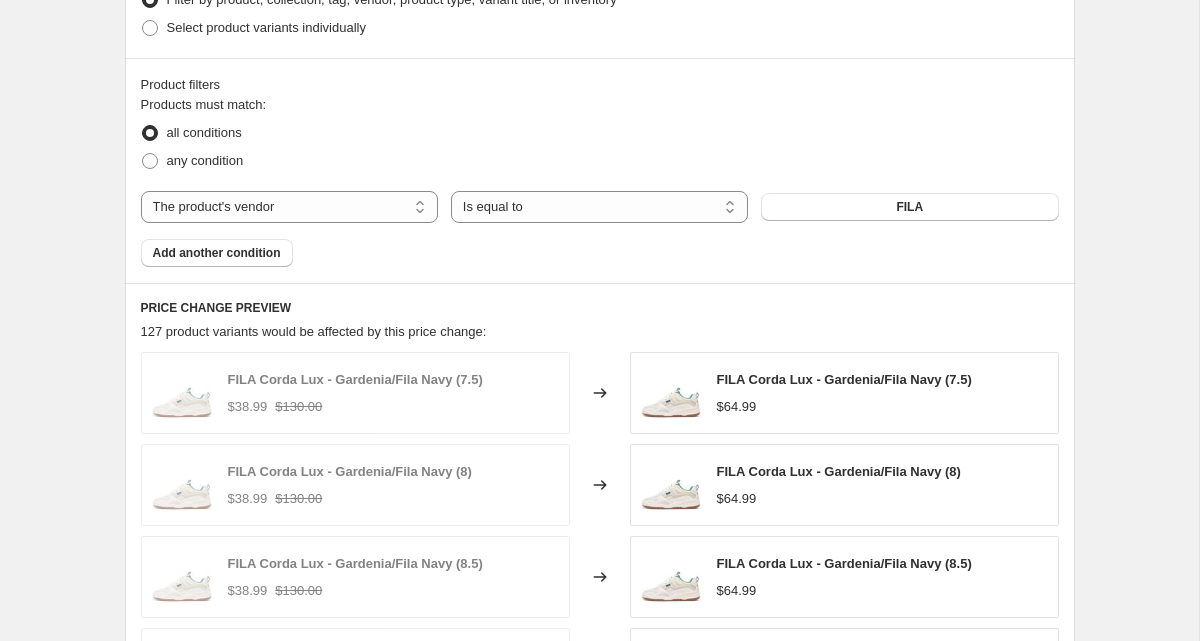 scroll, scrollTop: 1097, scrollLeft: 0, axis: vertical 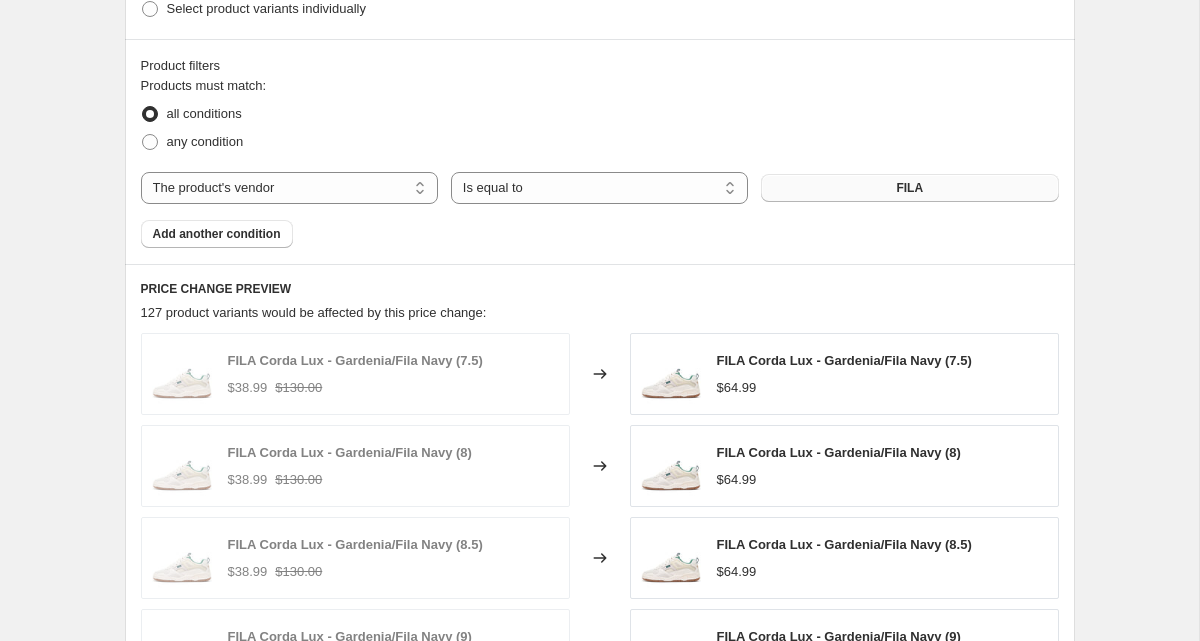 click on "FILA" at bounding box center (909, 188) 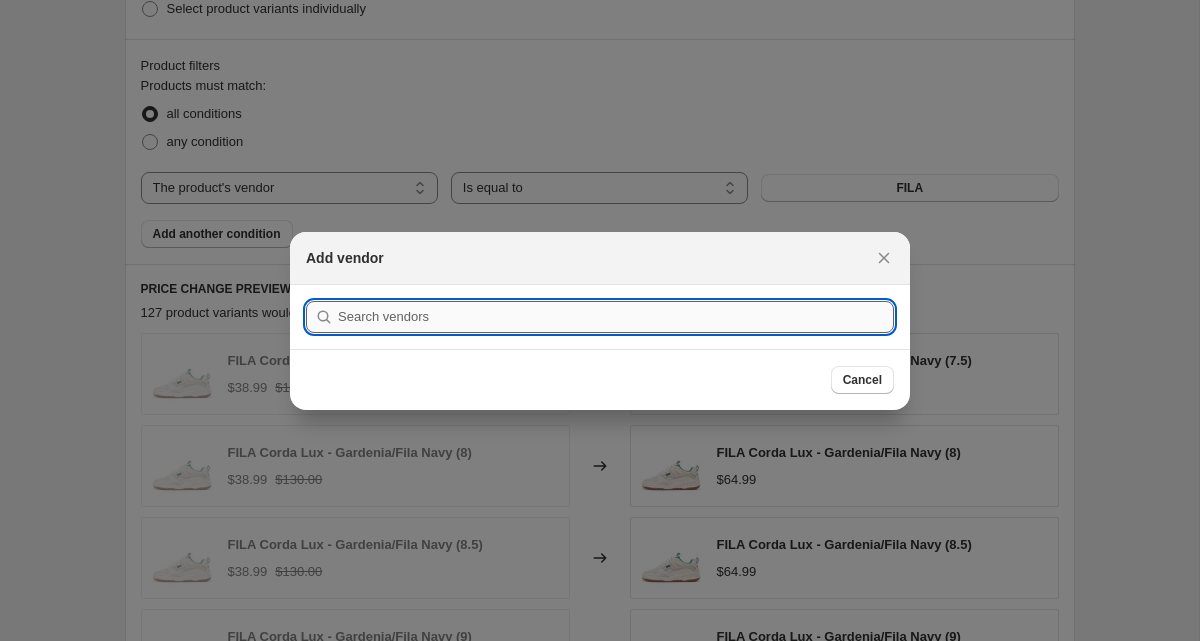 click at bounding box center (616, 317) 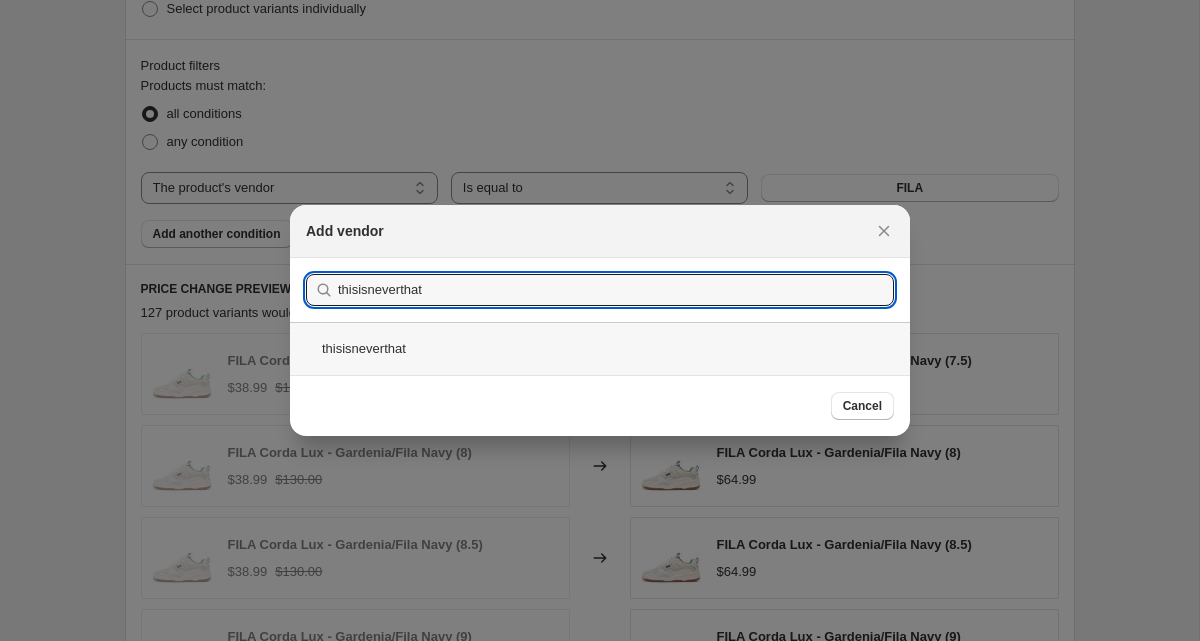 type on "thisisneverthat" 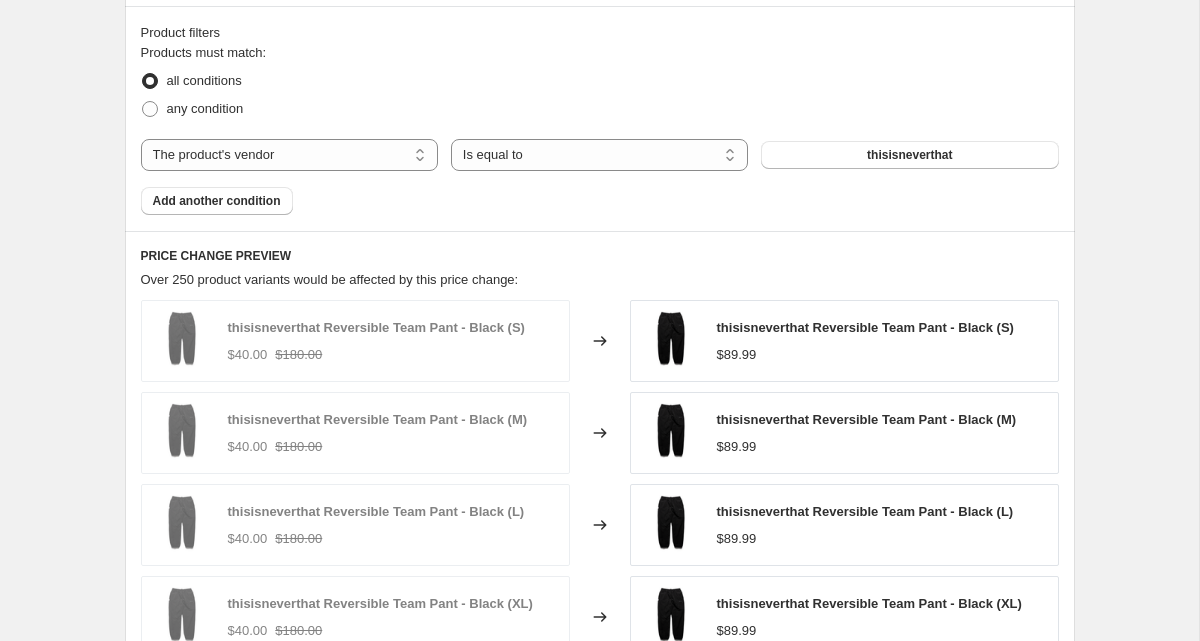 scroll, scrollTop: 1129, scrollLeft: 0, axis: vertical 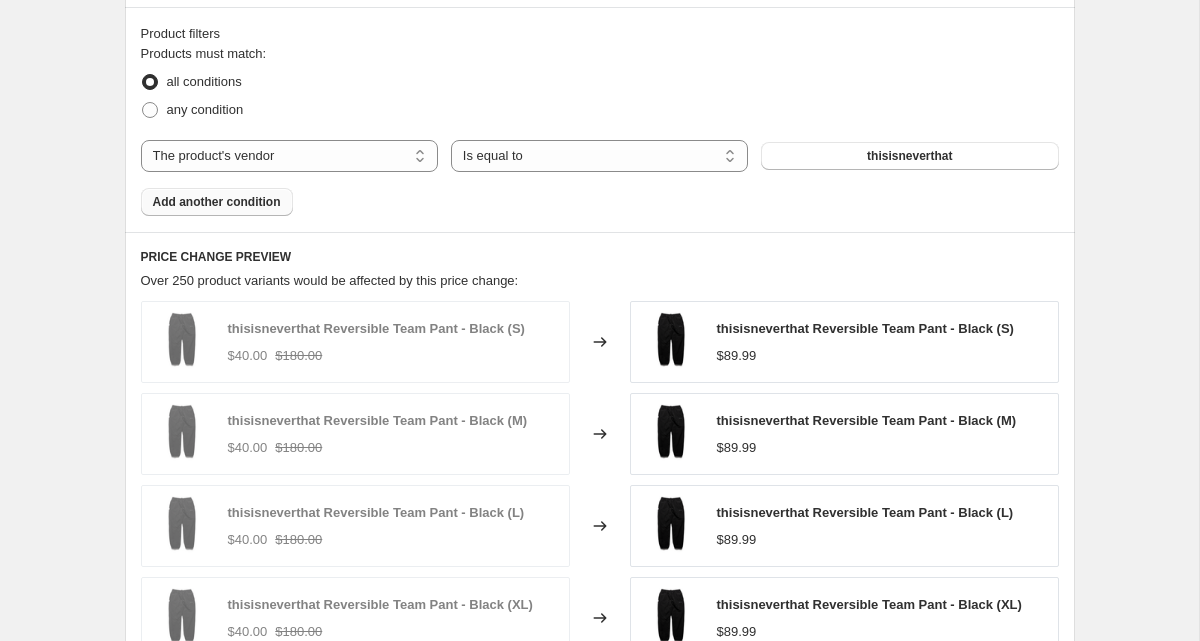 click on "Add another condition" at bounding box center [217, 202] 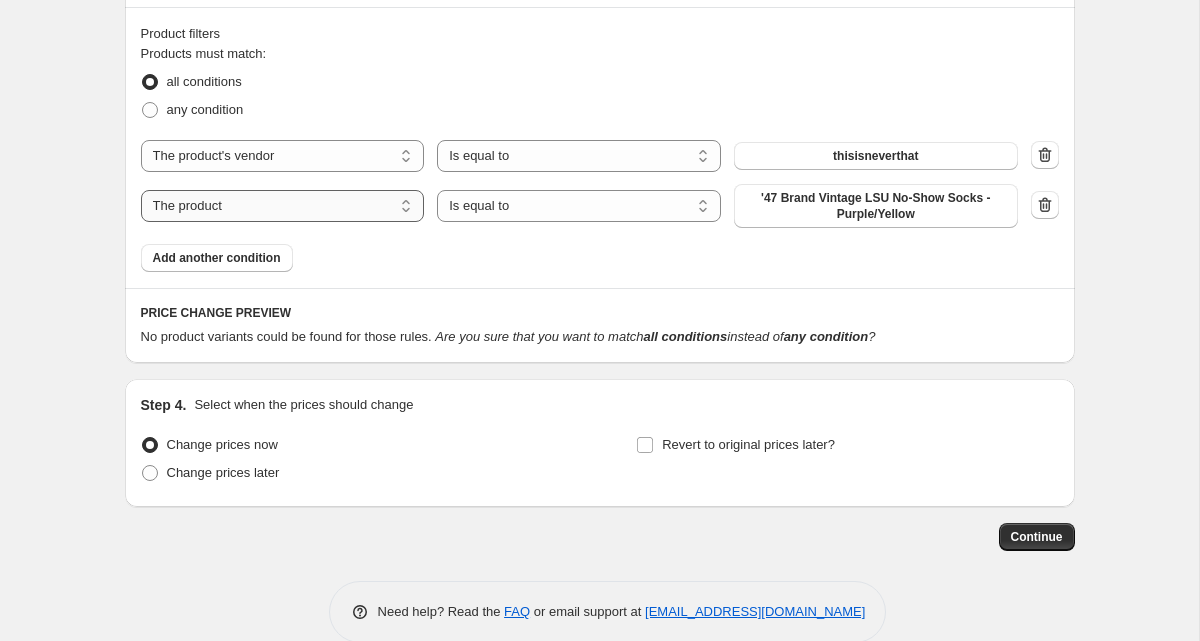 click on "The product The product's collection The product's tag The product's vendor The product's type The product's status The variant's title Inventory quantity" at bounding box center (283, 206) 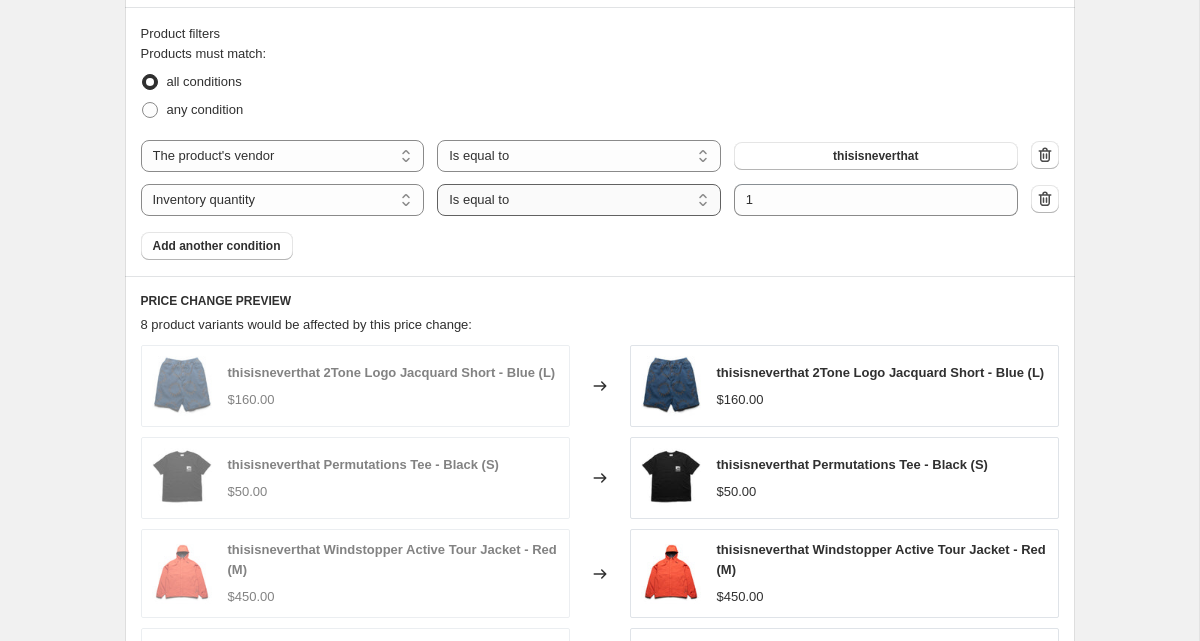 click on "Is equal to Is not equal to Is greater than Is less than" at bounding box center [579, 200] 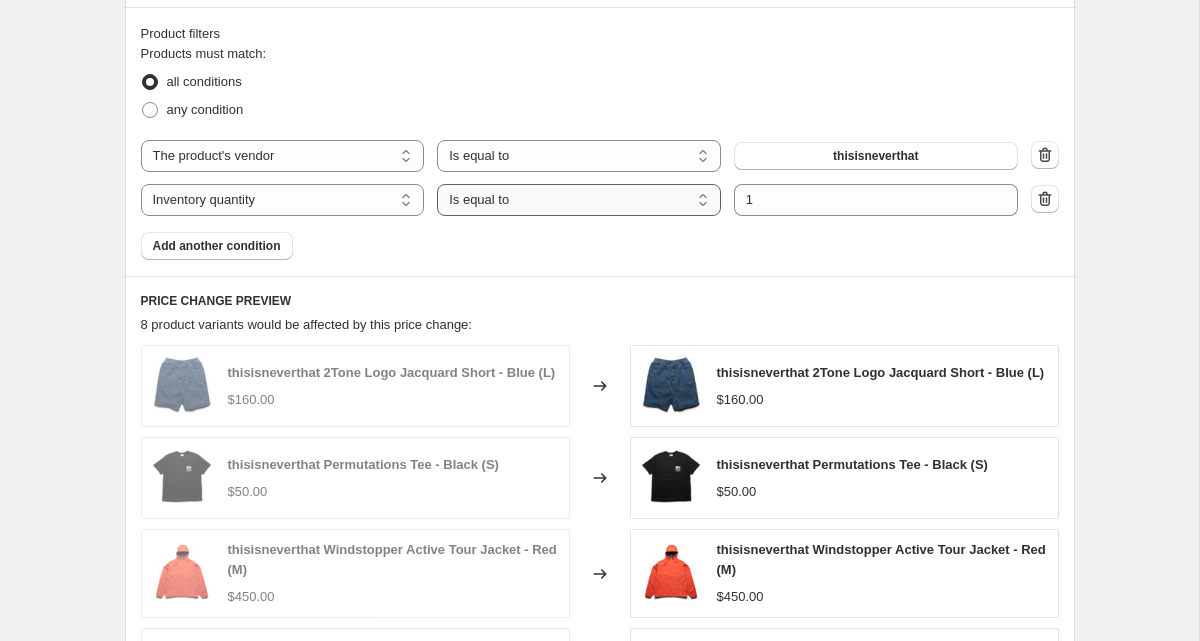 select on ">" 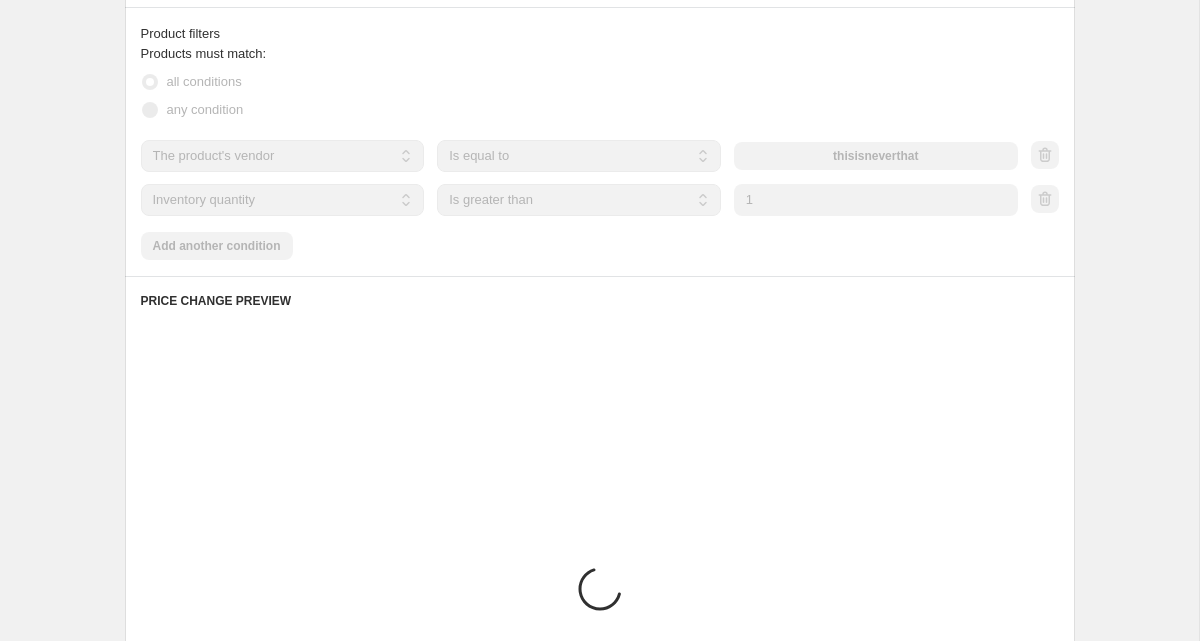 click on "1" at bounding box center [876, 200] 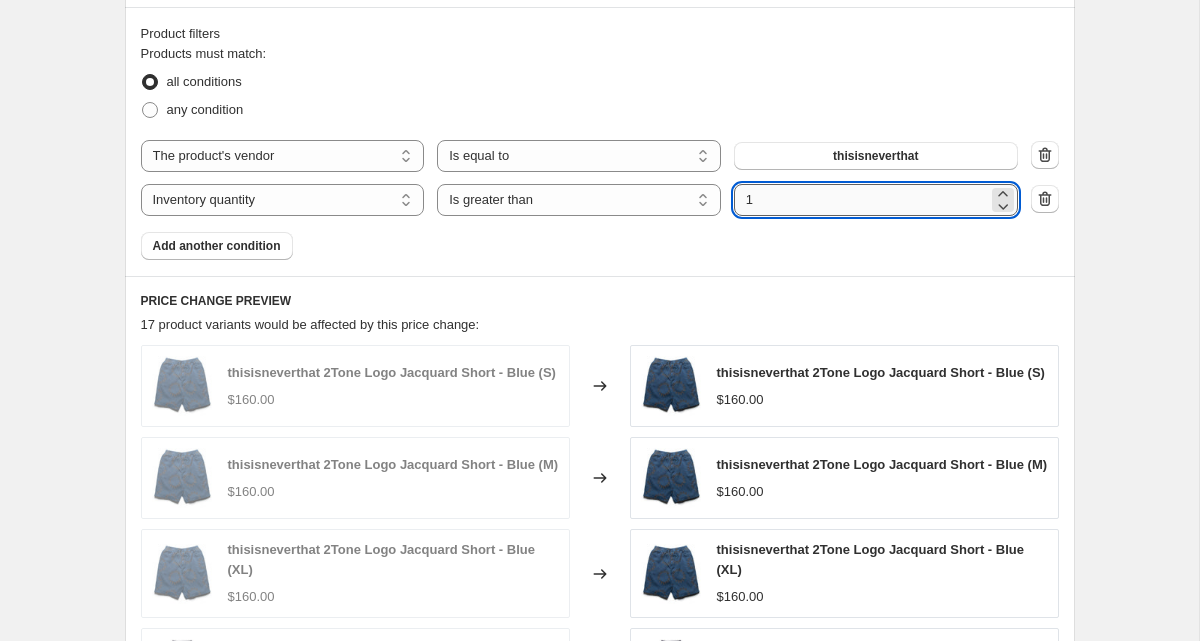 click on "1" at bounding box center [861, 200] 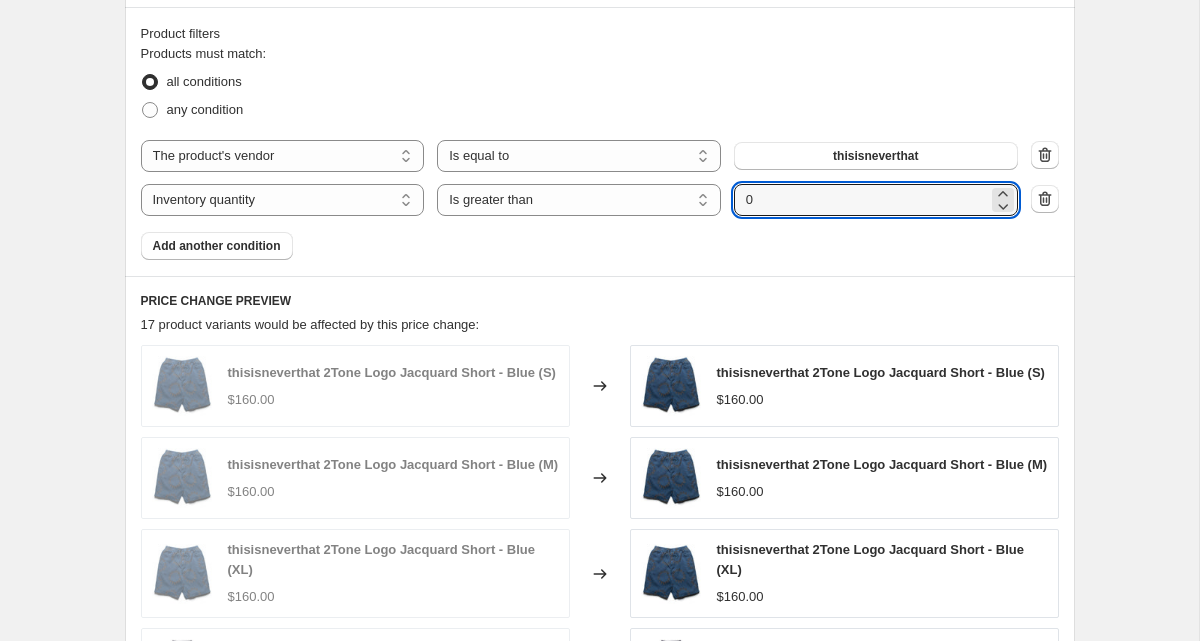 type on "0" 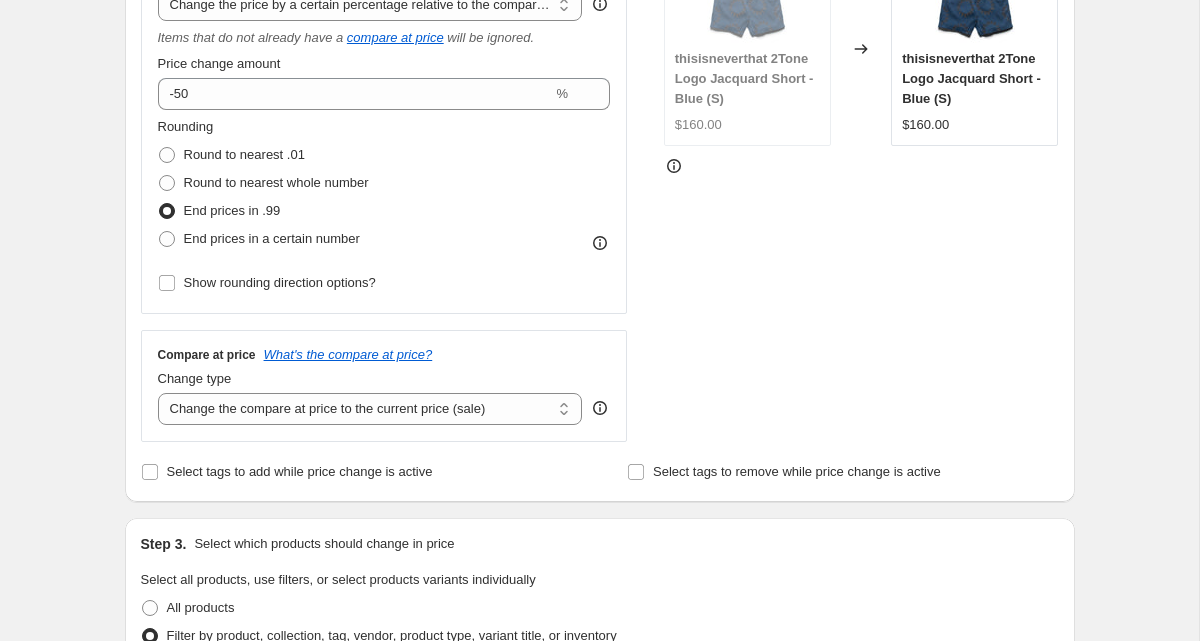 scroll, scrollTop: 346, scrollLeft: 0, axis: vertical 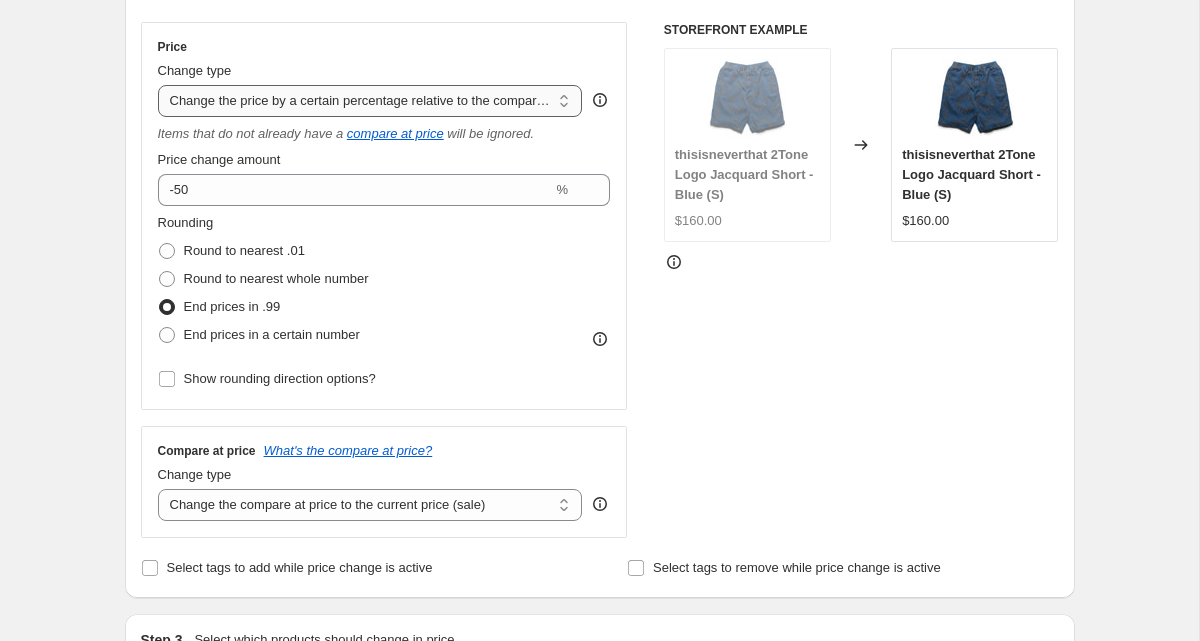 click on "Change the price to a certain amount Change the price by a certain amount Change the price by a certain percentage Change the price to the current compare at price (price before sale) Change the price by a certain amount relative to the compare at price Change the price by a certain percentage relative to the compare at price Don't change the price Change the price by a certain percentage relative to the cost per item Change price to certain cost margin" at bounding box center [370, 101] 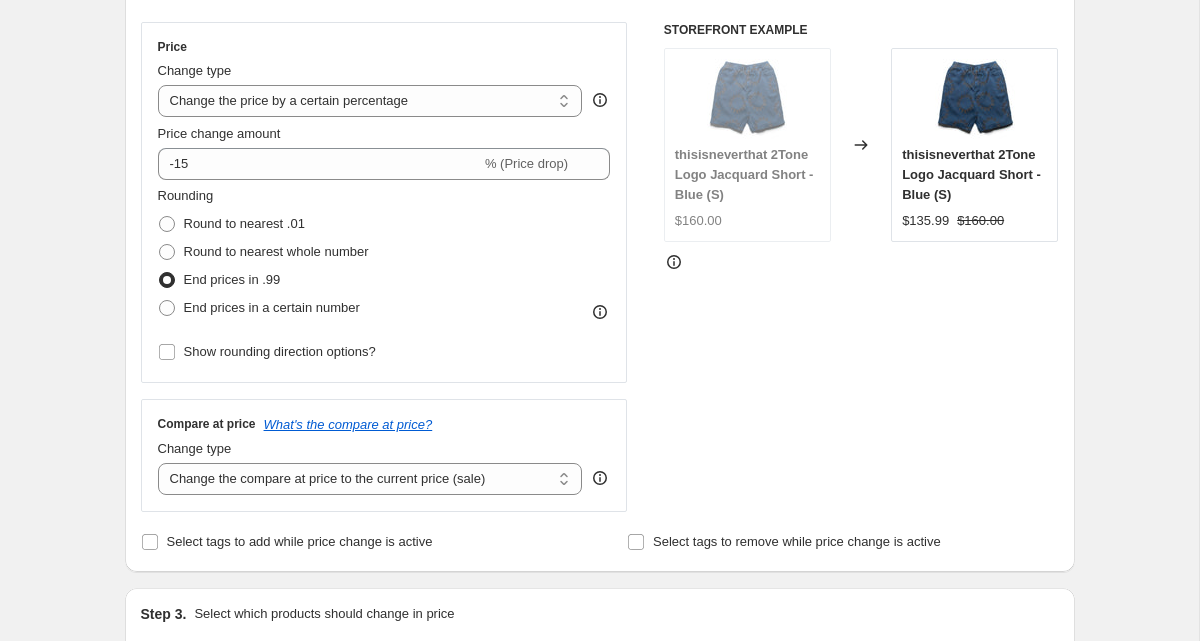 click at bounding box center [861, 262] 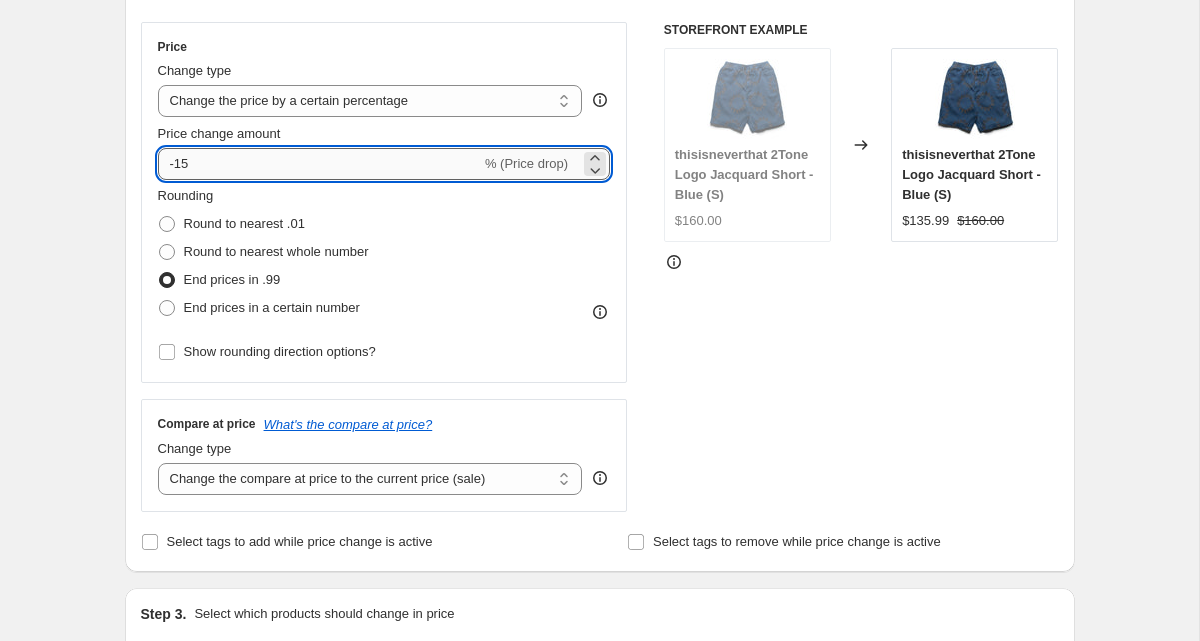 click on "-15" at bounding box center [319, 164] 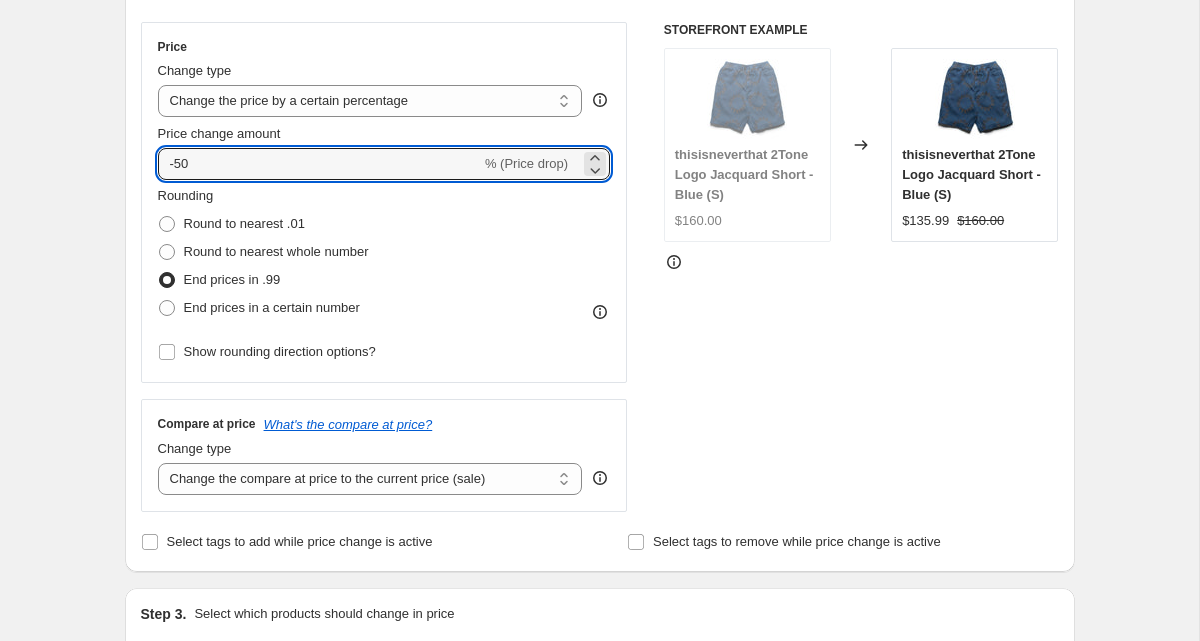 type on "-50" 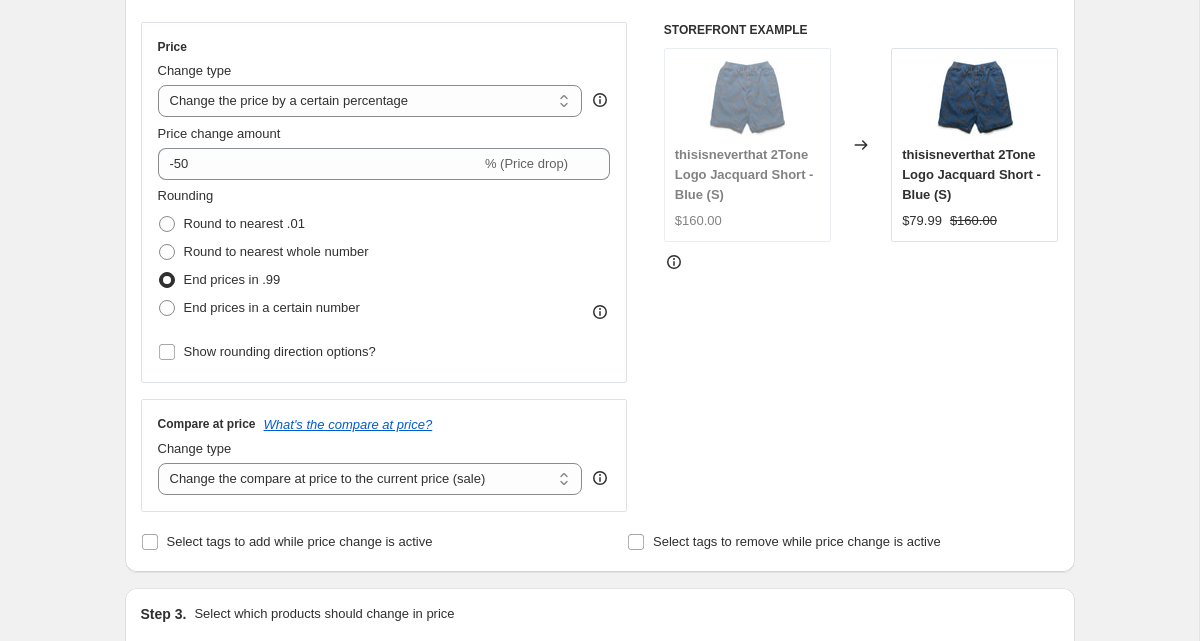click on "STOREFRONT EXAMPLE thisisneverthat 2Tone Logo Jacquard Short - Blue (S) $160.00 Changed to thisisneverthat 2Tone Logo Jacquard Short - Blue (S) $79.99 $160.00" at bounding box center [861, 267] 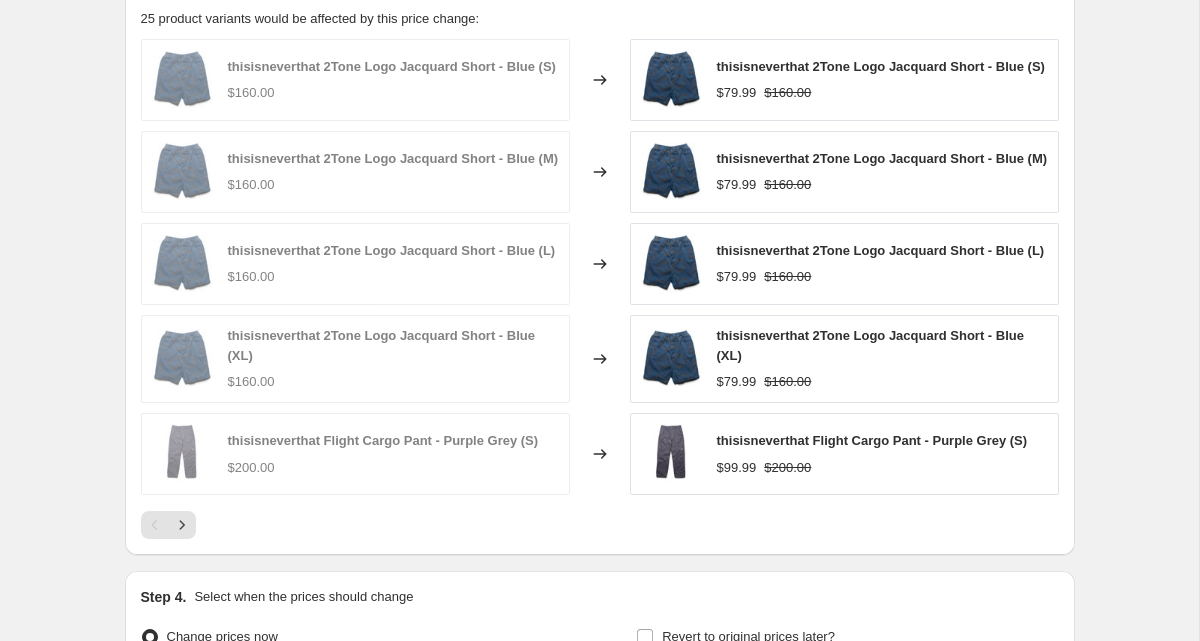 scroll, scrollTop: 1480, scrollLeft: 0, axis: vertical 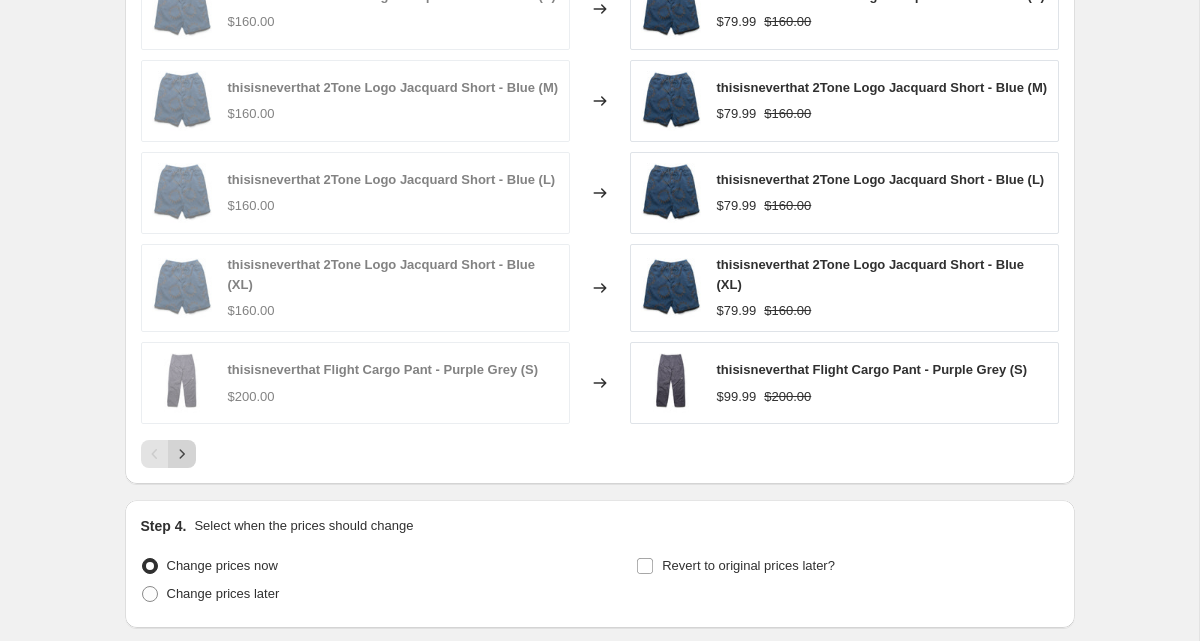 click 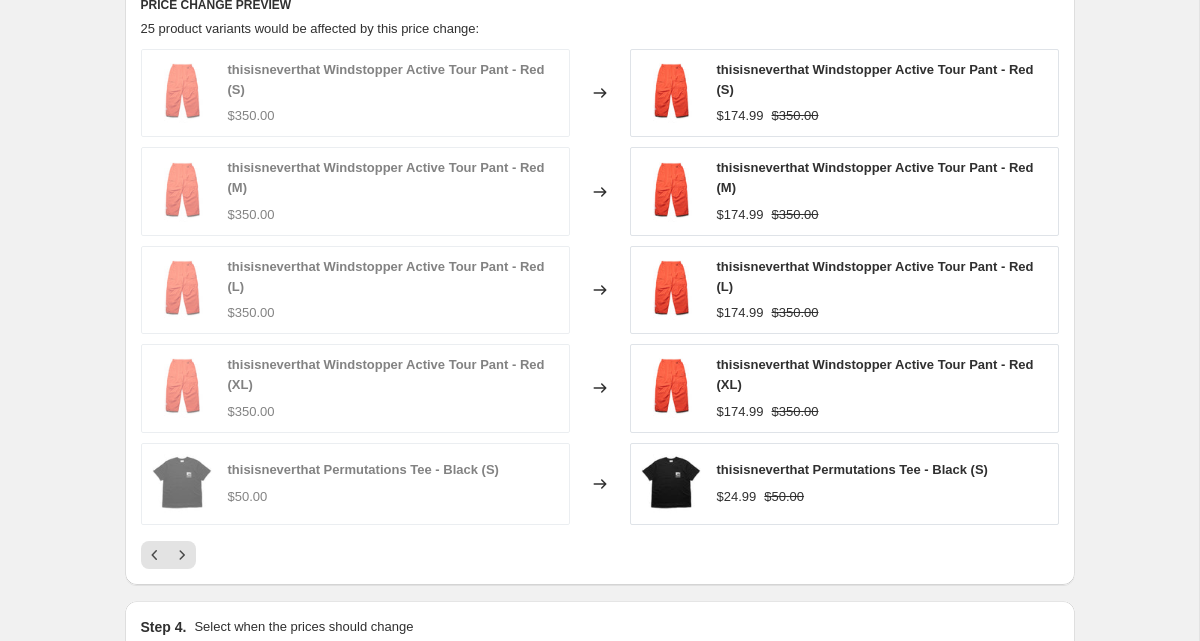 scroll, scrollTop: 1402, scrollLeft: 0, axis: vertical 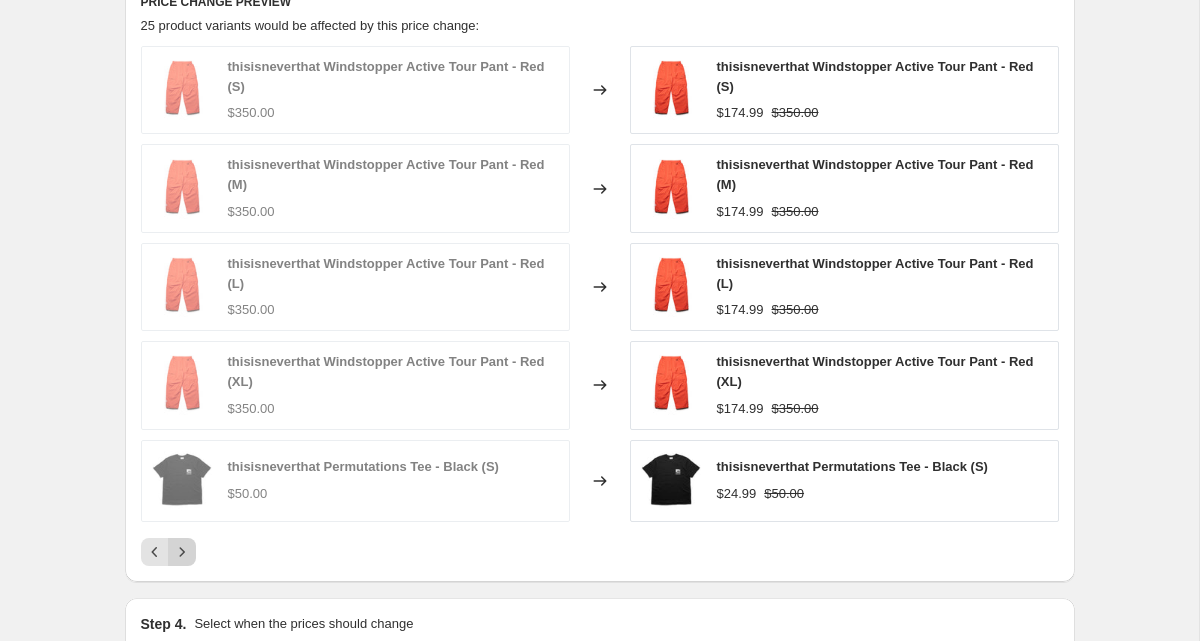 click at bounding box center [182, 552] 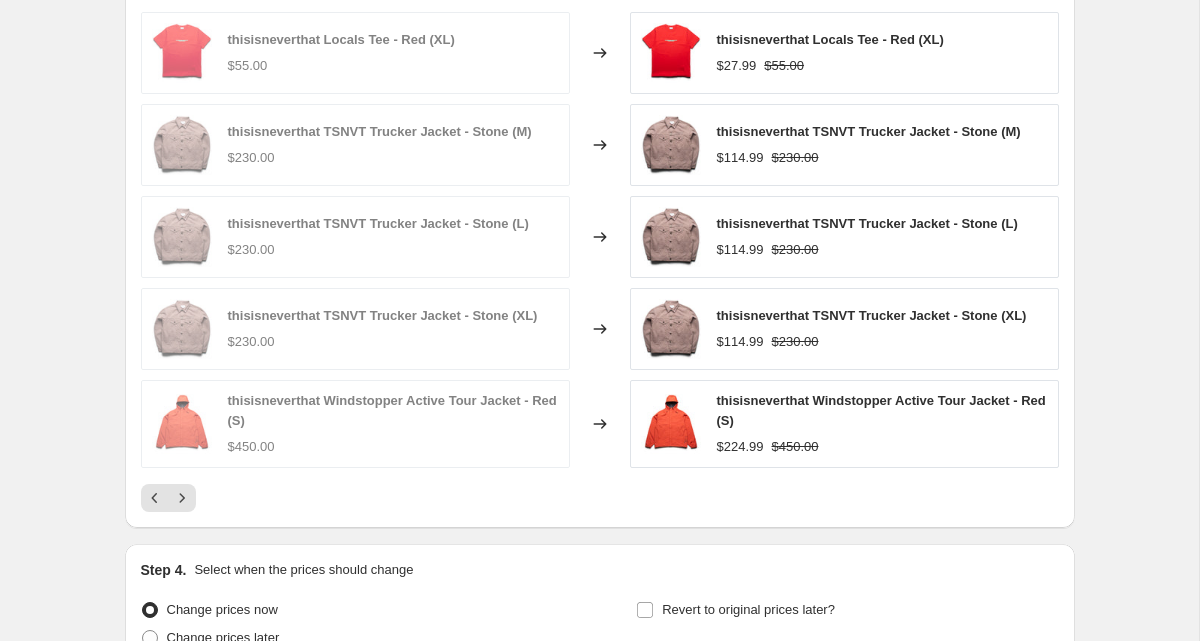 scroll, scrollTop: 1437, scrollLeft: 0, axis: vertical 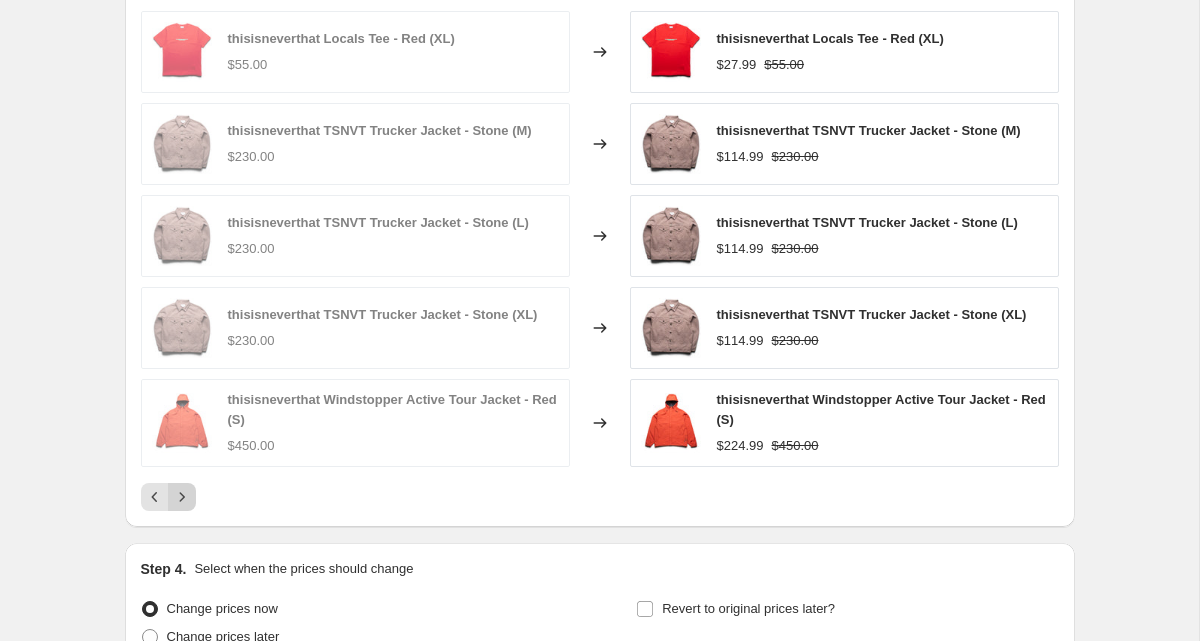 click 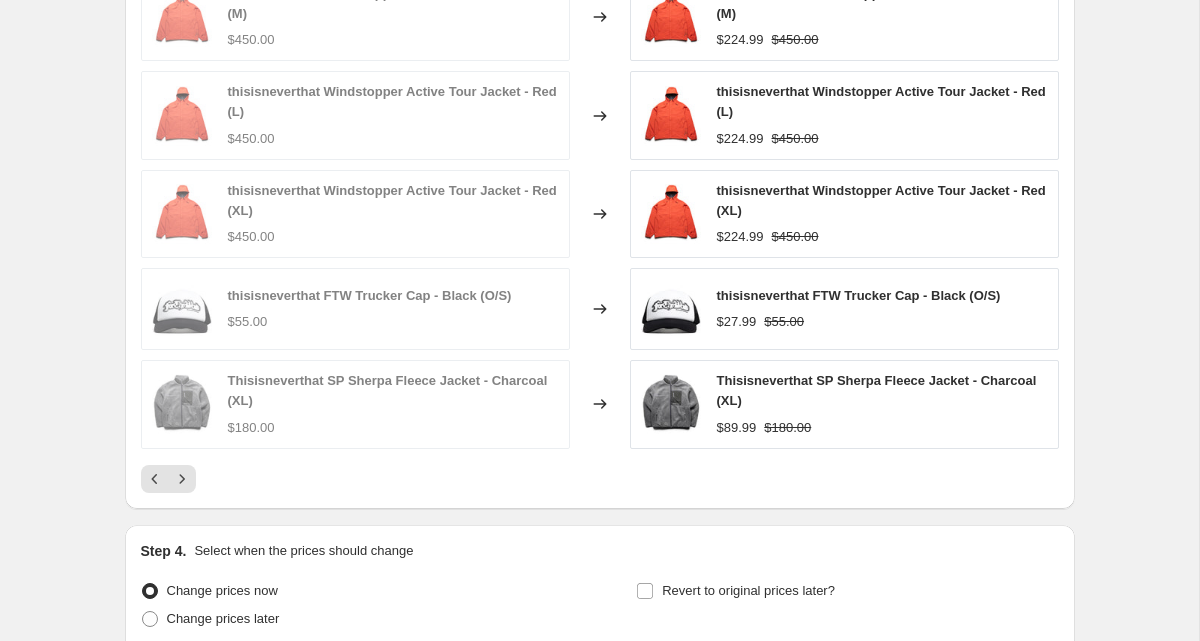 scroll, scrollTop: 1483, scrollLeft: 0, axis: vertical 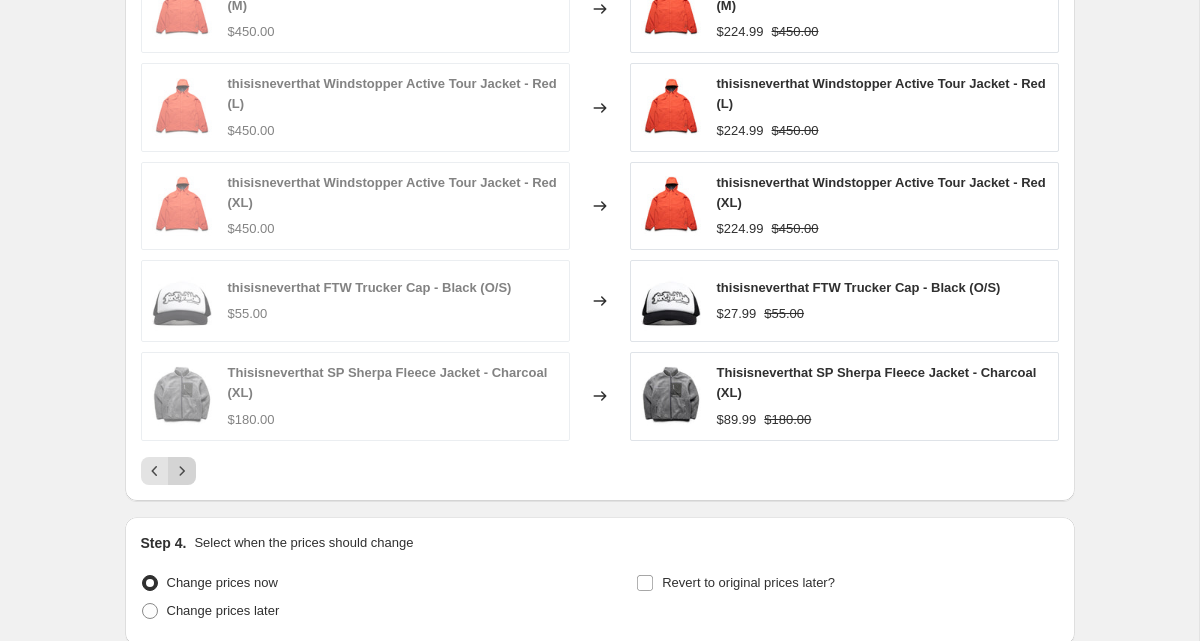 click 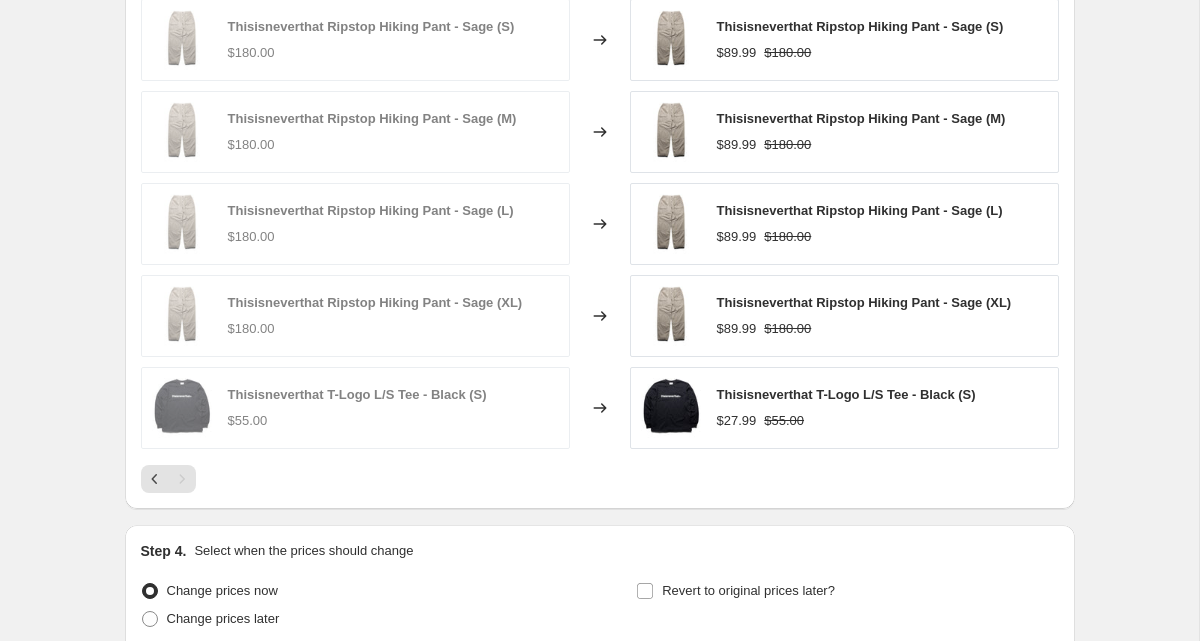 scroll, scrollTop: 1627, scrollLeft: 0, axis: vertical 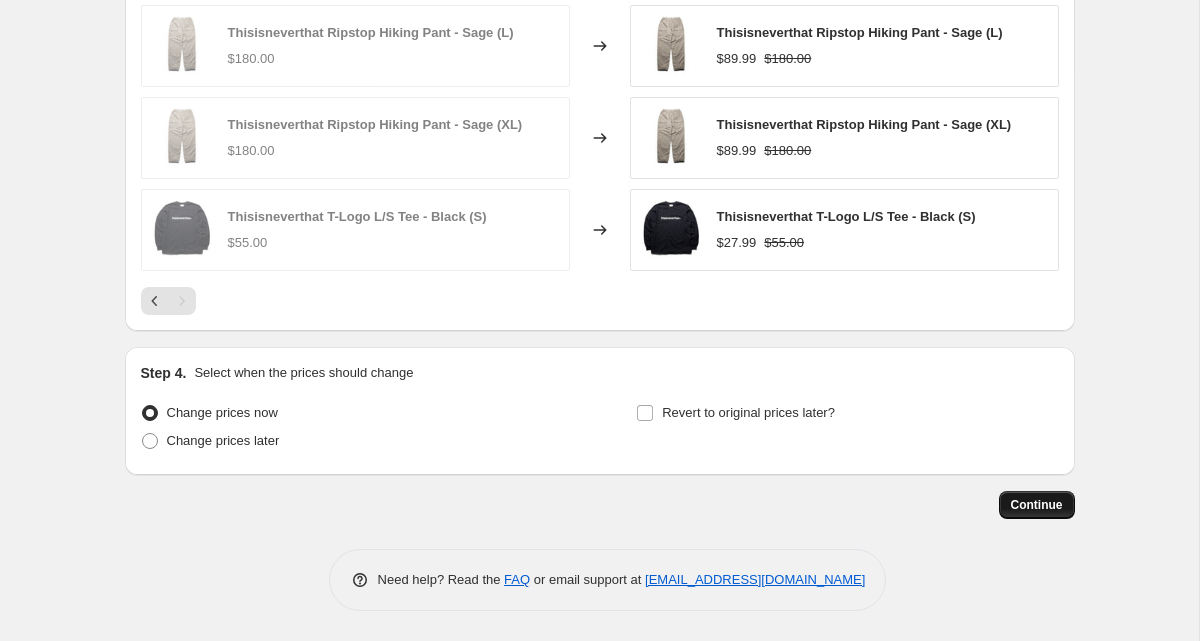 click on "Continue" at bounding box center (1037, 505) 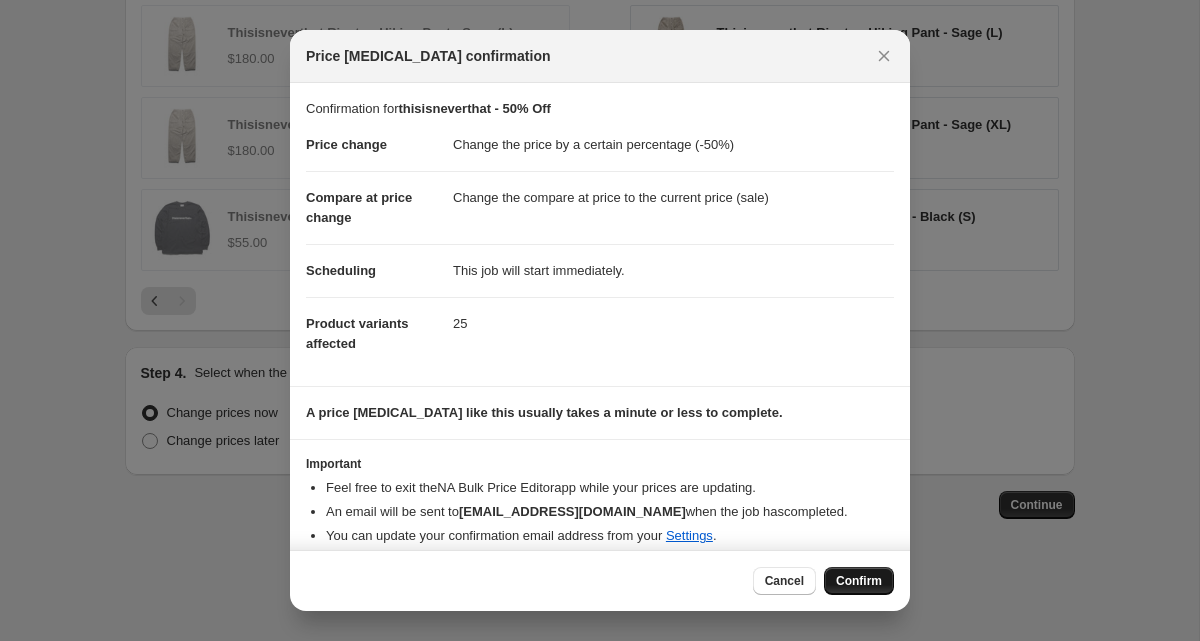 click on "Confirm" at bounding box center (859, 581) 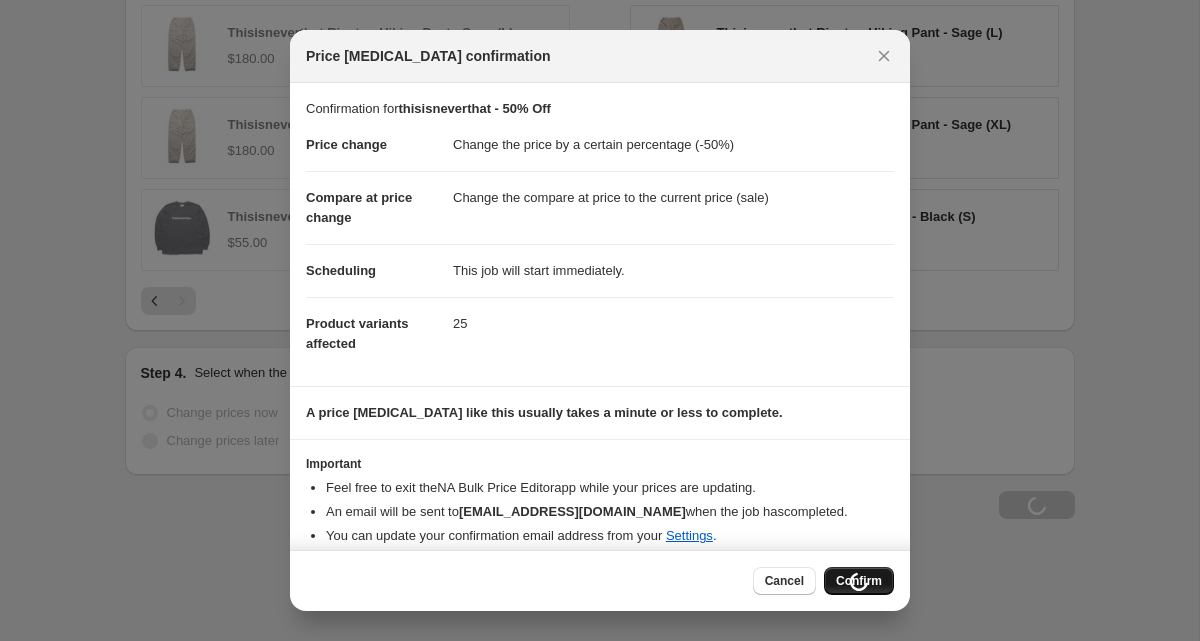 scroll, scrollTop: 1695, scrollLeft: 0, axis: vertical 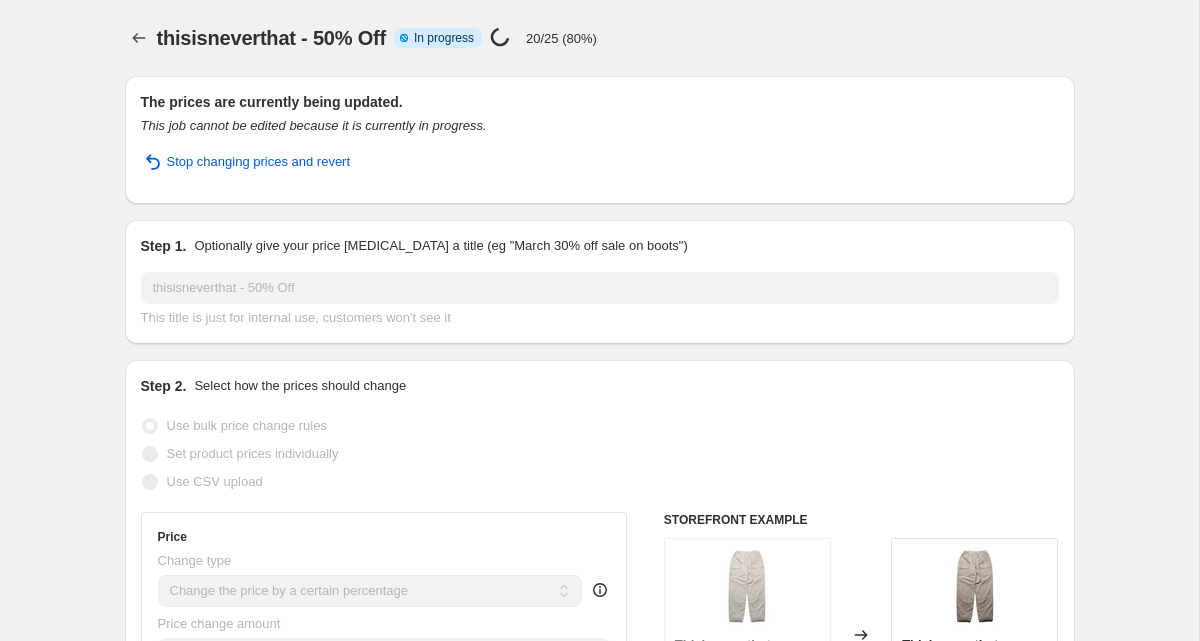 select on "percentage" 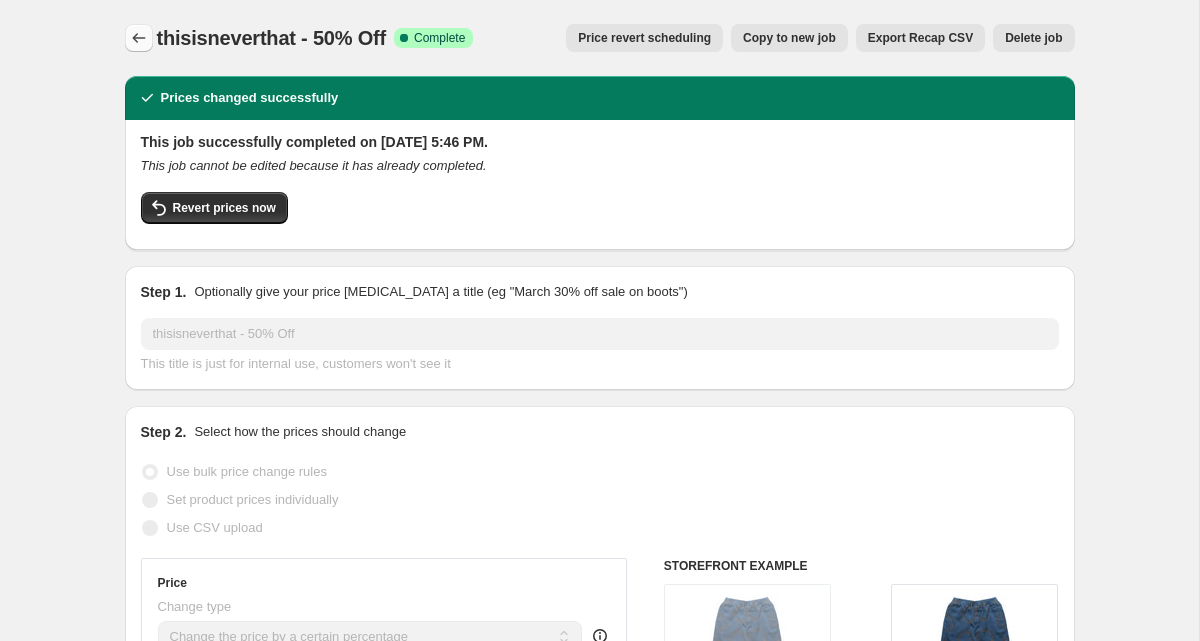 click 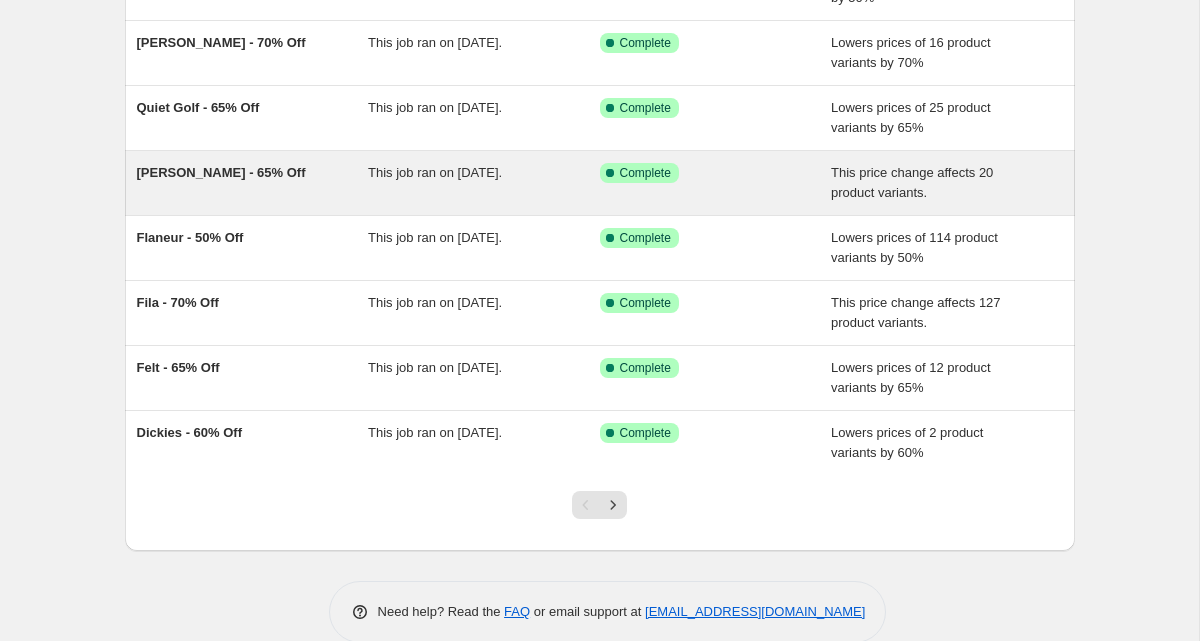 scroll, scrollTop: 389, scrollLeft: 0, axis: vertical 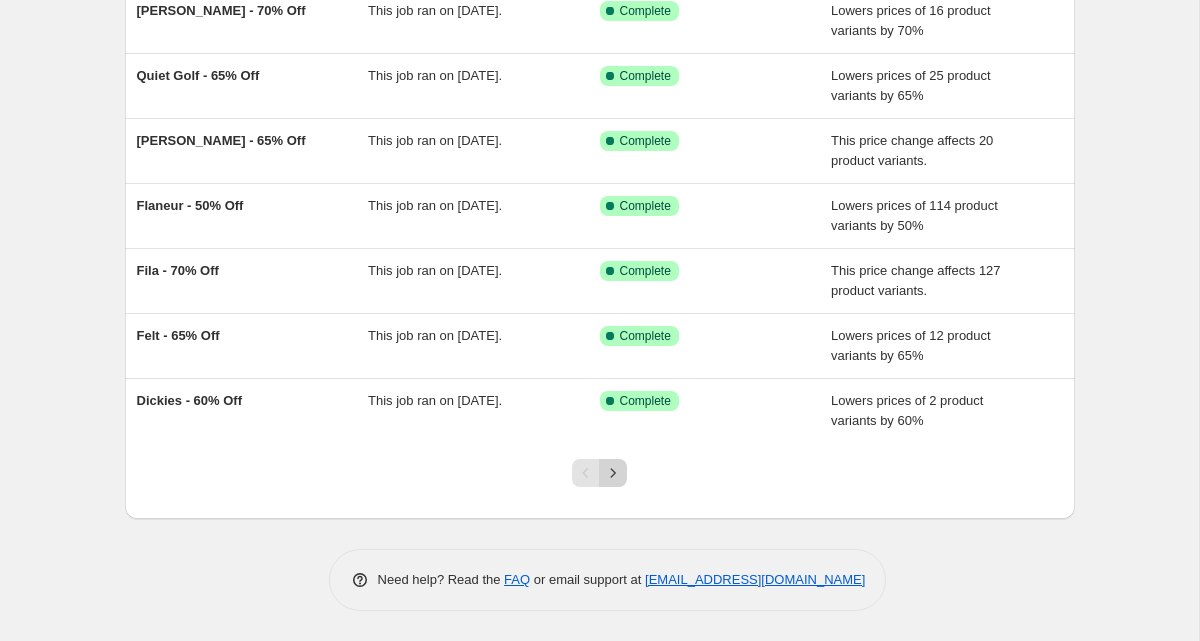 click at bounding box center [613, 473] 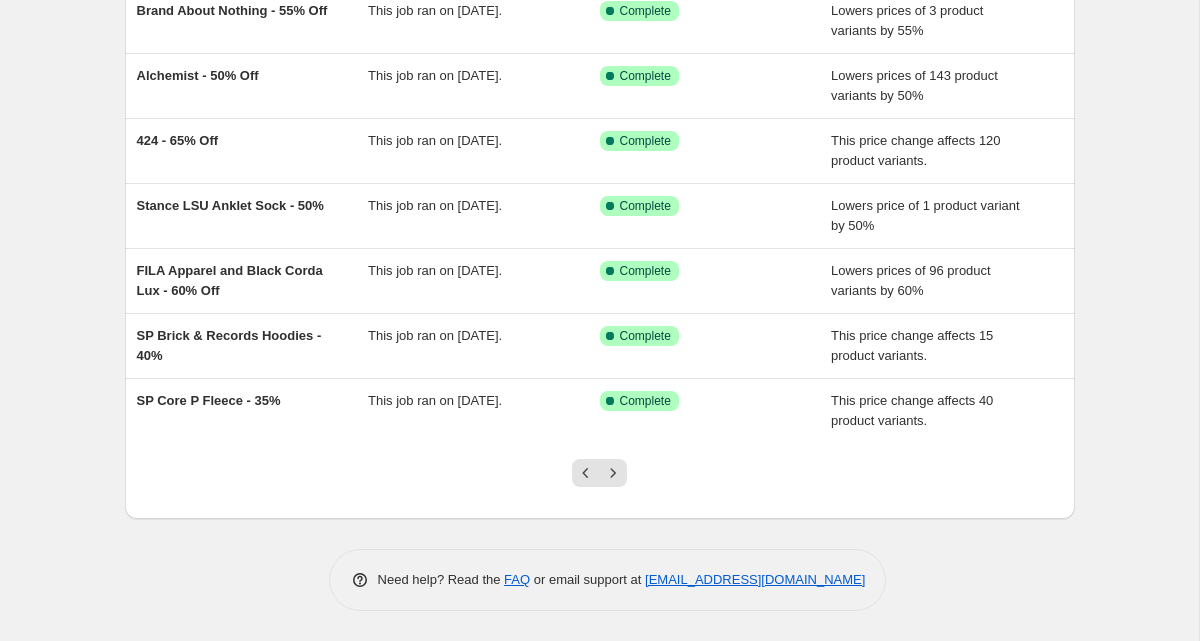 scroll, scrollTop: 0, scrollLeft: 0, axis: both 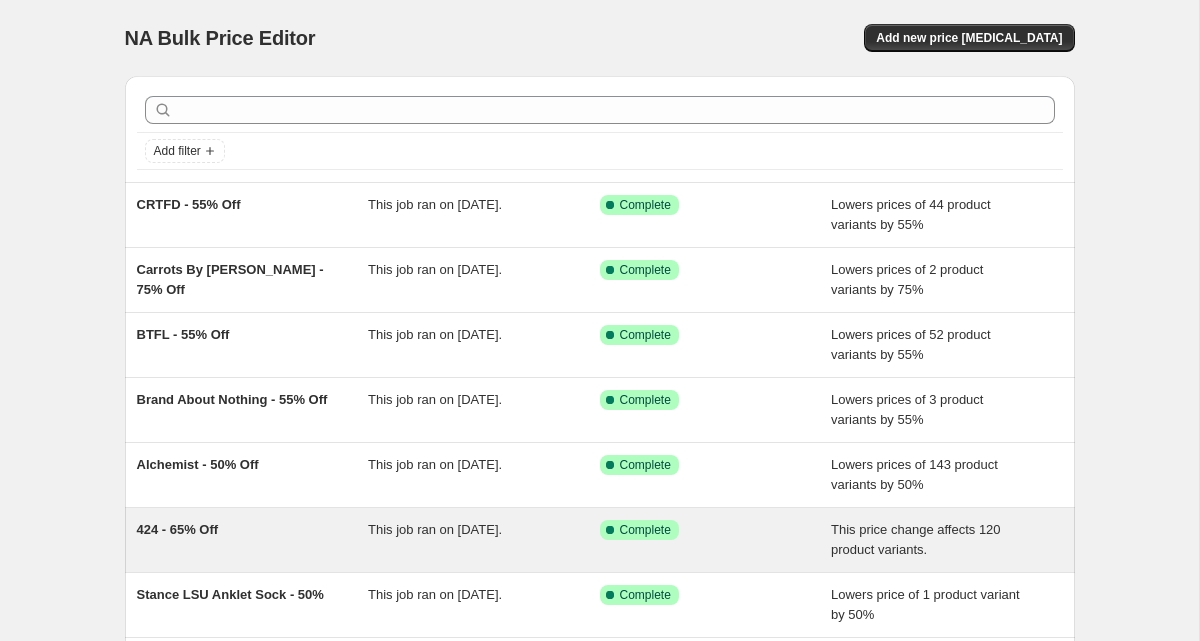 click on "424 - 65% Off" at bounding box center (253, 540) 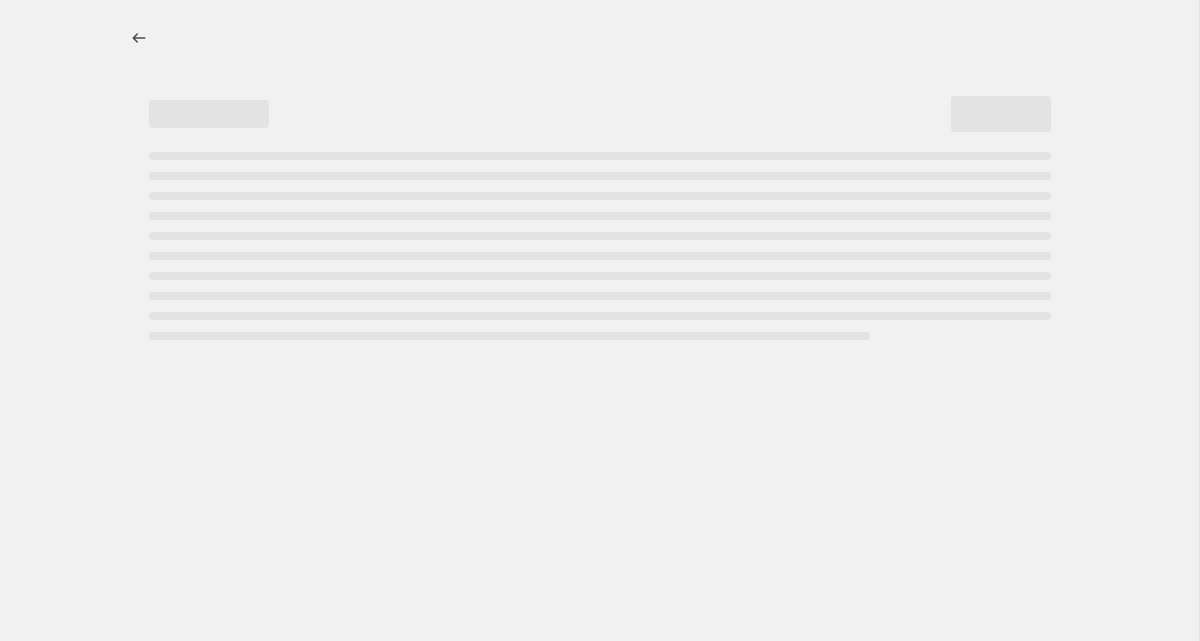 select on "pcap" 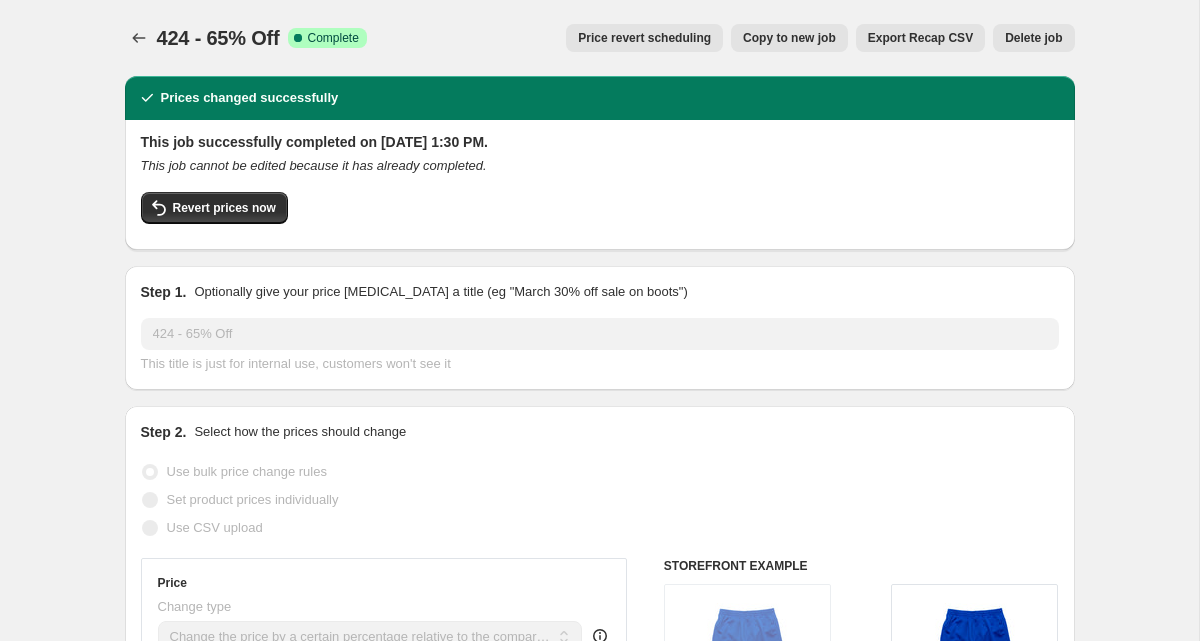 click on "Copy to new job" at bounding box center [789, 38] 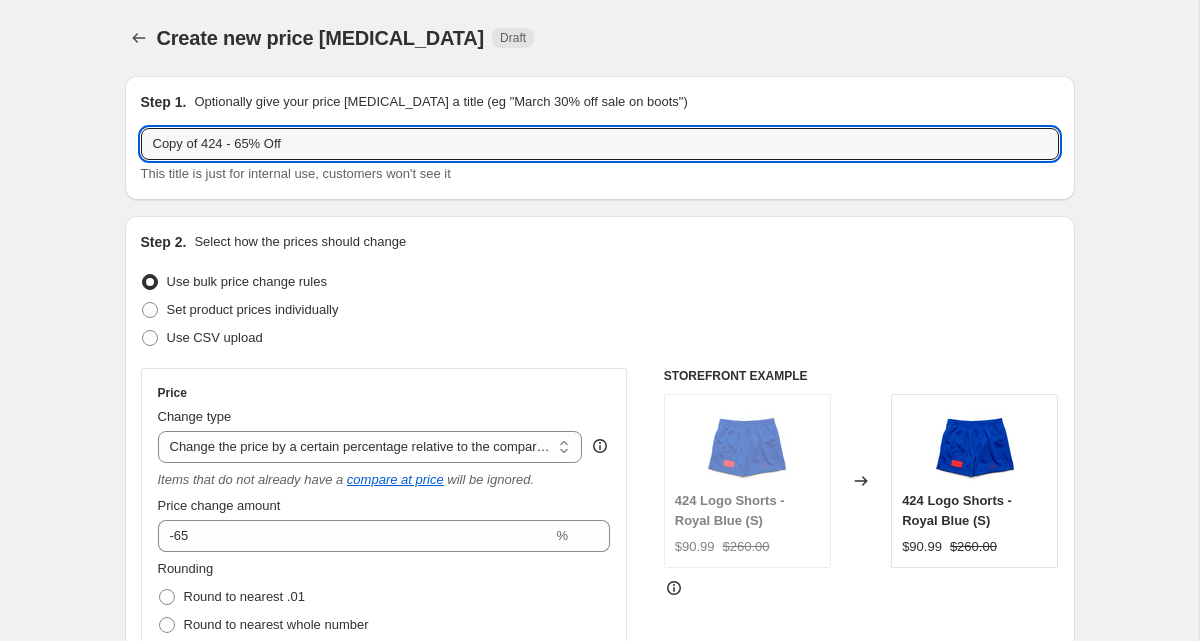 drag, startPoint x: 225, startPoint y: 145, endPoint x: 126, endPoint y: 142, distance: 99.04544 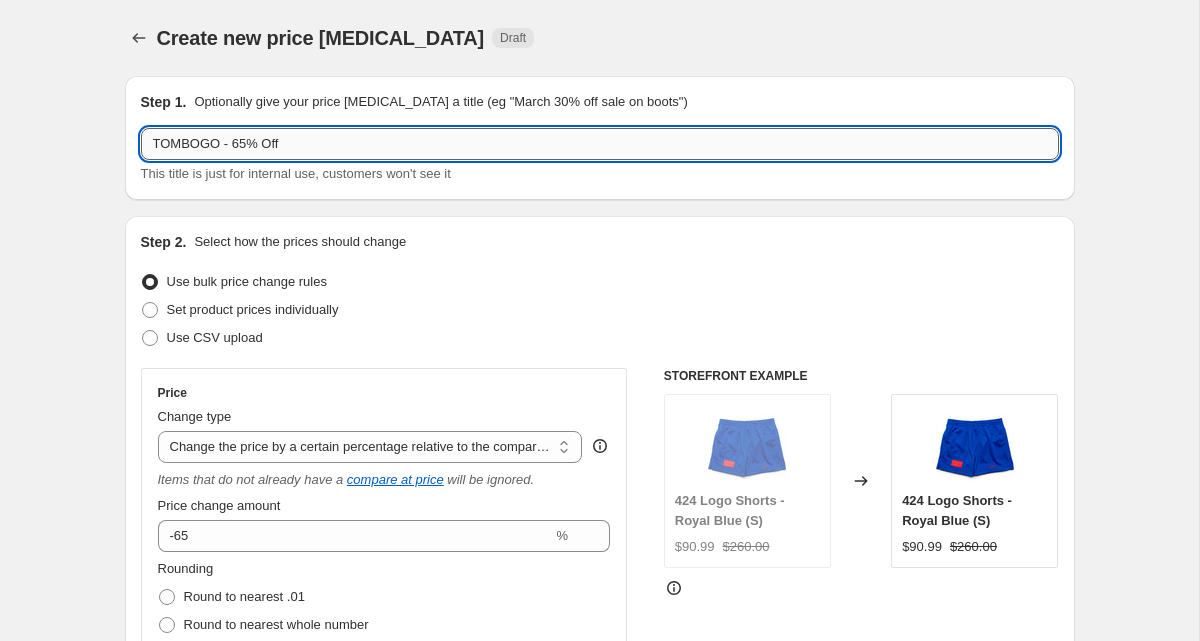 click on "TOMBOGO - 65% Off" at bounding box center (600, 144) 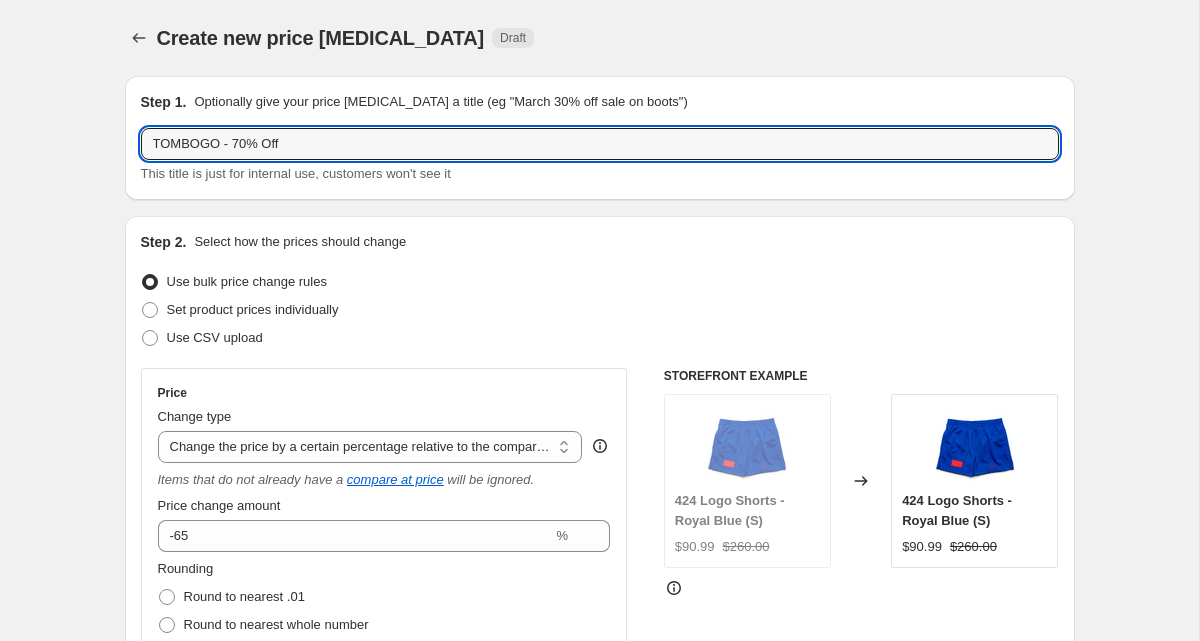 type on "TOMBOGO - 70% Off" 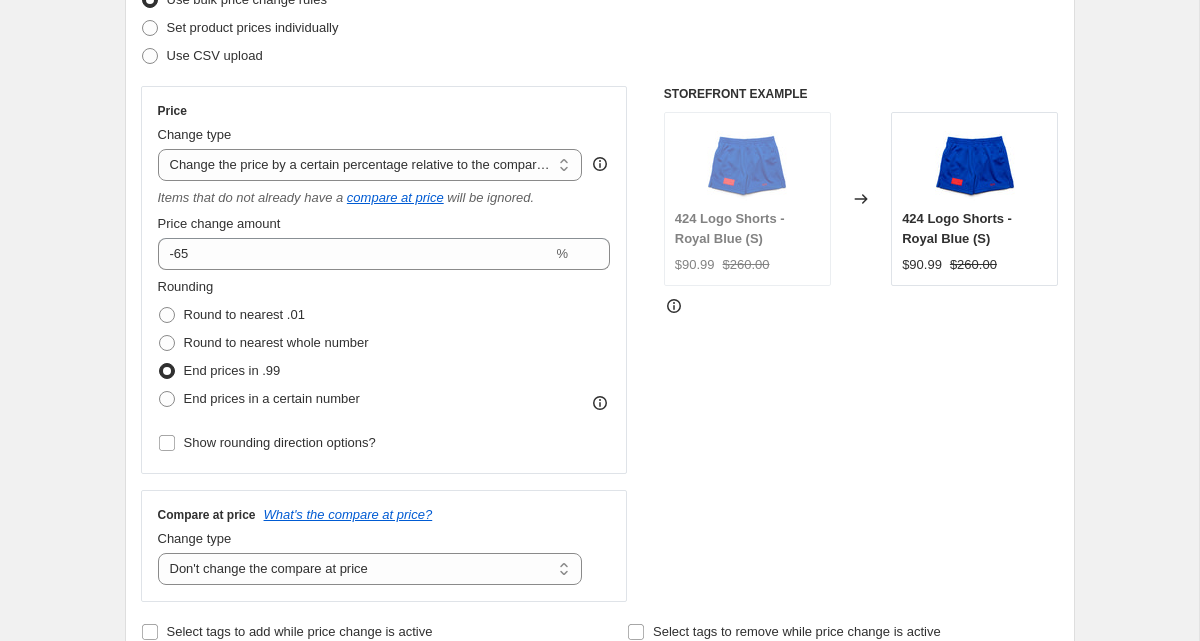 scroll, scrollTop: 360, scrollLeft: 0, axis: vertical 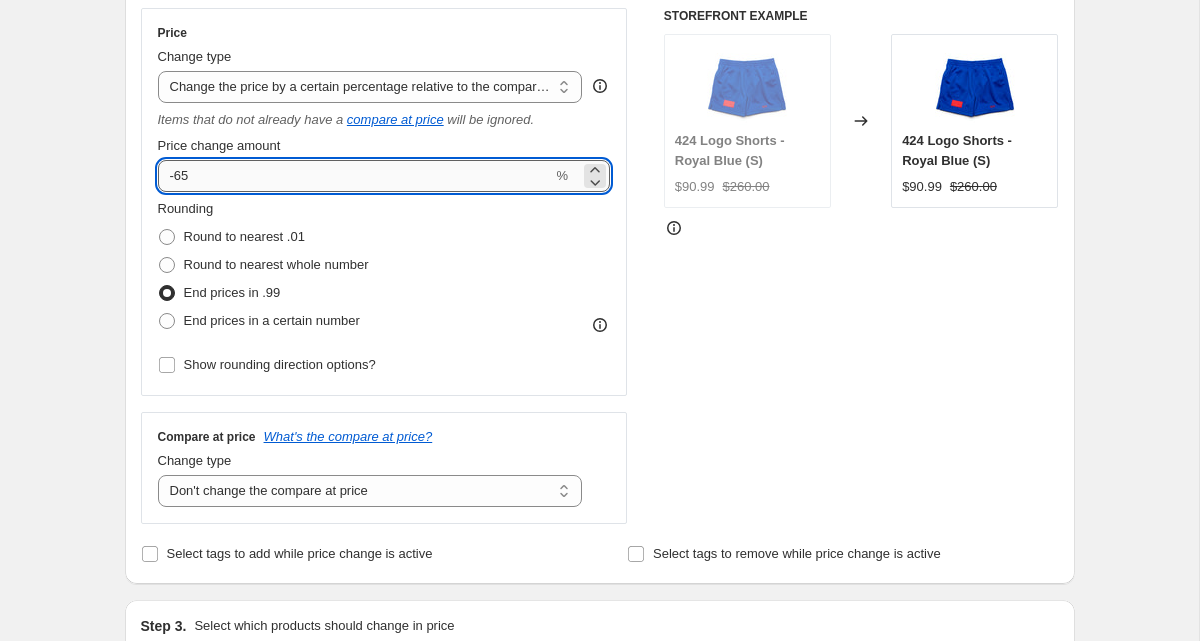 click on "-65" at bounding box center [355, 176] 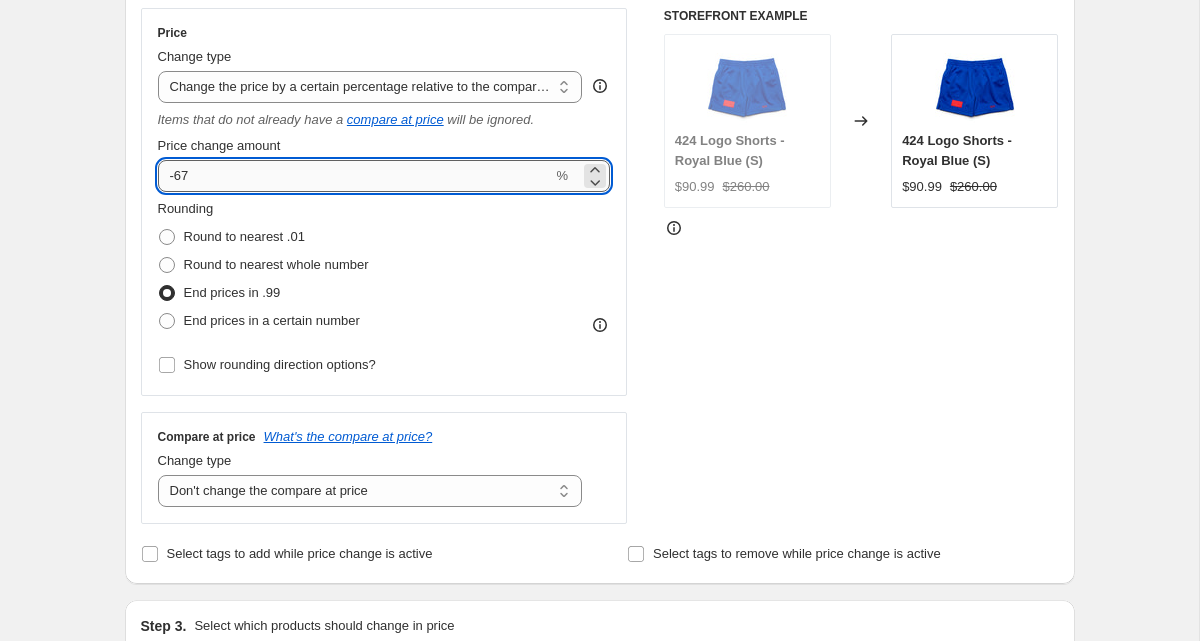 type on "-6" 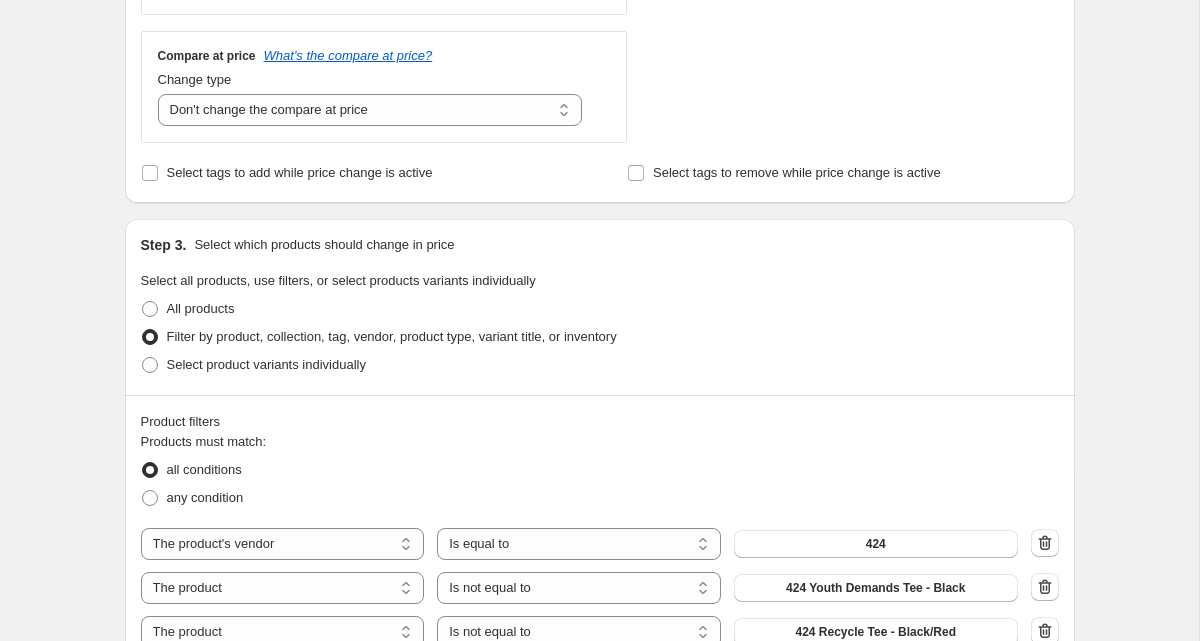 scroll, scrollTop: 918, scrollLeft: 0, axis: vertical 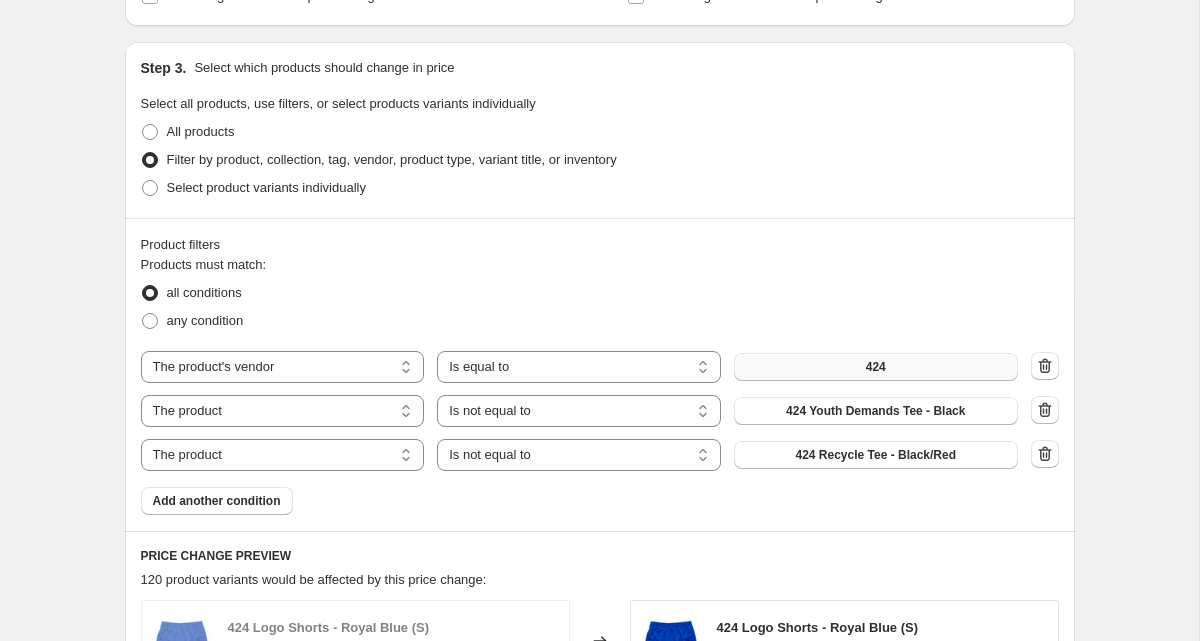 type on "-70" 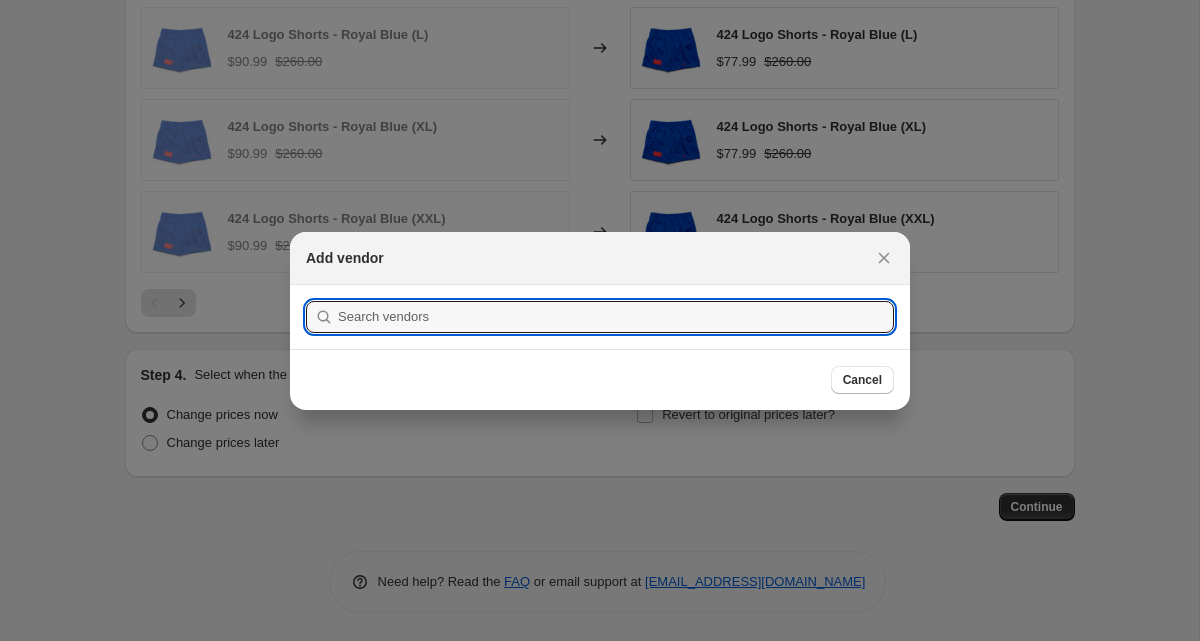 scroll, scrollTop: 0, scrollLeft: 0, axis: both 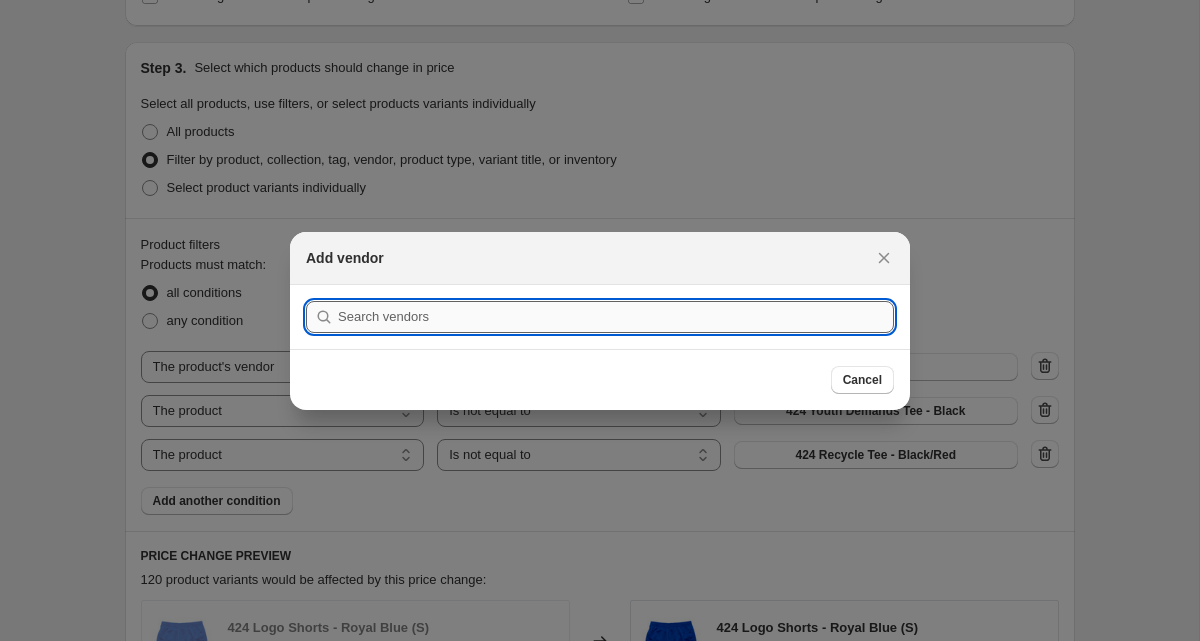 click at bounding box center (616, 317) 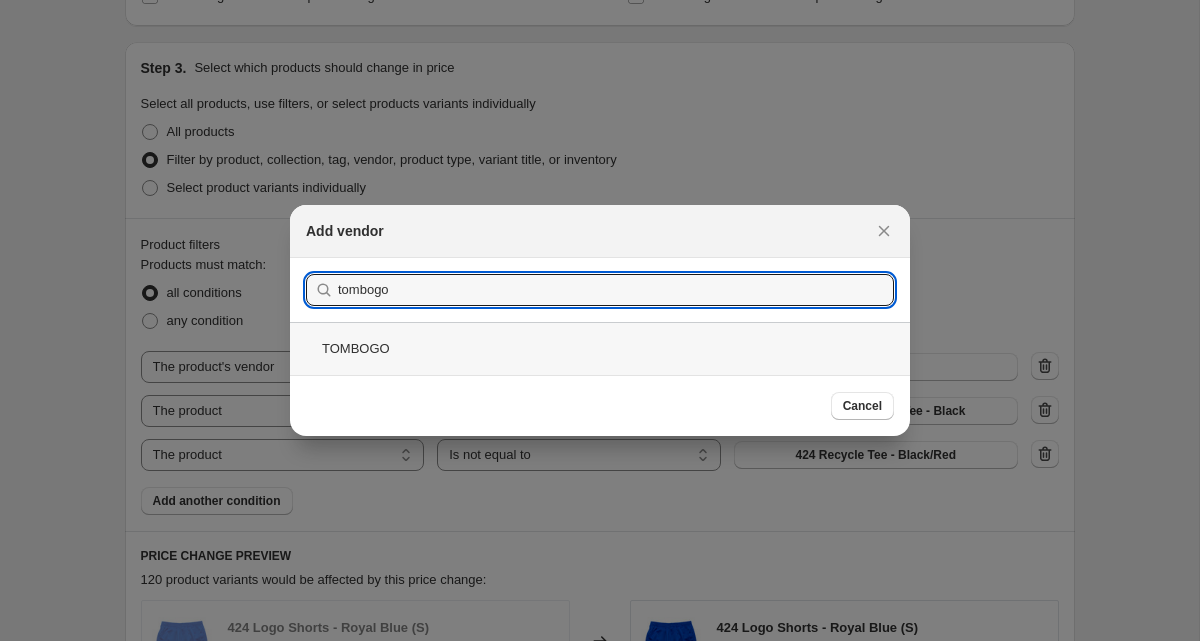type on "tombogo" 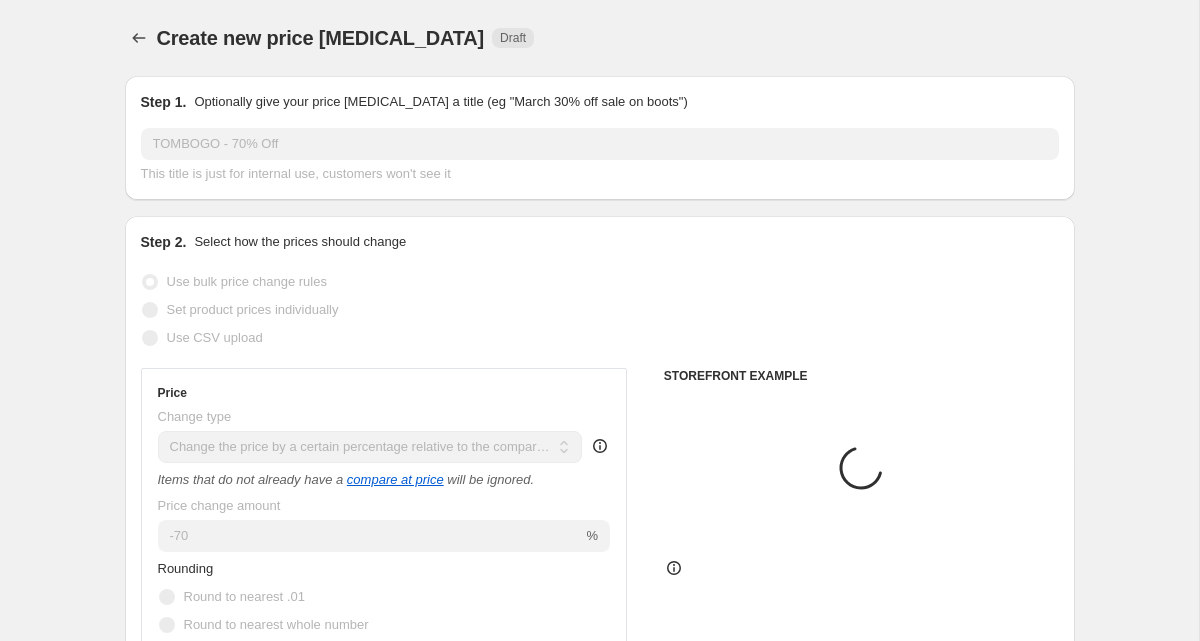 scroll, scrollTop: 918, scrollLeft: 0, axis: vertical 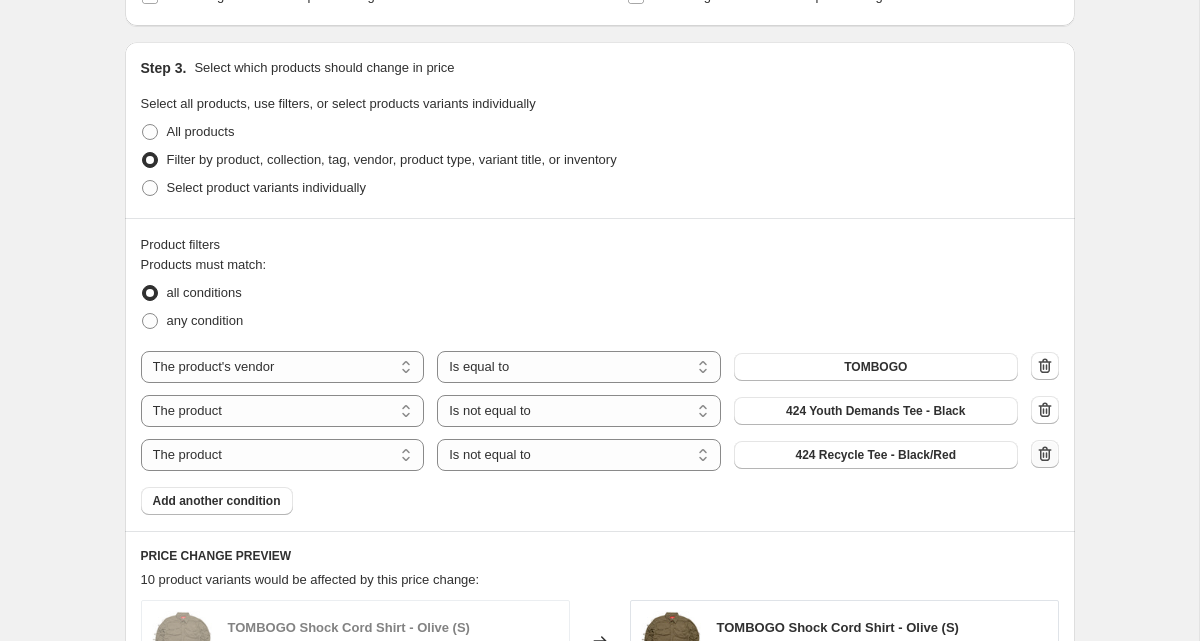 click 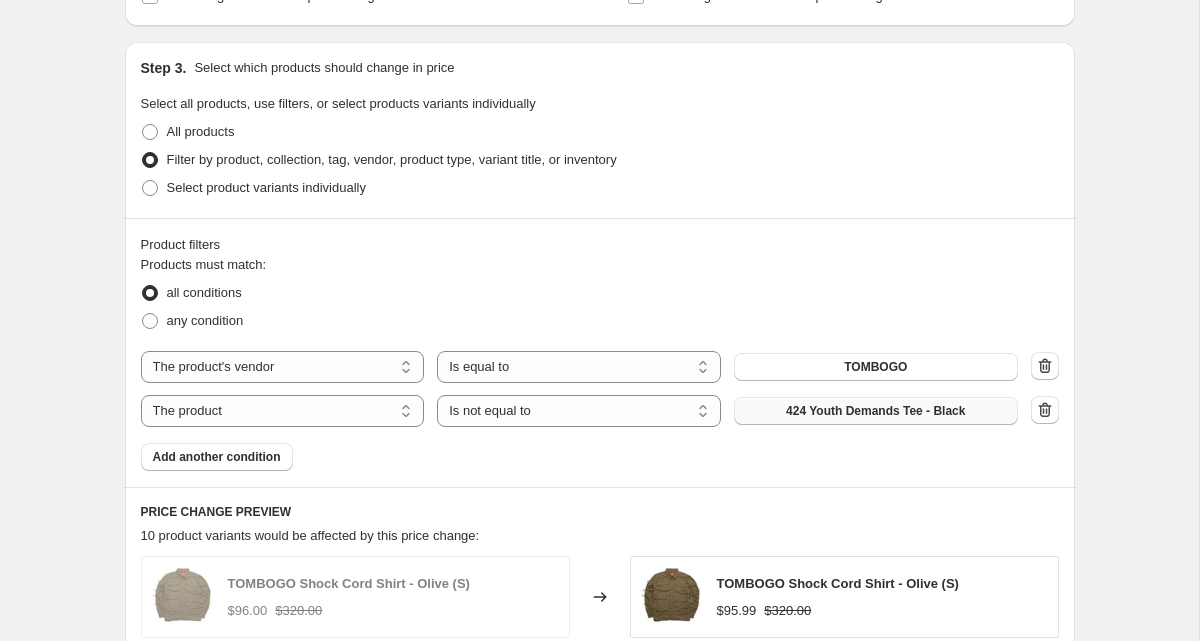 click on "424 Youth Demands Tee - Black" at bounding box center (876, 411) 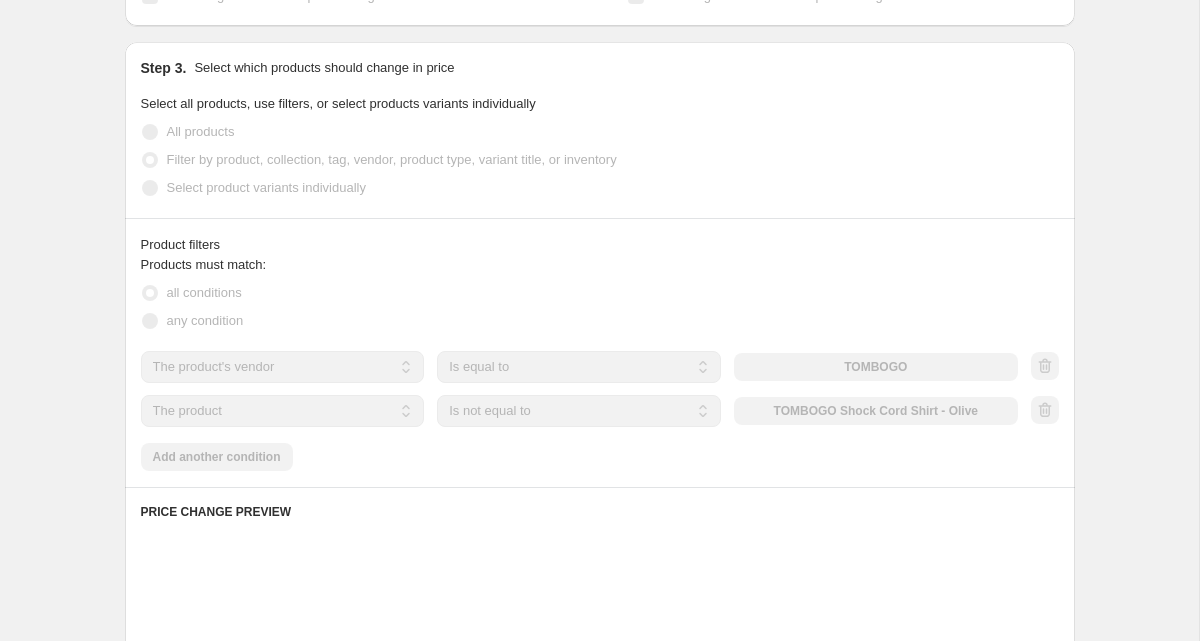 click on "all conditions" at bounding box center [600, 293] 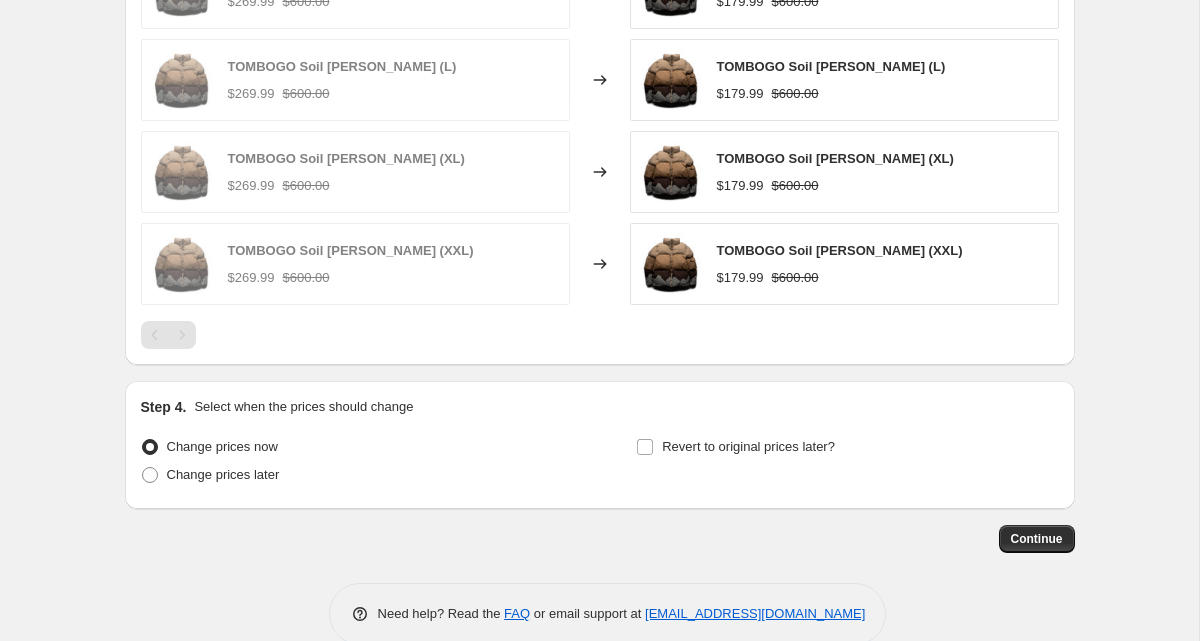 scroll, scrollTop: 1653, scrollLeft: 0, axis: vertical 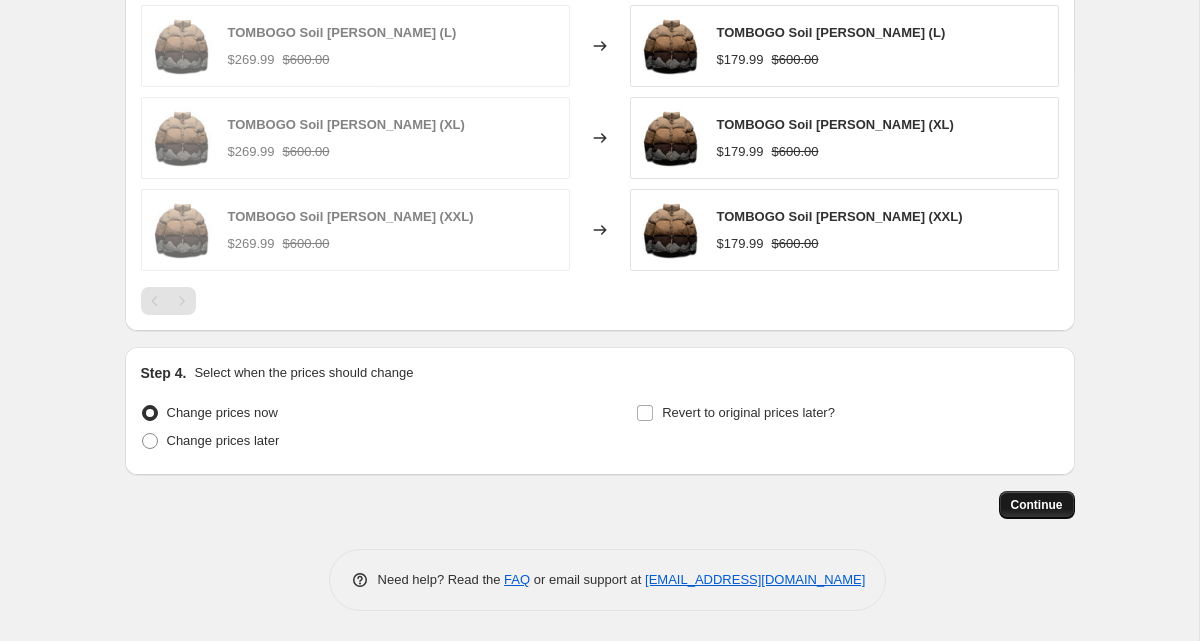 click on "Continue" at bounding box center [1037, 505] 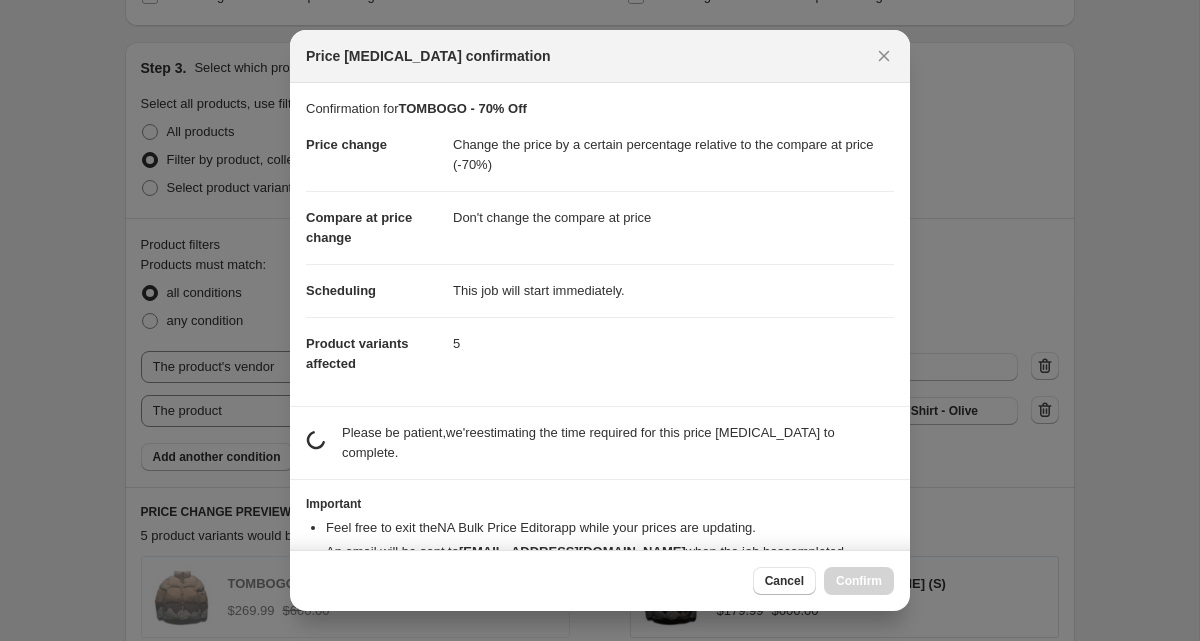 scroll, scrollTop: 0, scrollLeft: 0, axis: both 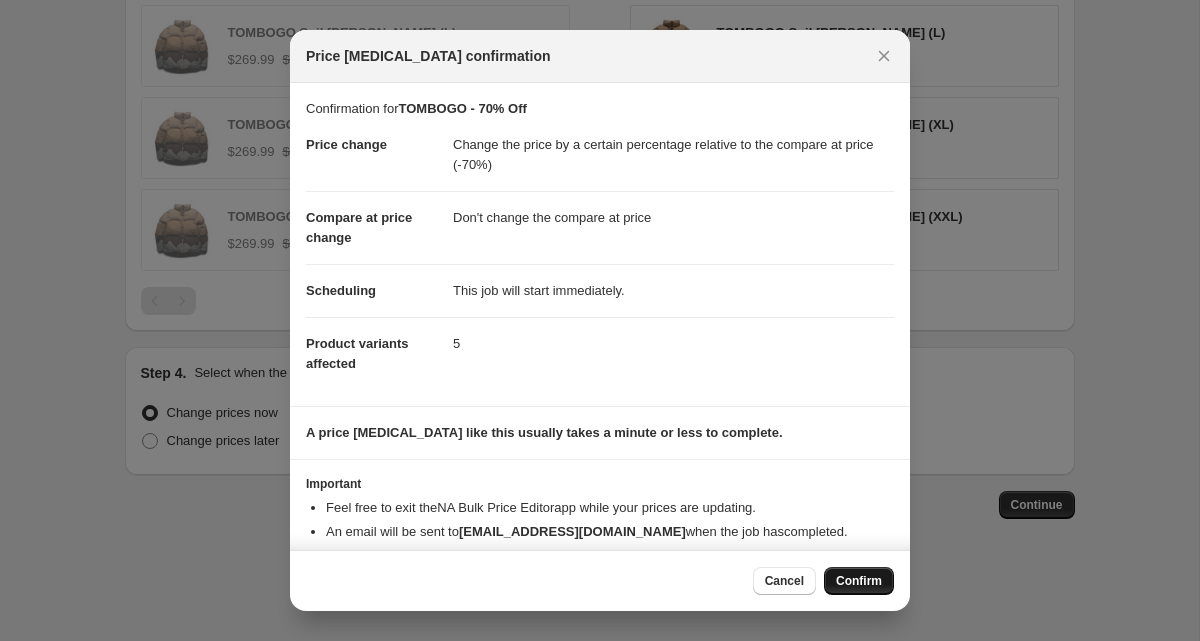 click on "Confirm" at bounding box center (859, 581) 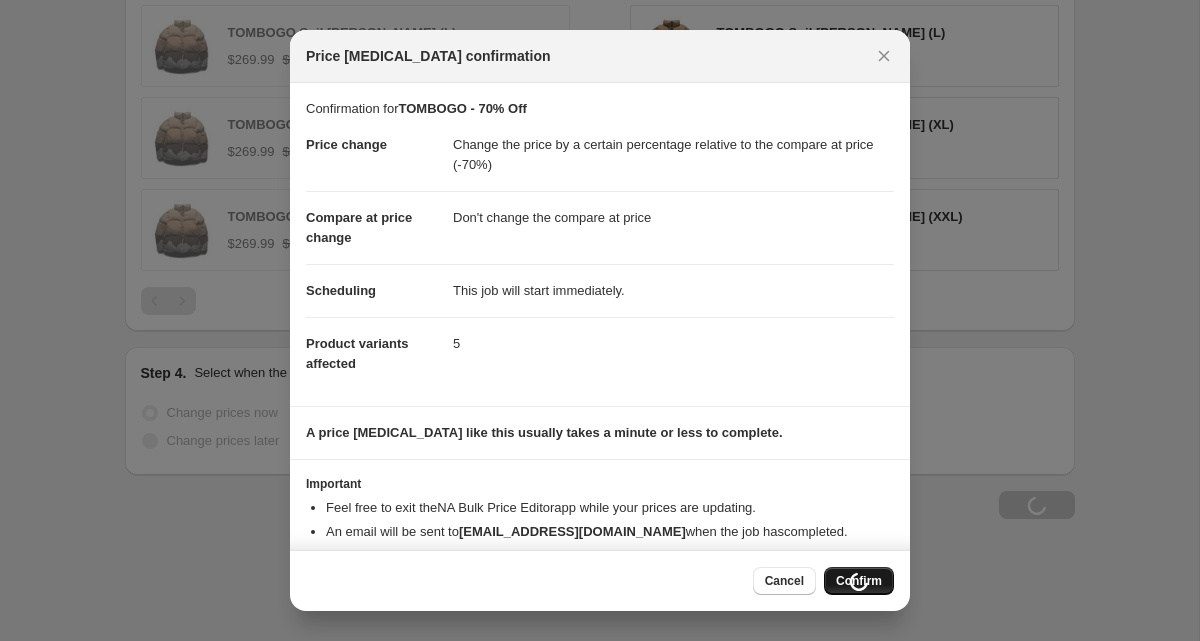 scroll, scrollTop: 1721, scrollLeft: 0, axis: vertical 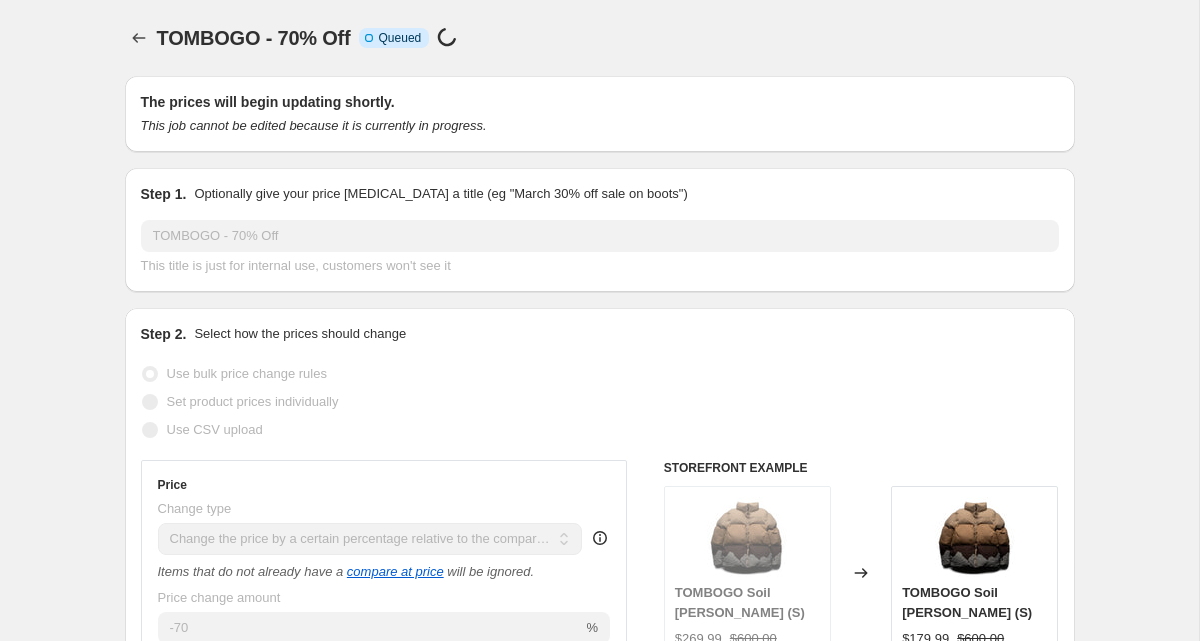 select on "pcap" 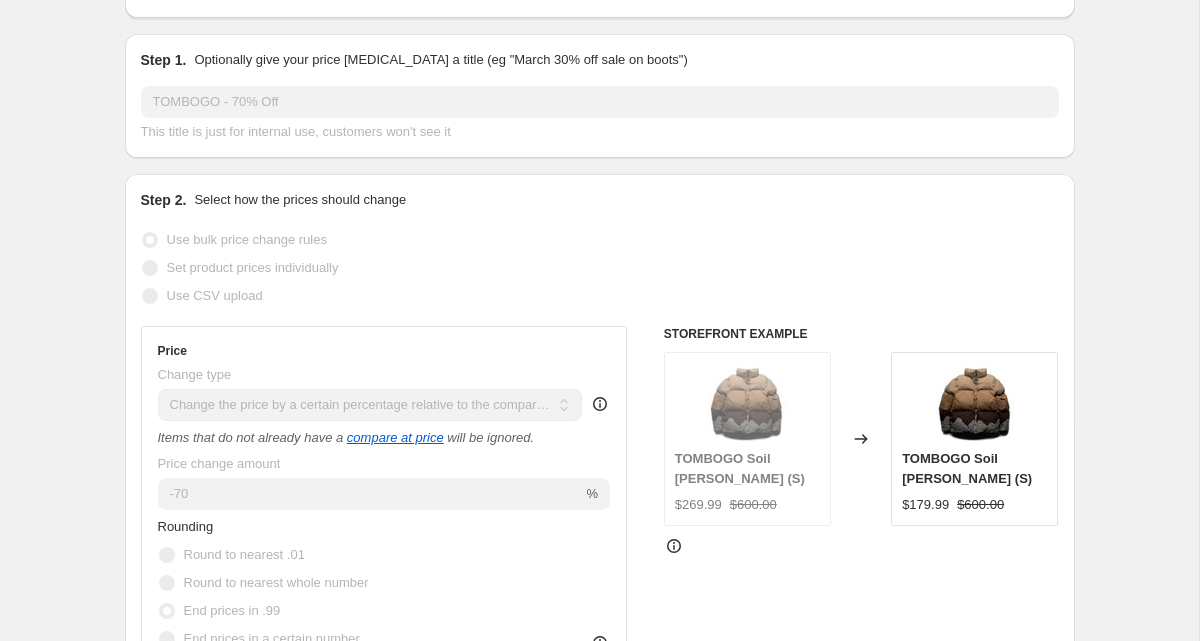 scroll, scrollTop: 0, scrollLeft: 0, axis: both 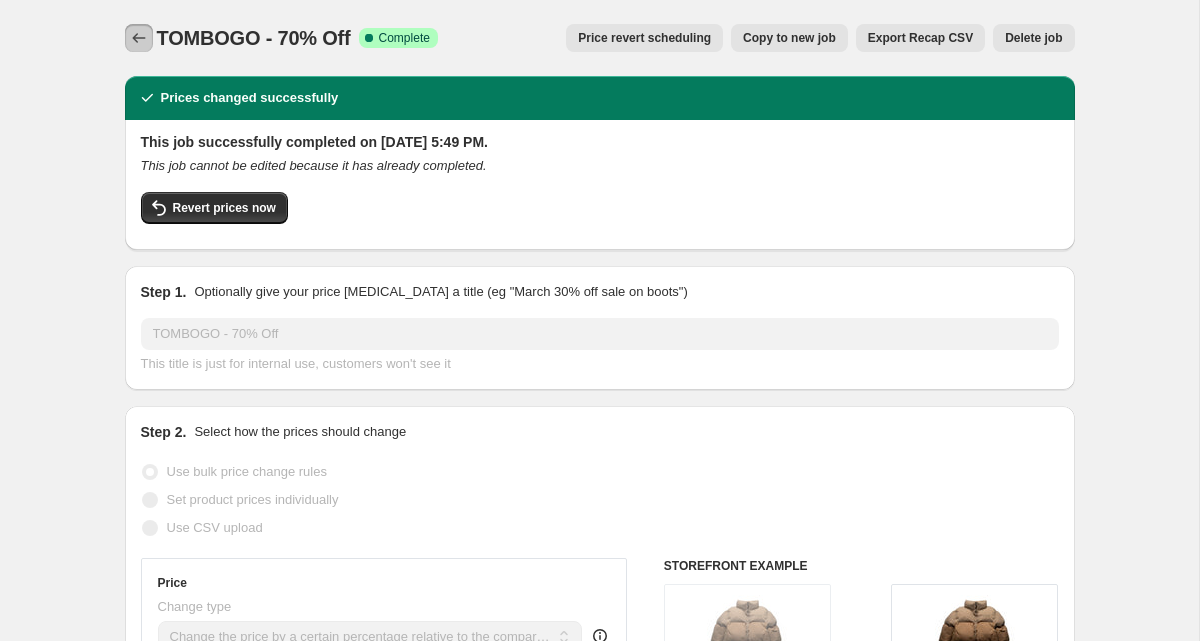click 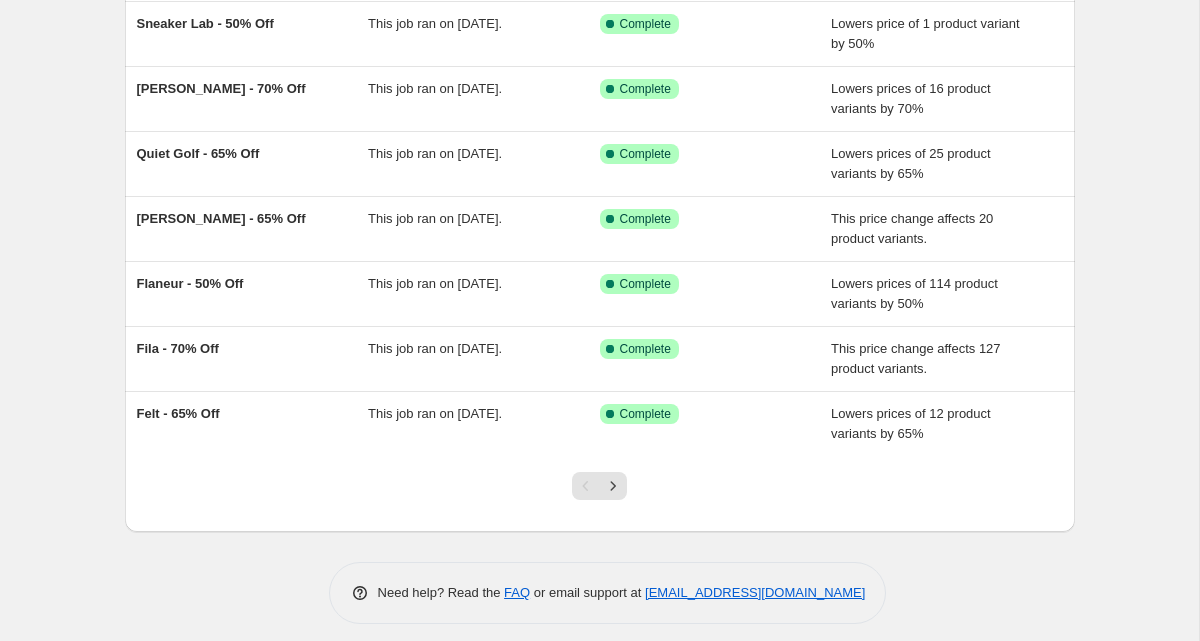 scroll, scrollTop: 389, scrollLeft: 0, axis: vertical 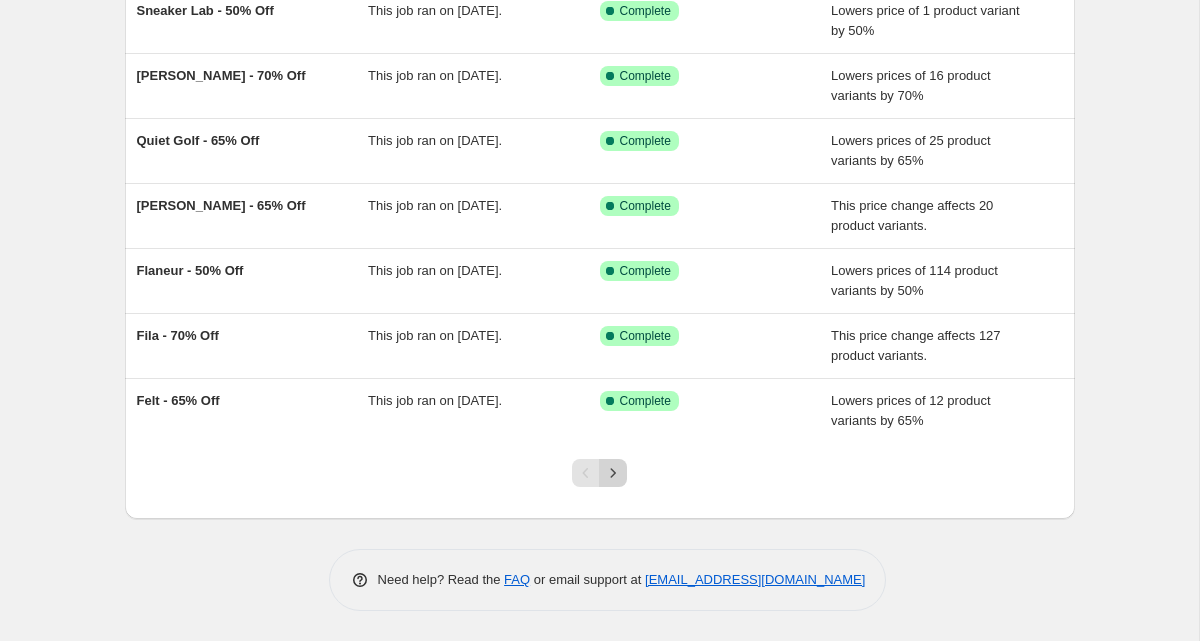 click 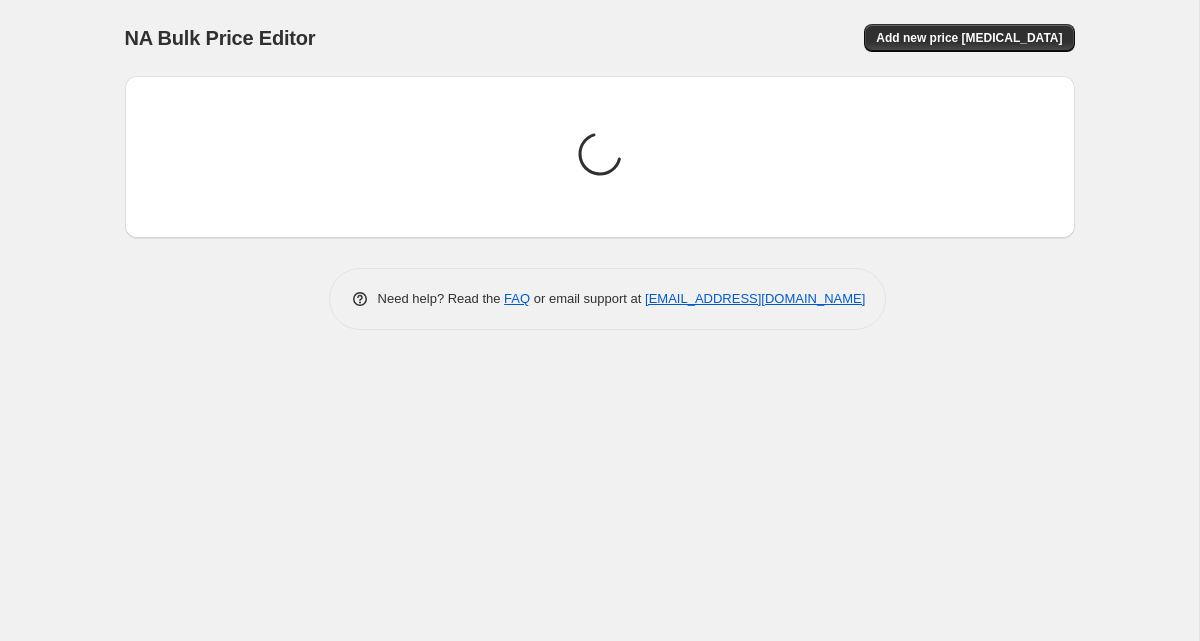 scroll, scrollTop: 0, scrollLeft: 0, axis: both 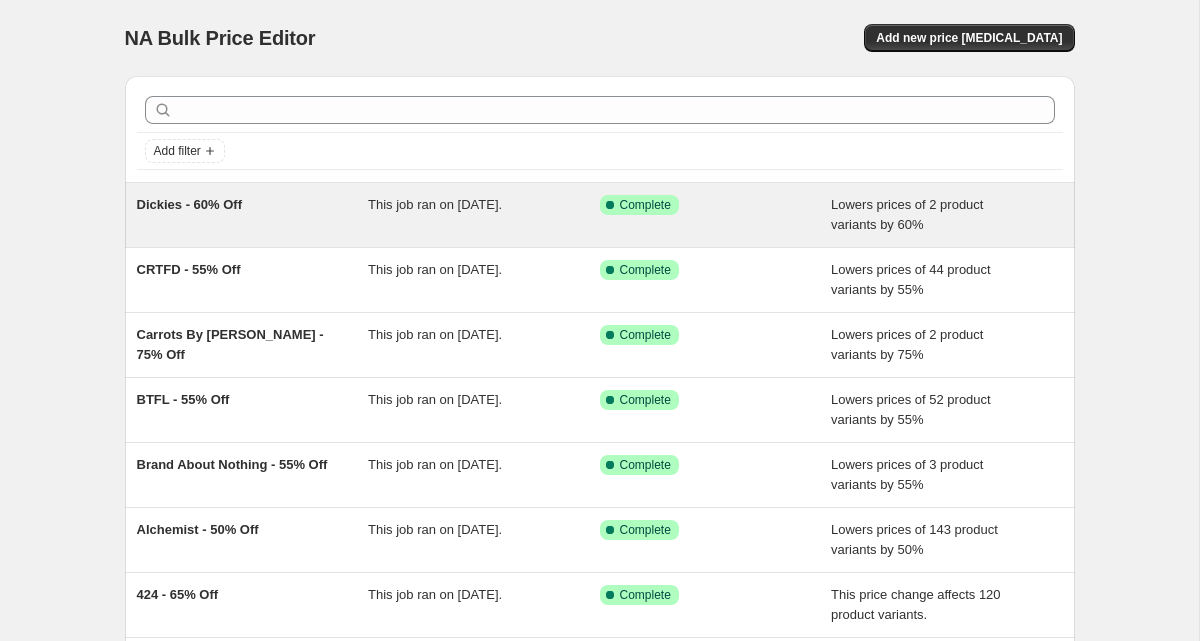 click on "Dickies - 60% Off" at bounding box center (253, 215) 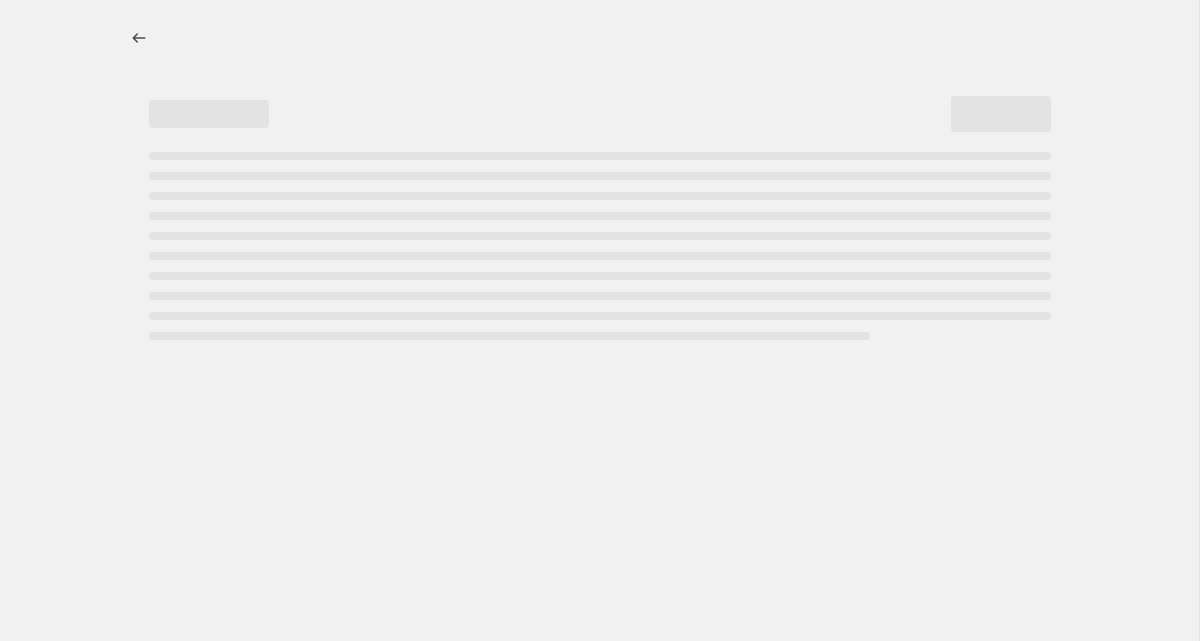select on "percentage" 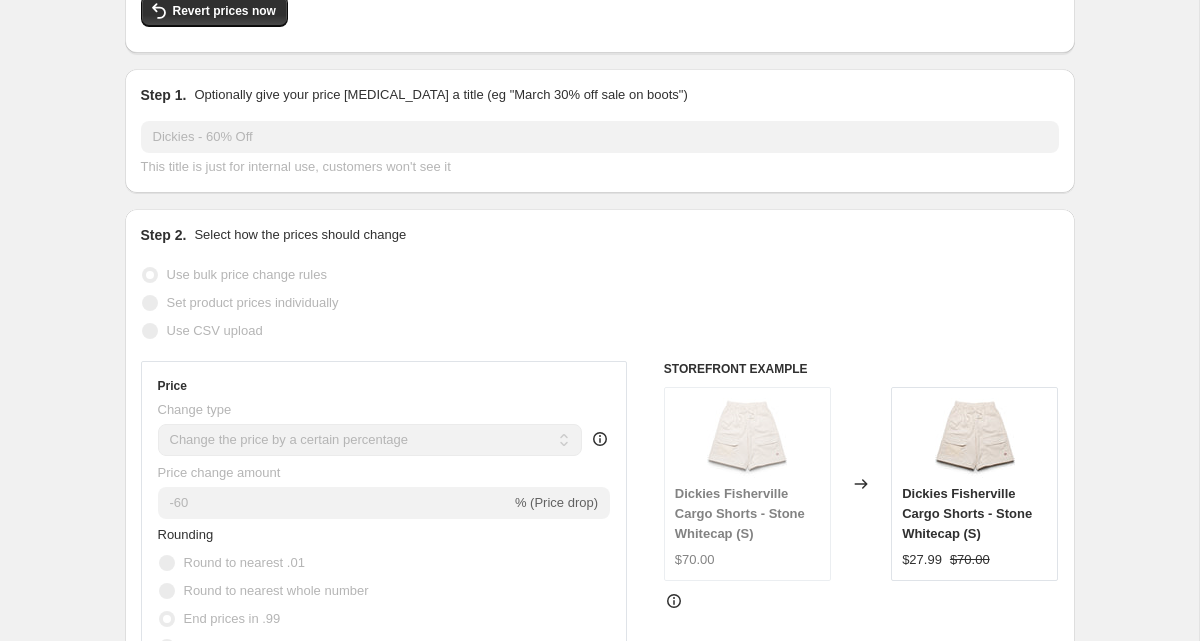 scroll, scrollTop: 0, scrollLeft: 0, axis: both 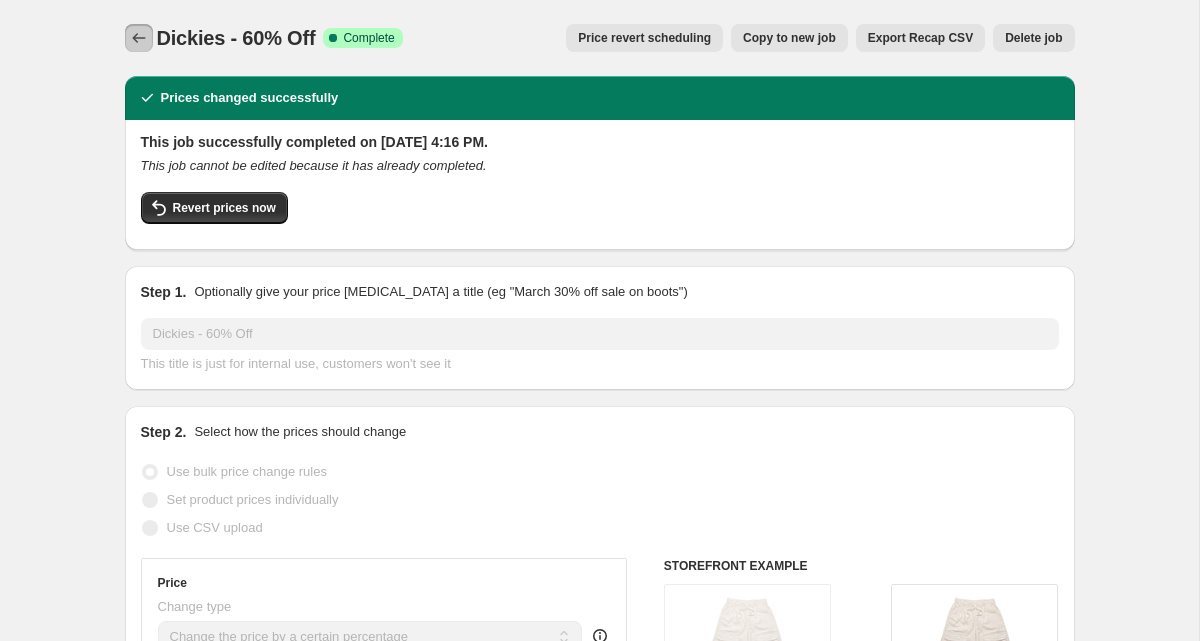 click 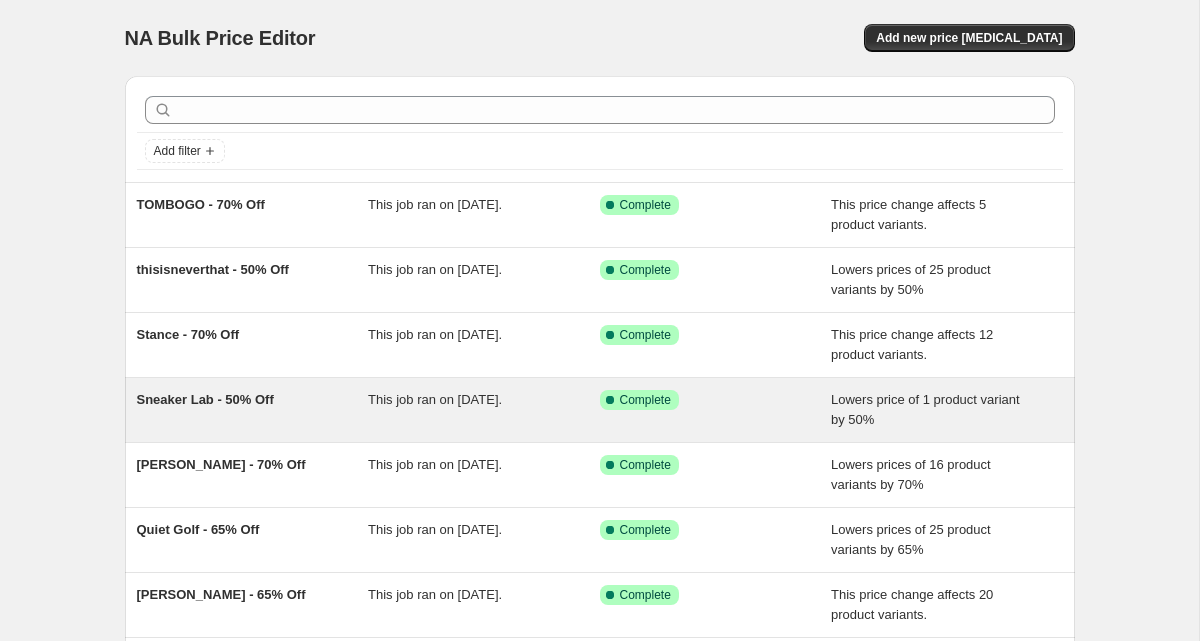 scroll, scrollTop: 280, scrollLeft: 0, axis: vertical 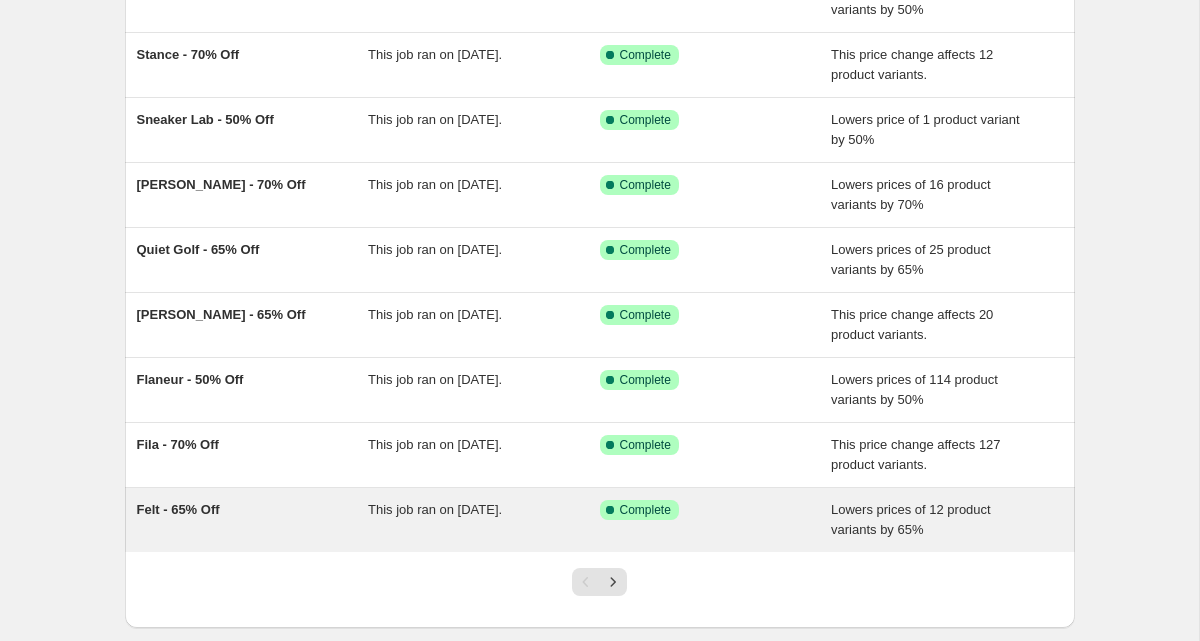 click on "Felt - 65% Off" at bounding box center (253, 520) 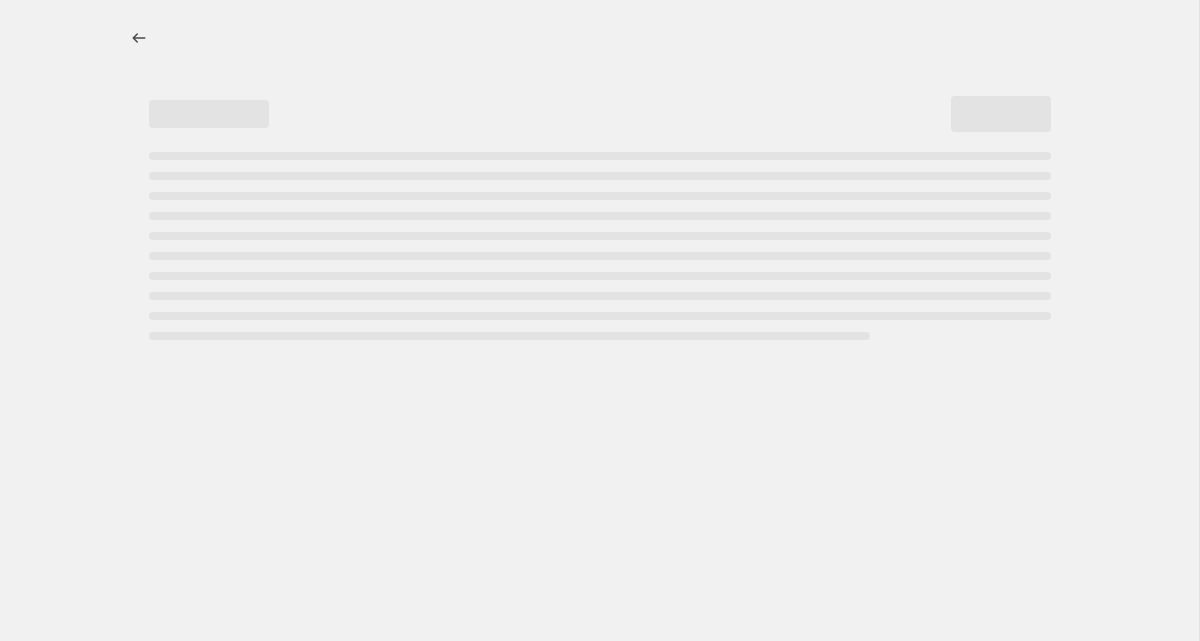 select on "percentage" 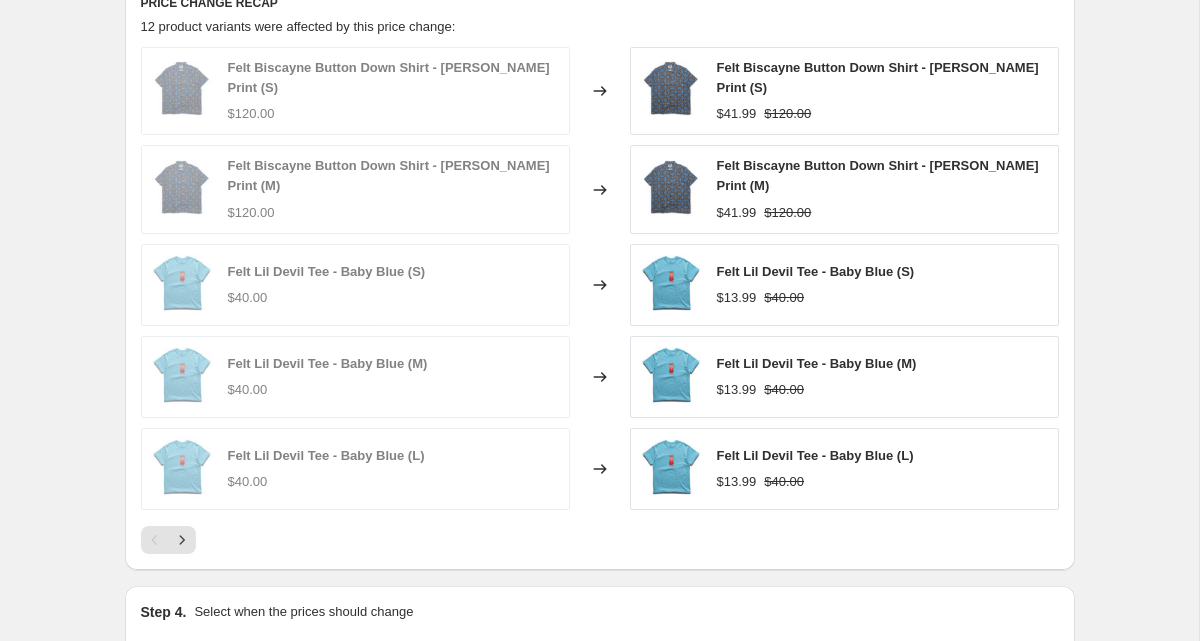 scroll, scrollTop: 1620, scrollLeft: 0, axis: vertical 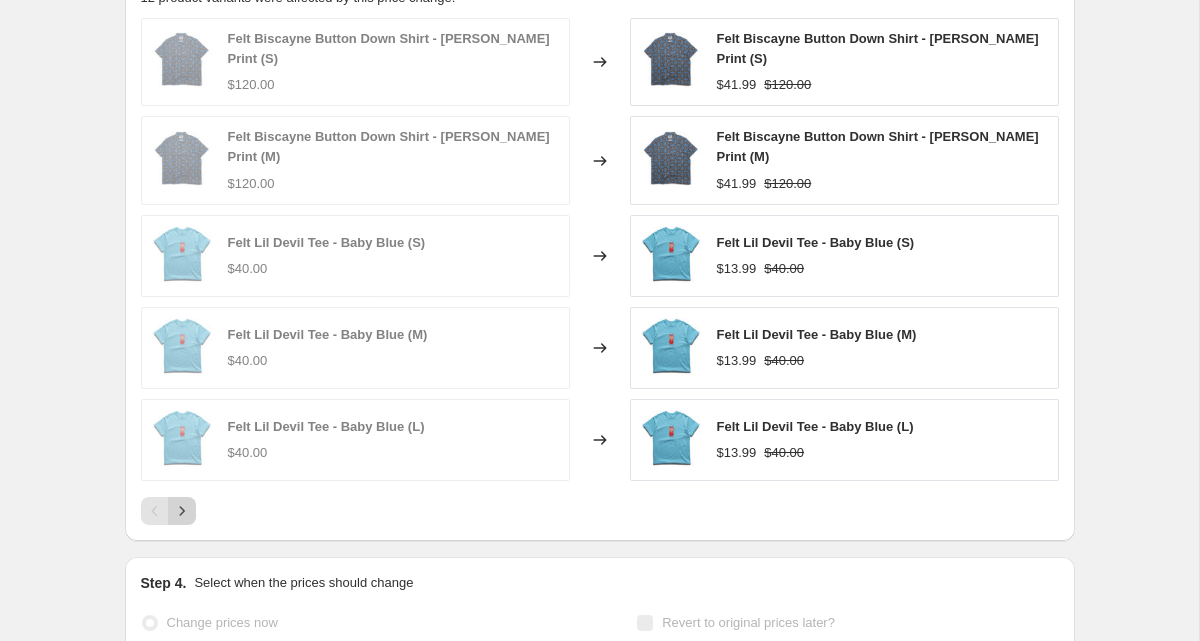 click 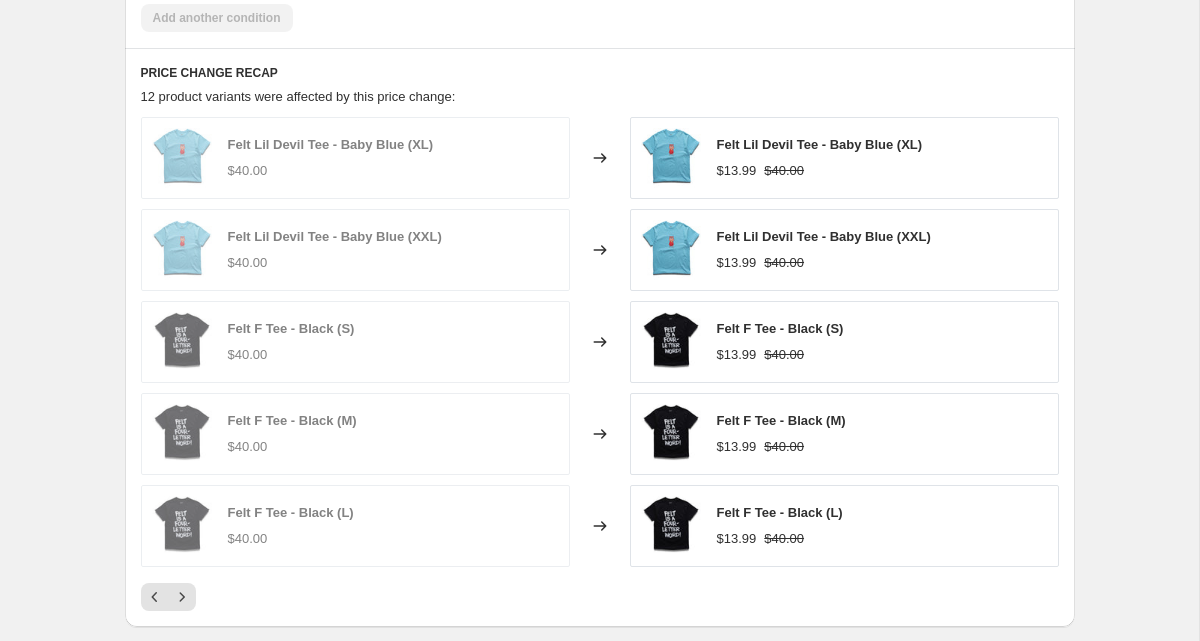 scroll, scrollTop: 1510, scrollLeft: 0, axis: vertical 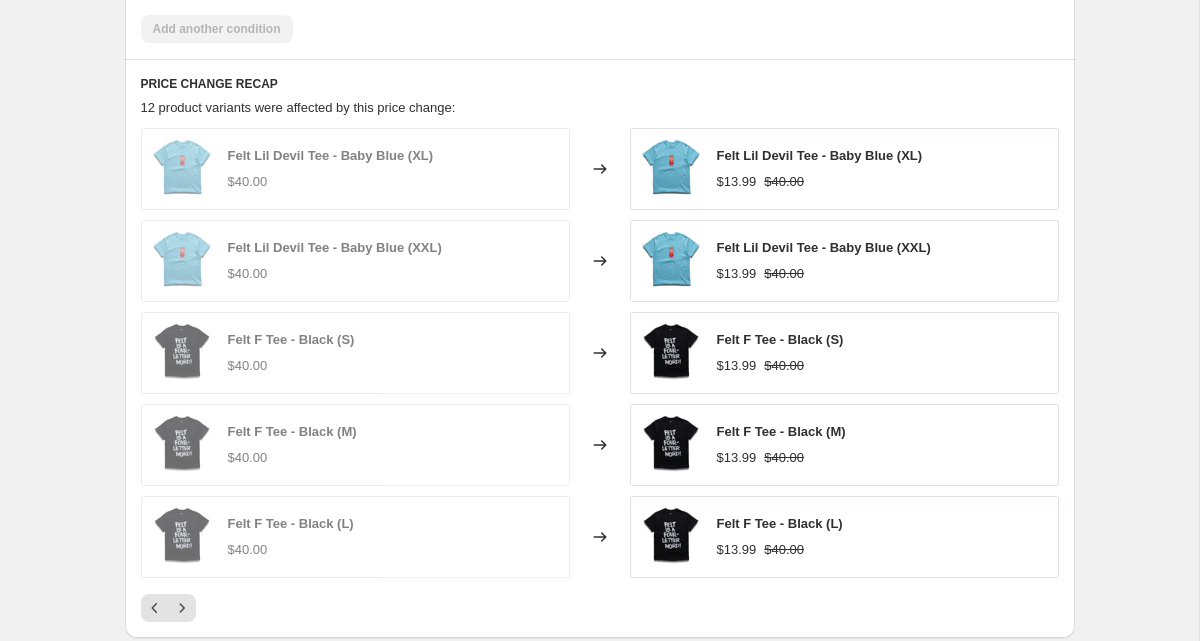 click on "Felt - 65% Off. This page is ready Felt - 65% Off Success Complete Complete Price revert scheduling Copy to new job Export Recap CSV Delete job More actions Price revert scheduling Copy to new job Export Recap CSV Delete job Prices changed successfully This job successfully completed on July 18, 2025 at 4:22 PM. This job cannot be edited because it has already completed. Revert prices now Step 1. Optionally give your price change job a title (eg "March 30% off sale on boots") Felt - 65% Off This title is just for internal use, customers won't see it Step 2. Select how the prices should change Use bulk price change rules Set product prices individually Use CSV upload Price Change type Change the price to a certain amount Change the price by a certain amount Change the price by a certain percentage Change the price to the current compare at price (price before sale) Change the price by a certain amount relative to the compare at price Change the price by a certain percentage relative to the compare at price -65" at bounding box center [599, -303] 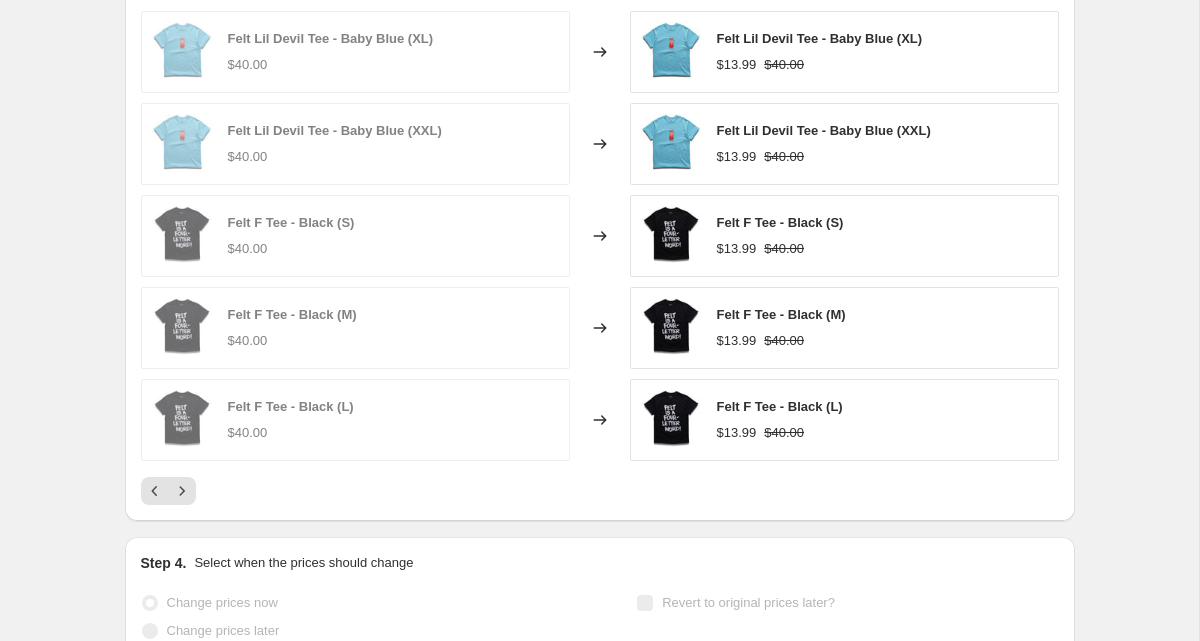 scroll, scrollTop: 1705, scrollLeft: 0, axis: vertical 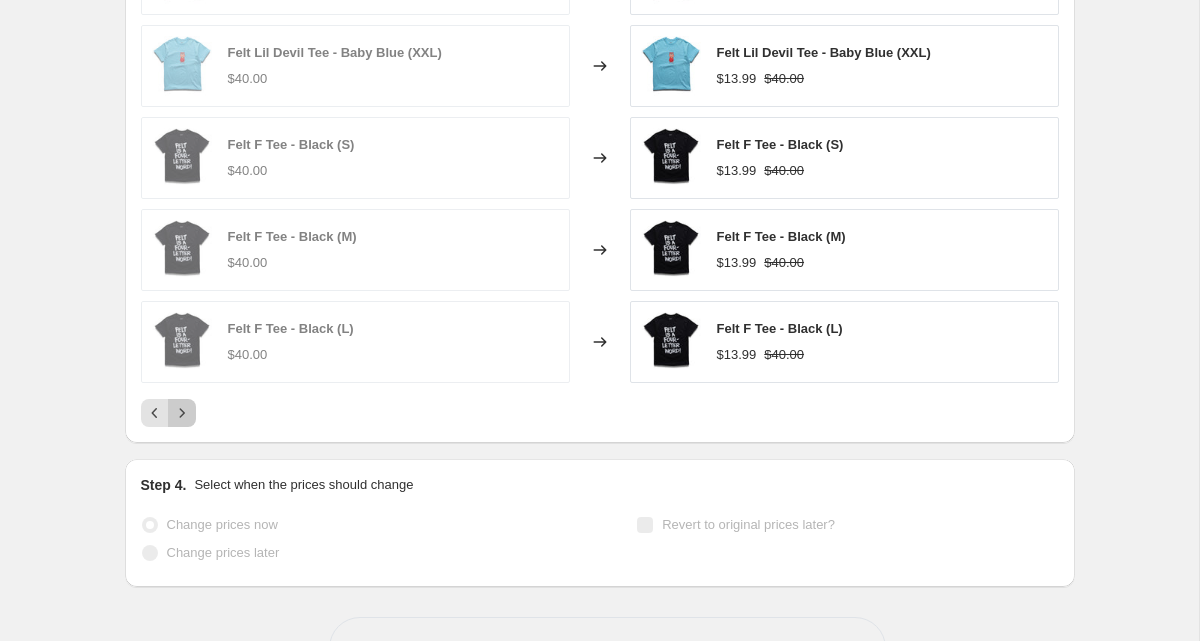 click at bounding box center (182, 413) 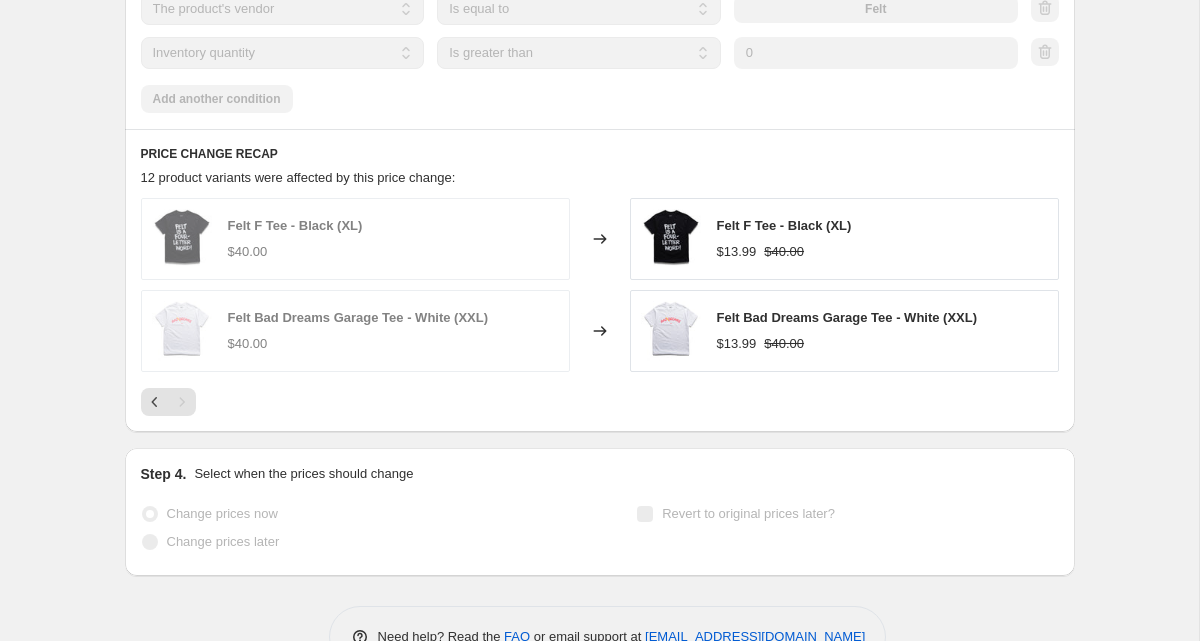 scroll, scrollTop: 1449, scrollLeft: 0, axis: vertical 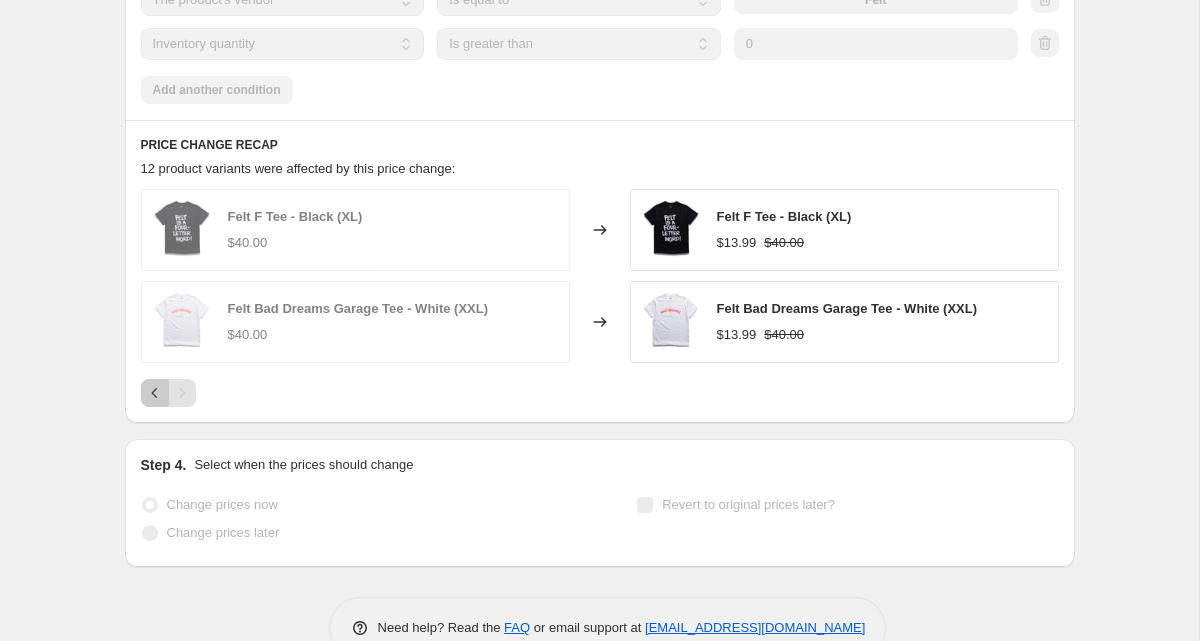 click 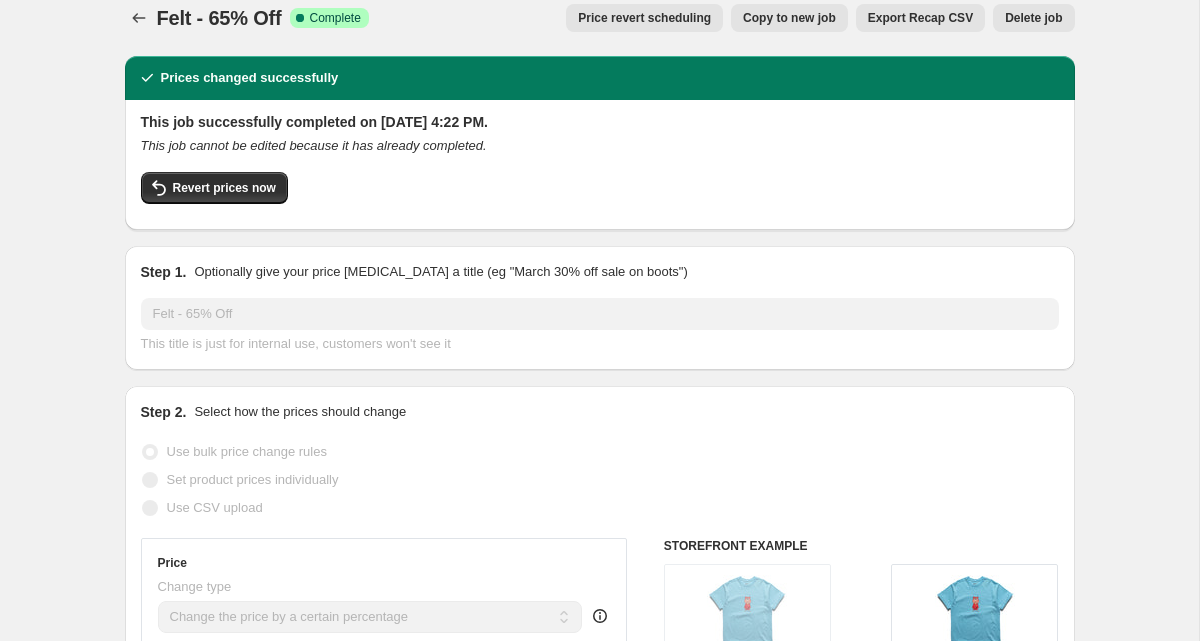 scroll, scrollTop: 0, scrollLeft: 0, axis: both 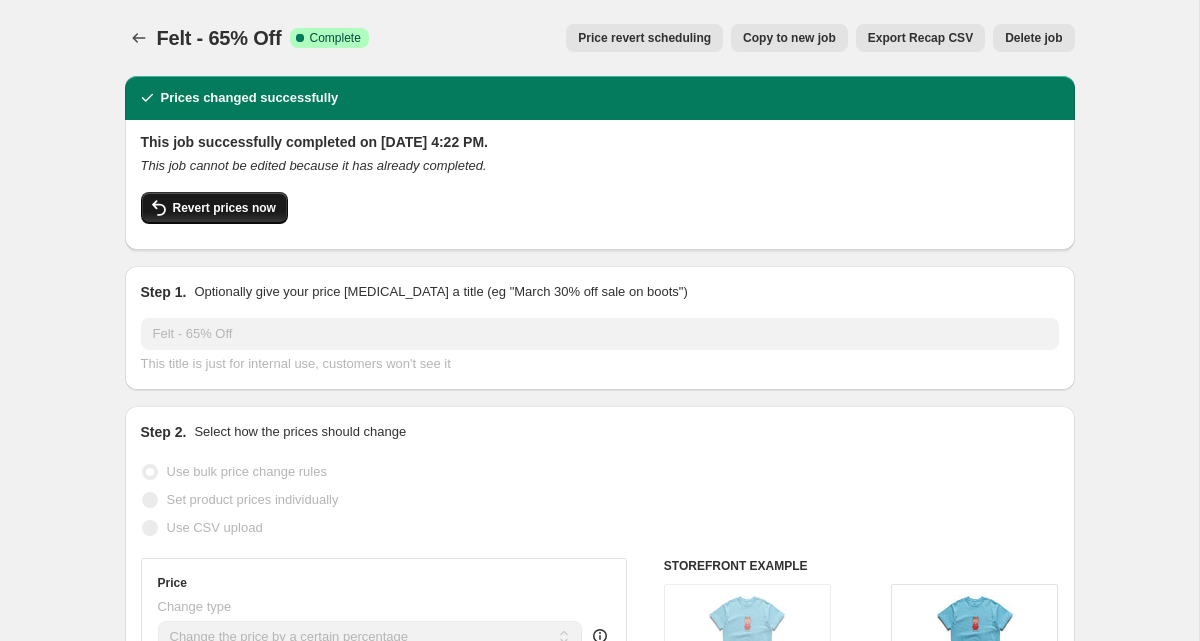 click on "Revert prices now" at bounding box center [224, 208] 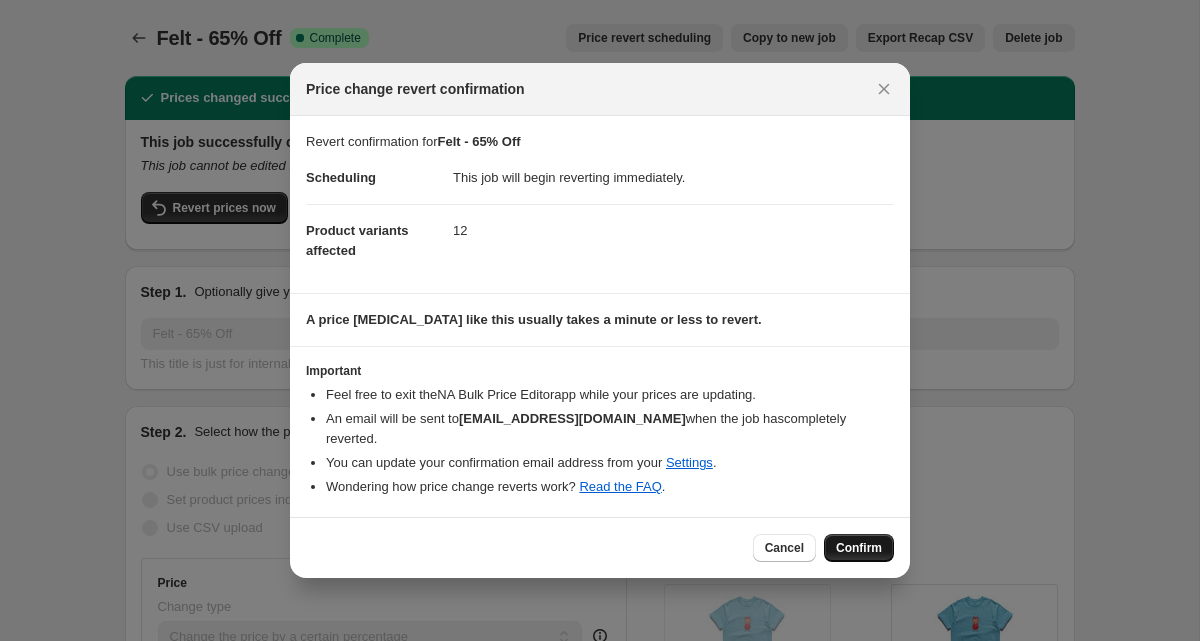 click on "Confirm" at bounding box center (859, 548) 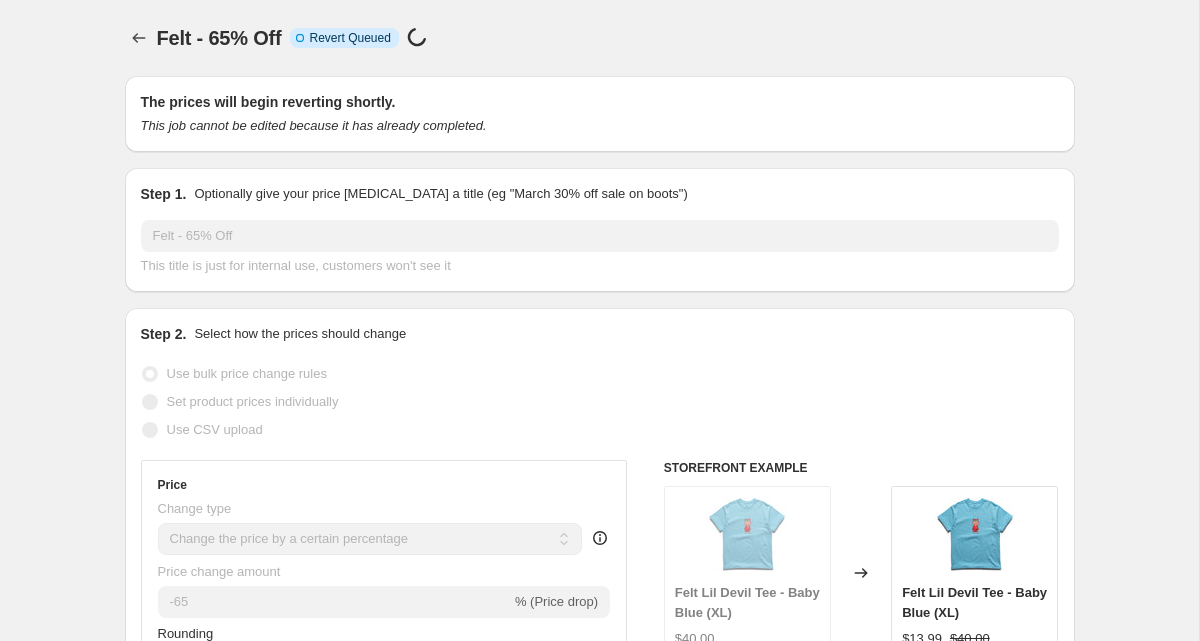 select on "percentage" 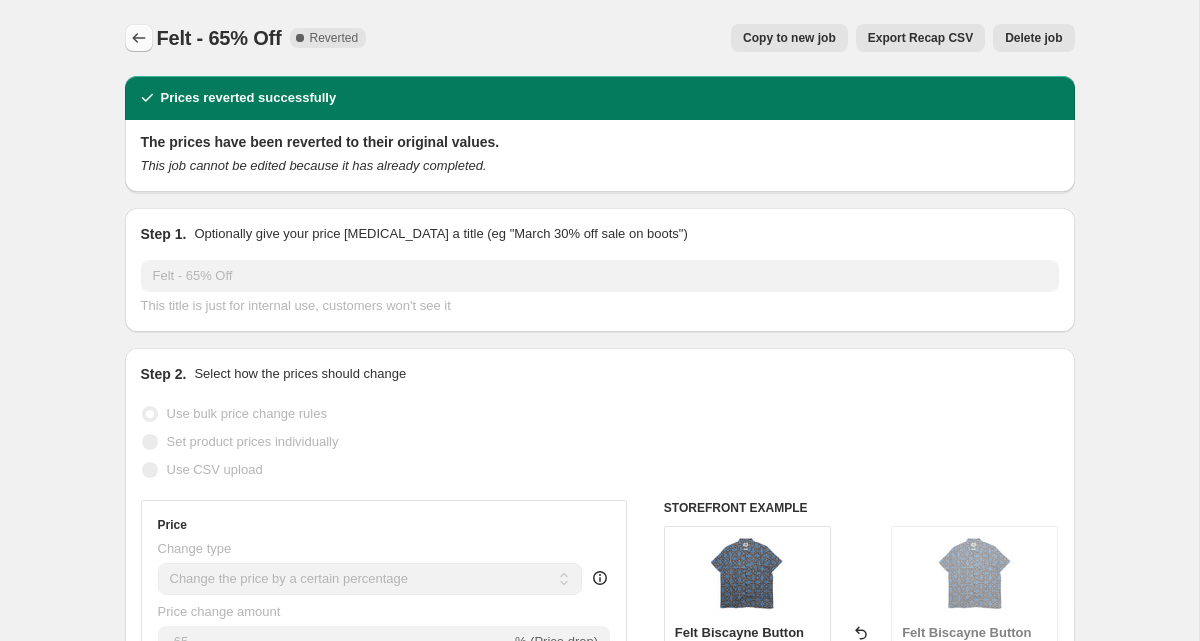 click 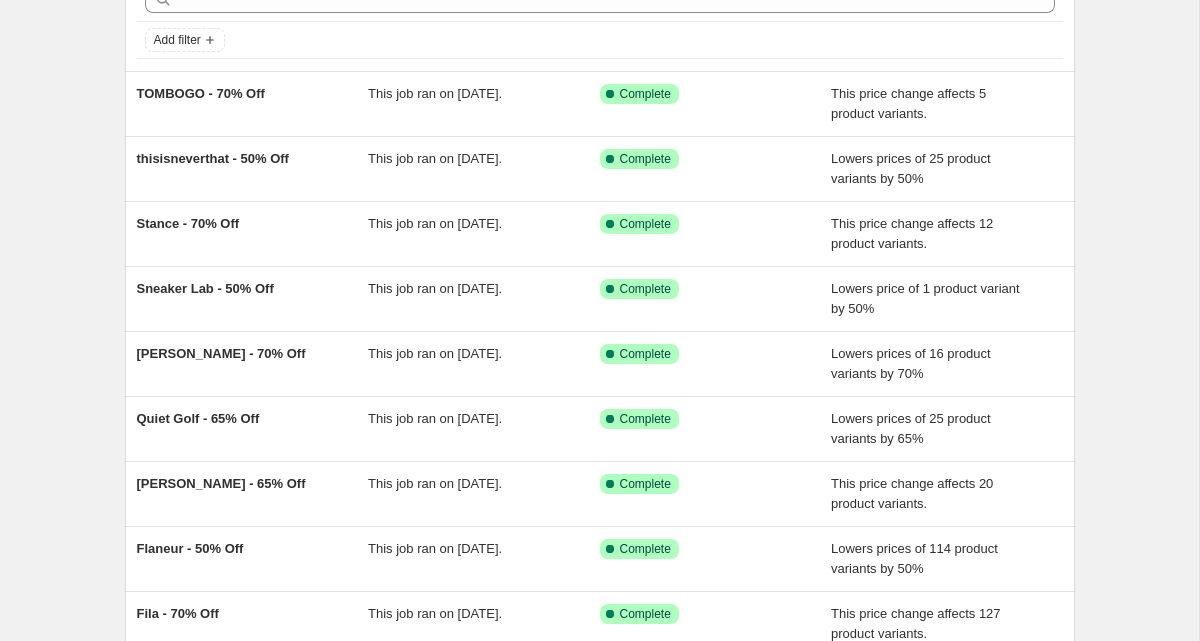 scroll, scrollTop: 0, scrollLeft: 0, axis: both 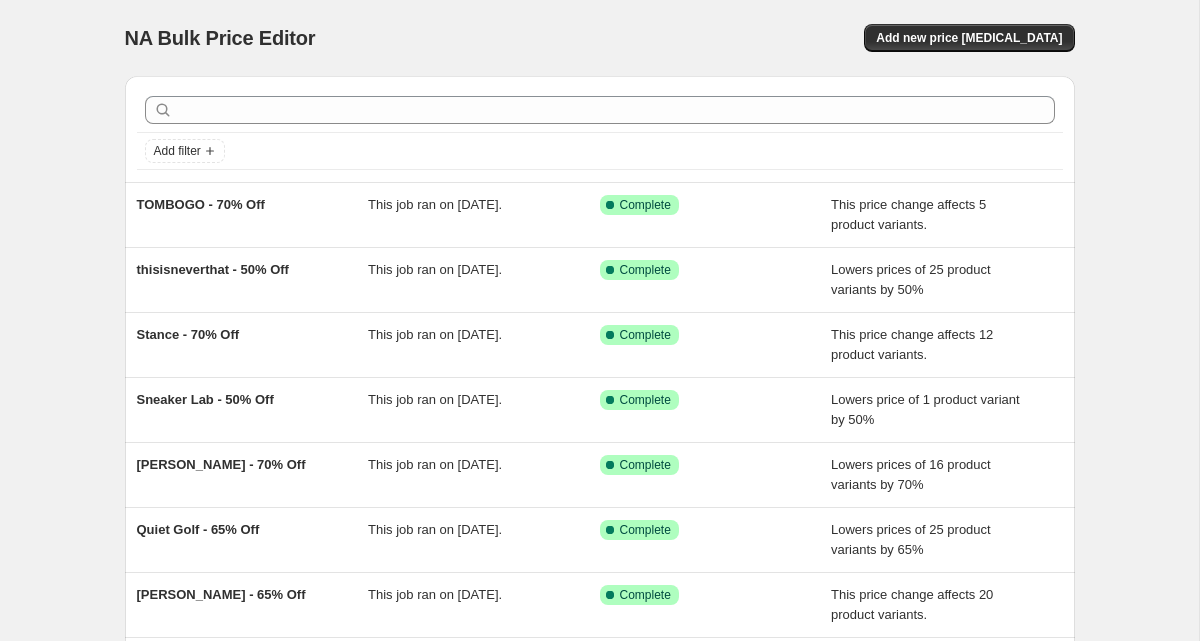 click at bounding box center [600, 110] 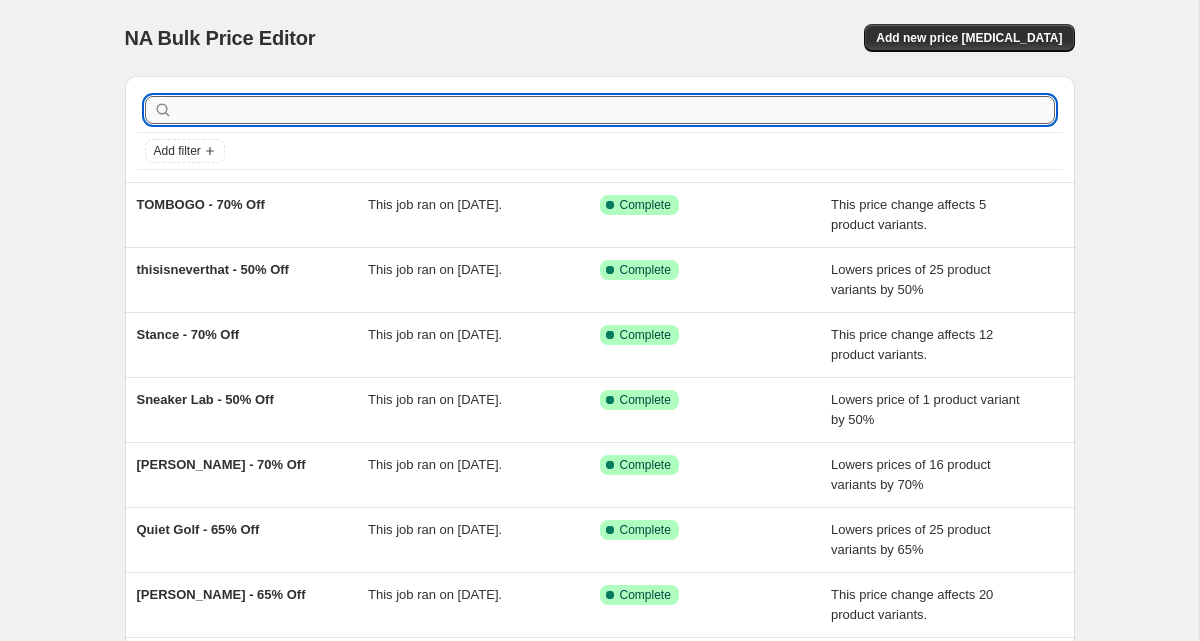 click at bounding box center [616, 110] 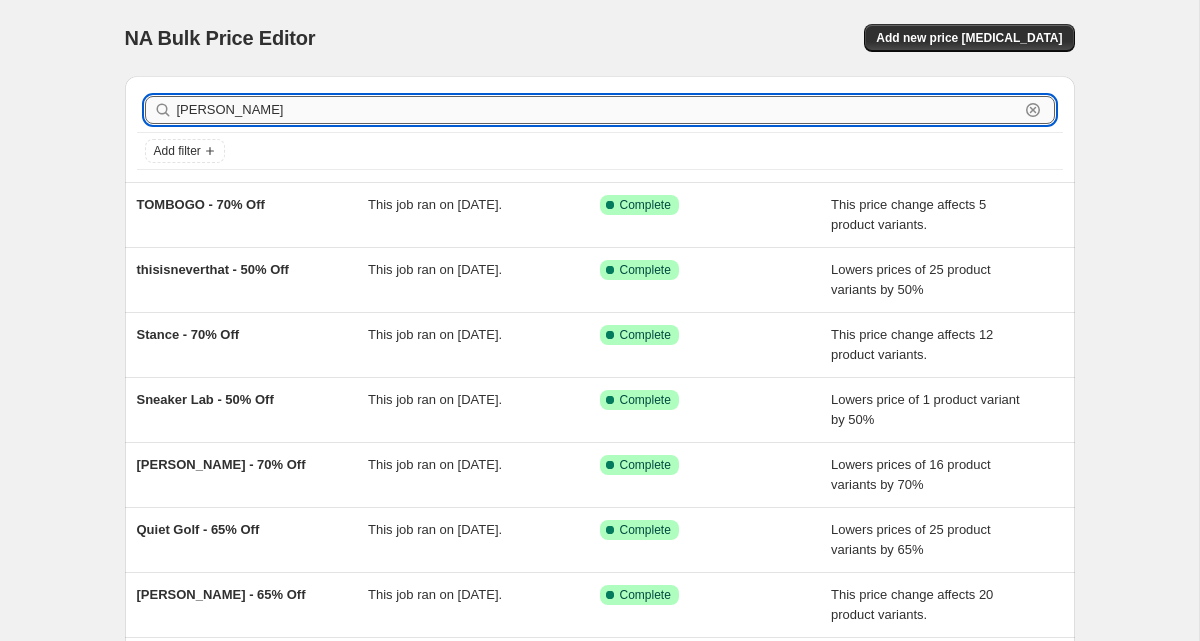 type on "dickies" 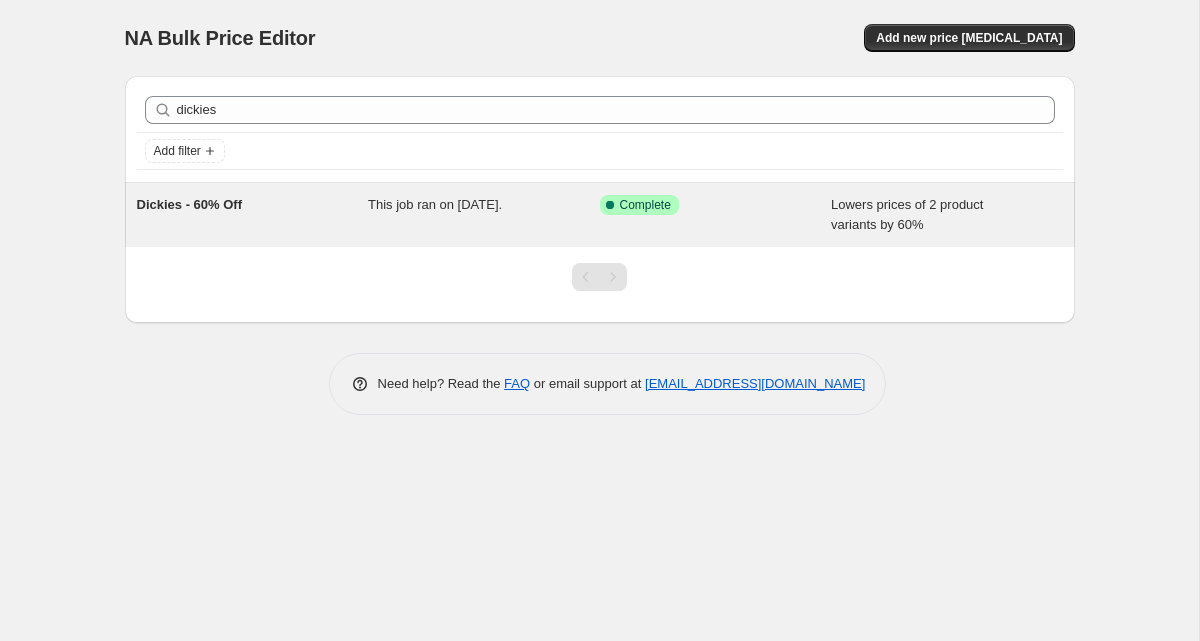 click on "Dickies - 60% Off This job ran on July 18, 2025. Success Complete Complete Lowers prices of 2 product variants by 60%" at bounding box center [600, 215] 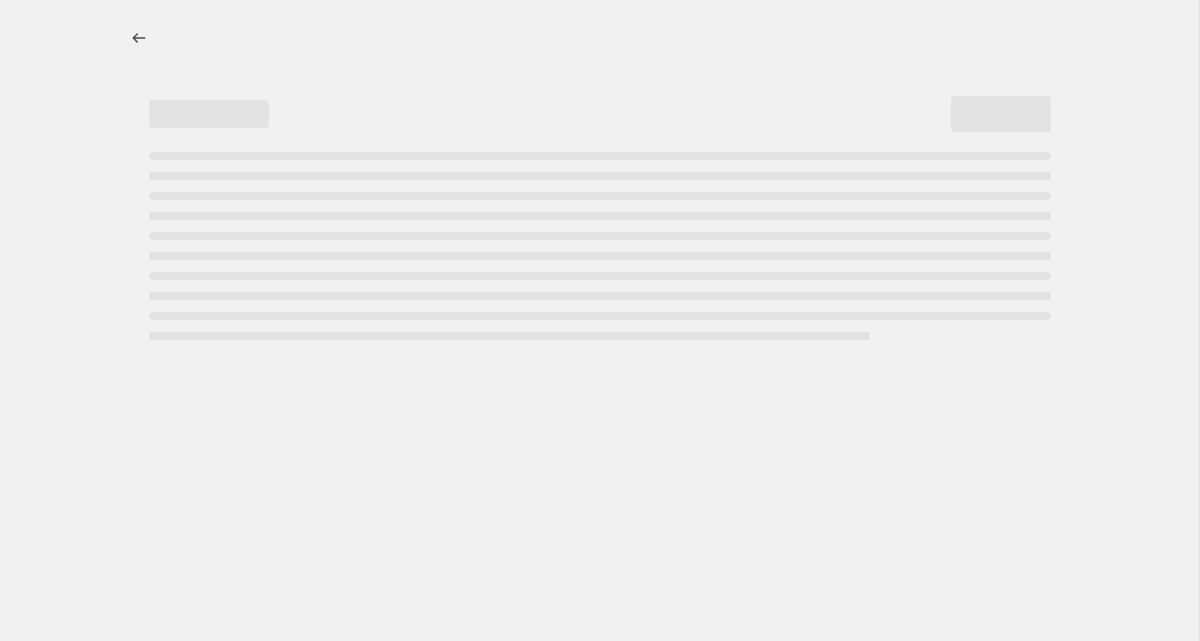 select on "percentage" 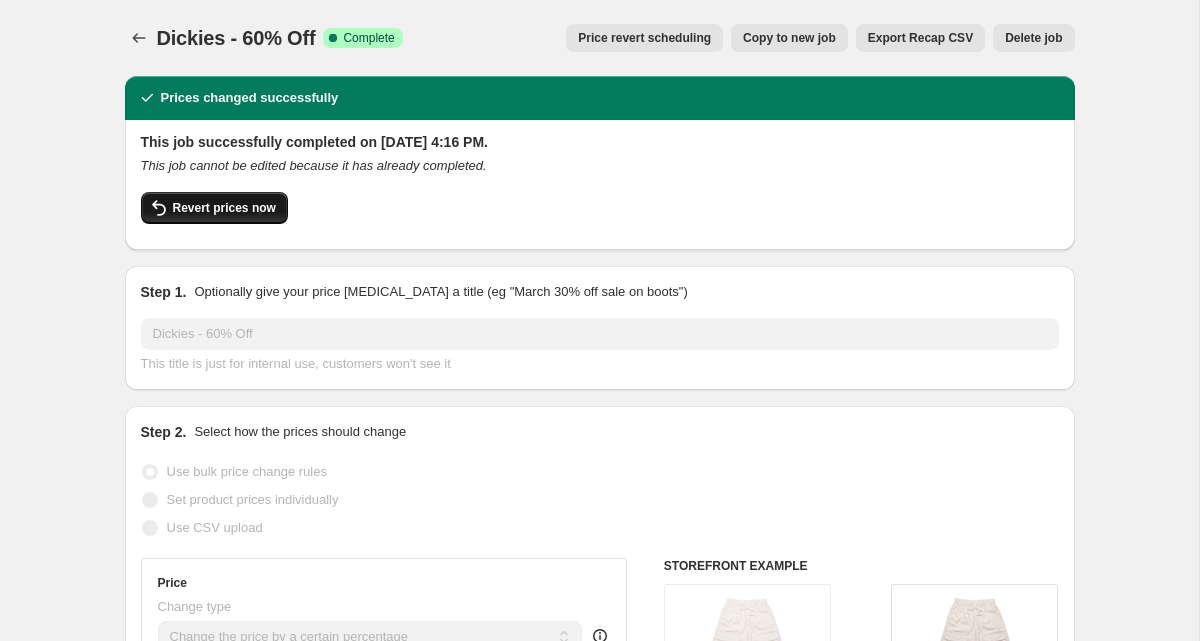 click on "Revert prices now" at bounding box center [214, 208] 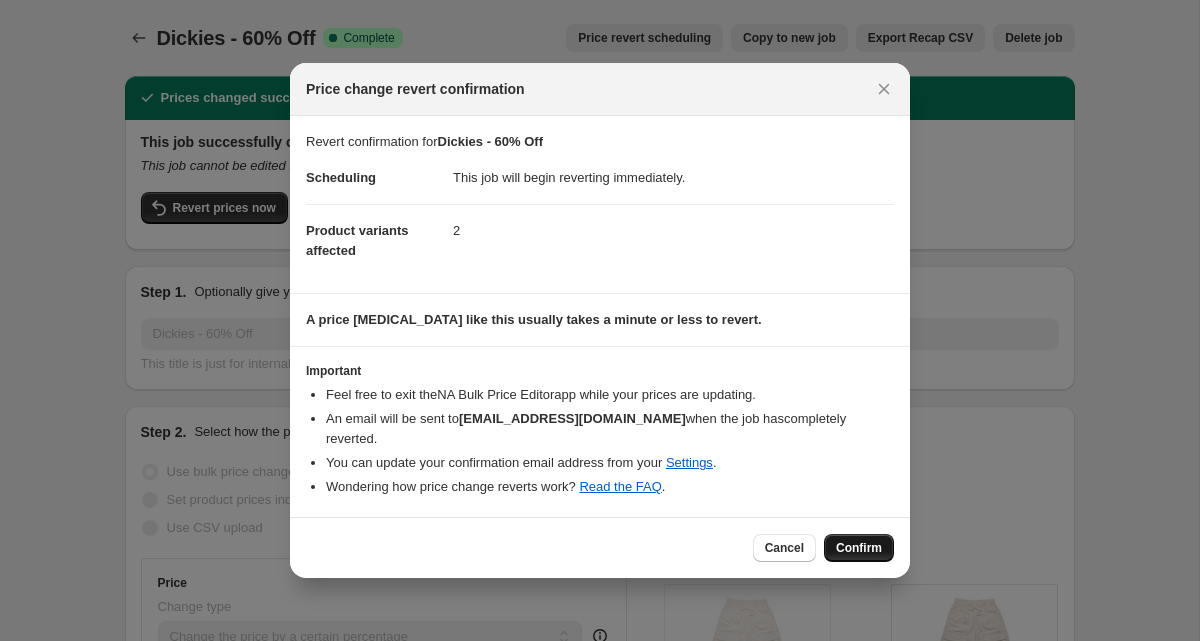 click on "Confirm" at bounding box center [859, 548] 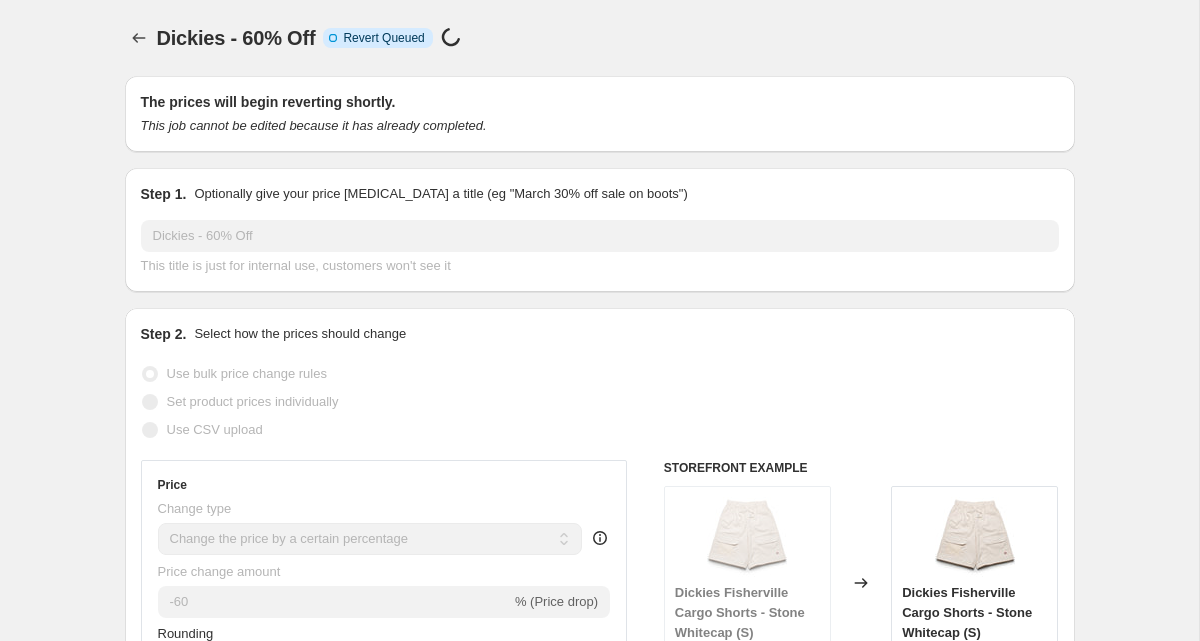 select on "percentage" 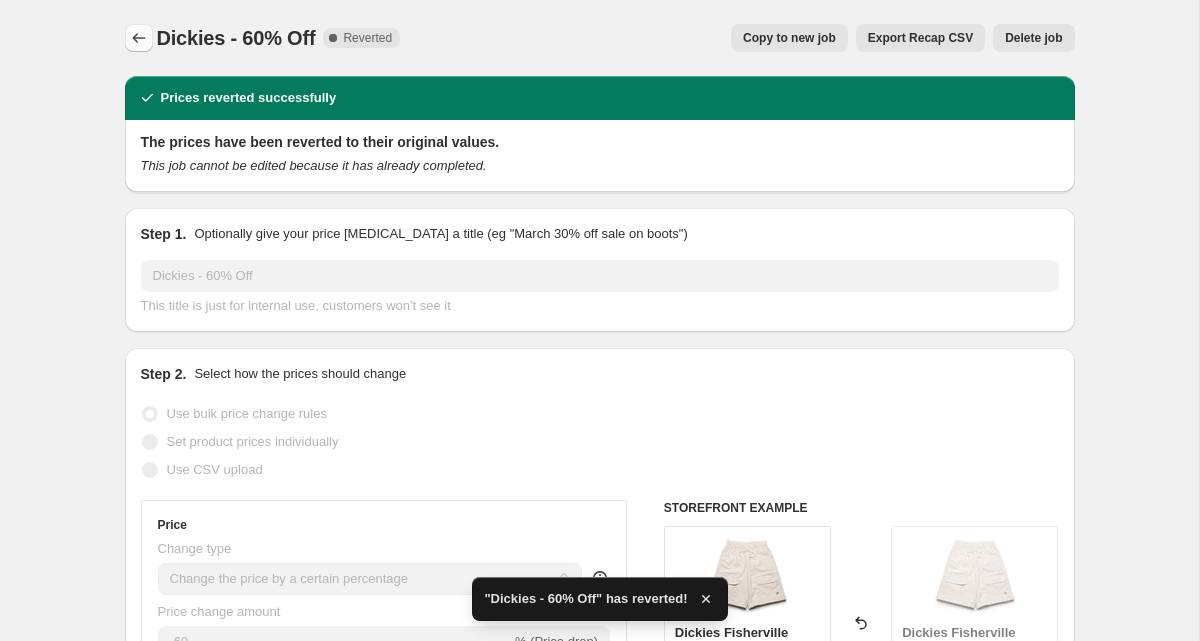 click 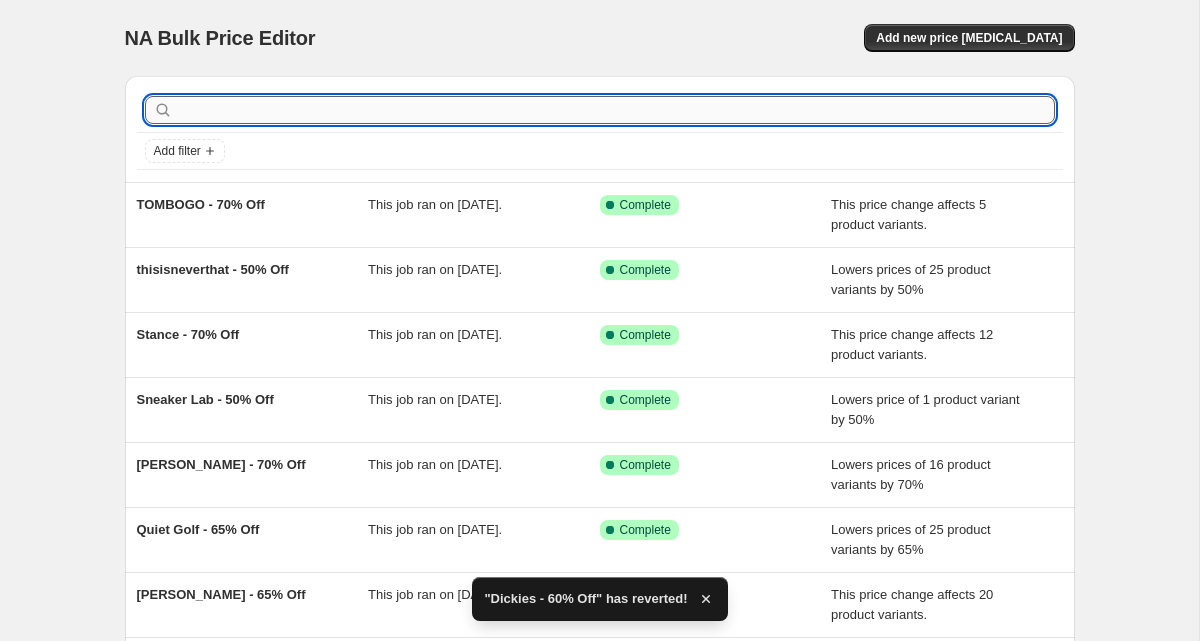 click at bounding box center [616, 110] 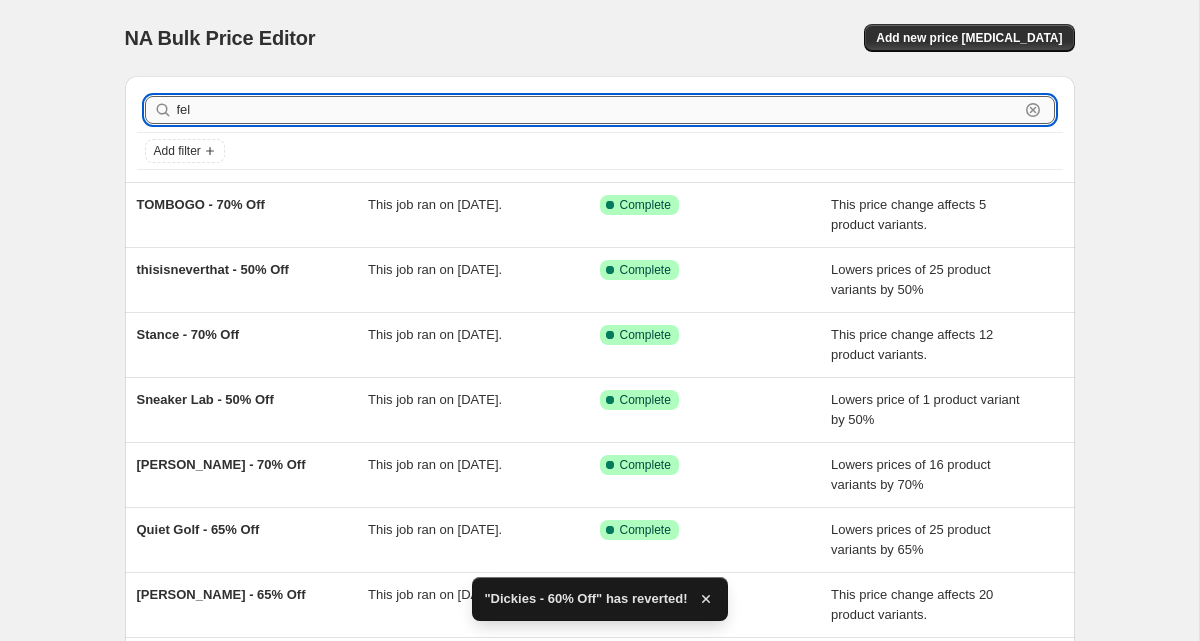 type on "felt" 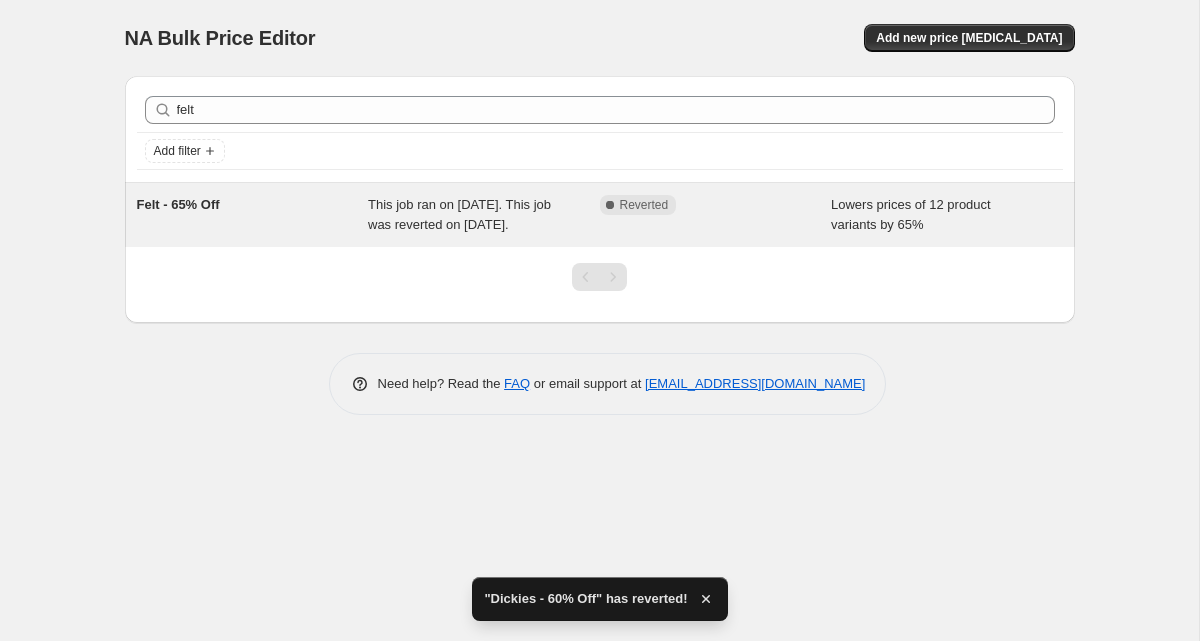 click on "Felt - 65% Off" at bounding box center [253, 215] 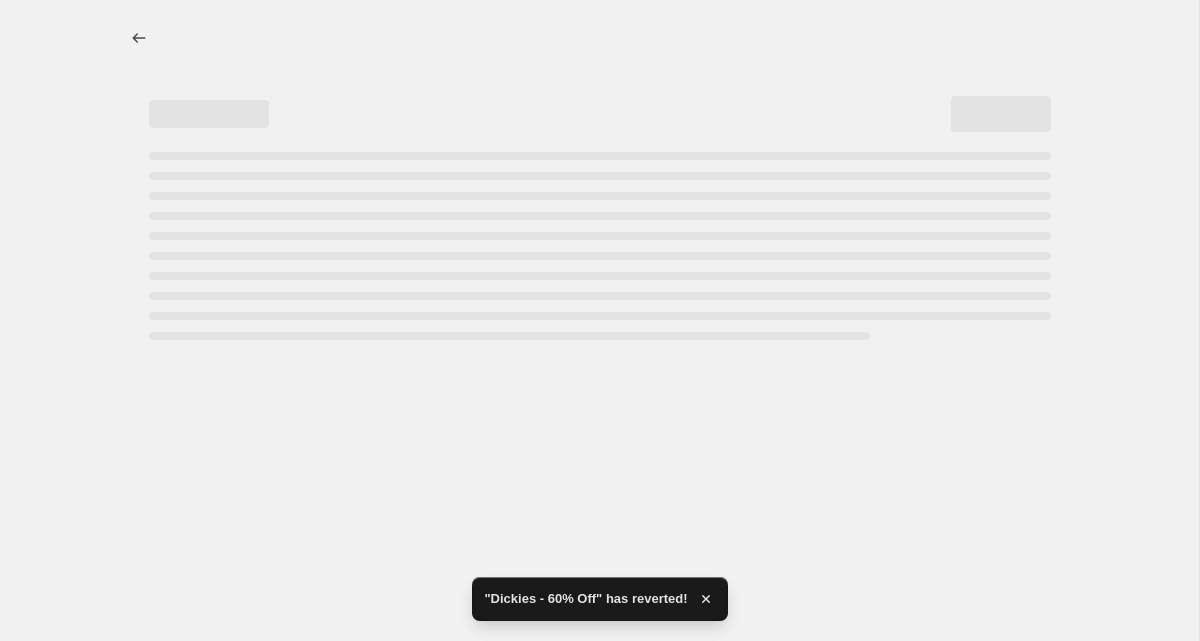 select on "percentage" 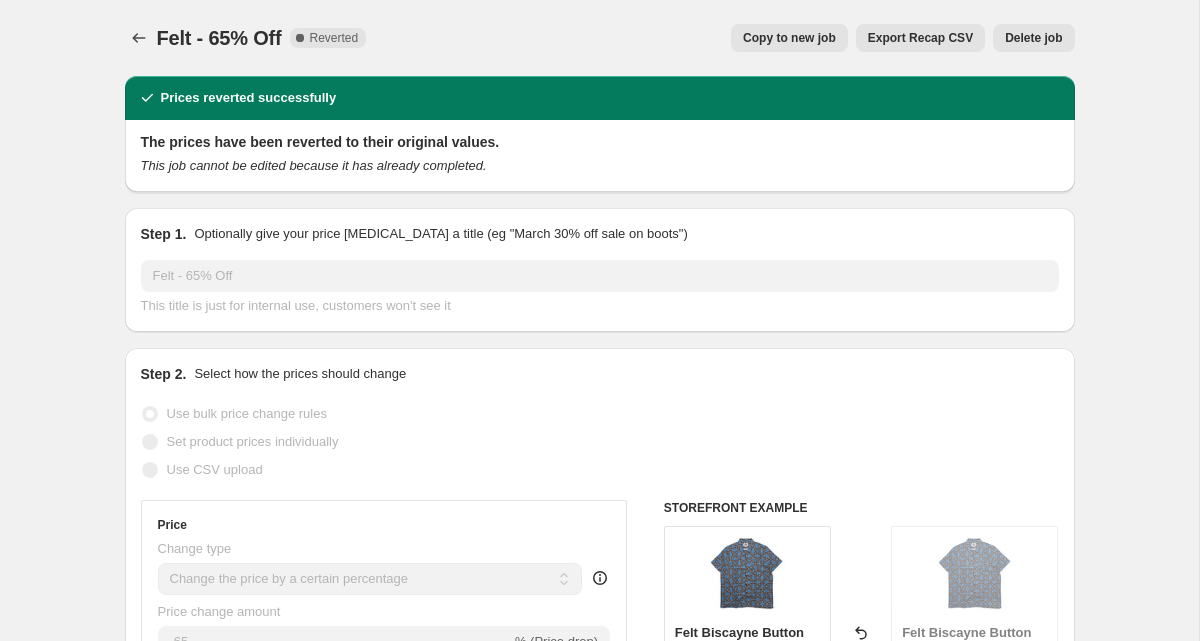 click on "Copy to new job" at bounding box center (789, 38) 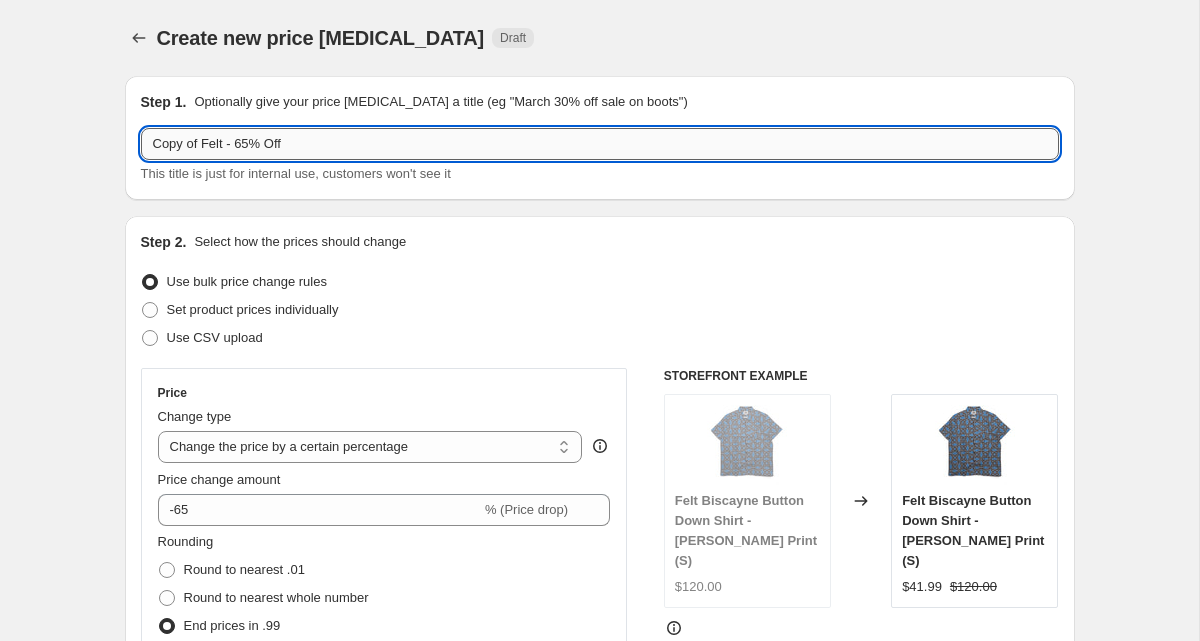 drag, startPoint x: 206, startPoint y: 149, endPoint x: 143, endPoint y: 146, distance: 63.07139 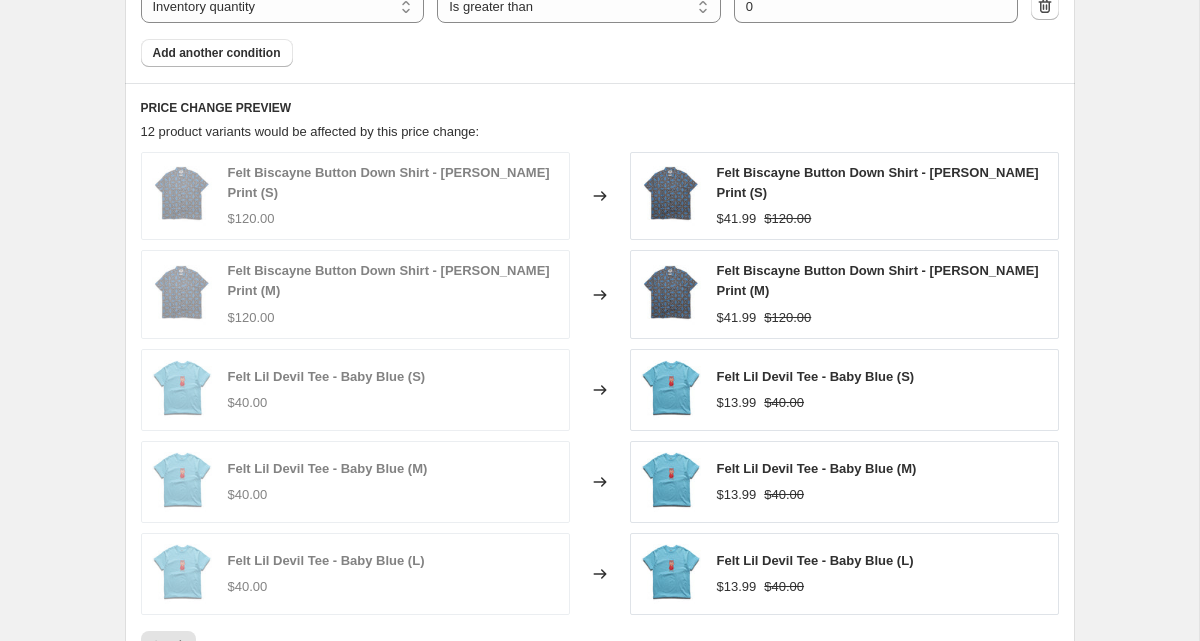 scroll, scrollTop: 1529, scrollLeft: 0, axis: vertical 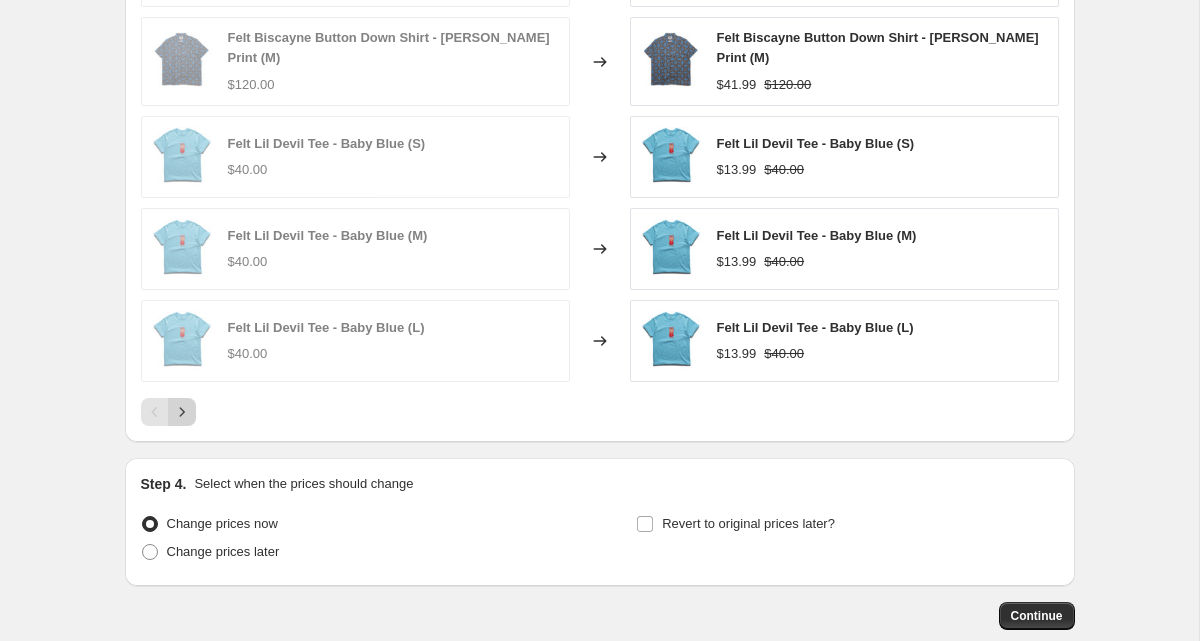 type on "Felt - 65% Off" 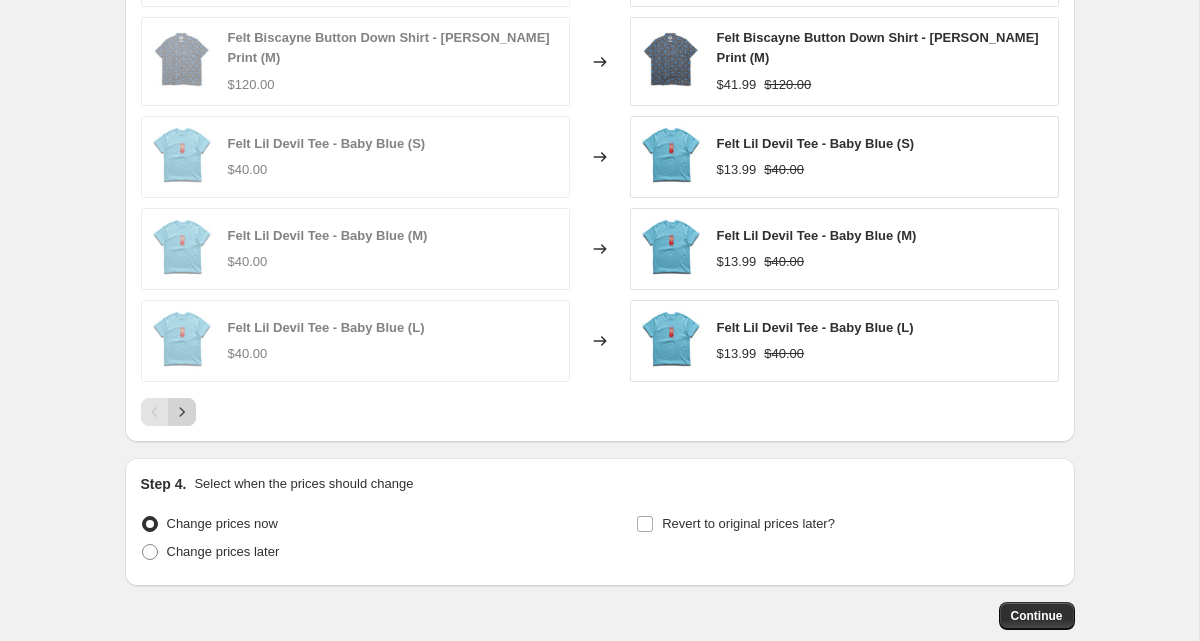 click 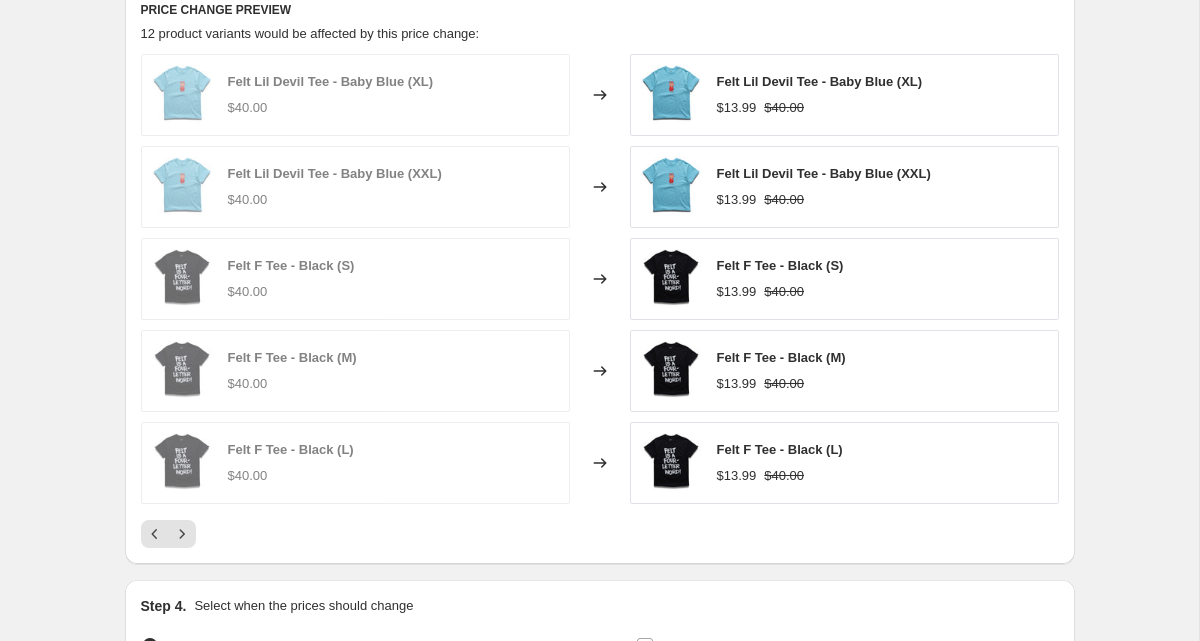 scroll, scrollTop: 1627, scrollLeft: 0, axis: vertical 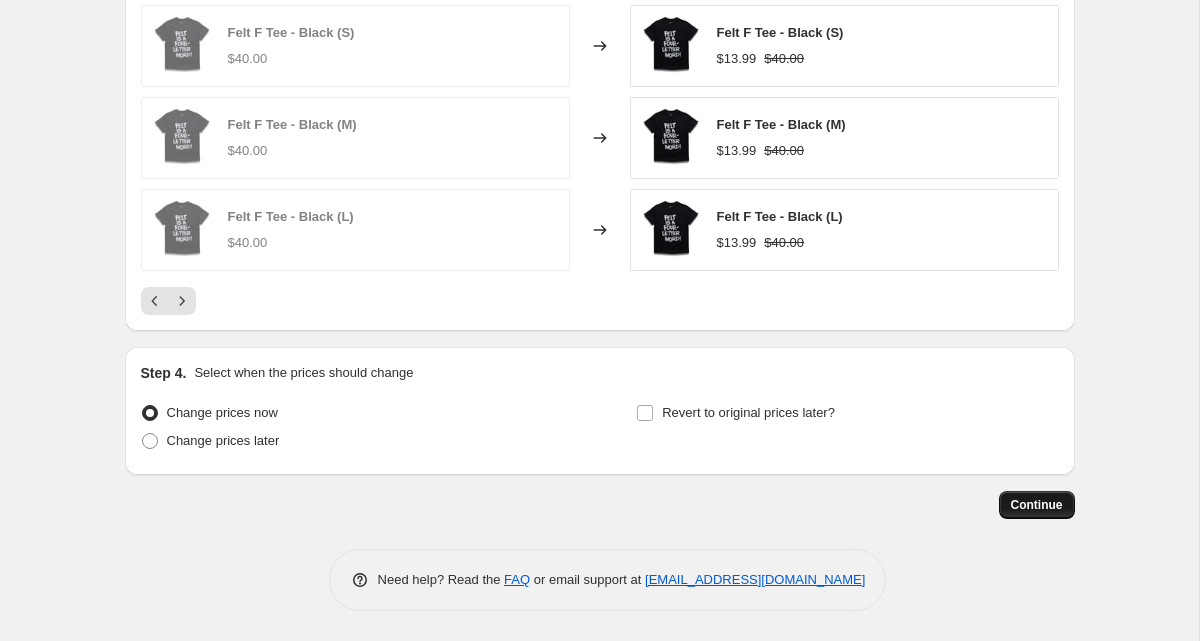 click on "Continue" at bounding box center [1037, 505] 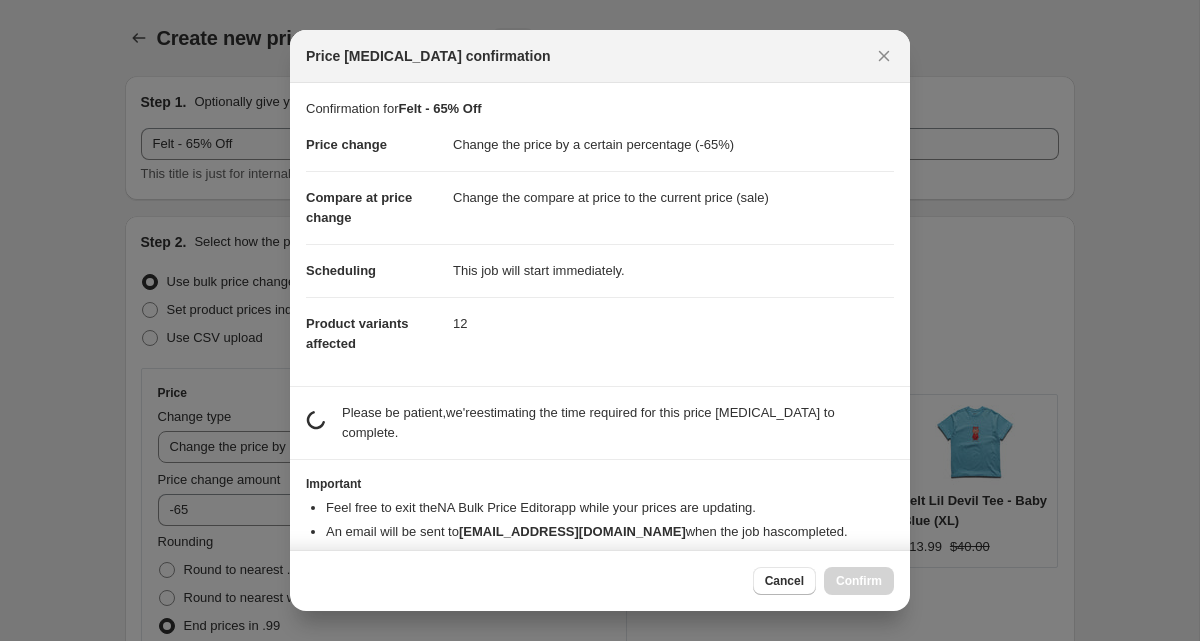 scroll, scrollTop: 0, scrollLeft: 0, axis: both 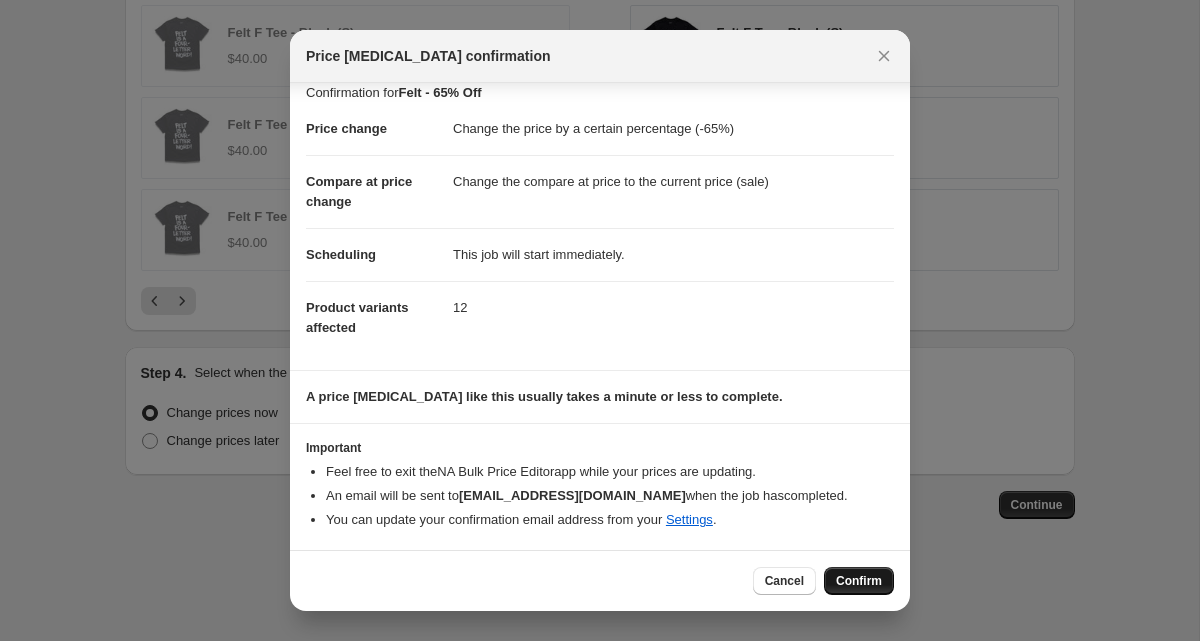 click on "Confirm" at bounding box center (859, 581) 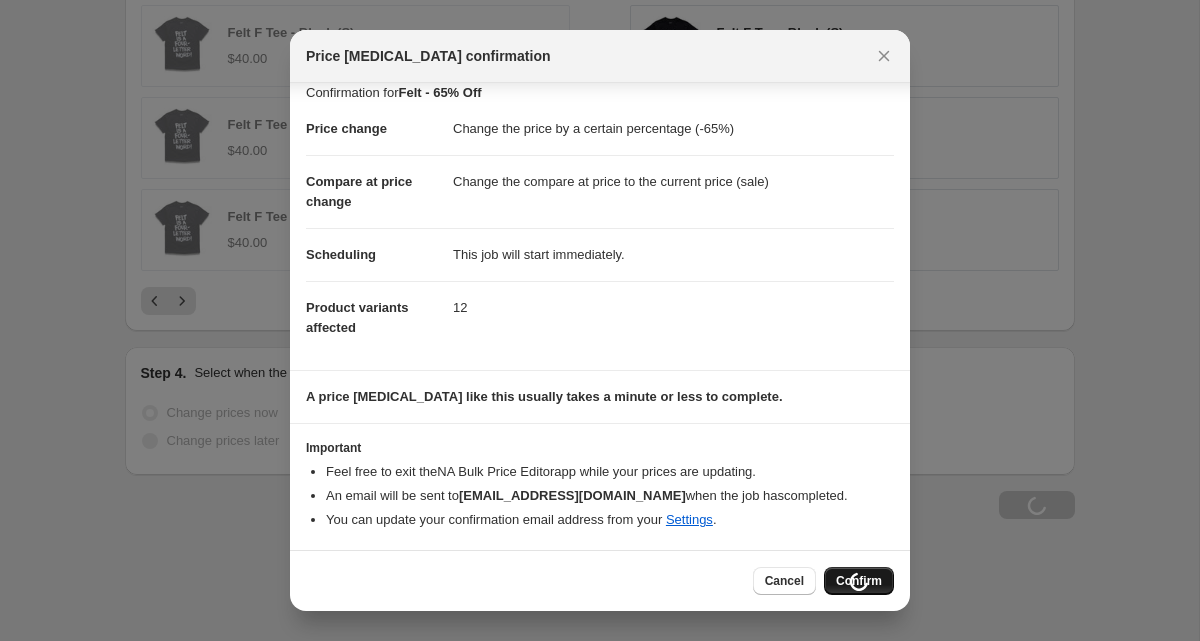 scroll, scrollTop: 1695, scrollLeft: 0, axis: vertical 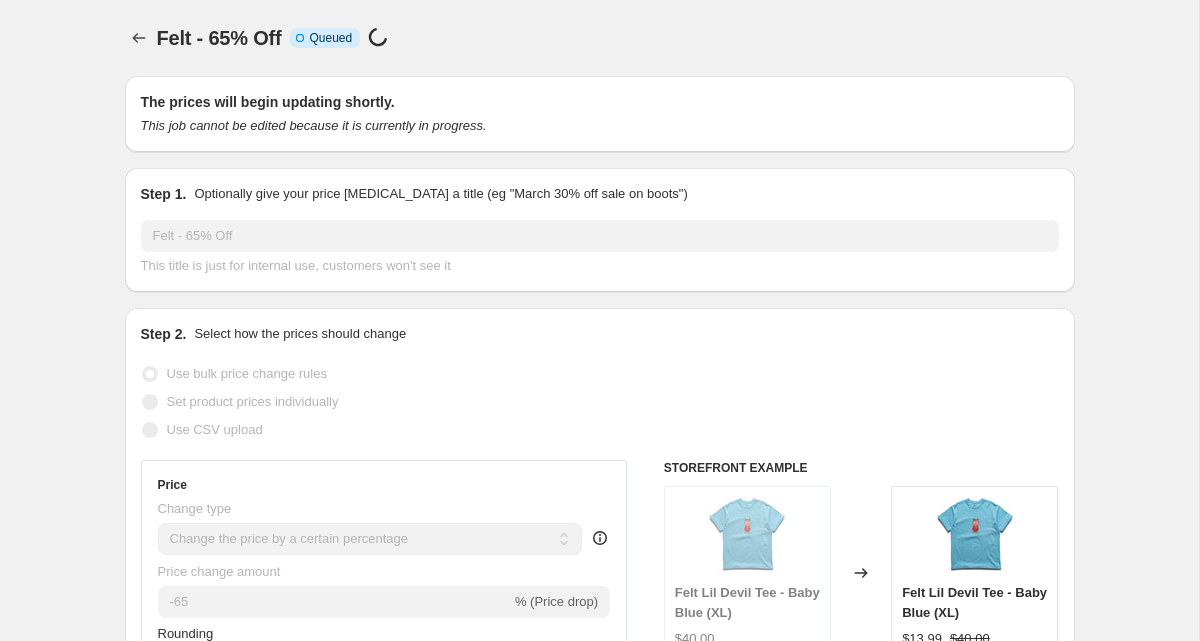 select on "percentage" 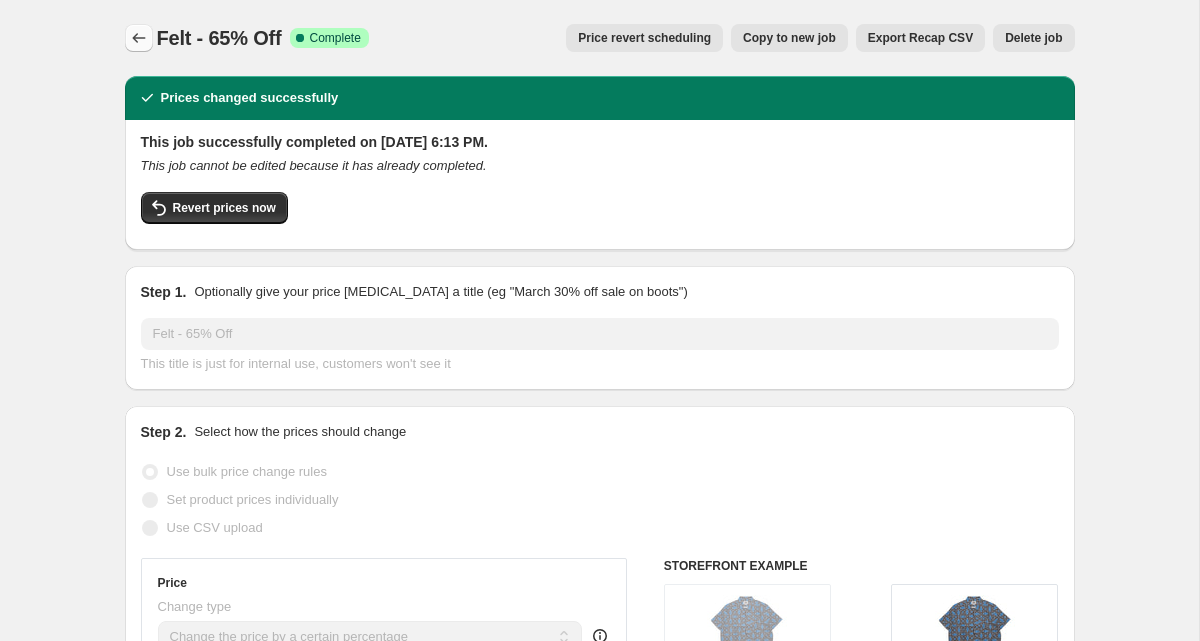 click 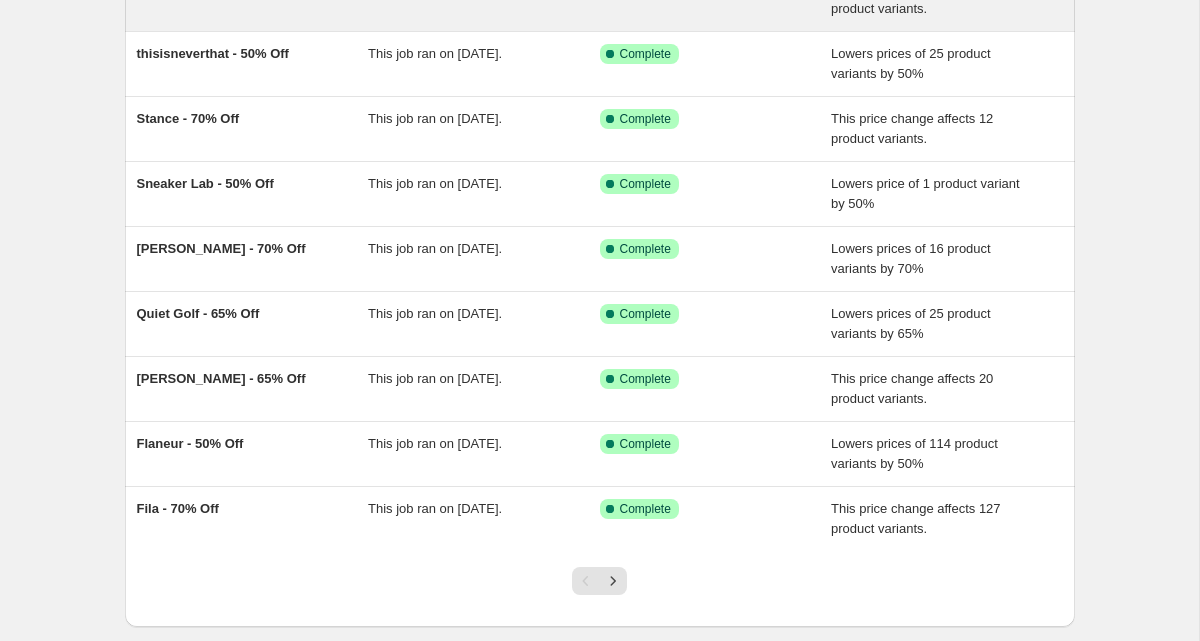 scroll, scrollTop: 291, scrollLeft: 0, axis: vertical 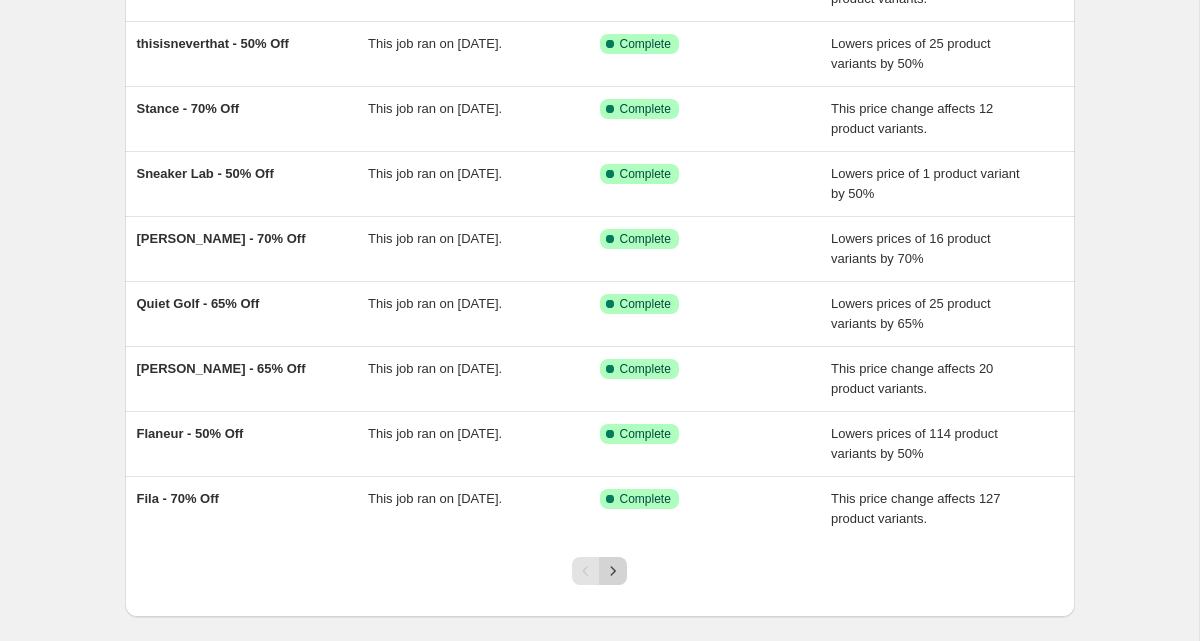 click 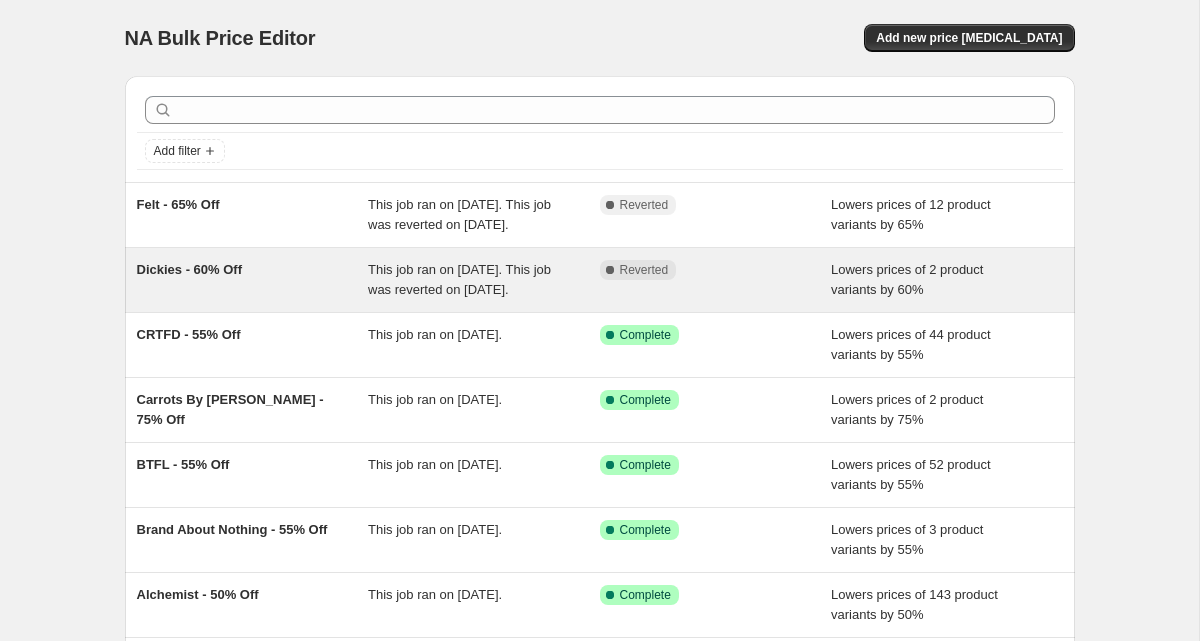 scroll, scrollTop: 10, scrollLeft: 0, axis: vertical 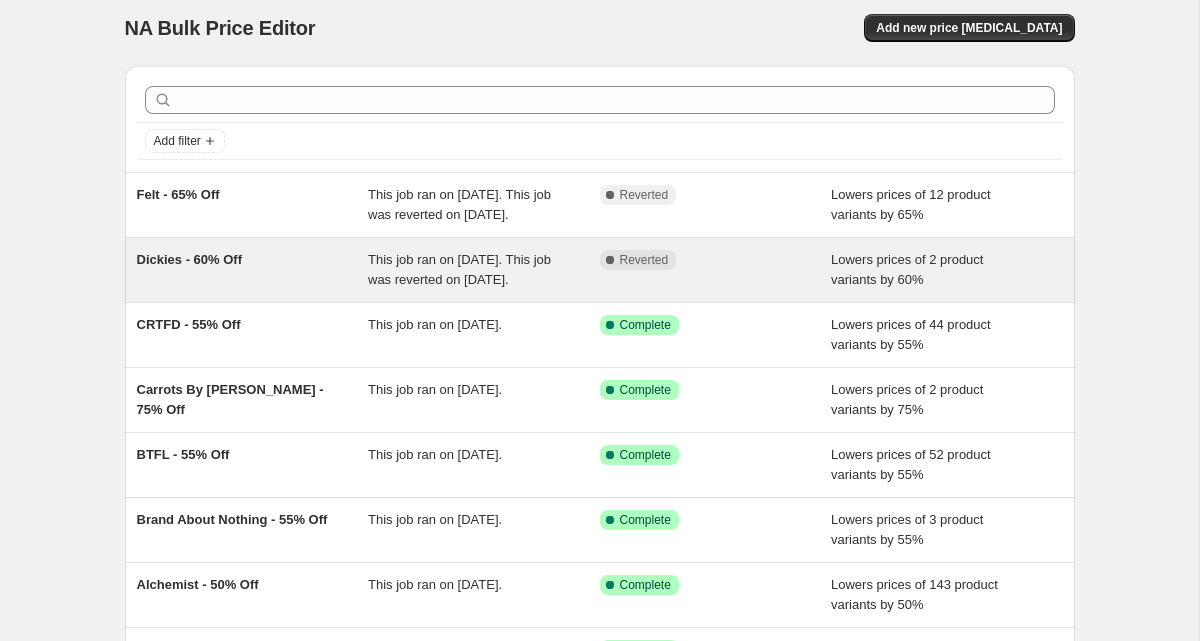 click on "Dickies - 60% Off" at bounding box center [253, 270] 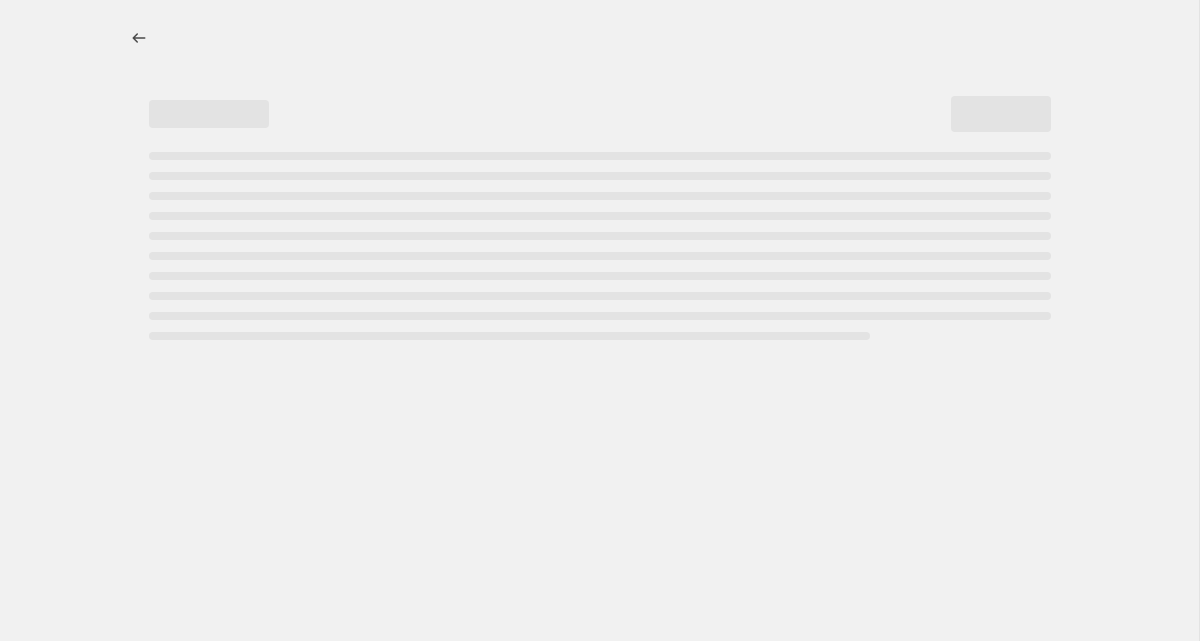 scroll, scrollTop: 0, scrollLeft: 0, axis: both 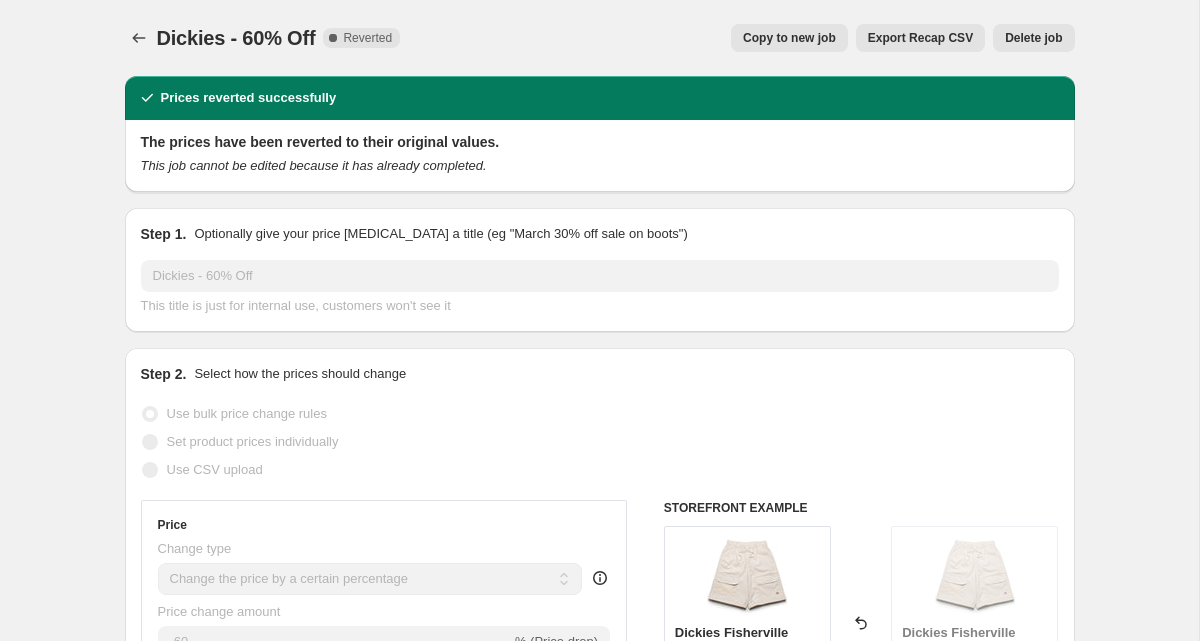 click on "Copy to new job" at bounding box center [789, 38] 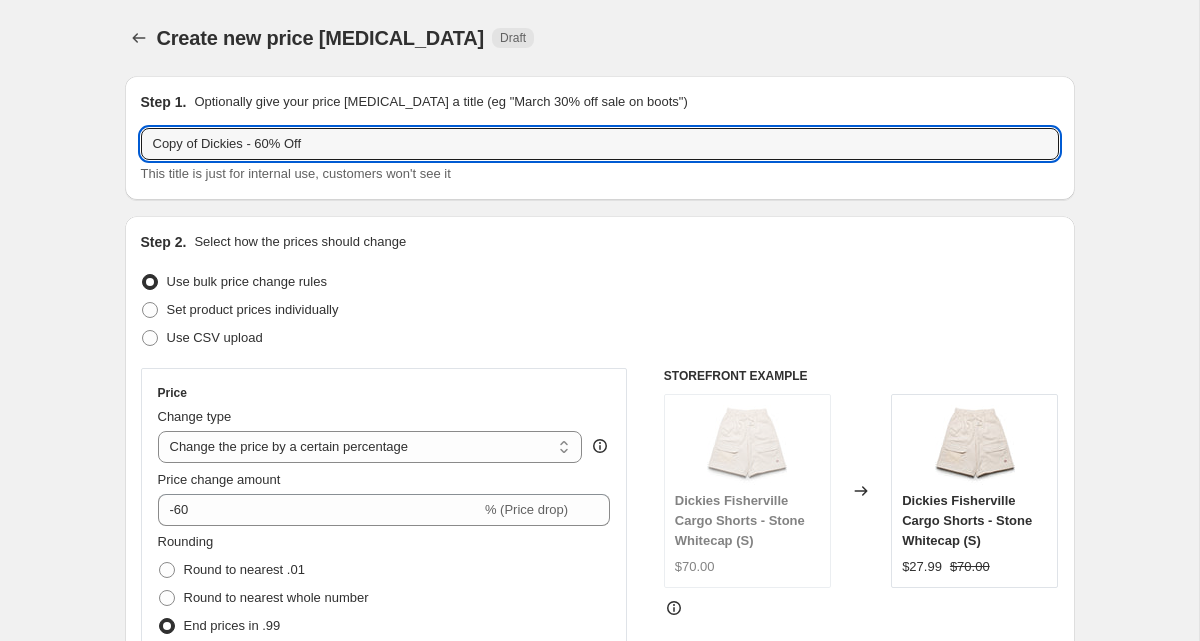 drag, startPoint x: 204, startPoint y: 144, endPoint x: 86, endPoint y: 135, distance: 118.34272 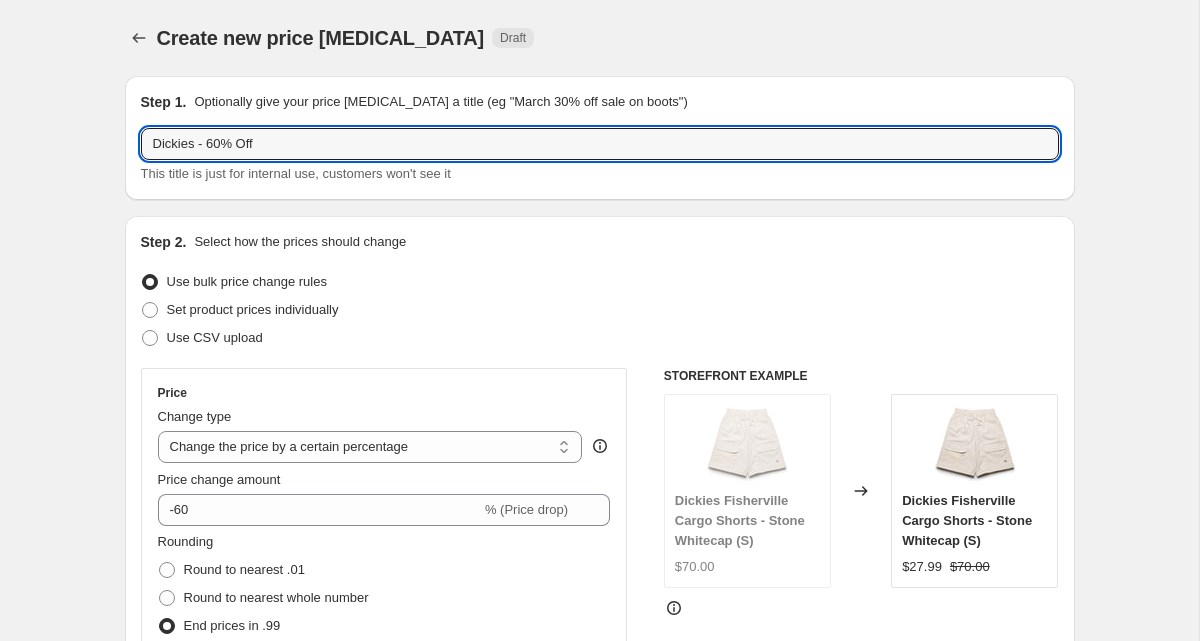 type on "Dickies - 60% Off" 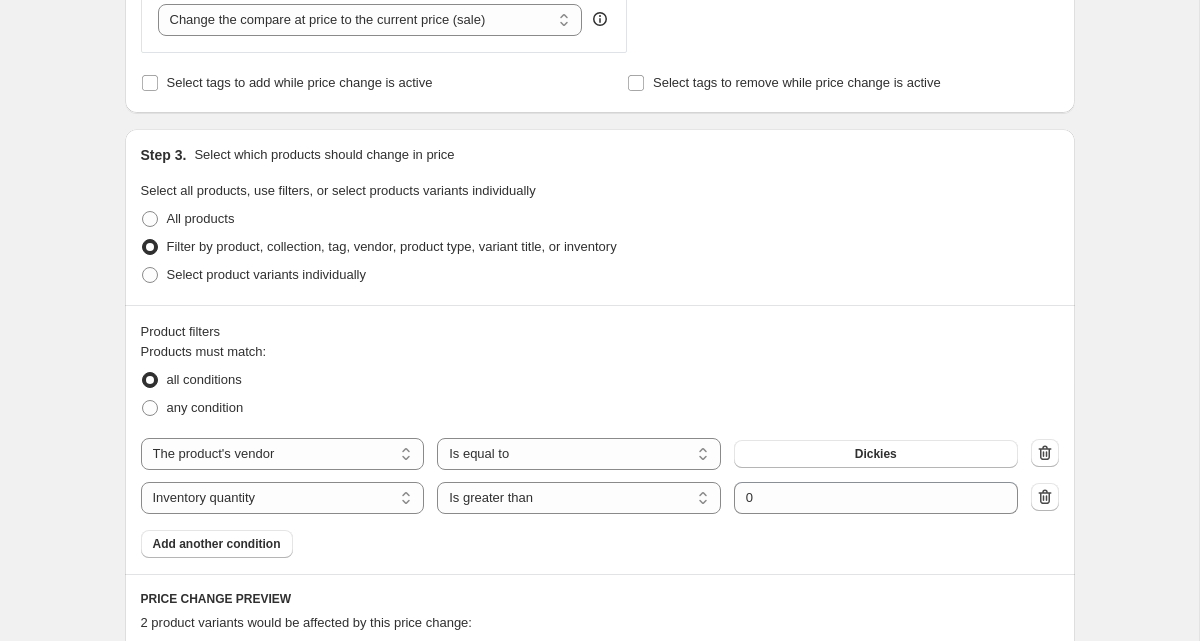 scroll, scrollTop: 1357, scrollLeft: 0, axis: vertical 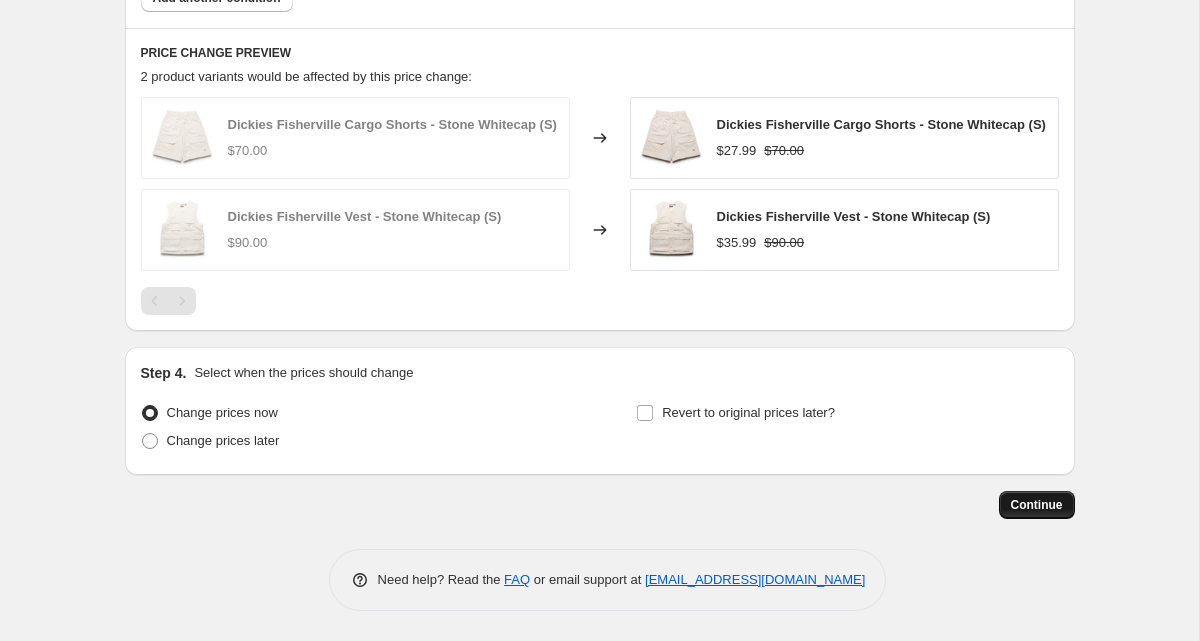 click on "Continue" at bounding box center (1037, 505) 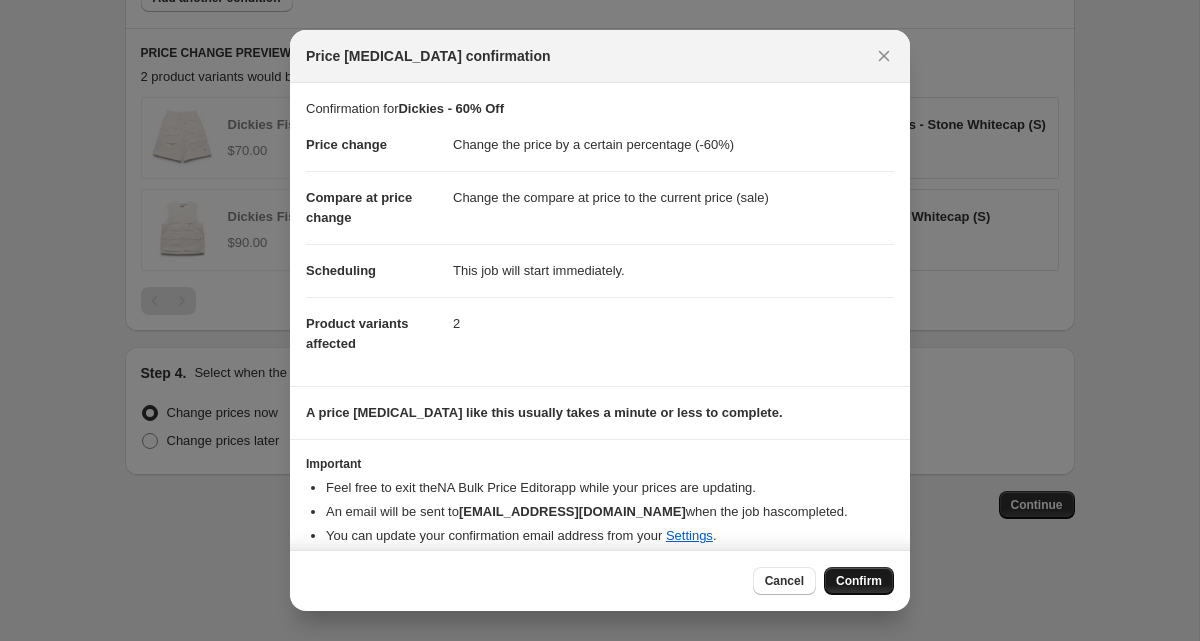 click on "Confirm" at bounding box center [859, 581] 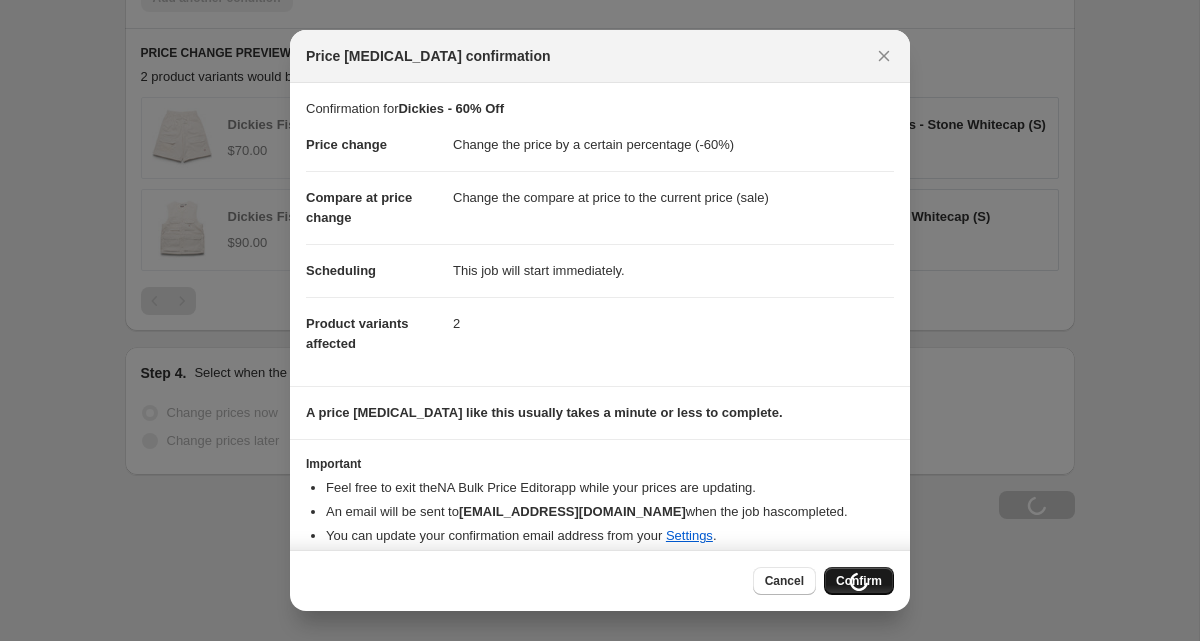 scroll, scrollTop: 1425, scrollLeft: 0, axis: vertical 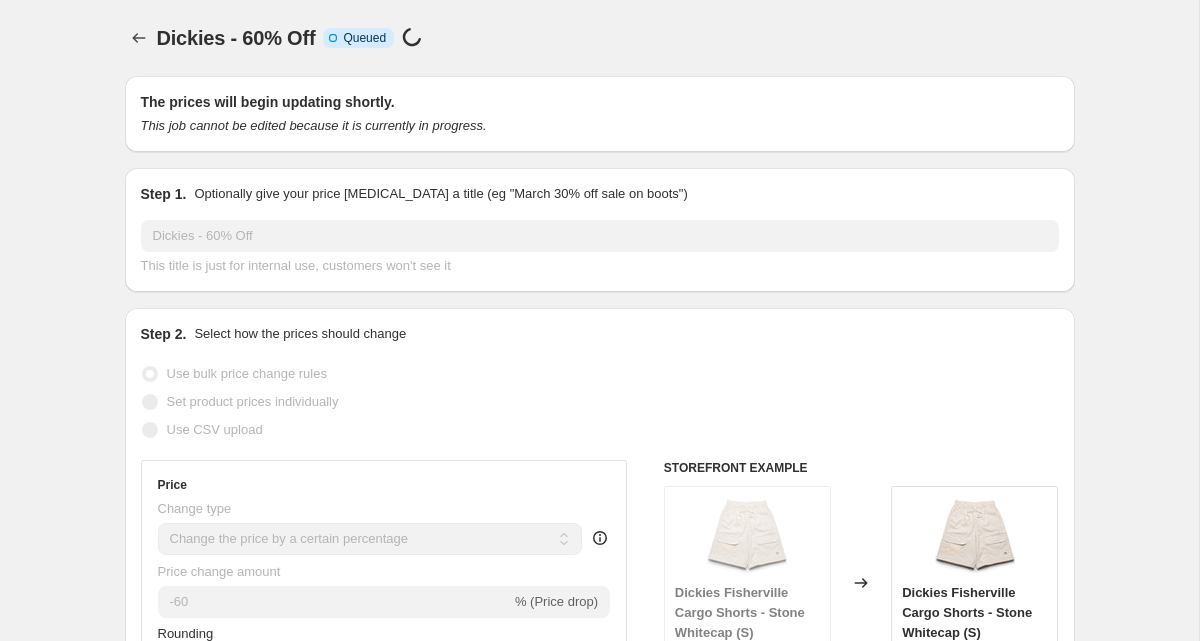 select on "percentage" 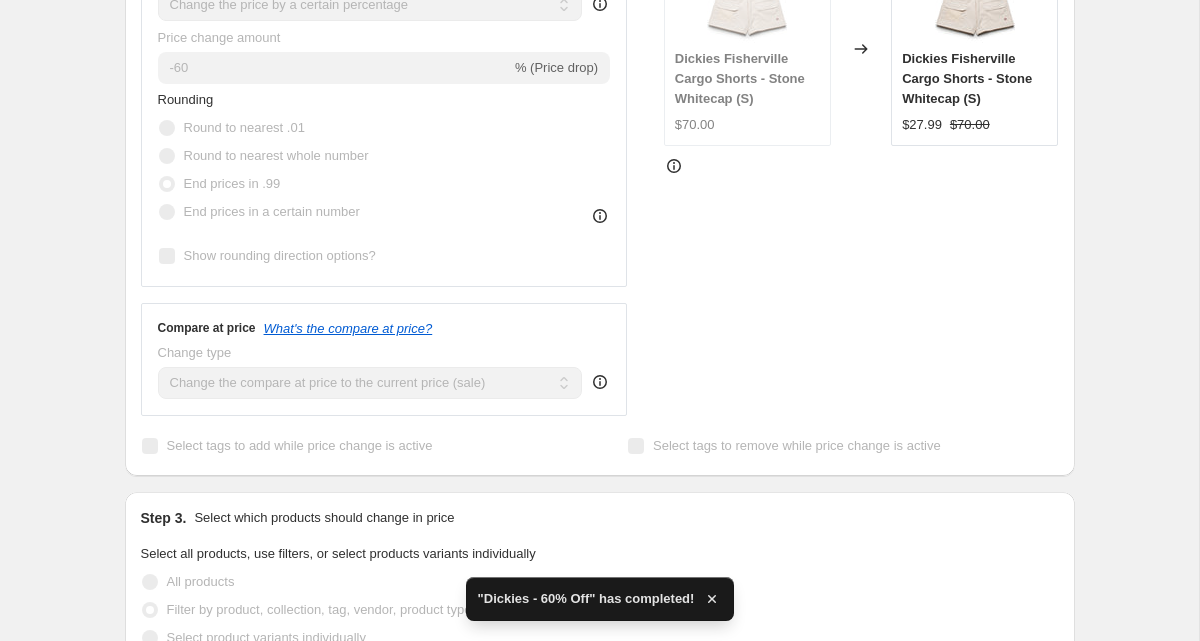 scroll, scrollTop: 0, scrollLeft: 0, axis: both 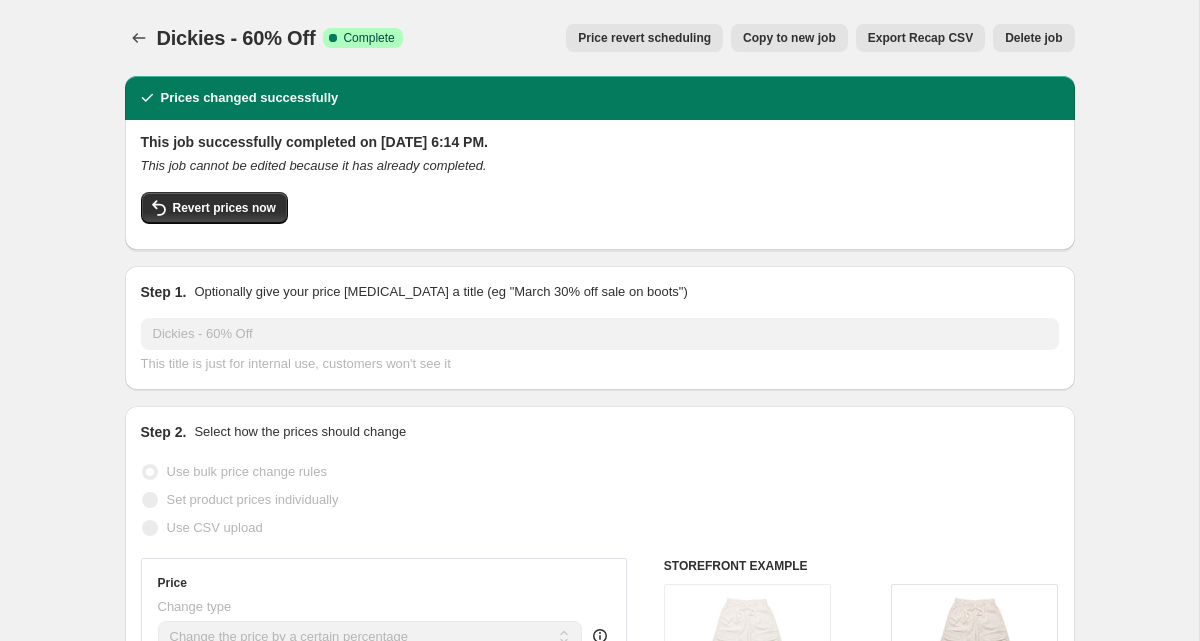 select on "percentage" 